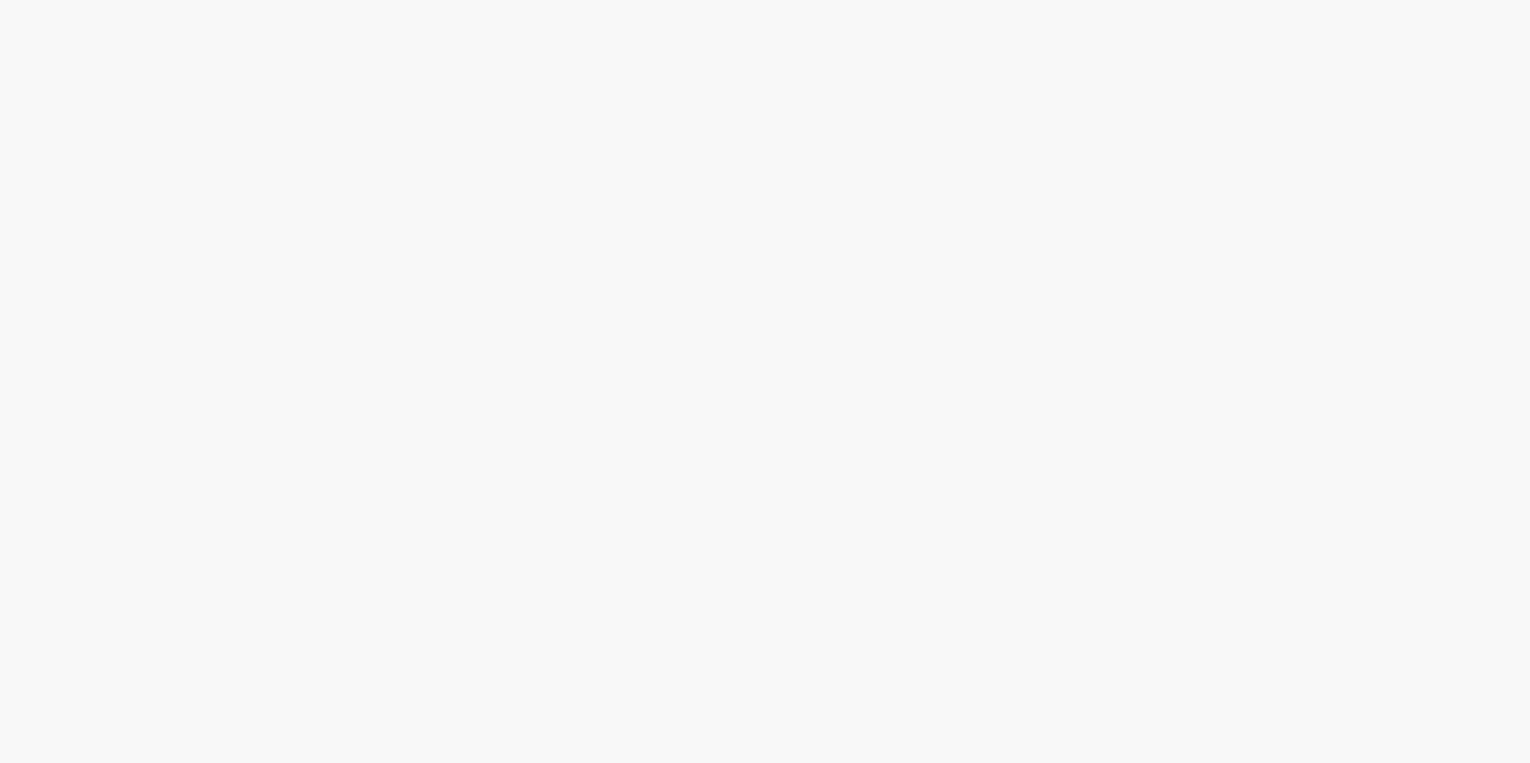 scroll, scrollTop: 0, scrollLeft: 0, axis: both 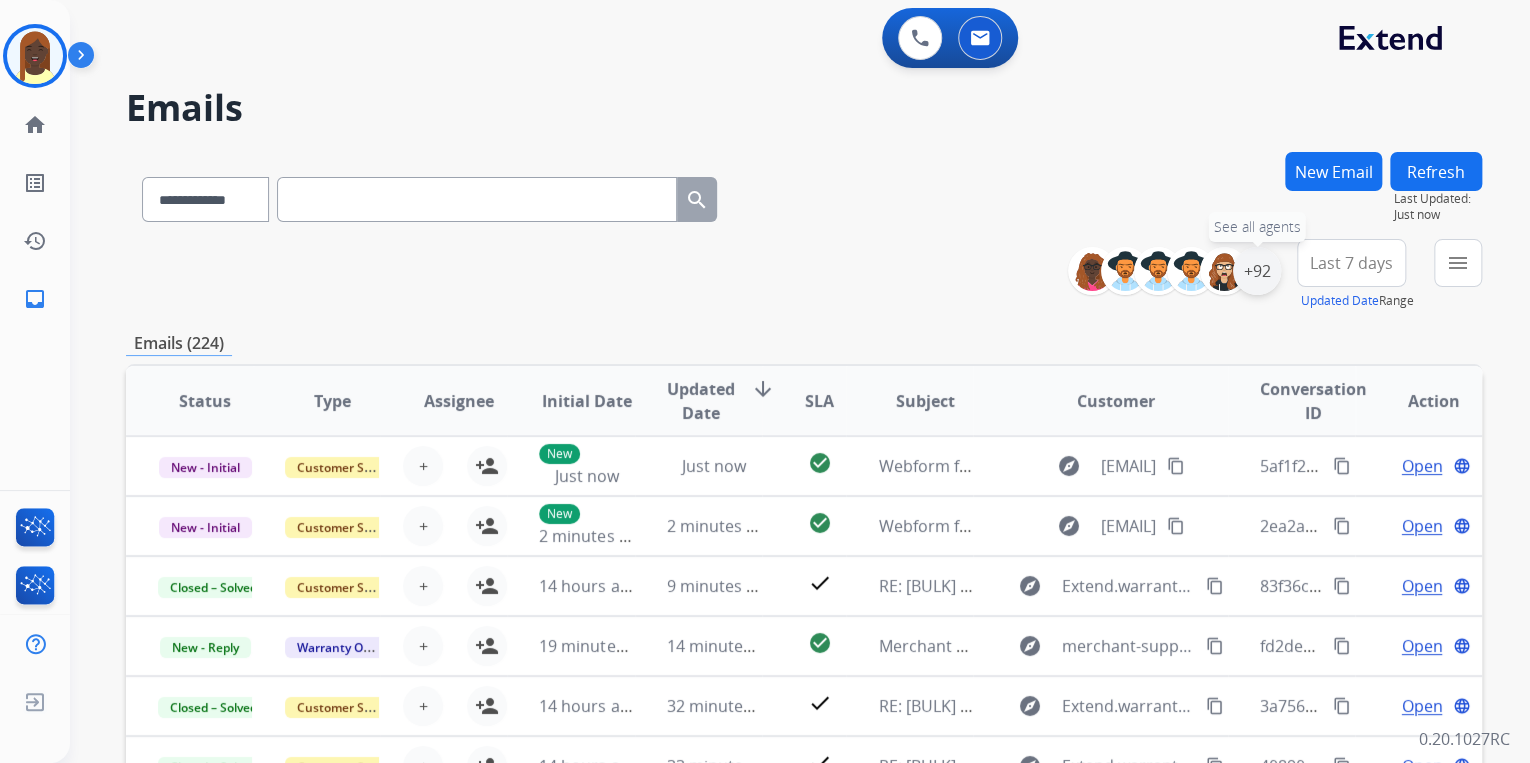 click on "+92" at bounding box center [1257, 271] 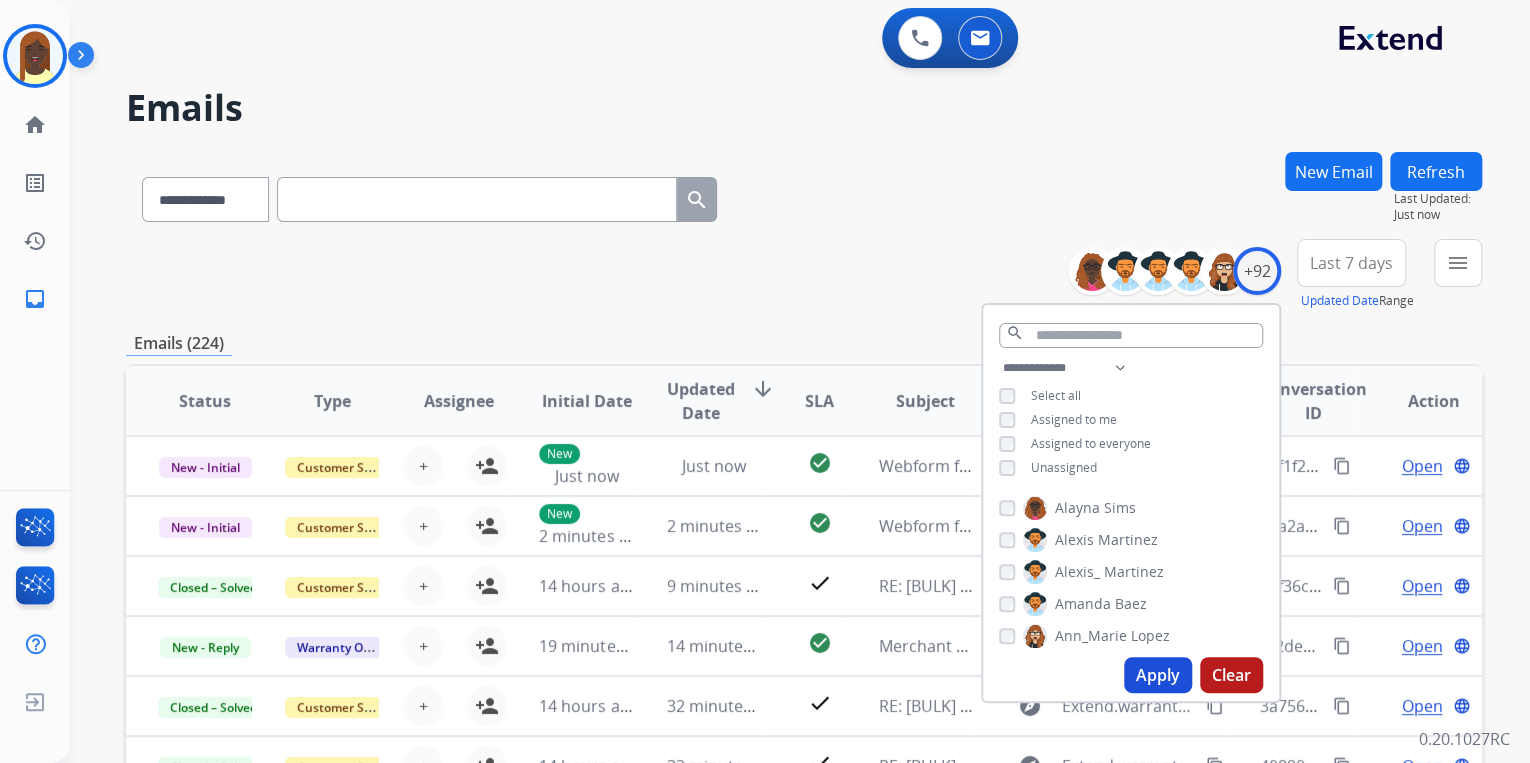 click on "Apply" at bounding box center [1158, 675] 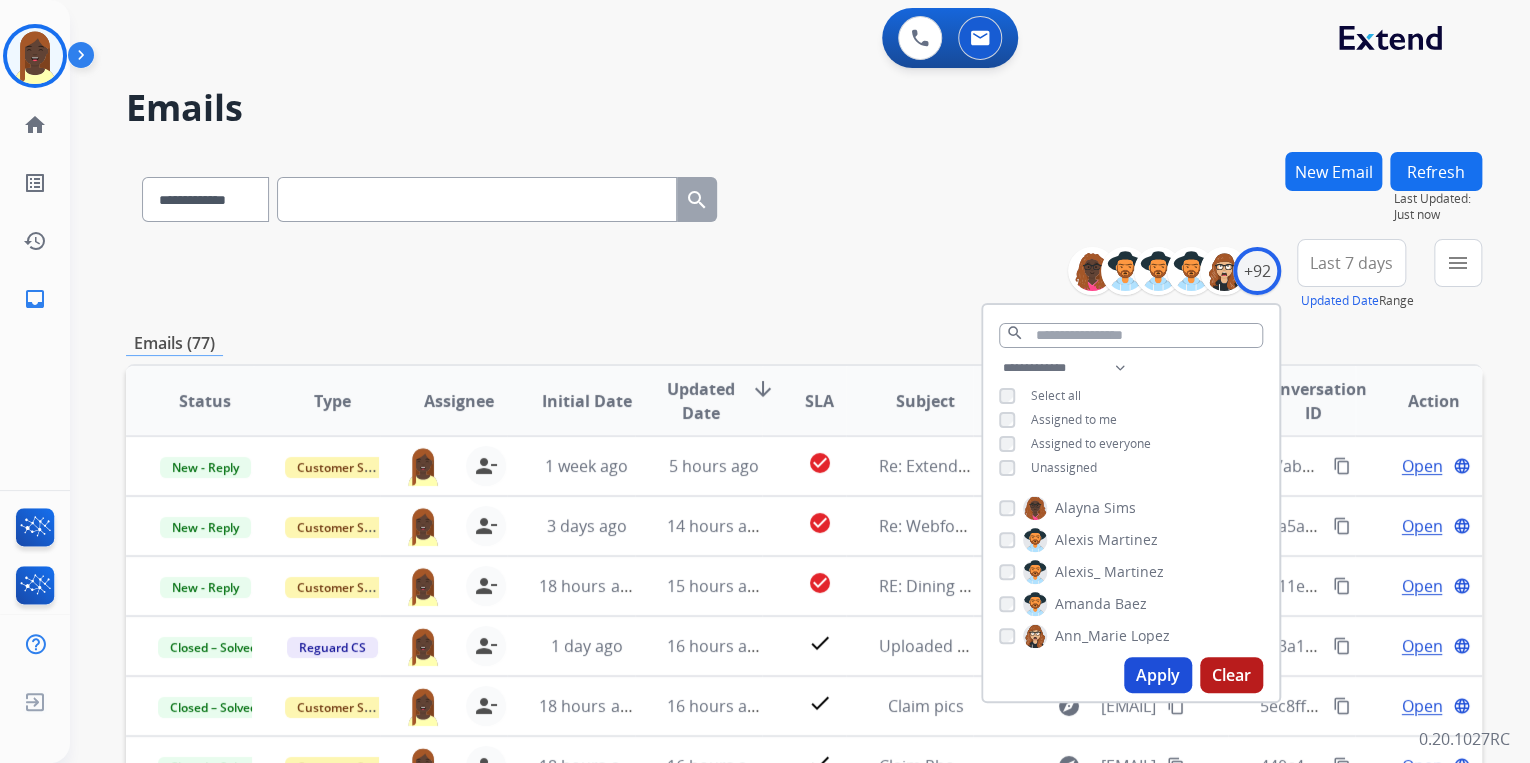 click on "**********" at bounding box center (804, 275) 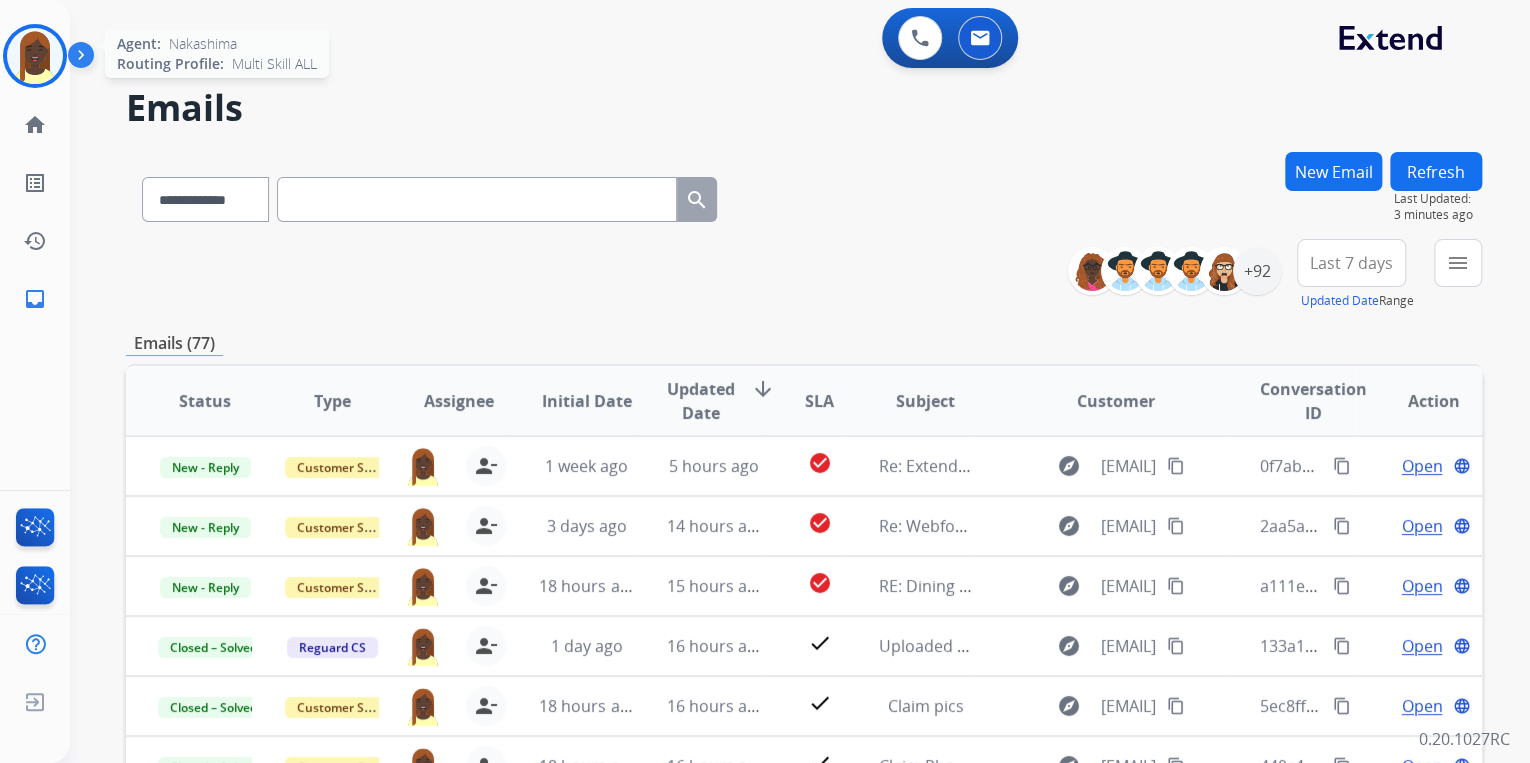 drag, startPoint x: 51, startPoint y: 54, endPoint x: 73, endPoint y: 60, distance: 22.803509 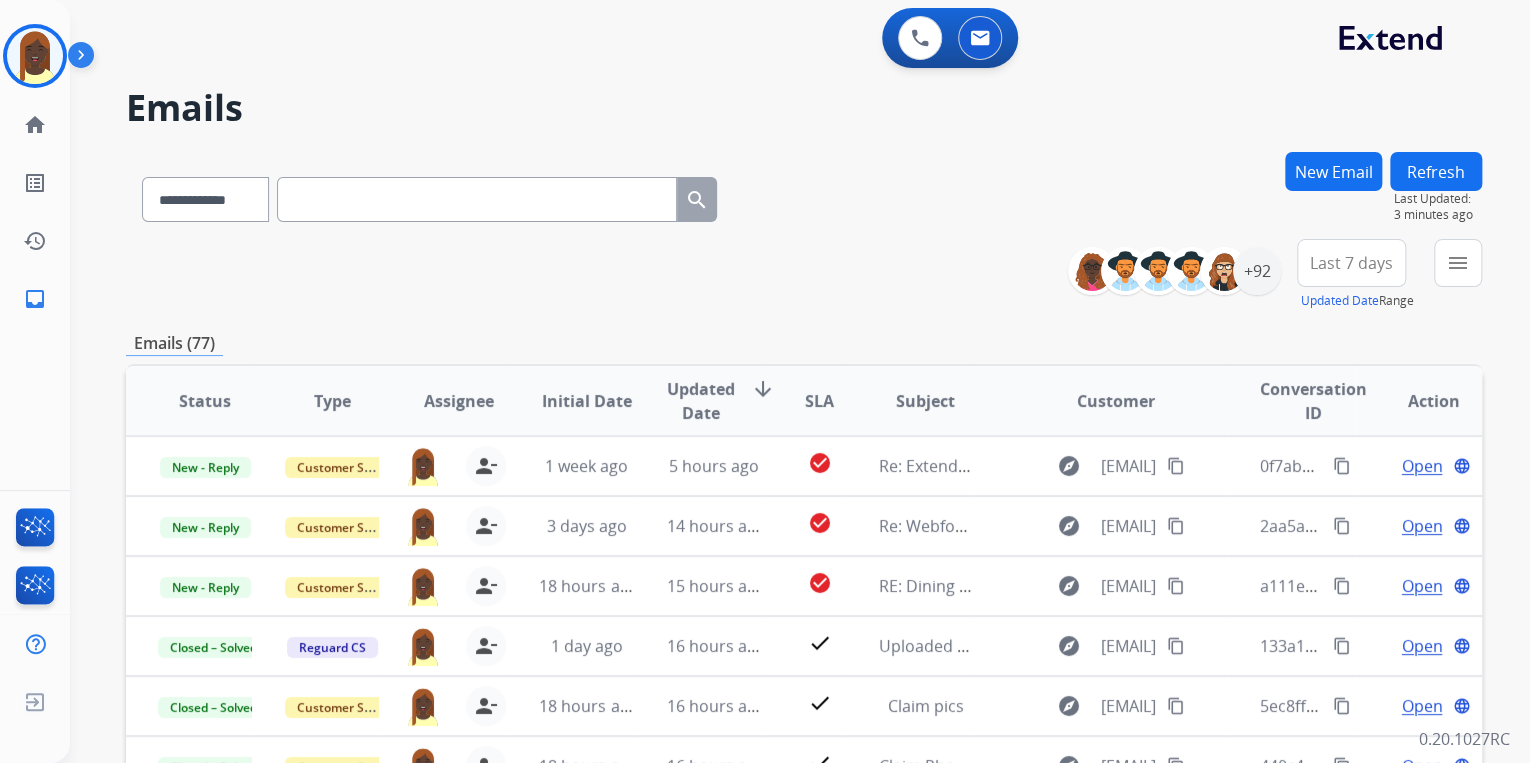click at bounding box center [35, 56] 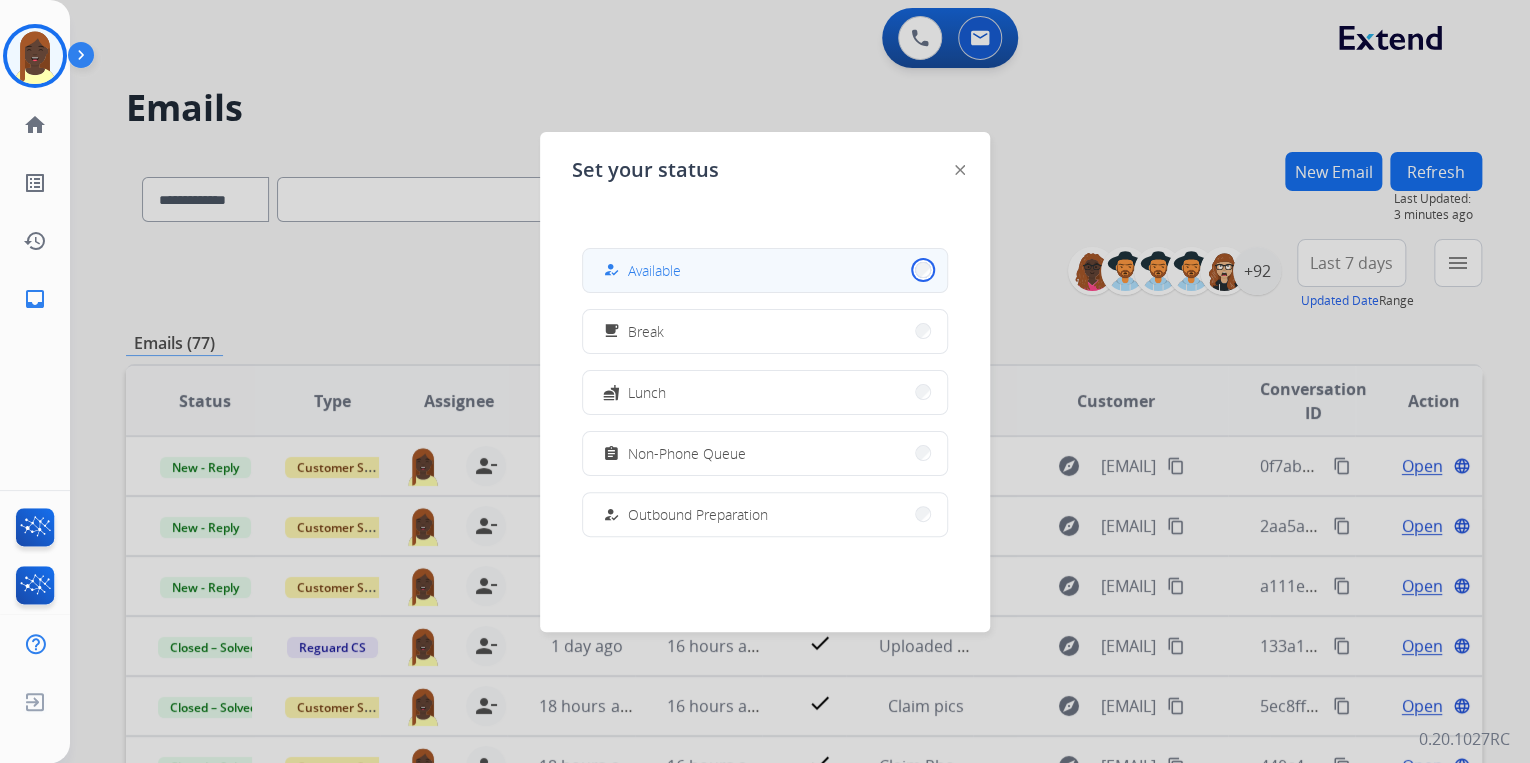 click on "how_to_reg Available" at bounding box center (765, 270) 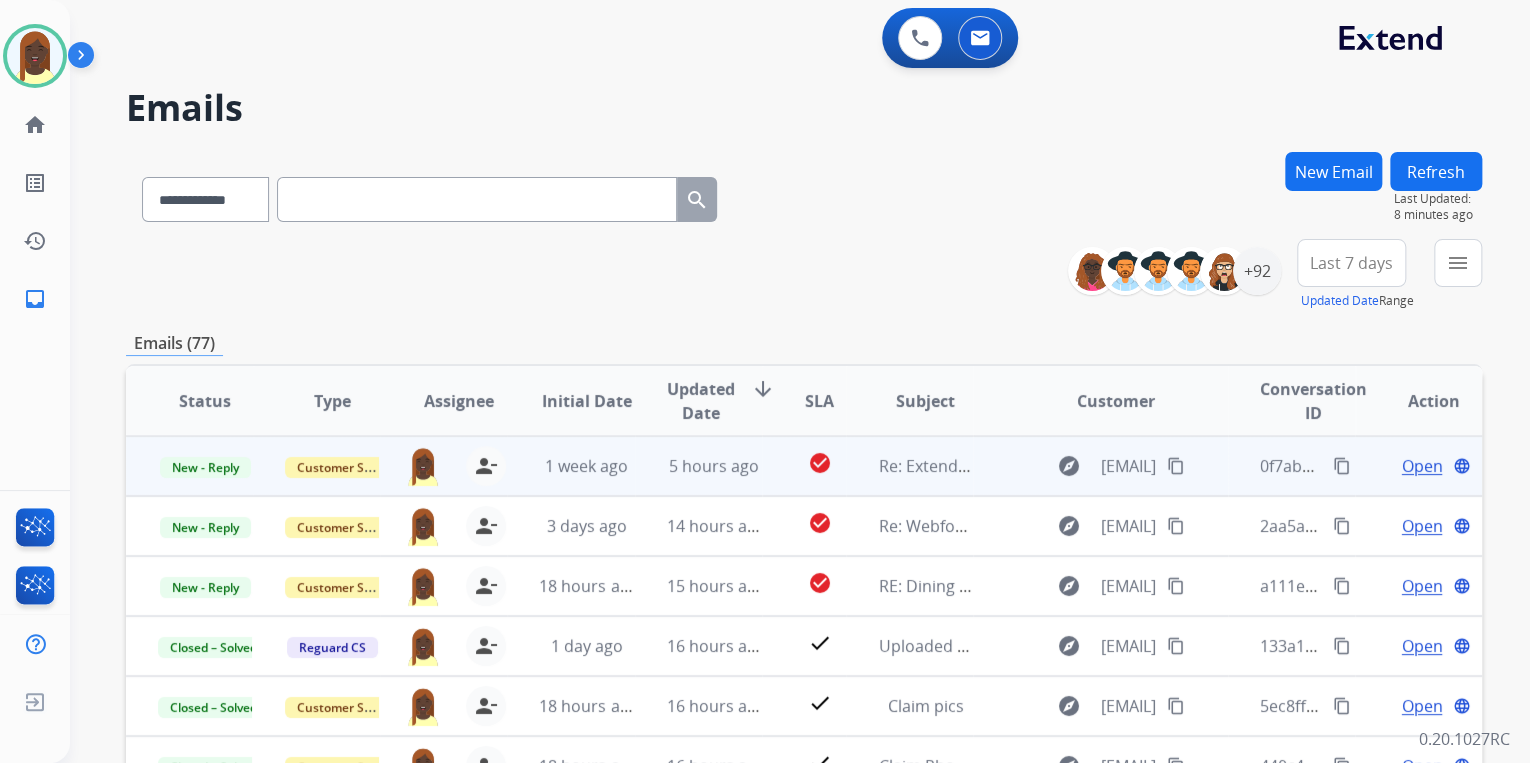 click on "content_copy" at bounding box center (1342, 466) 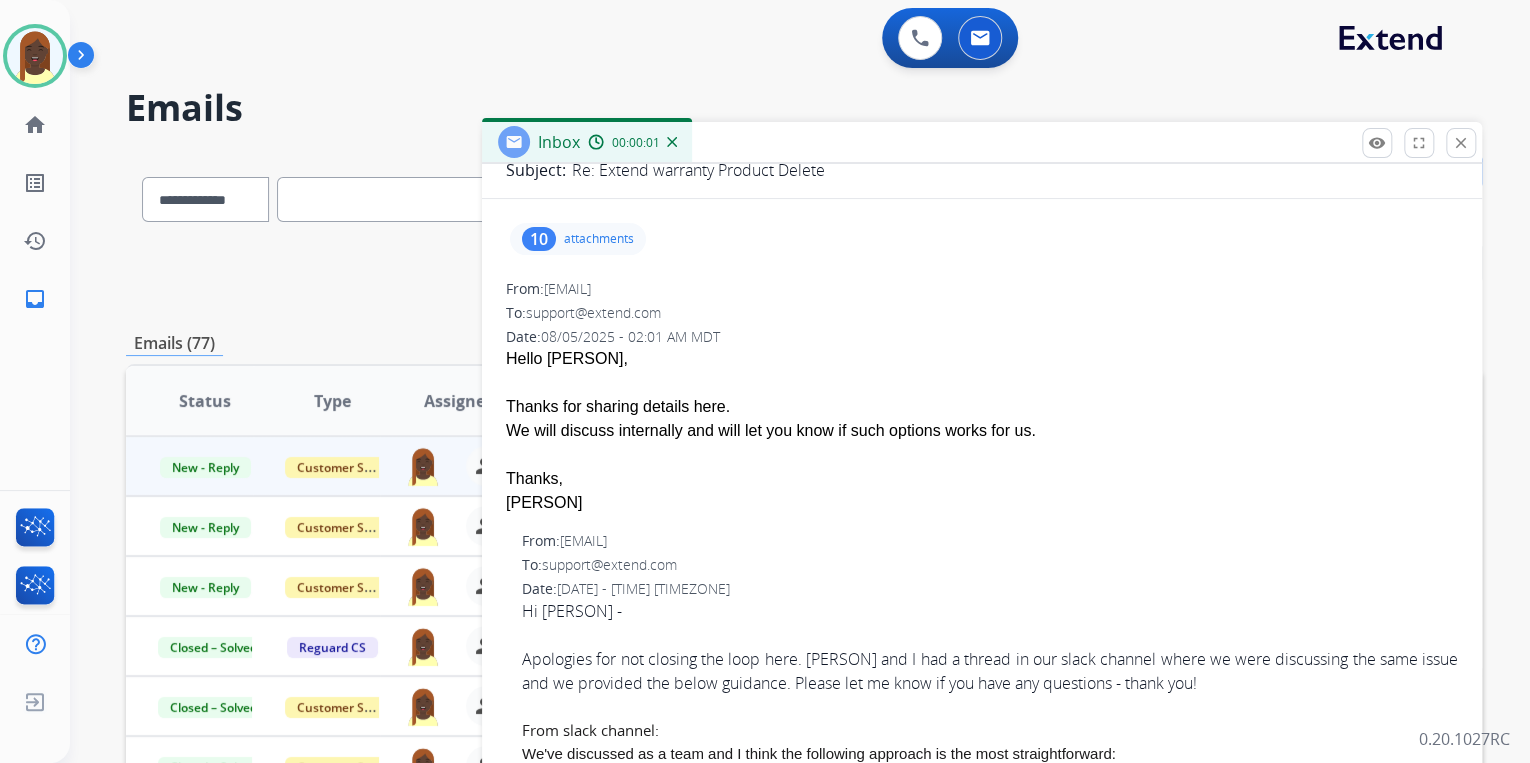 scroll, scrollTop: 240, scrollLeft: 0, axis: vertical 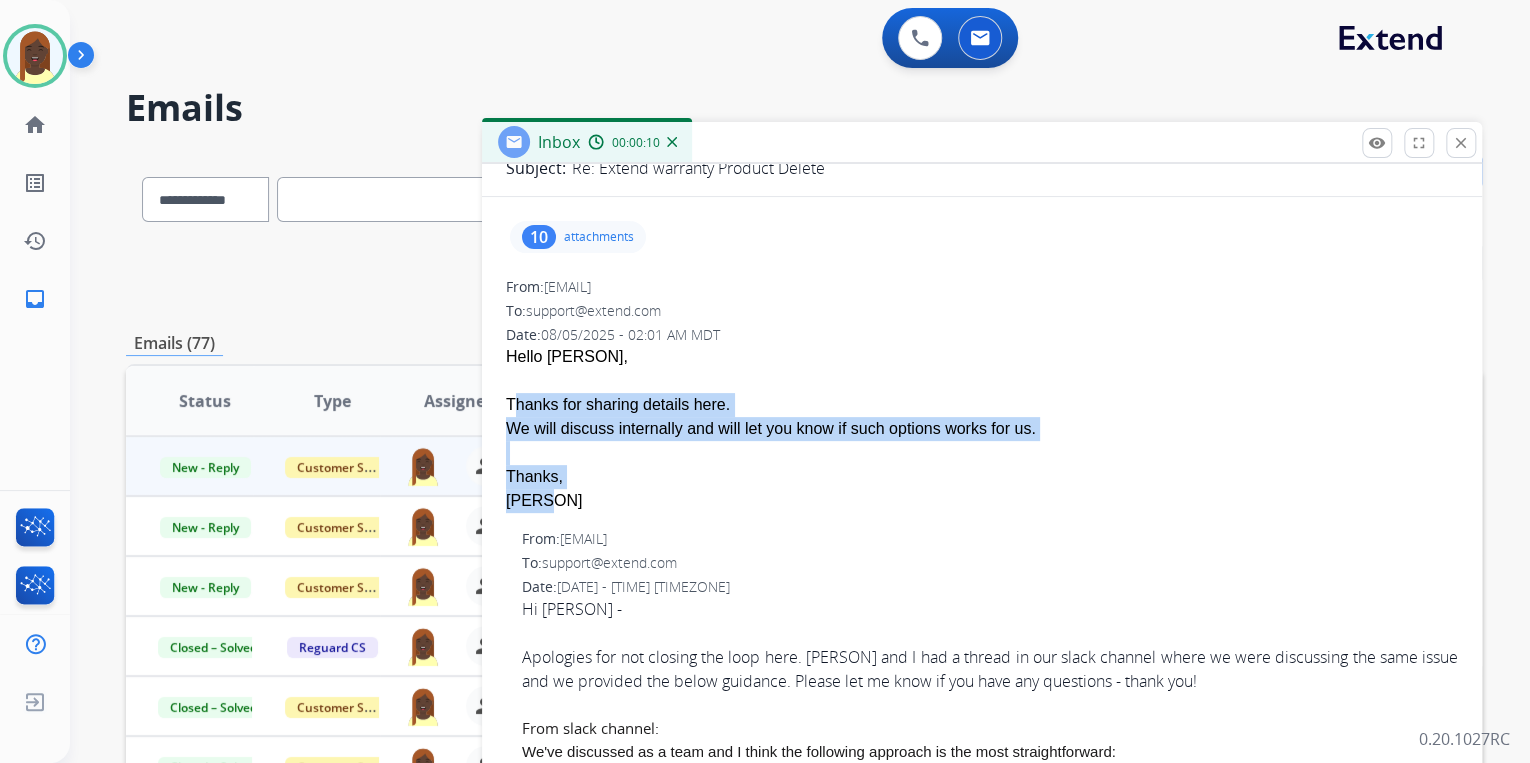 drag, startPoint x: 508, startPoint y: 397, endPoint x: 533, endPoint y: 494, distance: 100.16985 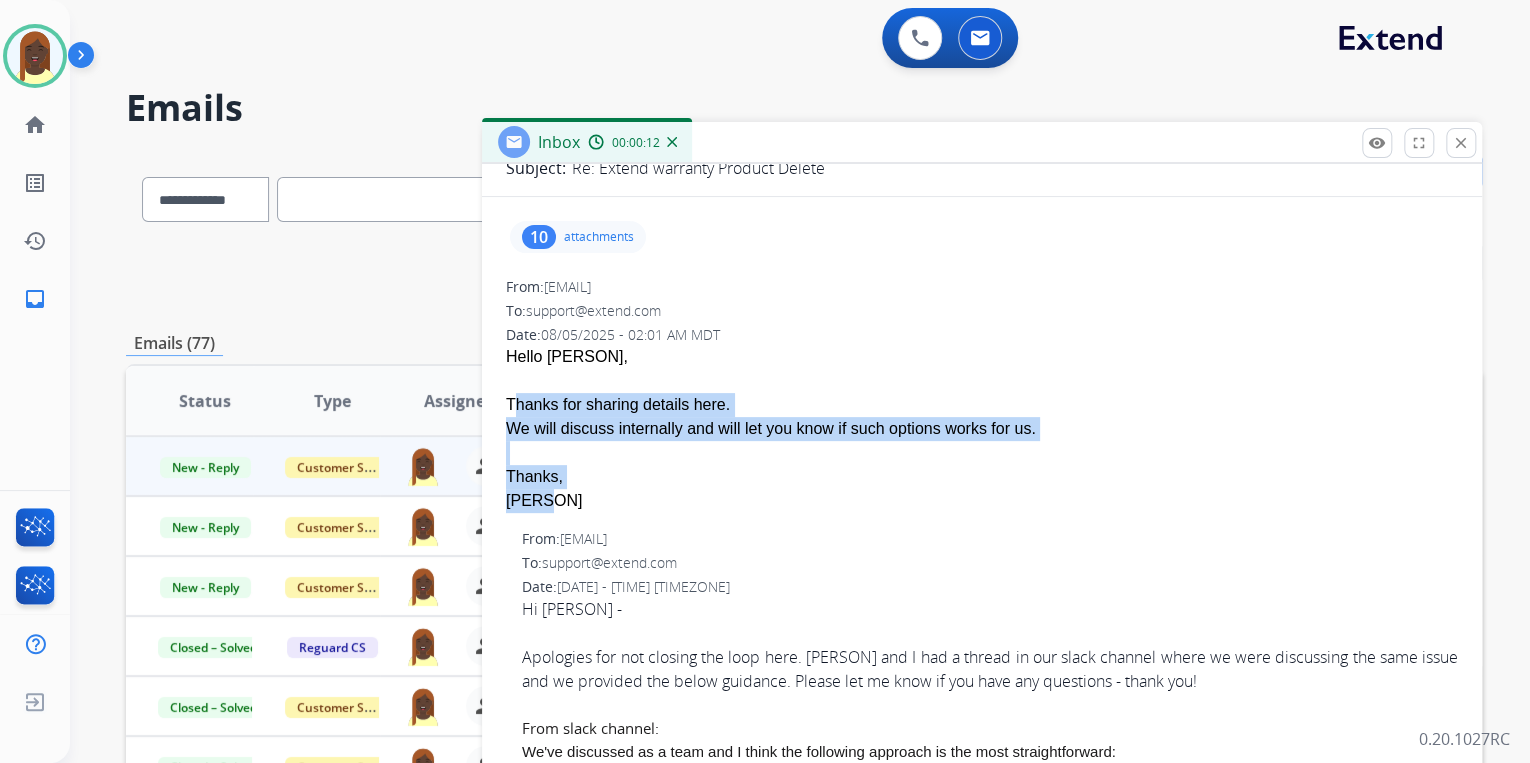 drag, startPoint x: 533, startPoint y: 494, endPoint x: 788, endPoint y: 427, distance: 263.6551 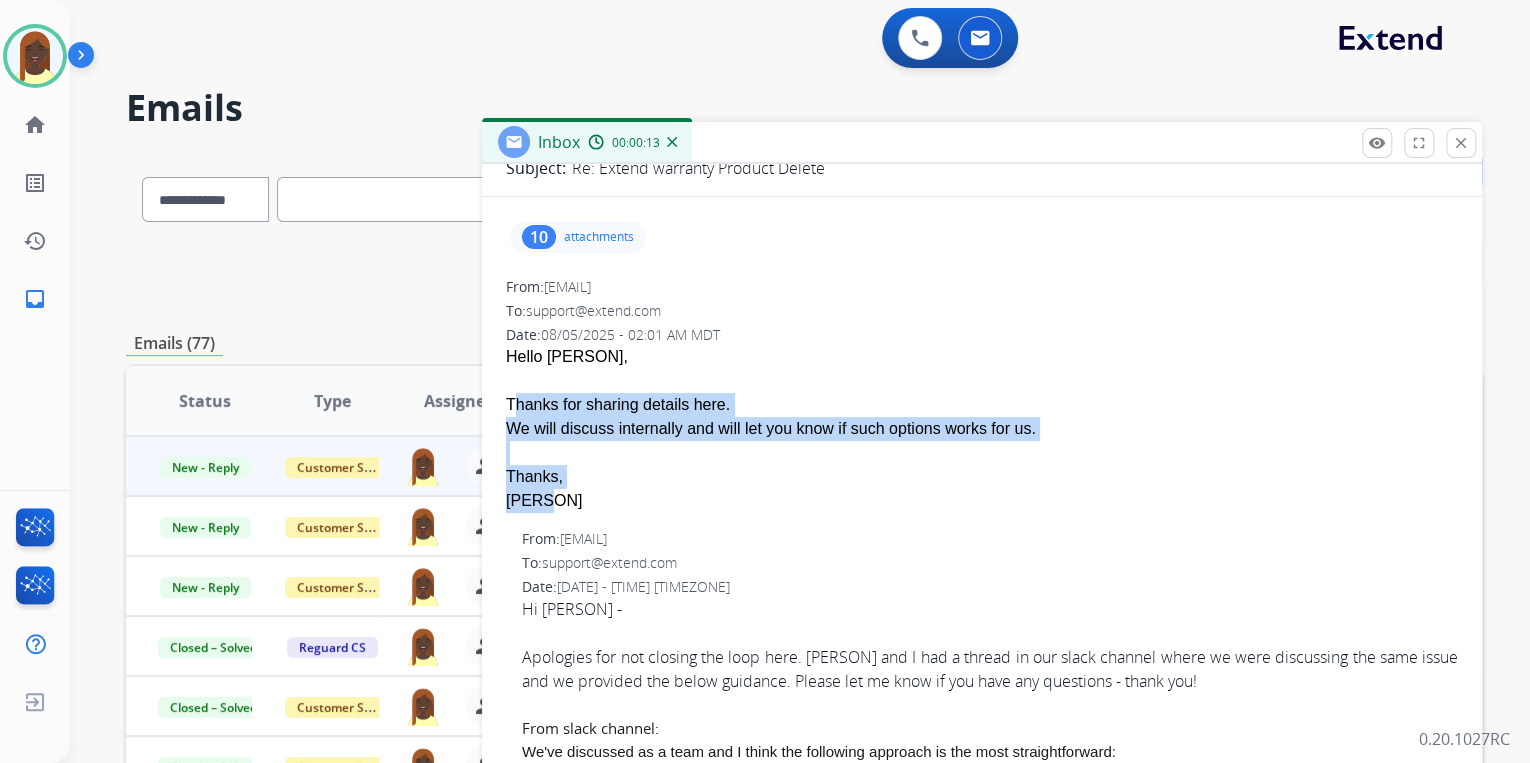 copy on "Thanks for sharing details here.
We will discuss internally and will let you know if such options works for us.
Thanks,
Naza" 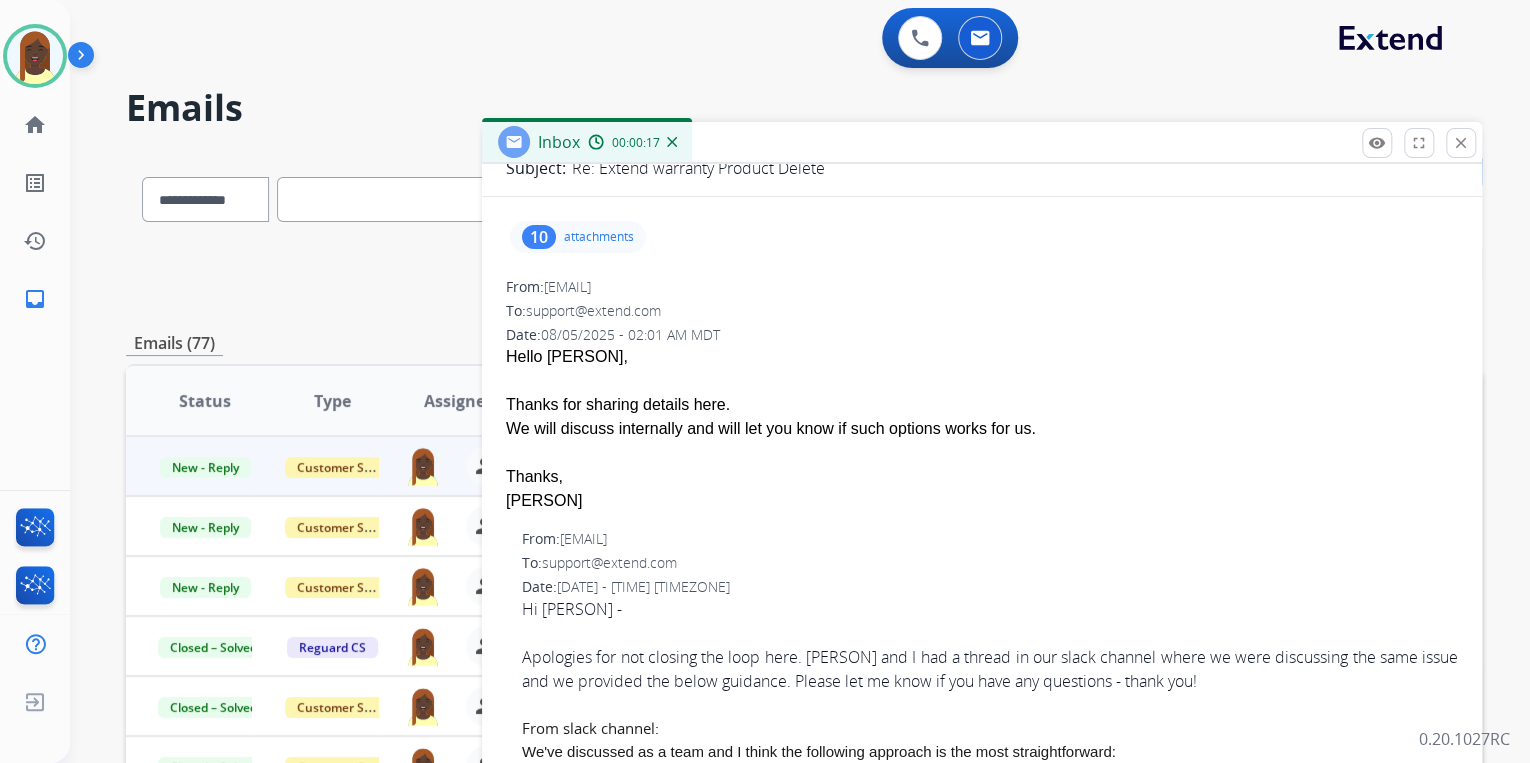 click on "From:  jordan.bell@extend.com" at bounding box center (990, 539) 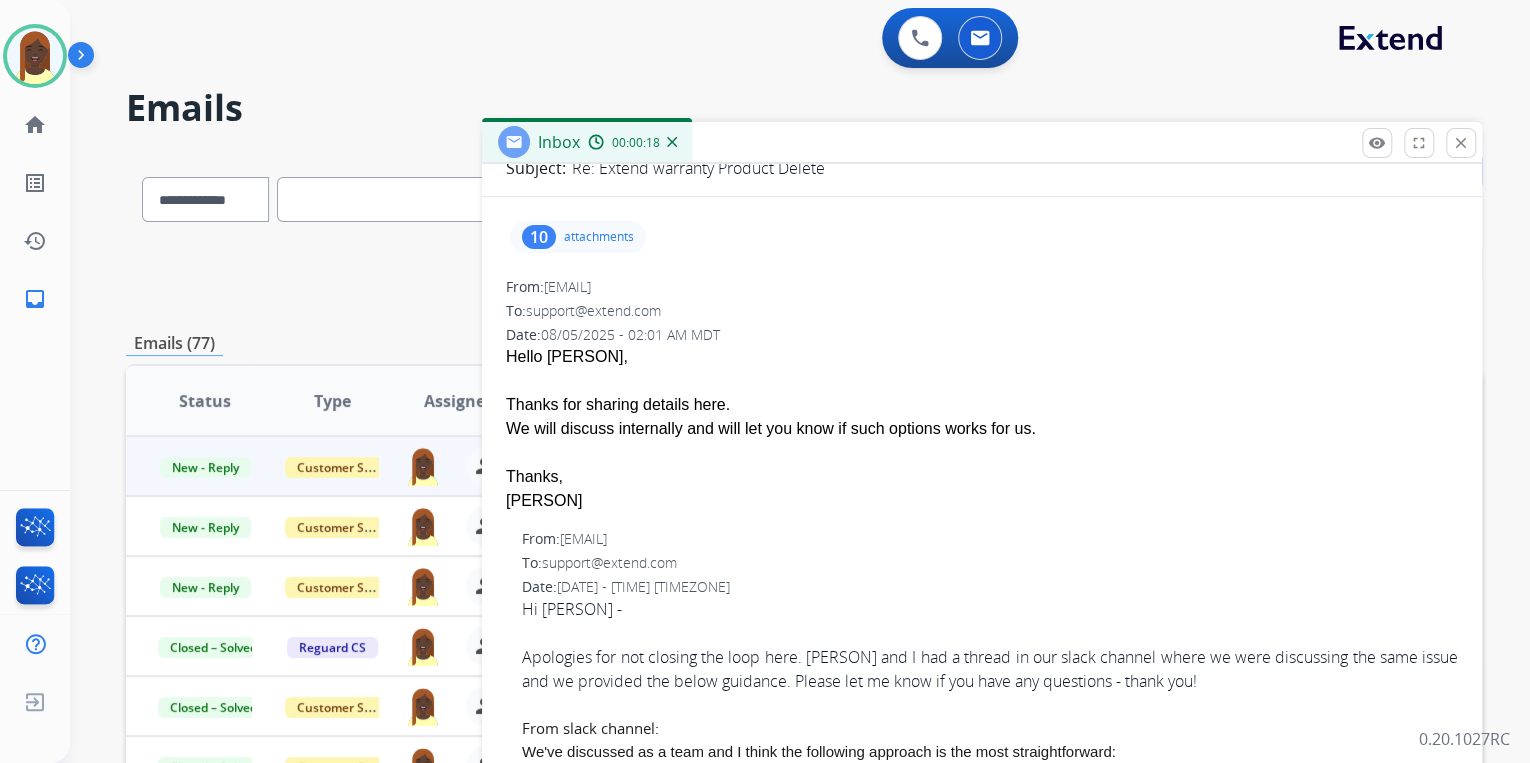 scroll, scrollTop: 0, scrollLeft: 0, axis: both 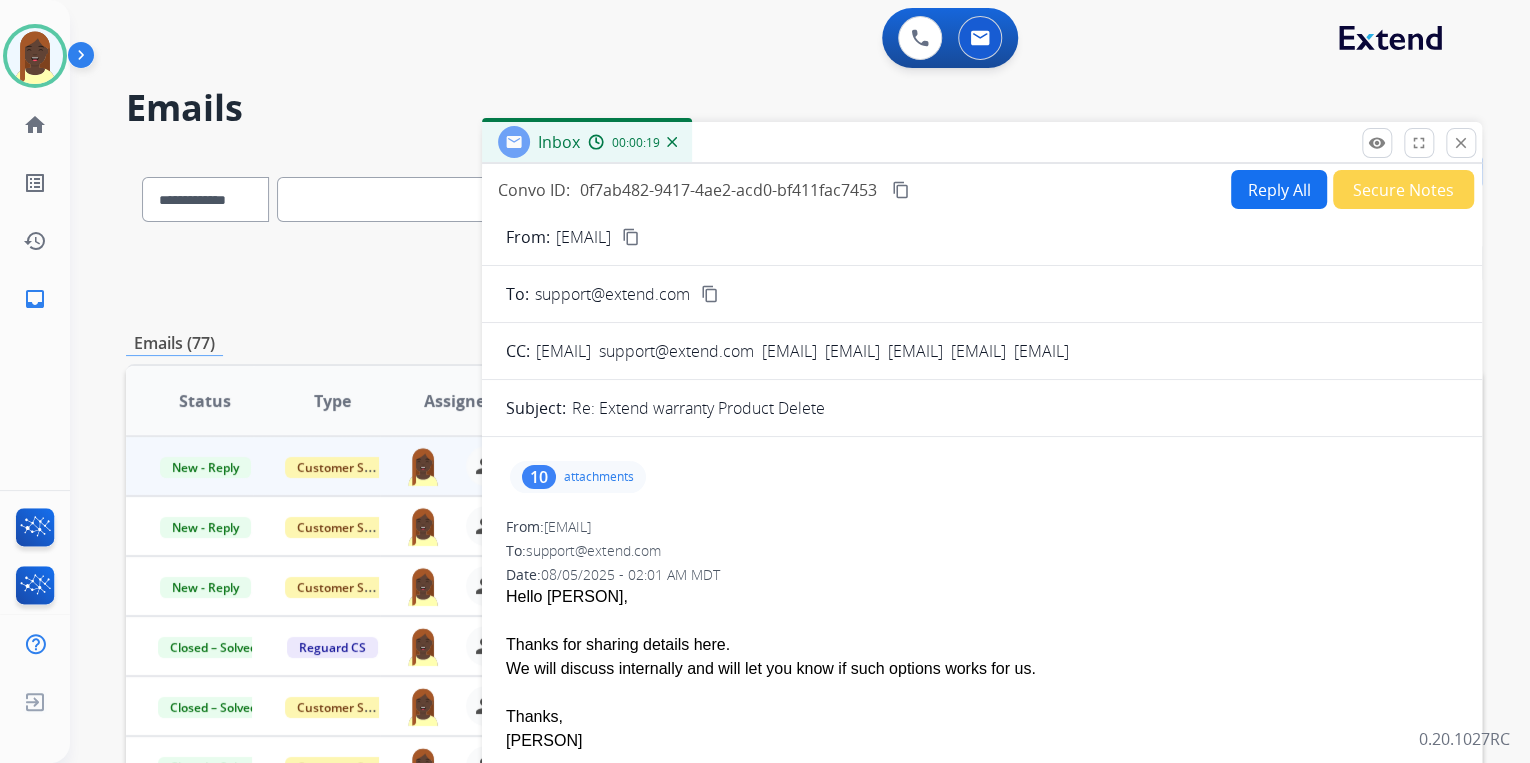 click on "Secure Notes" at bounding box center (1403, 189) 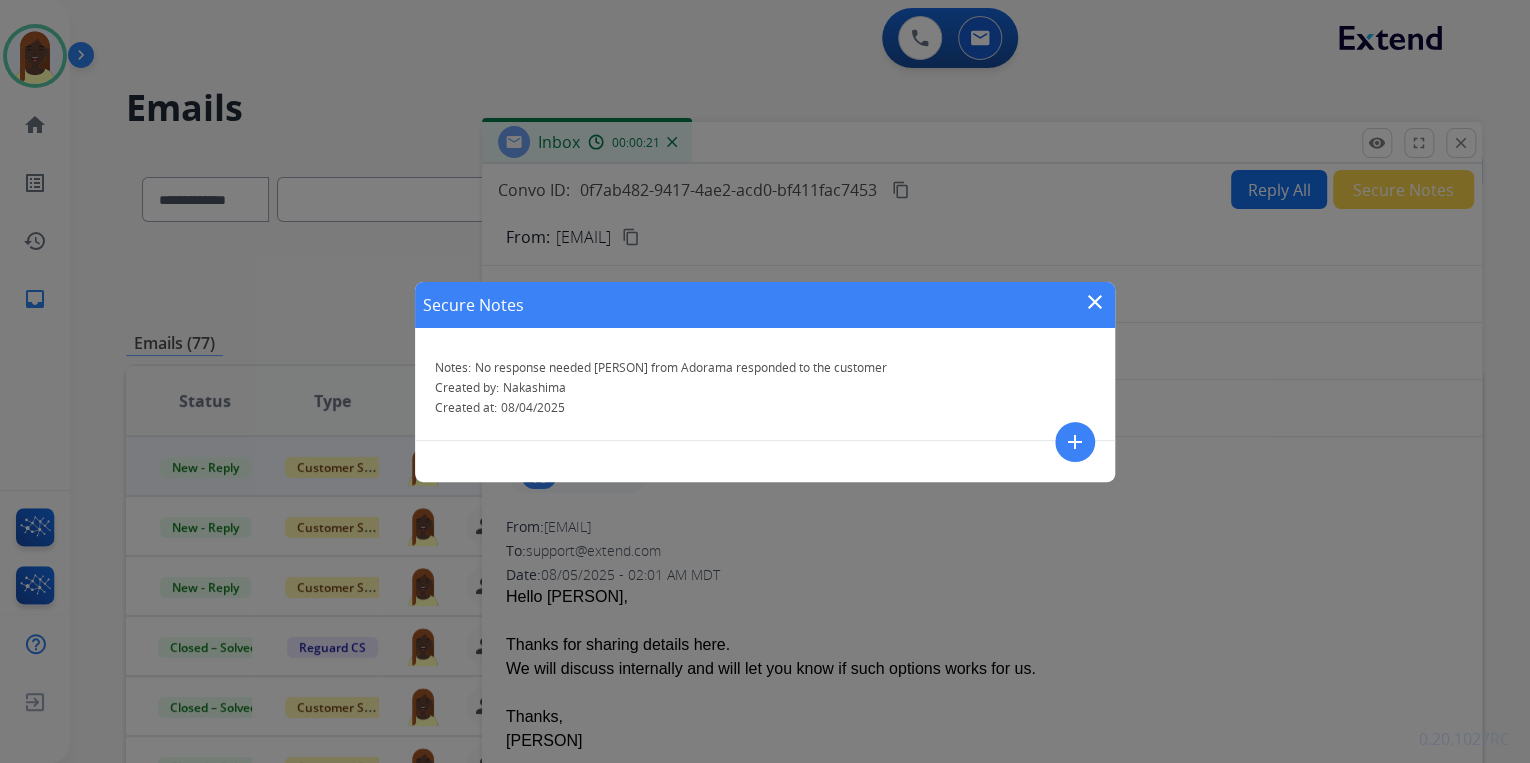 click on "add" at bounding box center (1075, 442) 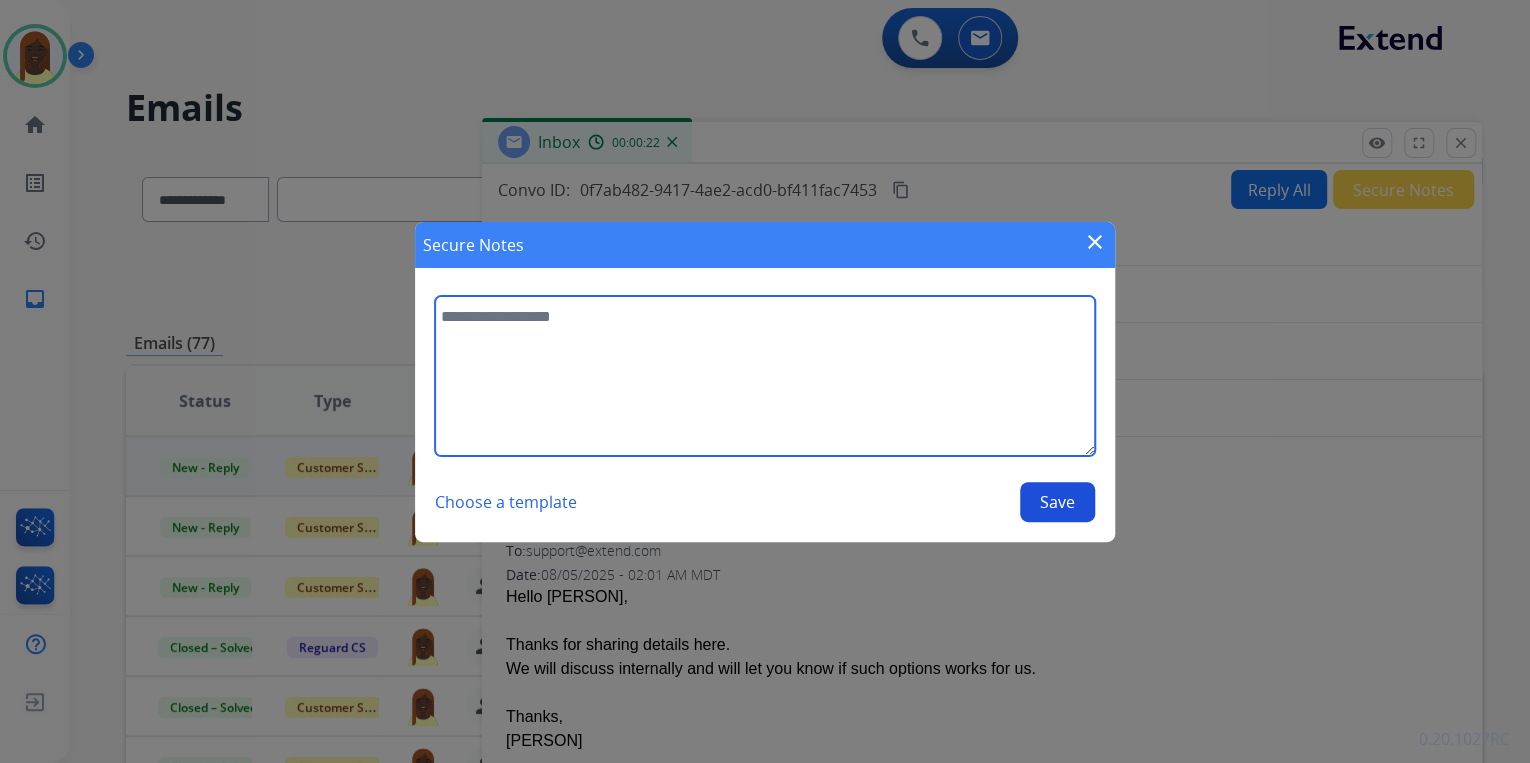 click at bounding box center (765, 376) 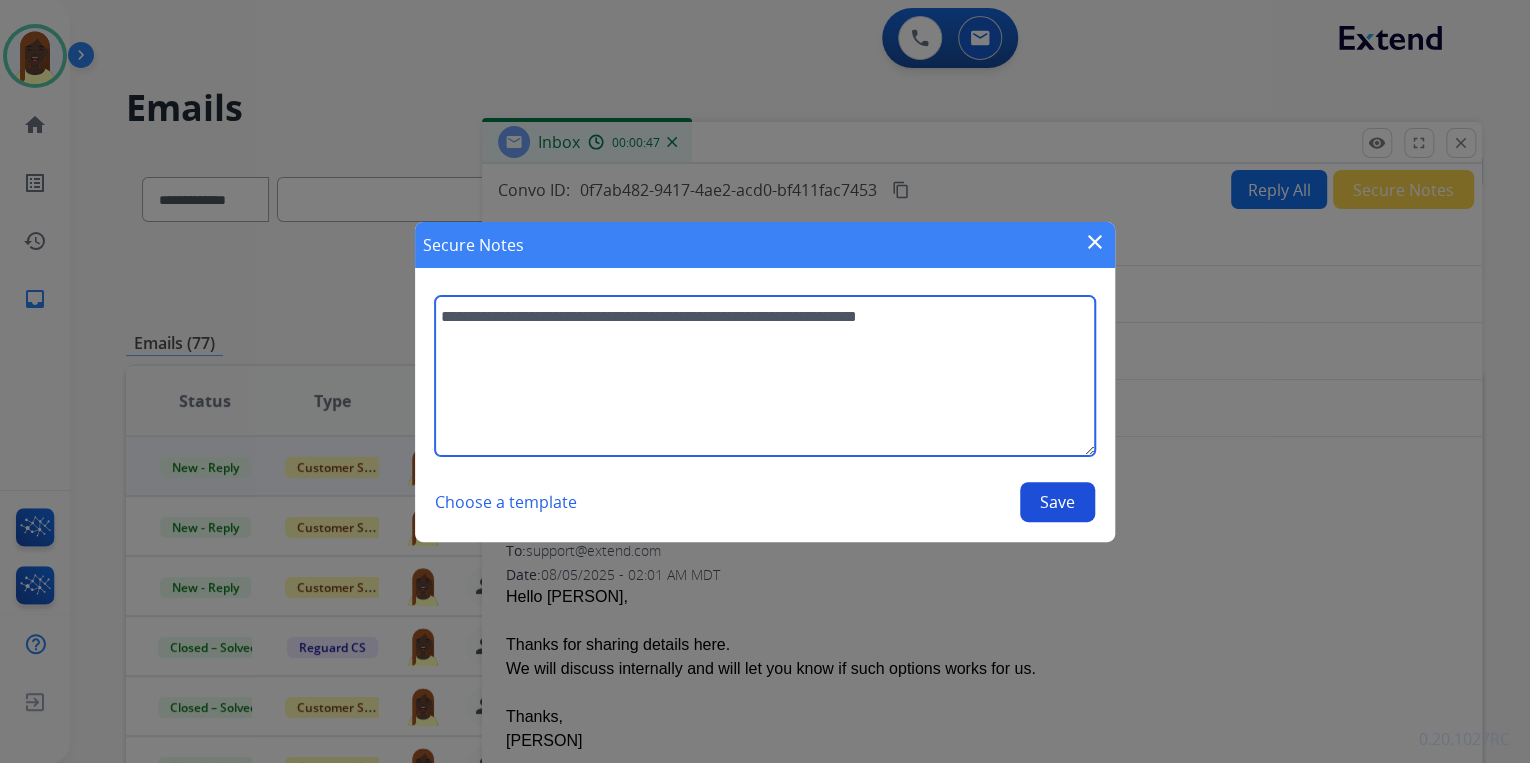 type on "**********" 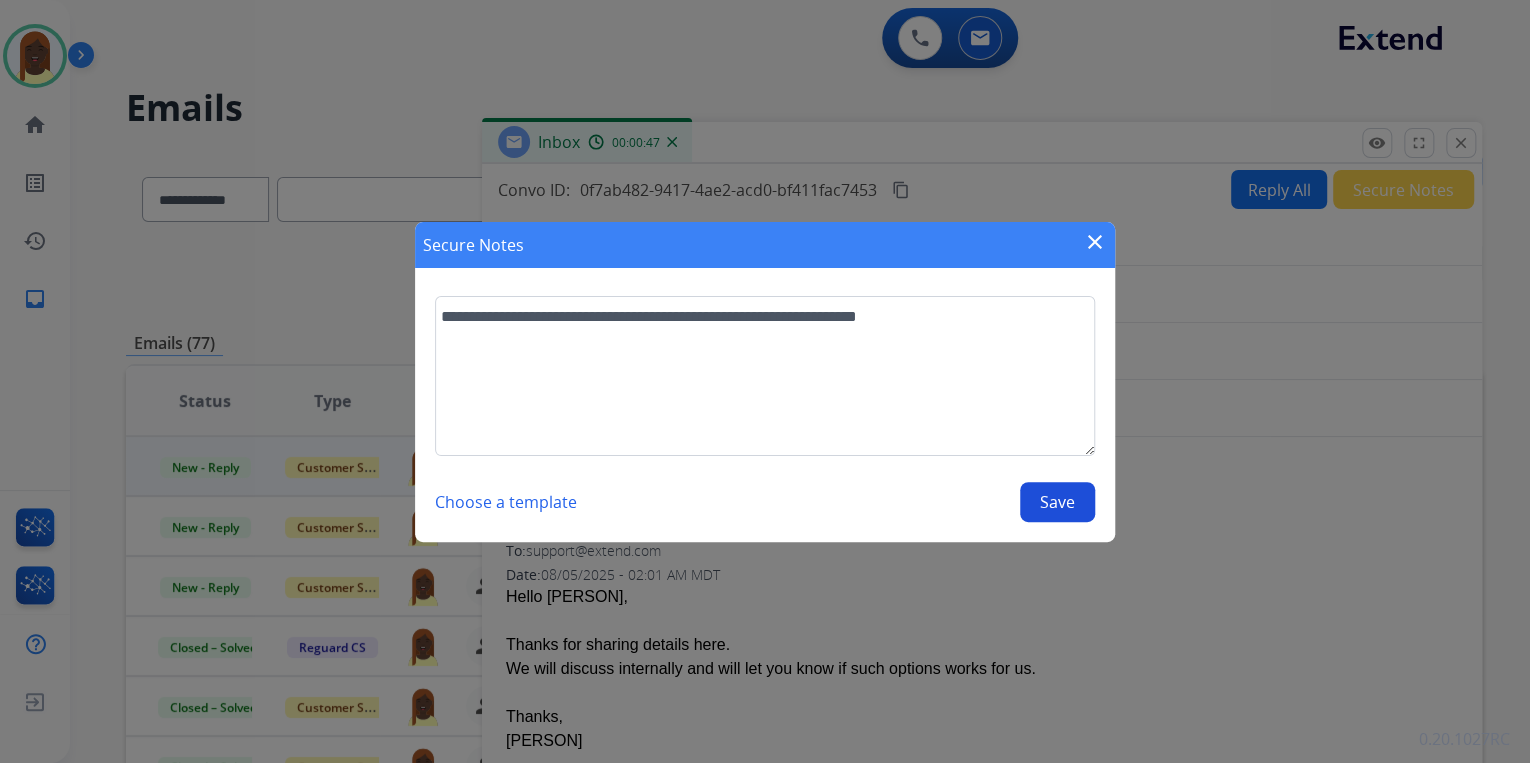 click on "Save" at bounding box center [1057, 502] 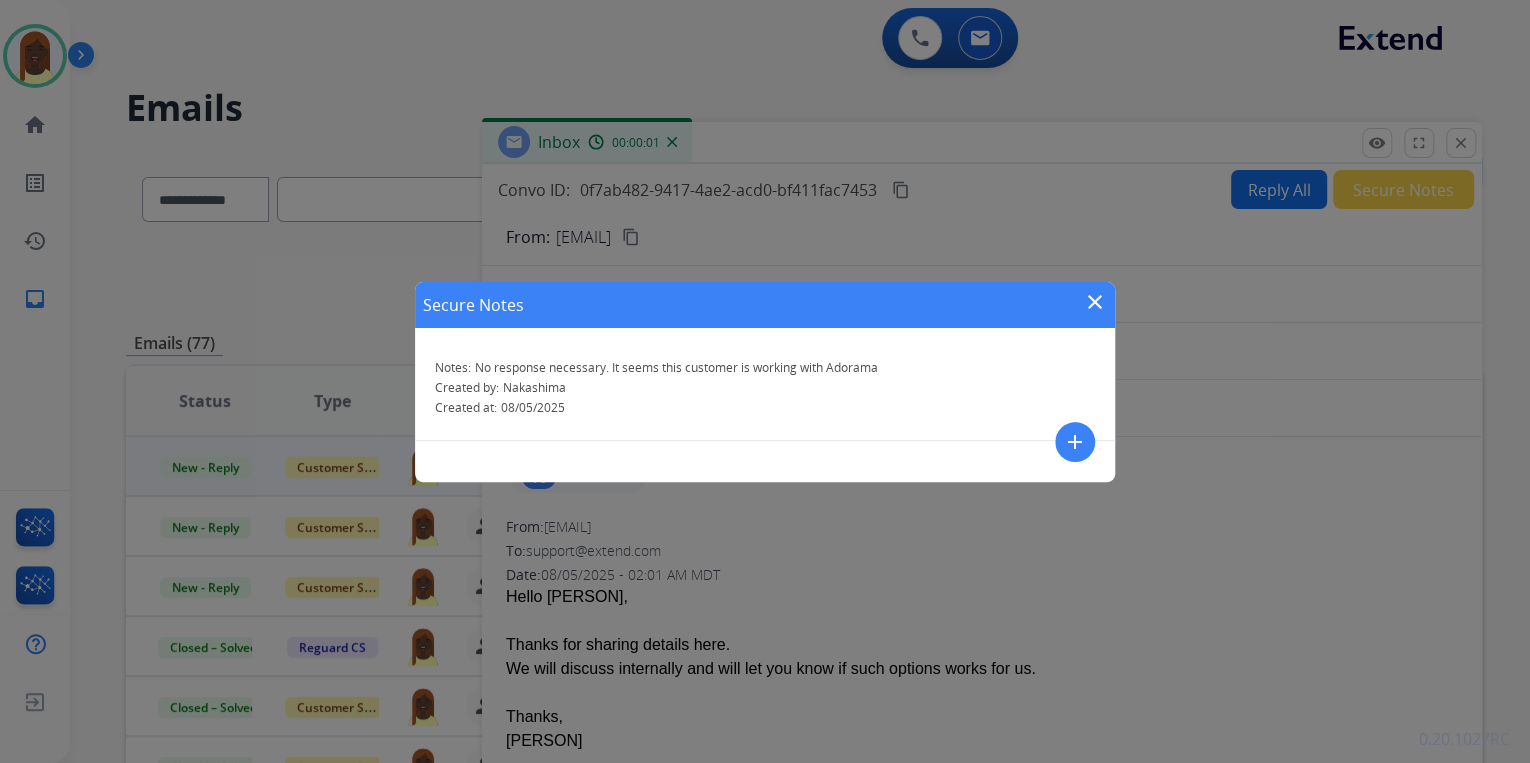 click on "close" at bounding box center (1095, 302) 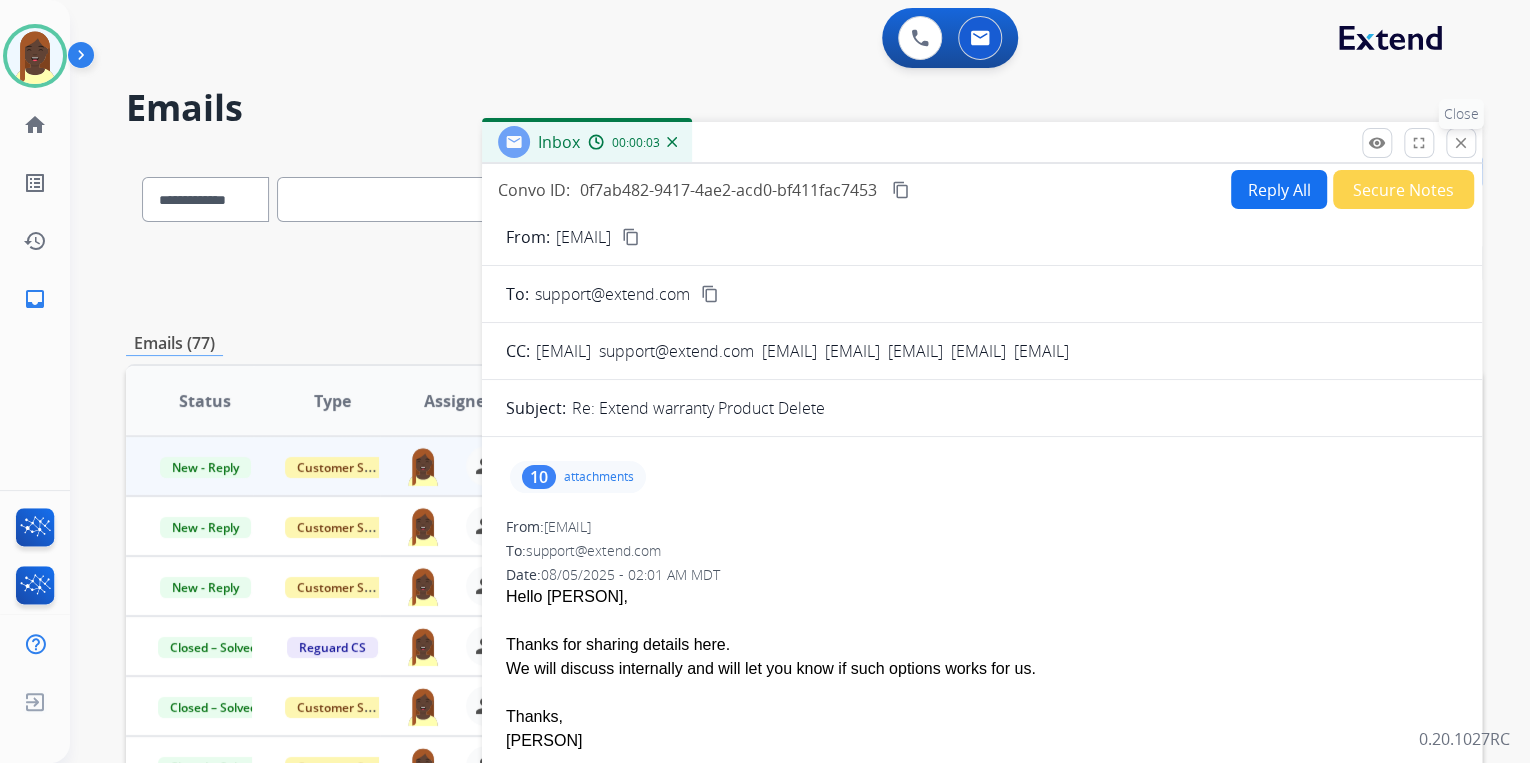 click on "close" at bounding box center (1461, 143) 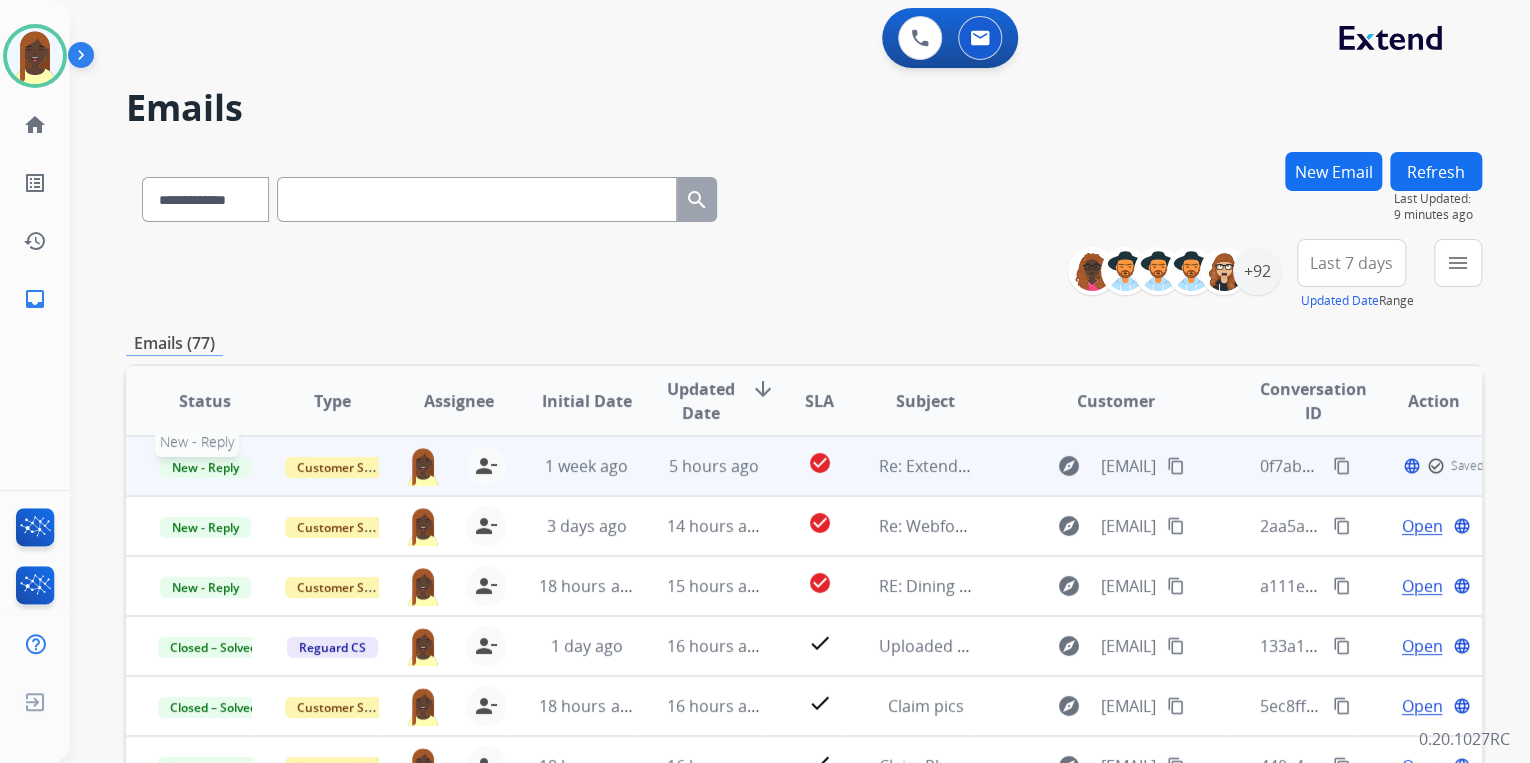 click on "New - Reply" at bounding box center [205, 467] 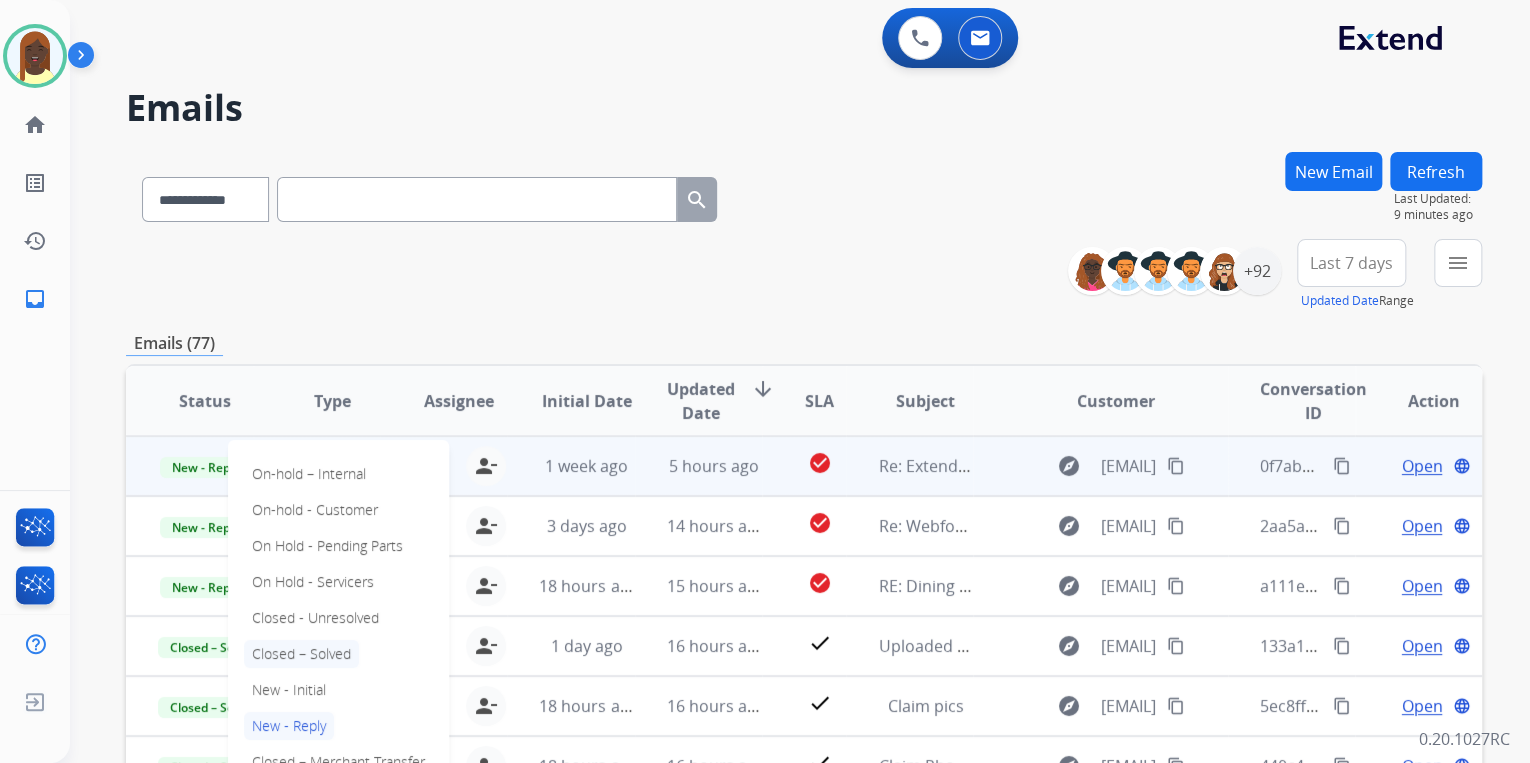 click on "Closed – Solved" at bounding box center [301, 654] 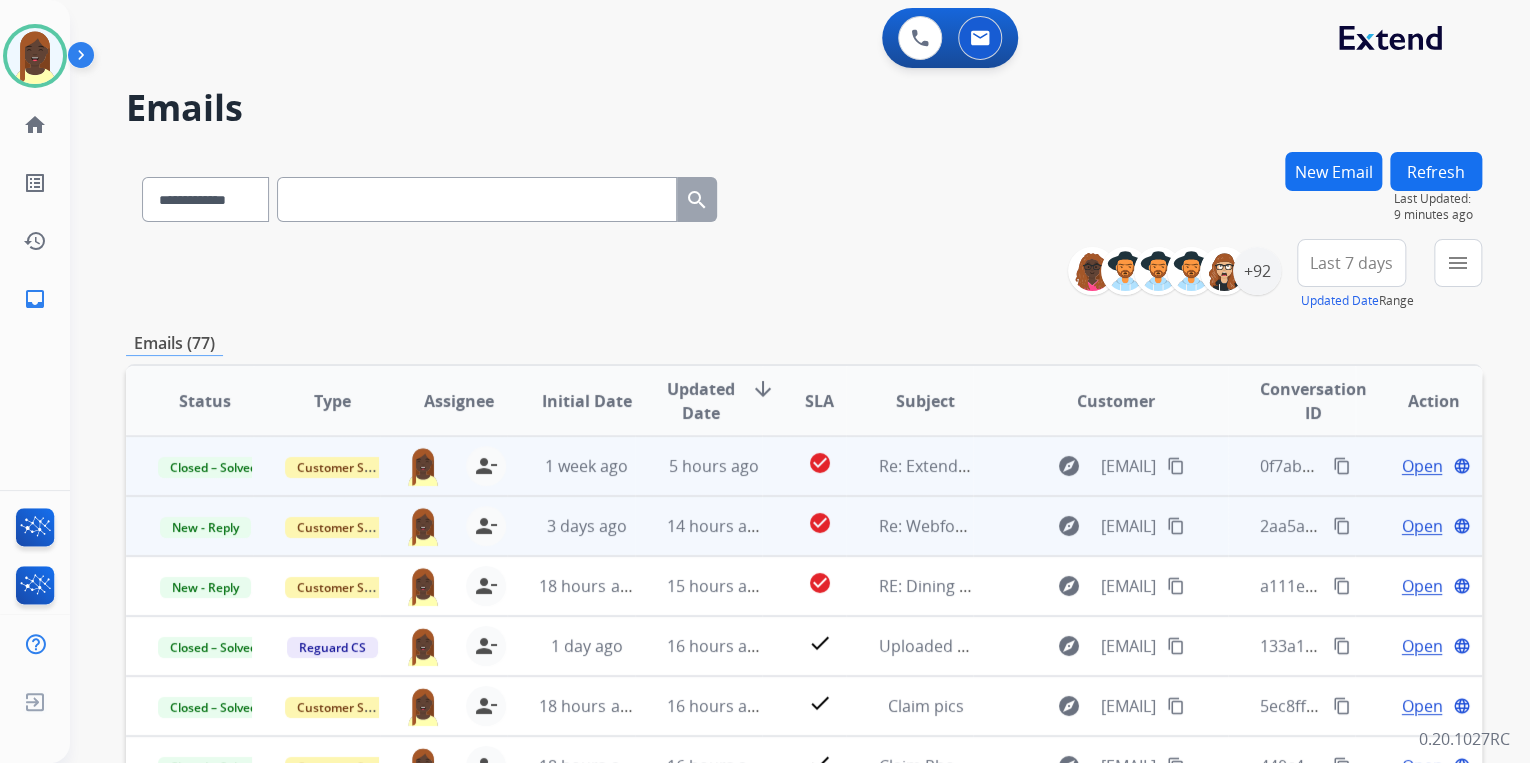 click on "content_copy" at bounding box center [1342, 526] 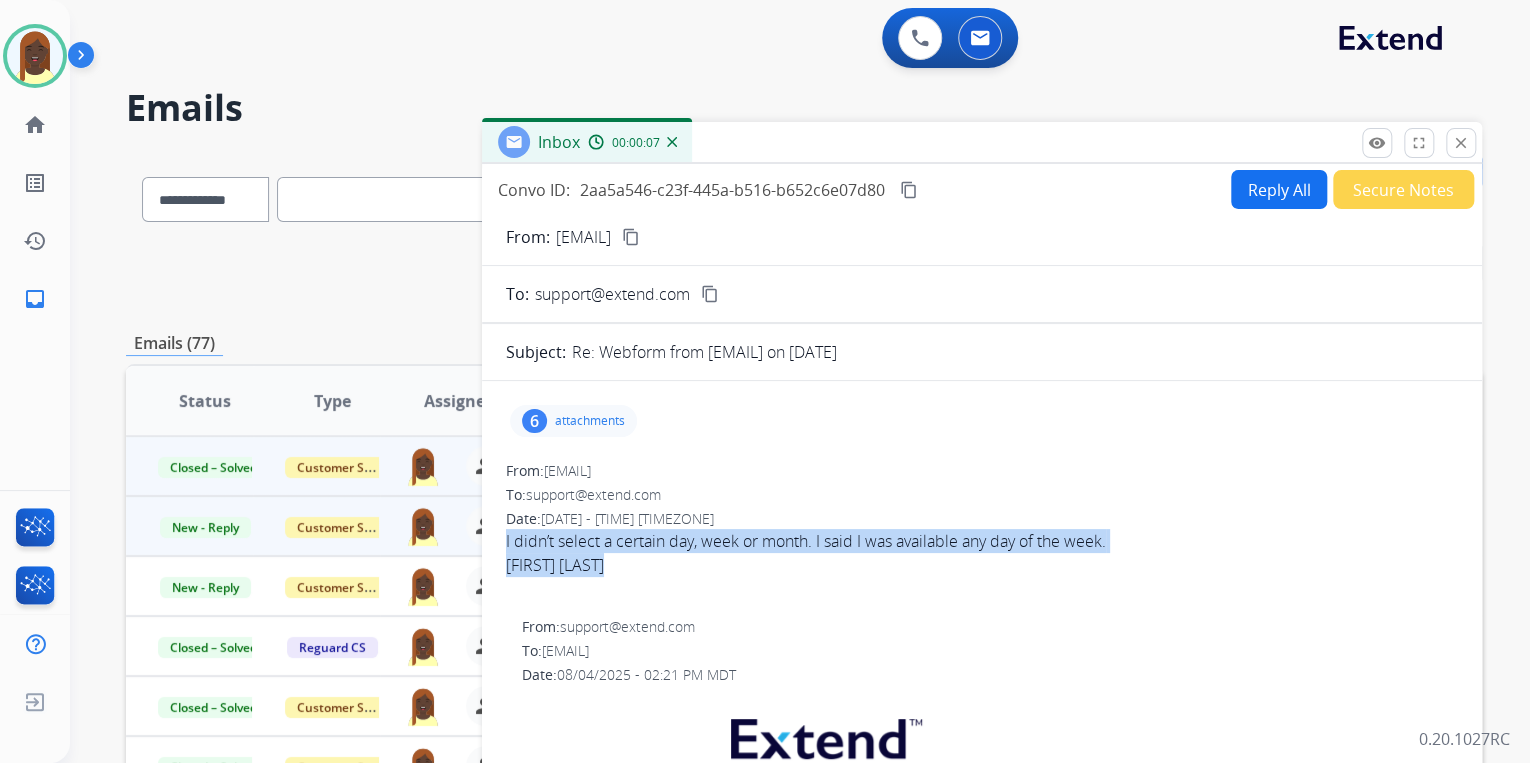drag, startPoint x: 492, startPoint y: 540, endPoint x: 633, endPoint y: 566, distance: 143.37712 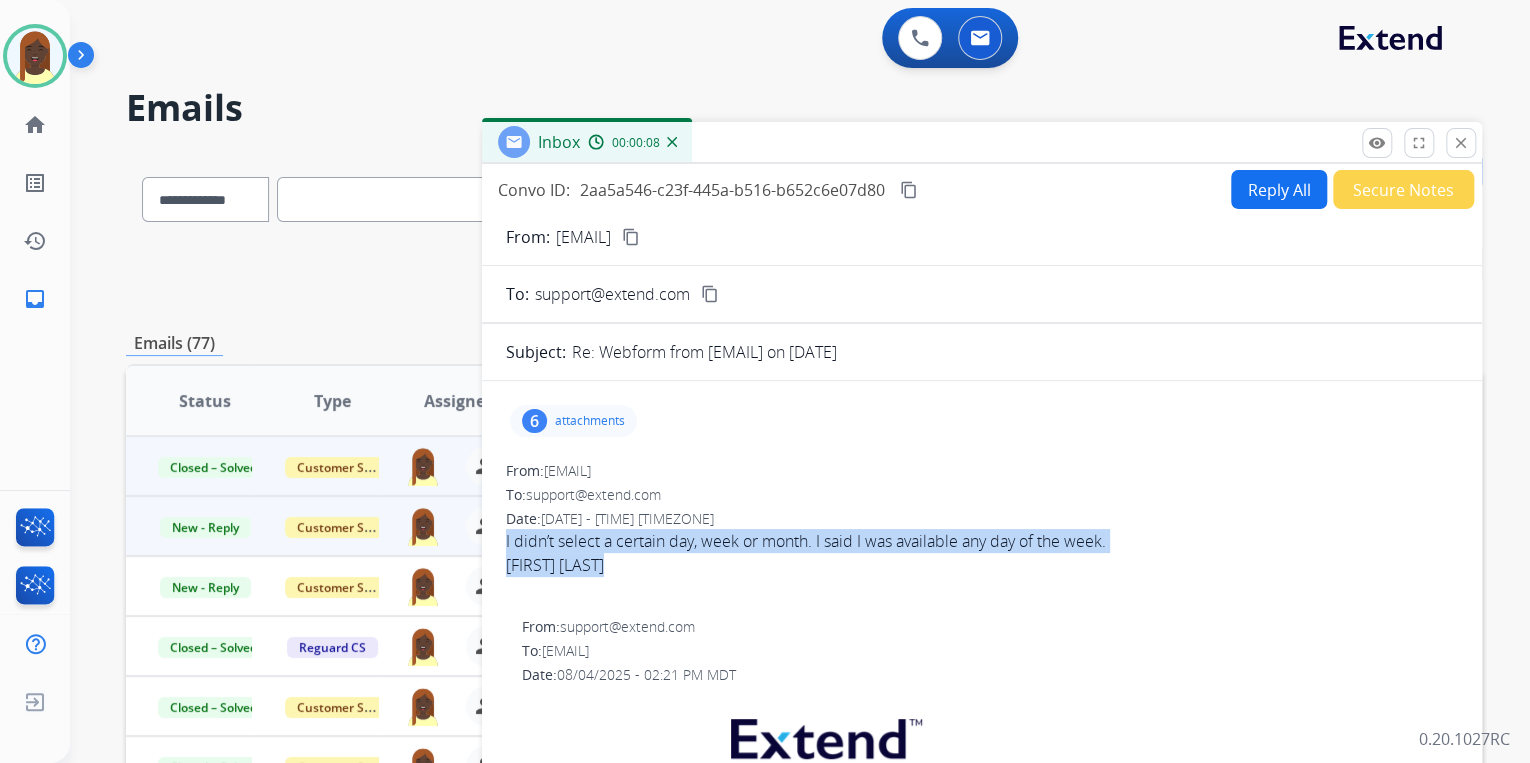 drag, startPoint x: 633, startPoint y: 566, endPoint x: 576, endPoint y: 554, distance: 58.249462 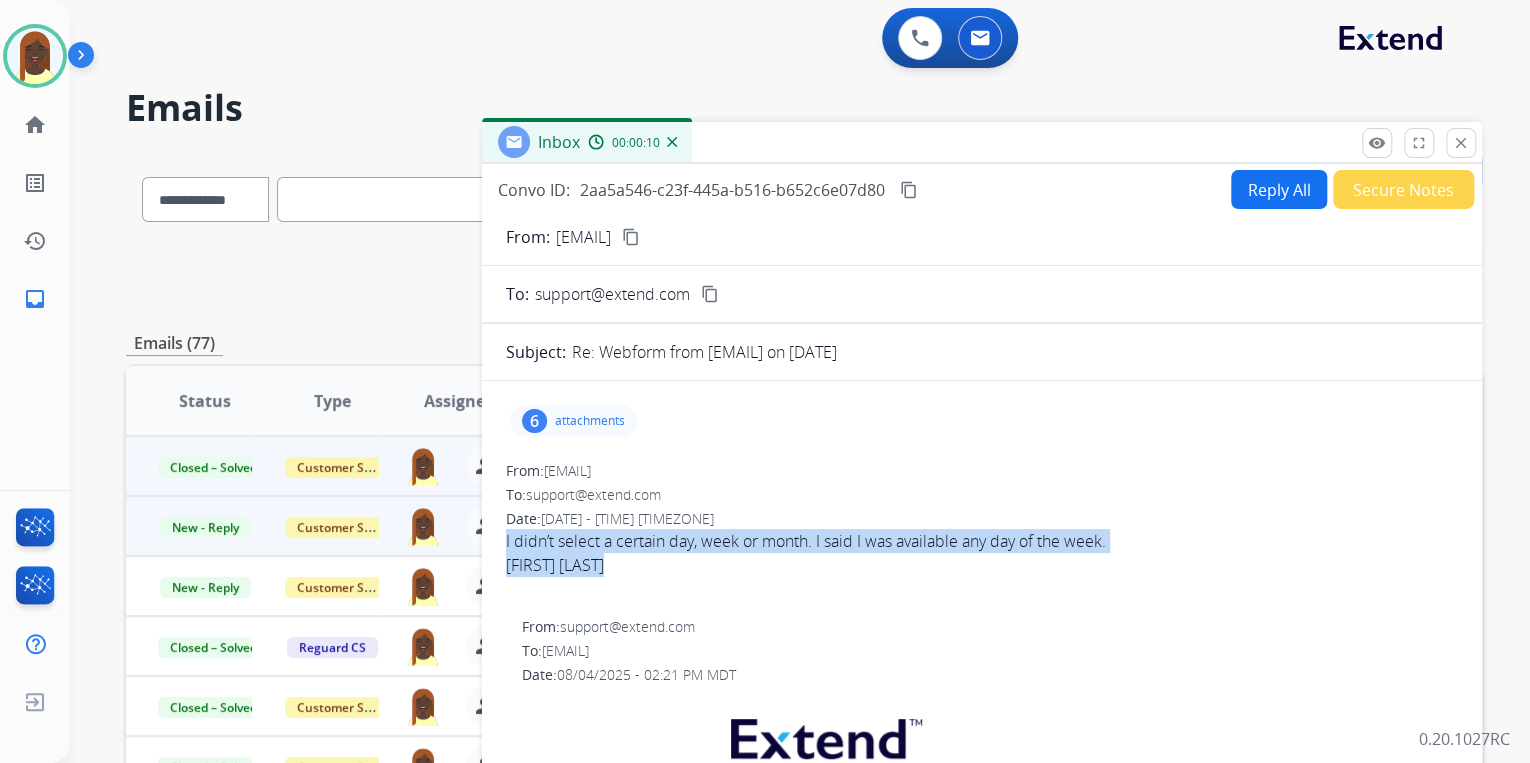 copy on "I didn’t select a certain day, week or month. I said I was available any day of the week.  Natalie Mannon" 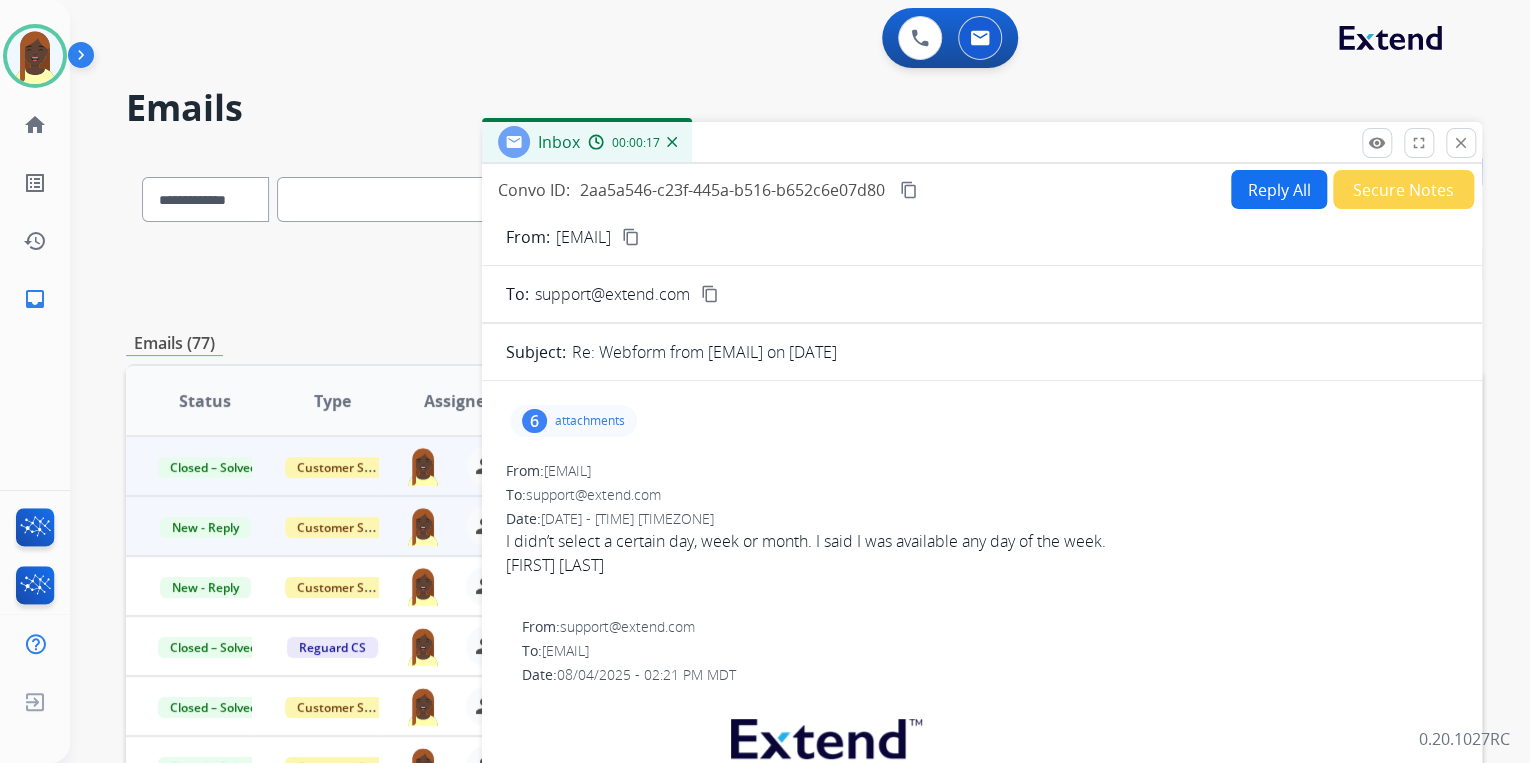click on "From:  natalieking0890@icloud.com" at bounding box center (982, 471) 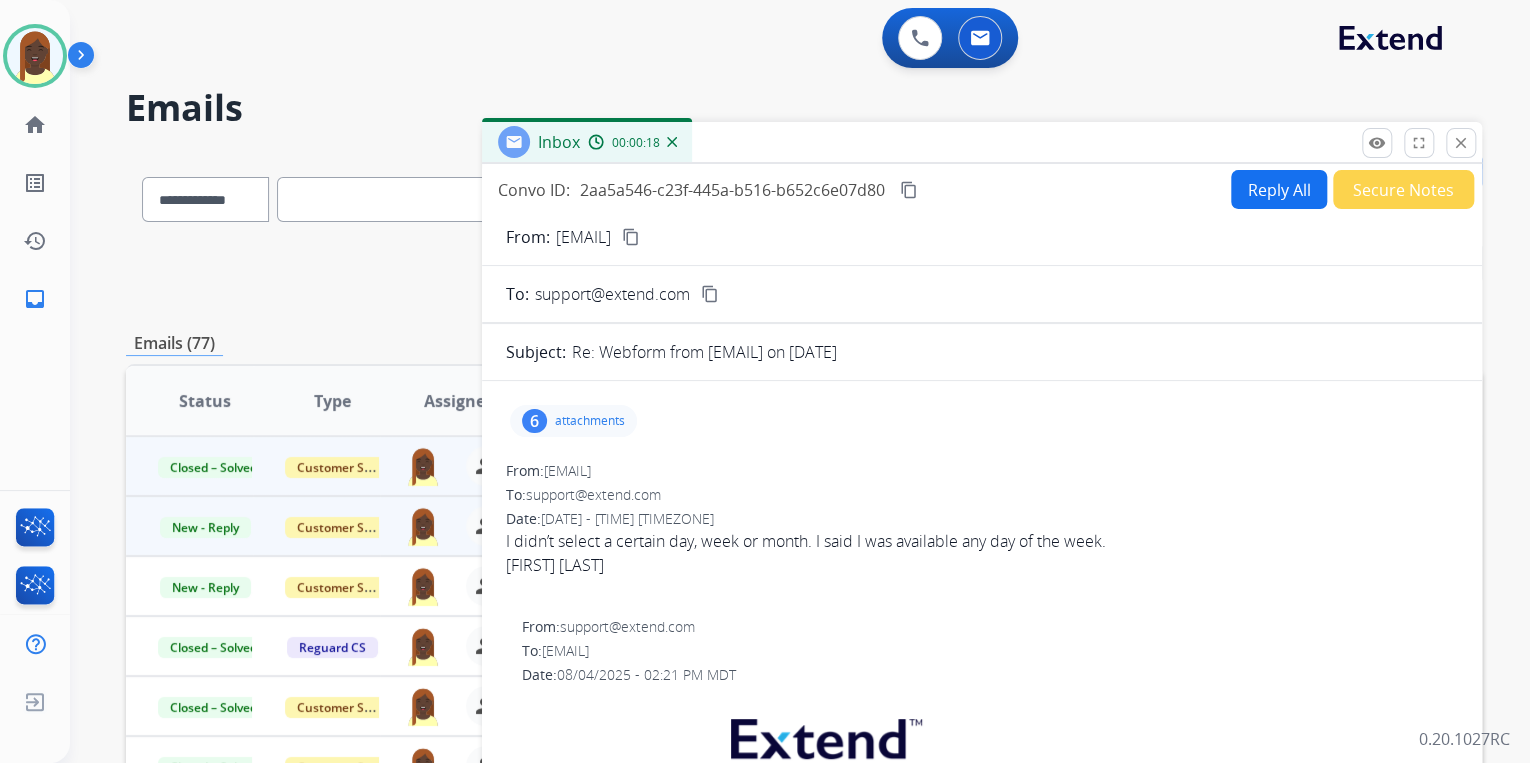 click on "Reply All" at bounding box center [1279, 189] 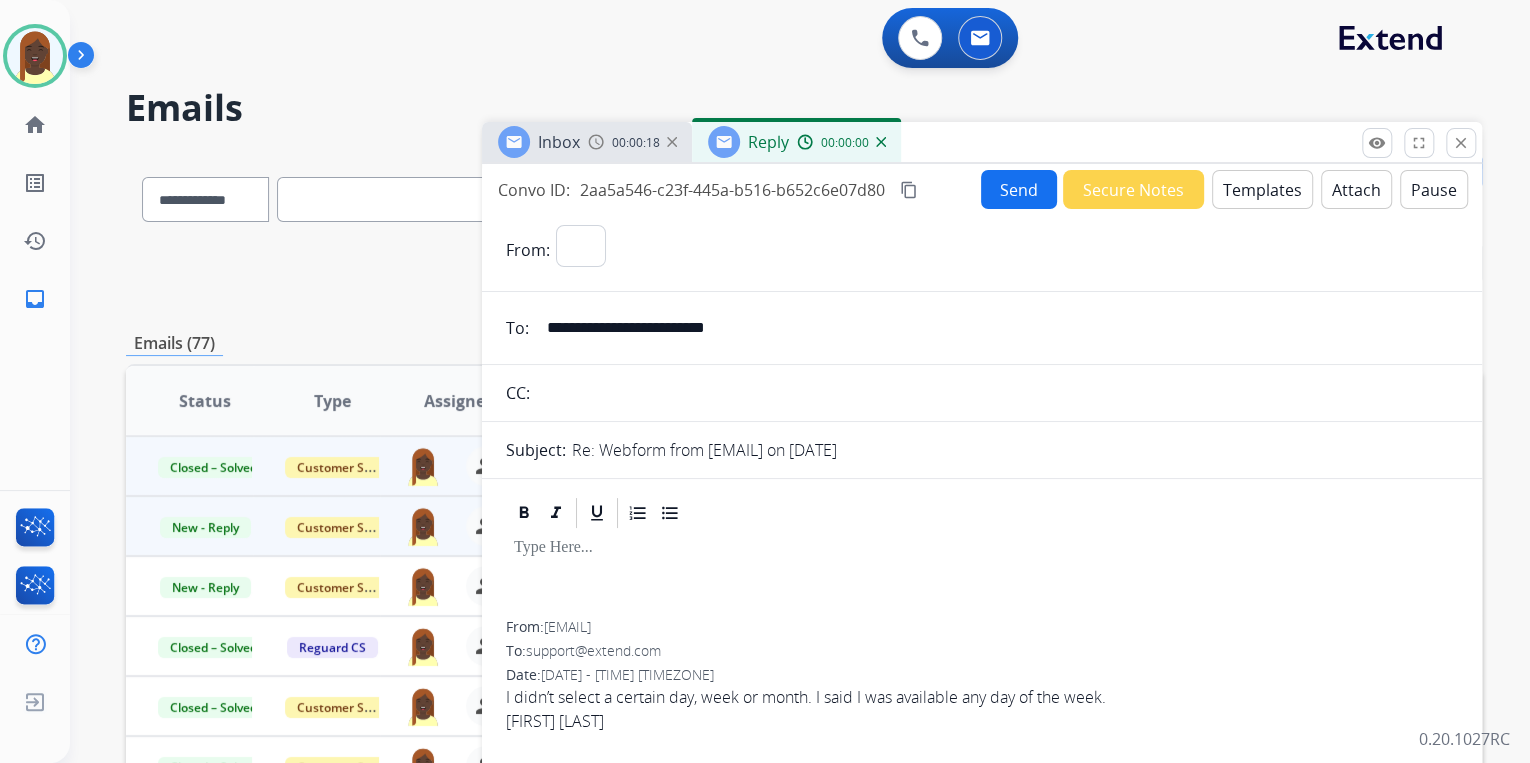 select on "**********" 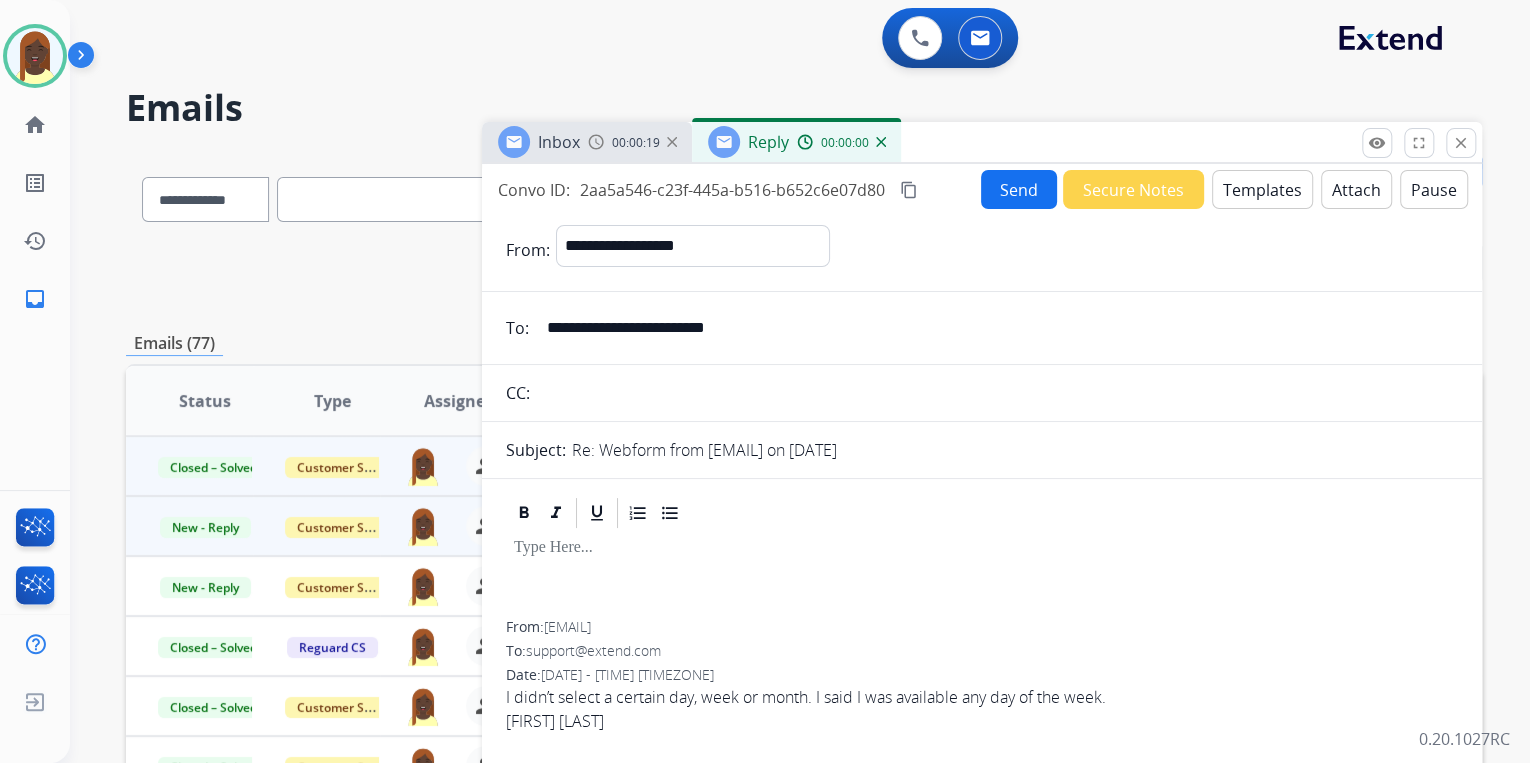 click on "Templates" at bounding box center (1262, 189) 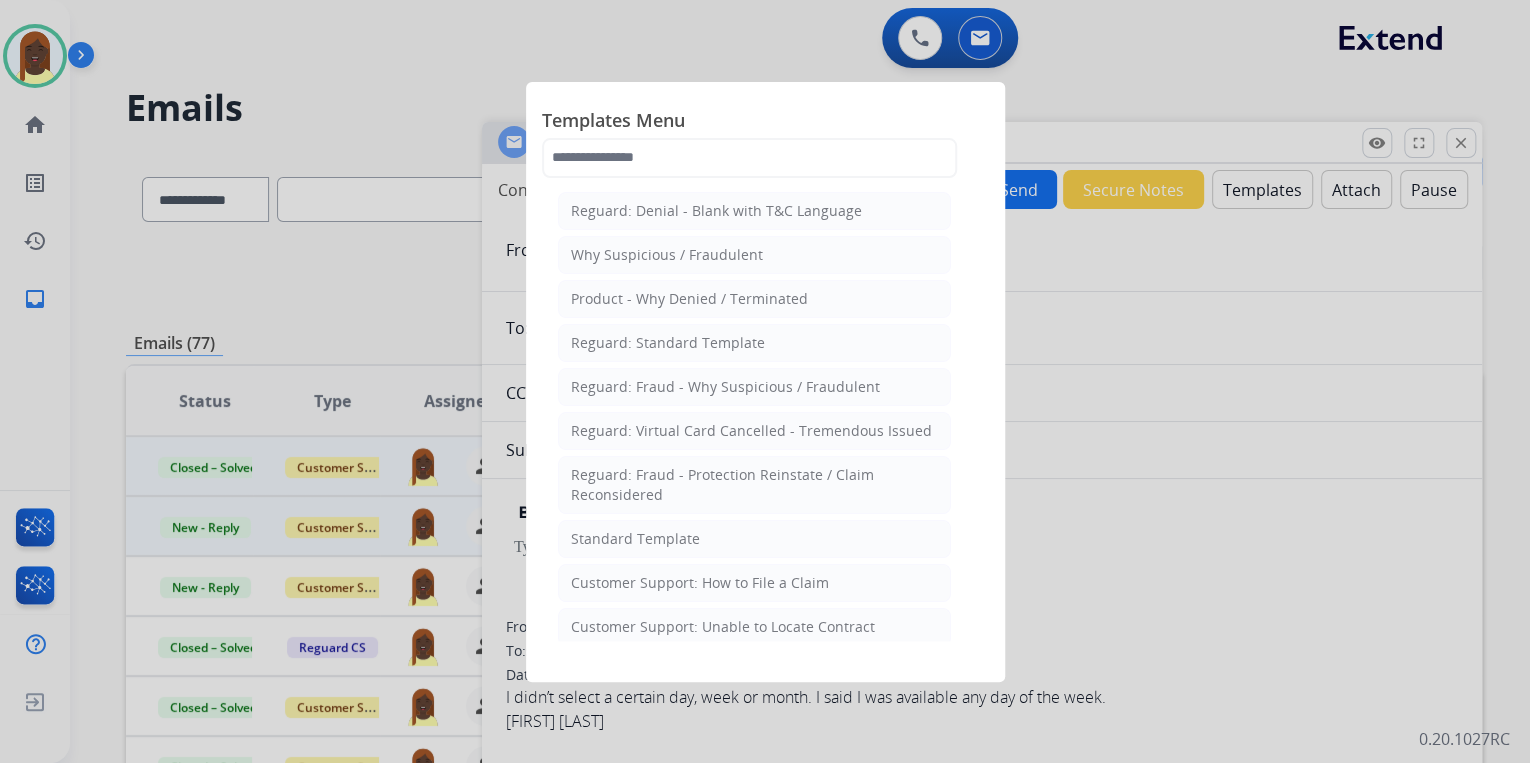 click 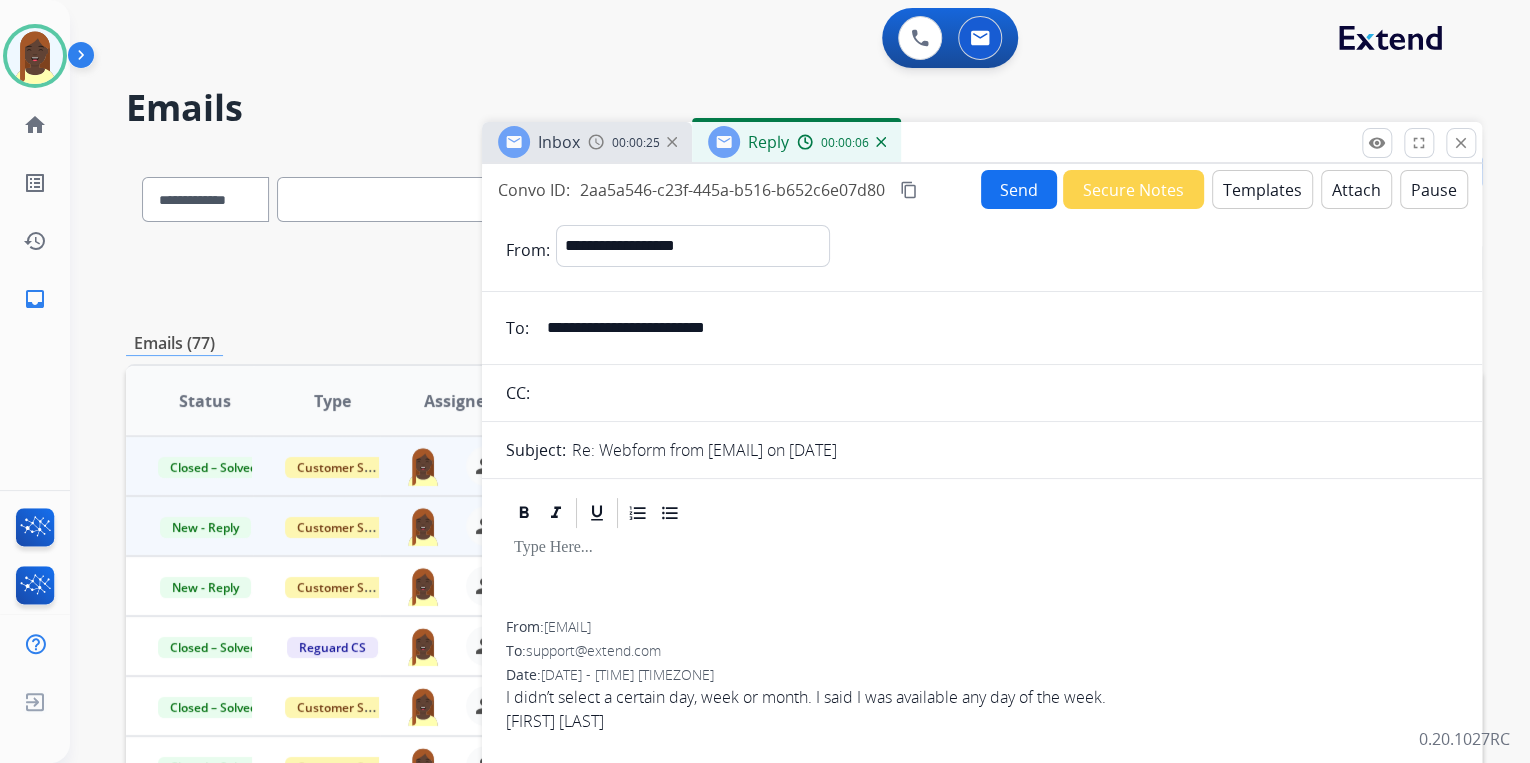 drag, startPoint x: 764, startPoint y: 332, endPoint x: 547, endPoint y: 329, distance: 217.02074 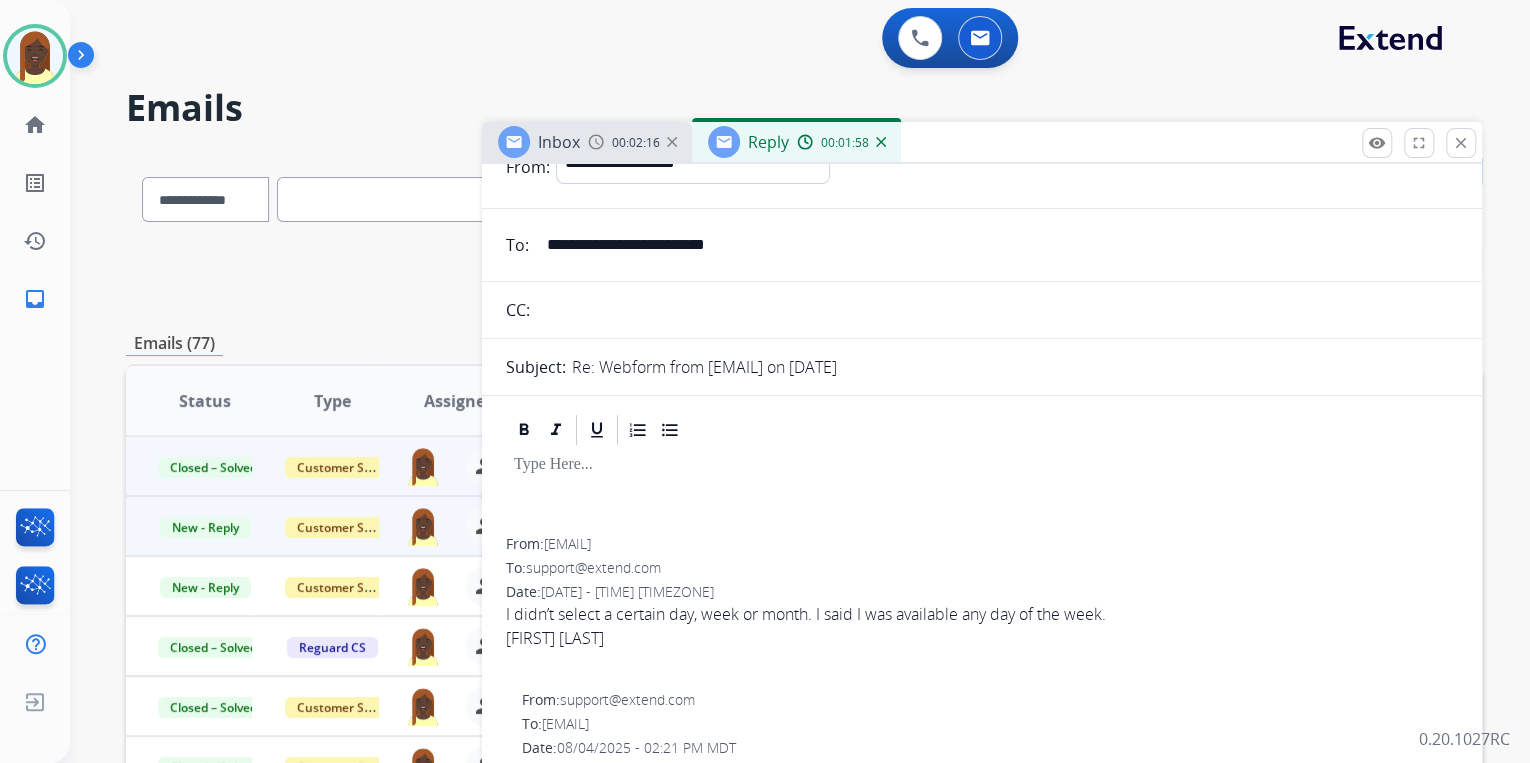 scroll, scrollTop: 0, scrollLeft: 0, axis: both 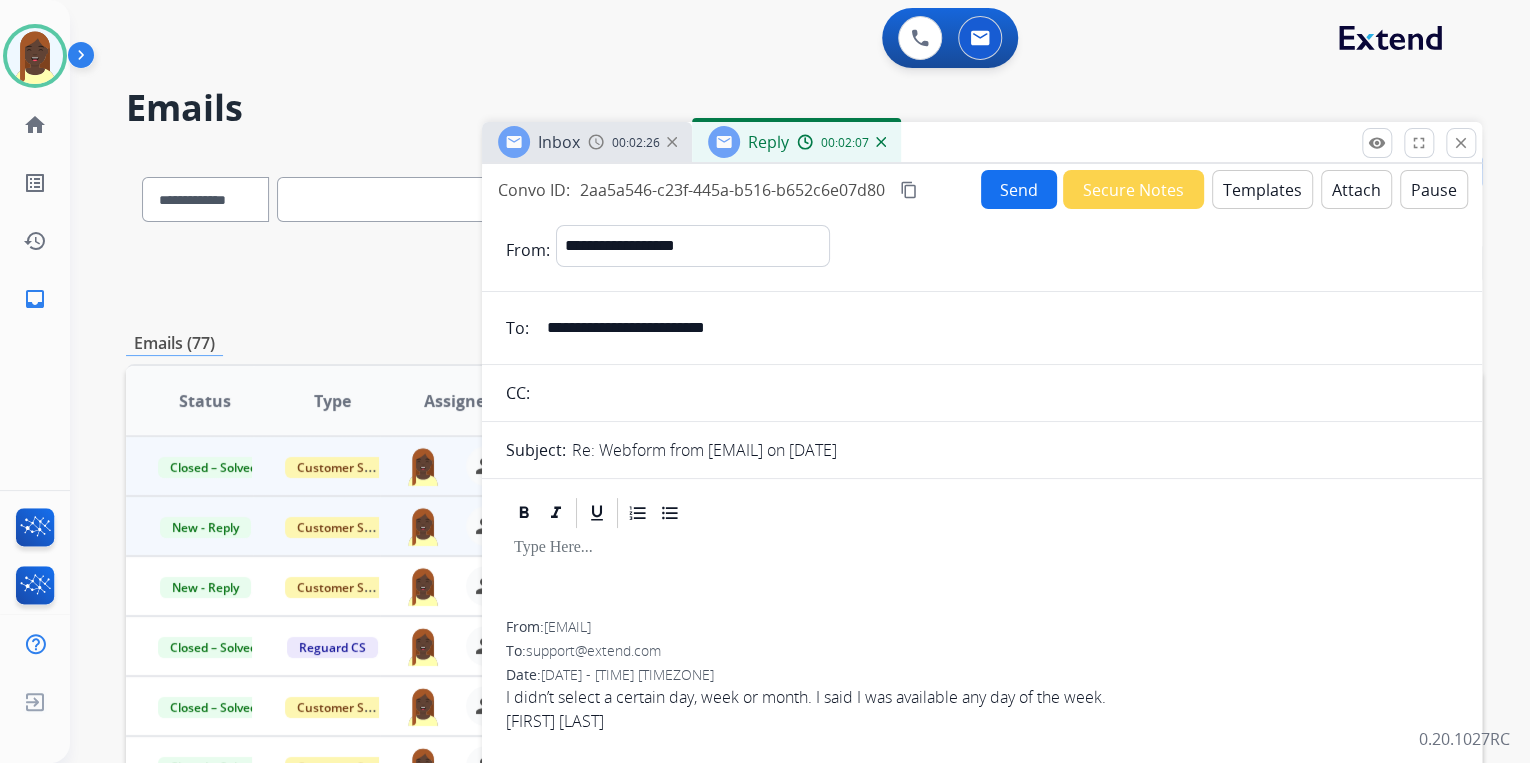 click on "Templates" at bounding box center [1262, 189] 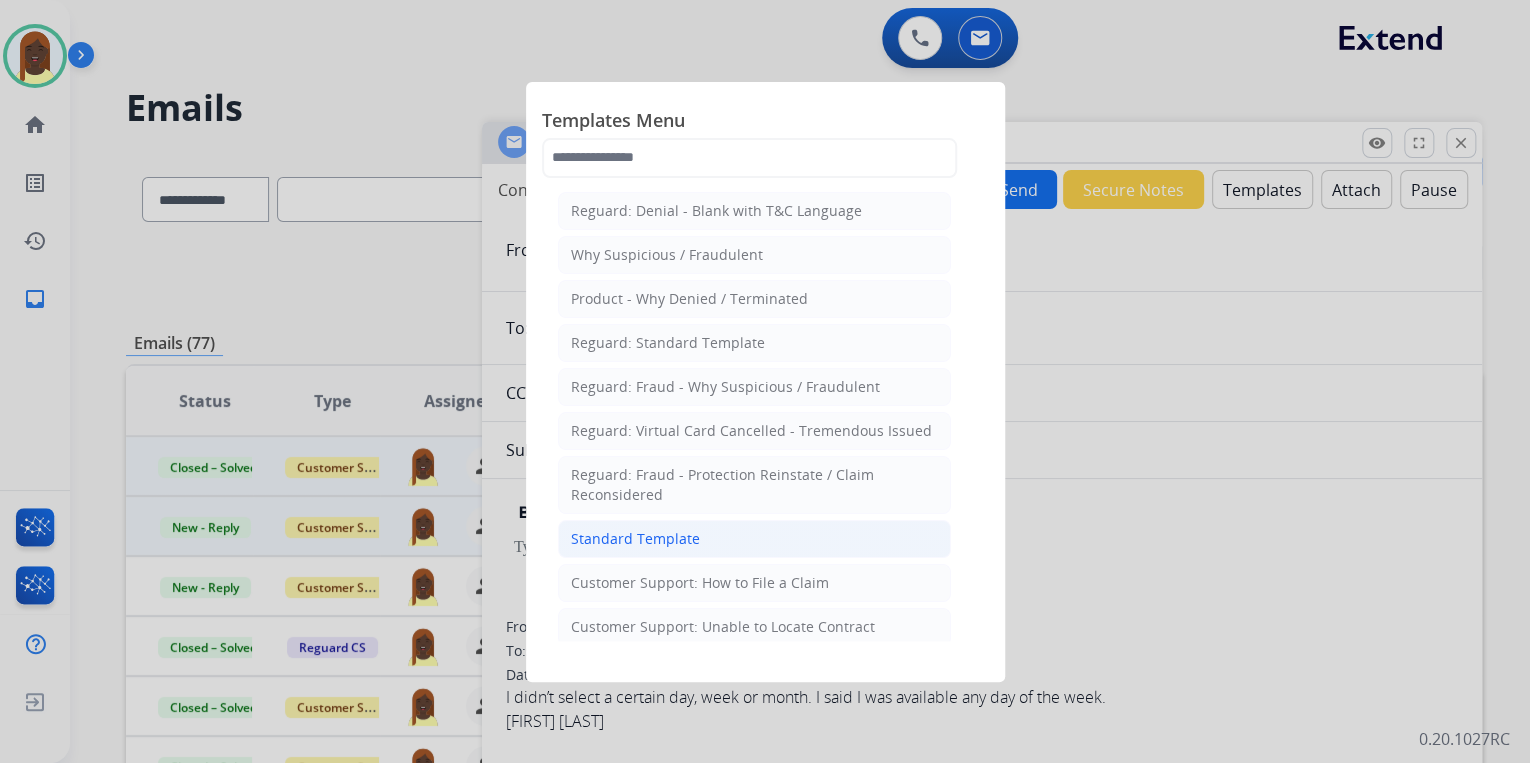 click on "Standard Template" 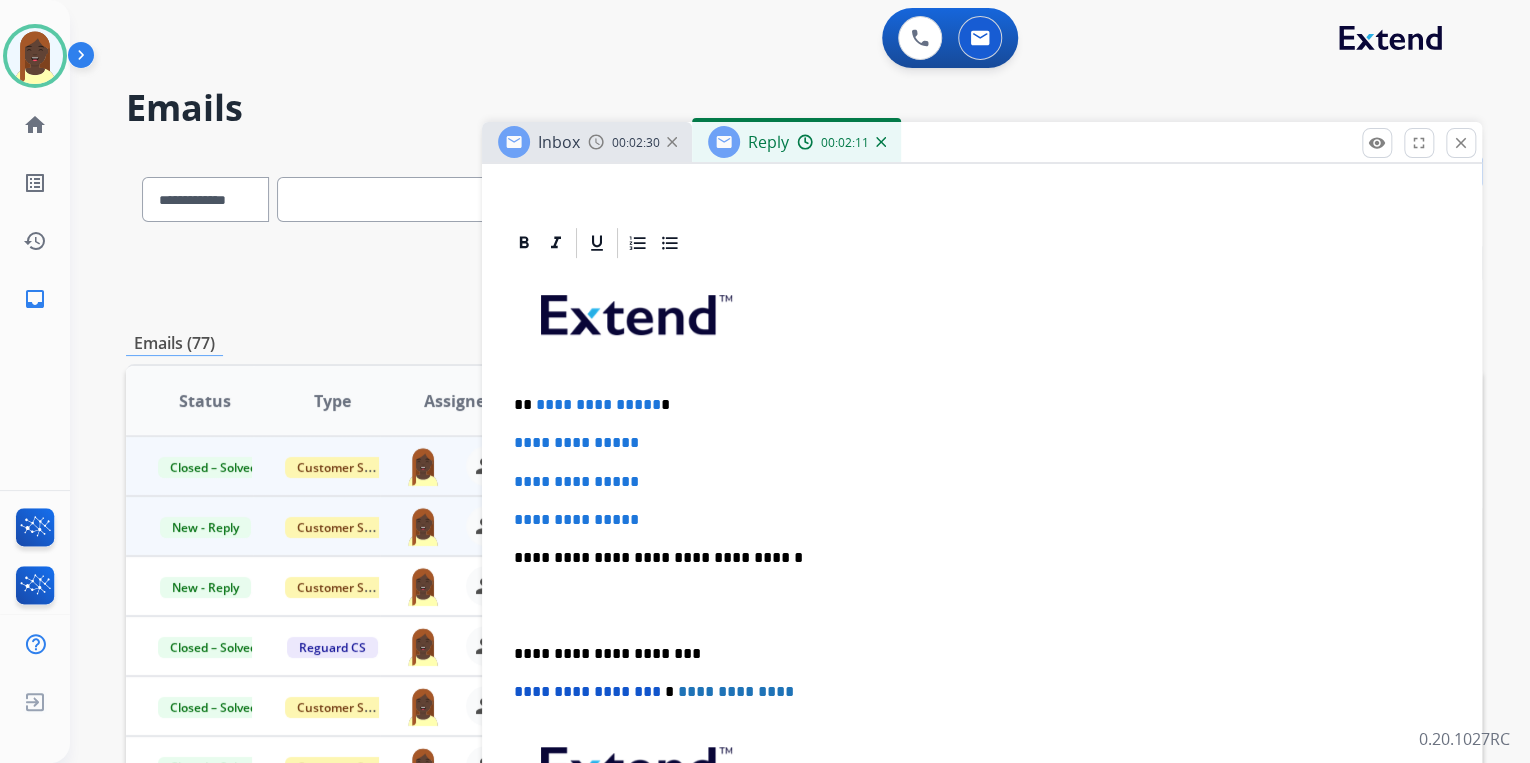scroll, scrollTop: 400, scrollLeft: 0, axis: vertical 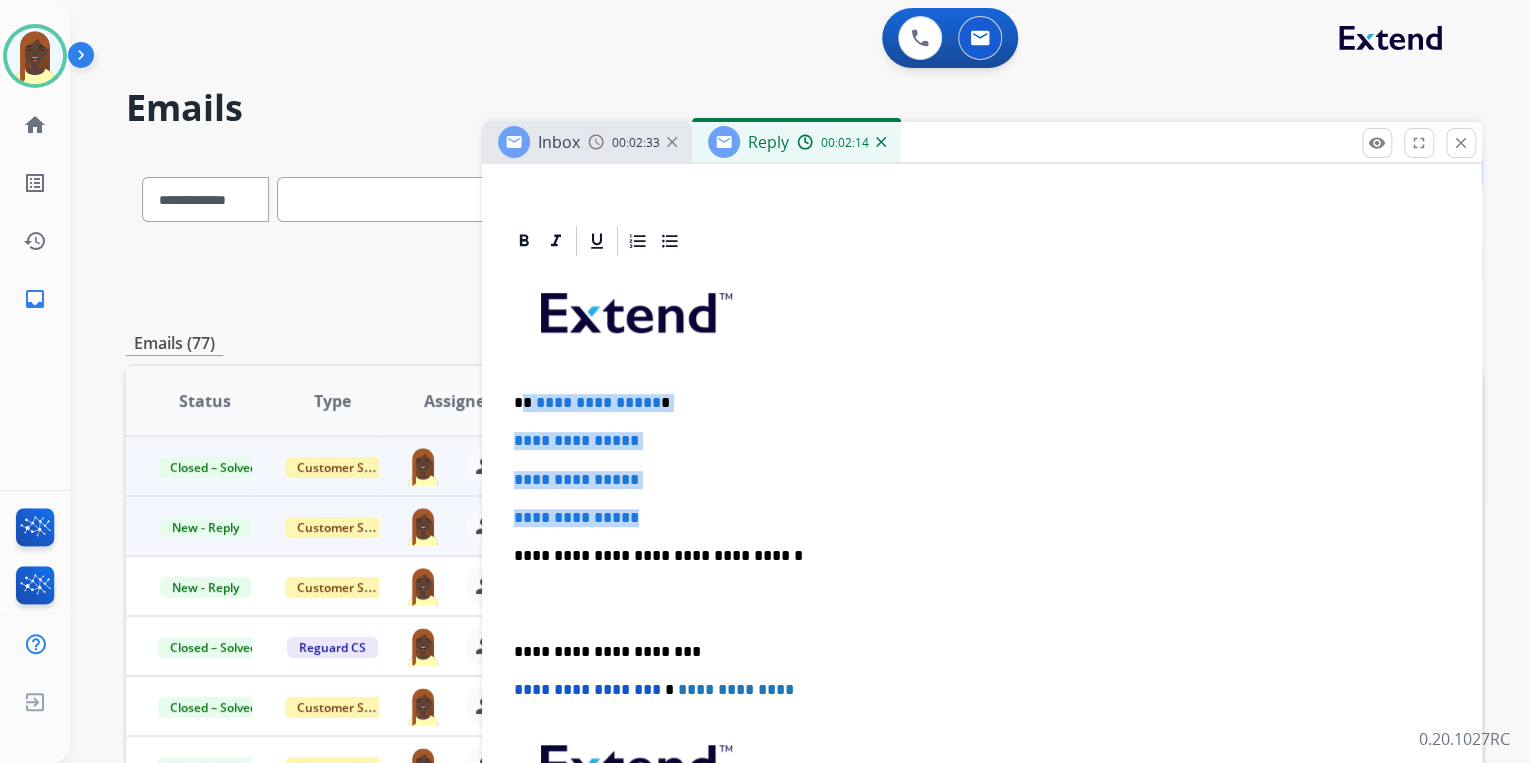 drag, startPoint x: 525, startPoint y: 400, endPoint x: 682, endPoint y: 509, distance: 191.12823 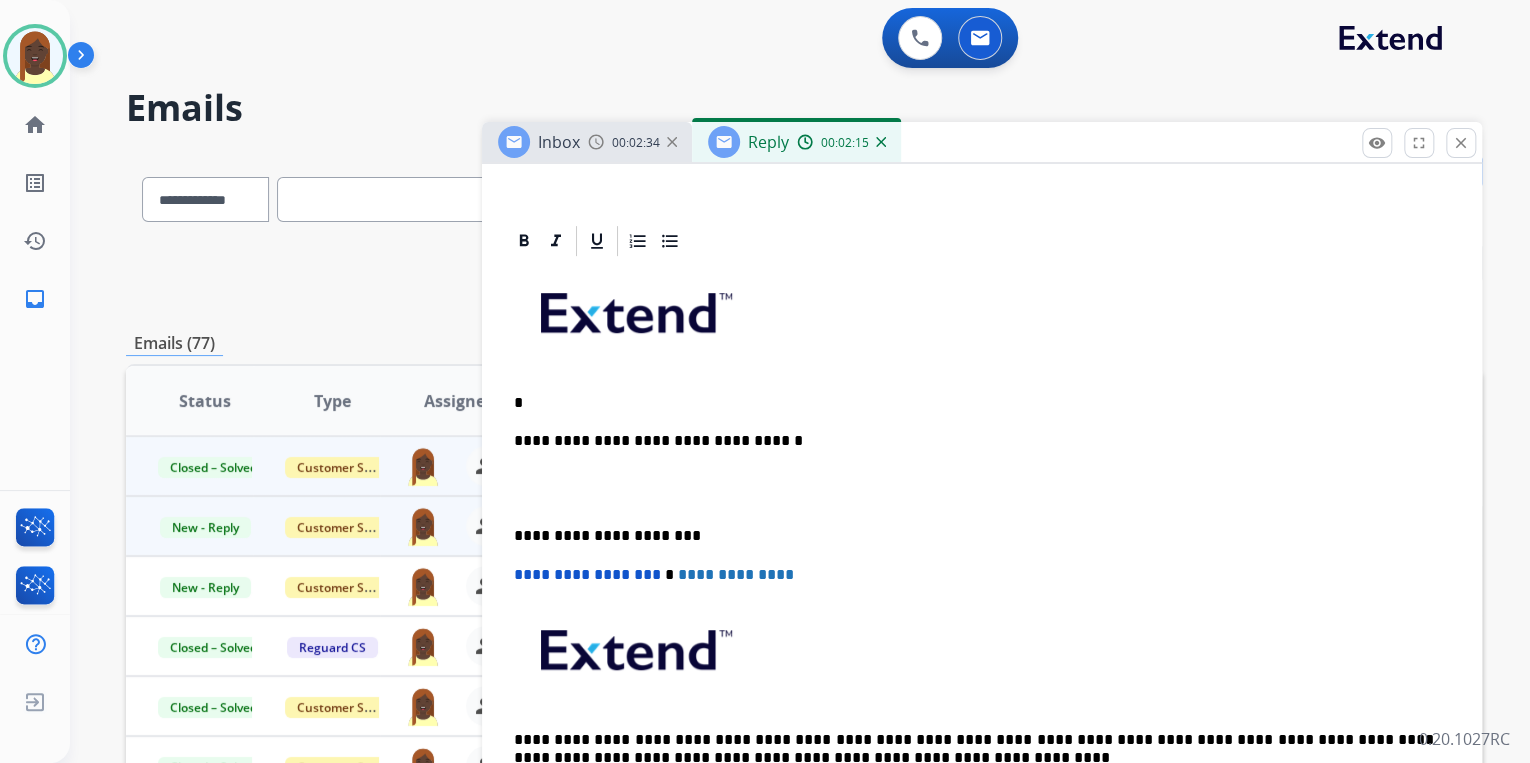 type 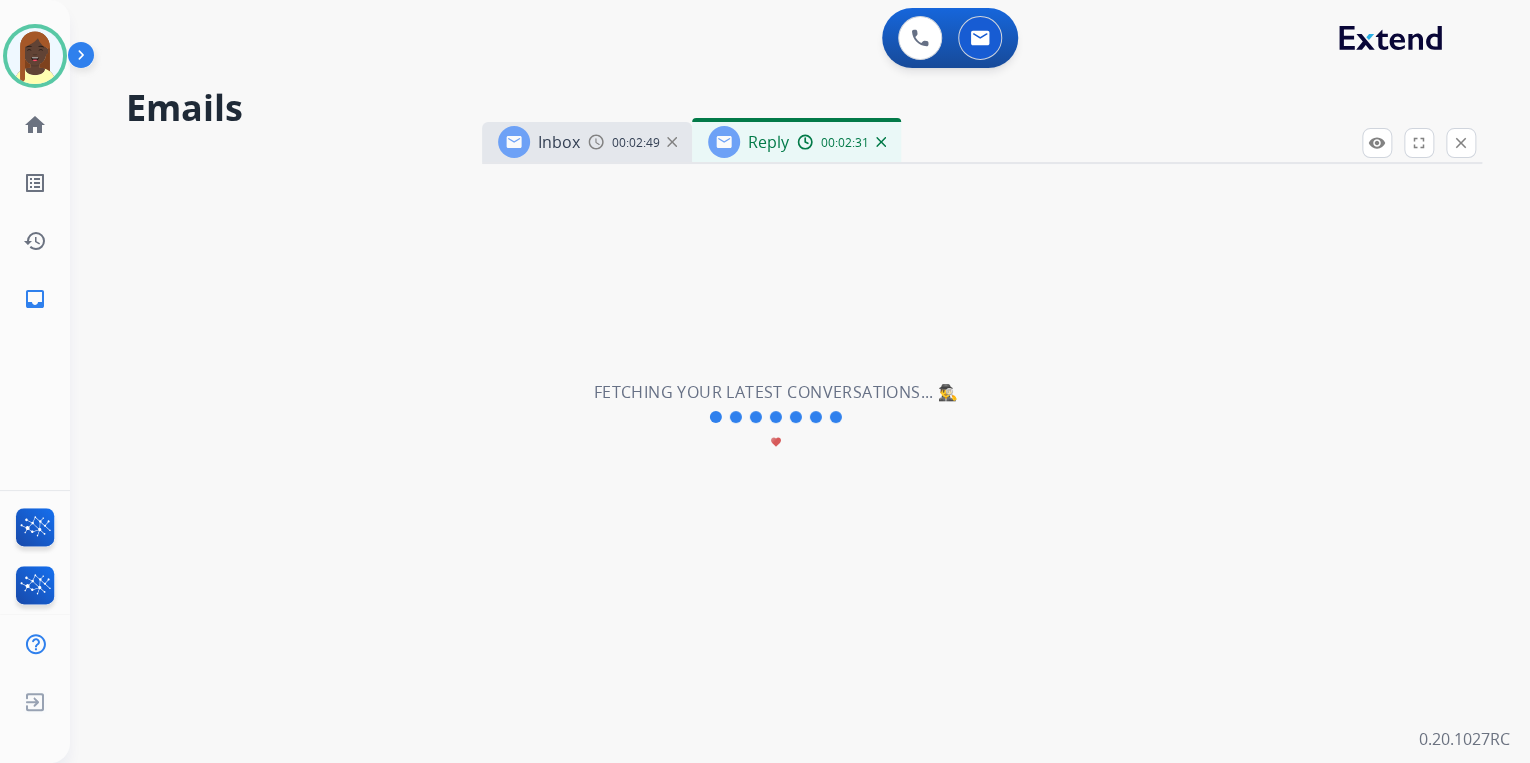 scroll, scrollTop: 683, scrollLeft: 0, axis: vertical 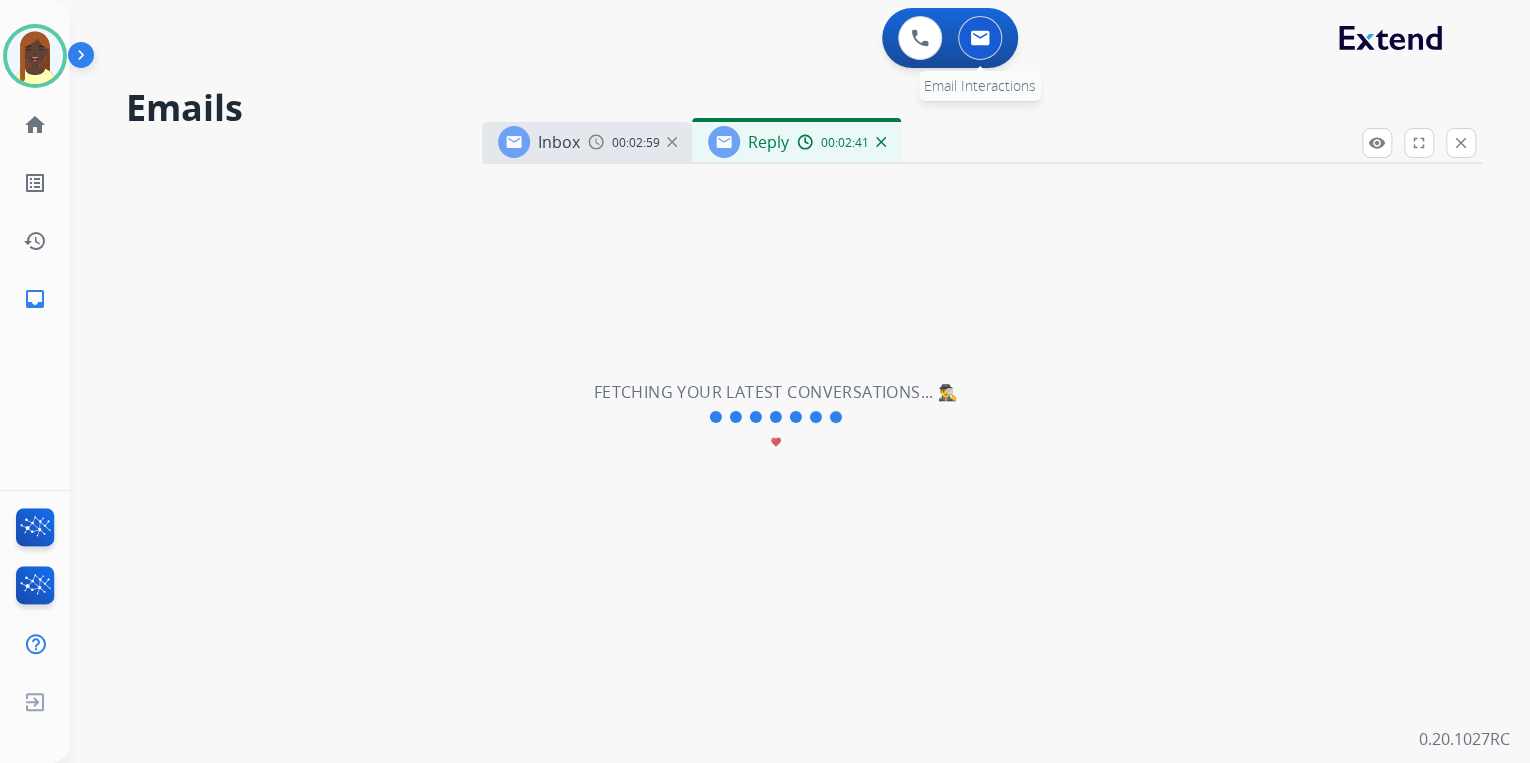 click at bounding box center (980, 38) 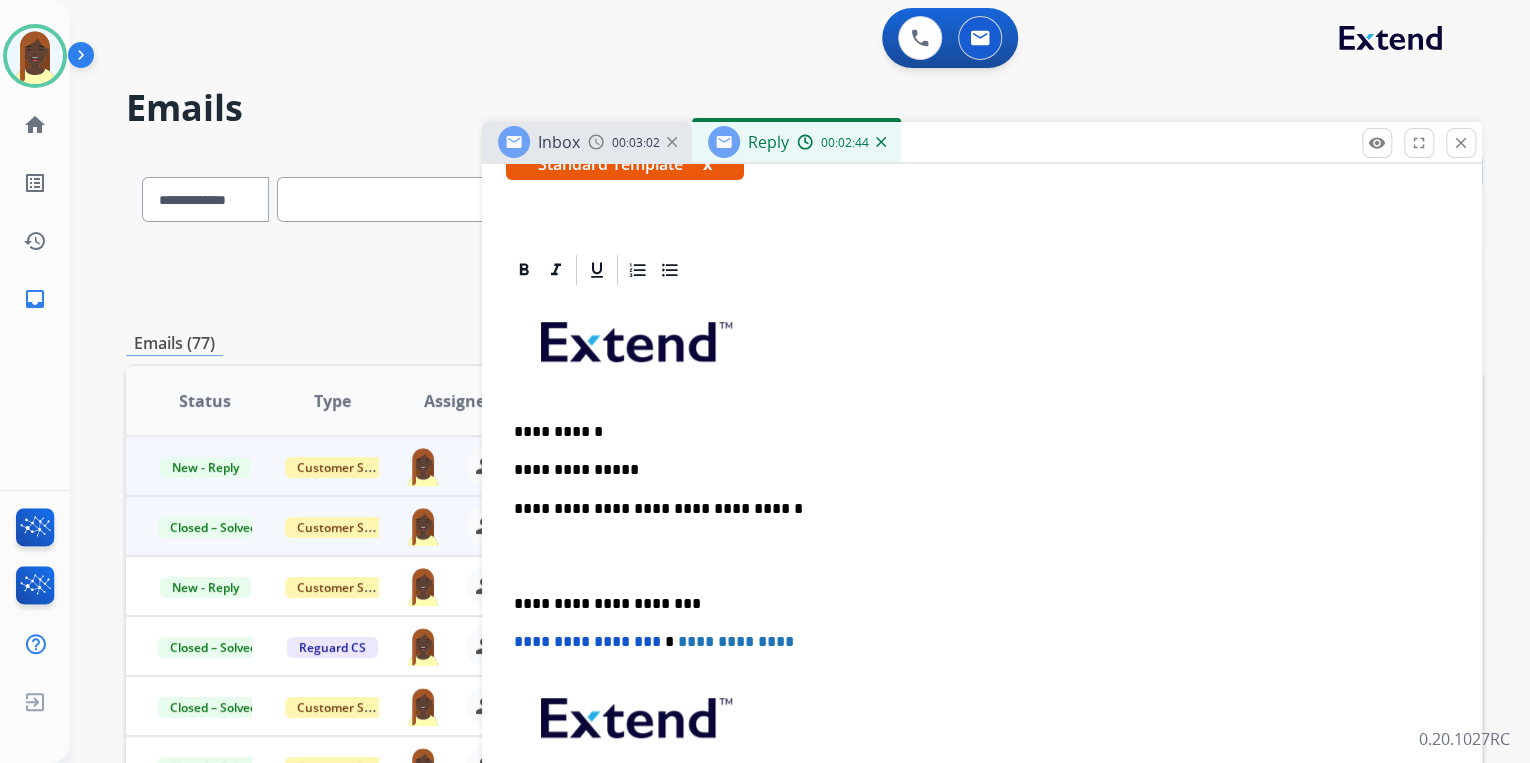 scroll, scrollTop: 363, scrollLeft: 0, axis: vertical 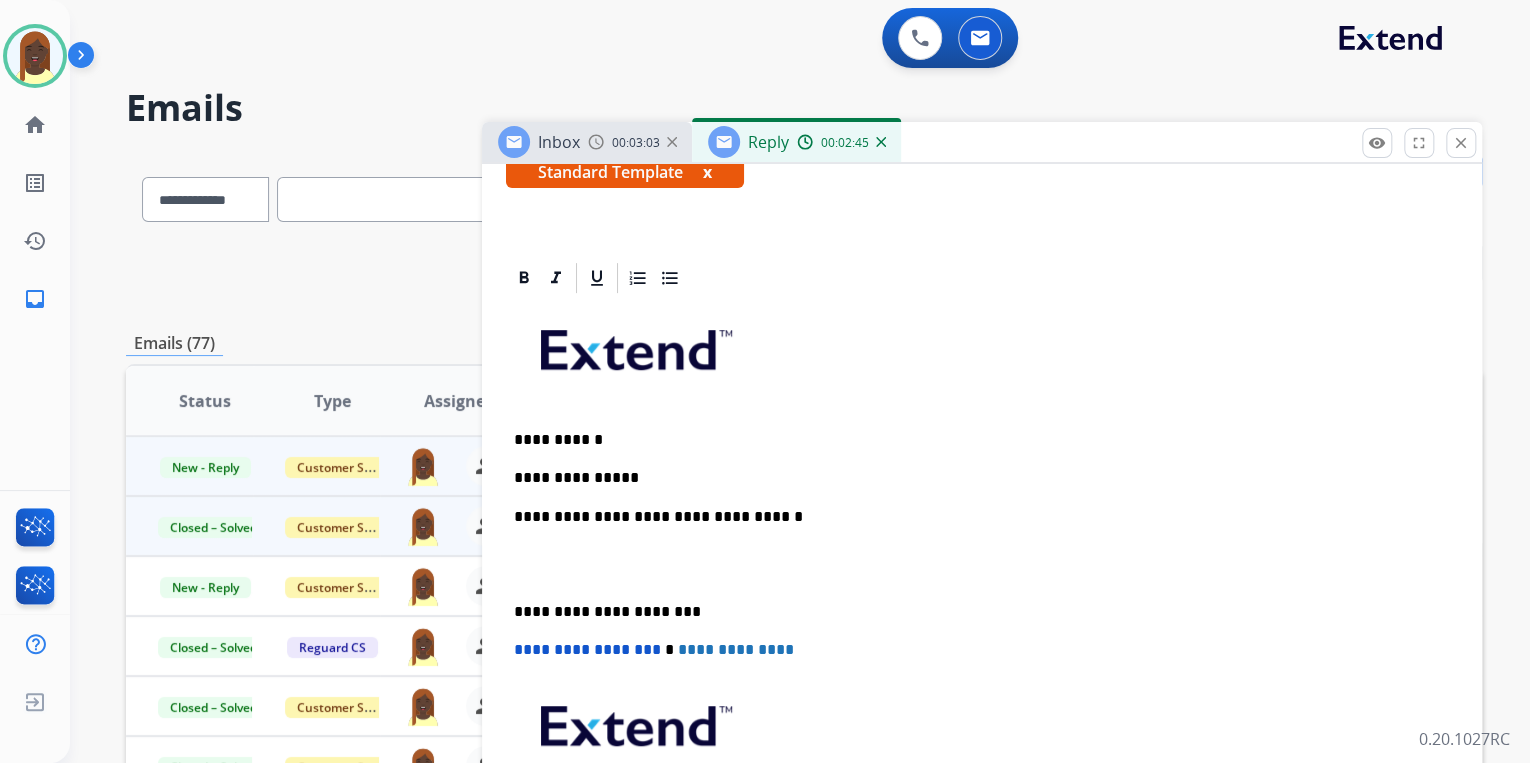 click on "**********" at bounding box center [974, 478] 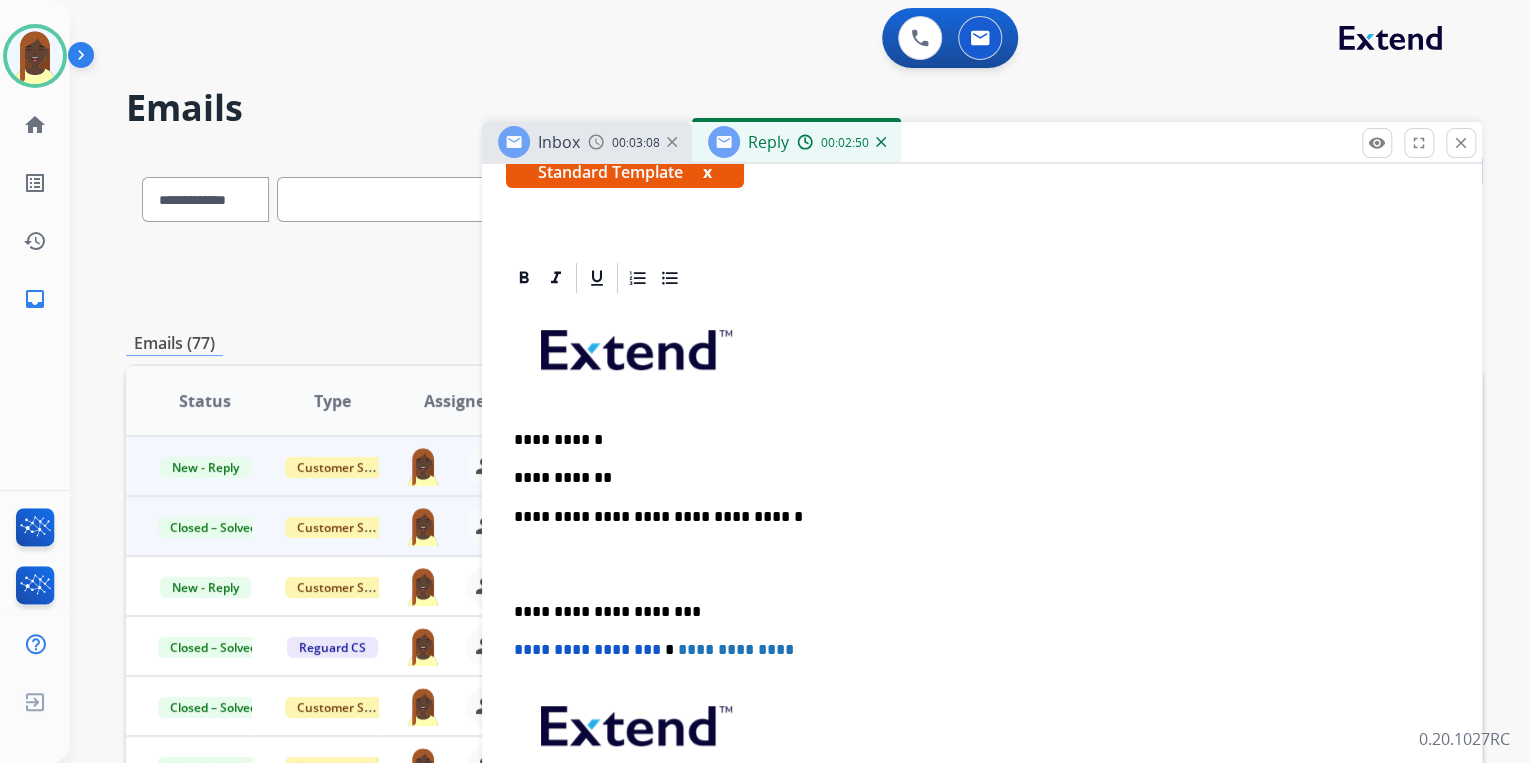 click on "**********" at bounding box center (974, 478) 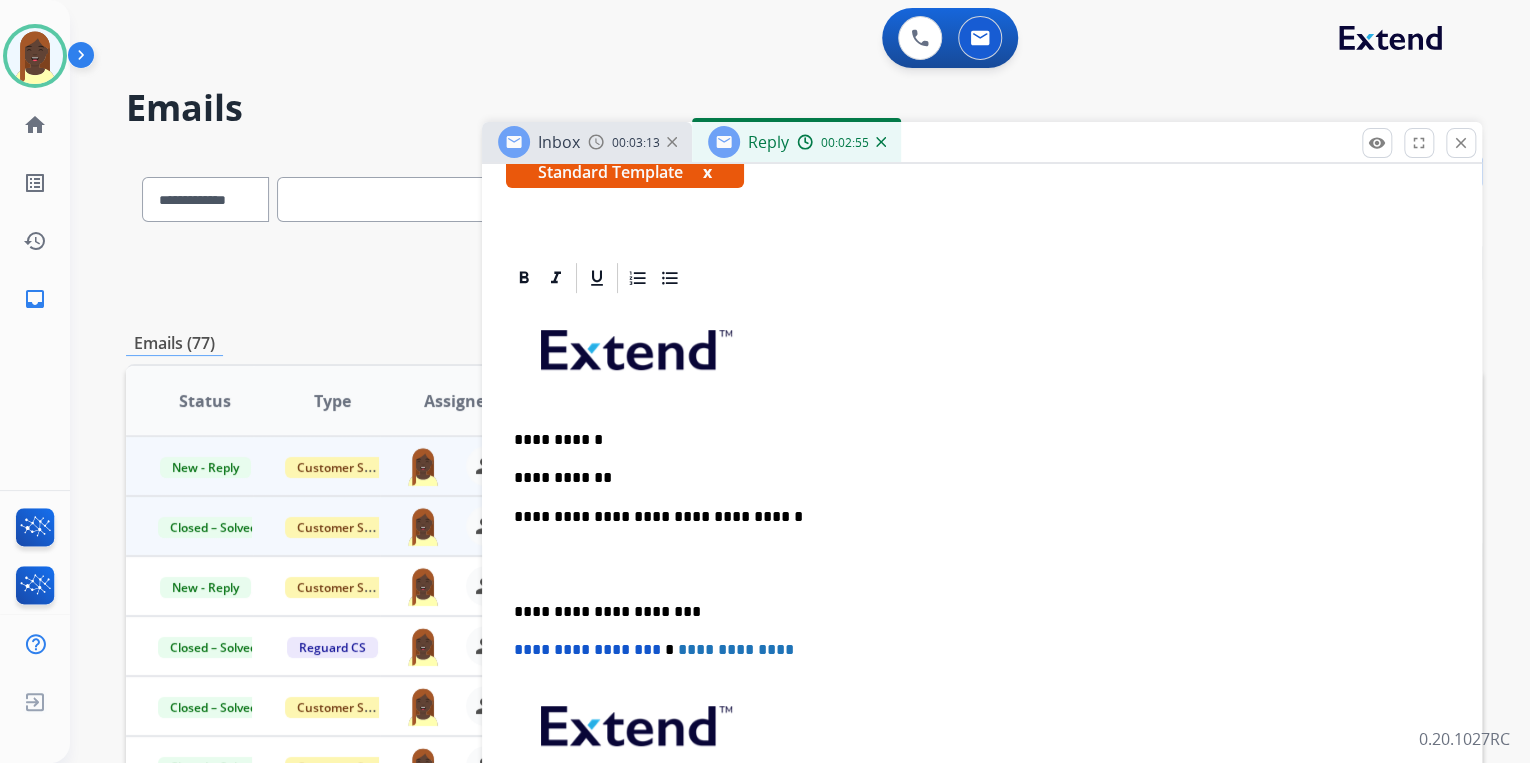 click on "**********" at bounding box center (974, 478) 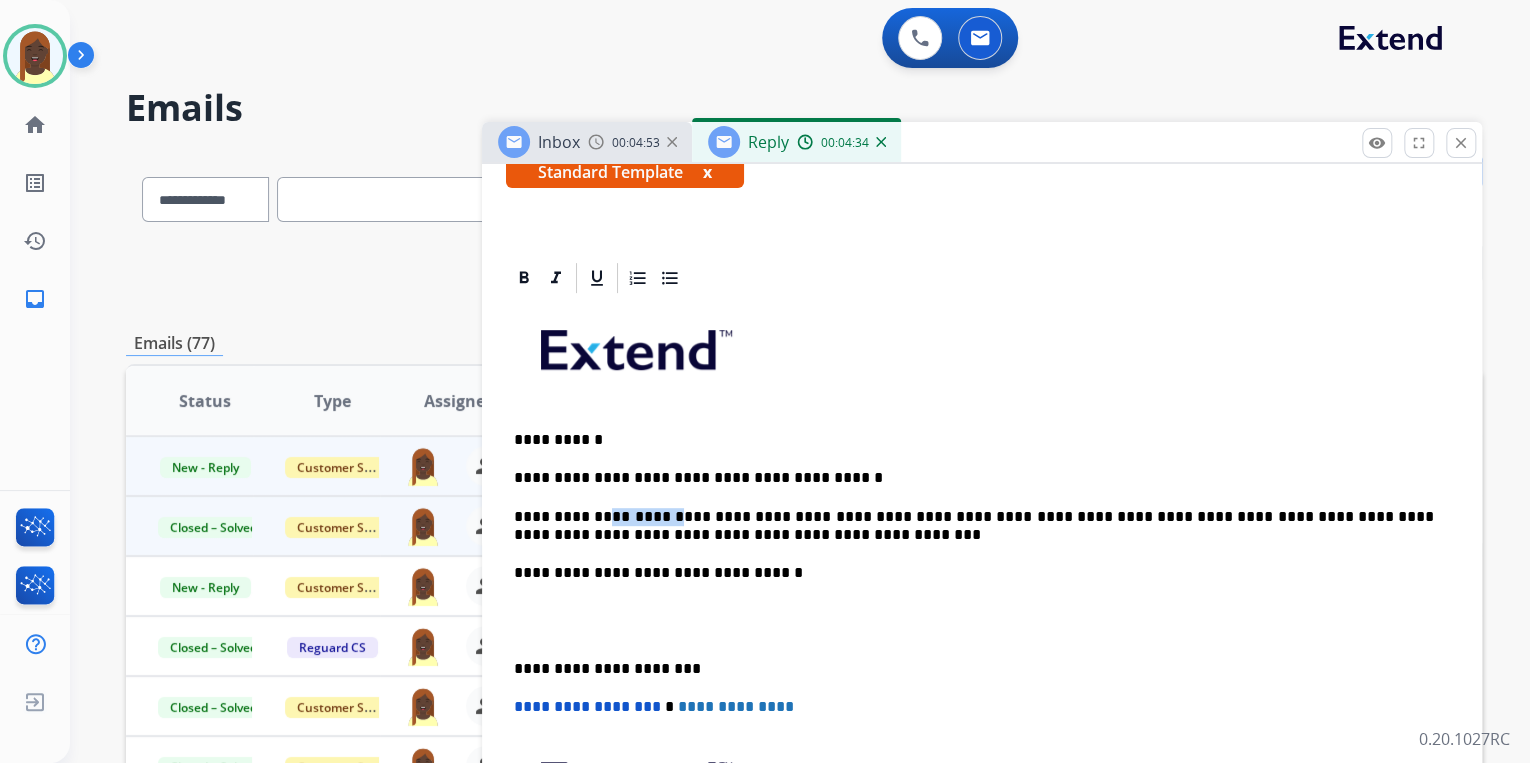 drag, startPoint x: 654, startPoint y: 513, endPoint x: 595, endPoint y: 519, distance: 59.3043 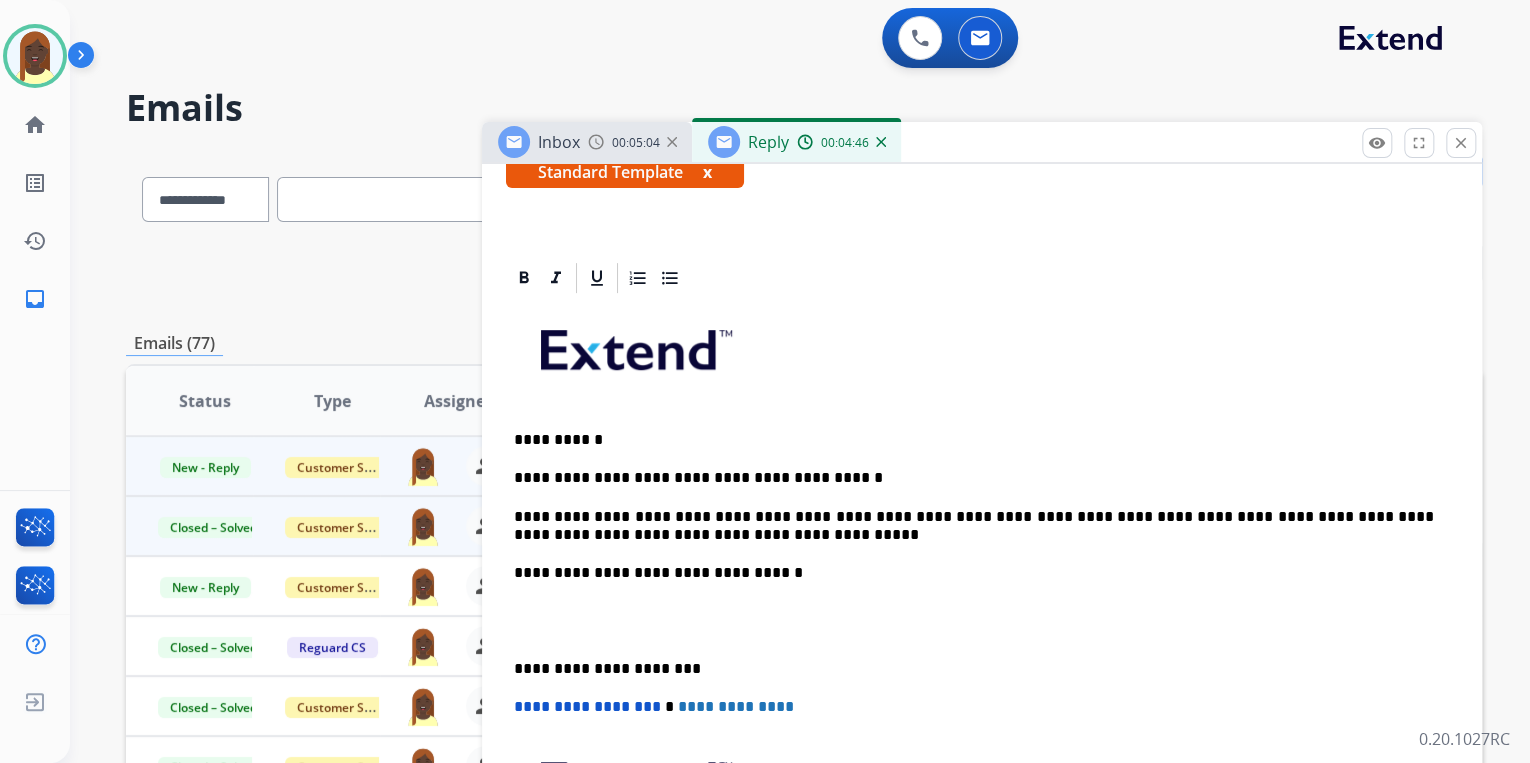 click on "**********" at bounding box center (974, 526) 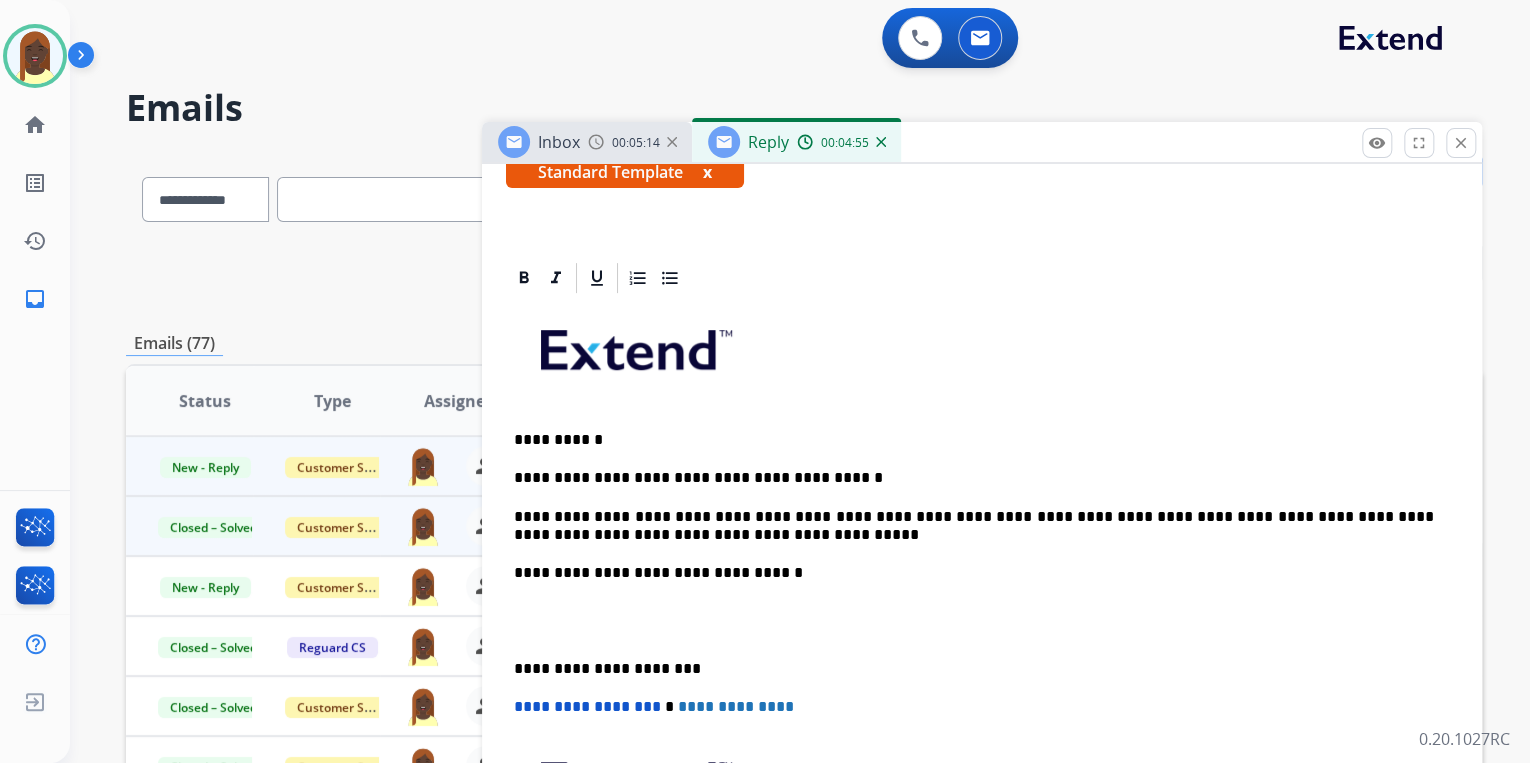 click on "**********" at bounding box center [974, 526] 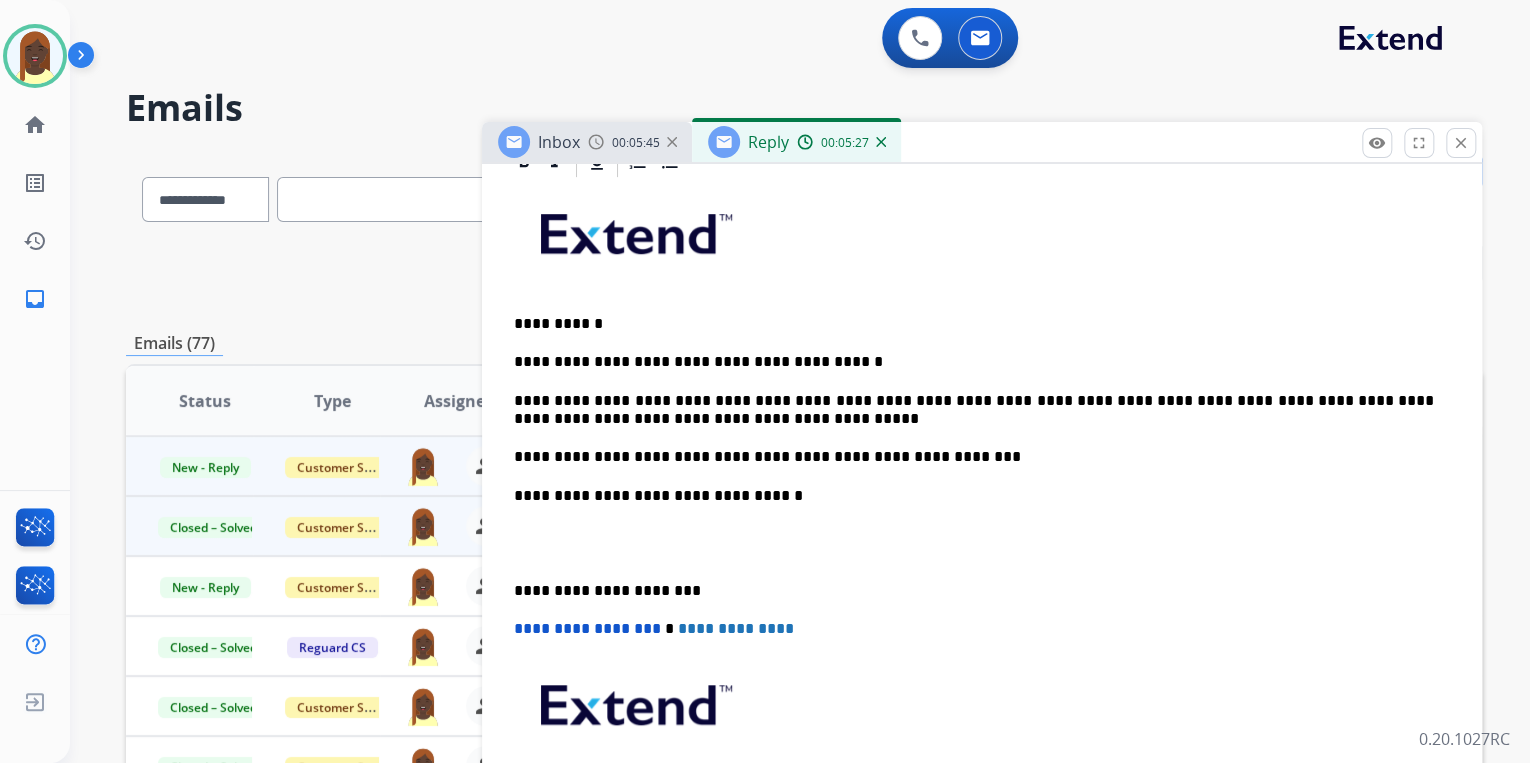 scroll, scrollTop: 480, scrollLeft: 0, axis: vertical 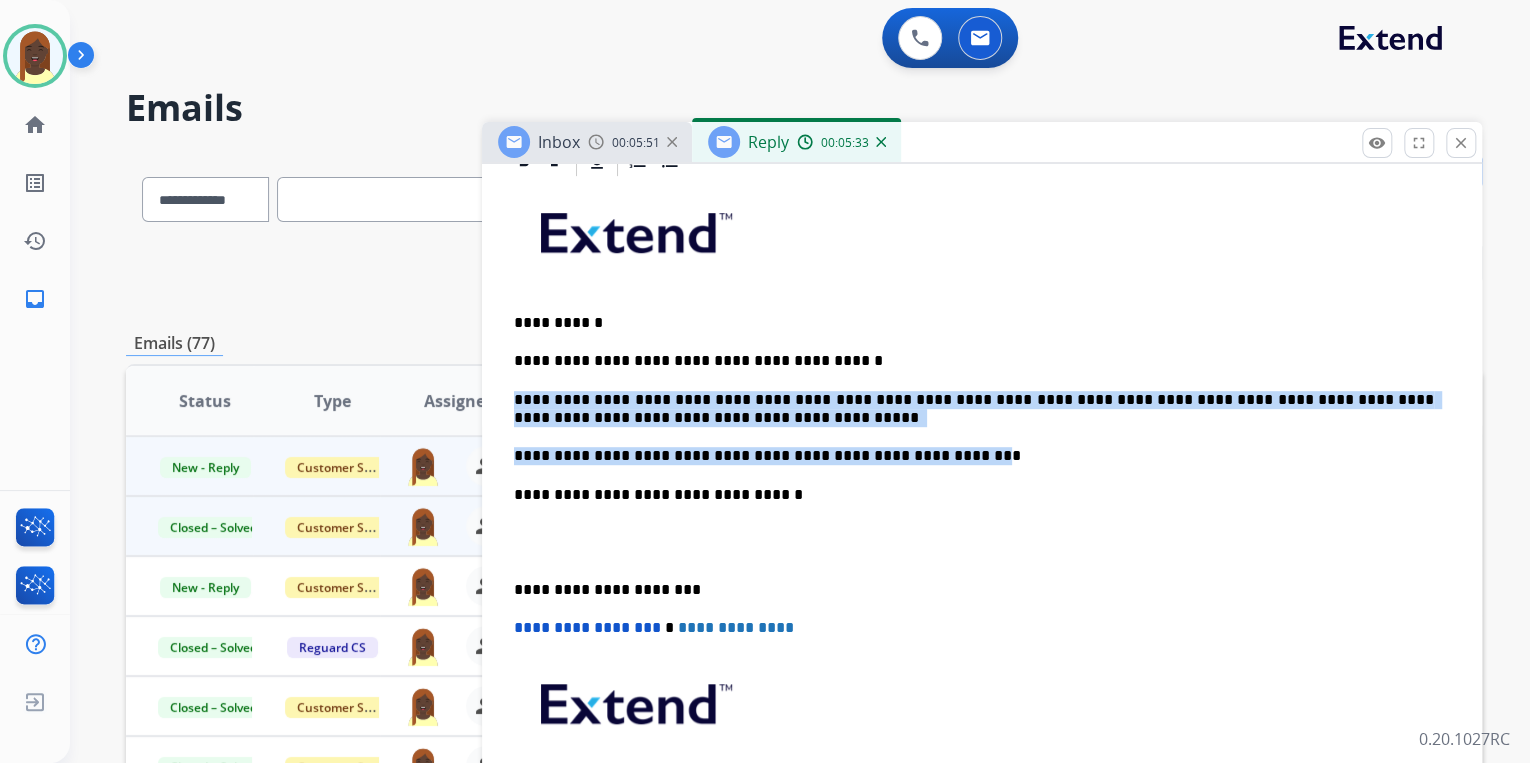 drag, startPoint x: 505, startPoint y: 394, endPoint x: 925, endPoint y: 450, distance: 423.7169 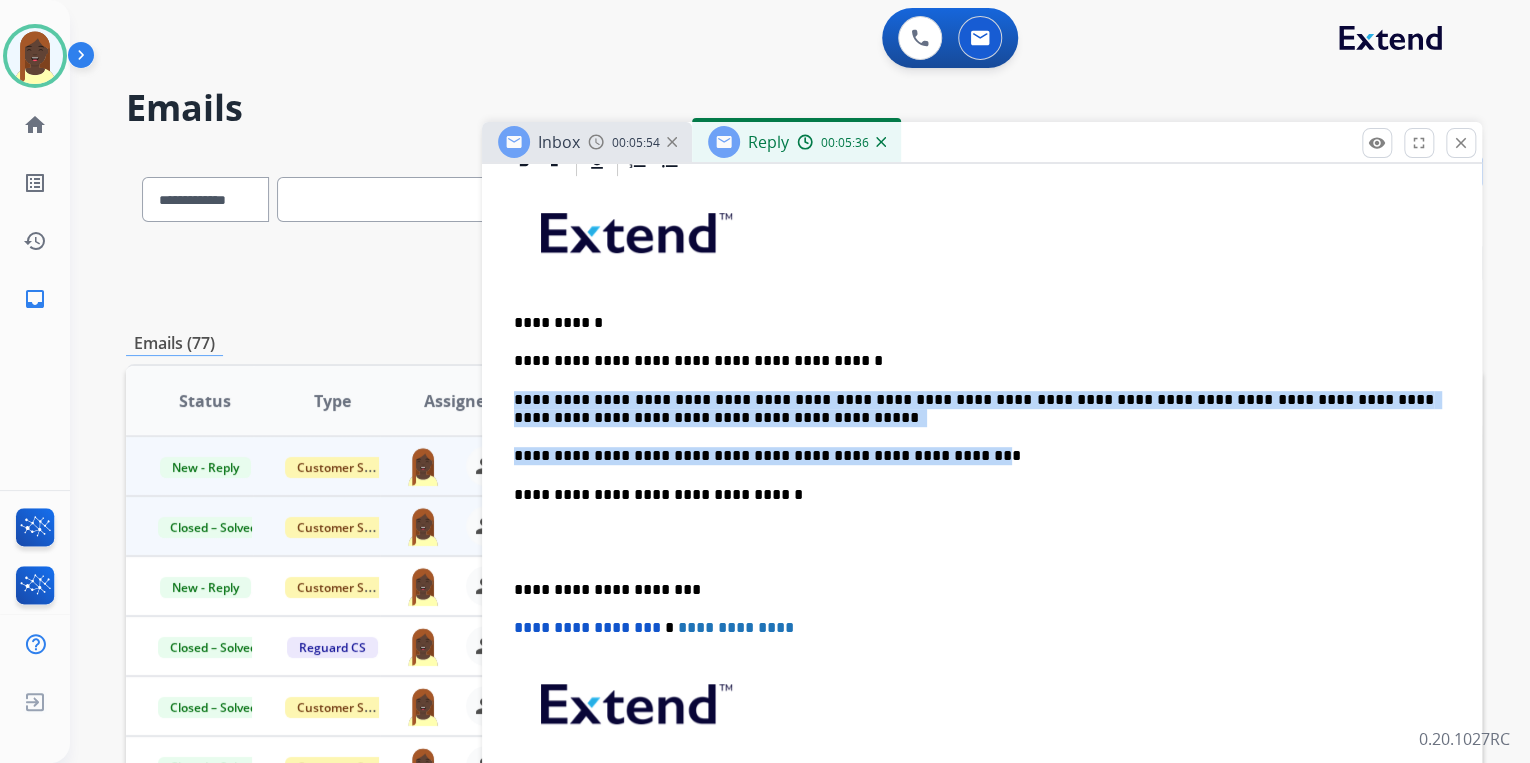 copy on "**********" 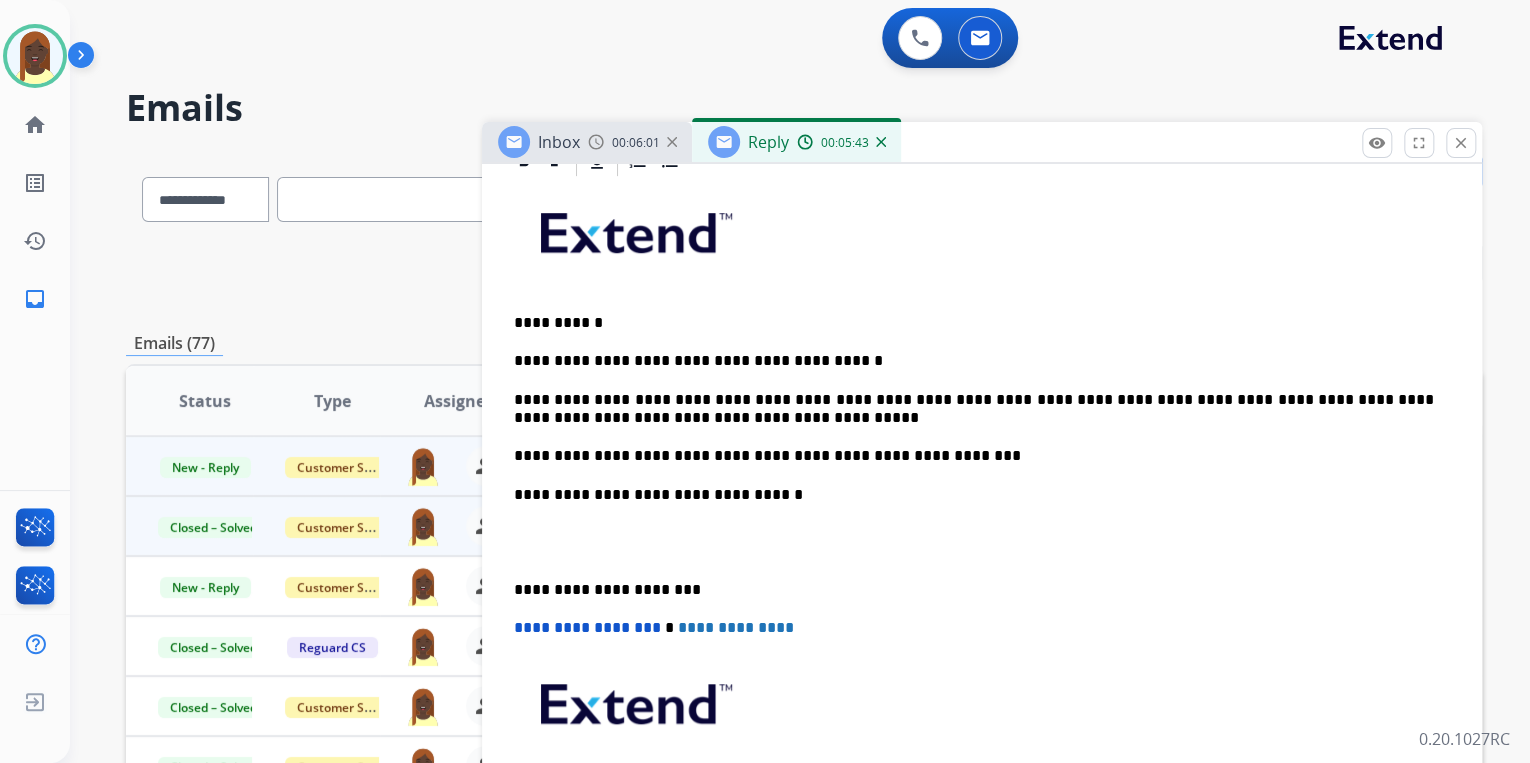 click on "**********" at bounding box center [982, 532] 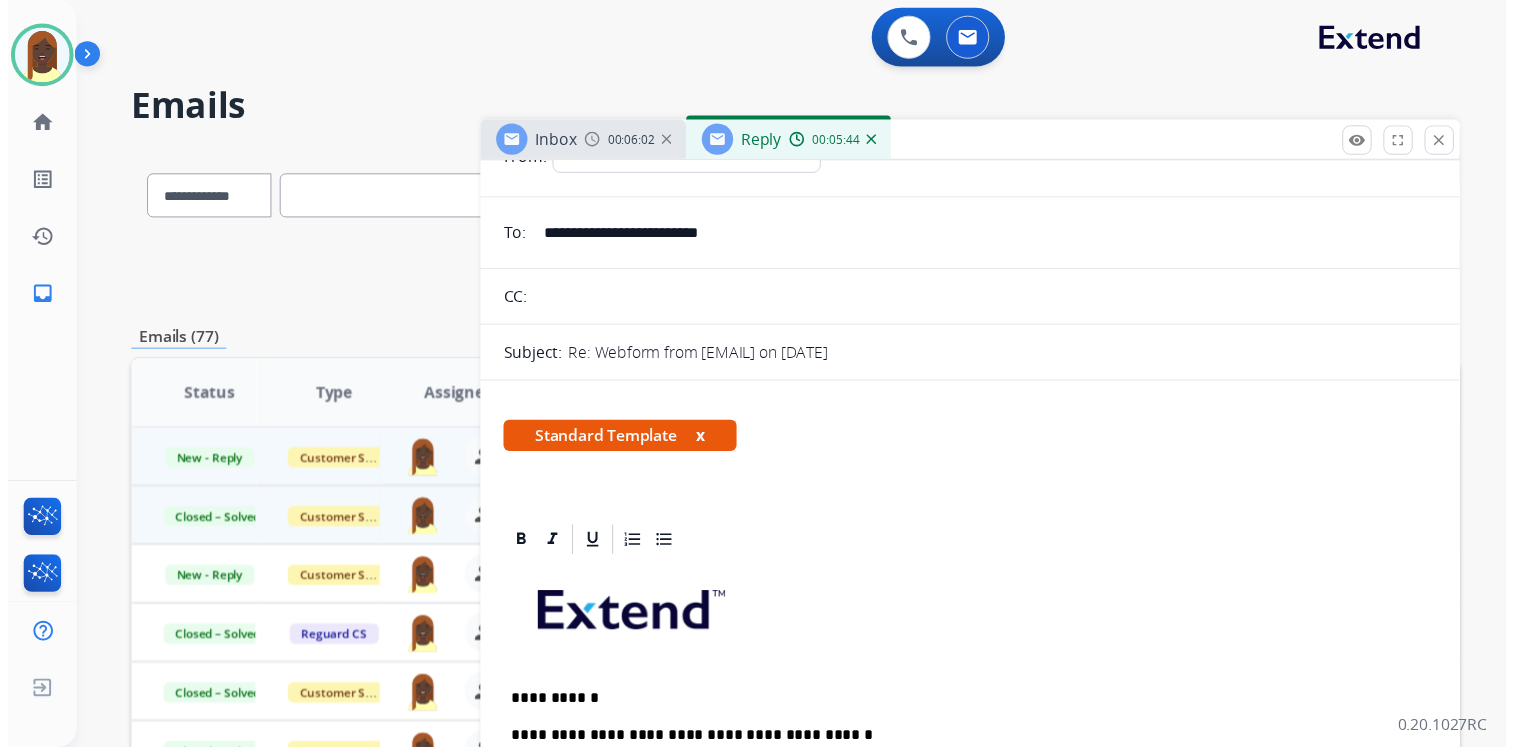 scroll, scrollTop: 0, scrollLeft: 0, axis: both 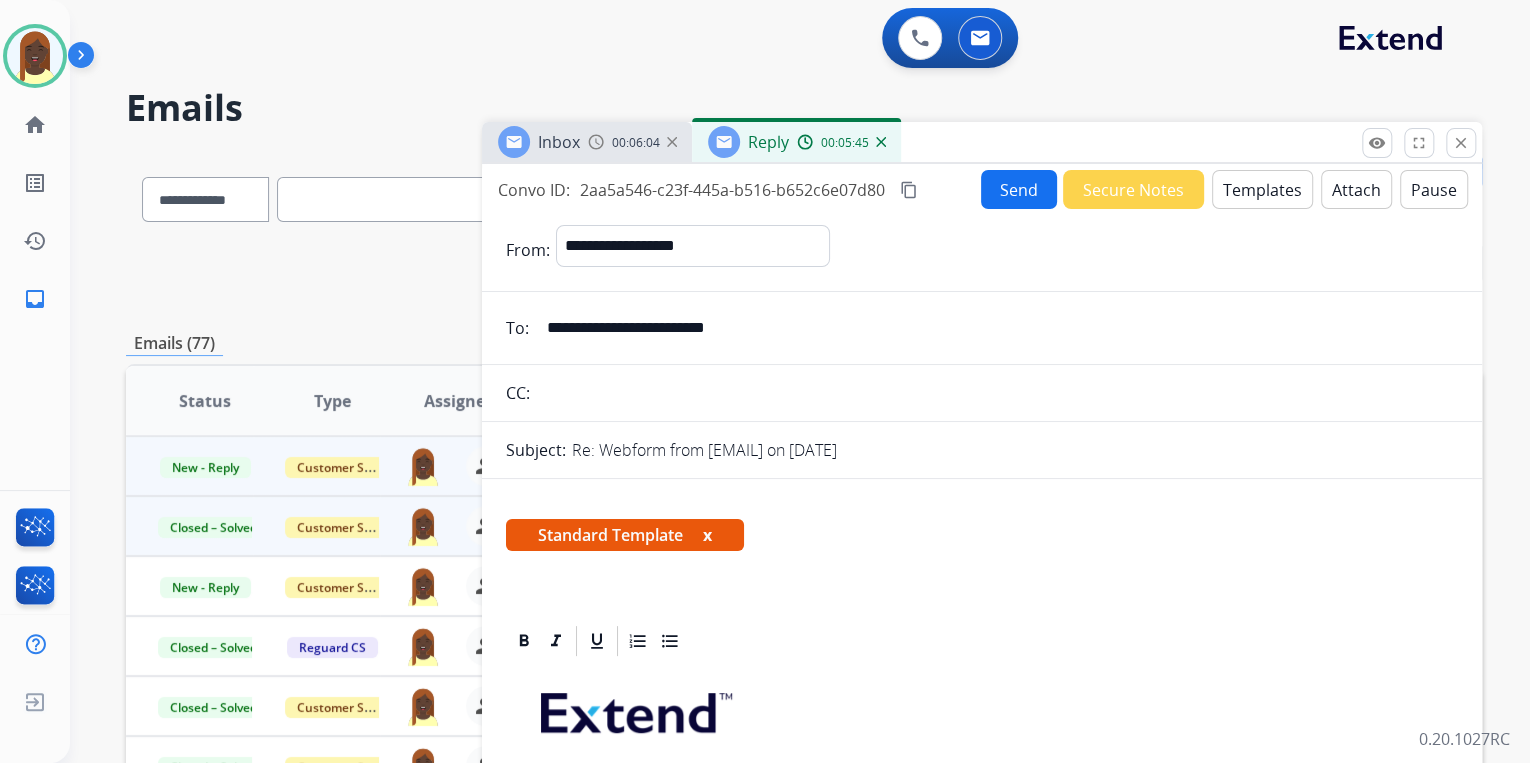 click on "Send" at bounding box center [1019, 189] 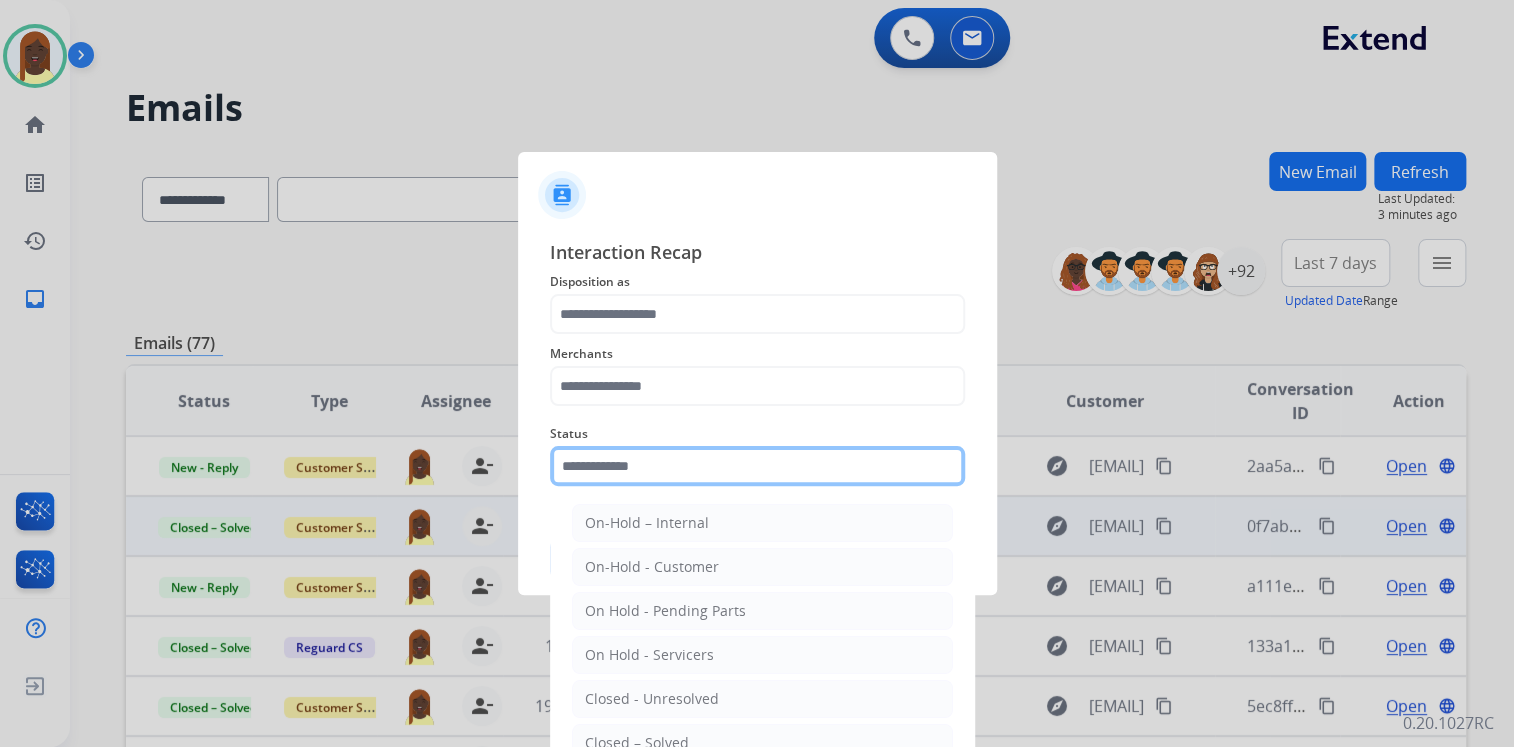 click 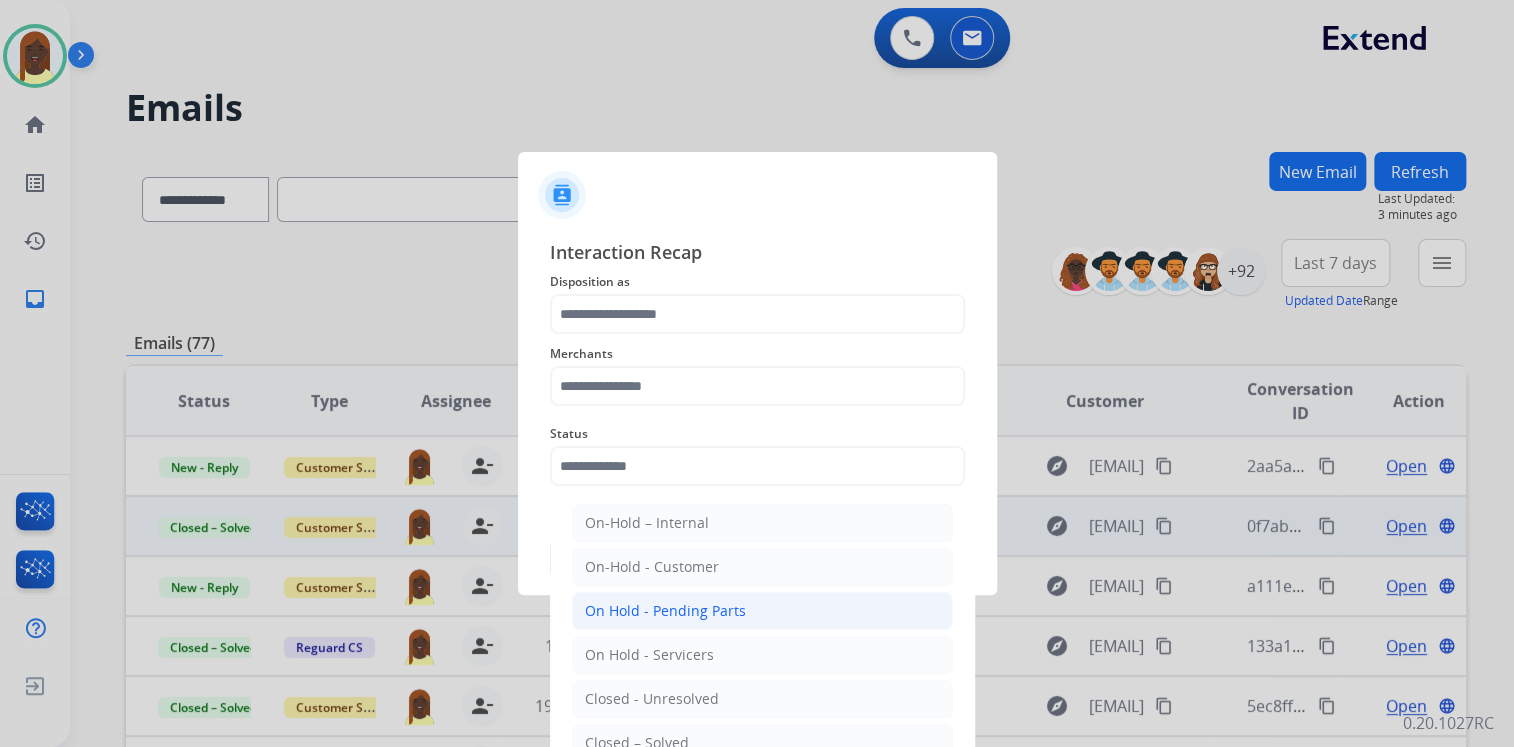 drag, startPoint x: 686, startPoint y: 728, endPoint x: 643, endPoint y: 626, distance: 110.69327 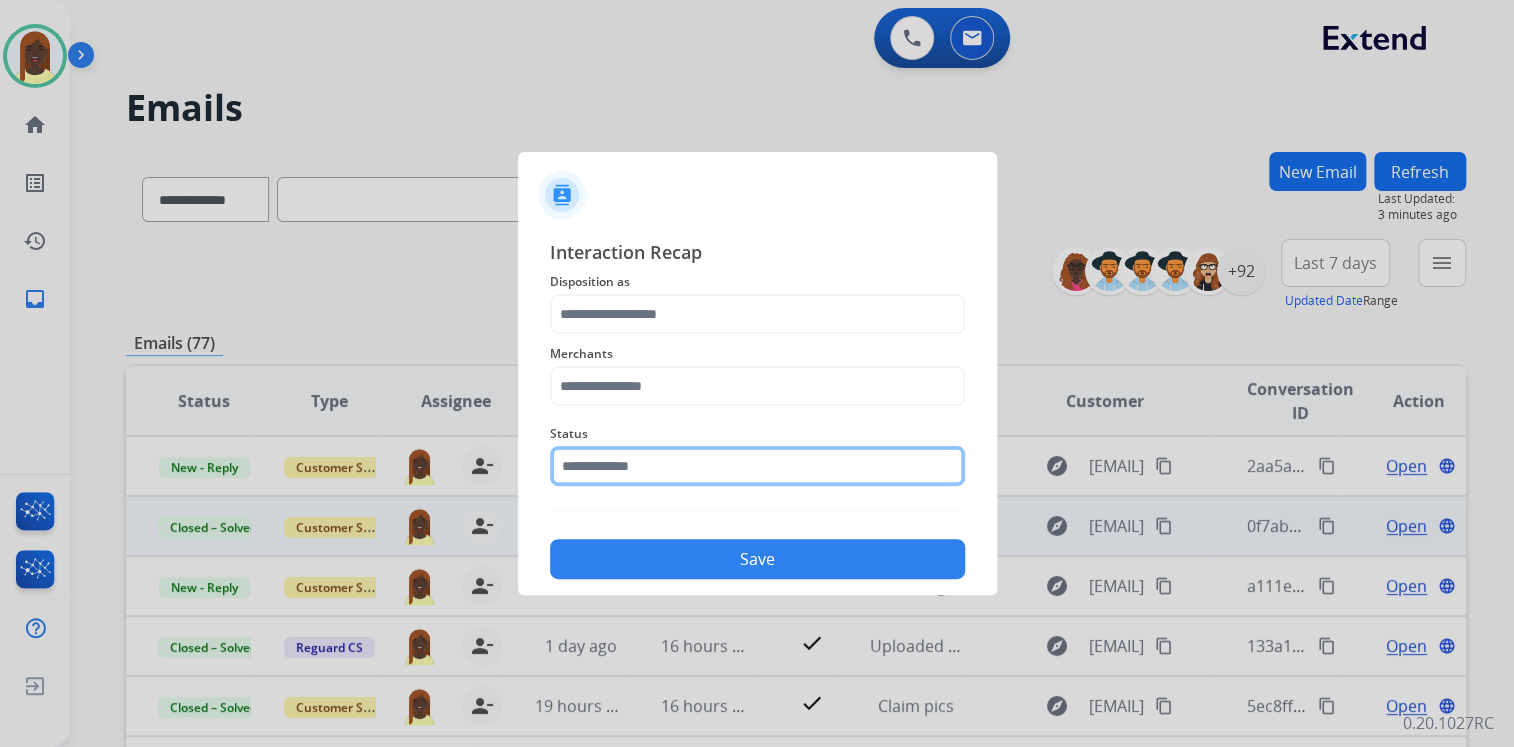 click 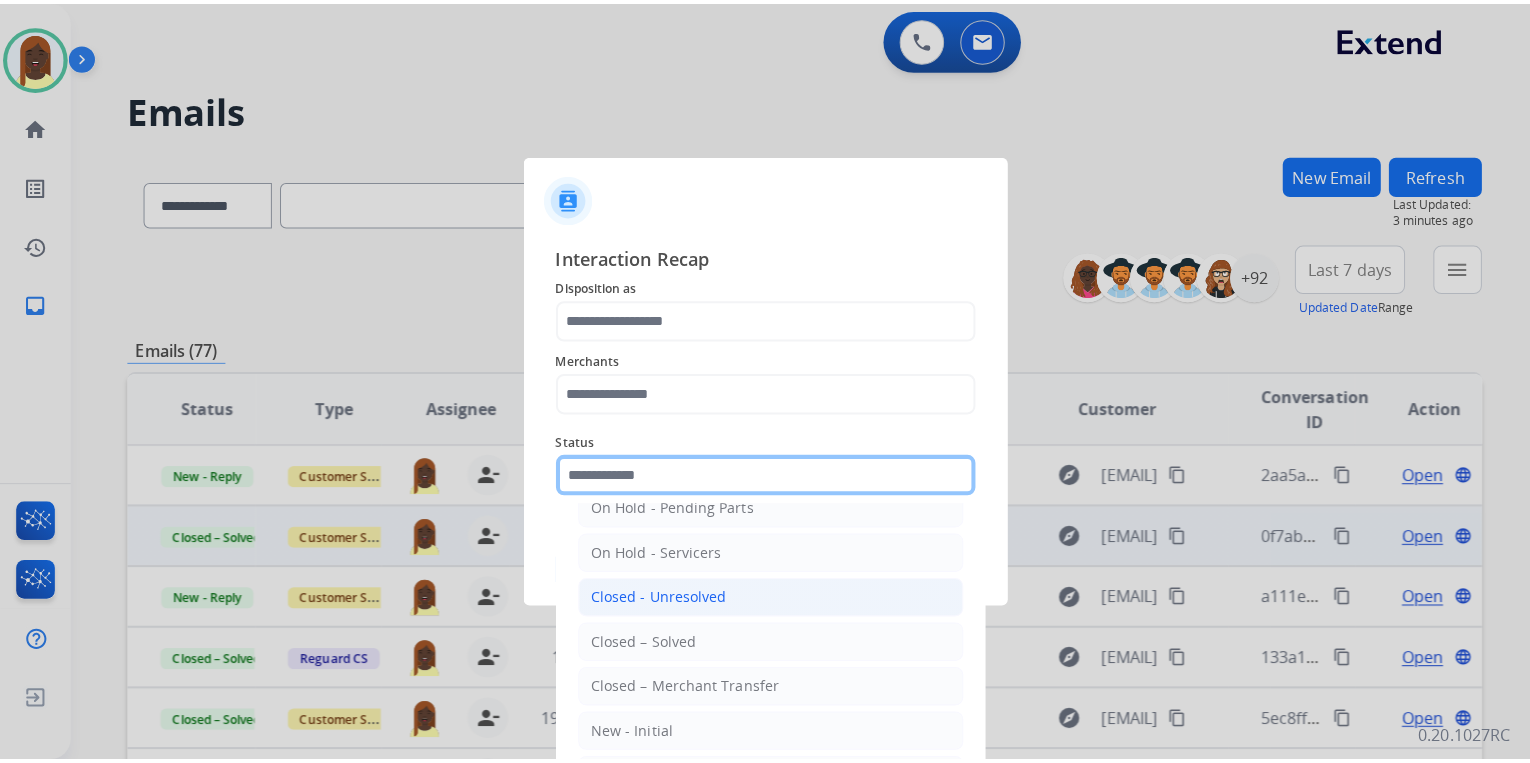 scroll, scrollTop: 116, scrollLeft: 0, axis: vertical 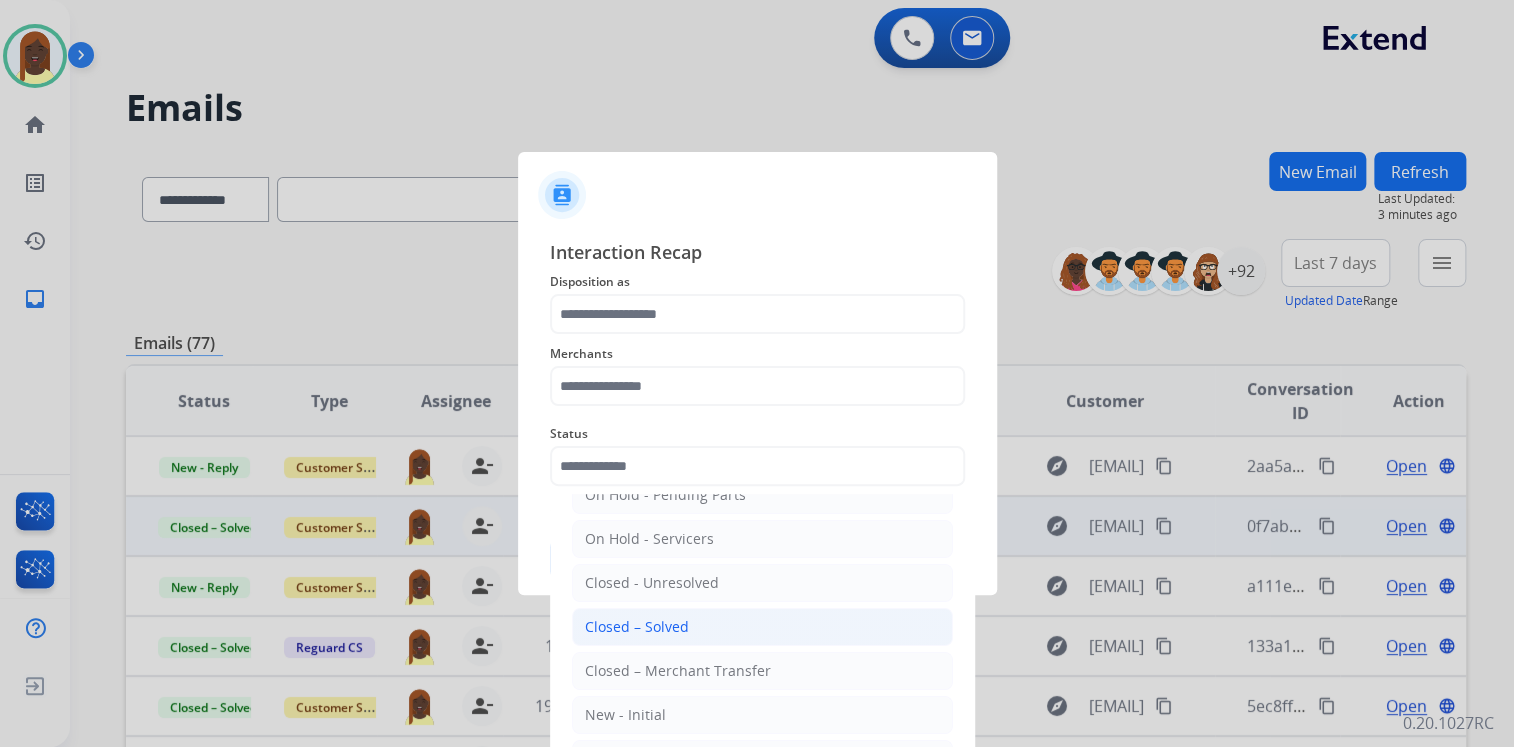 click on "Closed – Solved" 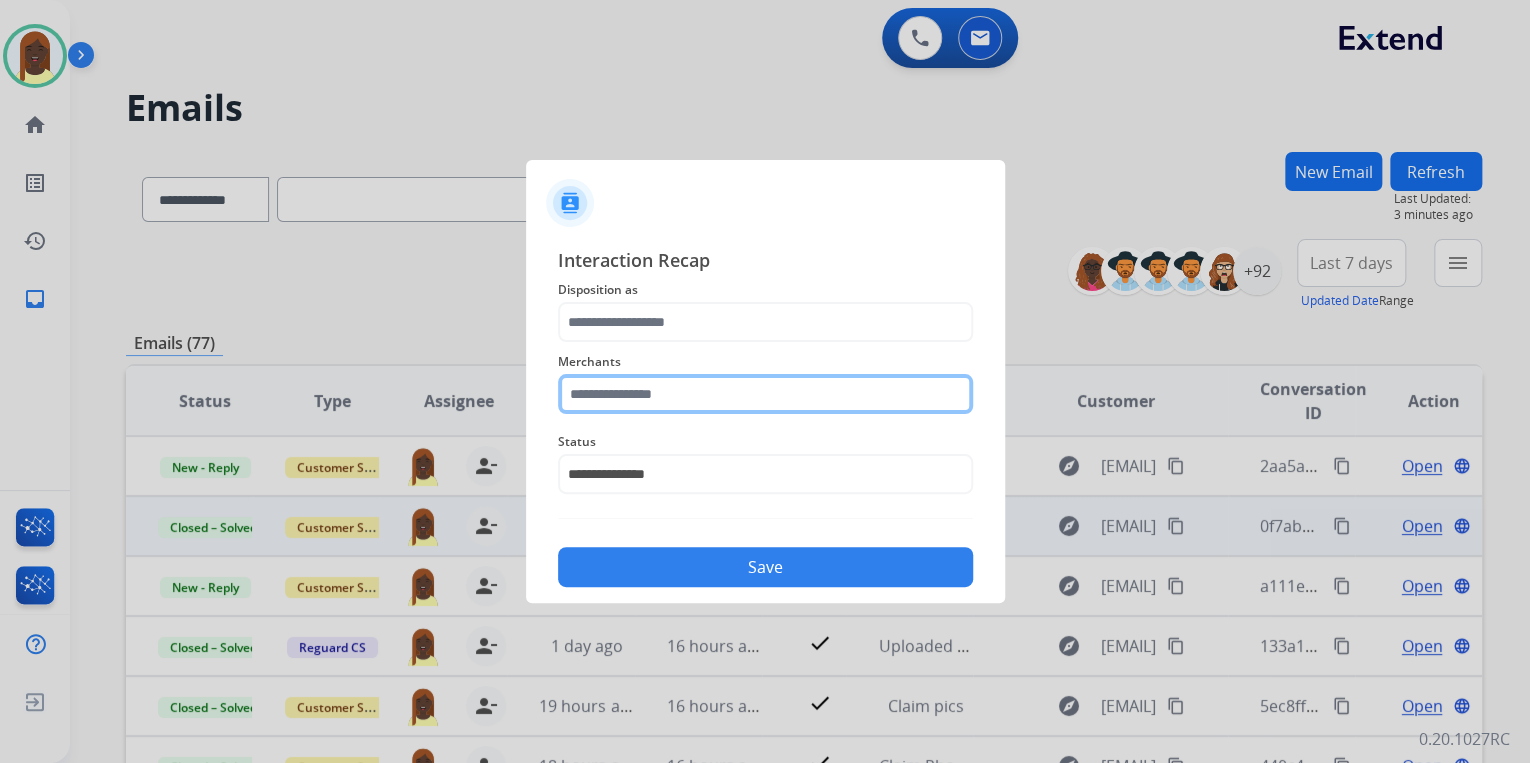 click 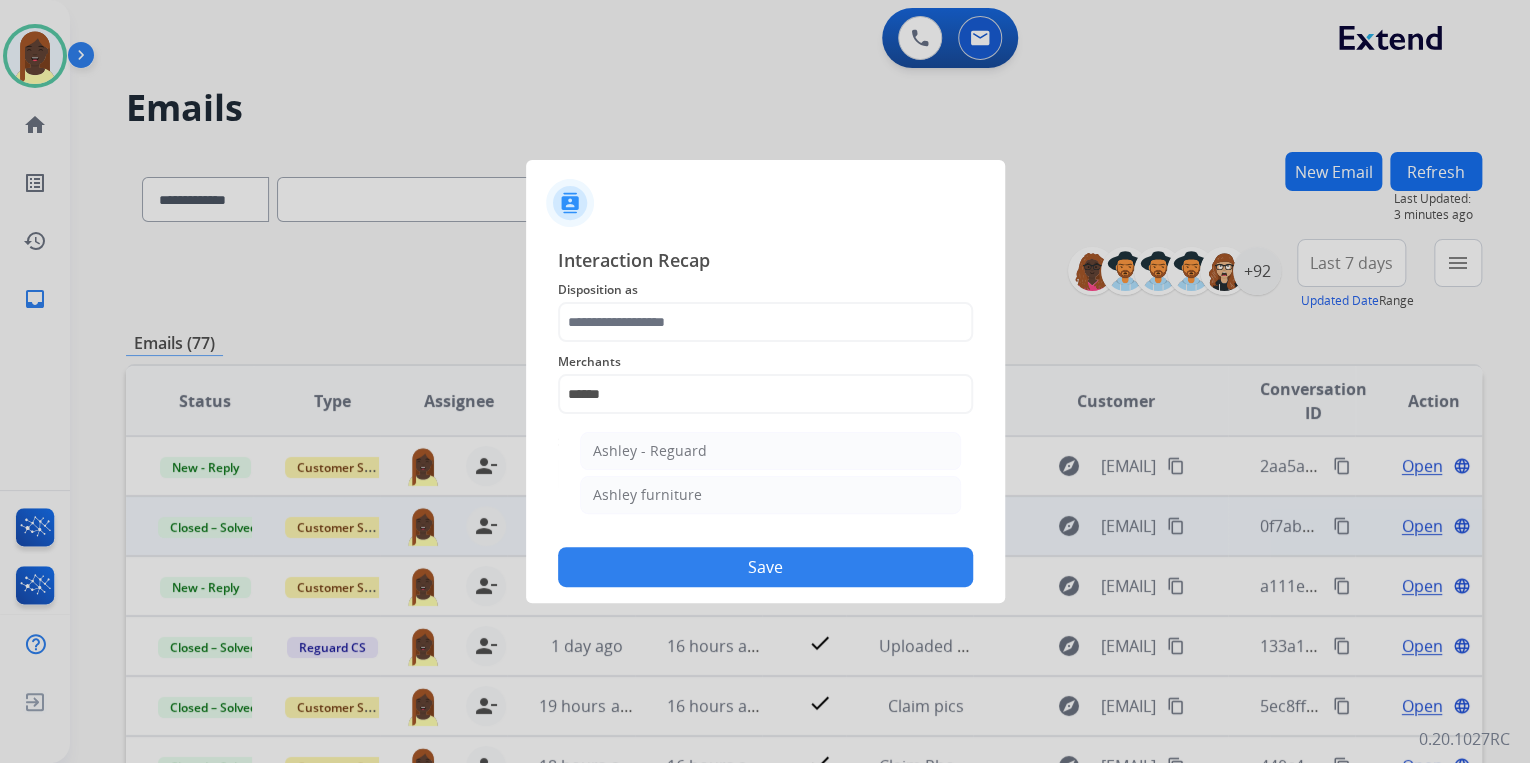 drag, startPoint x: 747, startPoint y: 492, endPoint x: 731, endPoint y: 458, distance: 37.576588 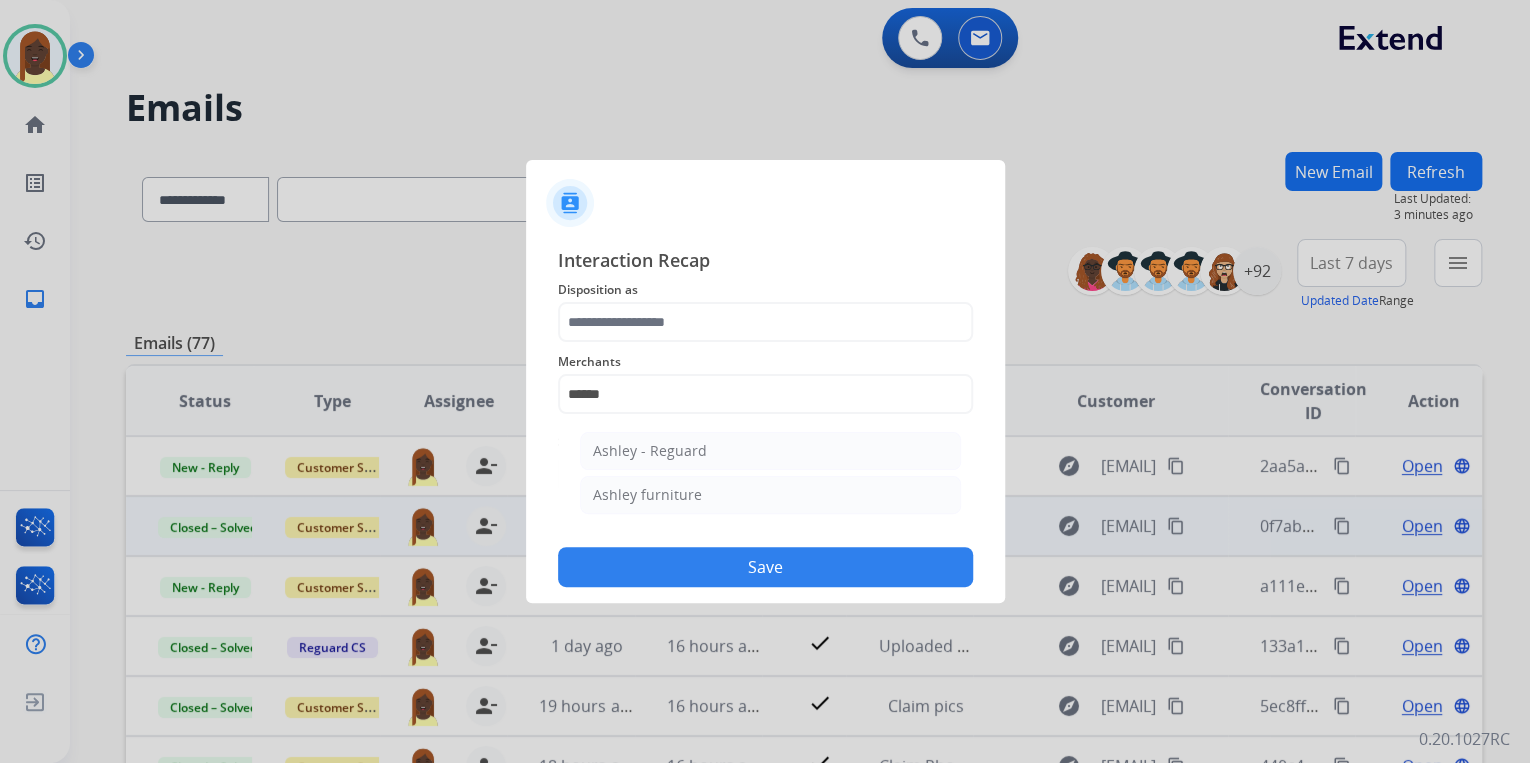 click on "Ashley furniture" 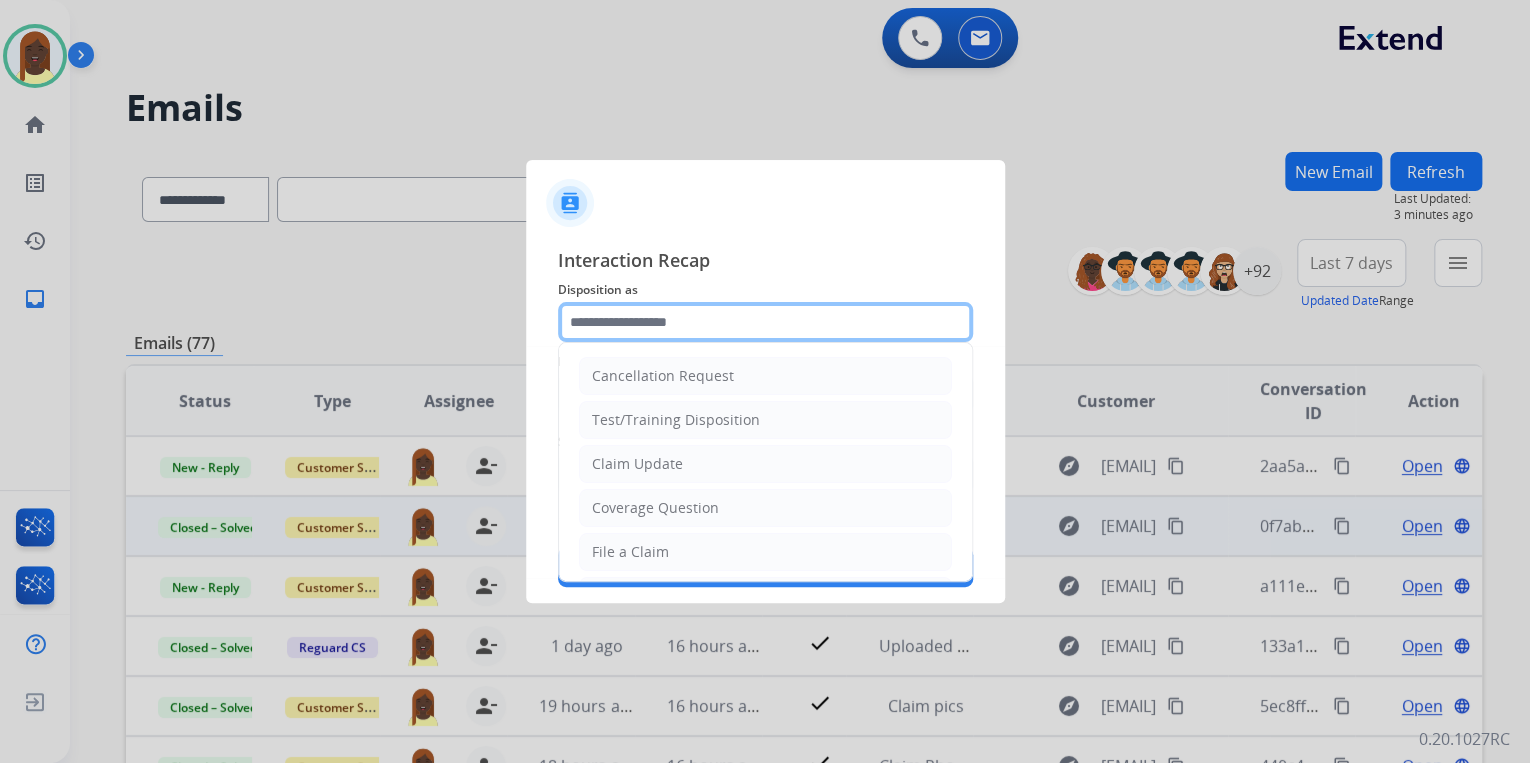 click 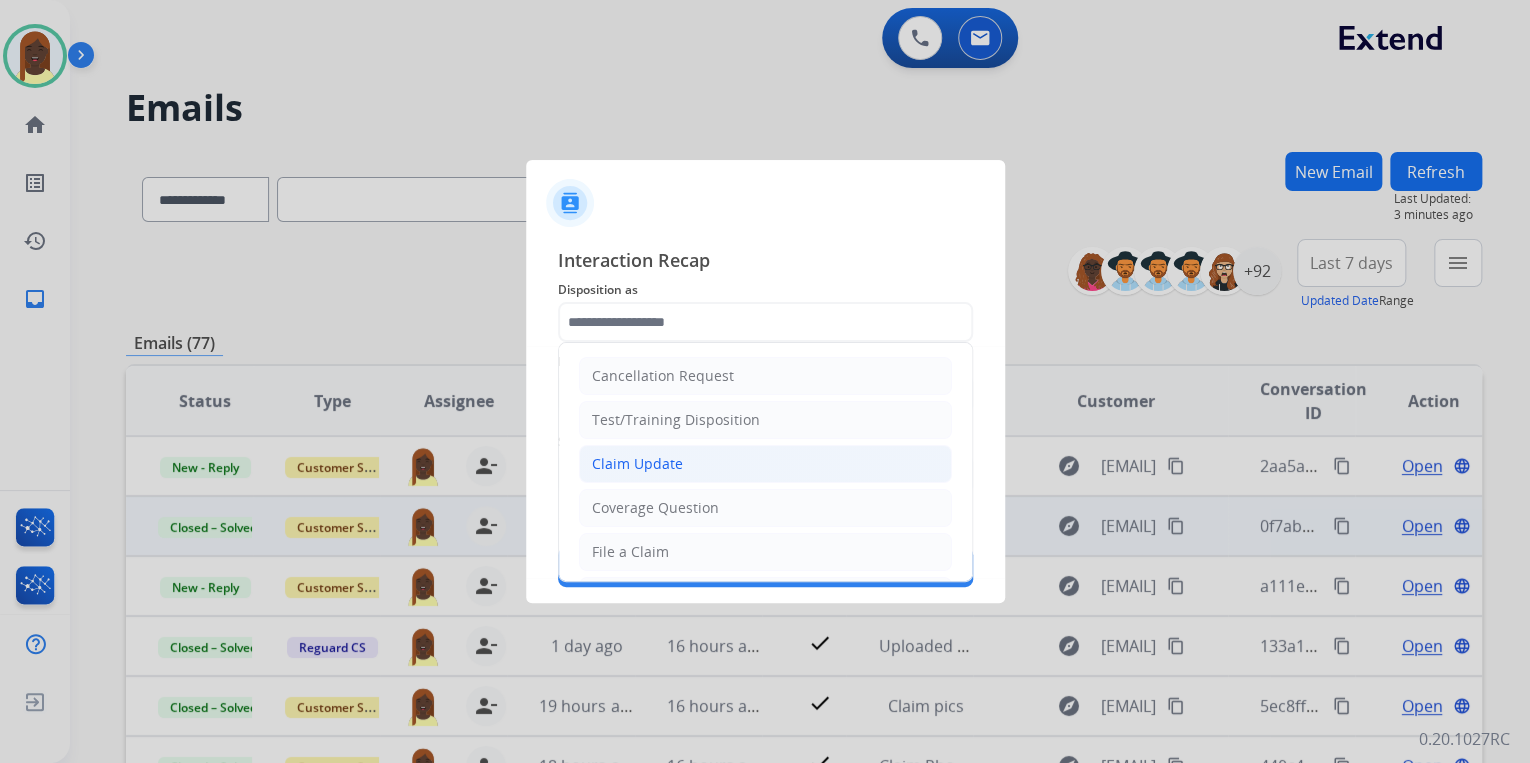 click on "Claim Update" 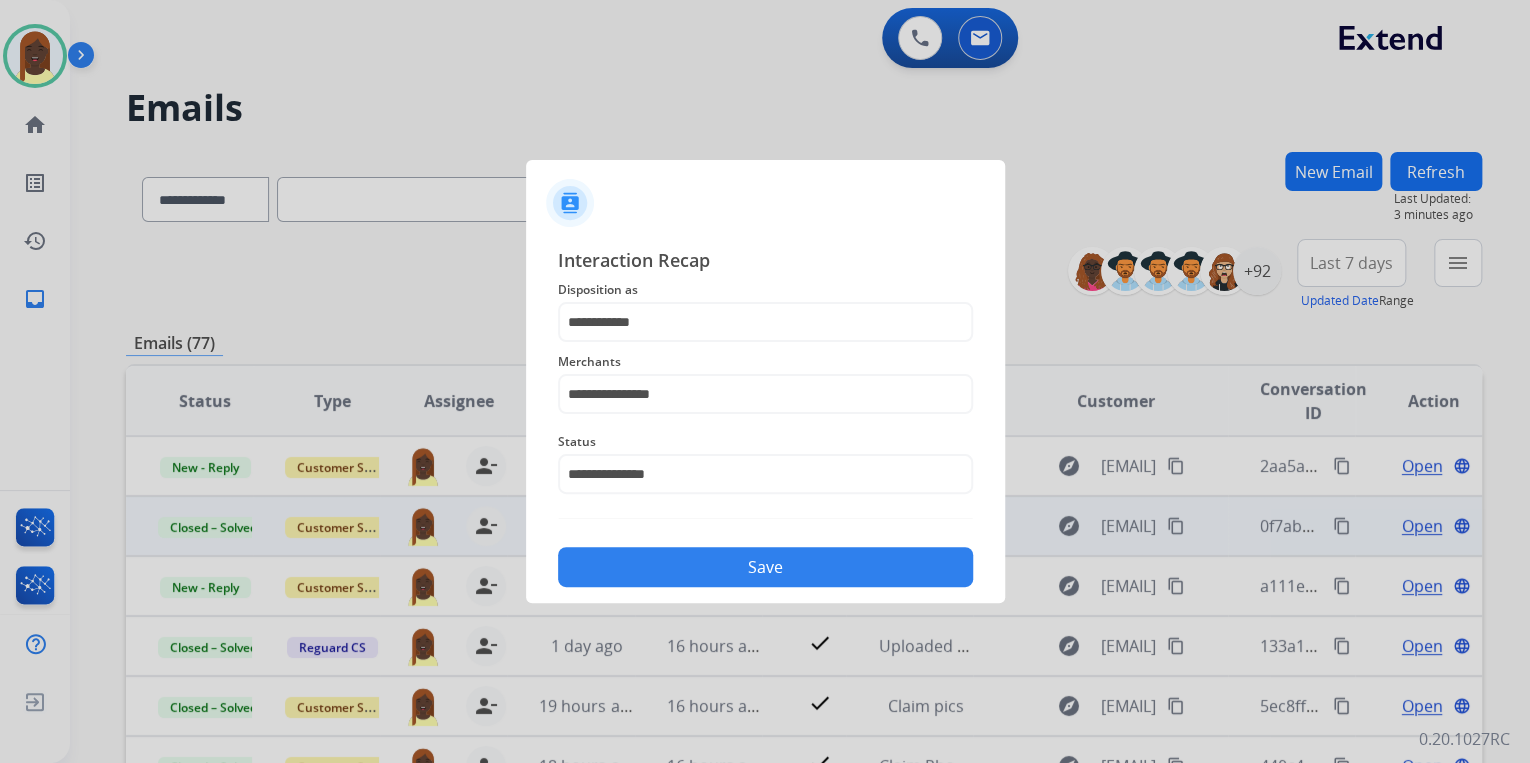 click on "Save" 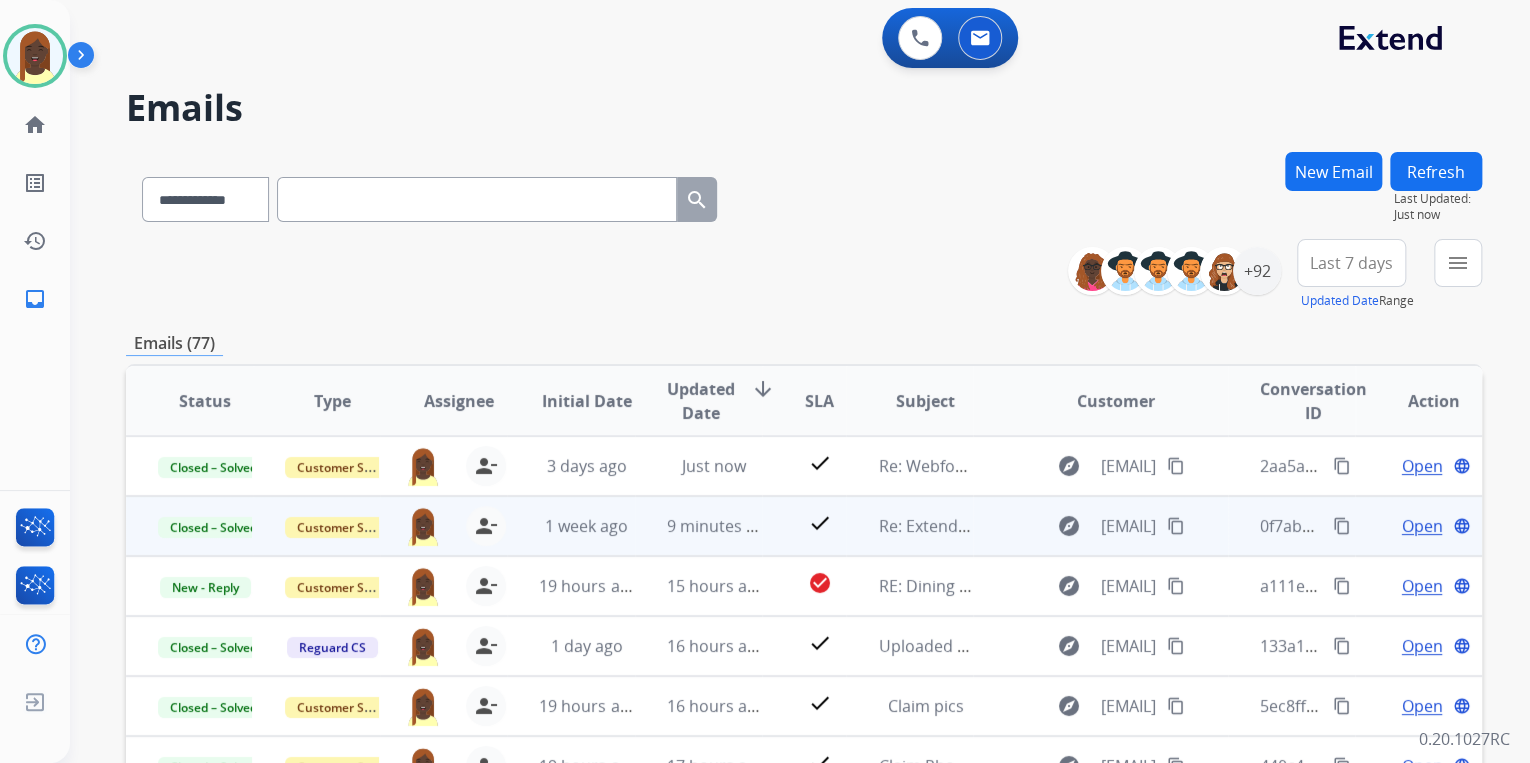 click on "**********" at bounding box center [804, 275] 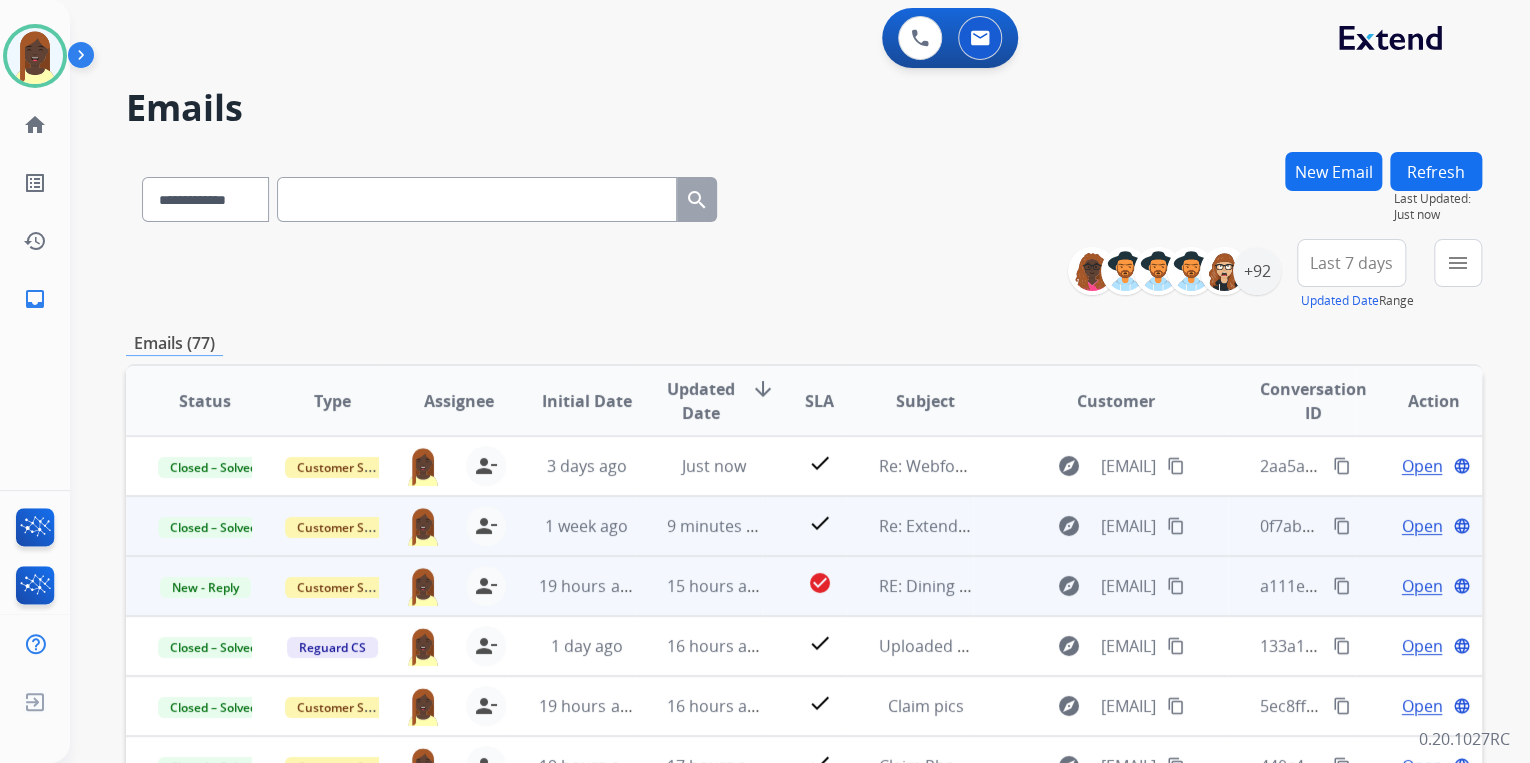 click on "content_copy" at bounding box center [1342, 586] 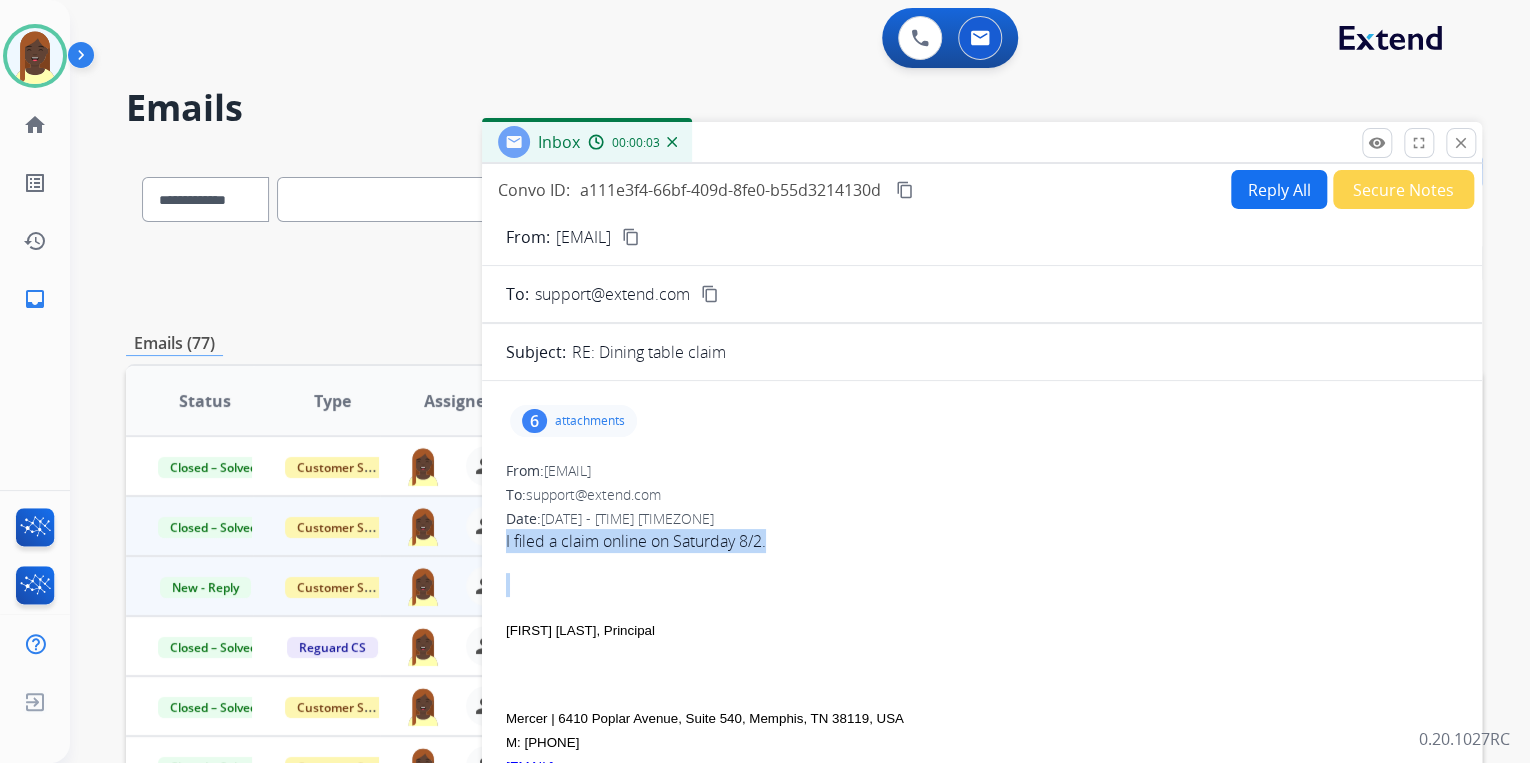 drag, startPoint x: 497, startPoint y: 545, endPoint x: 747, endPoint y: 552, distance: 250.09798 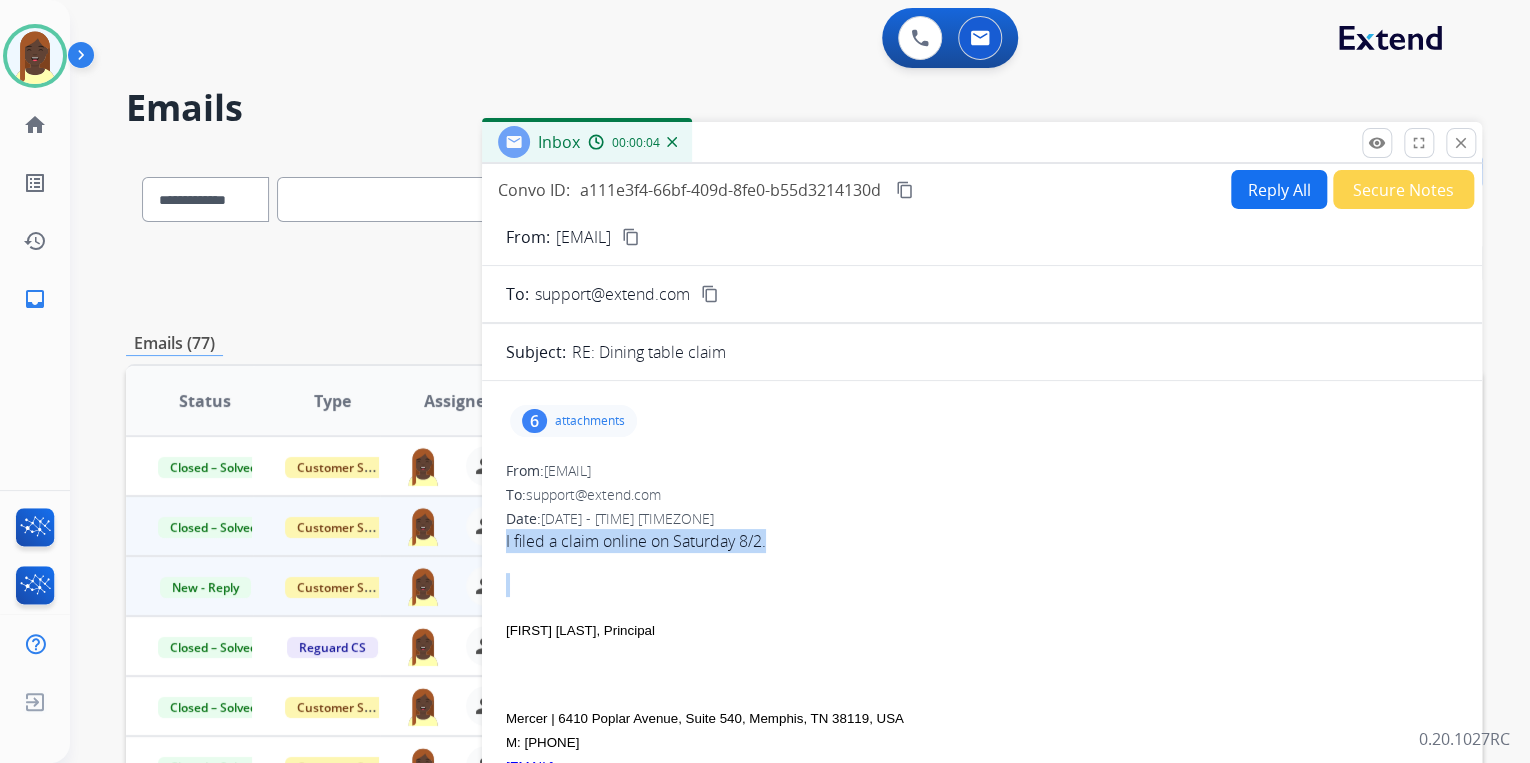 drag, startPoint x: 747, startPoint y: 552, endPoint x: 695, endPoint y: 540, distance: 53.366657 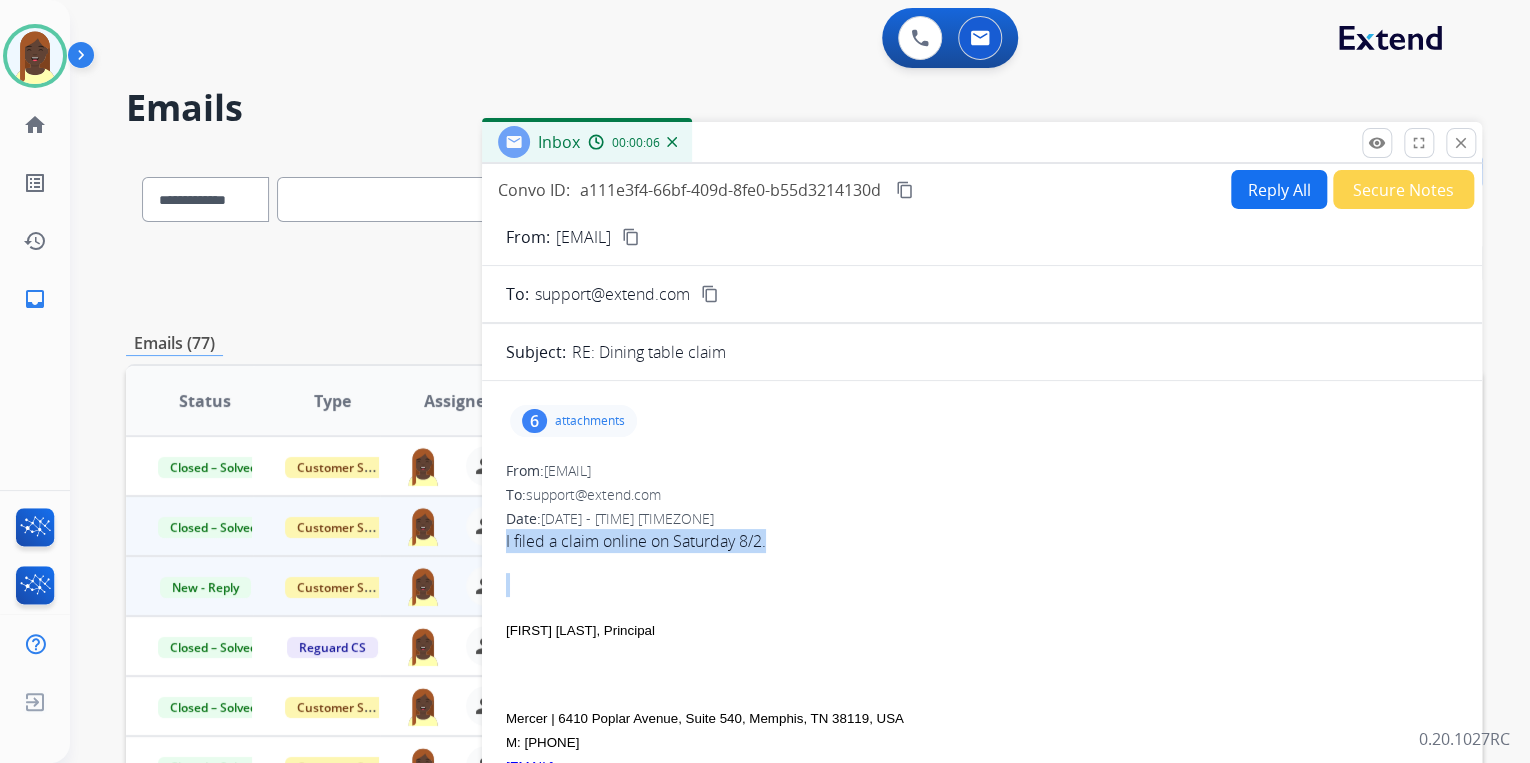 copy on "I filed a claim online on Saturday 8/2." 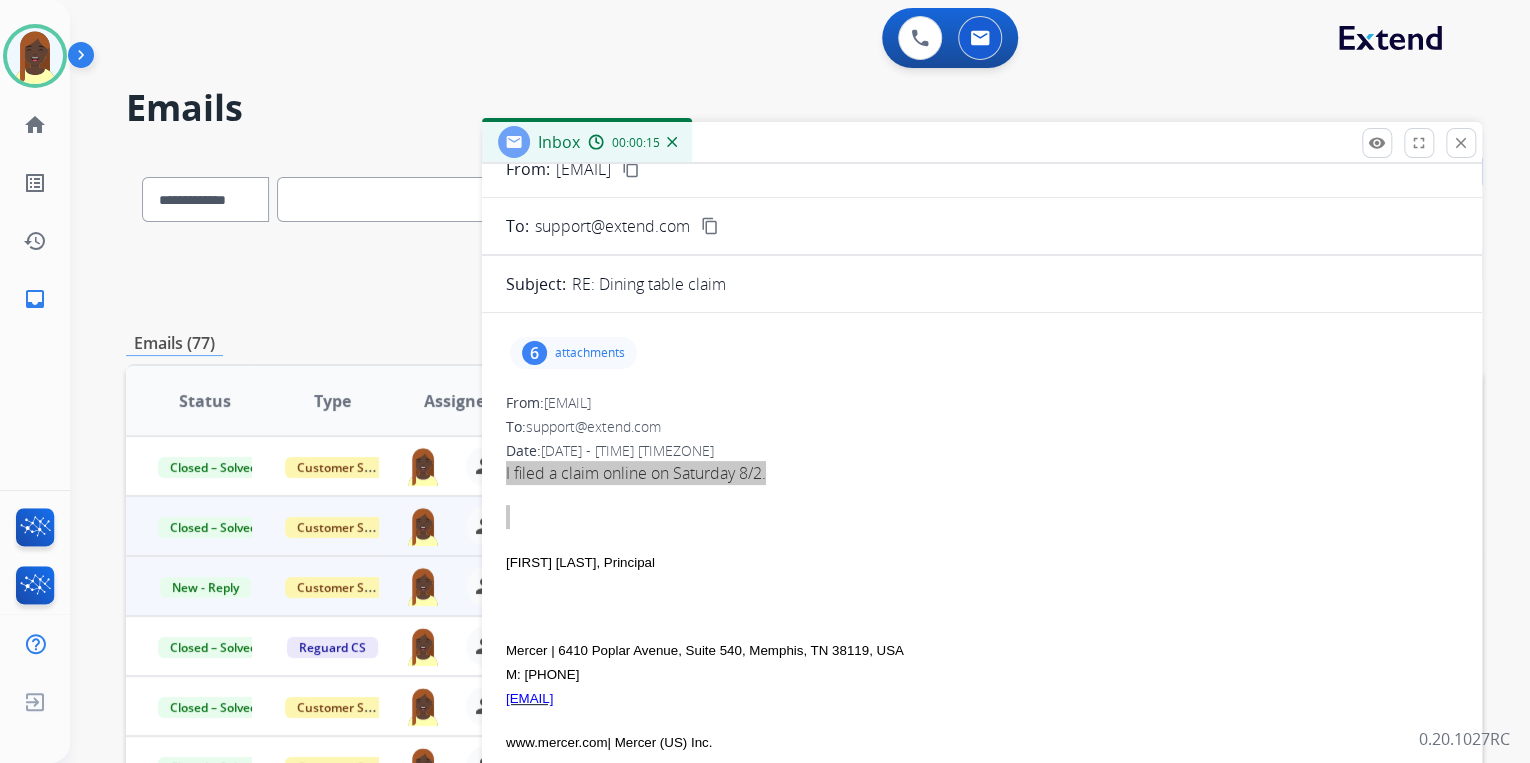 scroll, scrollTop: 0, scrollLeft: 0, axis: both 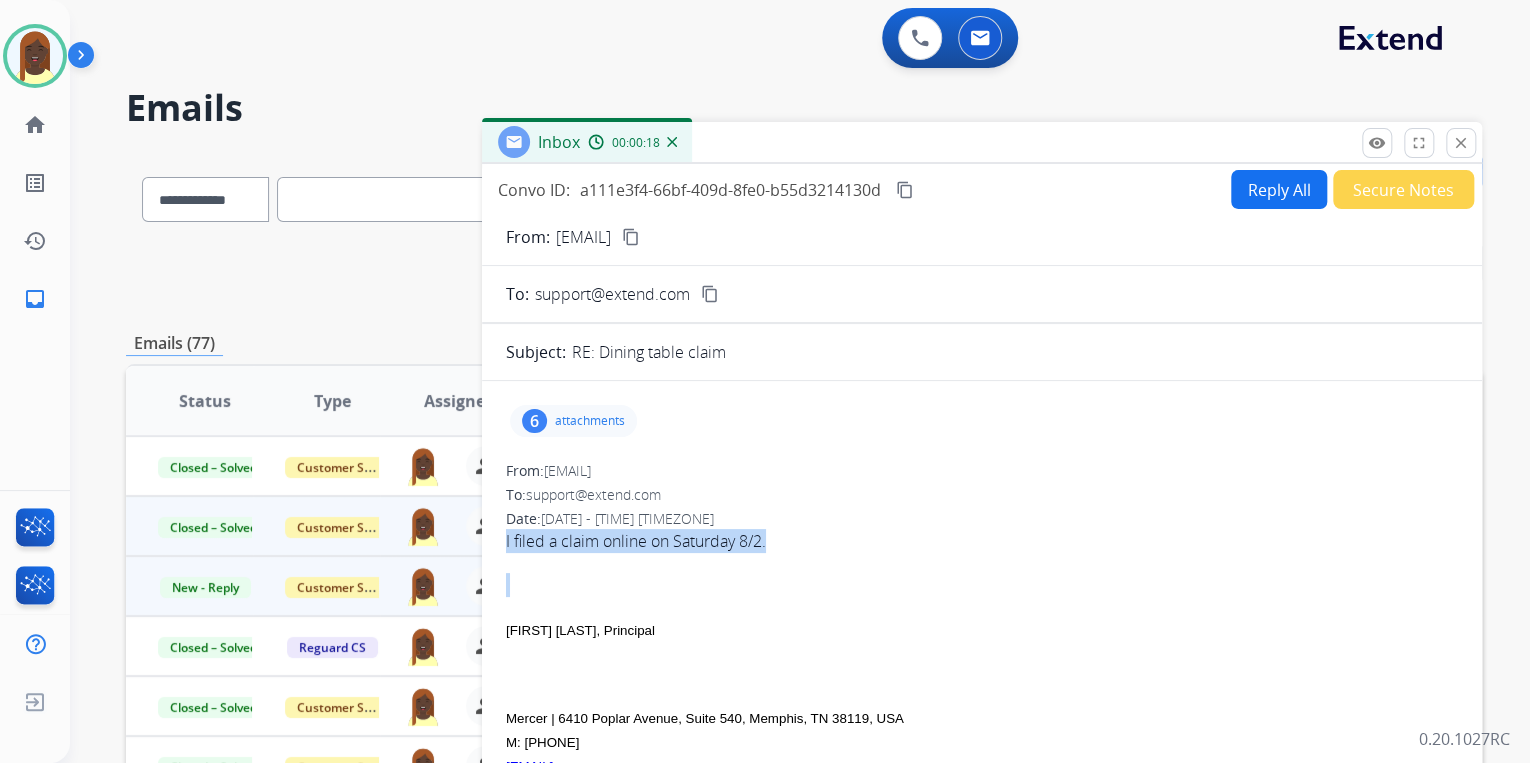 click on "content_copy" at bounding box center [631, 237] 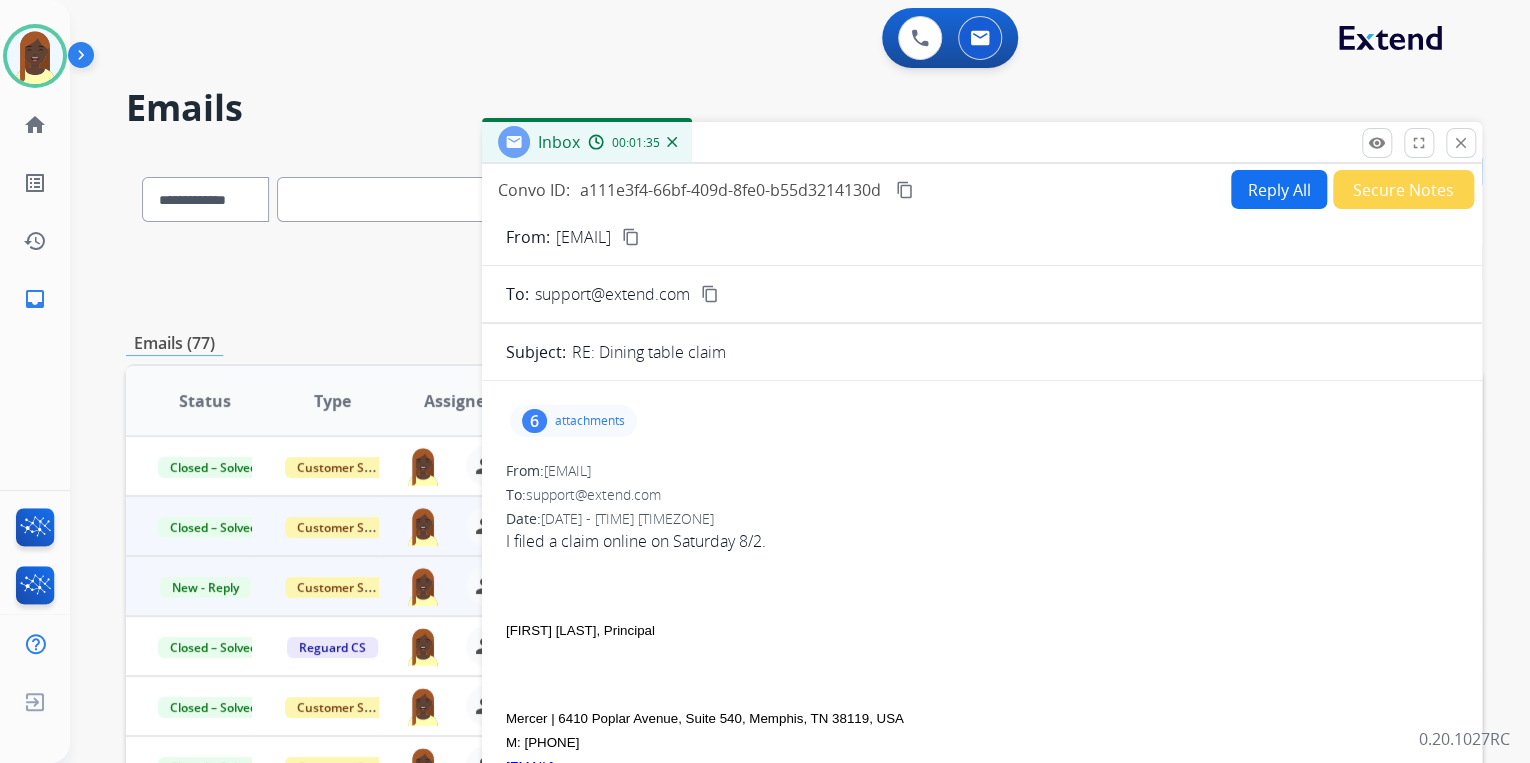 click on "6 attachments" at bounding box center (573, 421) 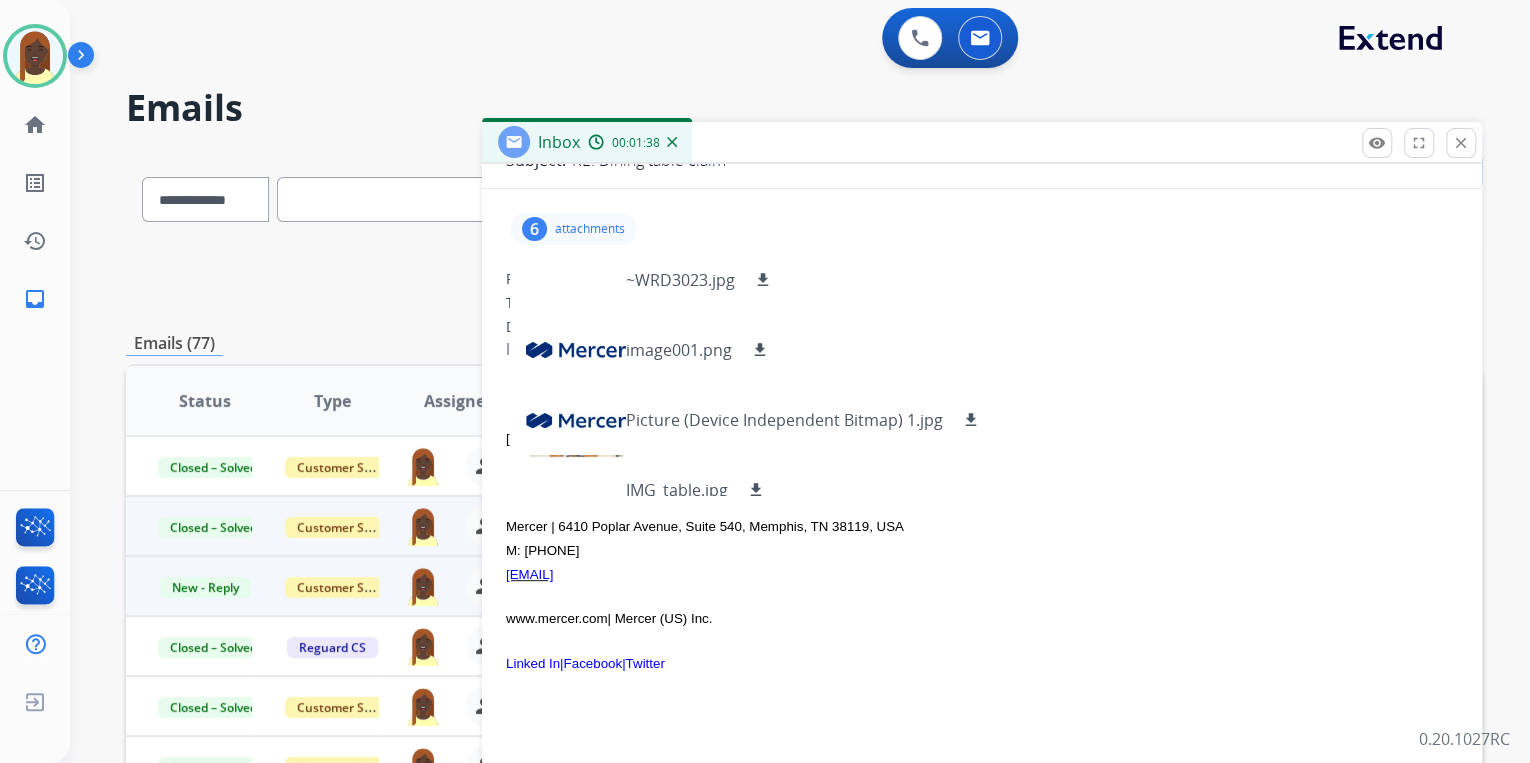 scroll, scrollTop: 80, scrollLeft: 0, axis: vertical 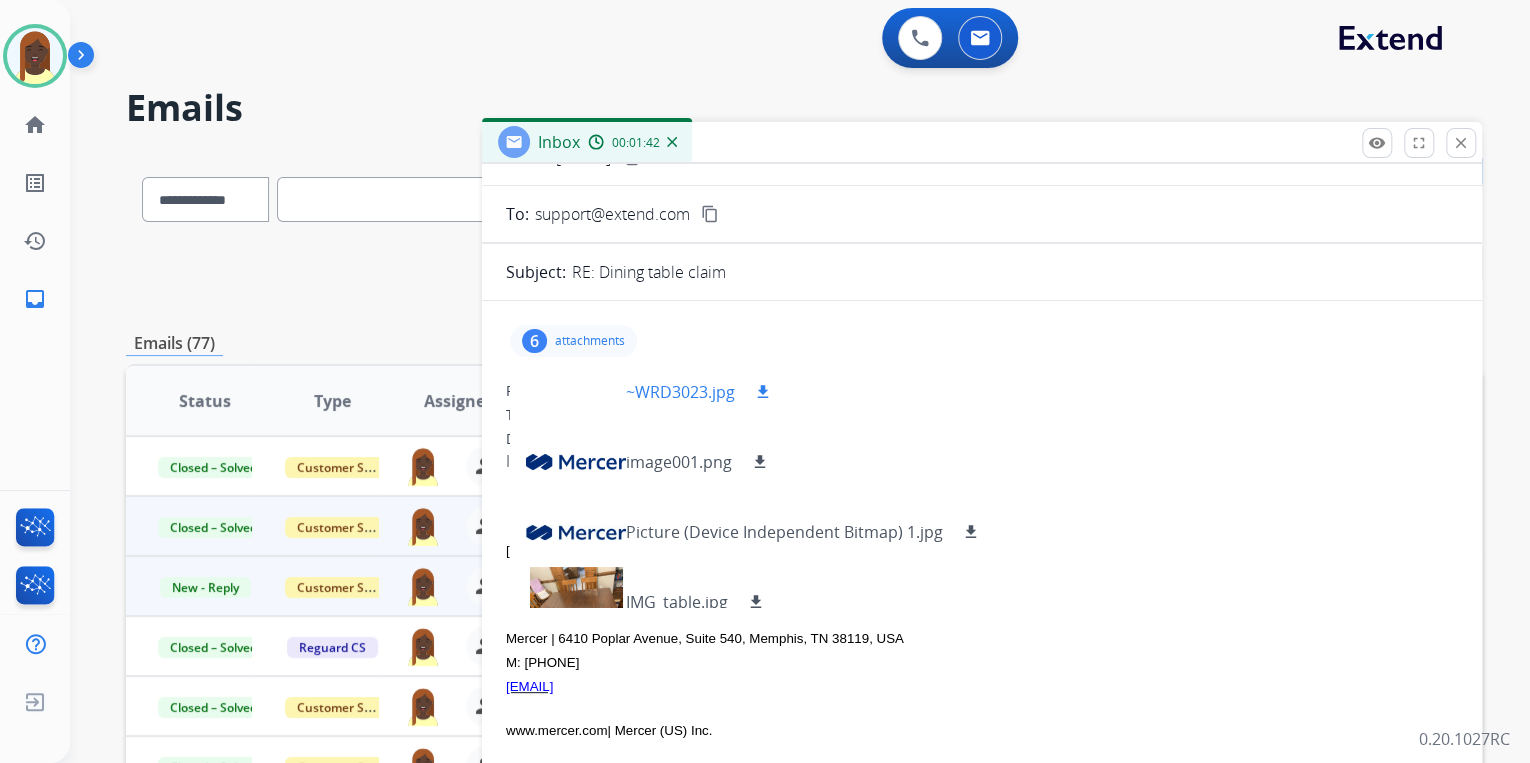 click on "download" at bounding box center (763, 392) 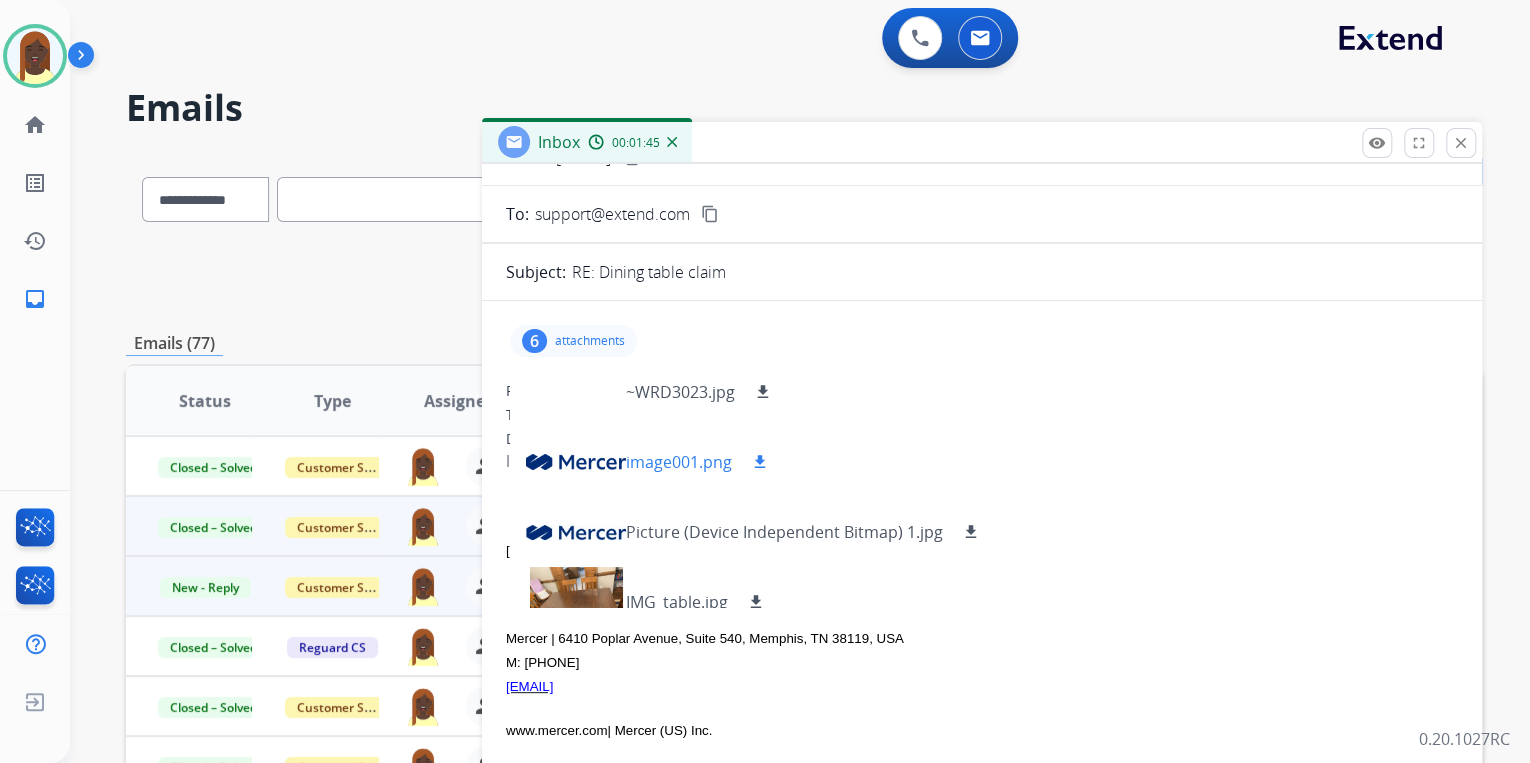 click on "download" at bounding box center [760, 462] 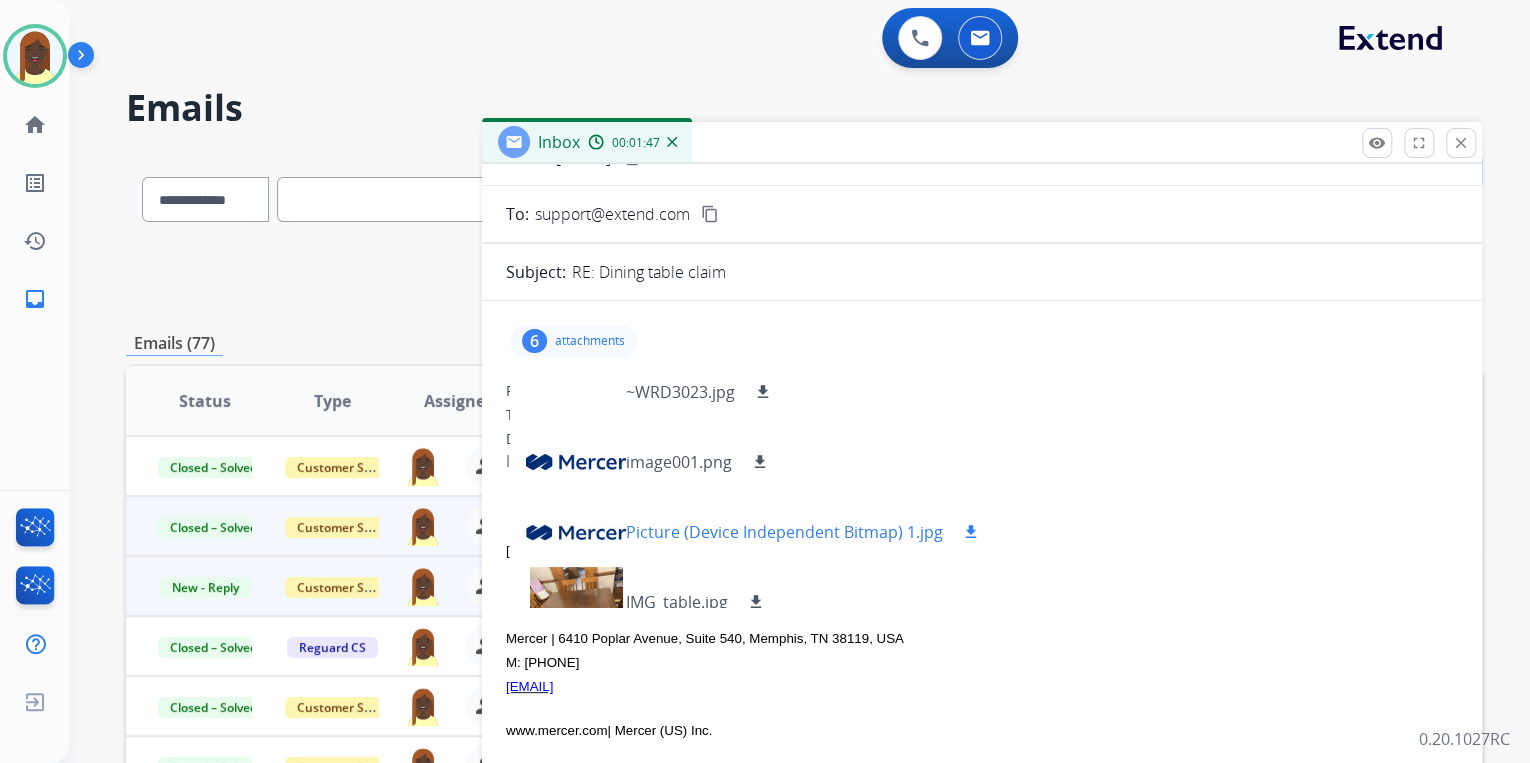 click on "download" at bounding box center (971, 532) 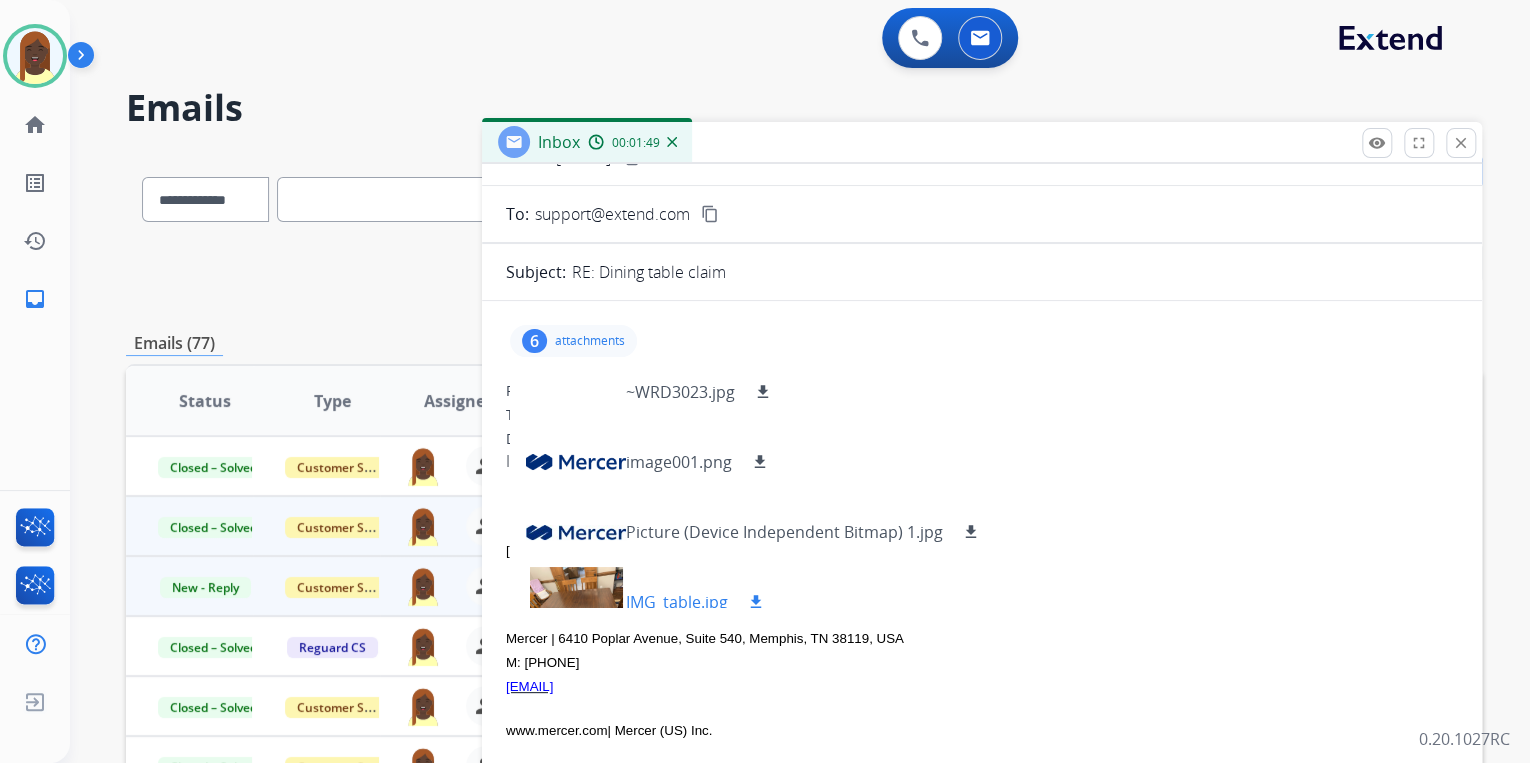 click on "download" at bounding box center [756, 602] 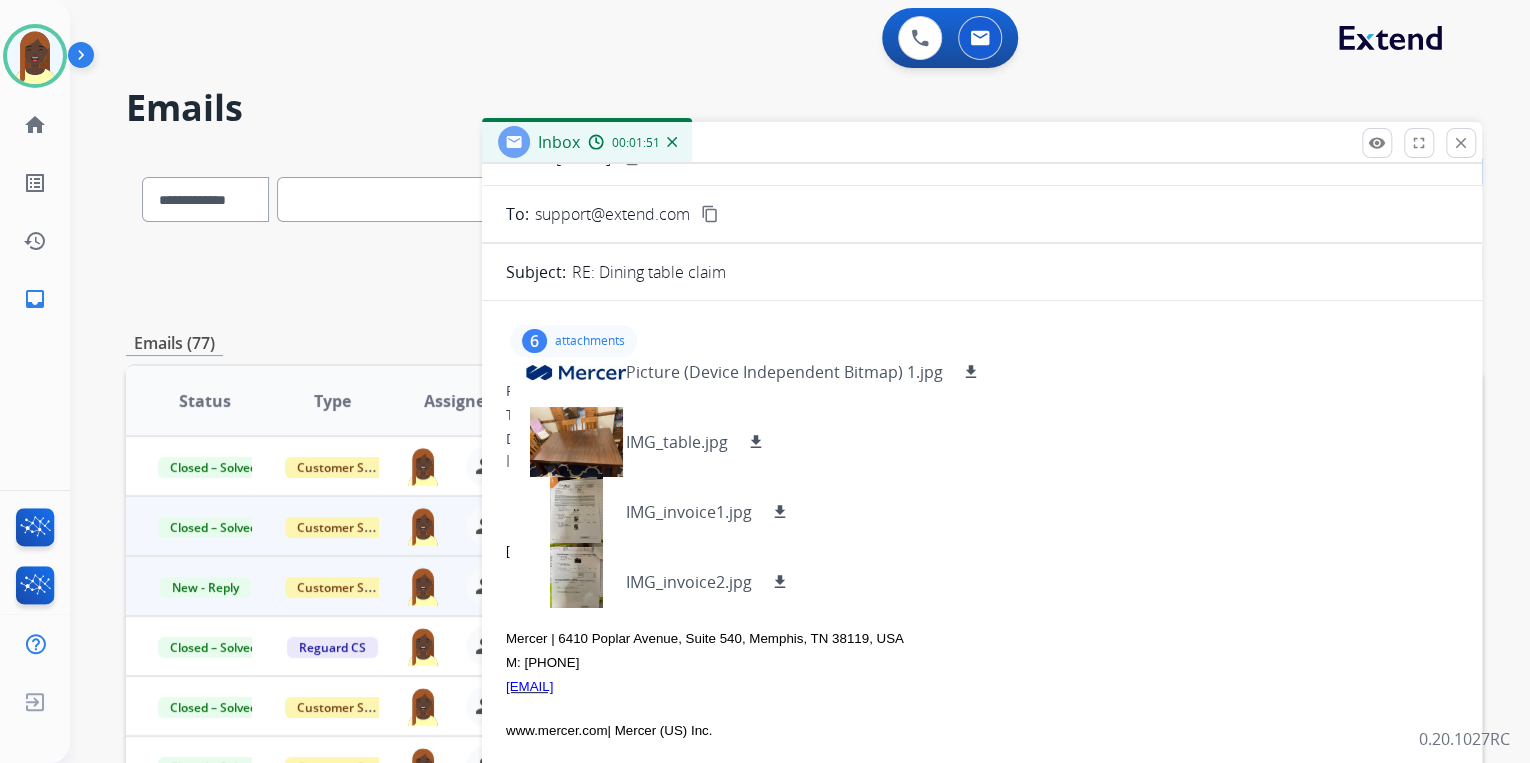 scroll, scrollTop: 169, scrollLeft: 0, axis: vertical 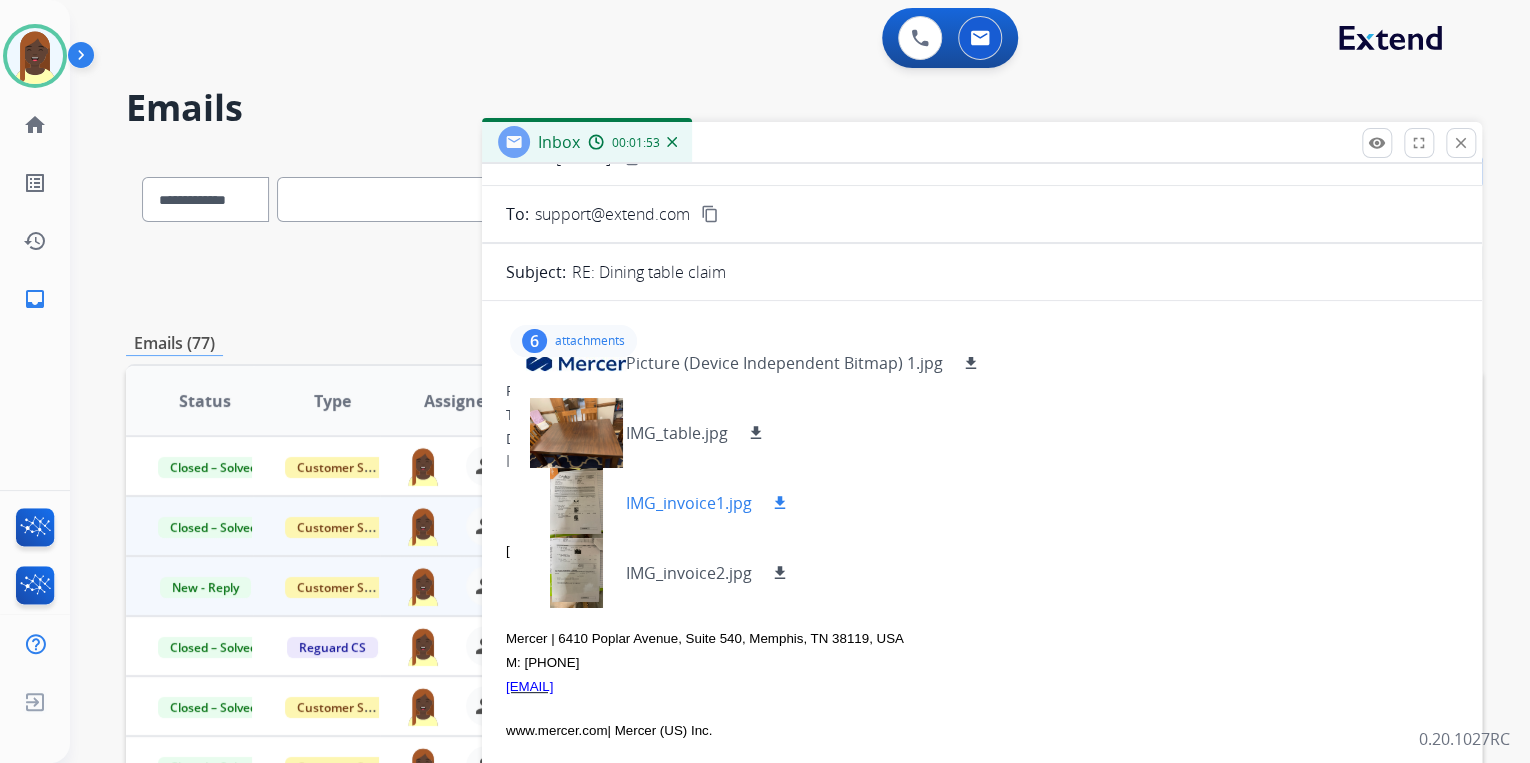 click on "download" at bounding box center [780, 503] 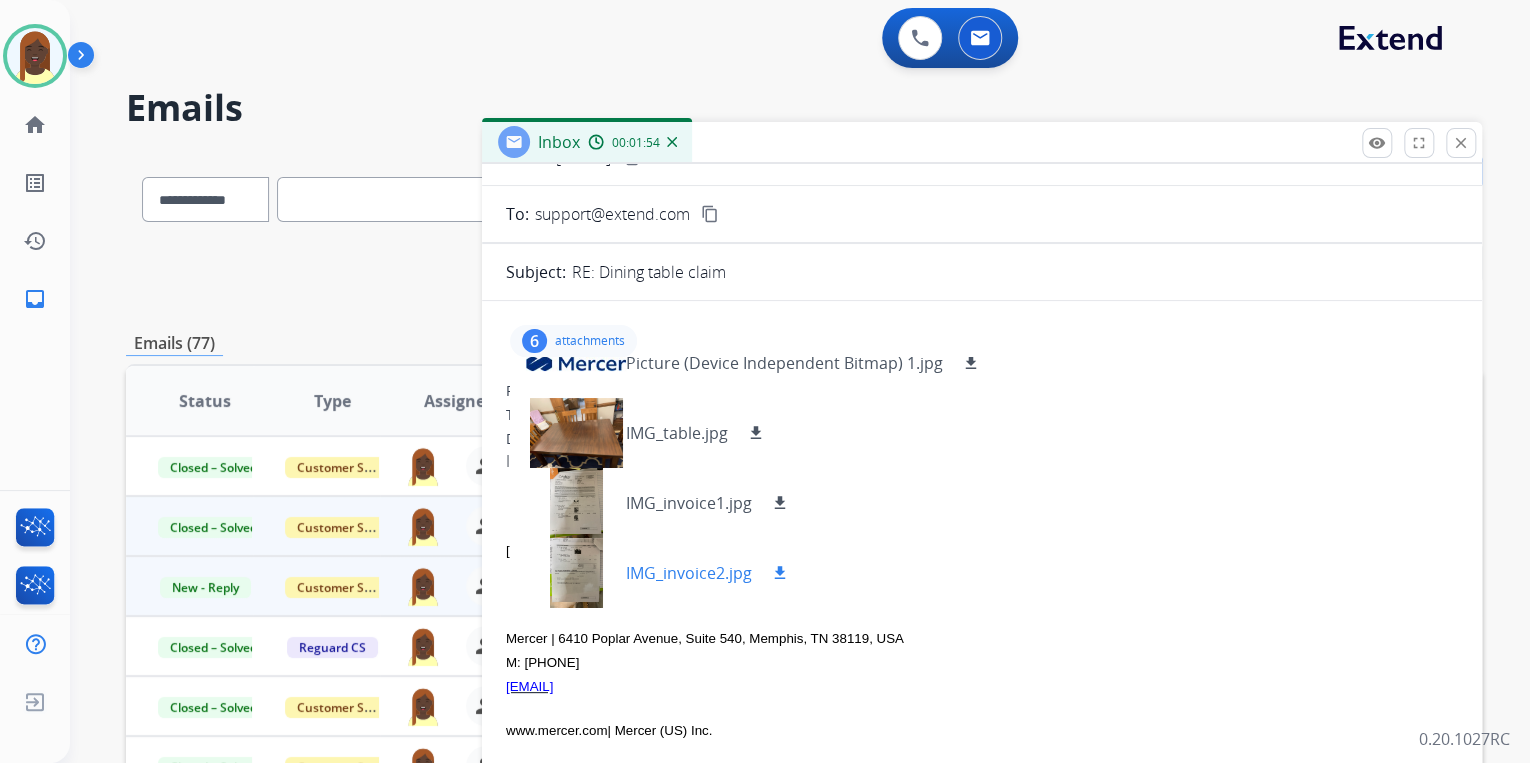 click on "download" at bounding box center [780, 573] 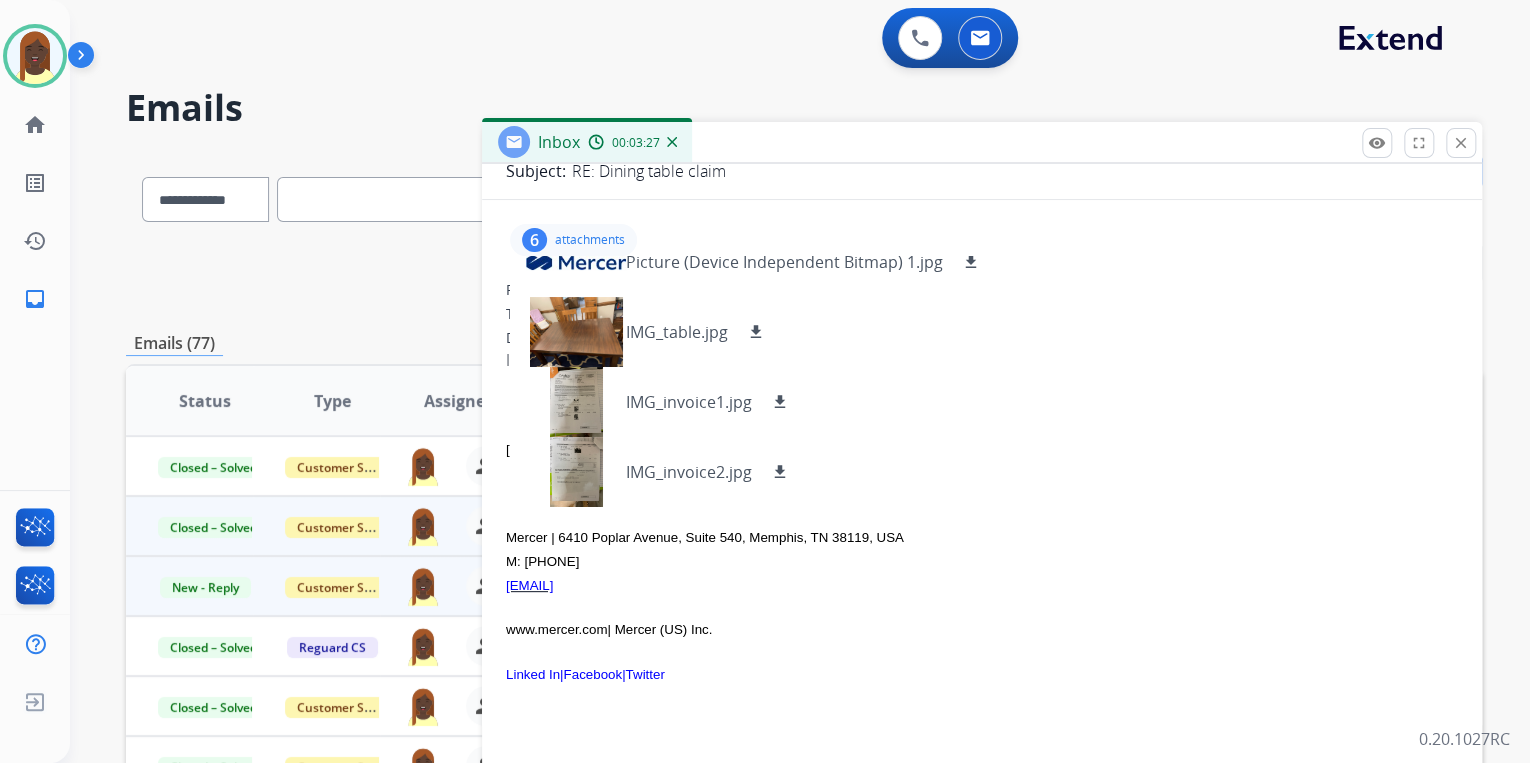scroll, scrollTop: 160, scrollLeft: 0, axis: vertical 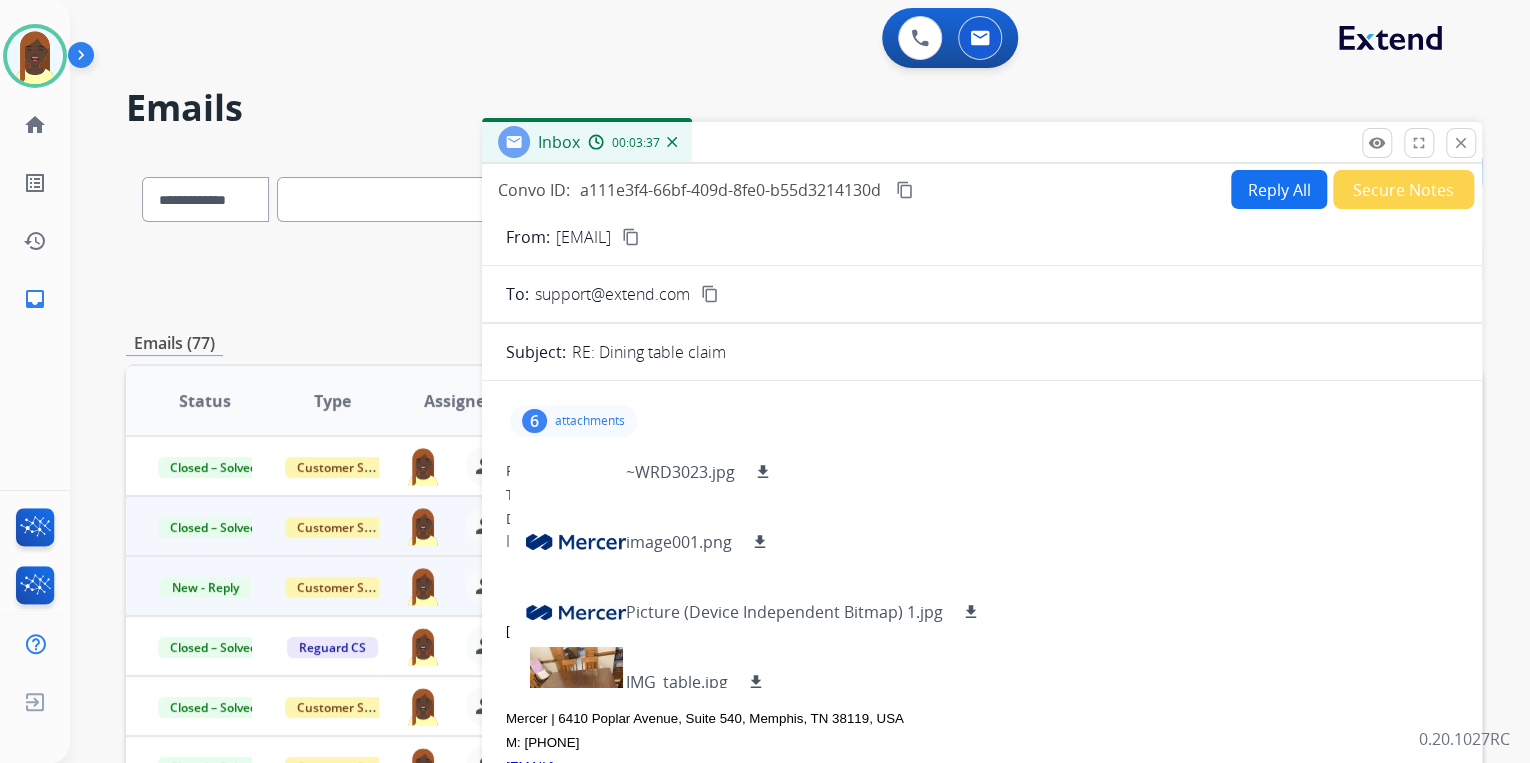 click on "Reply All" at bounding box center [1279, 189] 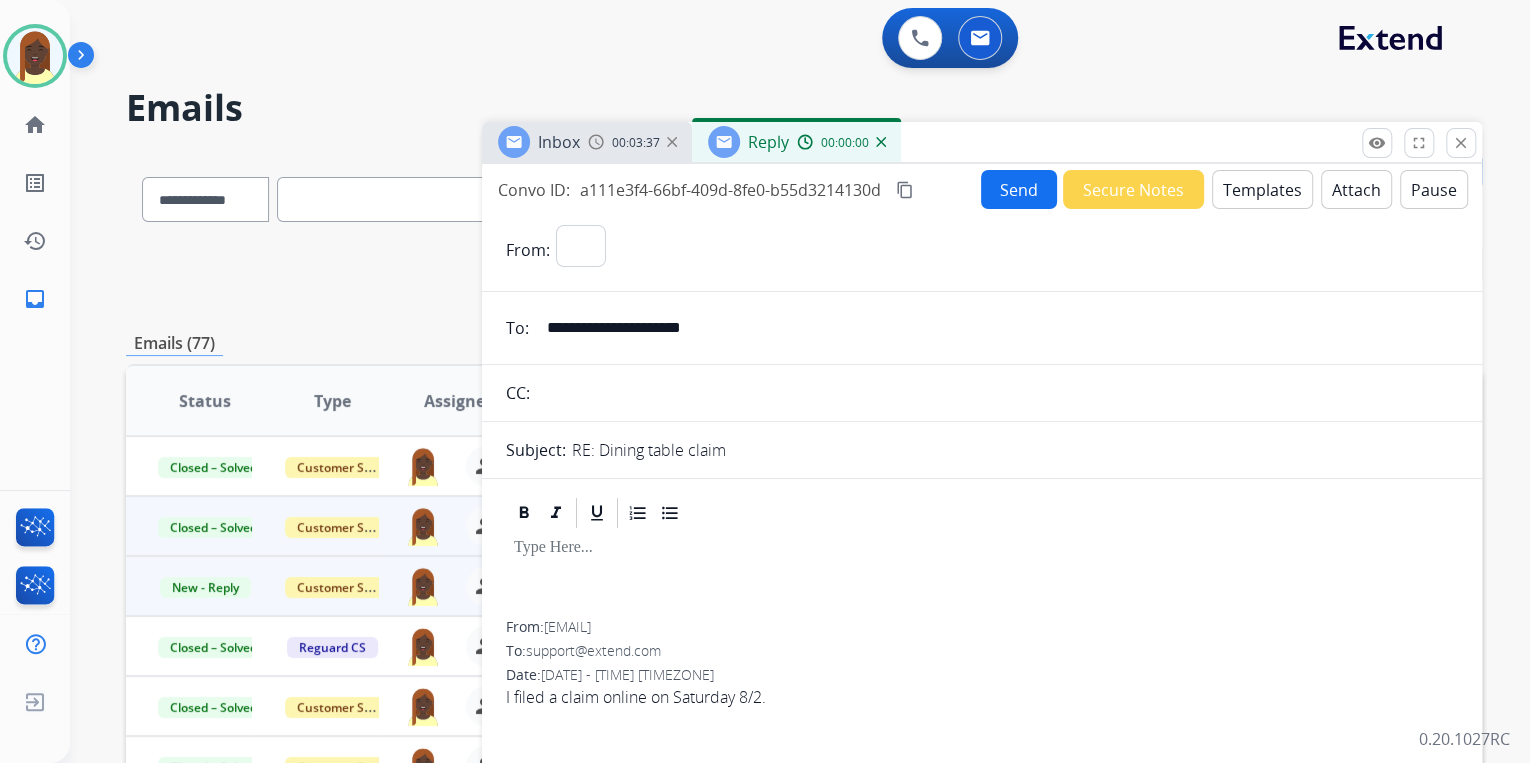 select on "**********" 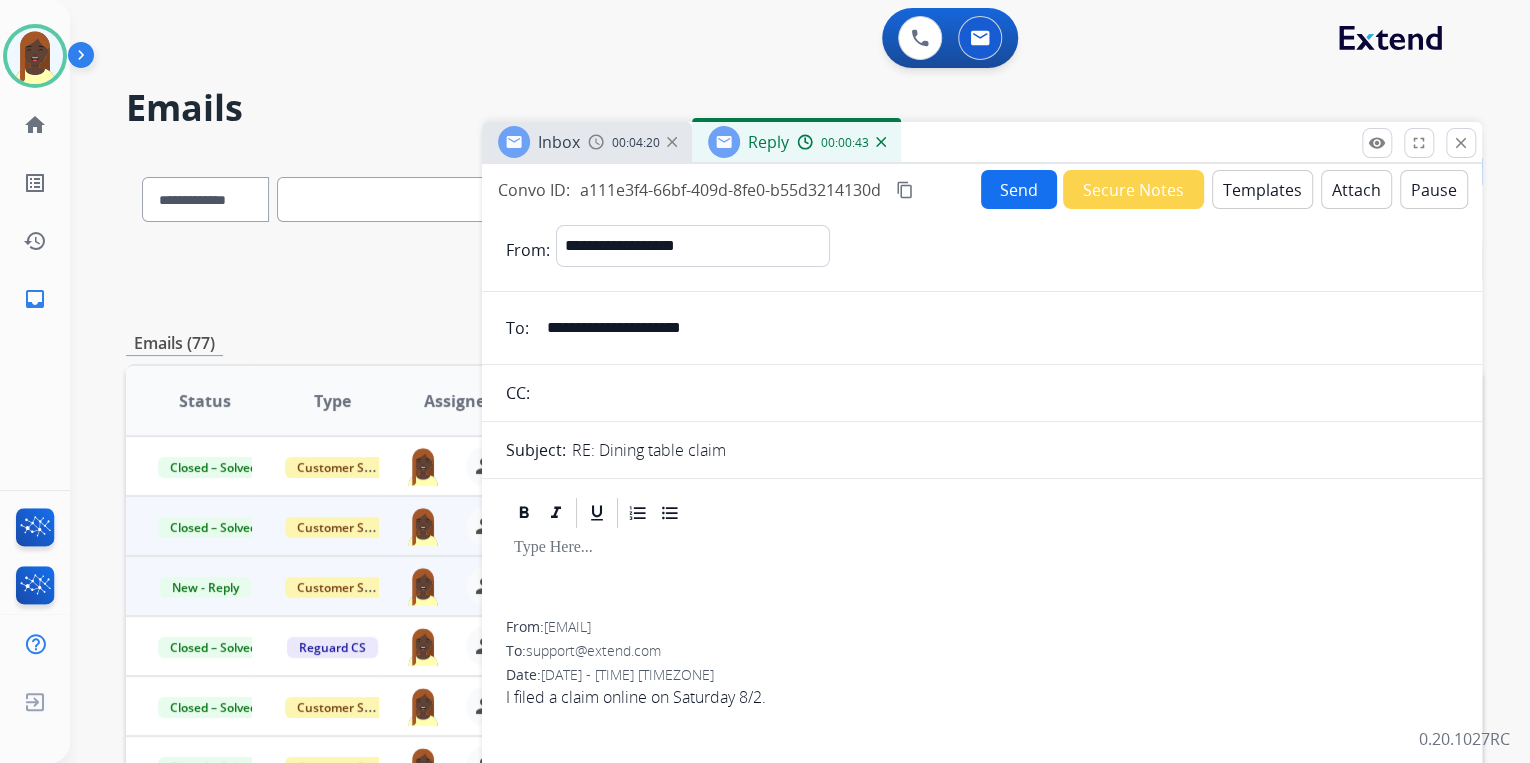 click on "Templates" at bounding box center (1262, 189) 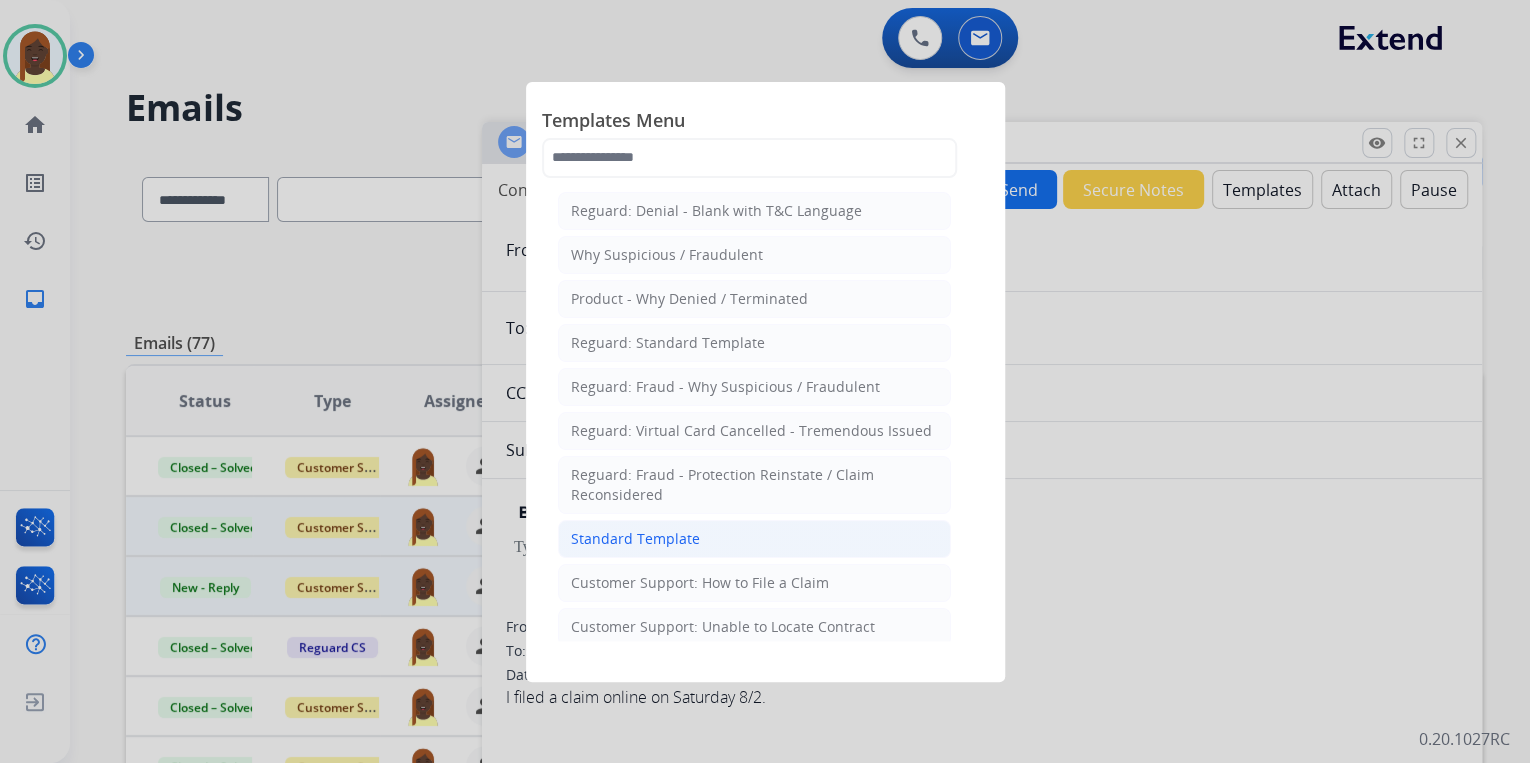 click on "Standard Template" 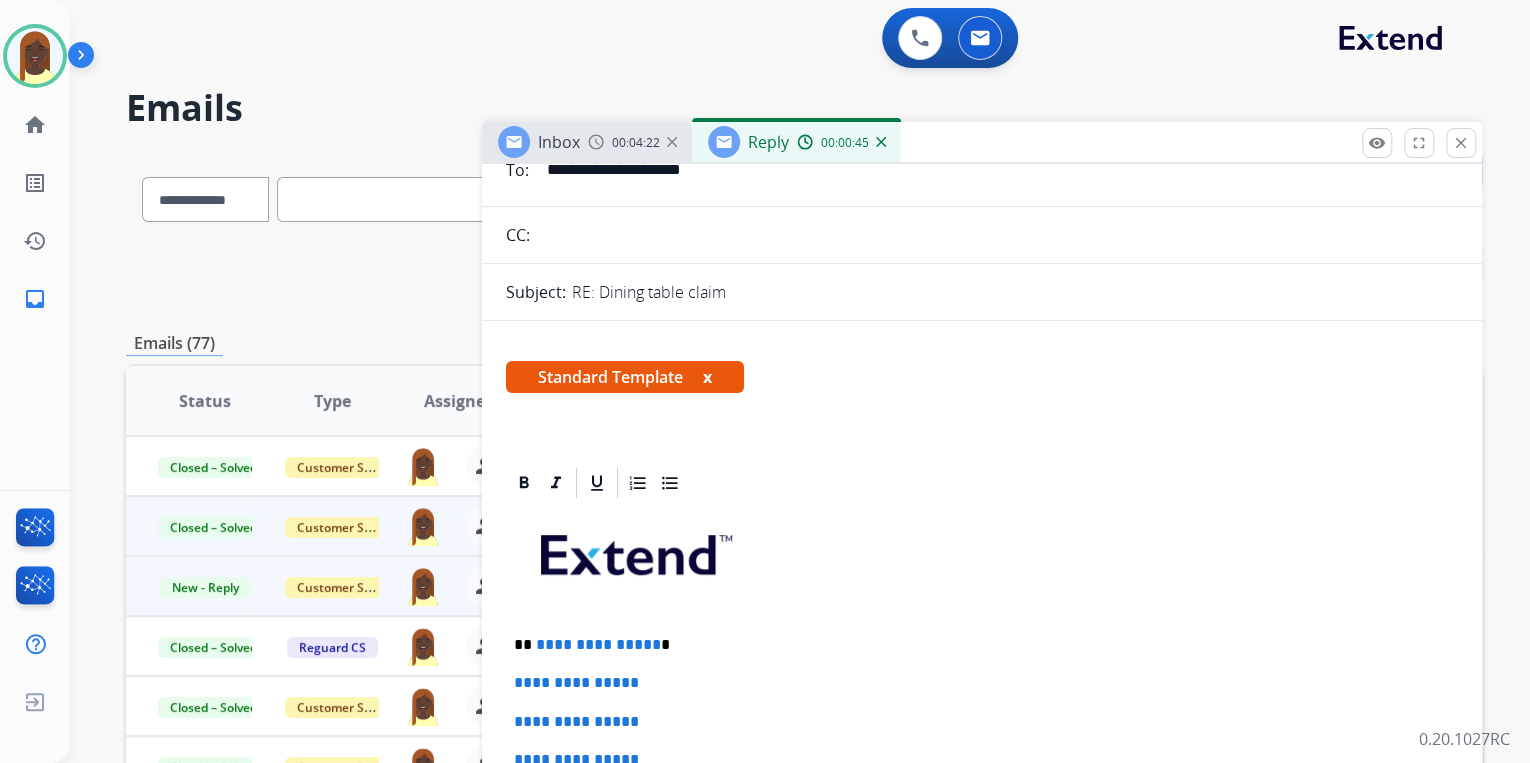 scroll, scrollTop: 400, scrollLeft: 0, axis: vertical 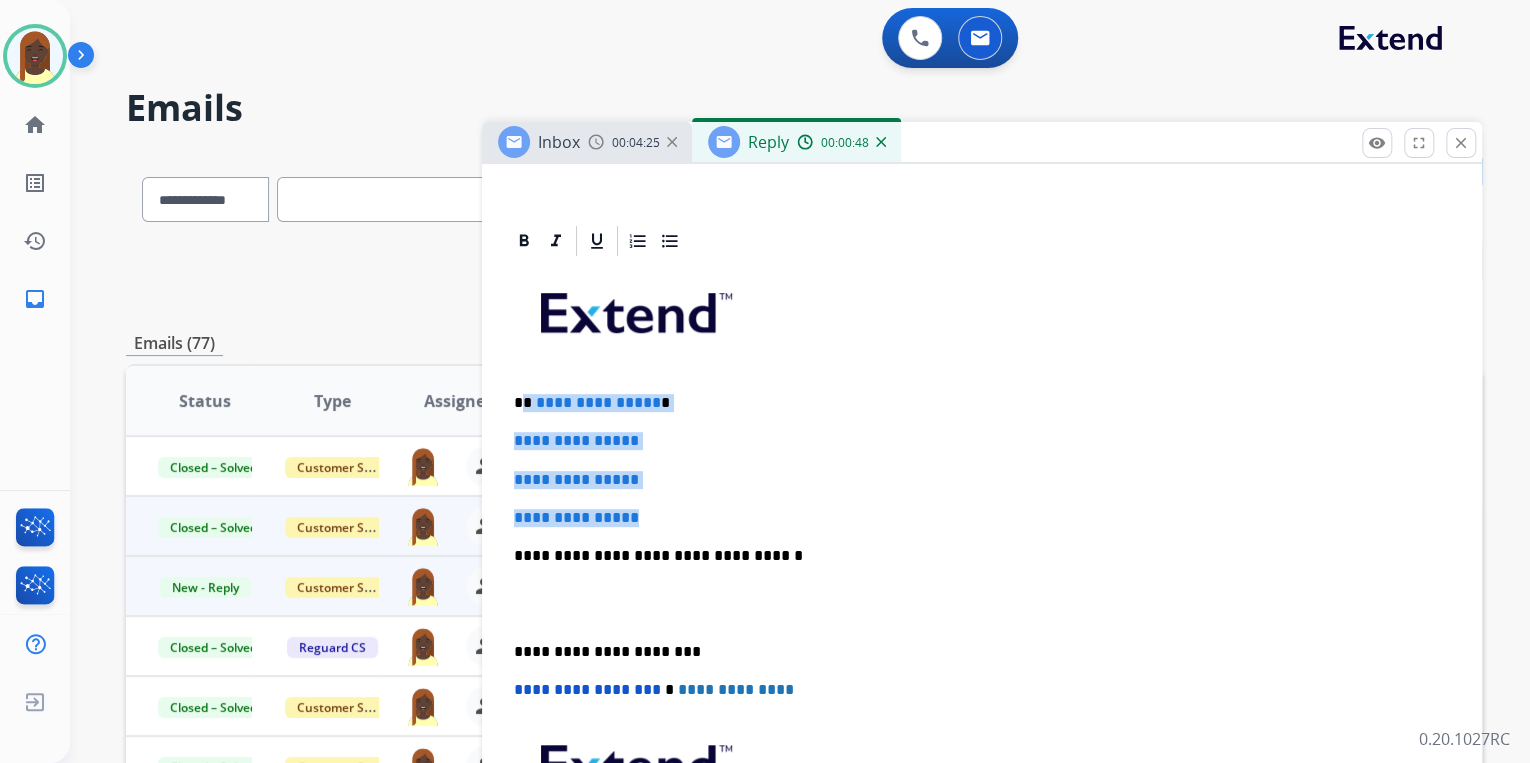 drag, startPoint x: 521, startPoint y: 401, endPoint x: 667, endPoint y: 503, distance: 178.10109 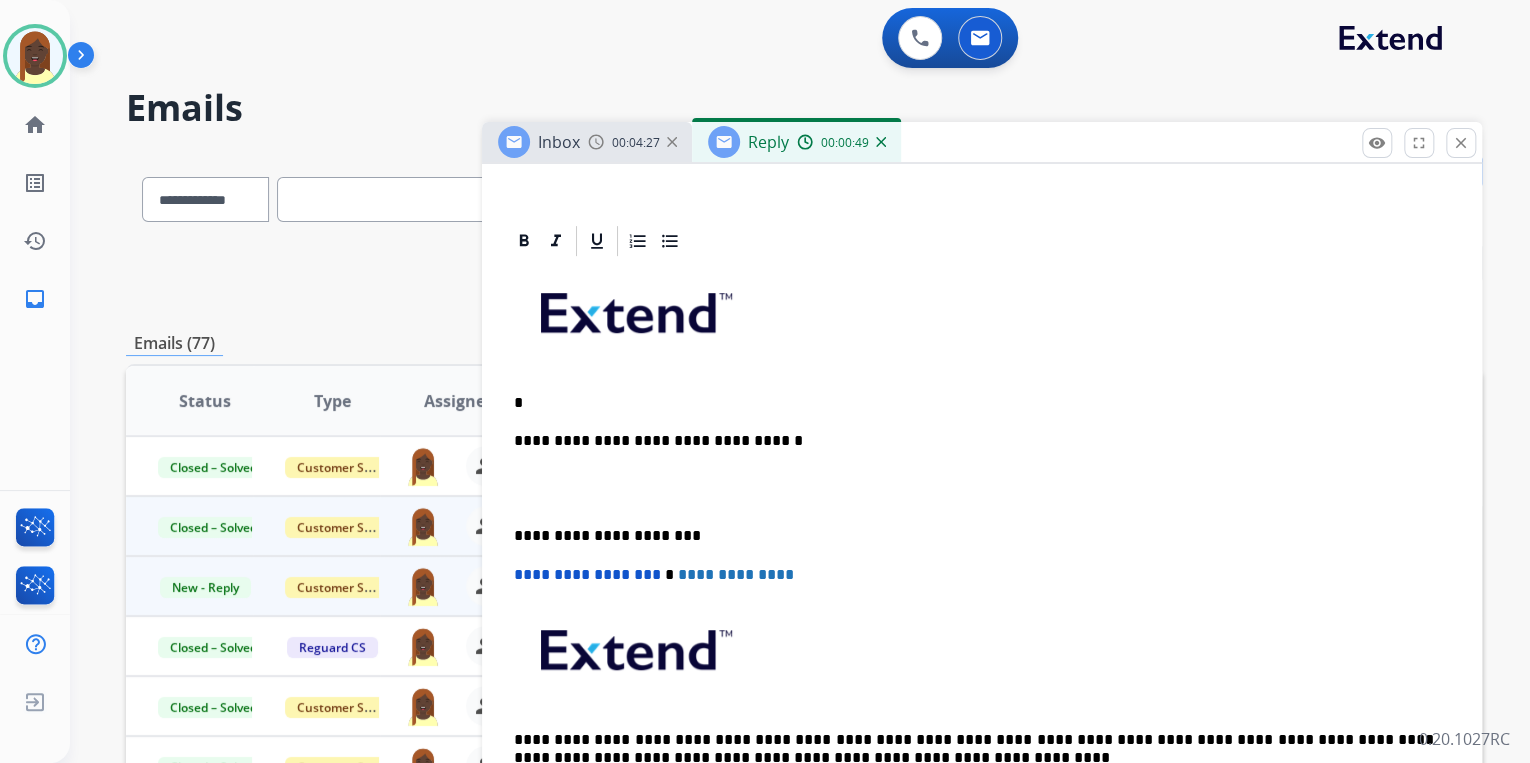 type 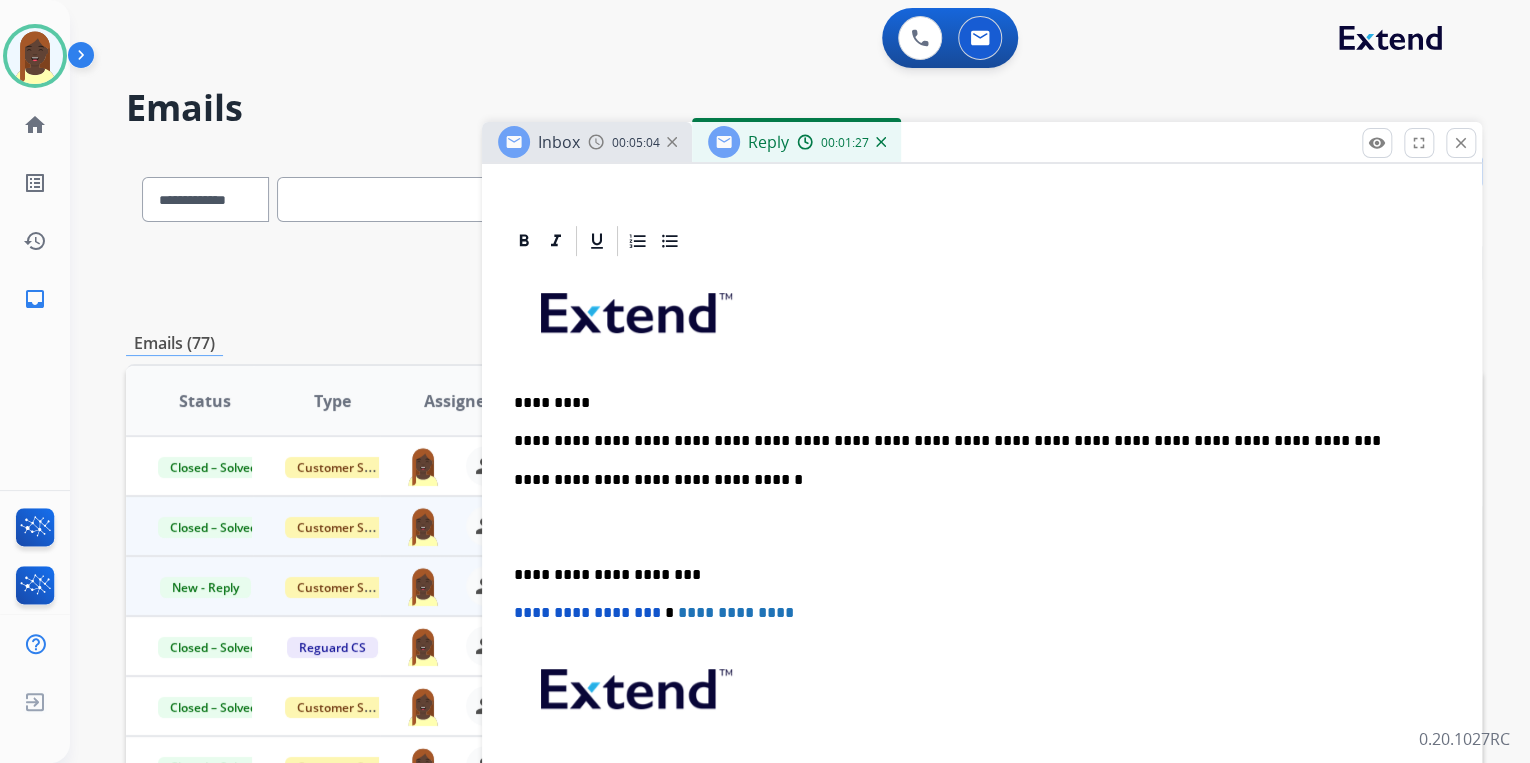 click on "**********" at bounding box center (974, 441) 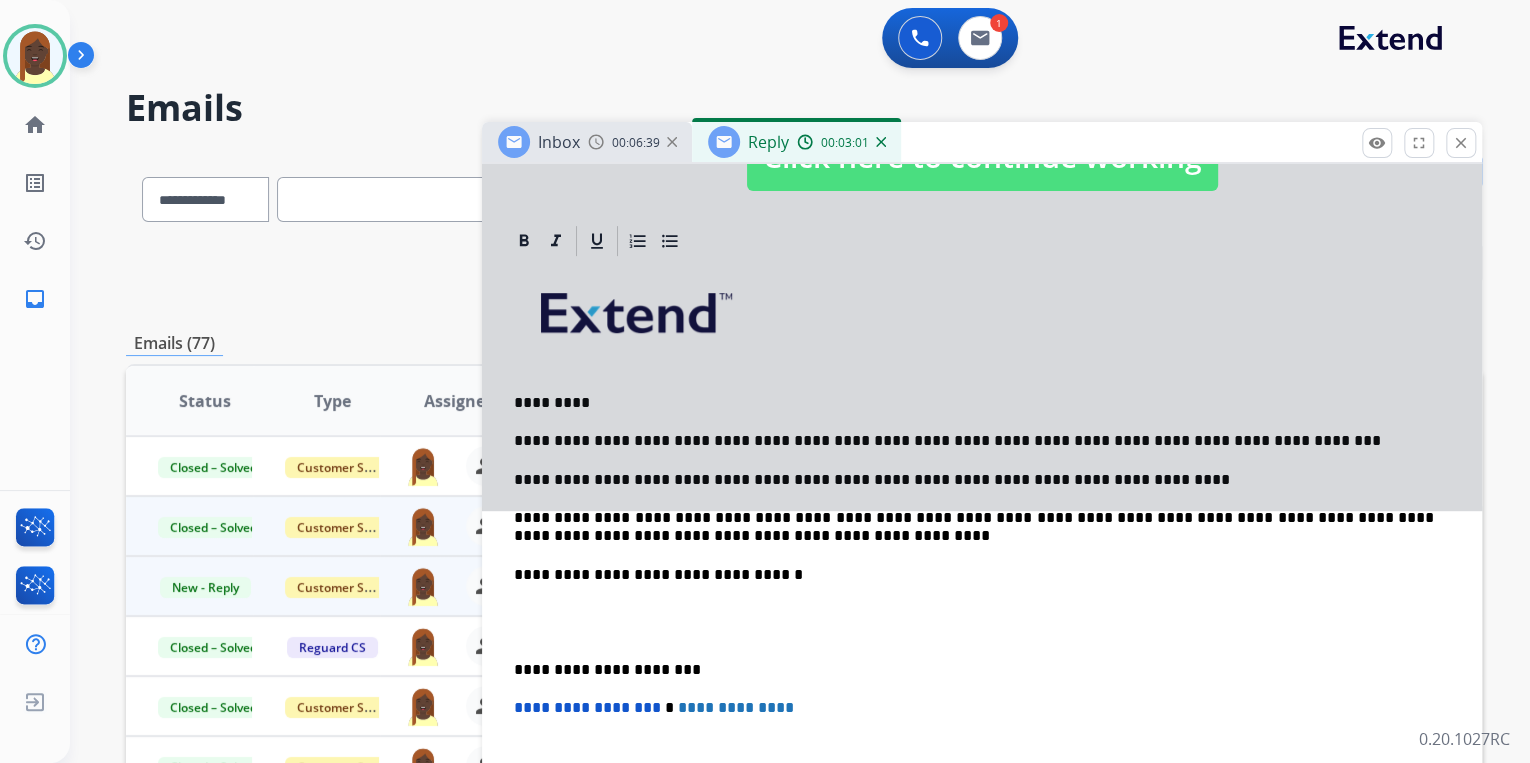 click on "**********" at bounding box center [974, 708] 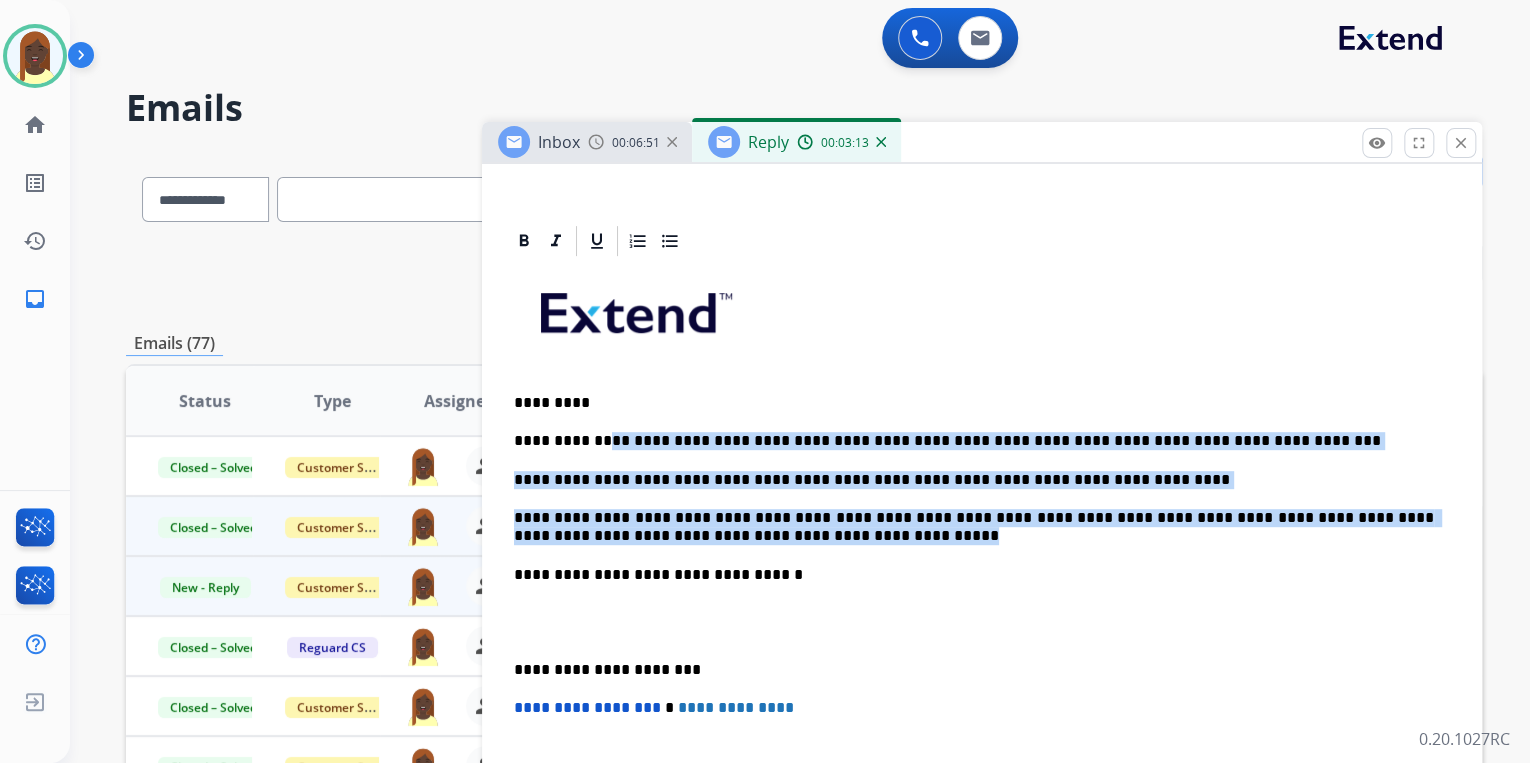 drag, startPoint x: 608, startPoint y: 438, endPoint x: 1108, endPoint y: 534, distance: 509.1326 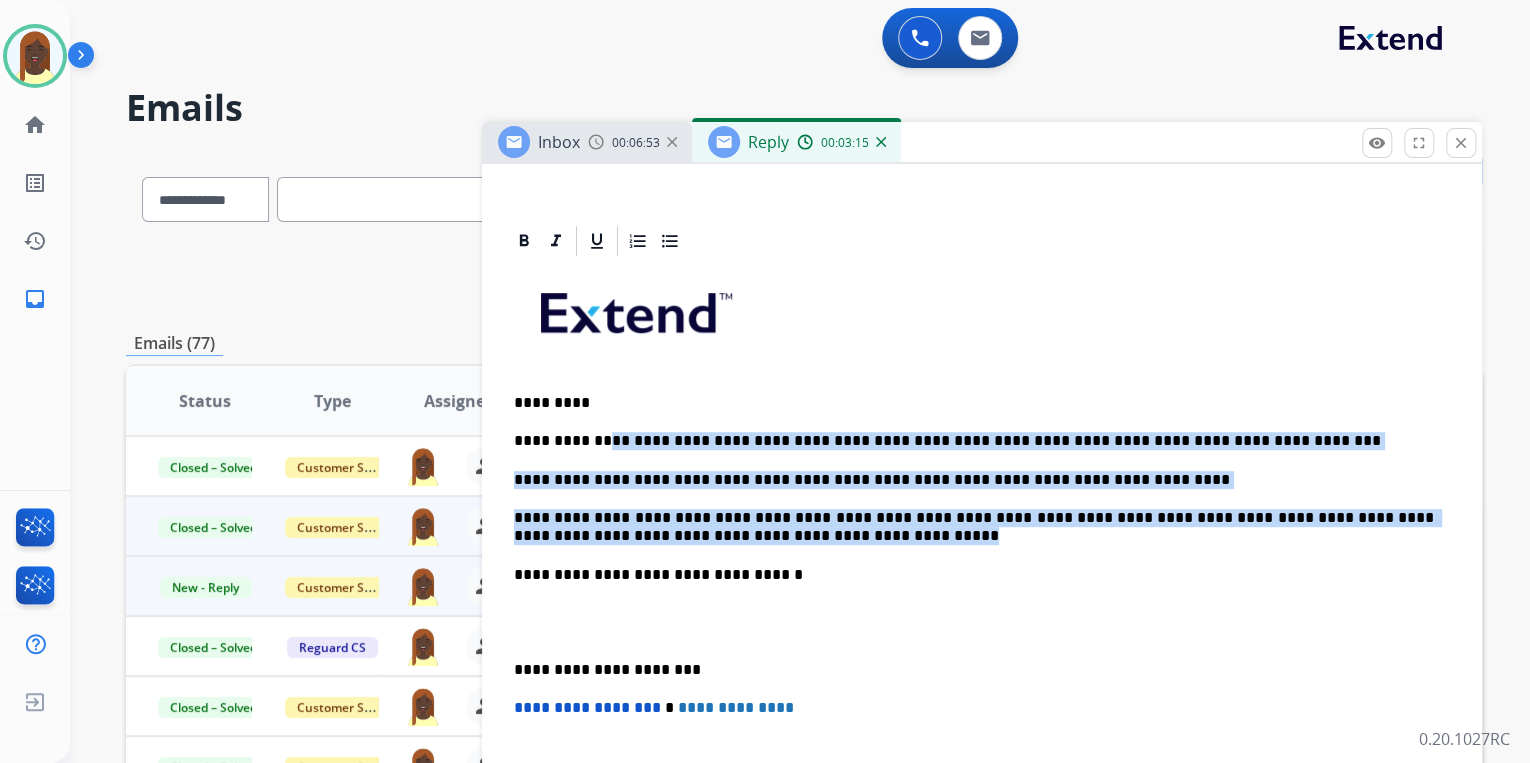 copy on "**********" 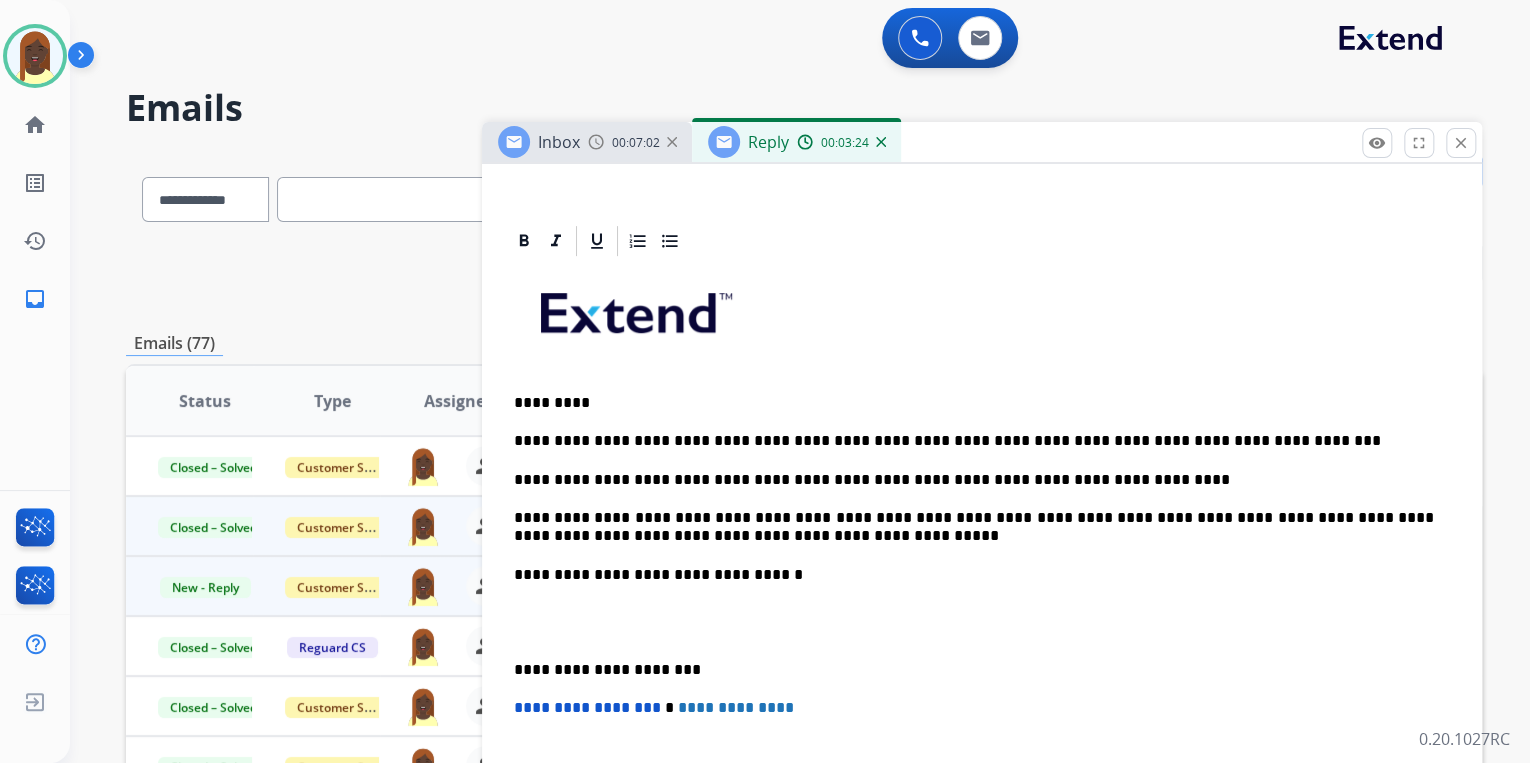 click at bounding box center [982, 320] 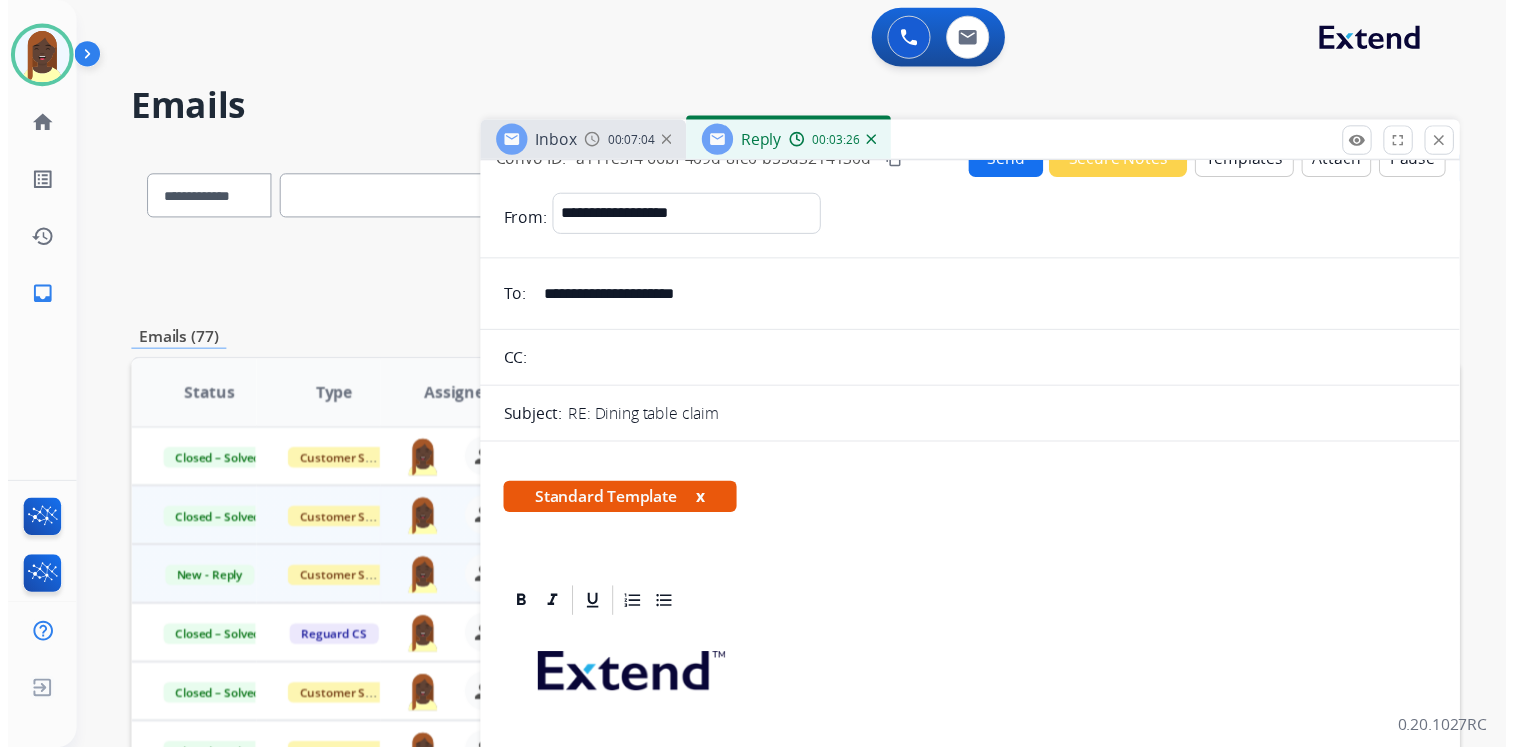 scroll, scrollTop: 0, scrollLeft: 0, axis: both 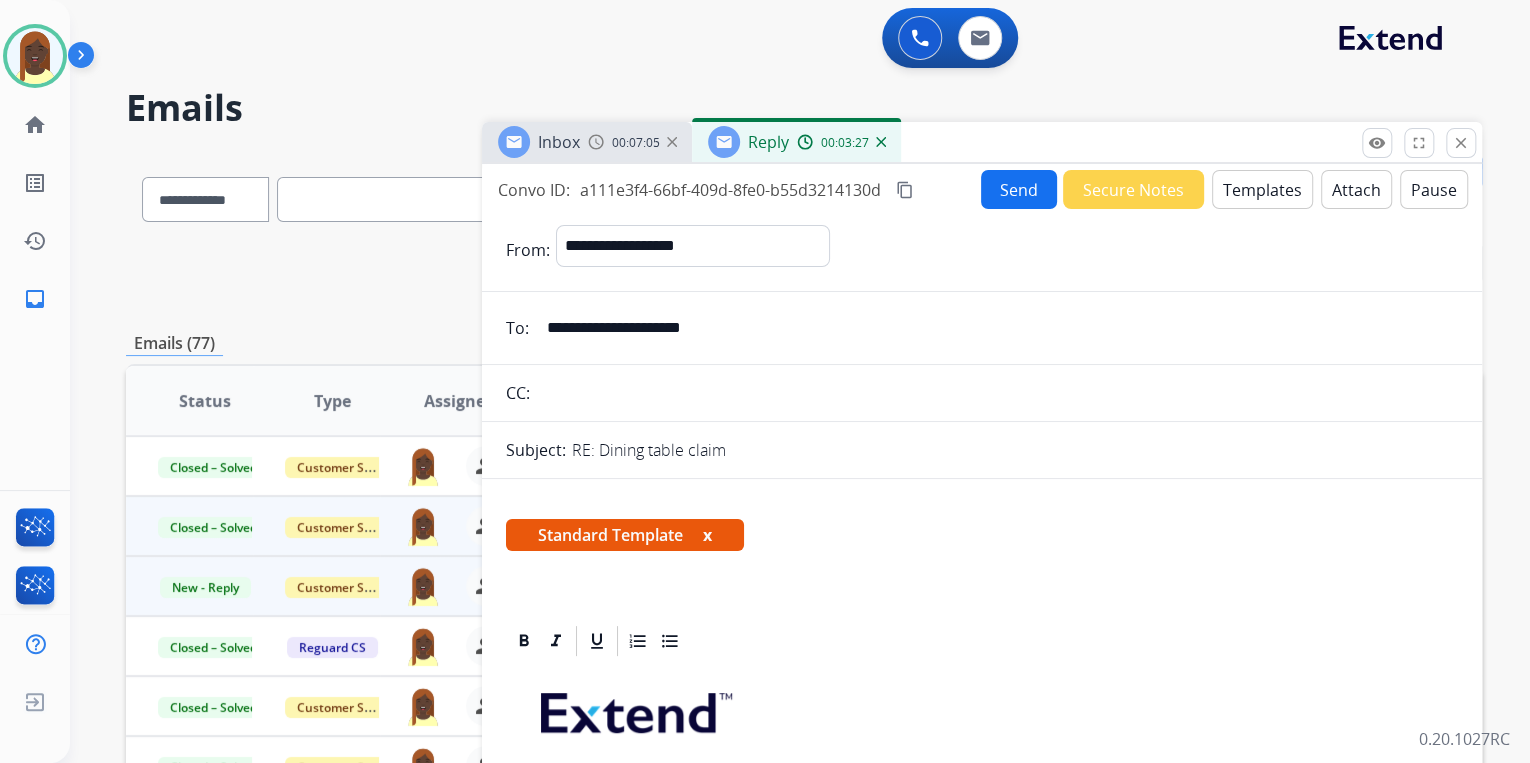 click on "Send" at bounding box center (1019, 189) 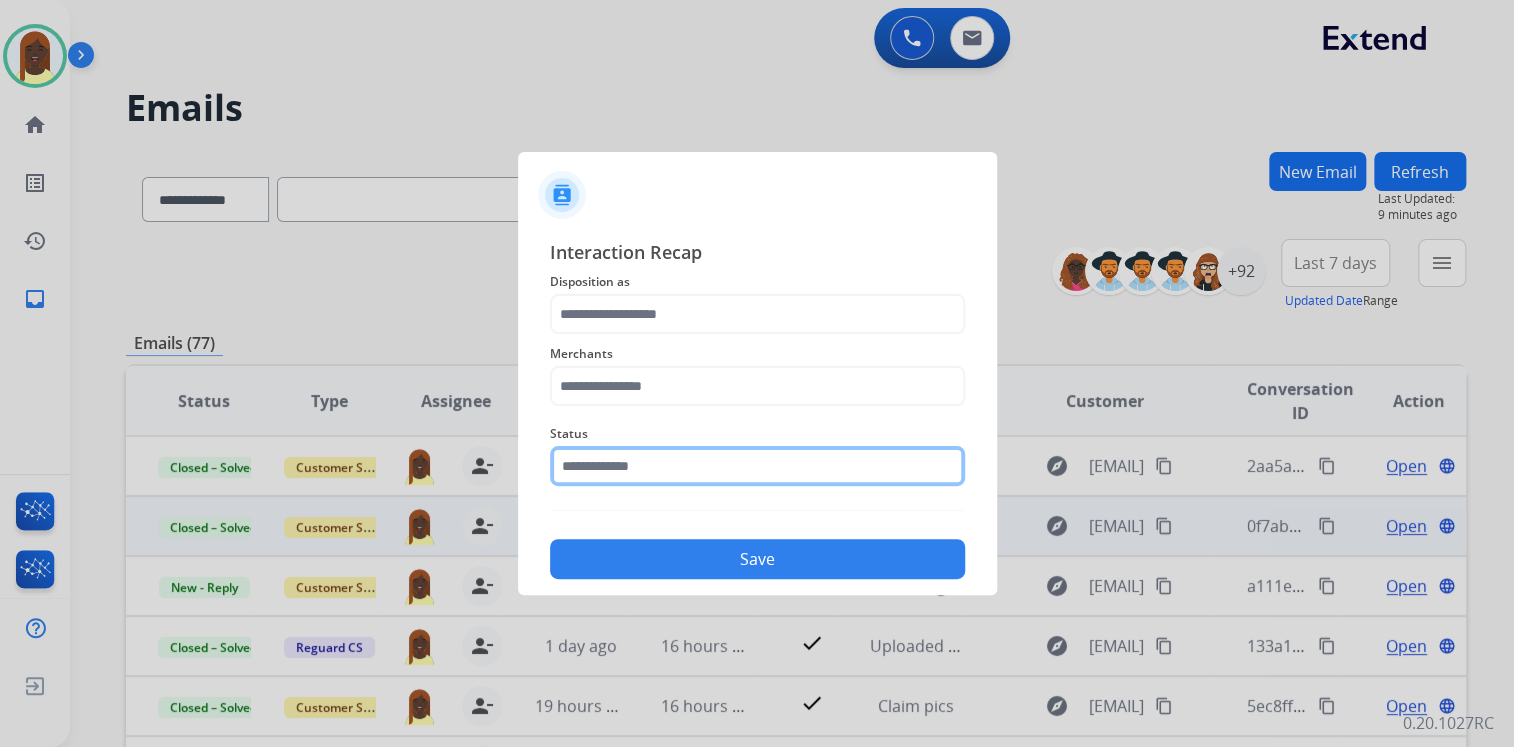 click 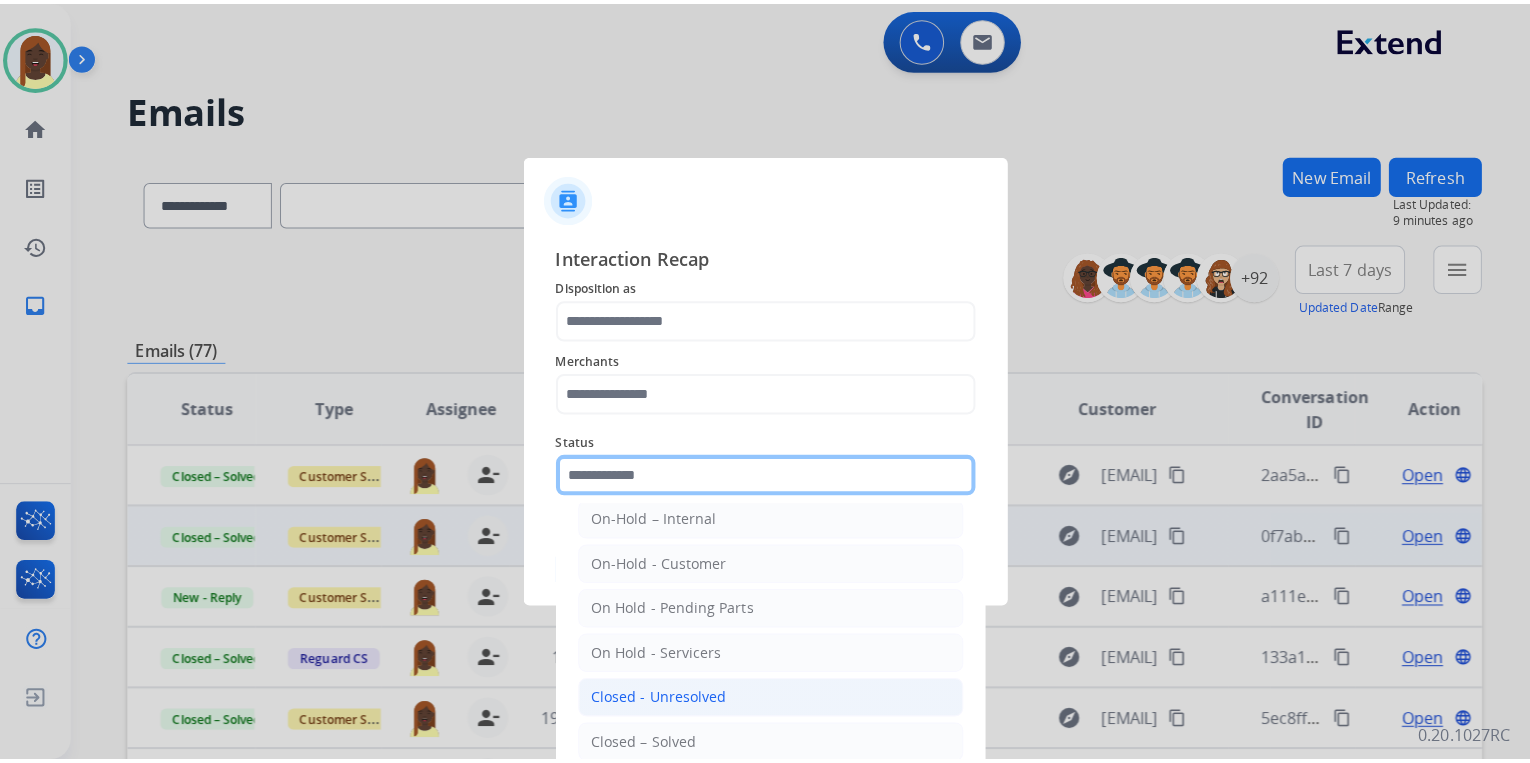 scroll, scrollTop: 0, scrollLeft: 0, axis: both 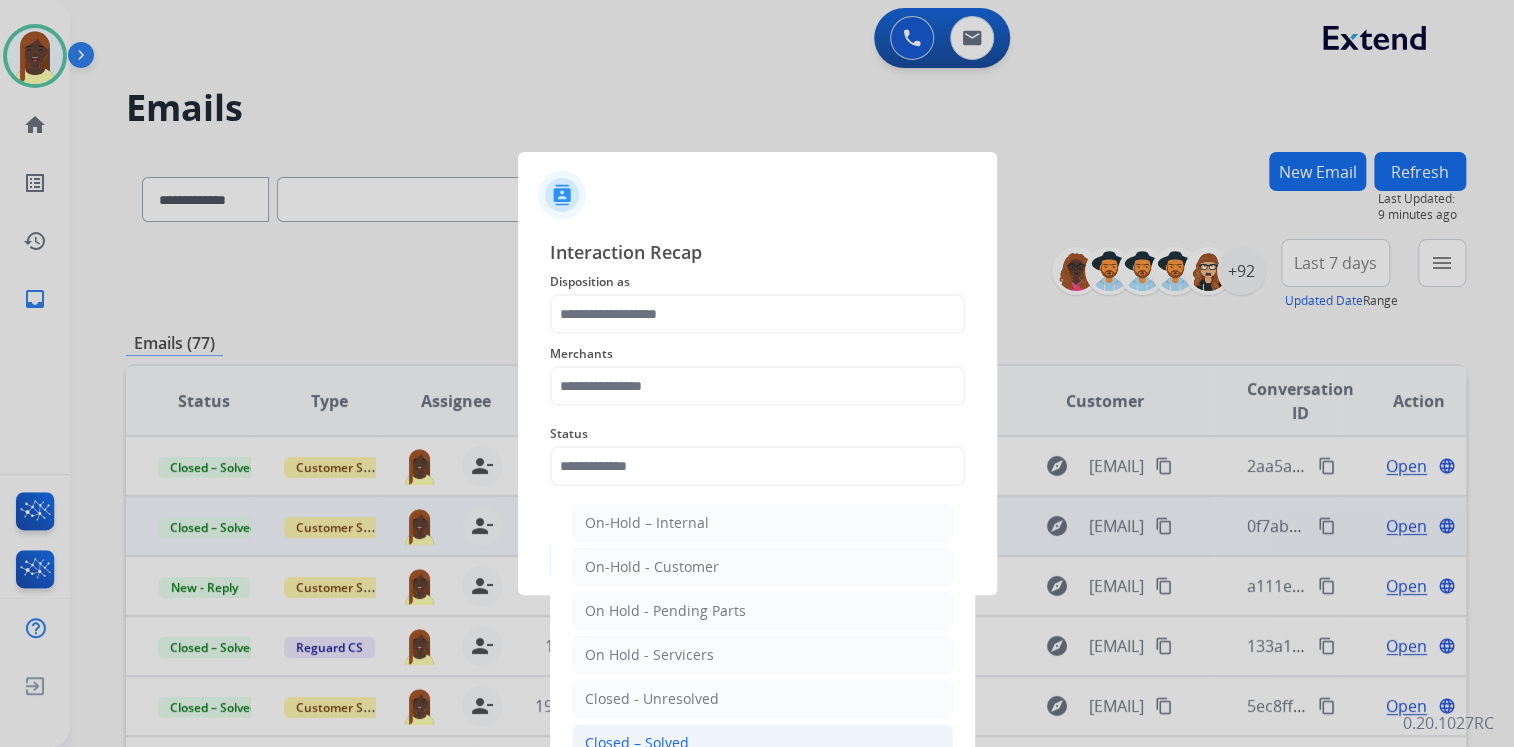 click on "Closed – Solved" 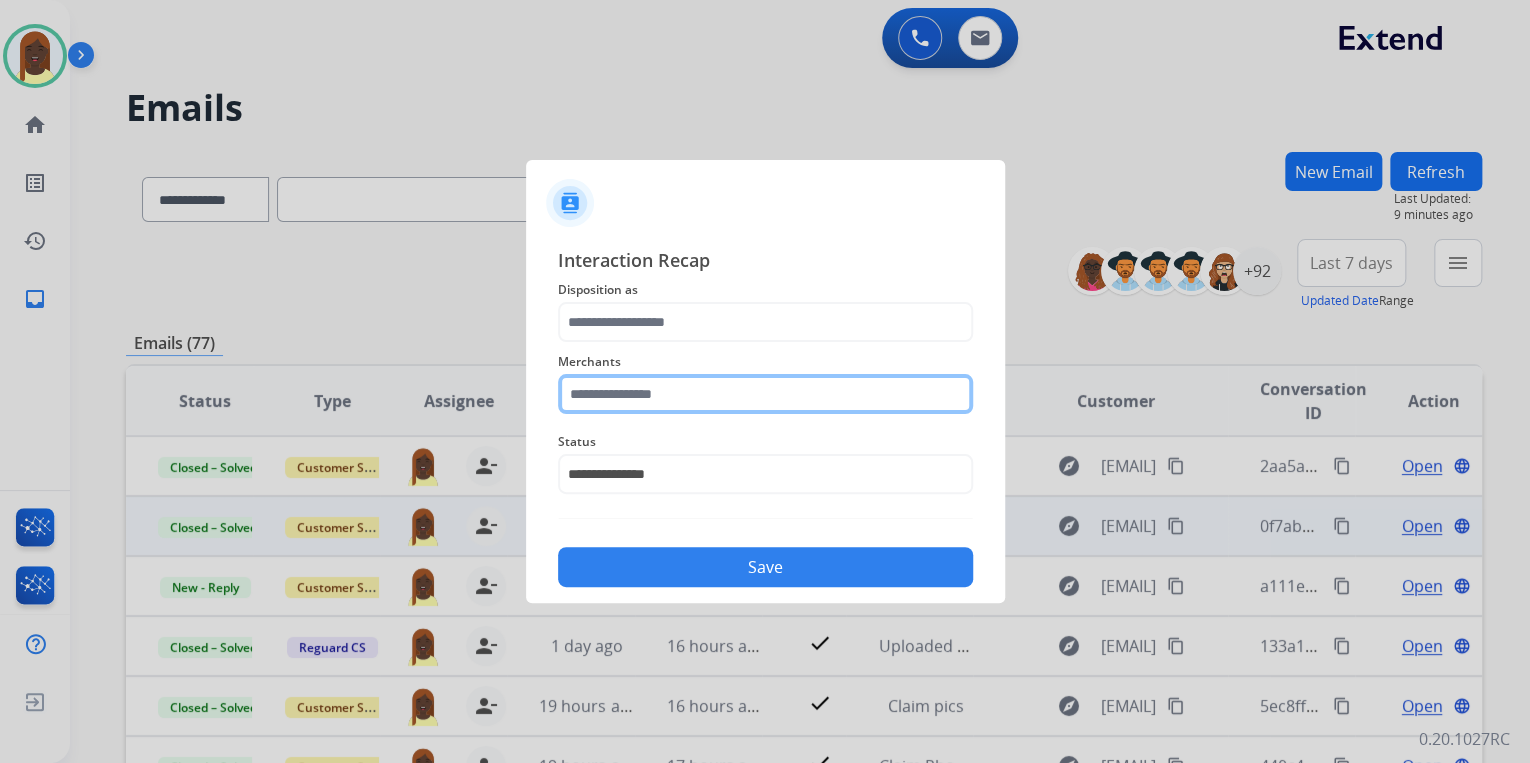click 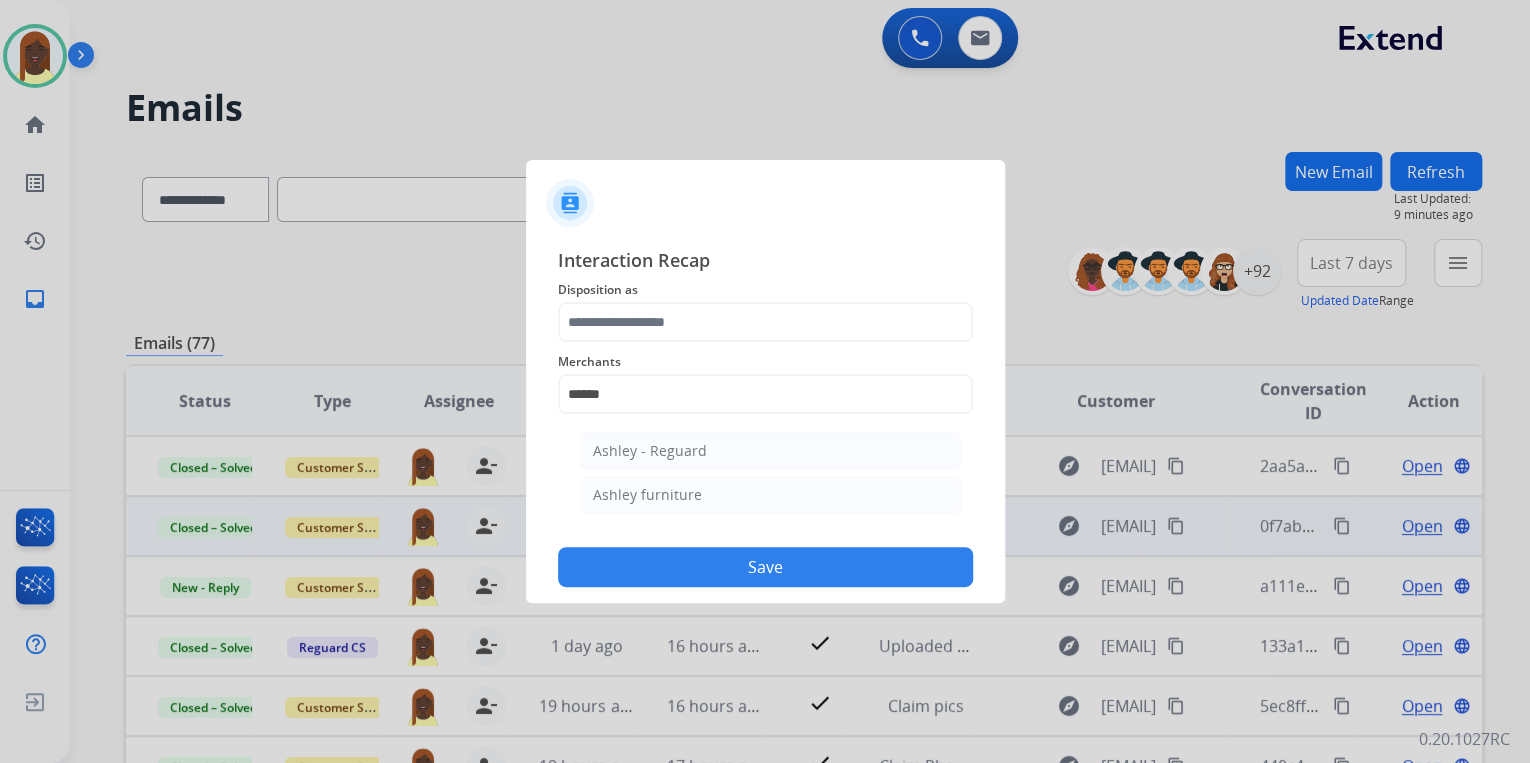 drag, startPoint x: 670, startPoint y: 485, endPoint x: 666, endPoint y: 464, distance: 21.377558 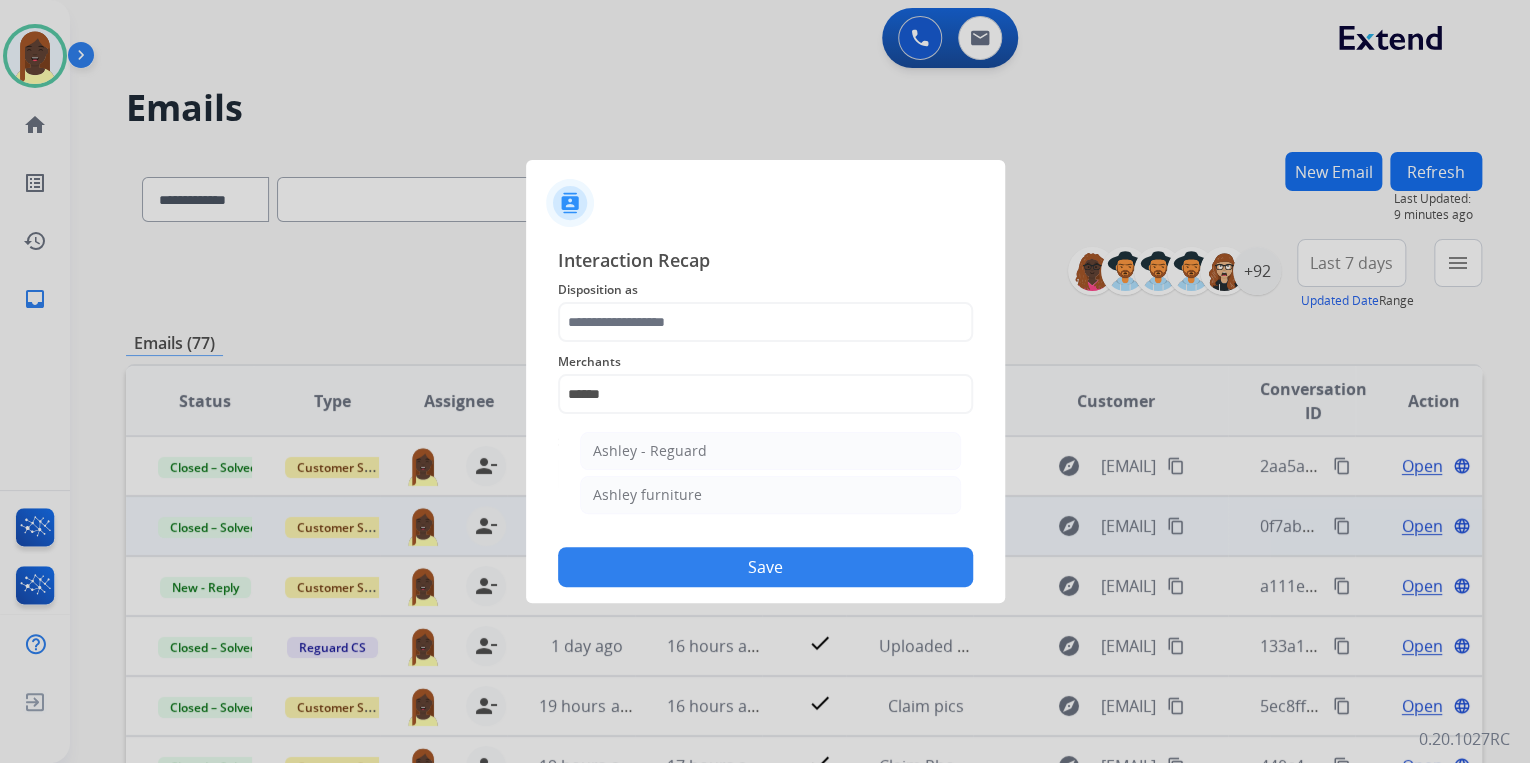 click on "Ashley furniture" 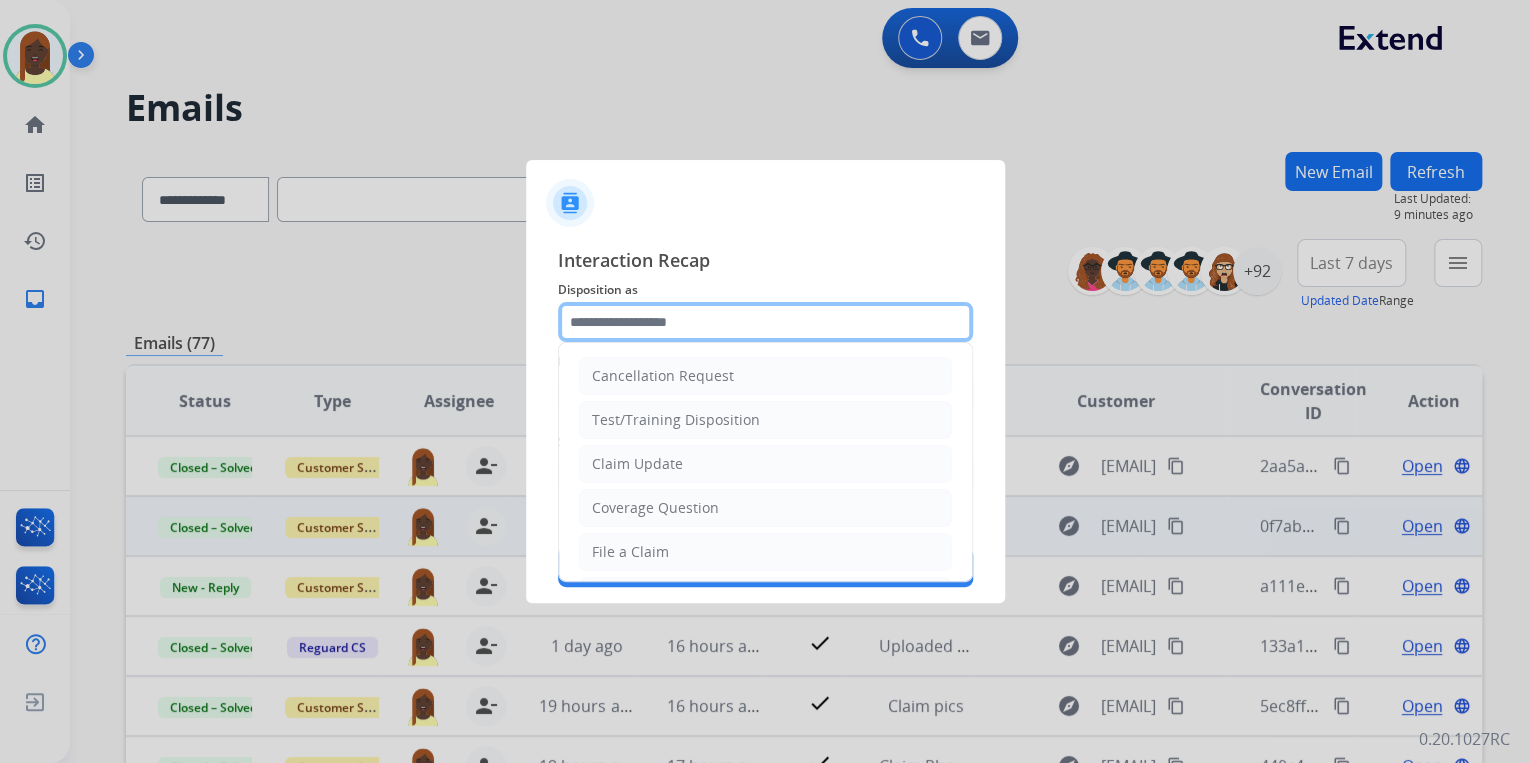 click 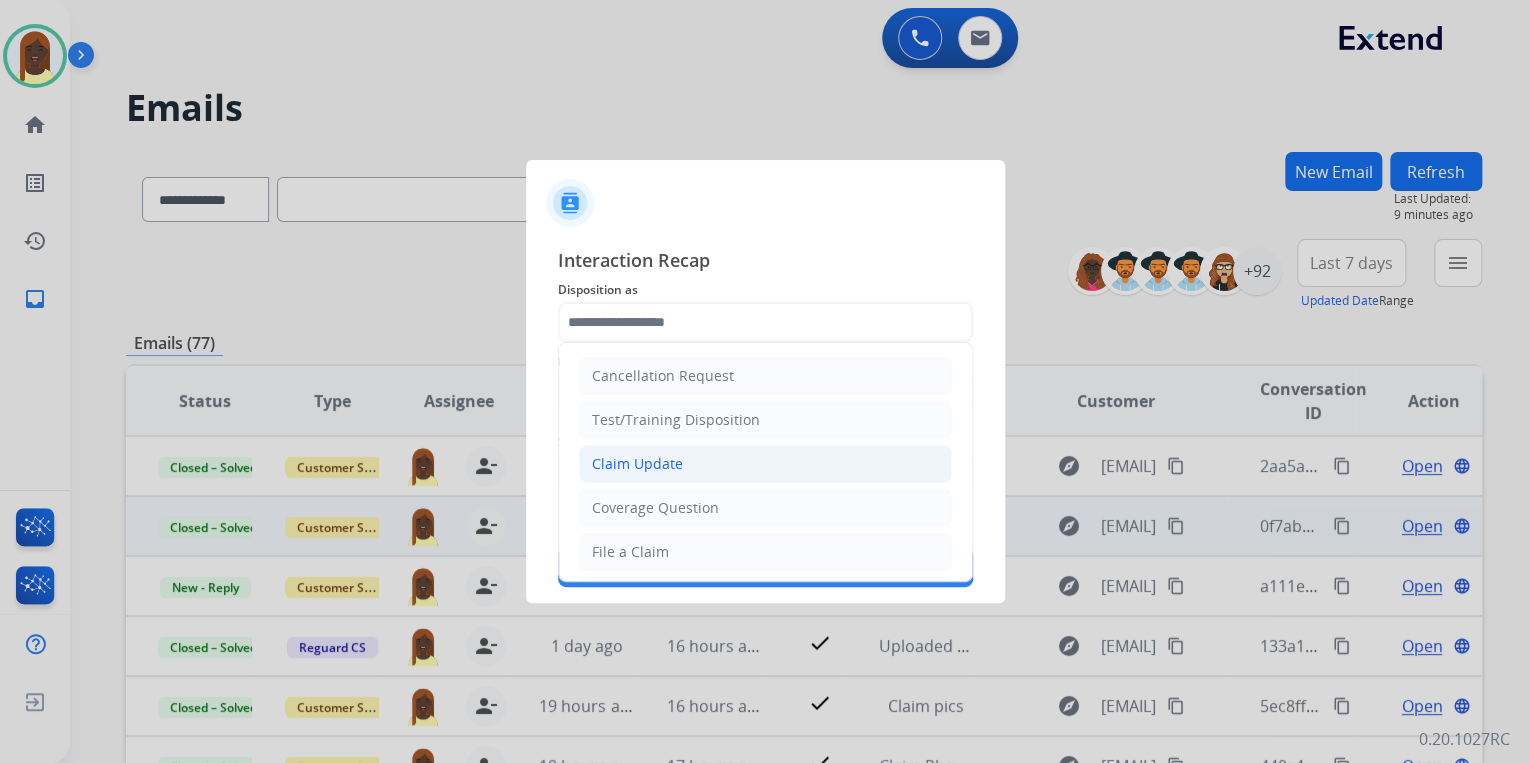 click on "Claim Update" 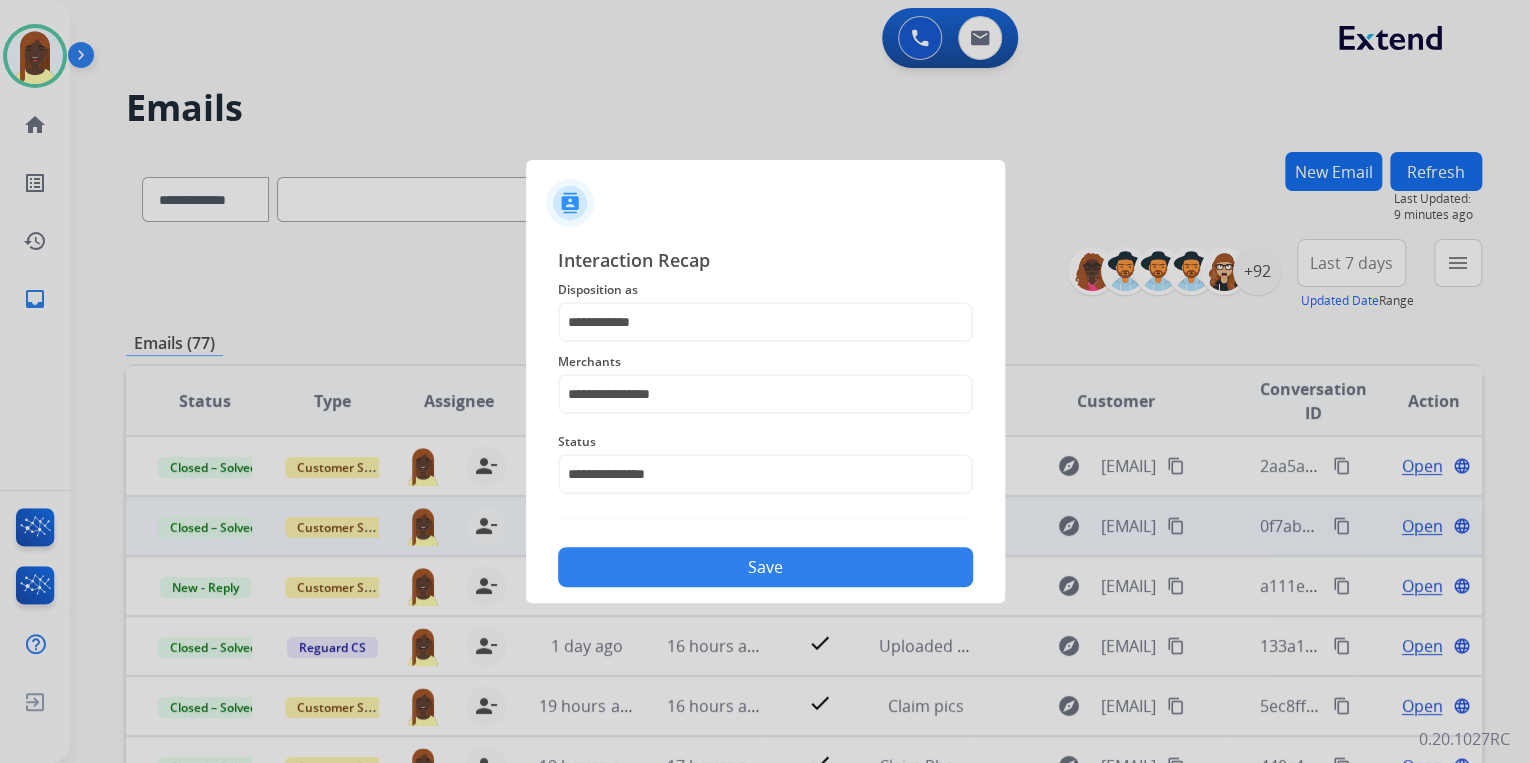 click on "Save" 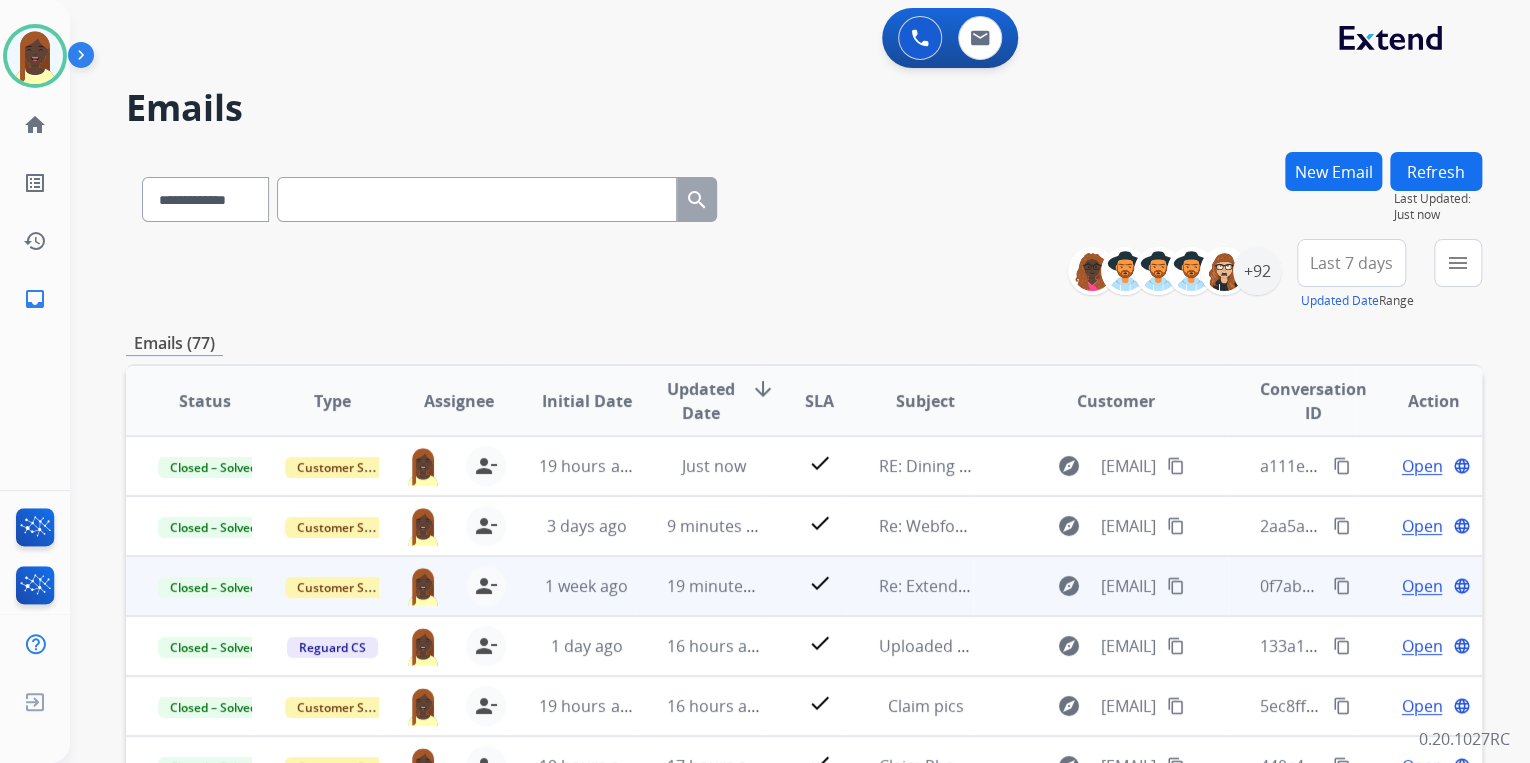 click on "**********" at bounding box center (804, 645) 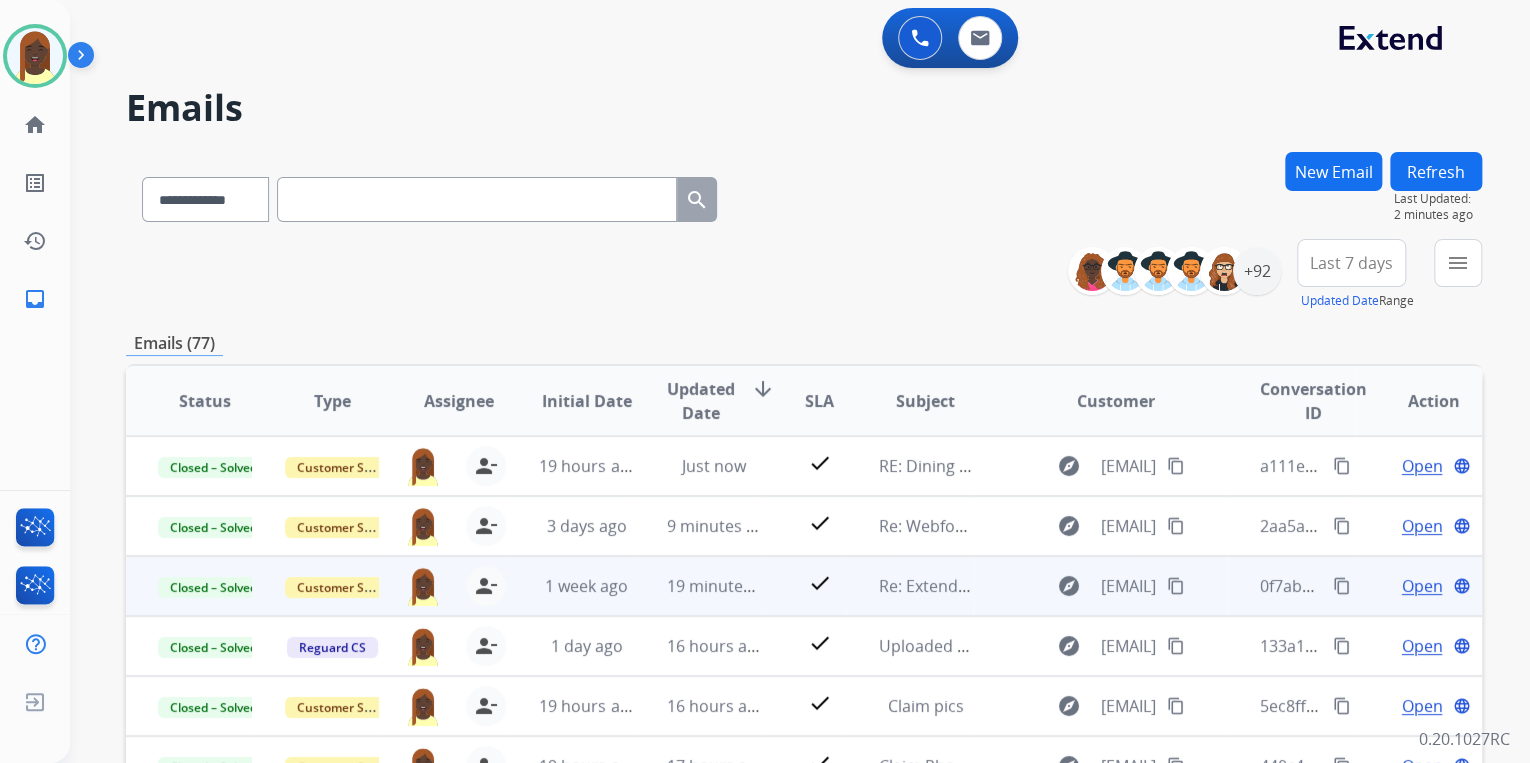 click on "**********" at bounding box center [804, 275] 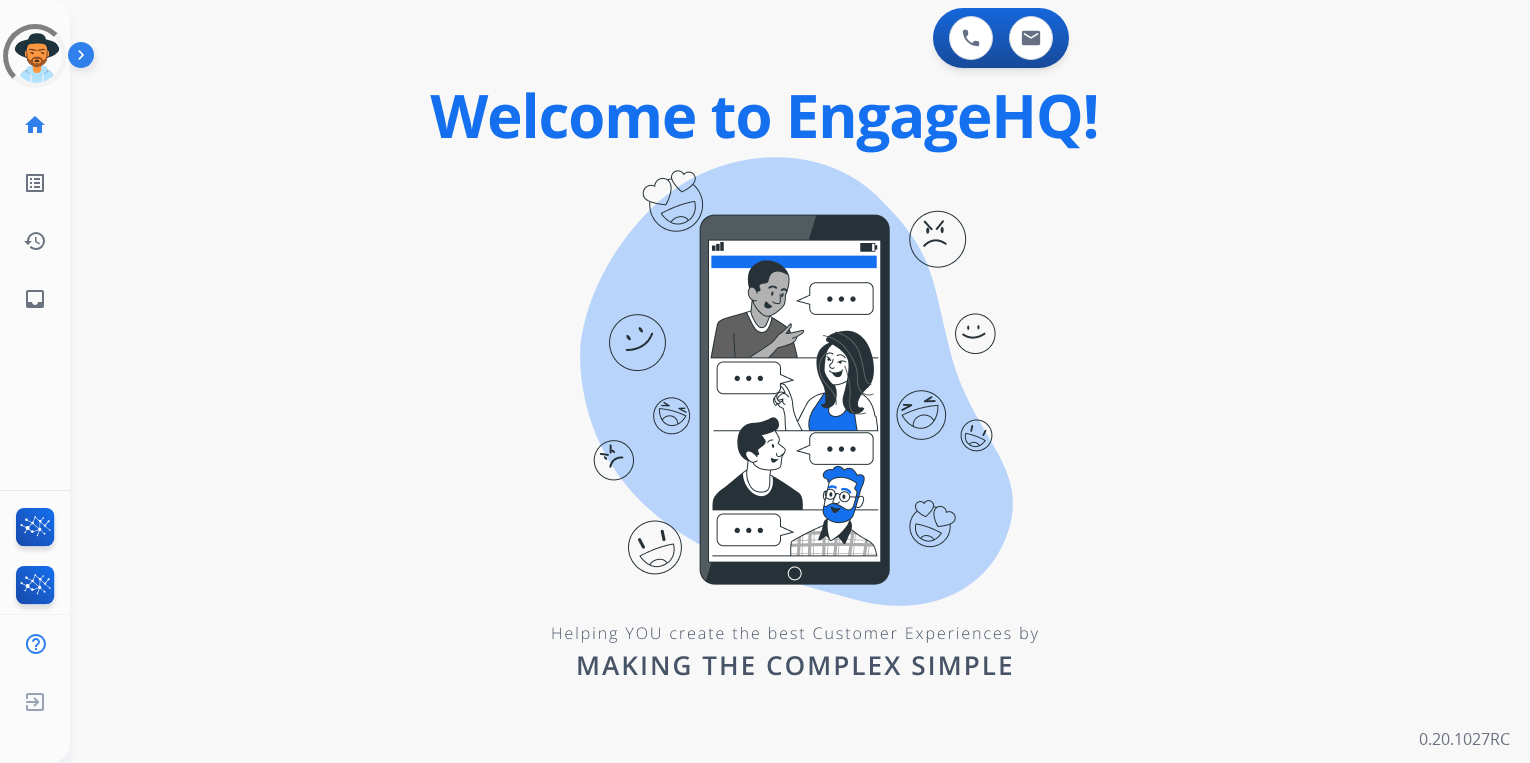 scroll, scrollTop: 0, scrollLeft: 0, axis: both 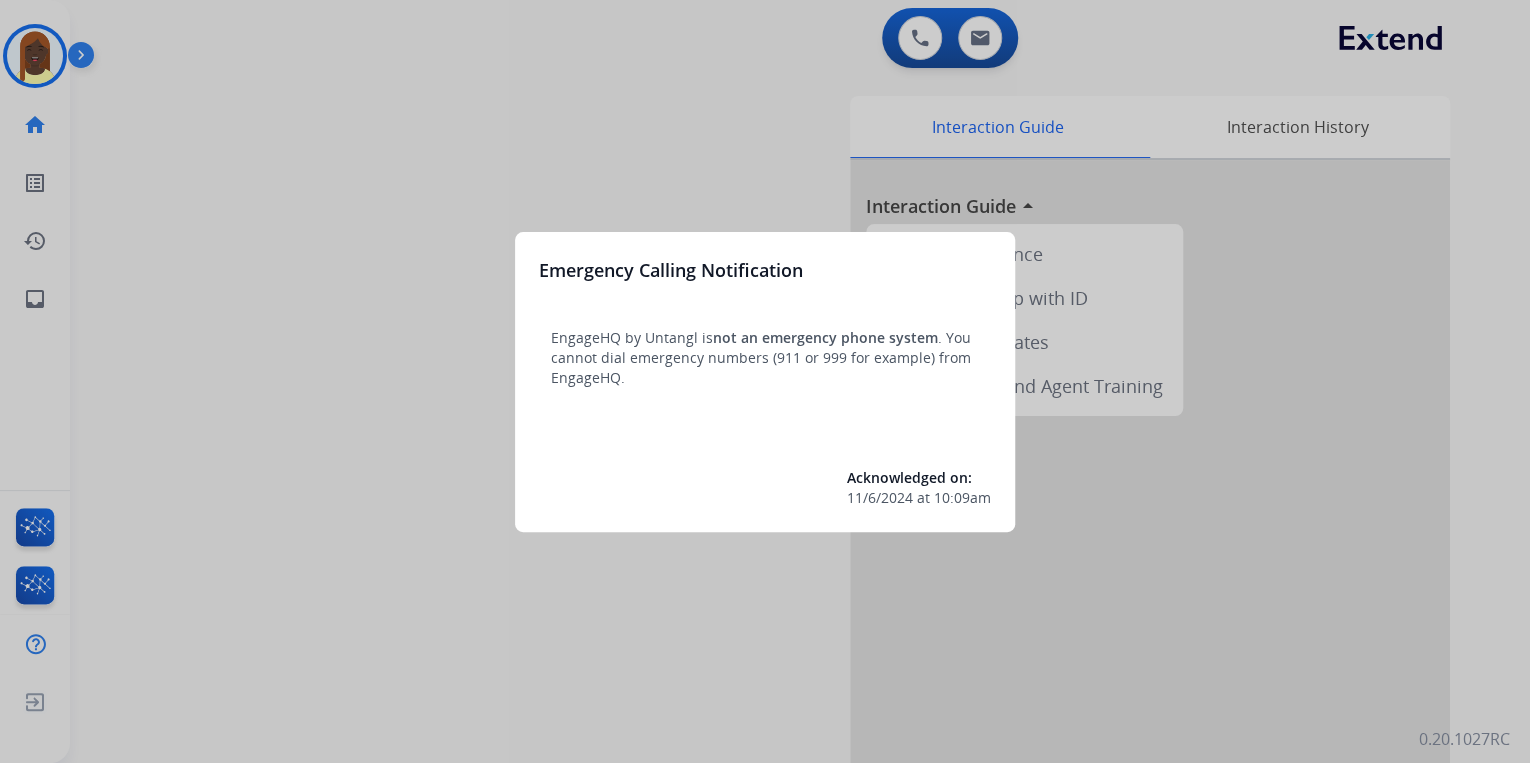 click at bounding box center (765, 381) 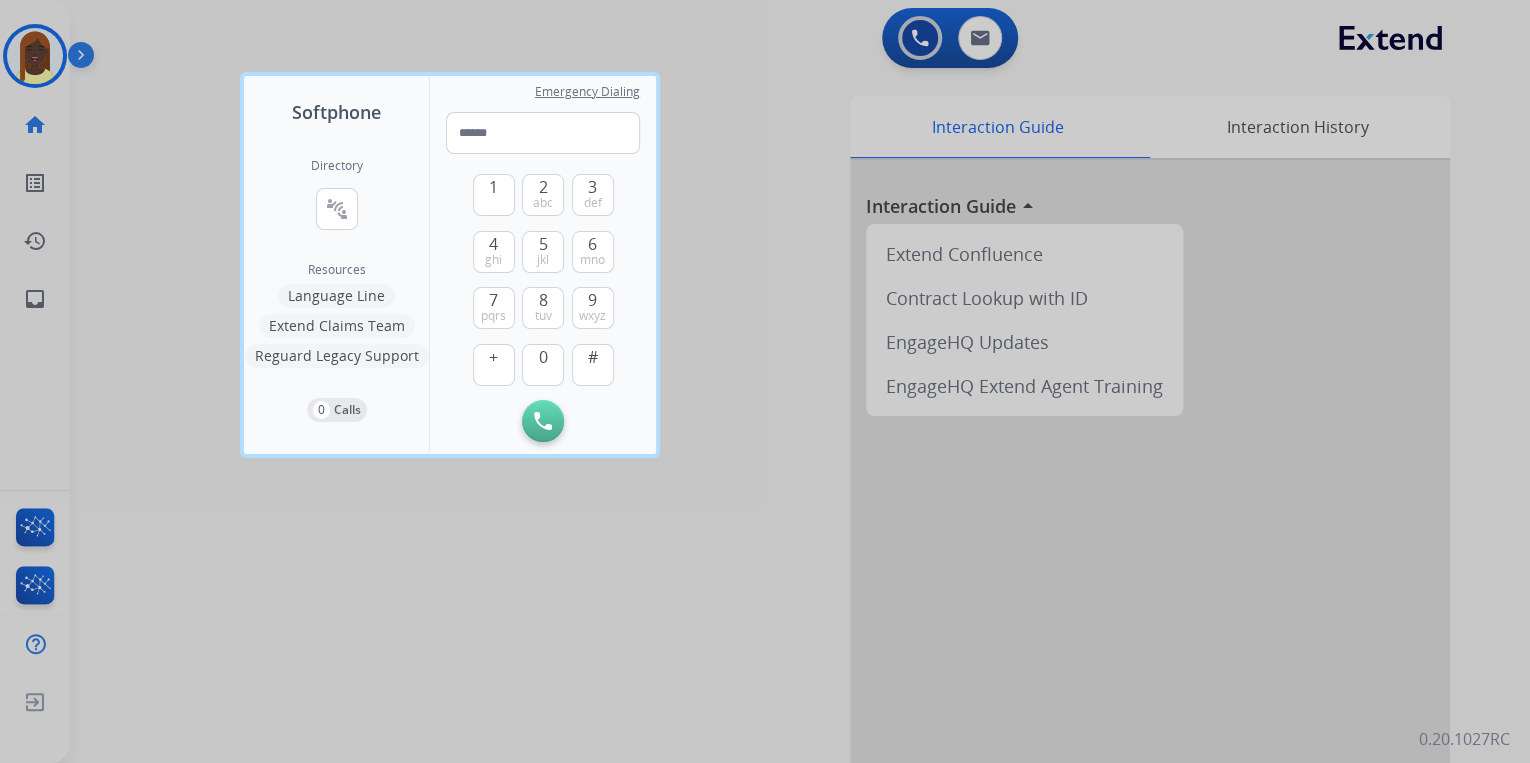 click at bounding box center [765, 381] 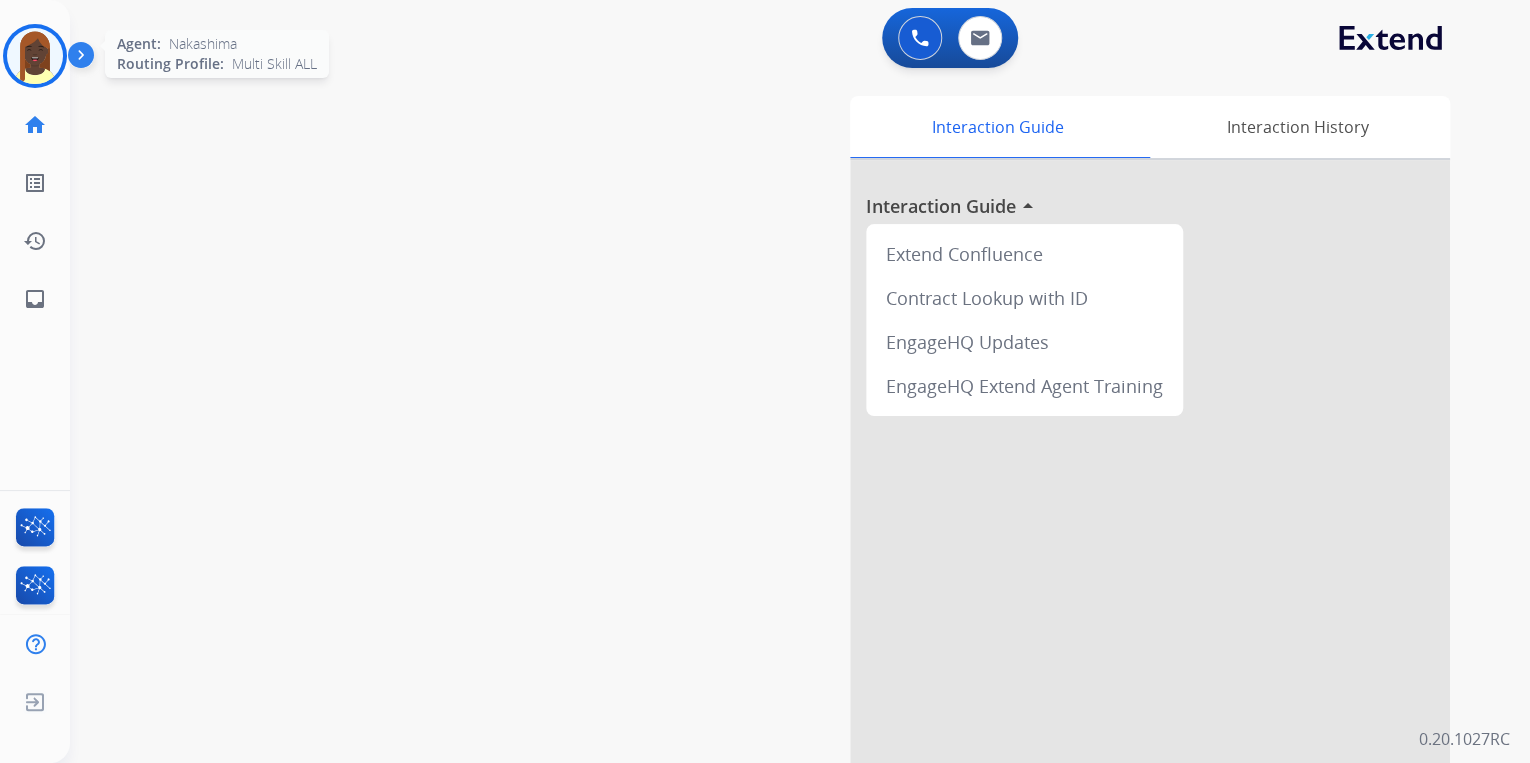 click at bounding box center (35, 56) 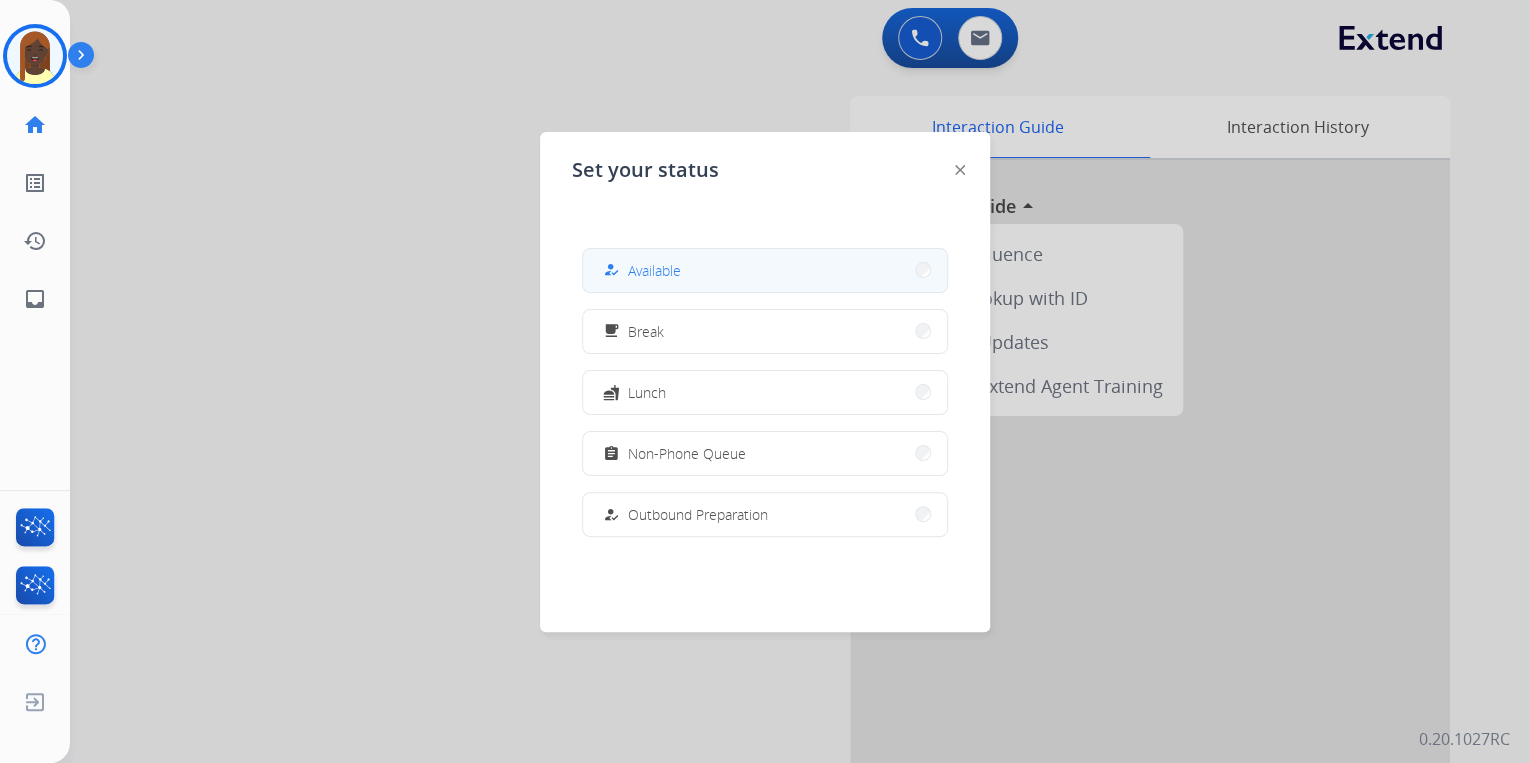 click on "Available" at bounding box center [654, 270] 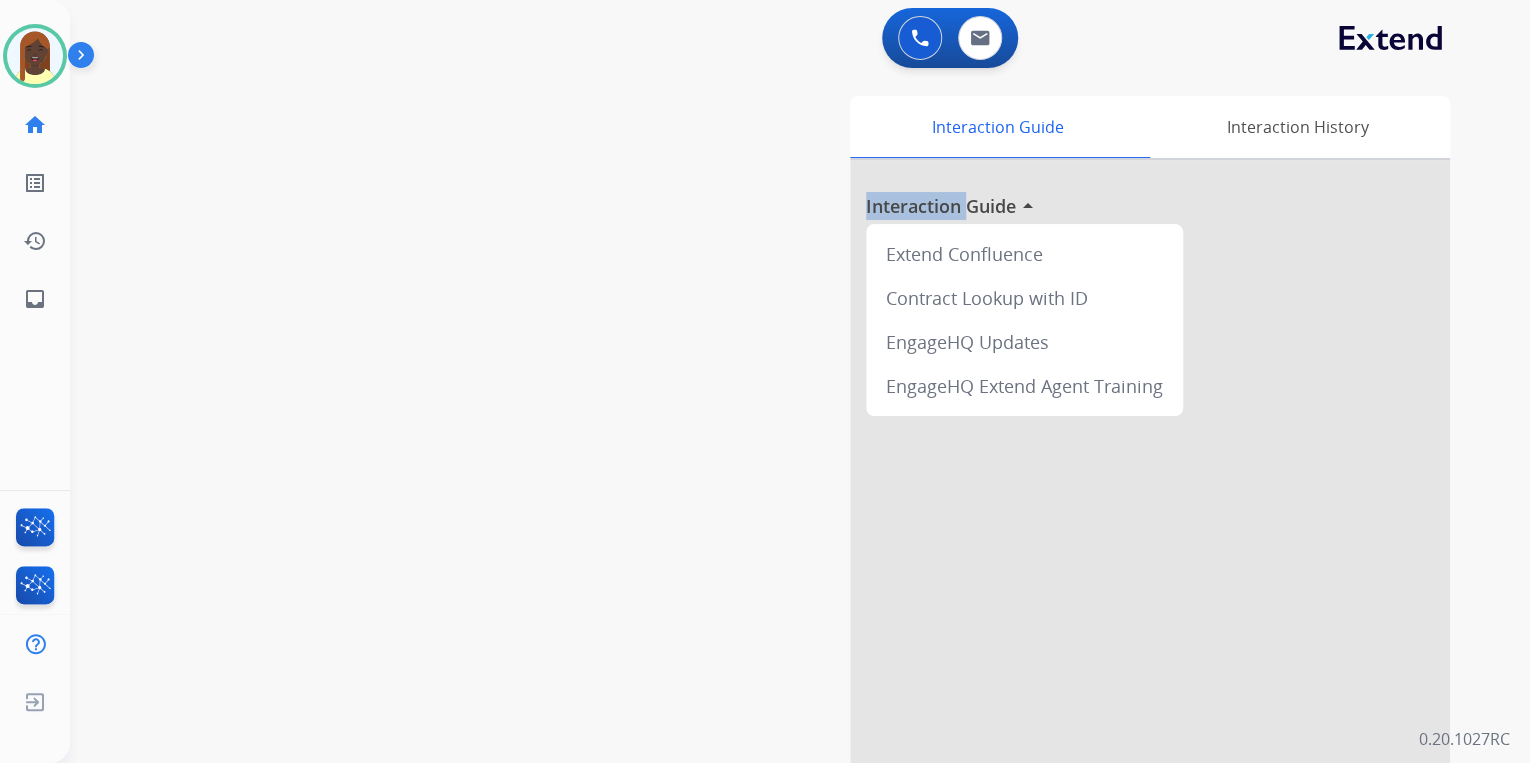 click on "Interaction Guide   Interaction History  Interaction Guide arrow_drop_up  Extend Confluence   Contract Lookup with ID   EngageHQ Updates   EngageHQ Extend Agent Training" at bounding box center [1032, 501] 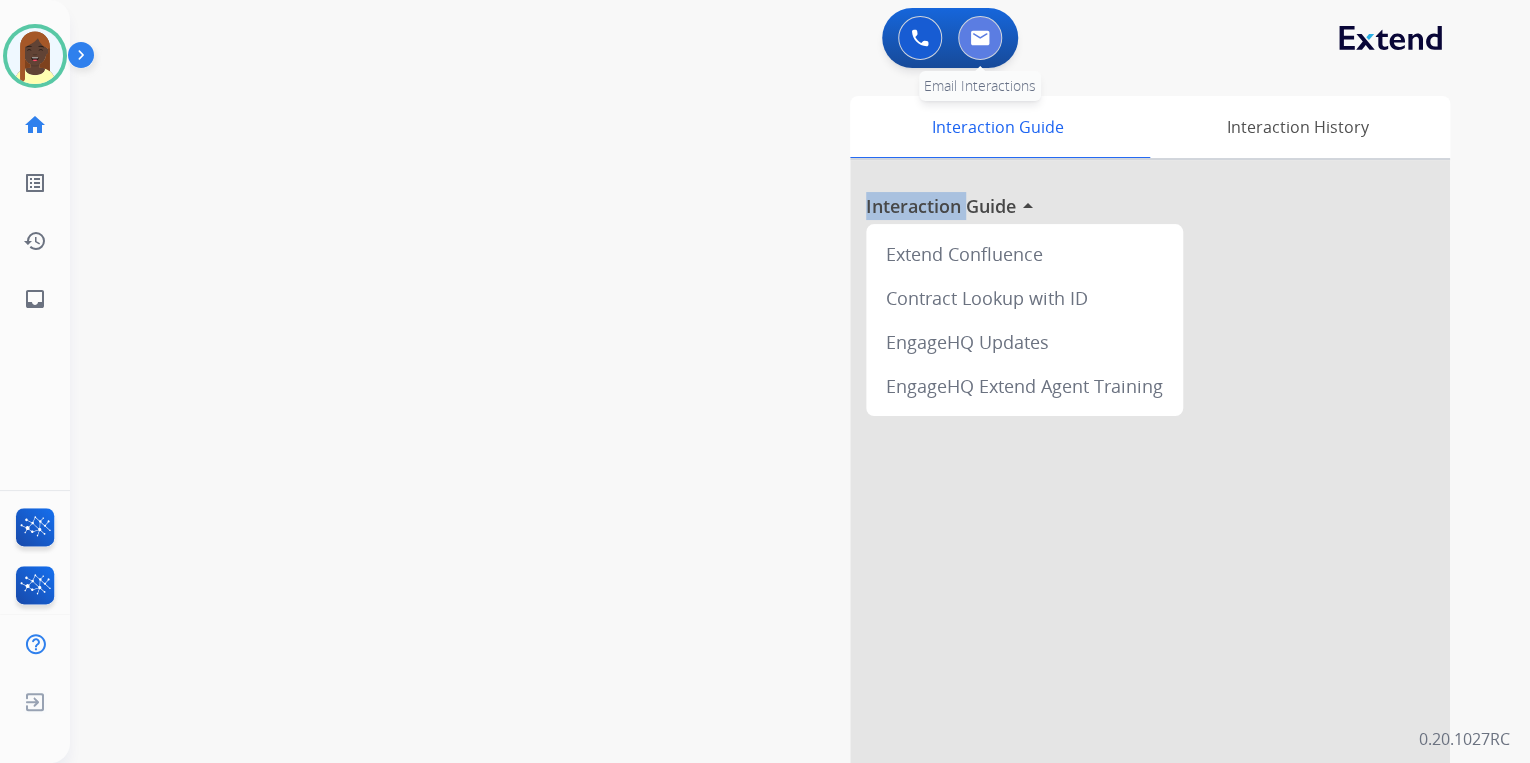 click at bounding box center (980, 38) 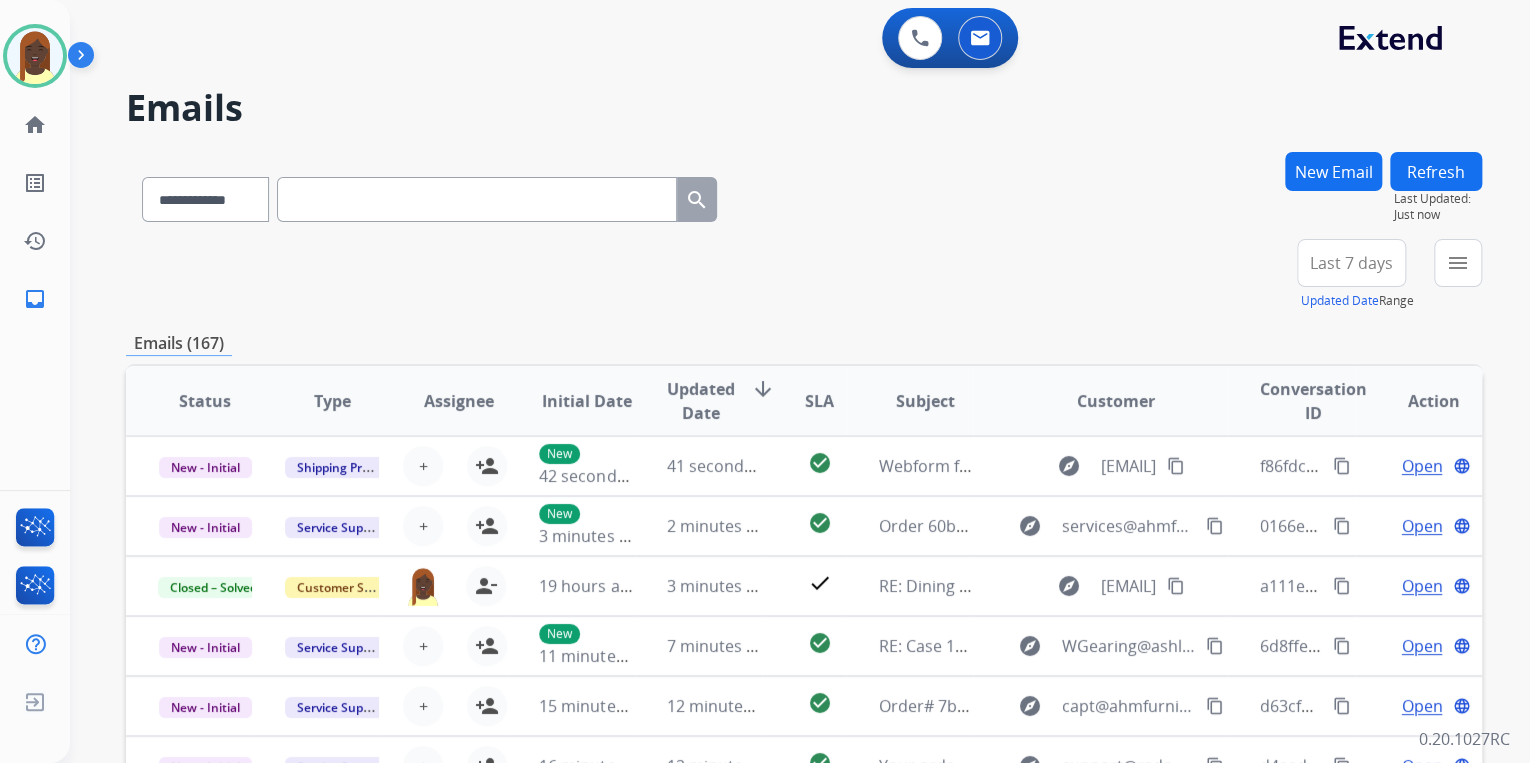 click on "**********" at bounding box center [804, 275] 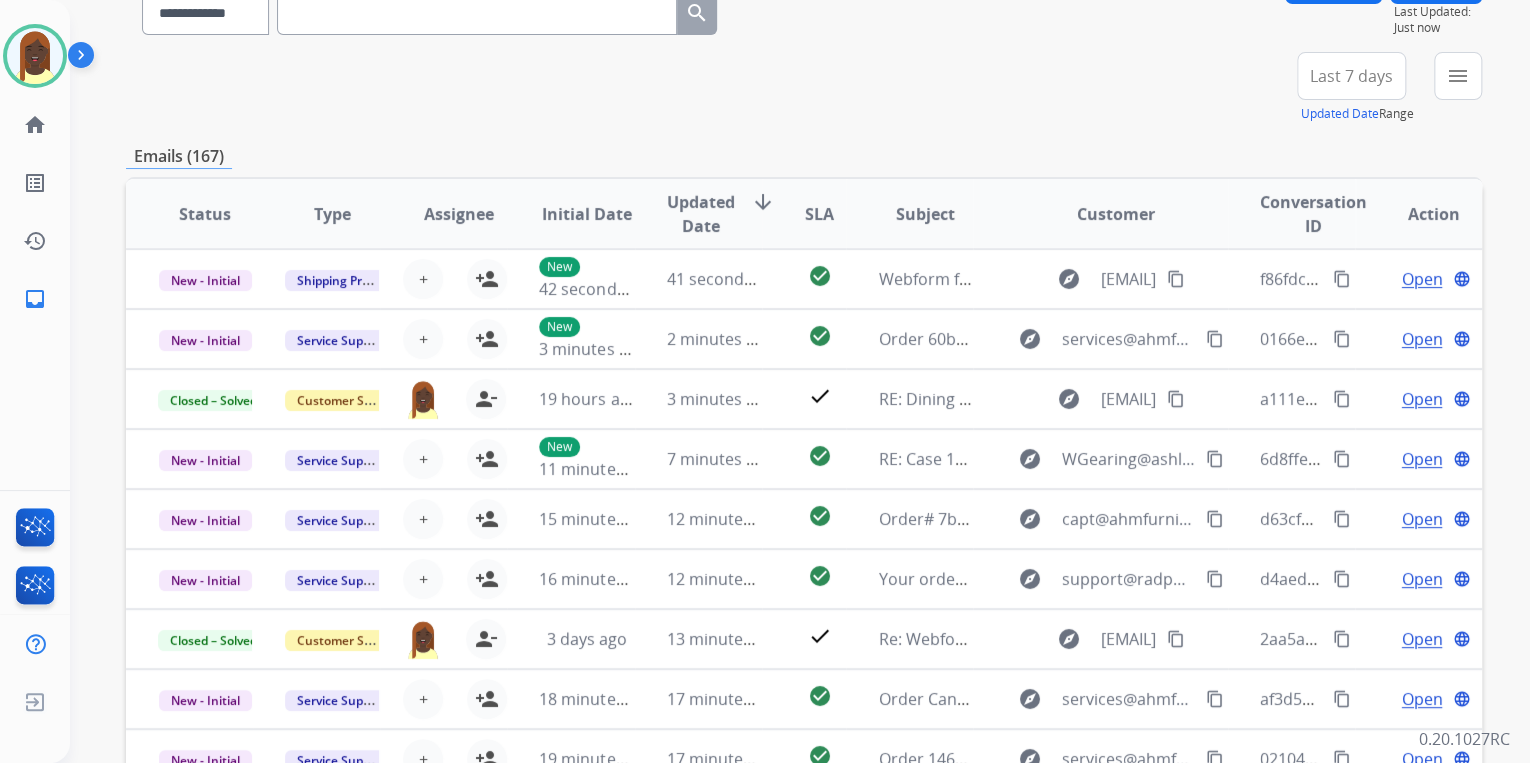 scroll, scrollTop: 0, scrollLeft: 0, axis: both 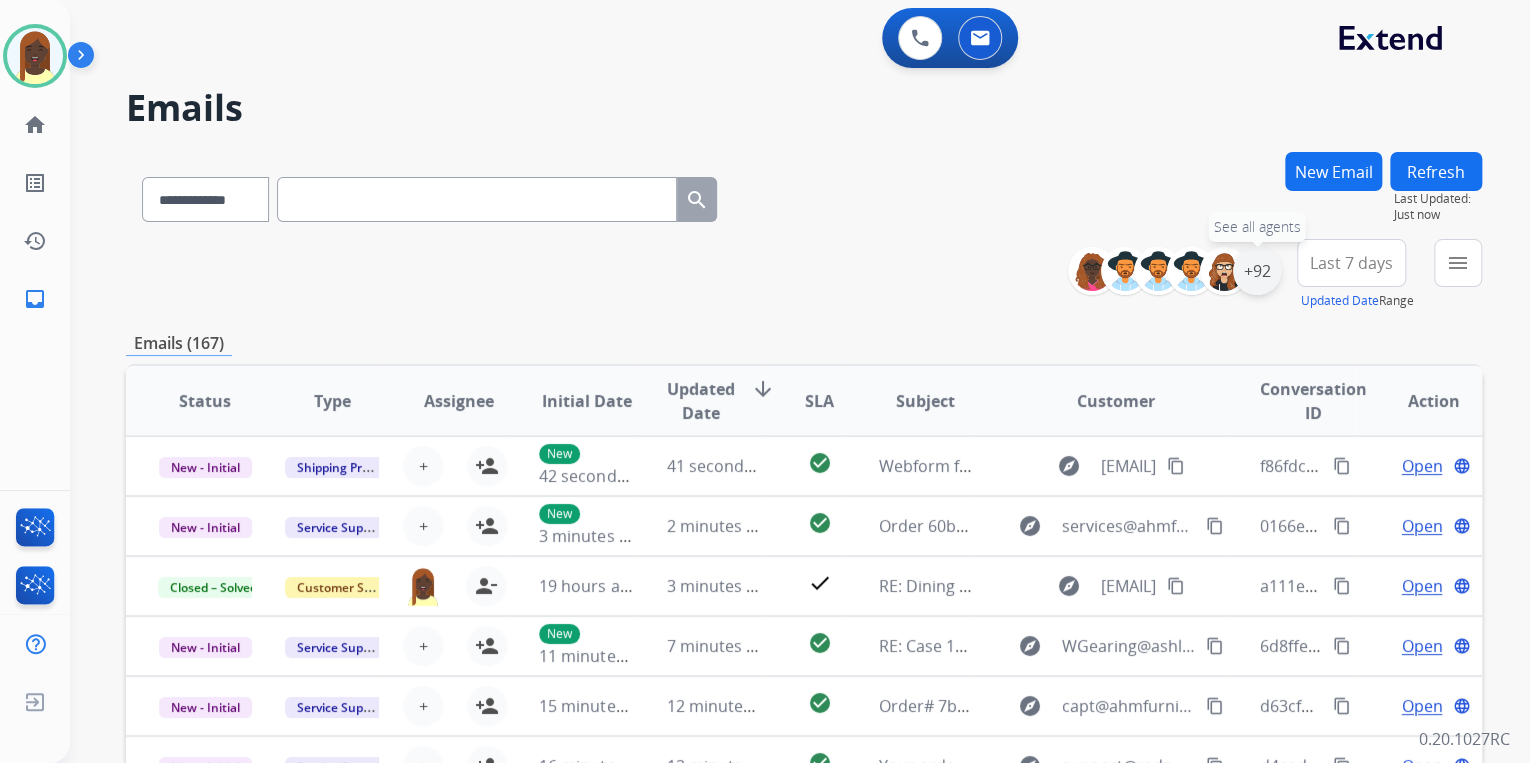 click on "+92" at bounding box center [1257, 271] 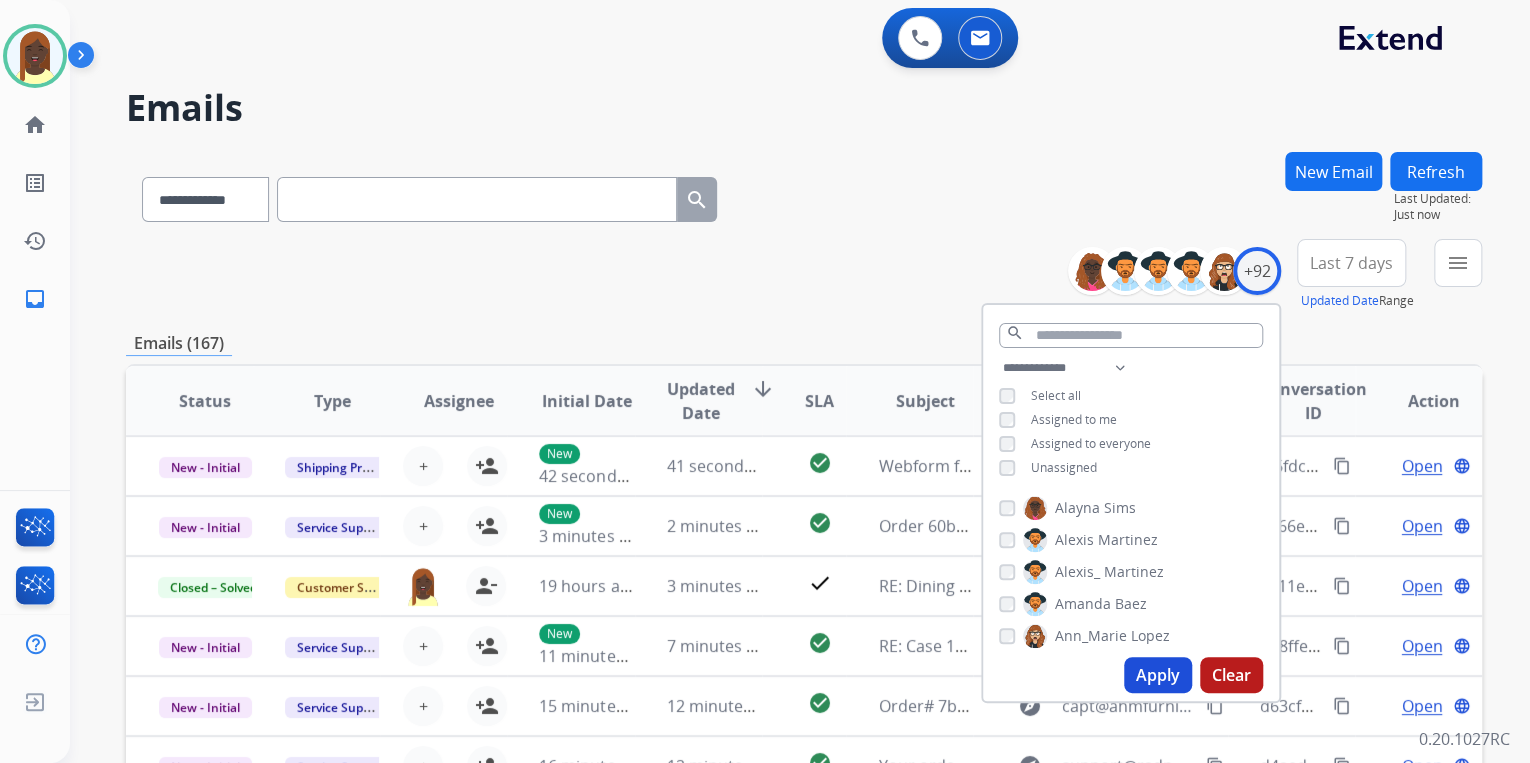 click on "Apply" at bounding box center [1158, 675] 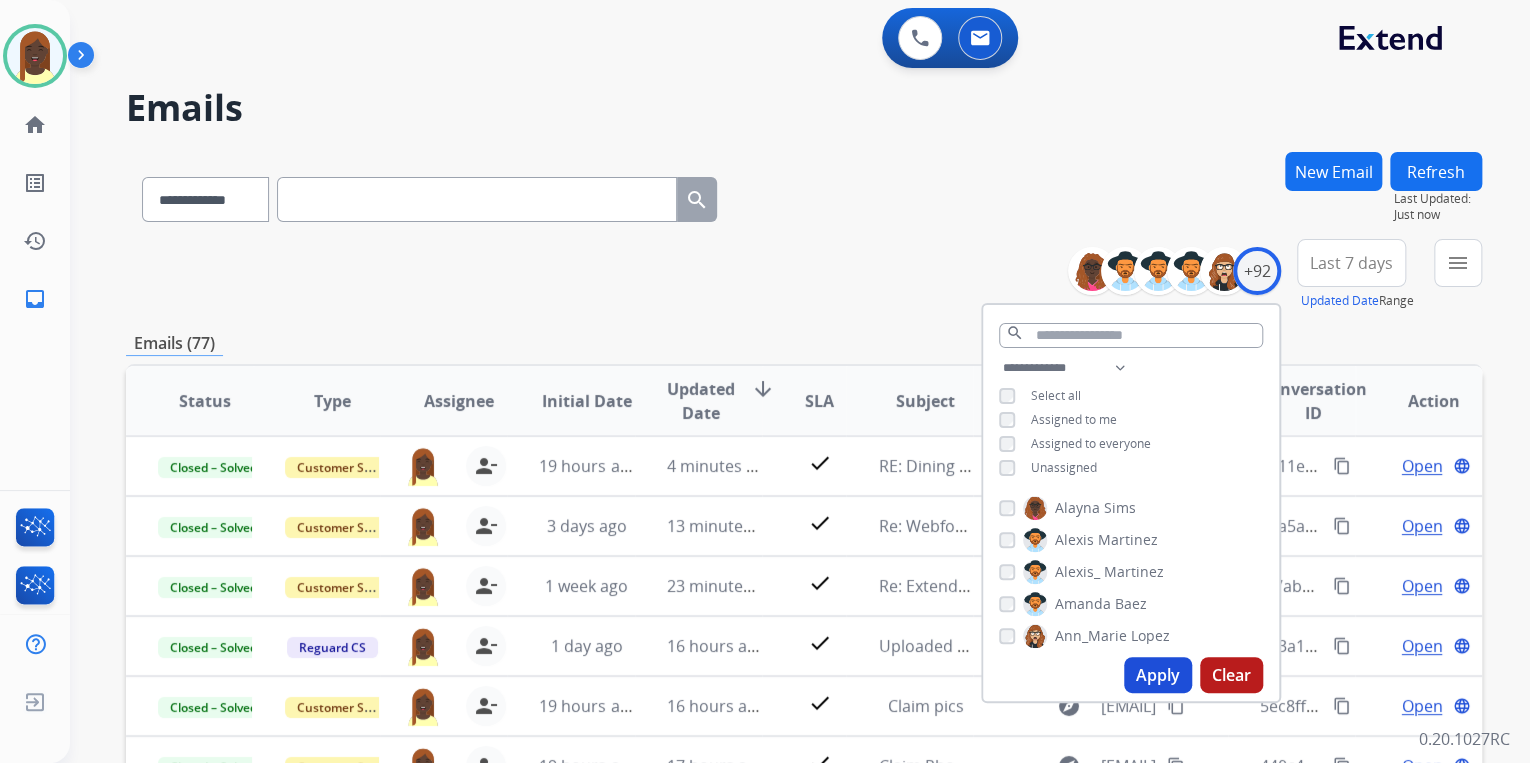 click on "**********" at bounding box center (804, 645) 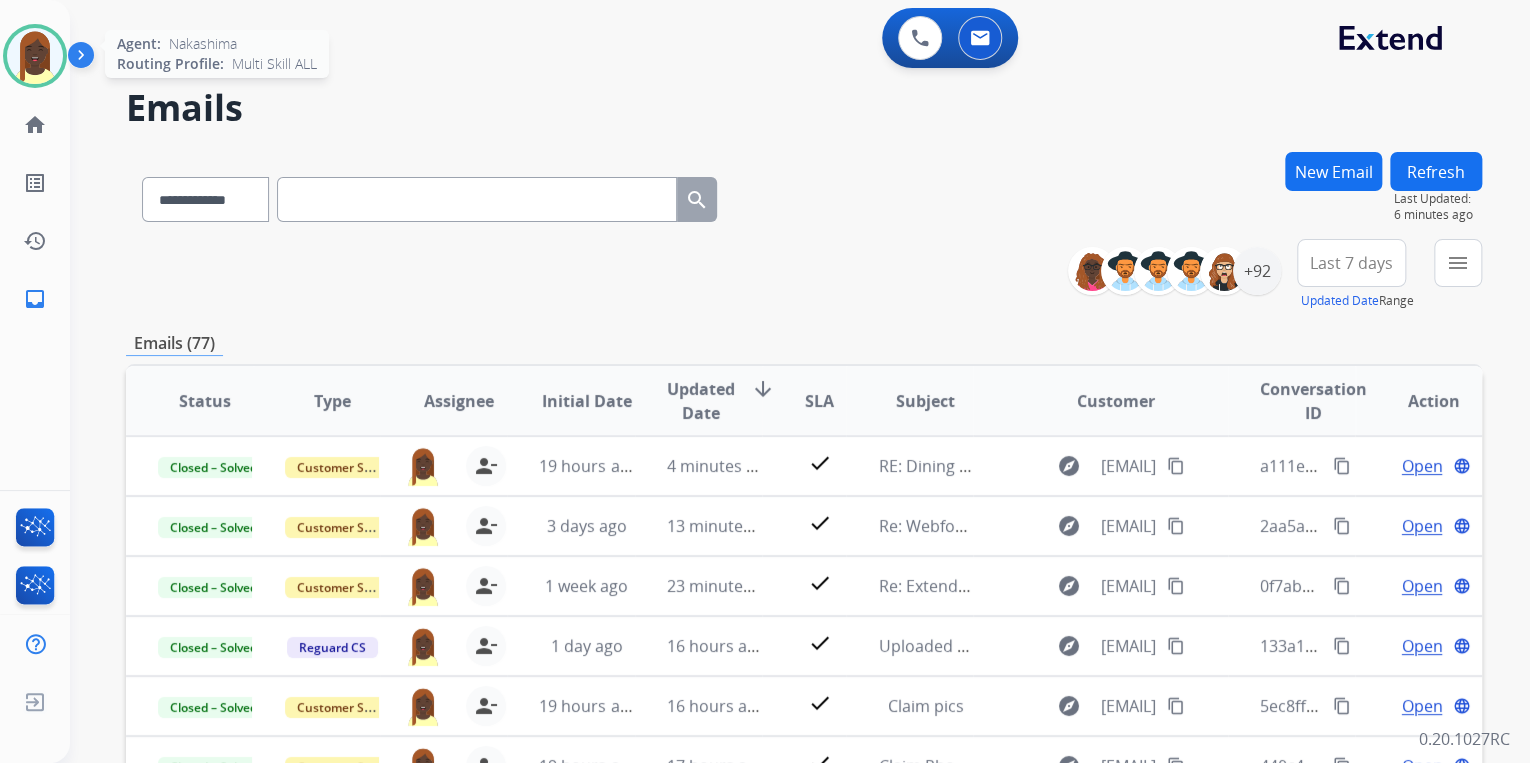 click at bounding box center (35, 56) 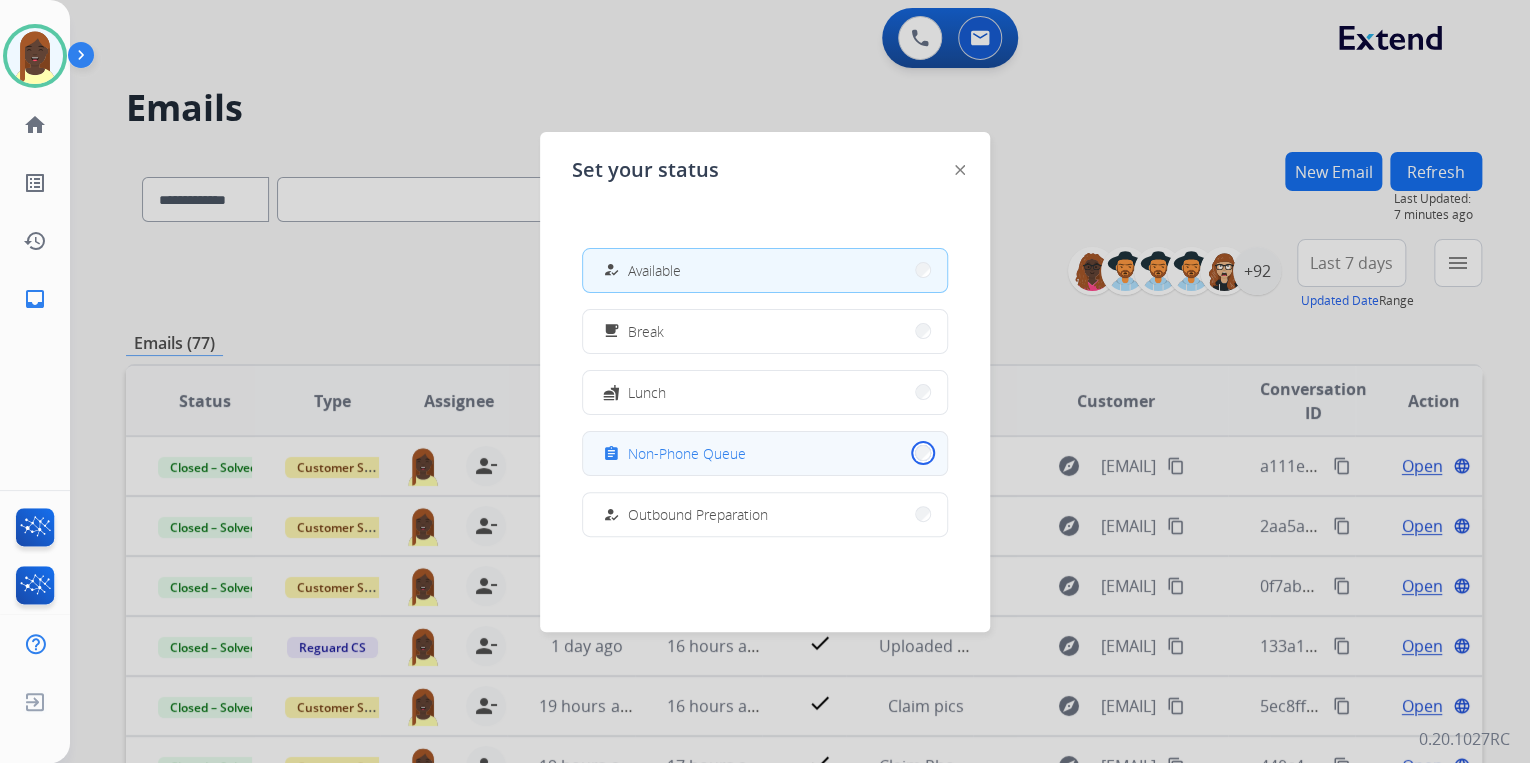 click on "assignment Non-Phone Queue" at bounding box center [765, 453] 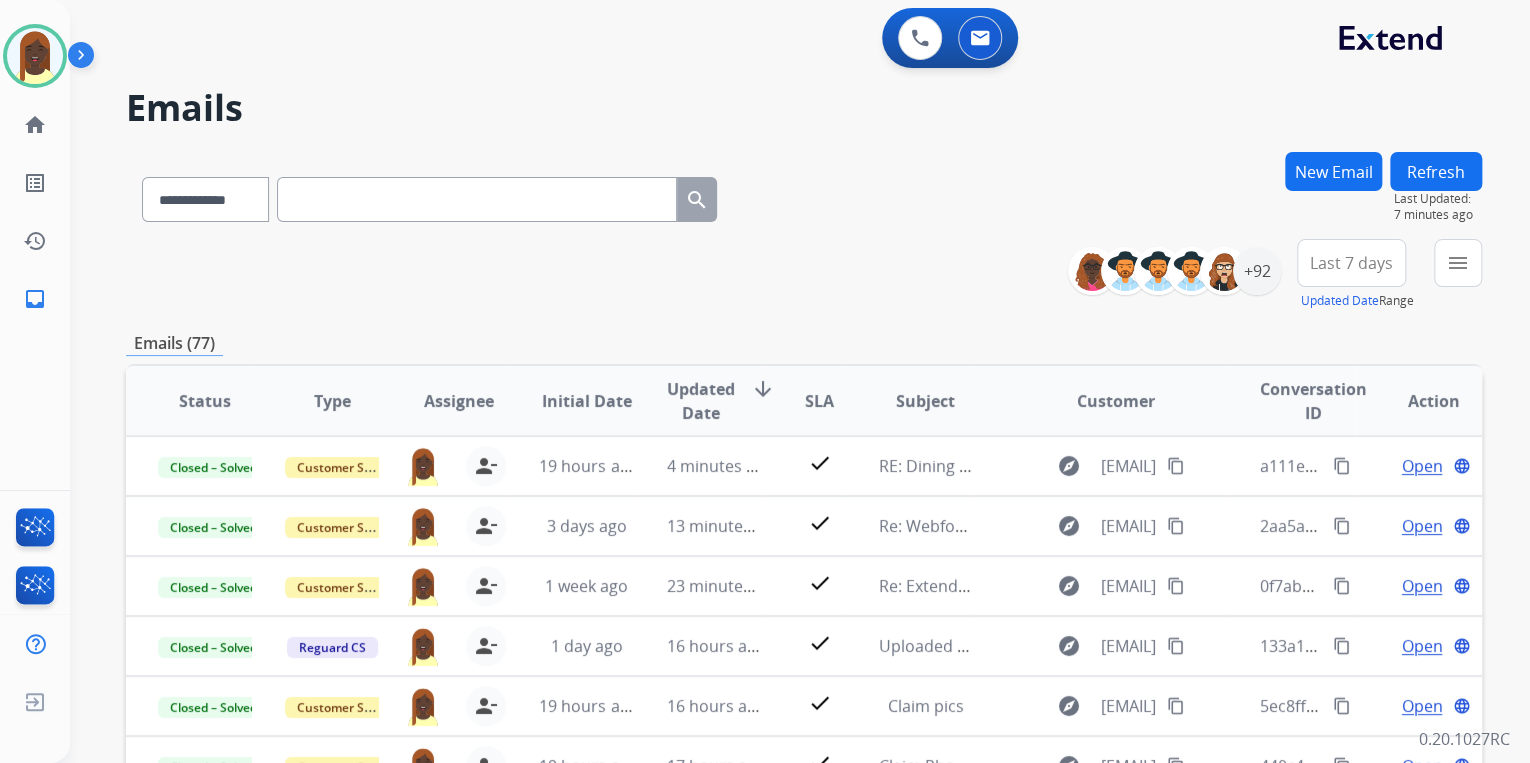 click on "**********" at bounding box center [804, 275] 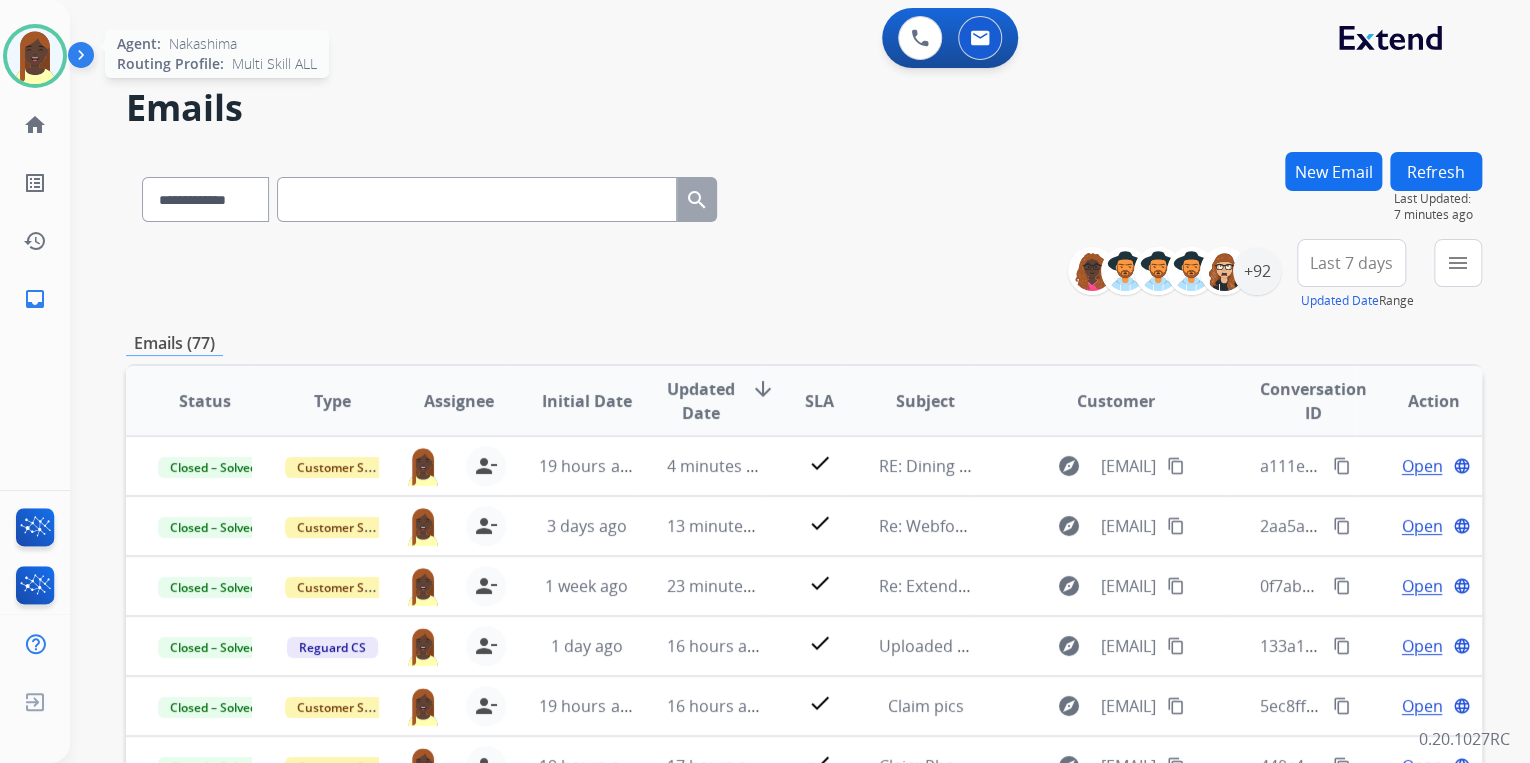 click at bounding box center (35, 56) 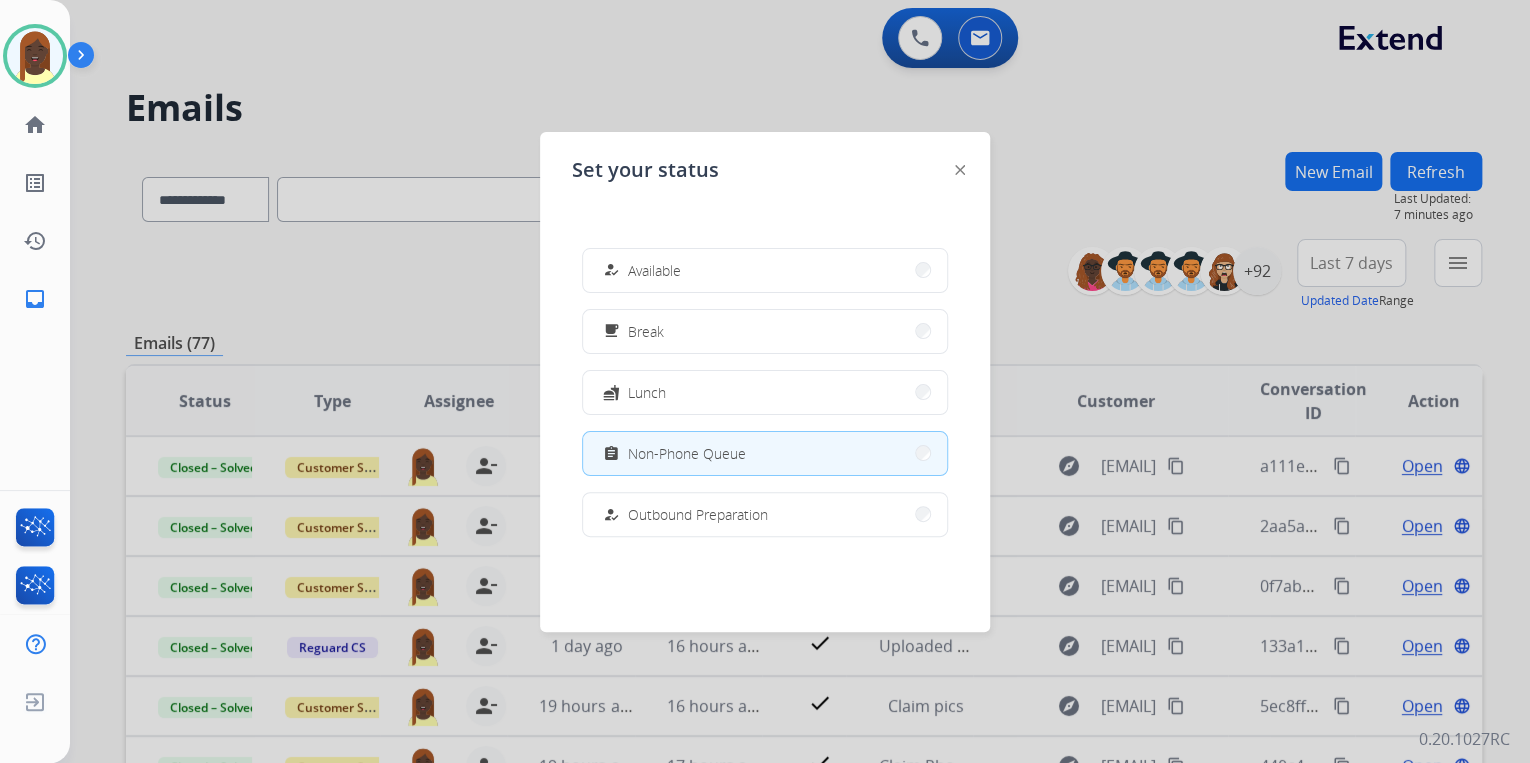 drag, startPoint x: 546, startPoint y: 62, endPoint x: 572, endPoint y: 62, distance: 26 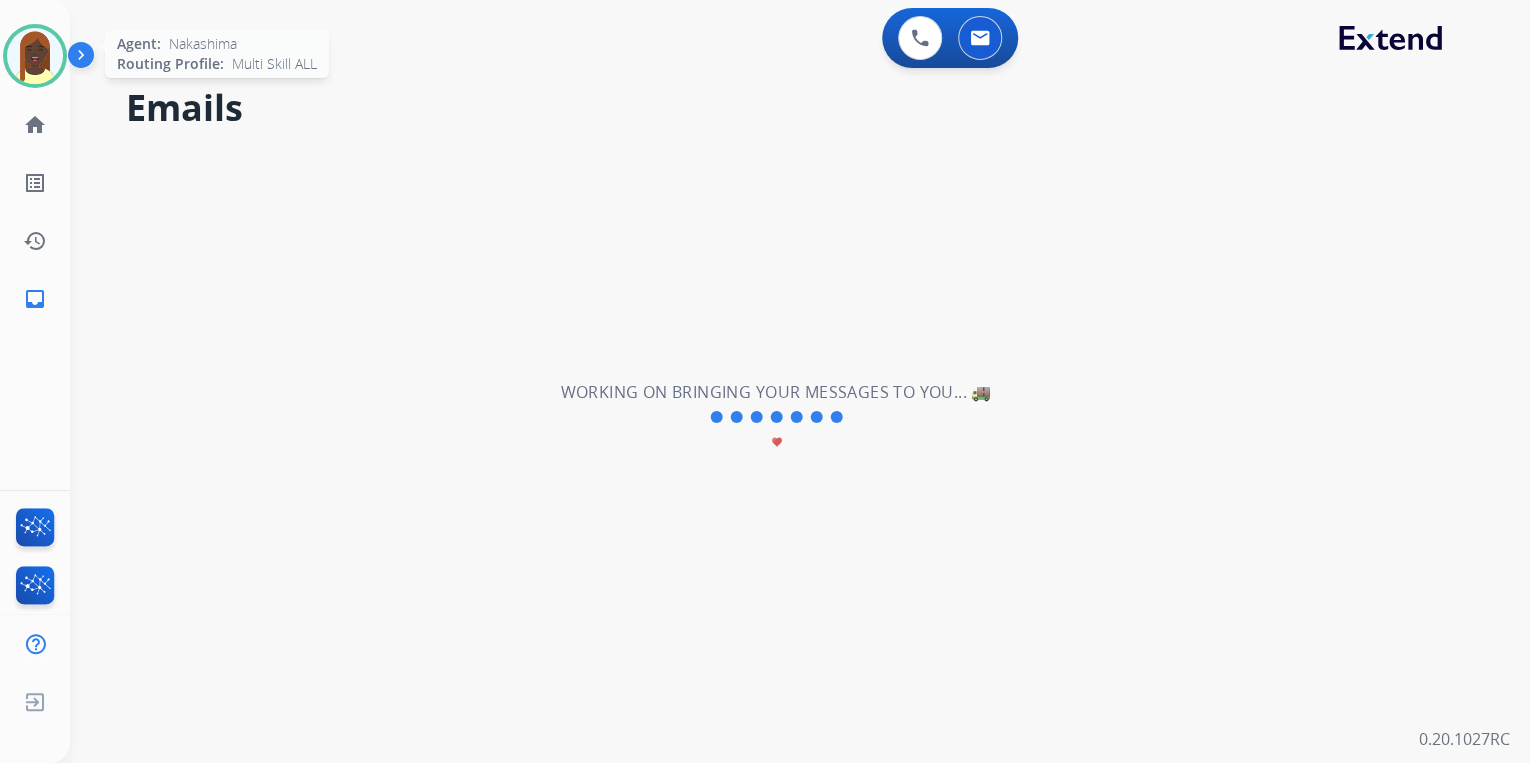 click at bounding box center (35, 56) 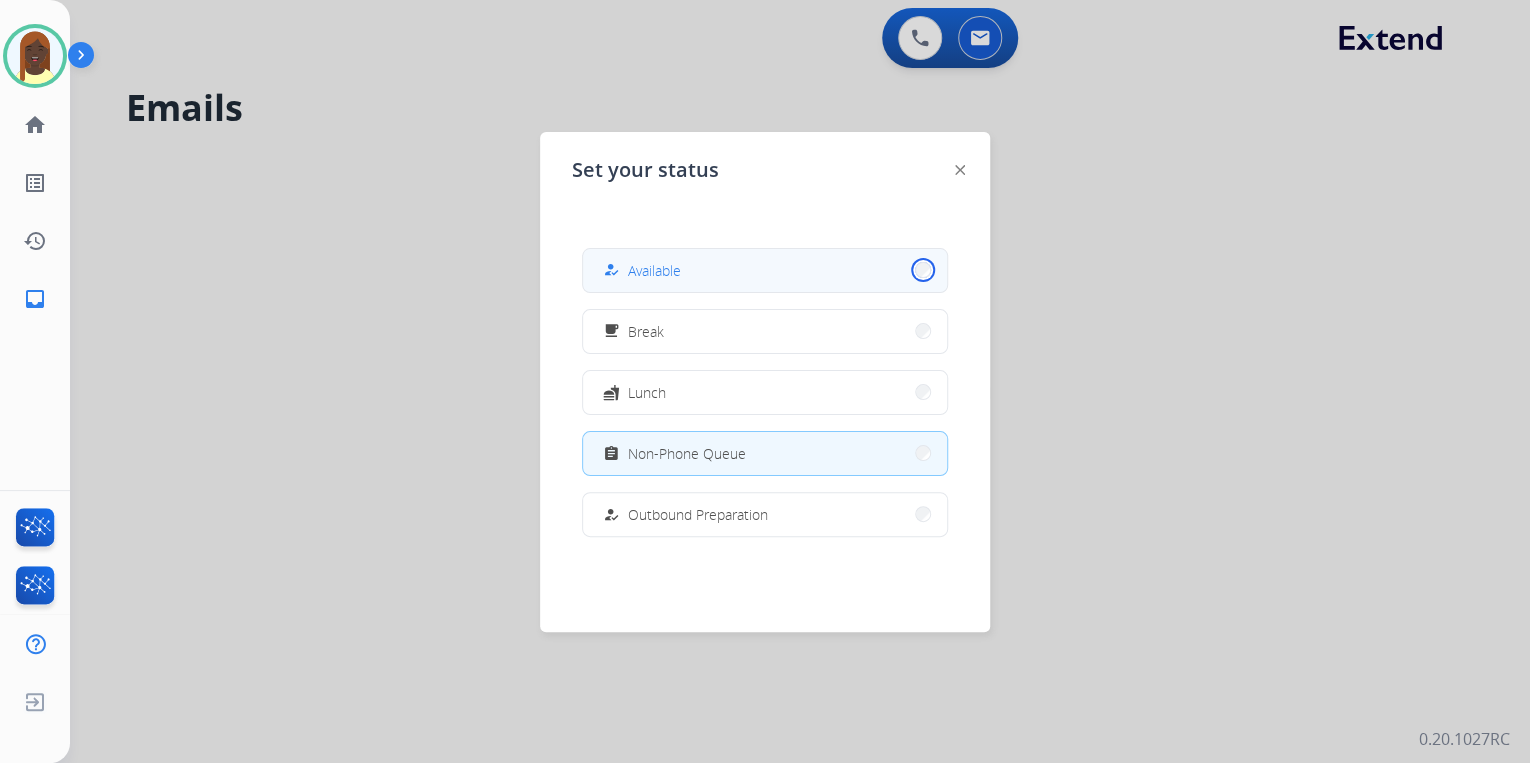 click on "how_to_reg Available" at bounding box center (765, 270) 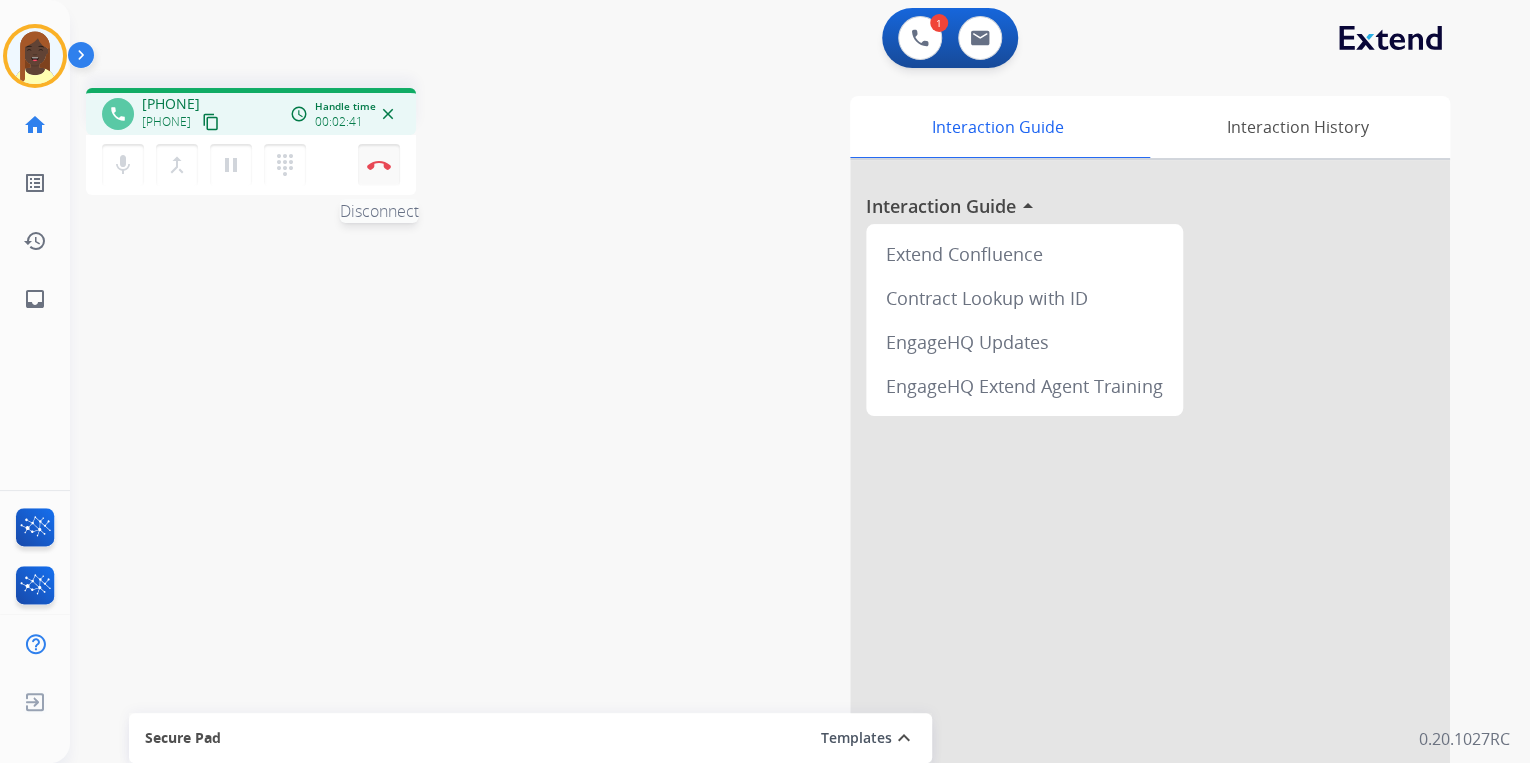 click at bounding box center [379, 165] 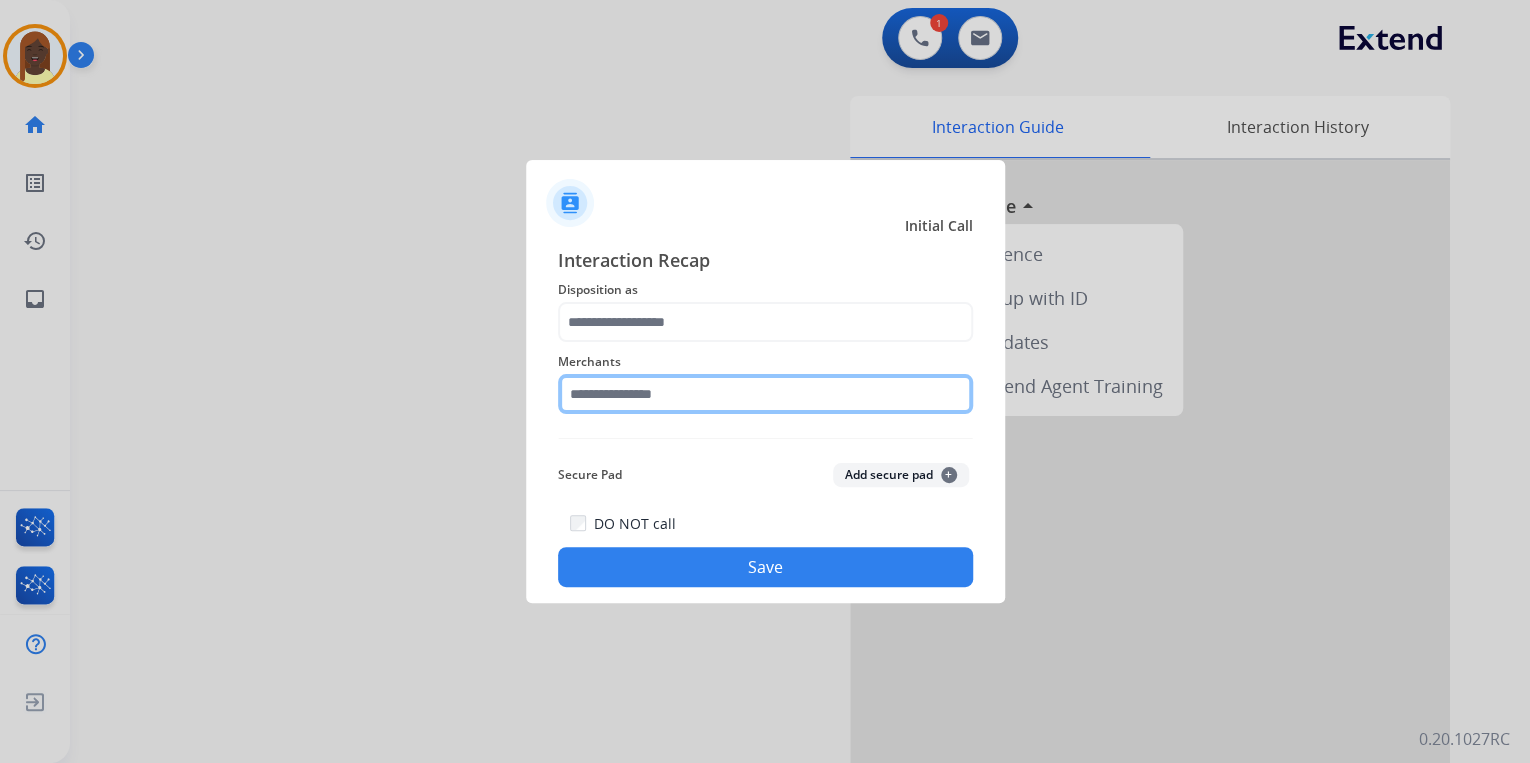 click 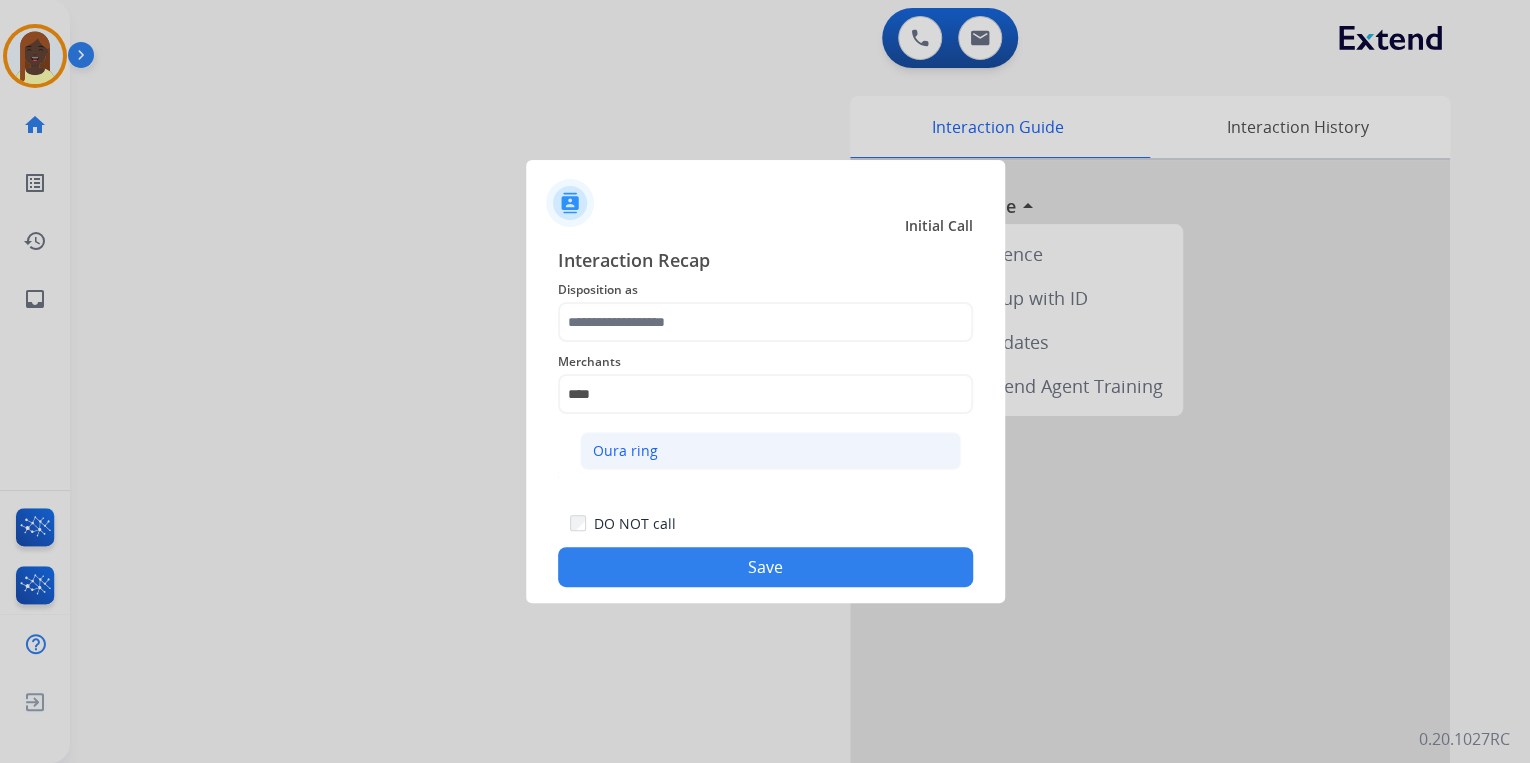 drag, startPoint x: 649, startPoint y: 453, endPoint x: 647, endPoint y: 432, distance: 21.095022 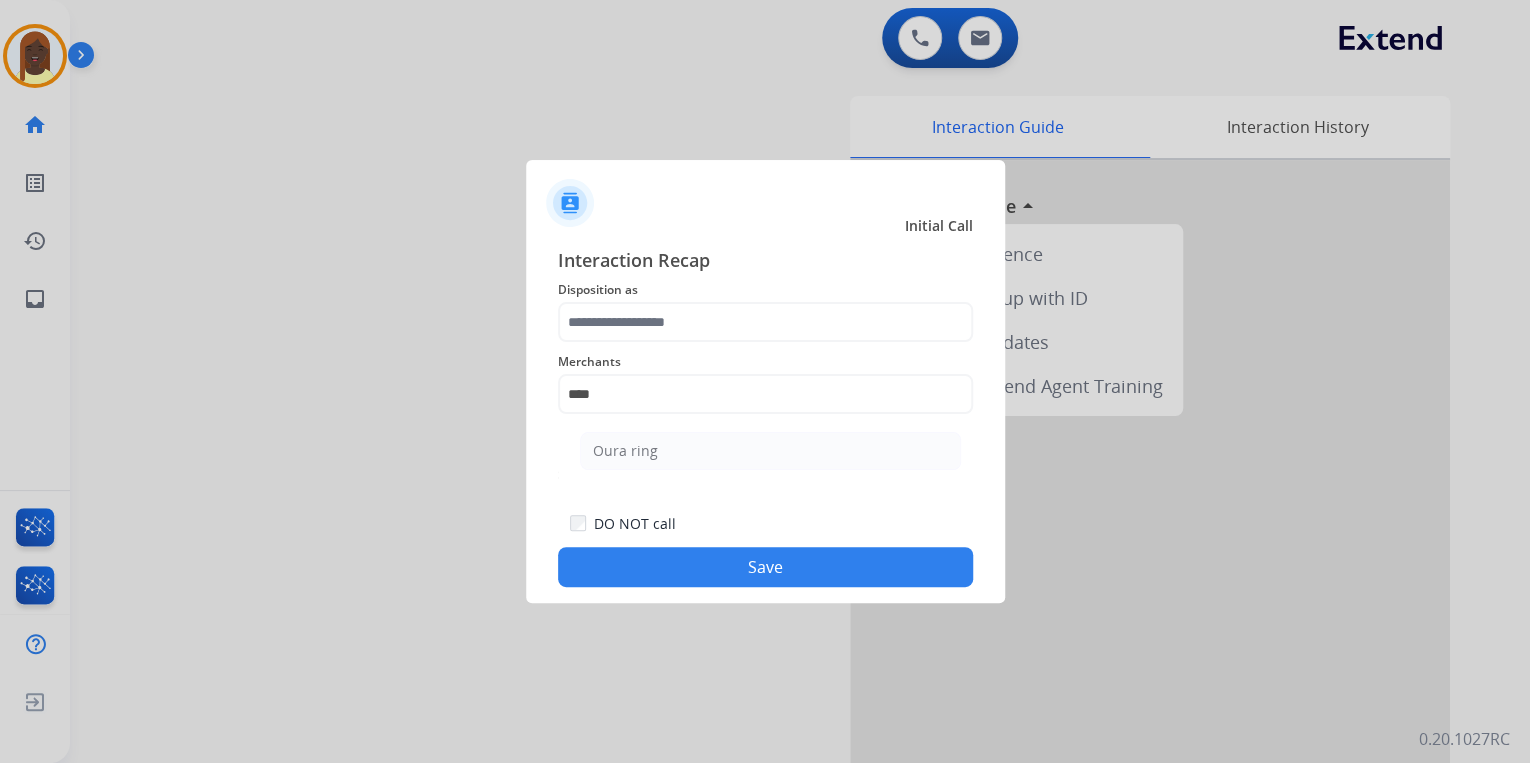 click on "Oura ring" 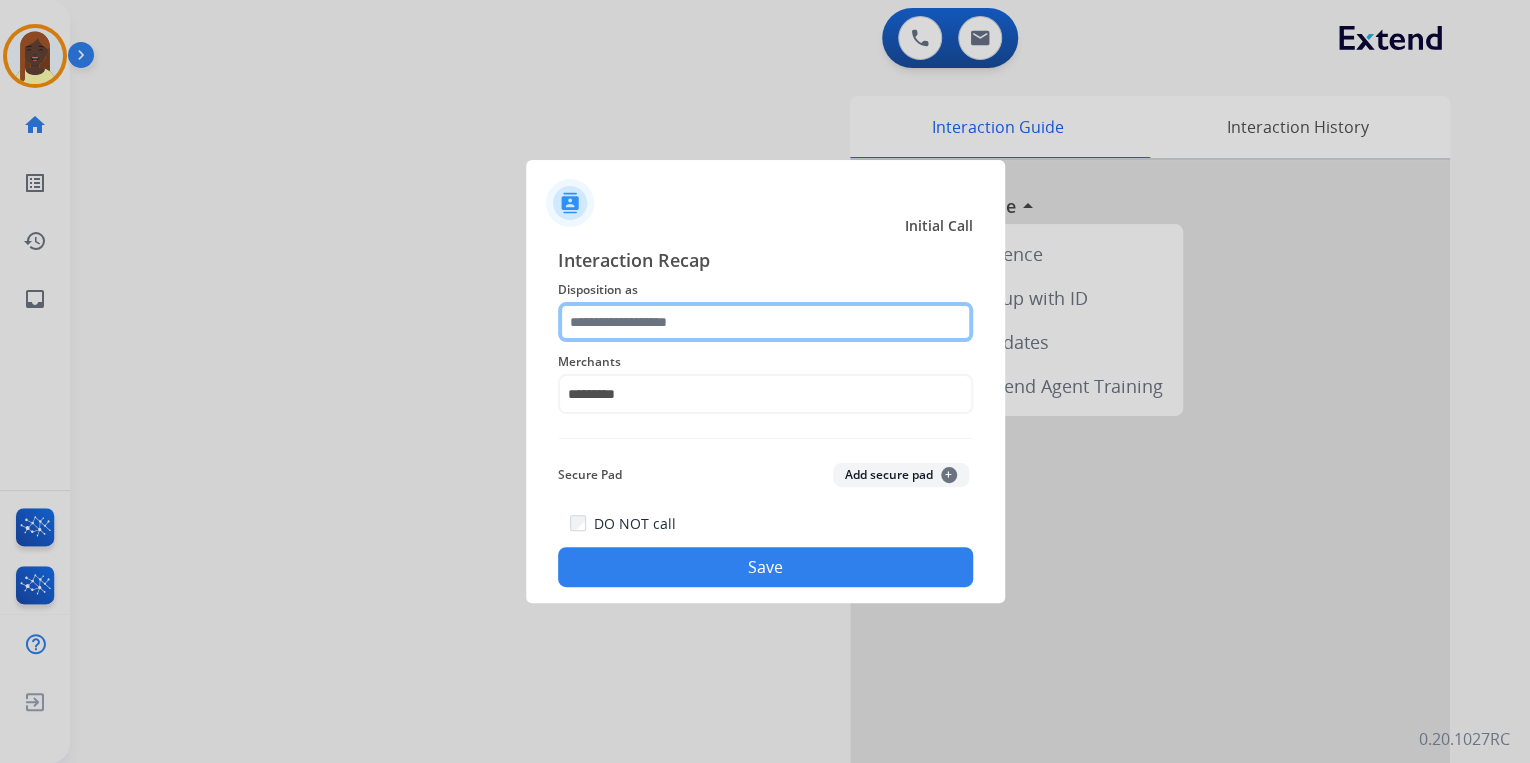 click 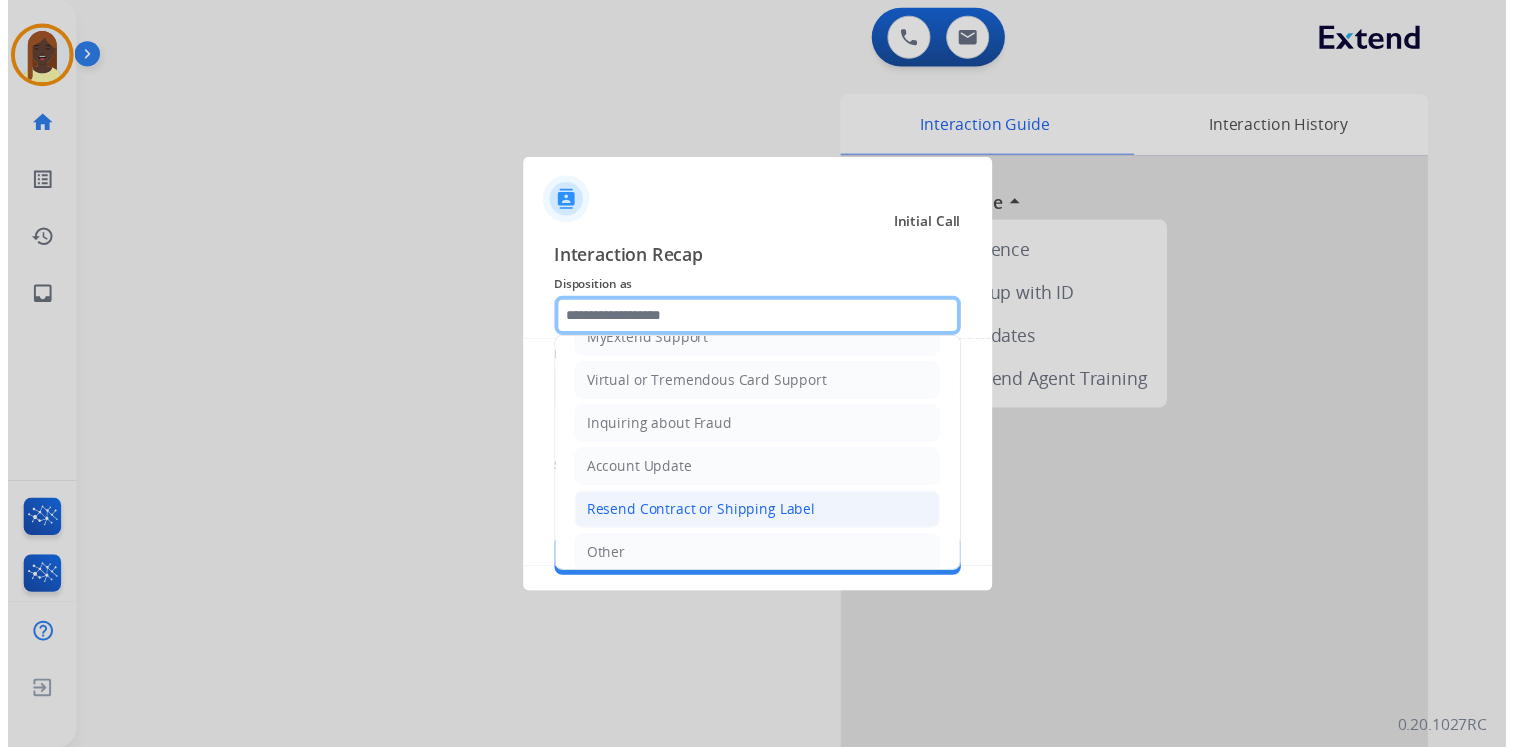 scroll, scrollTop: 306, scrollLeft: 0, axis: vertical 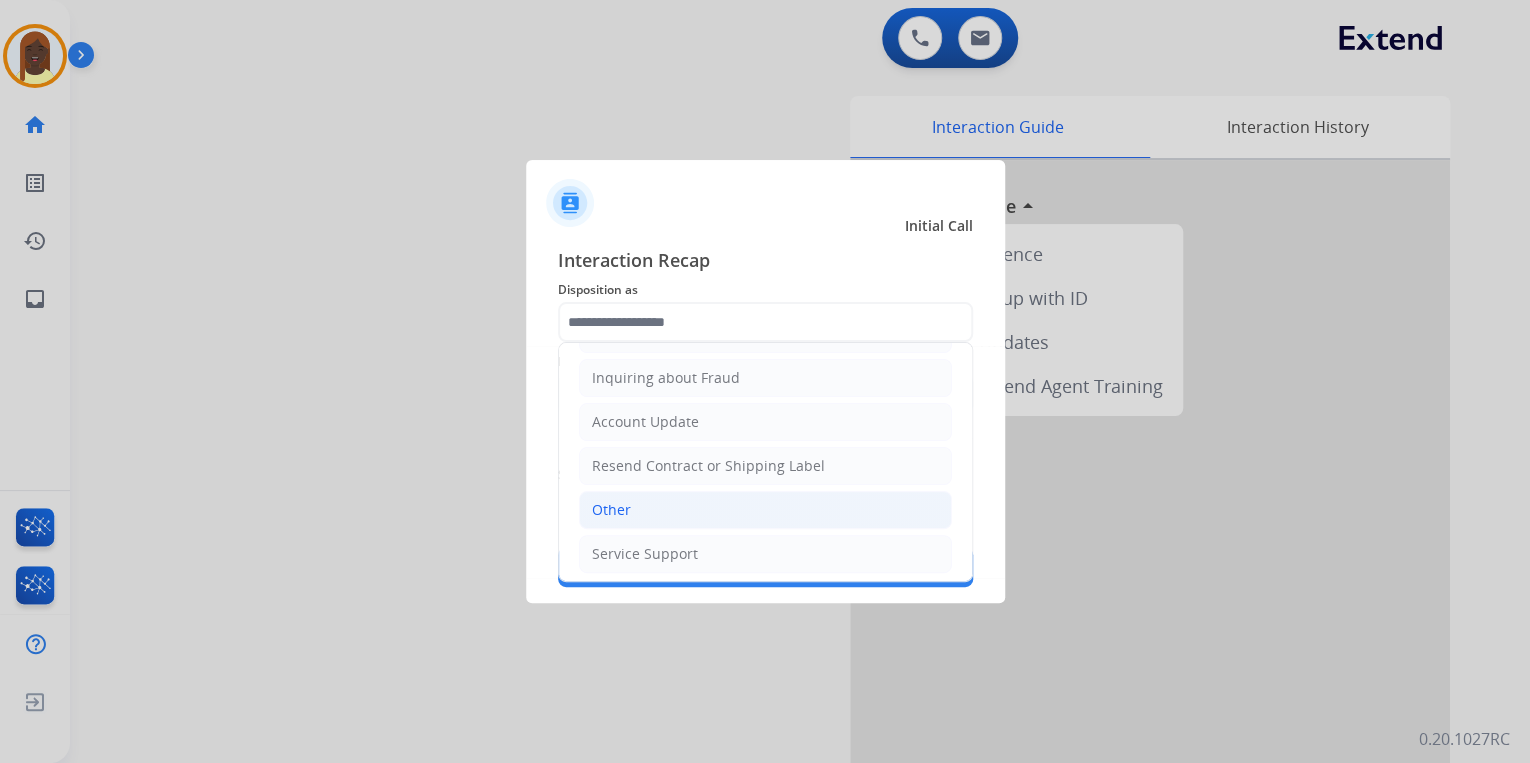 click on "Other" 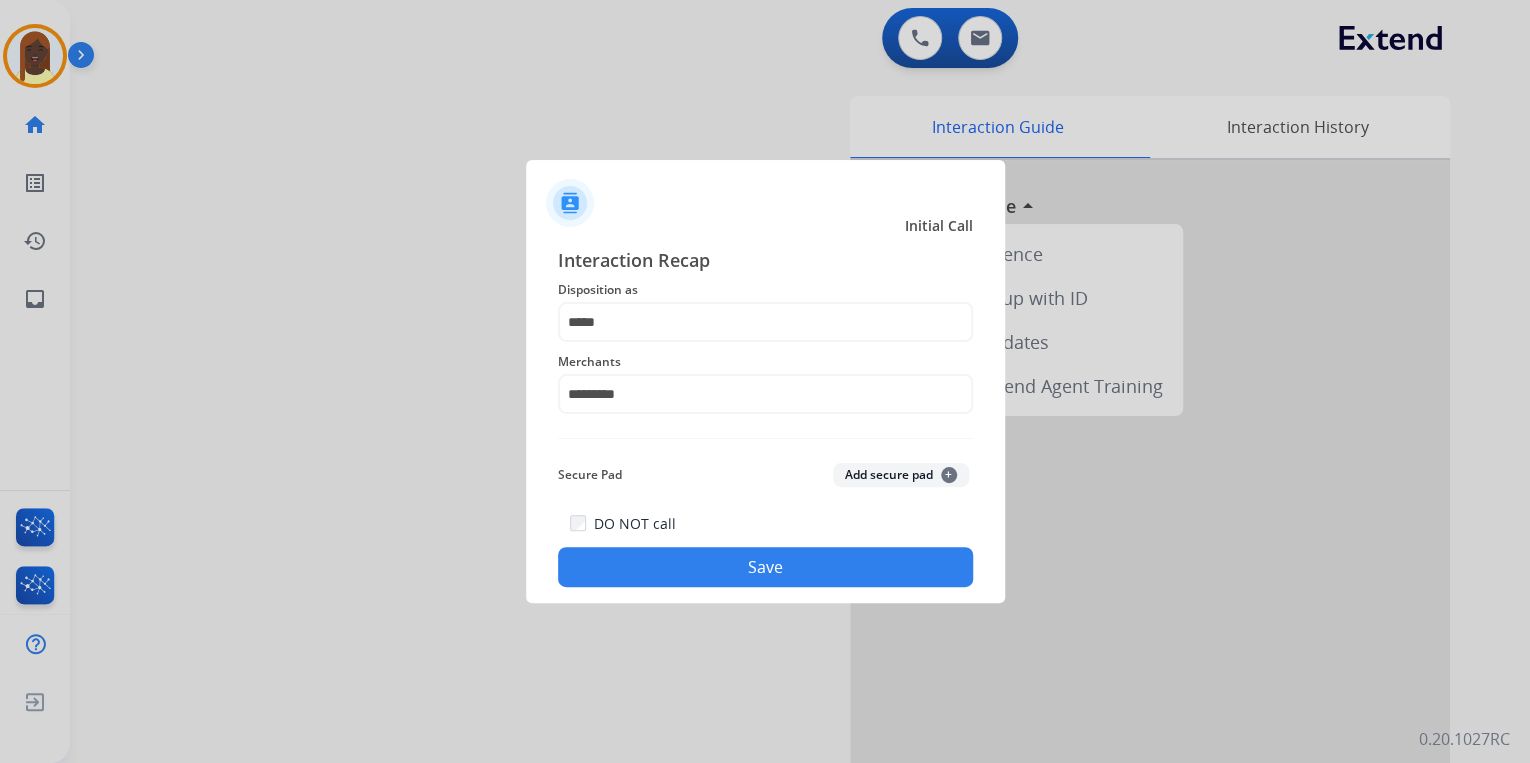 click on "Save" 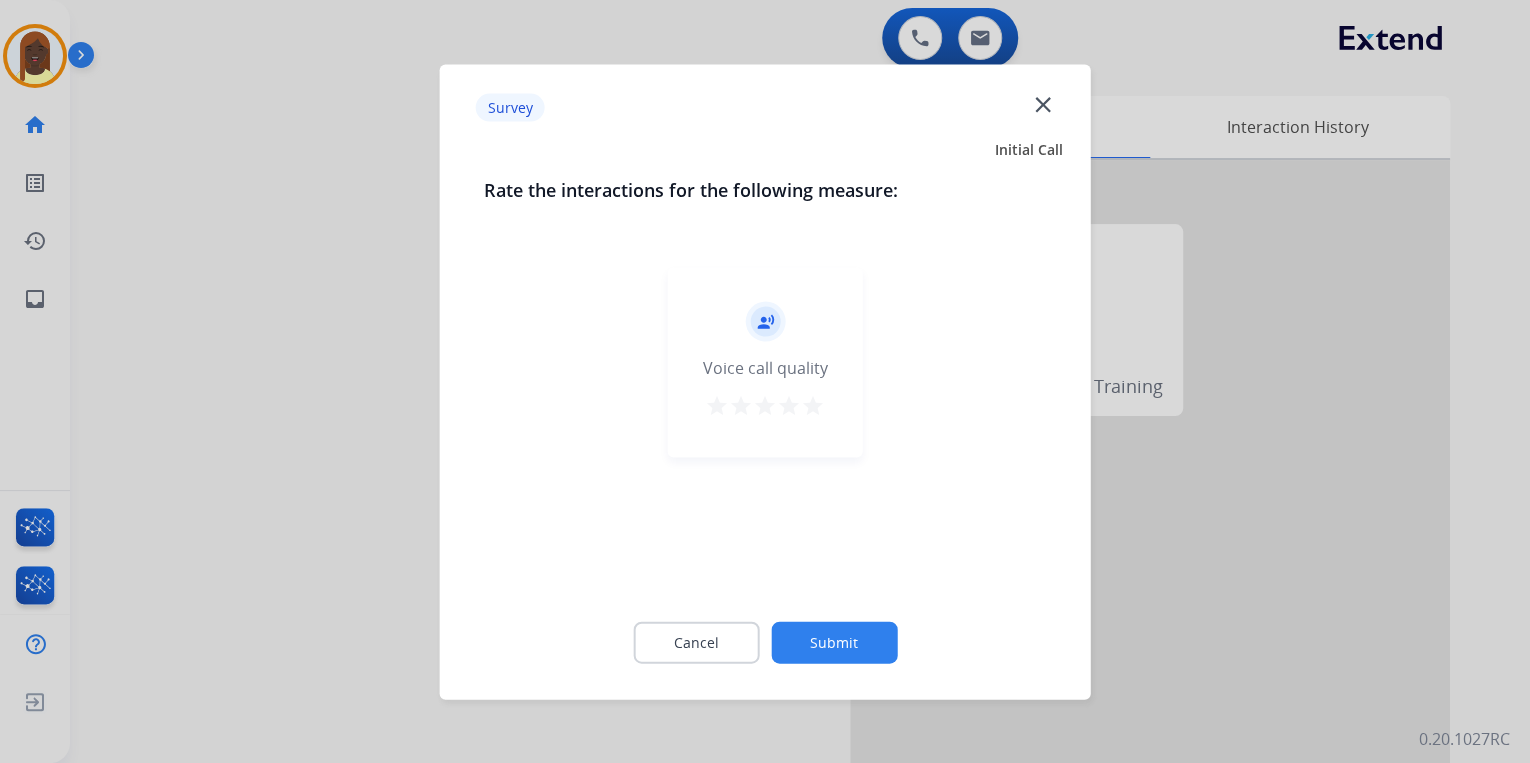 click on "star" at bounding box center [813, 405] 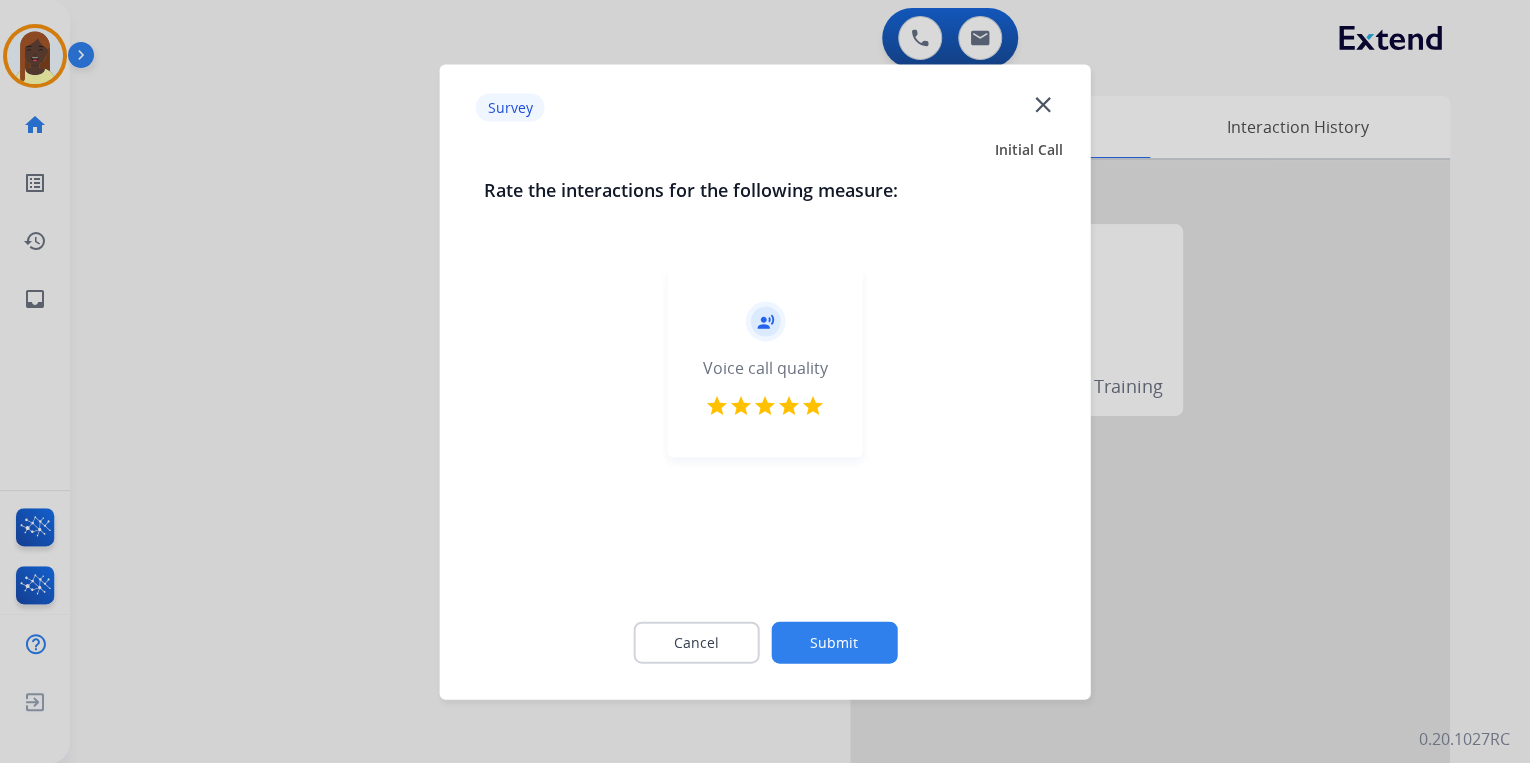click on "Submit" 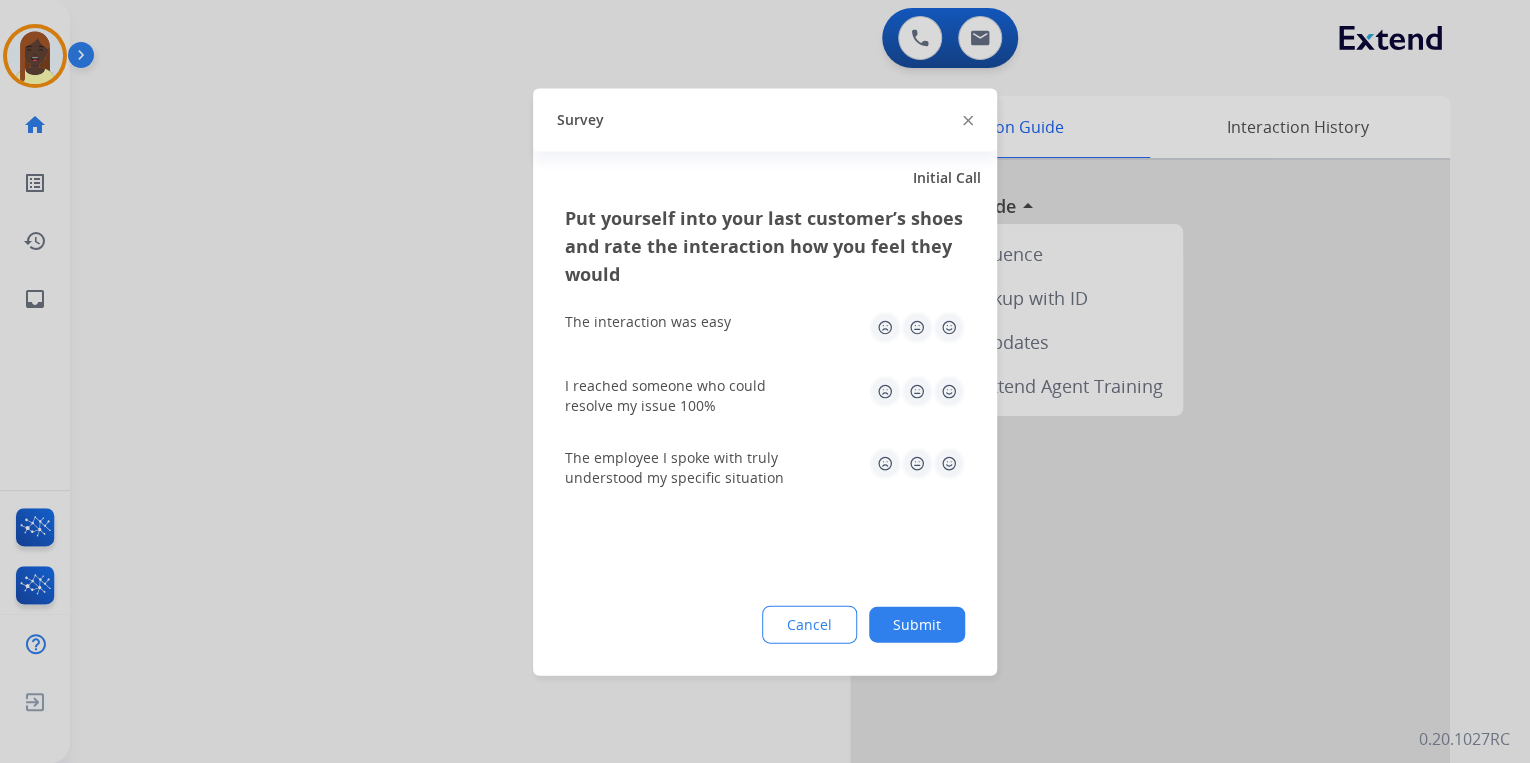 click 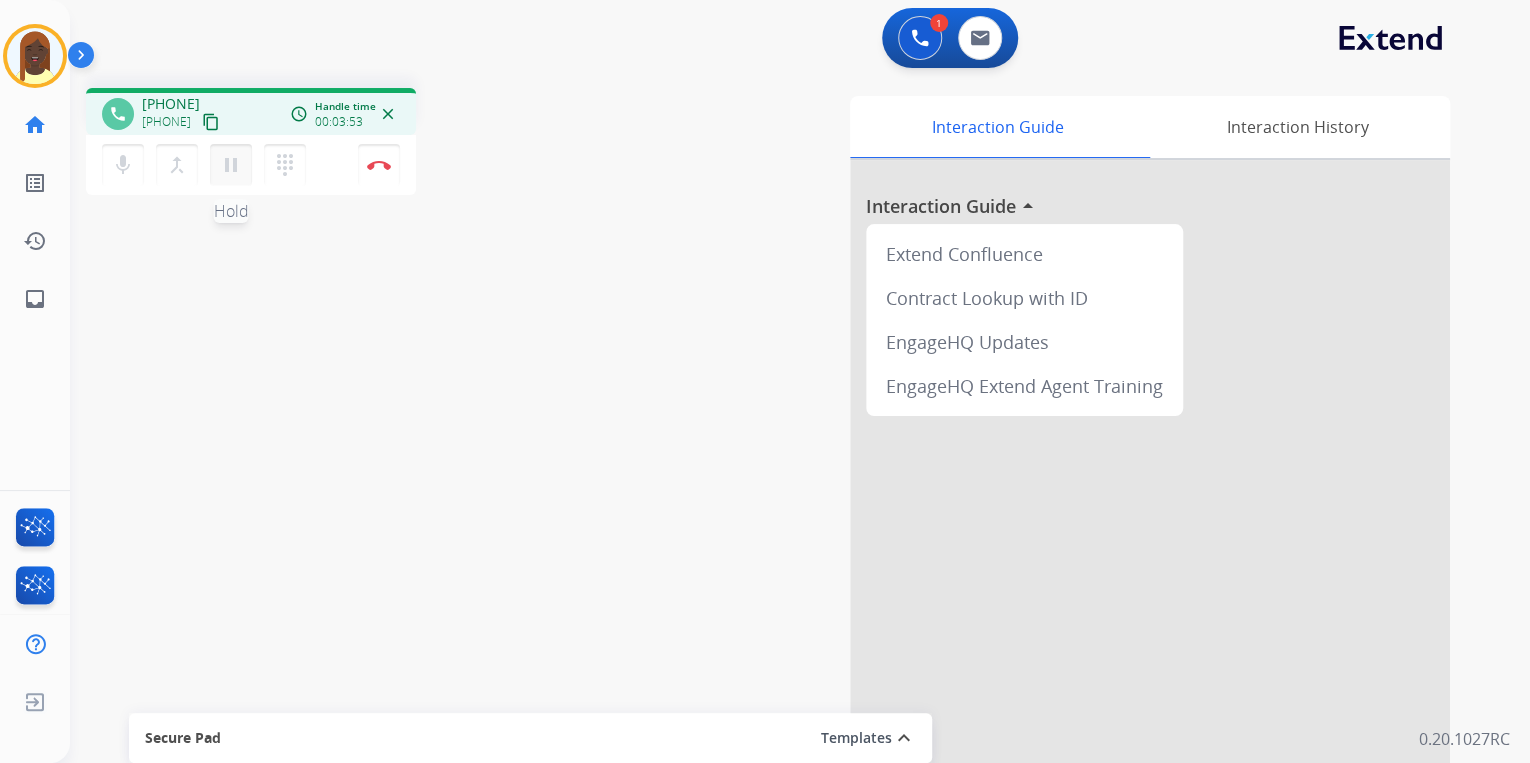 click on "pause" at bounding box center [231, 165] 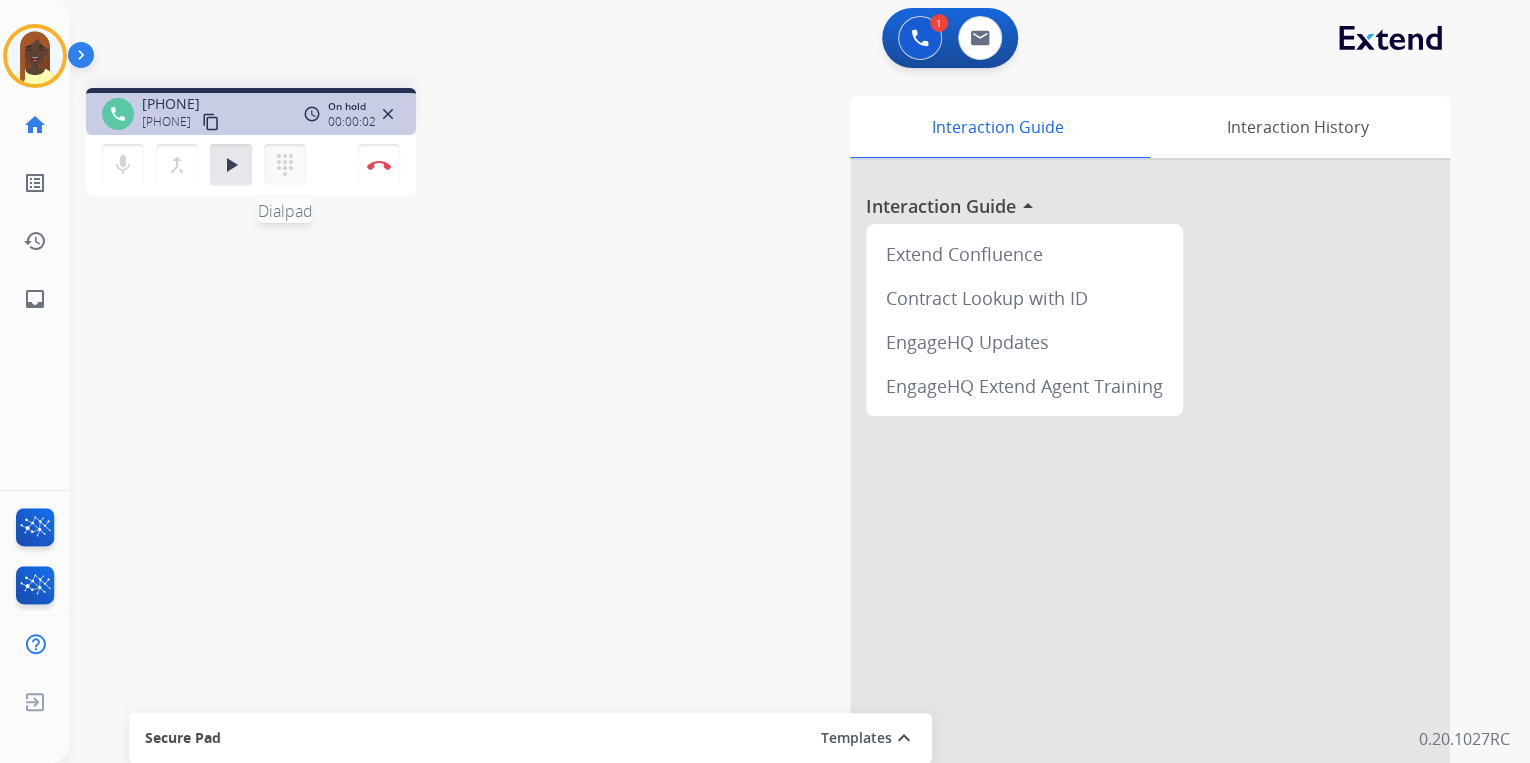 click on "dialpad Dialpad" at bounding box center [285, 165] 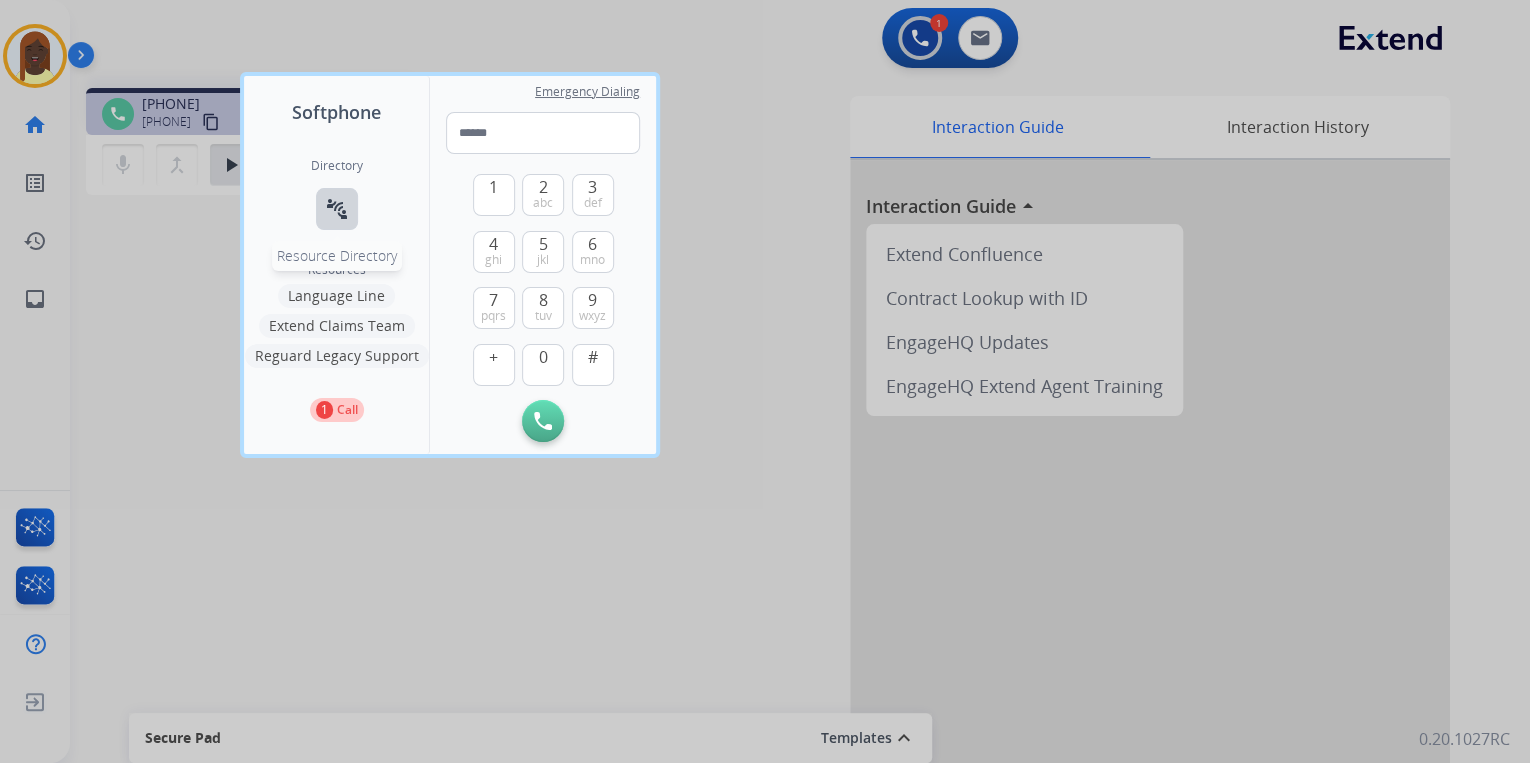 click on "connect_without_contact Resource Directory" at bounding box center (337, 209) 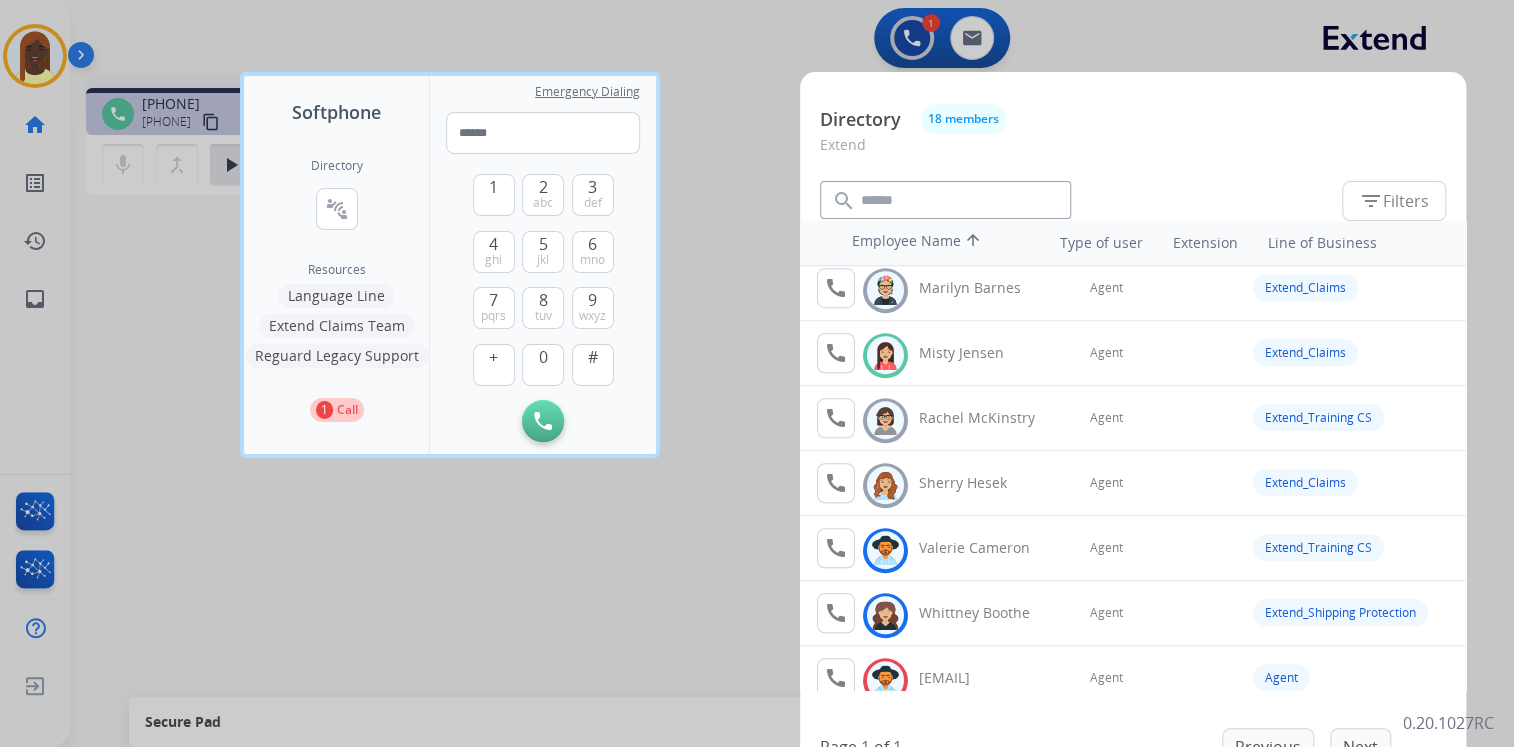 scroll, scrollTop: 758, scrollLeft: 0, axis: vertical 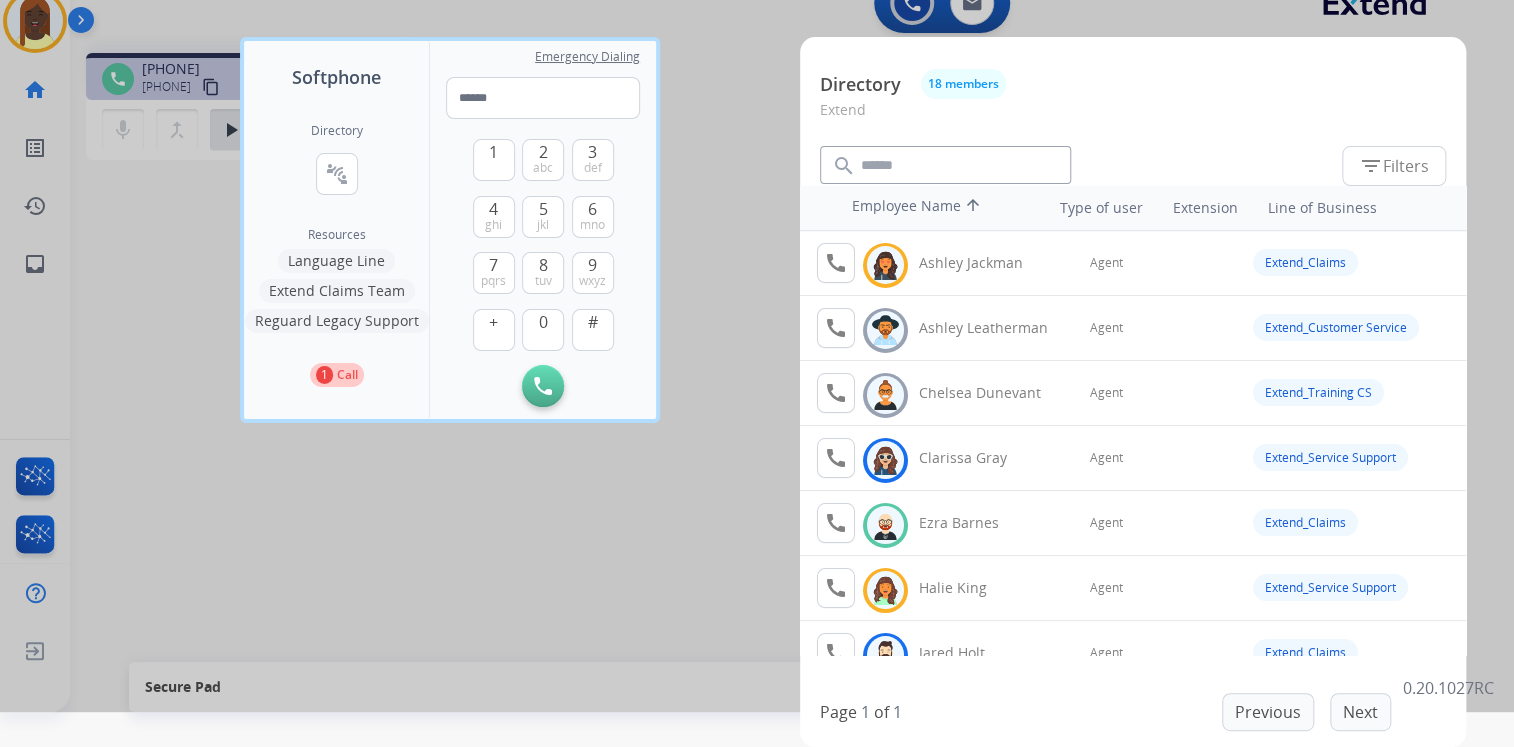 click at bounding box center [757, 338] 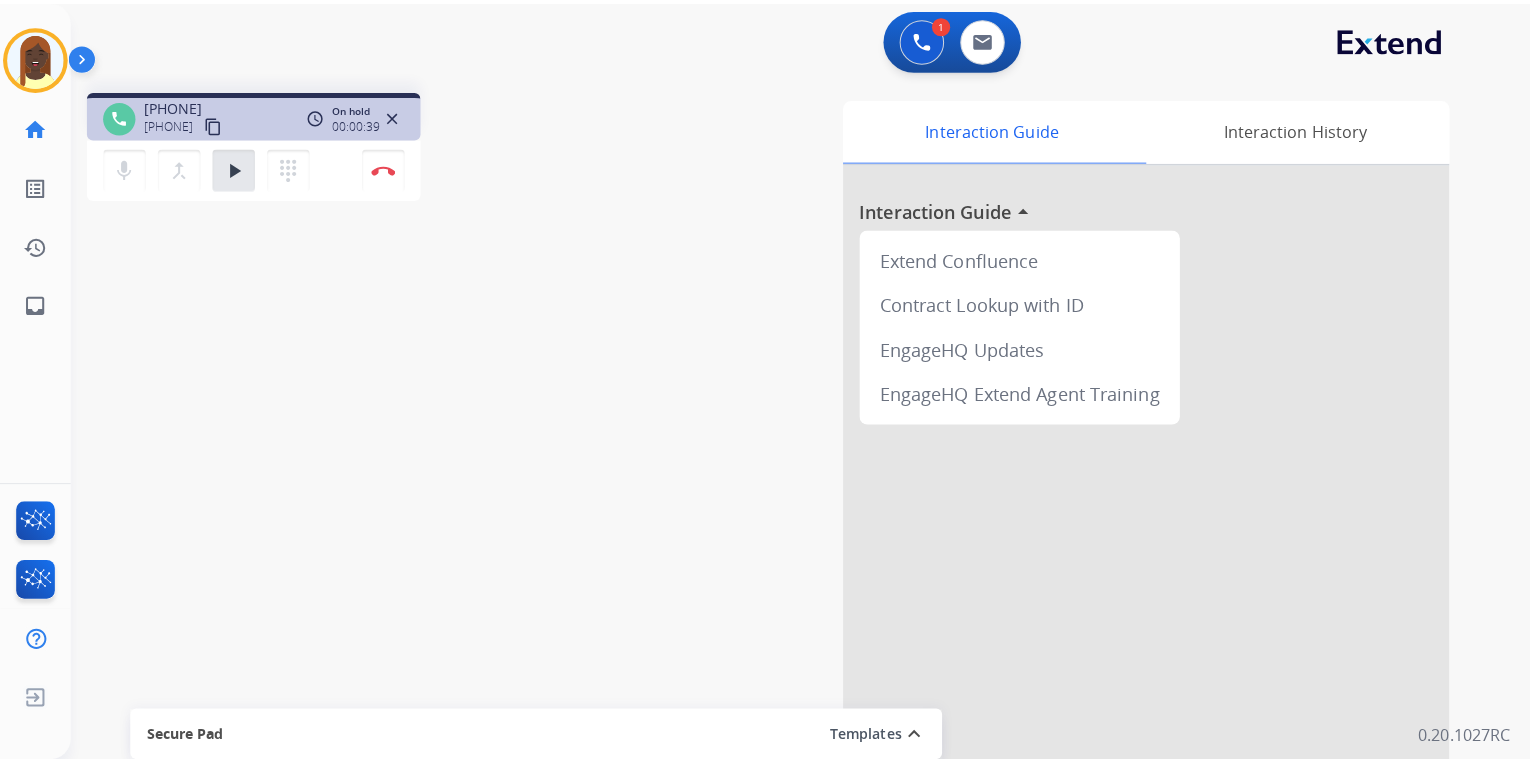 scroll, scrollTop: 0, scrollLeft: 0, axis: both 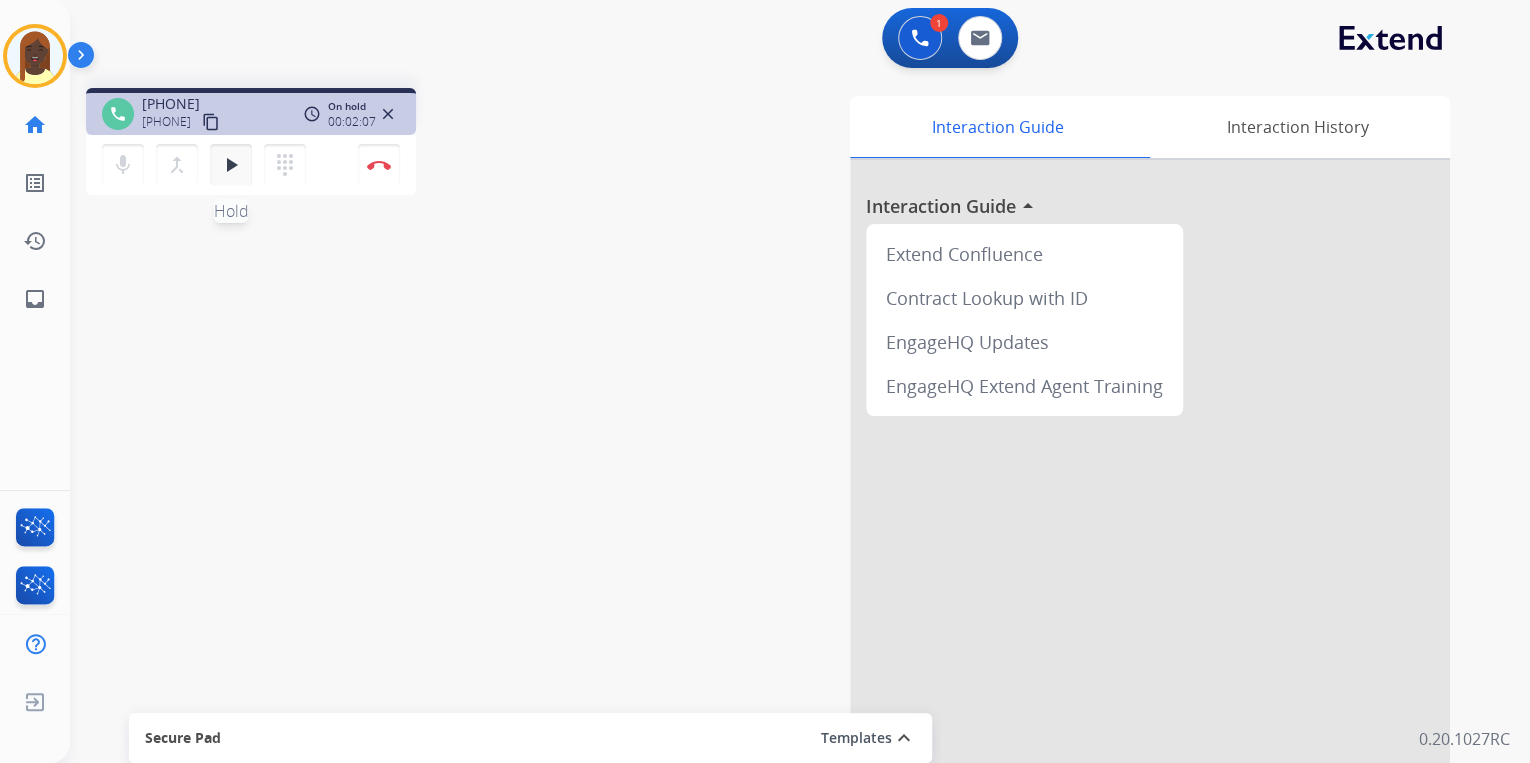 click on "play_arrow" at bounding box center [231, 165] 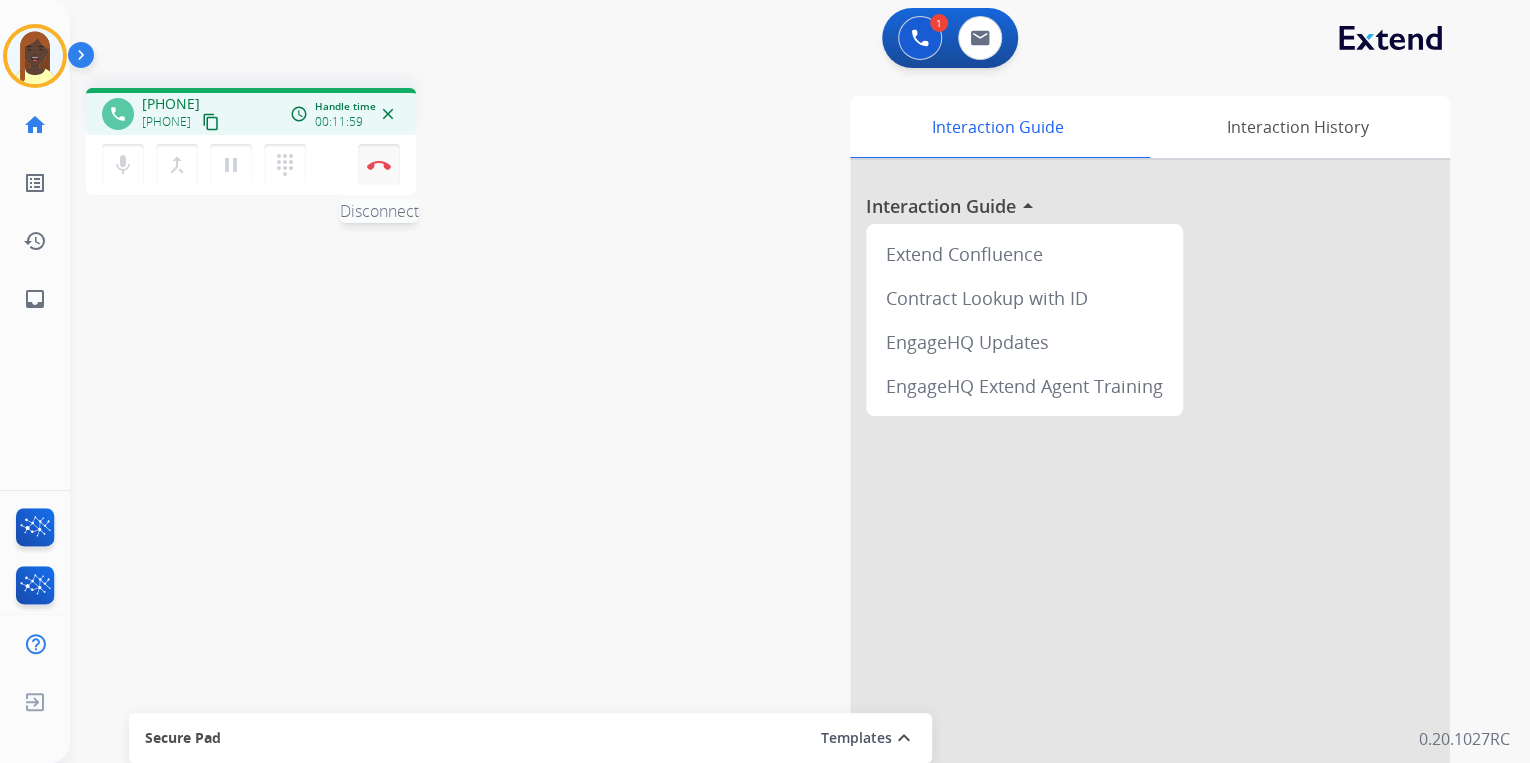 click at bounding box center [379, 165] 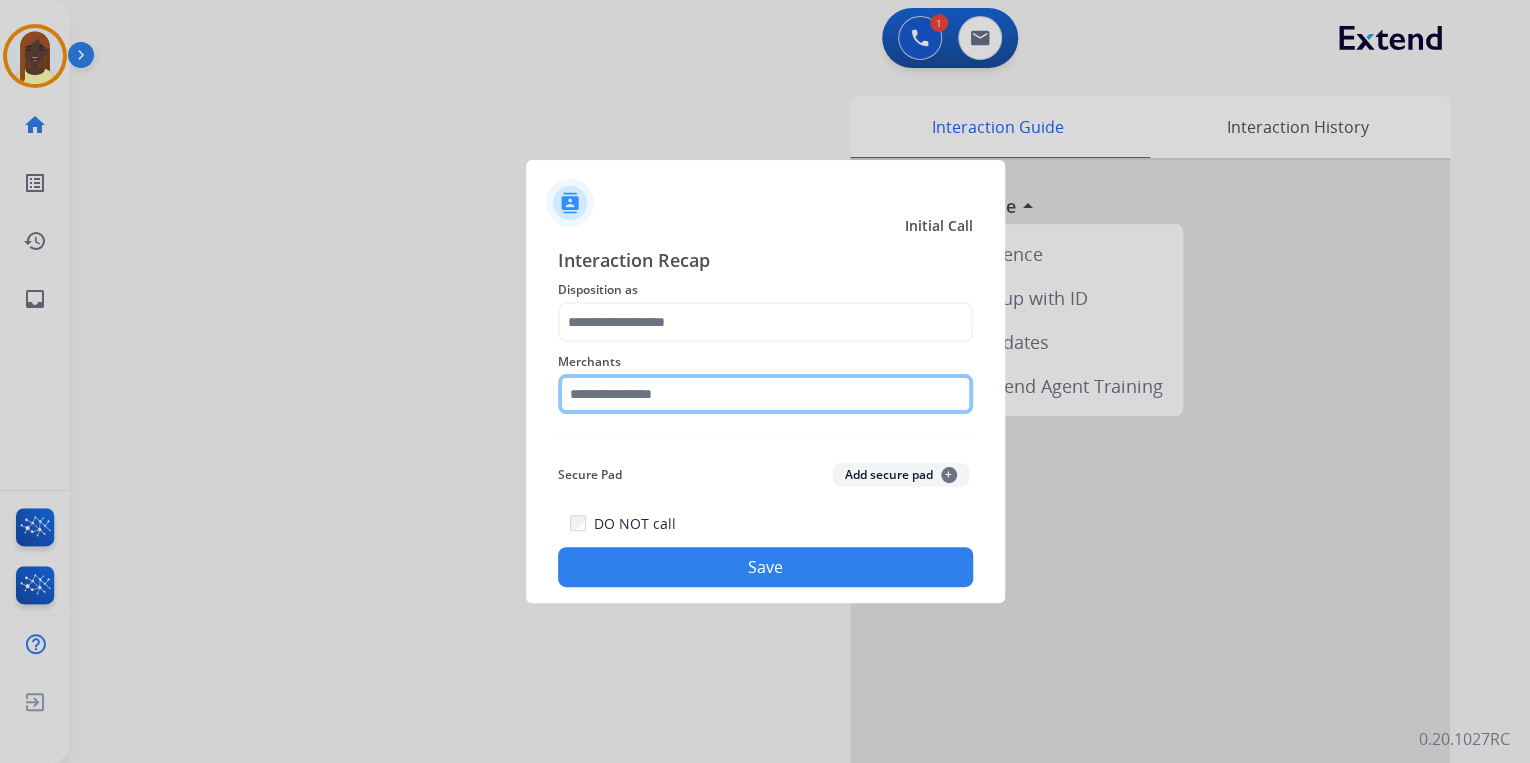 click 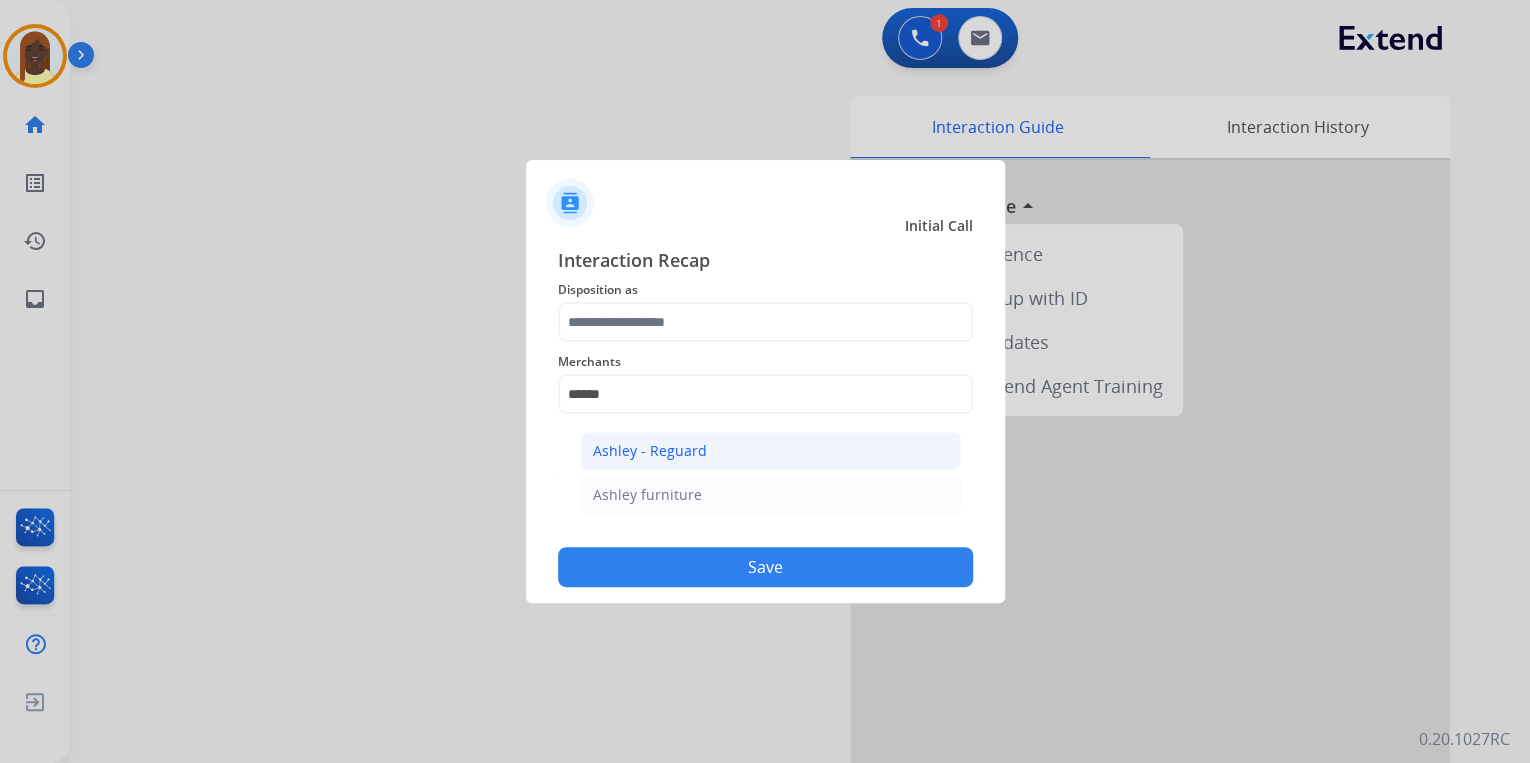 click on "Ashley - Reguard" 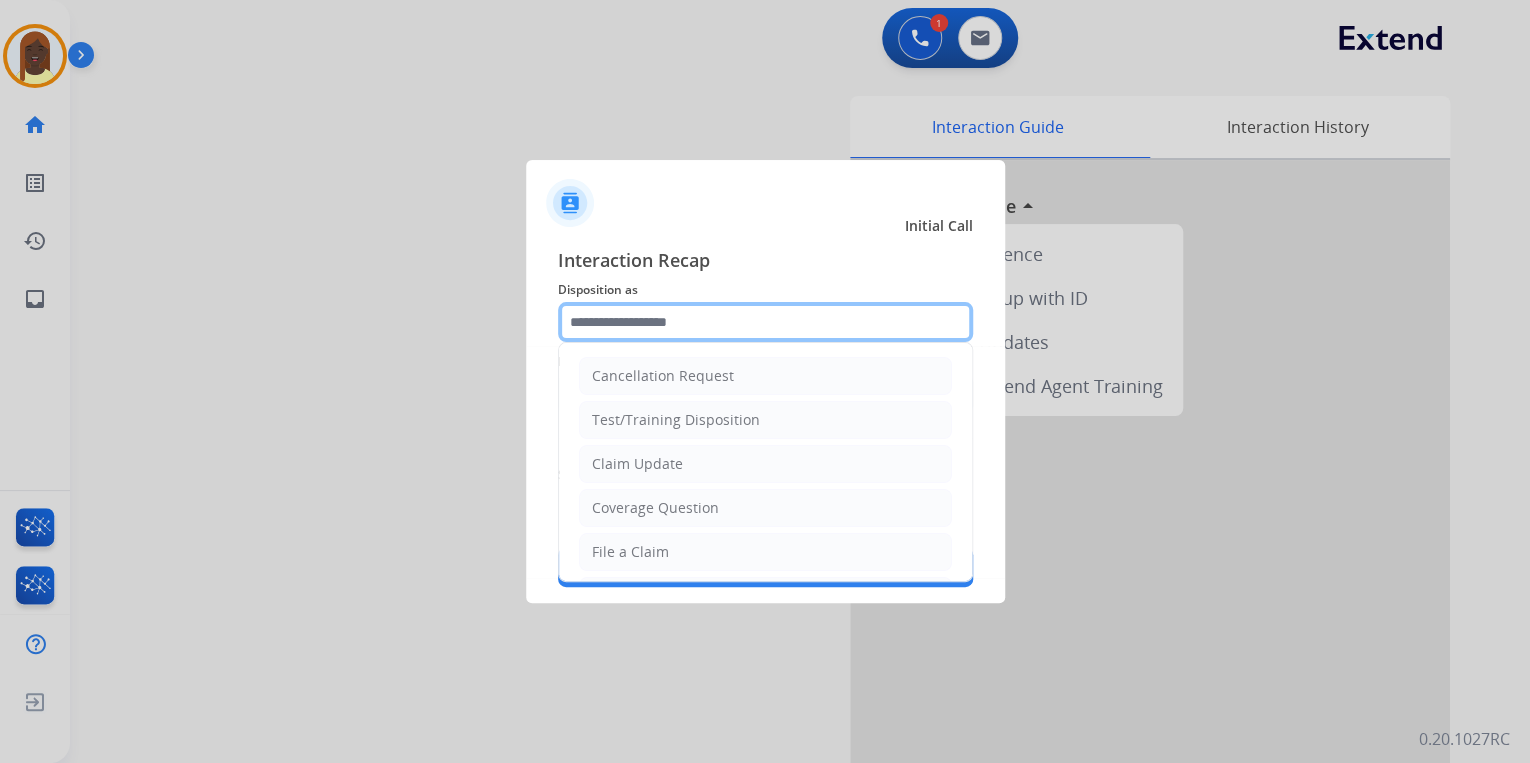 click 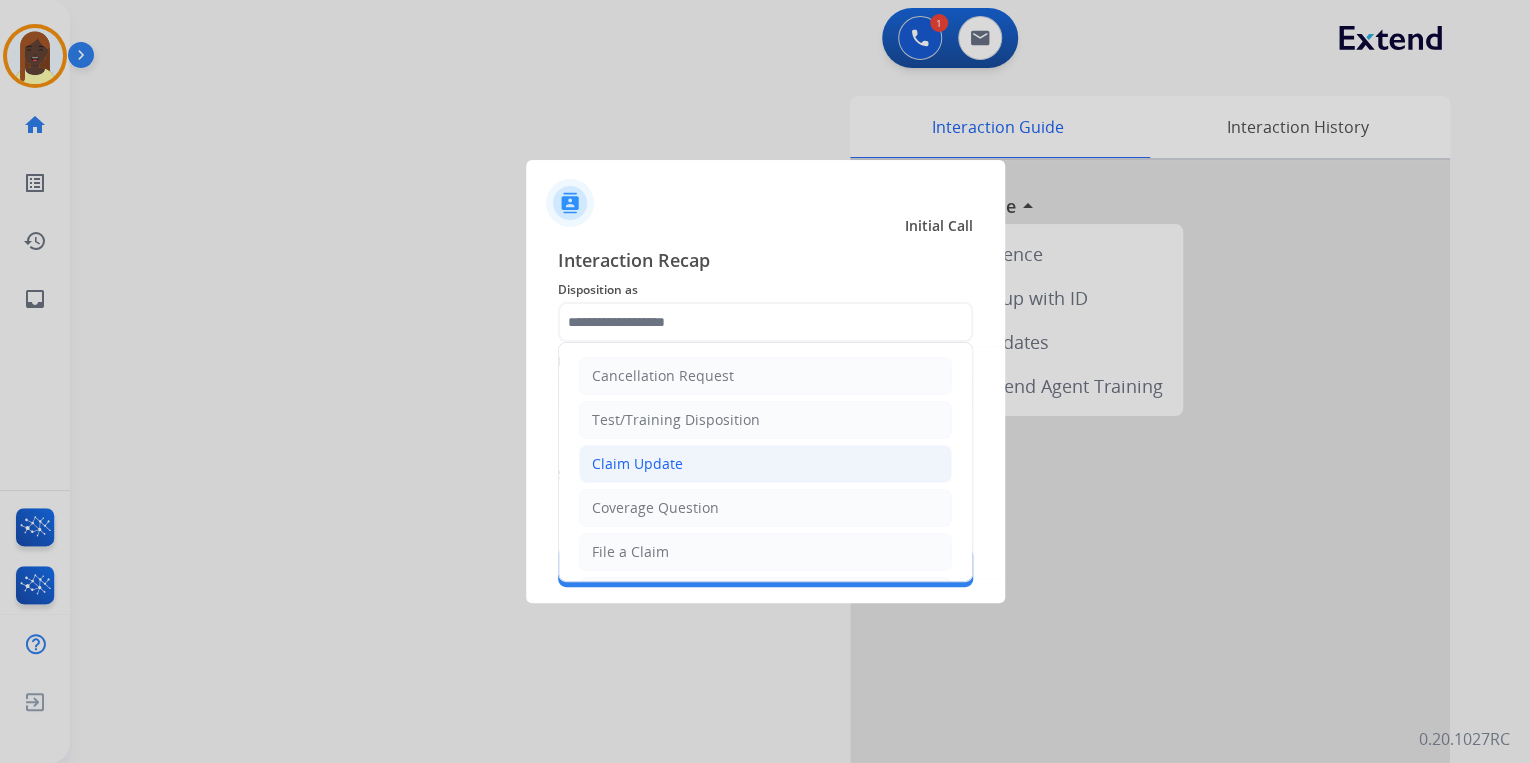 click on "Claim Update" 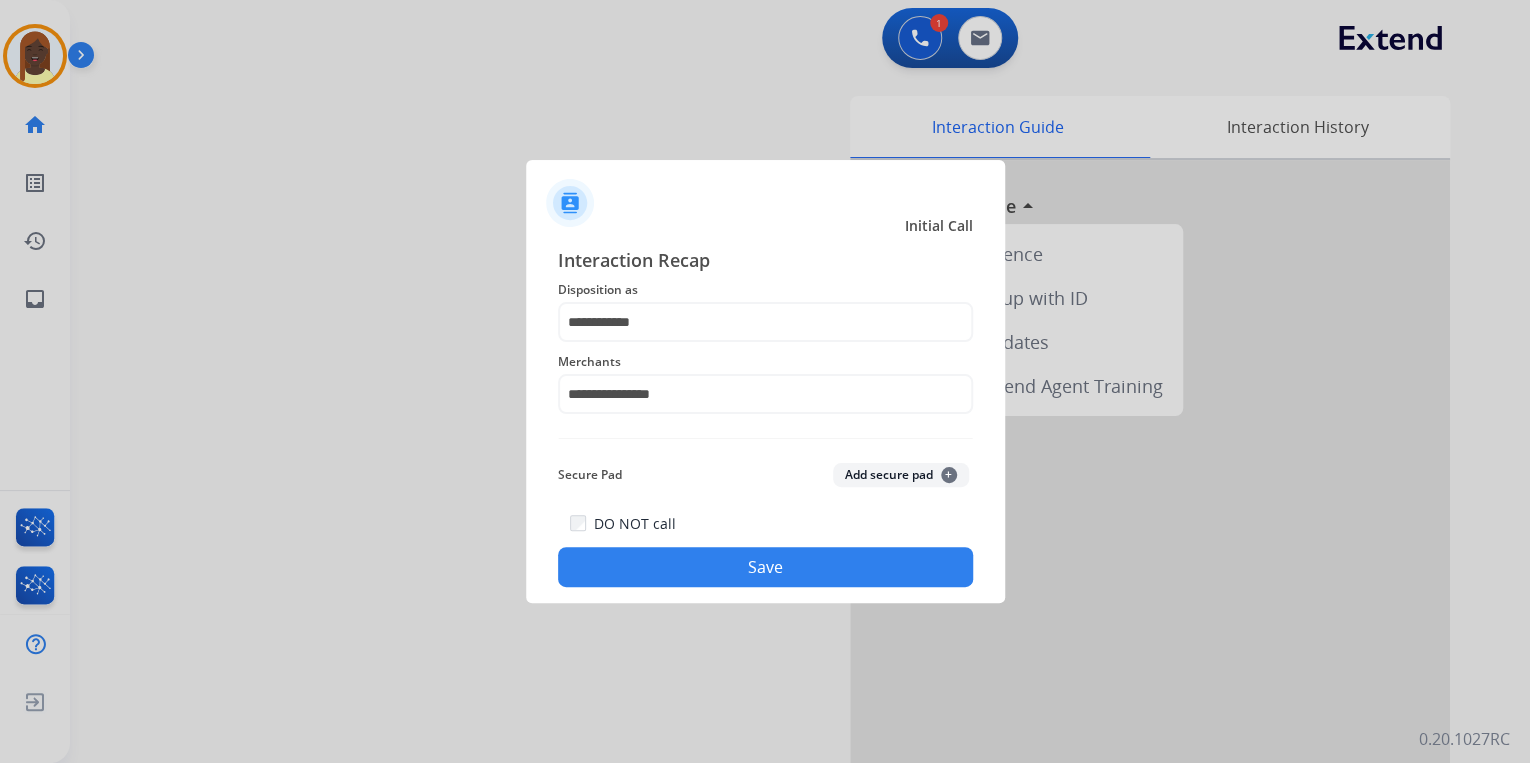 click on "Save" 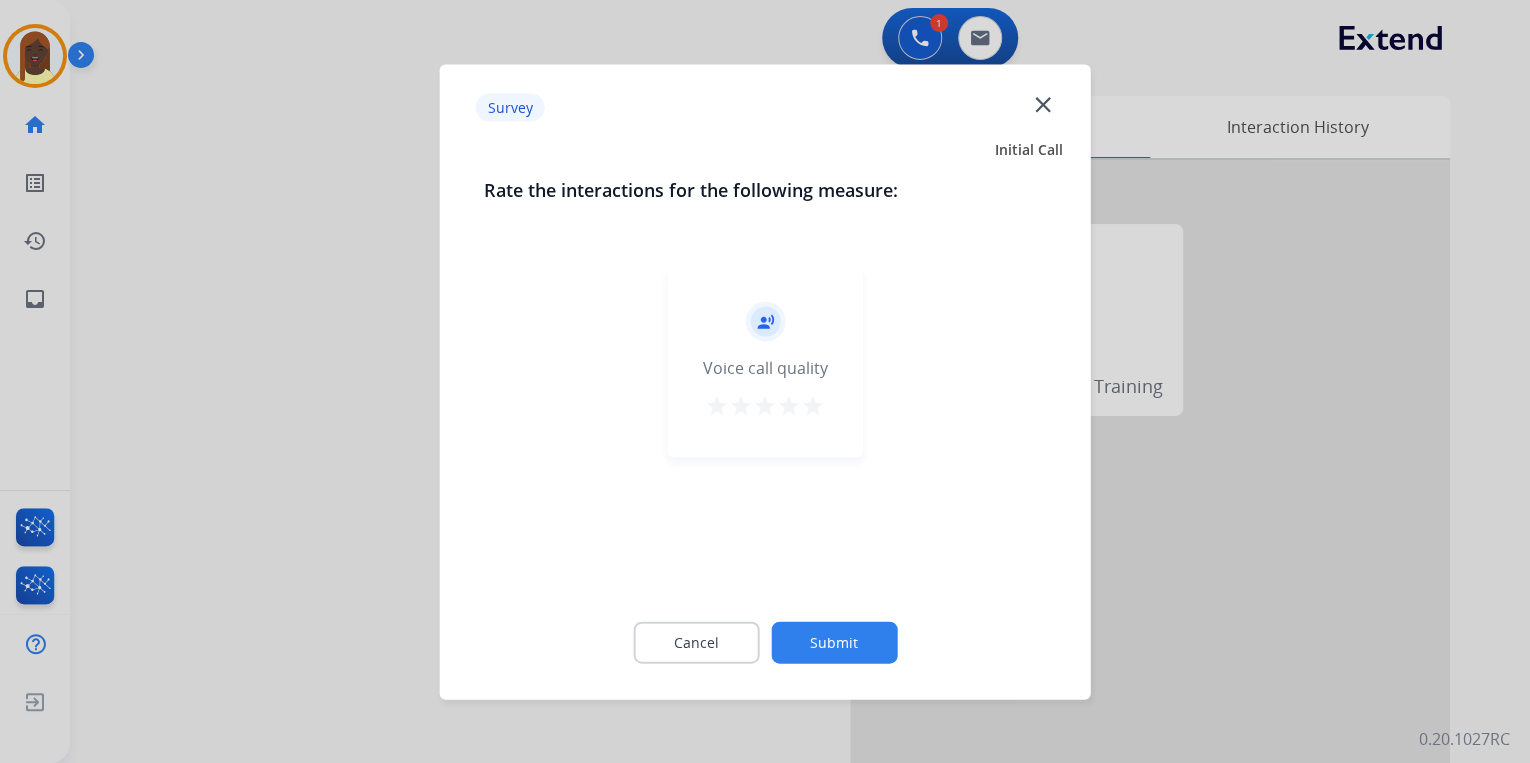 click on "star" at bounding box center [813, 405] 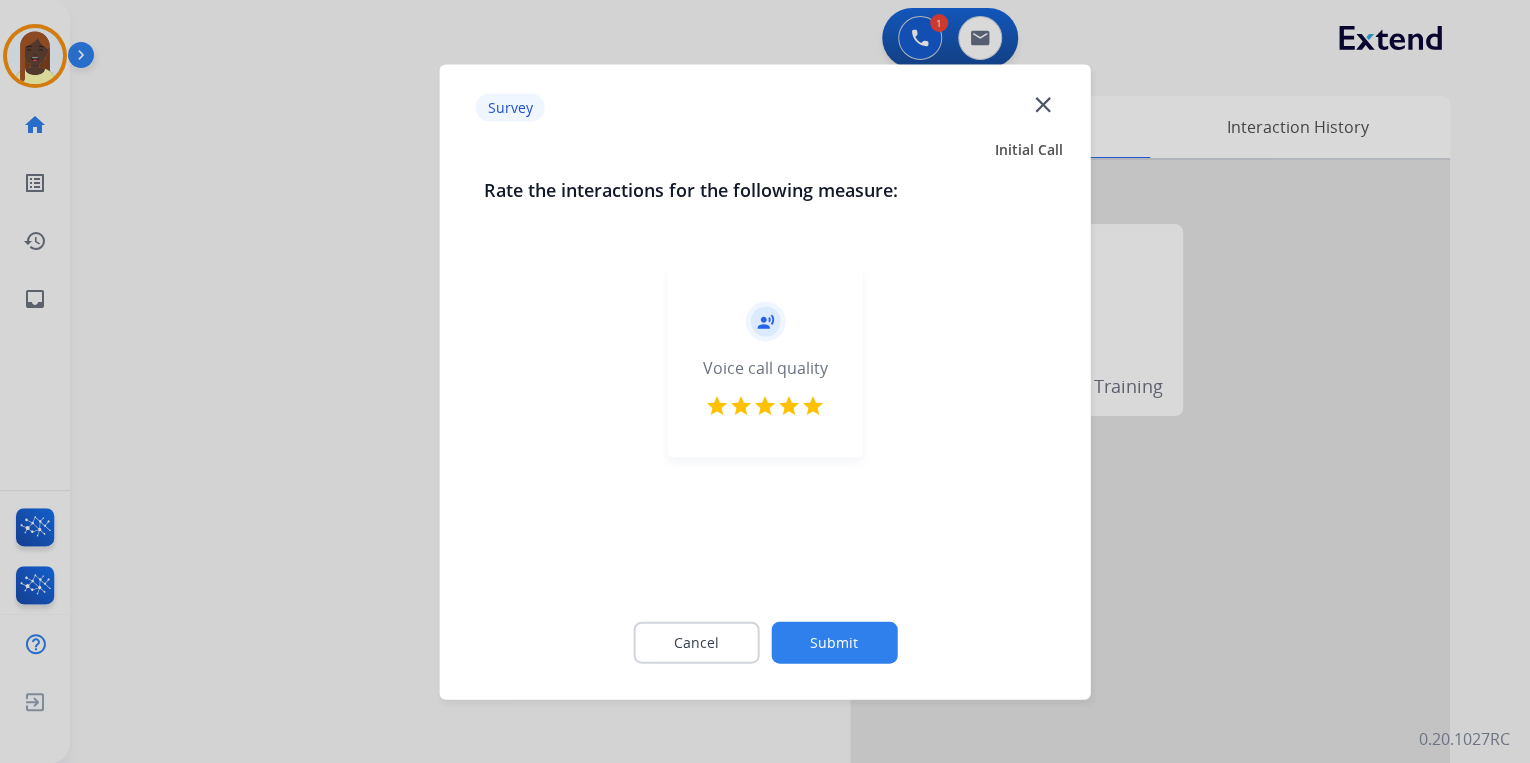 click on "Submit" 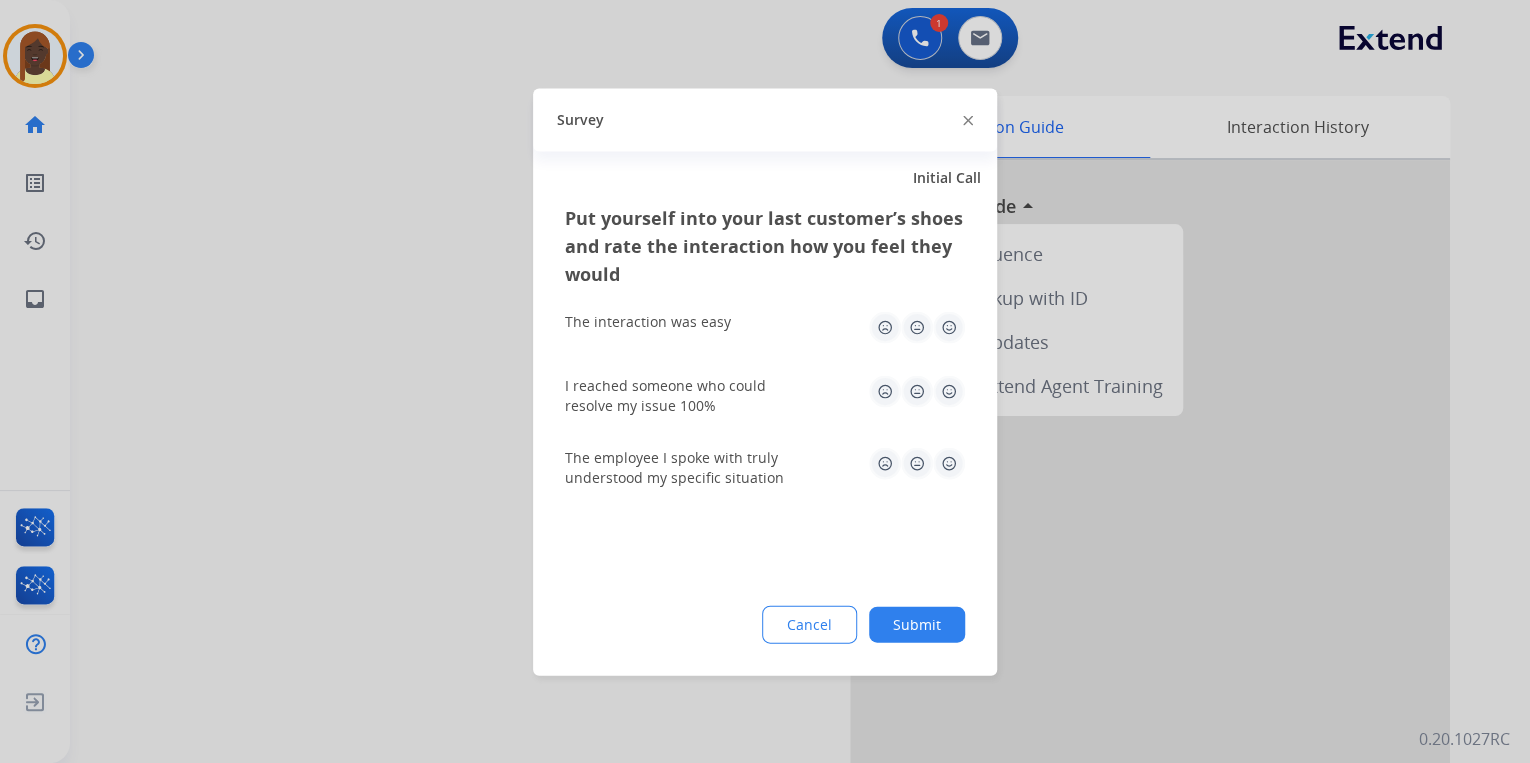 click 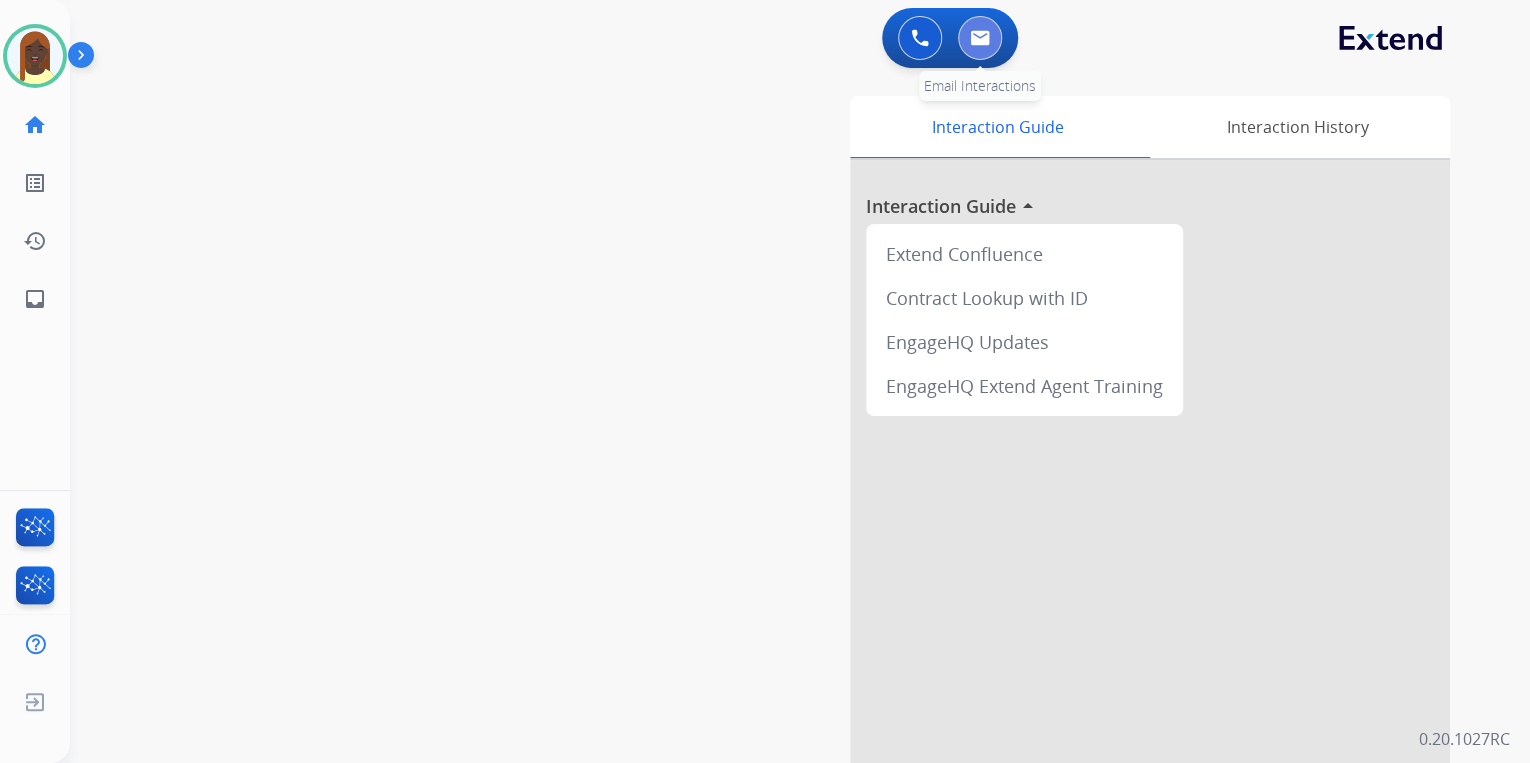 click at bounding box center (980, 38) 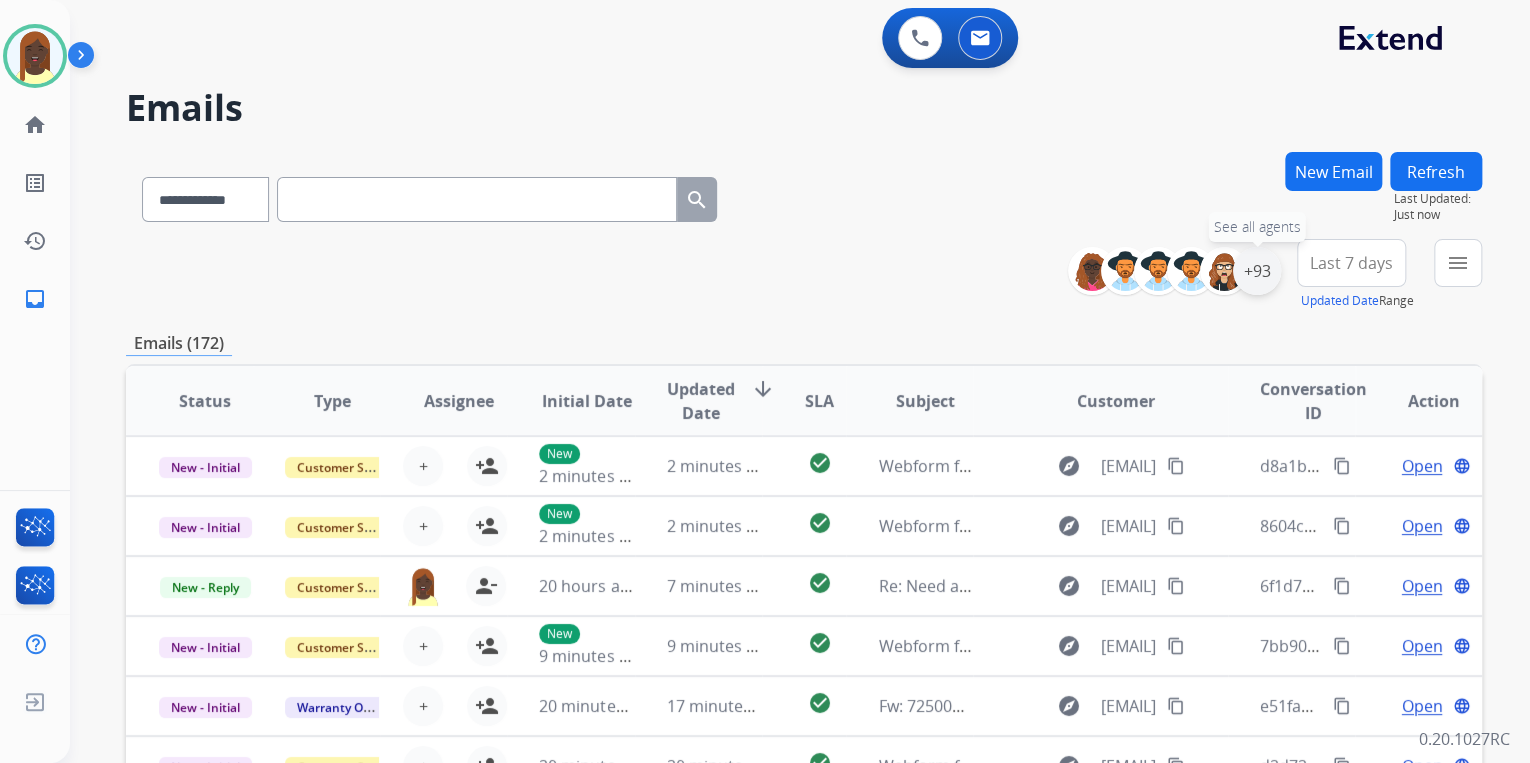 click on "+93" at bounding box center (1257, 271) 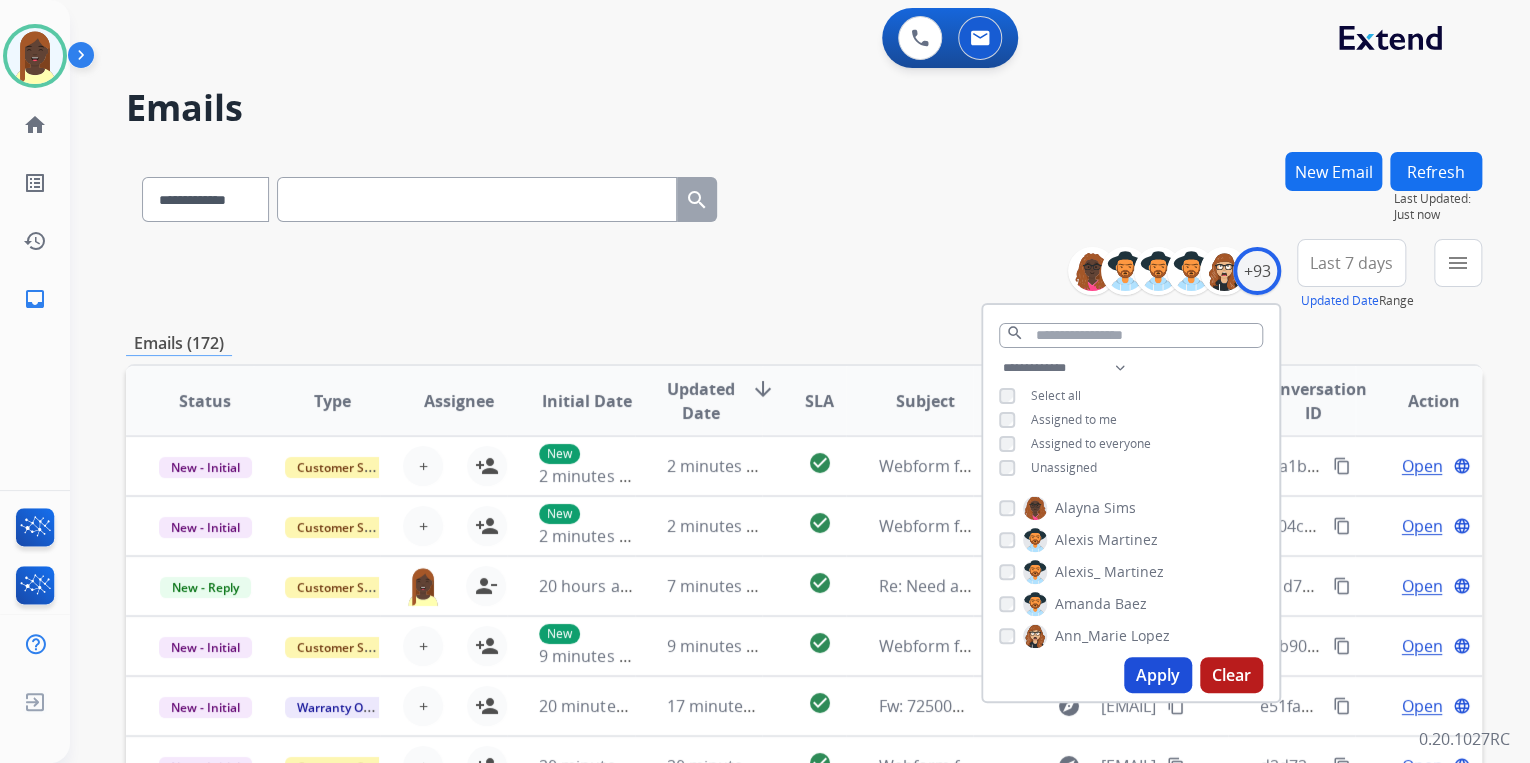 click on "Apply" at bounding box center [1158, 675] 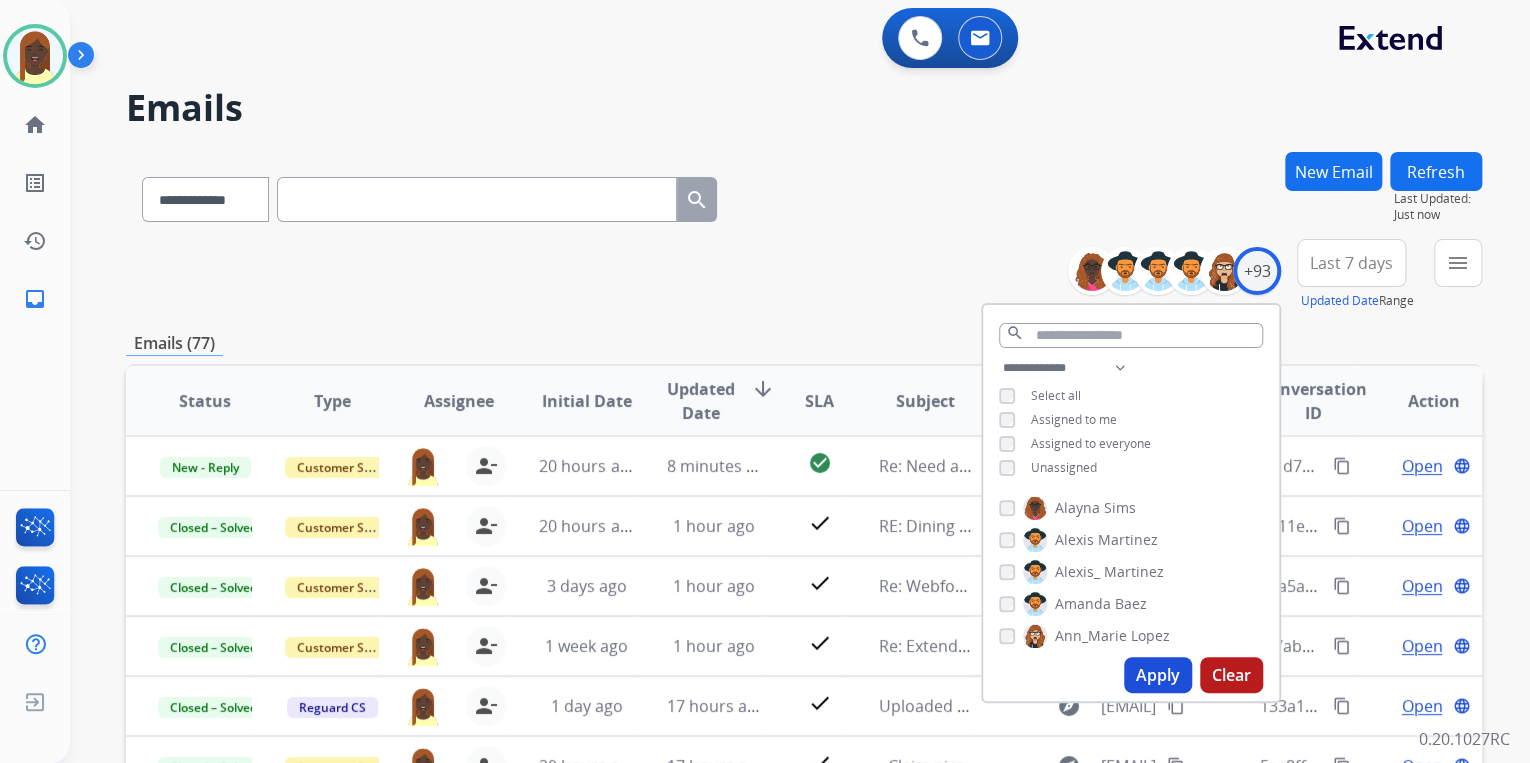 click on "Emails (77)" at bounding box center [804, 343] 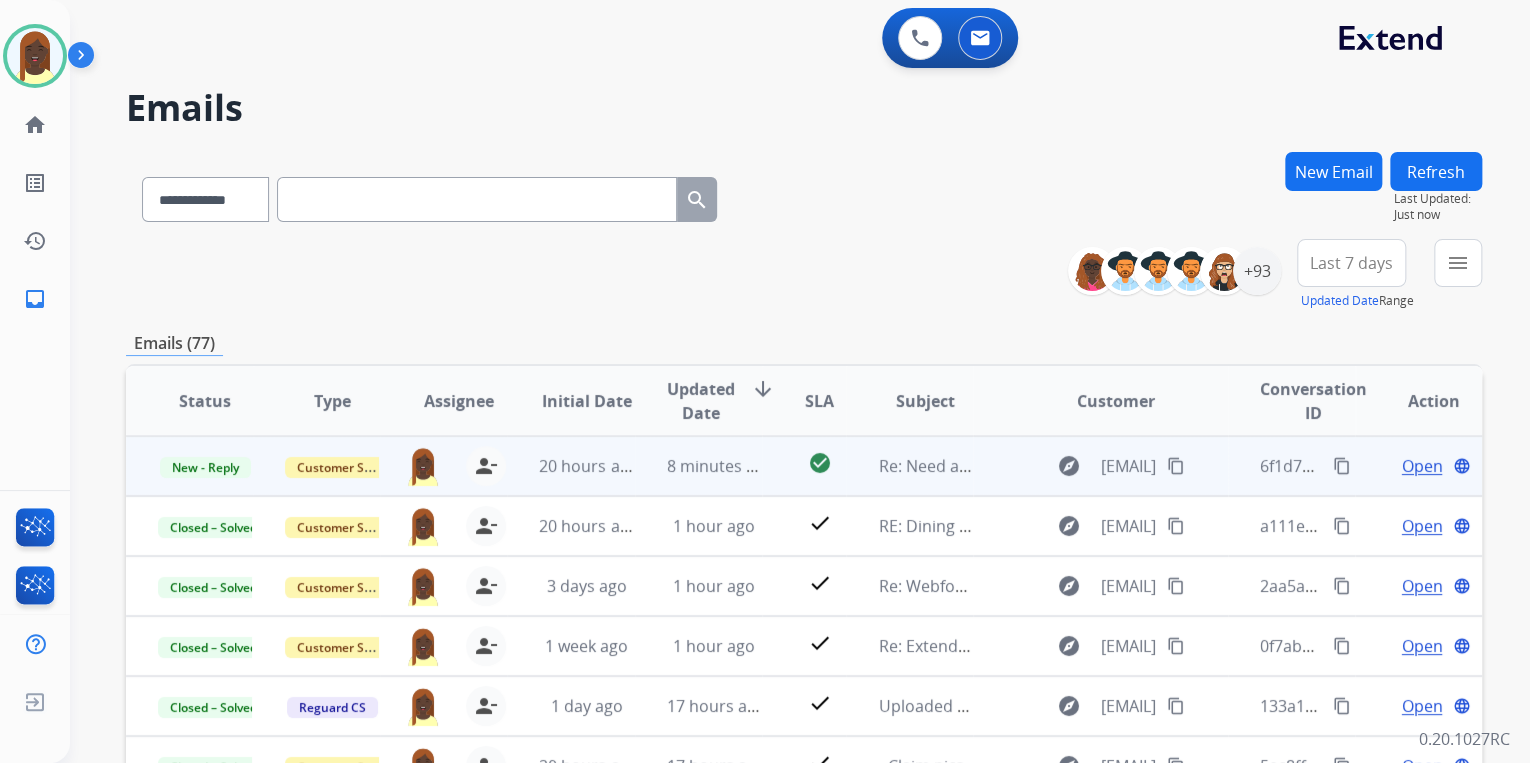 click on "content_copy" at bounding box center [1342, 466] 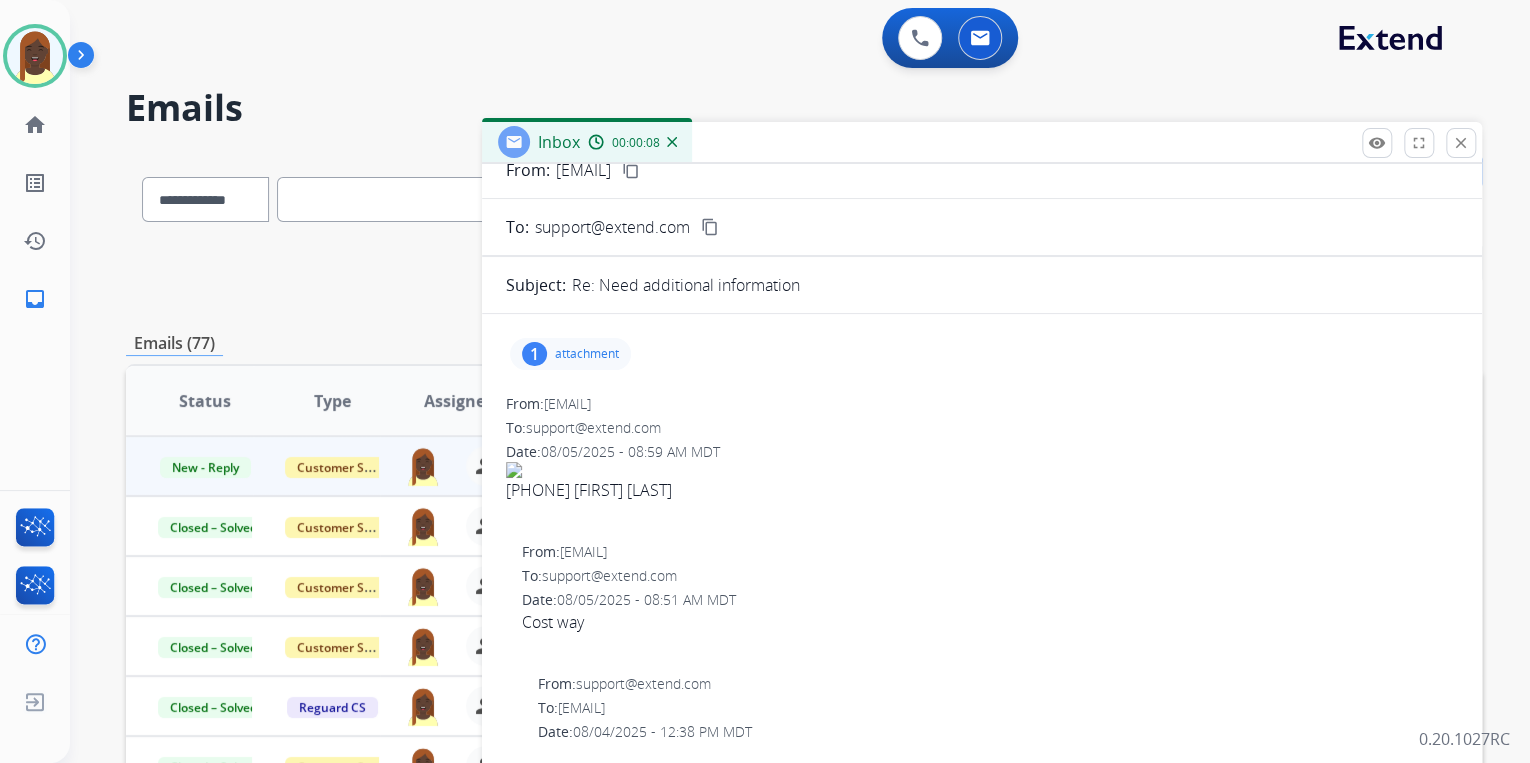 scroll, scrollTop: 0, scrollLeft: 0, axis: both 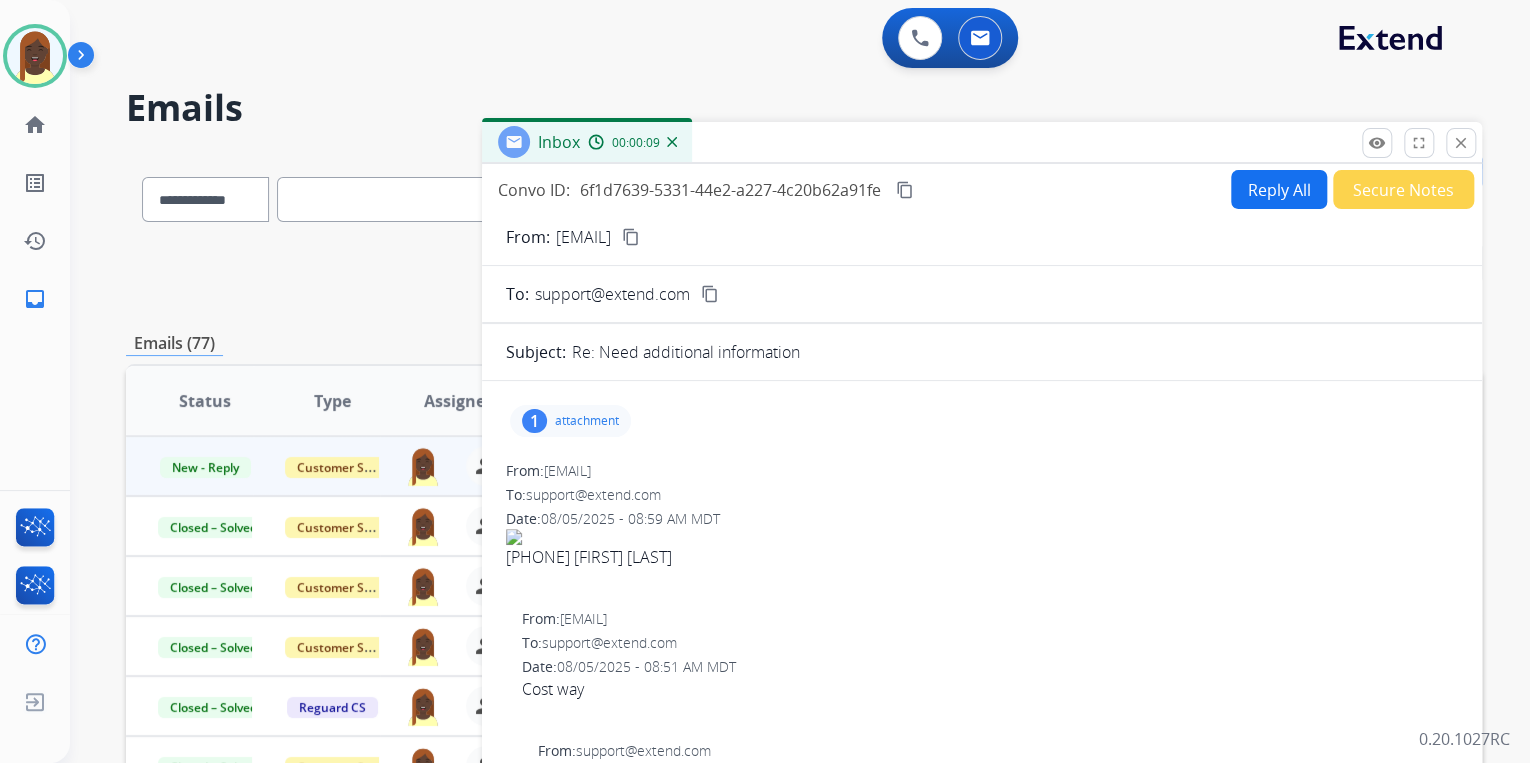 click on "attachment" at bounding box center (587, 421) 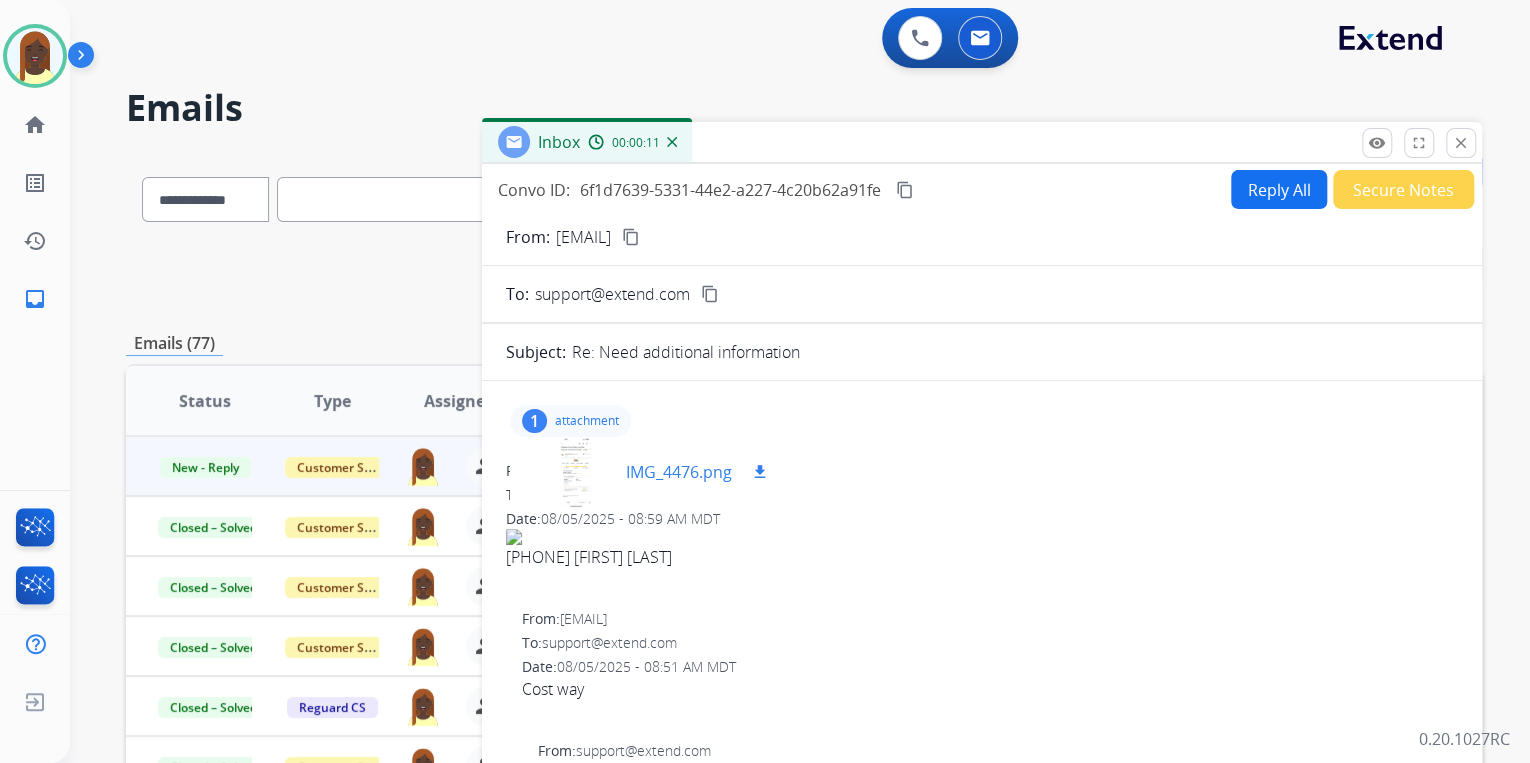 click on "download" at bounding box center [760, 472] 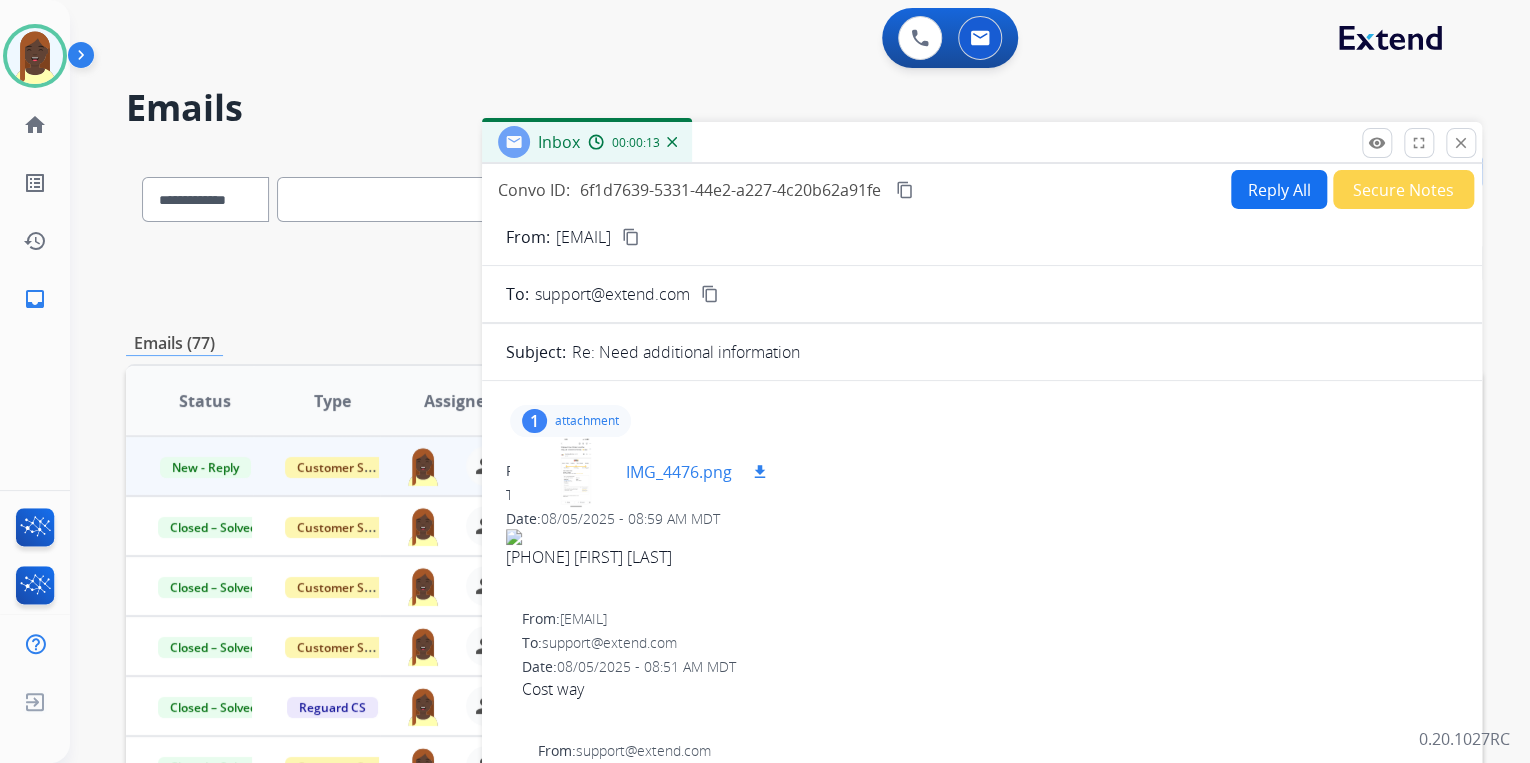 click at bounding box center (576, 472) 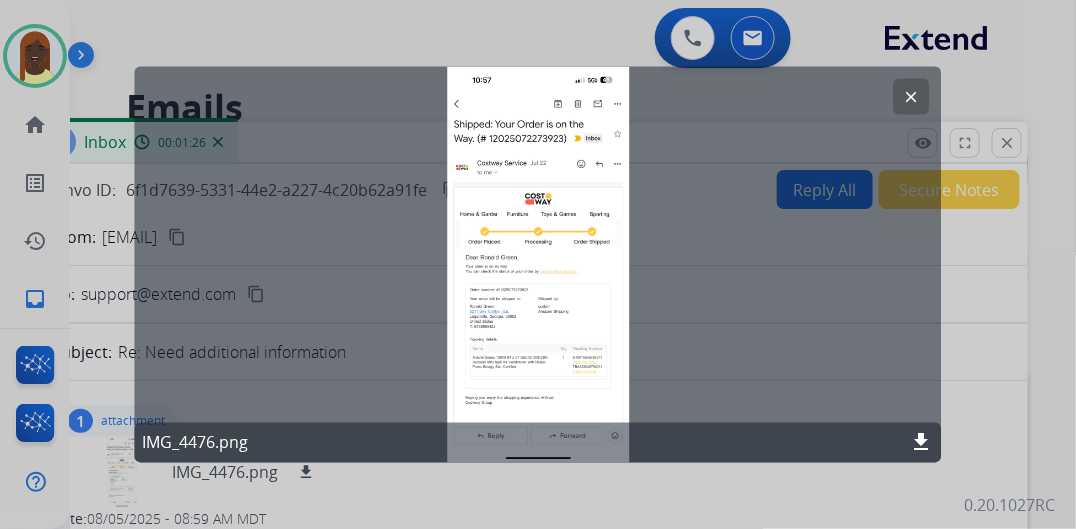 click on "clear IMG_4476.png download" 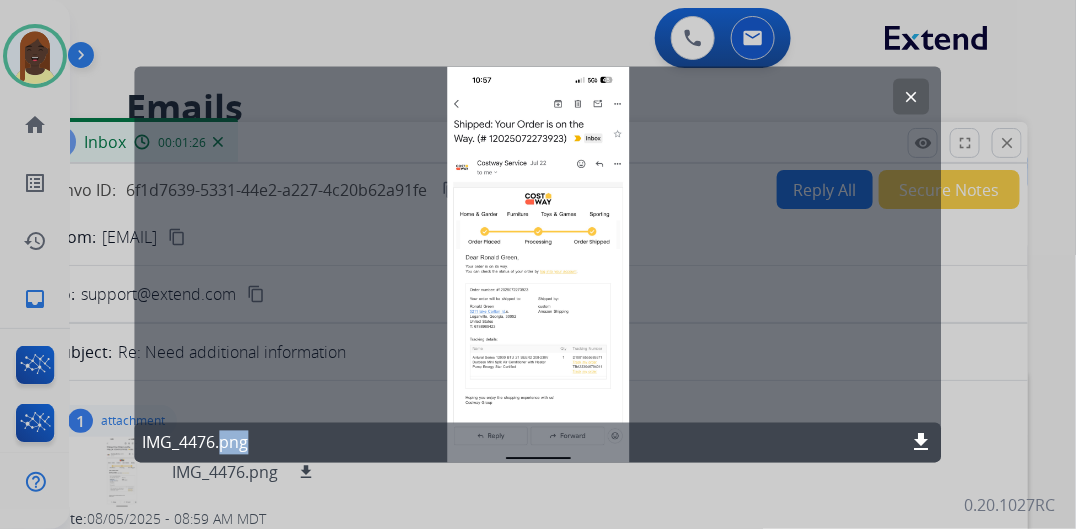 click on "clear IMG_4476.png download" 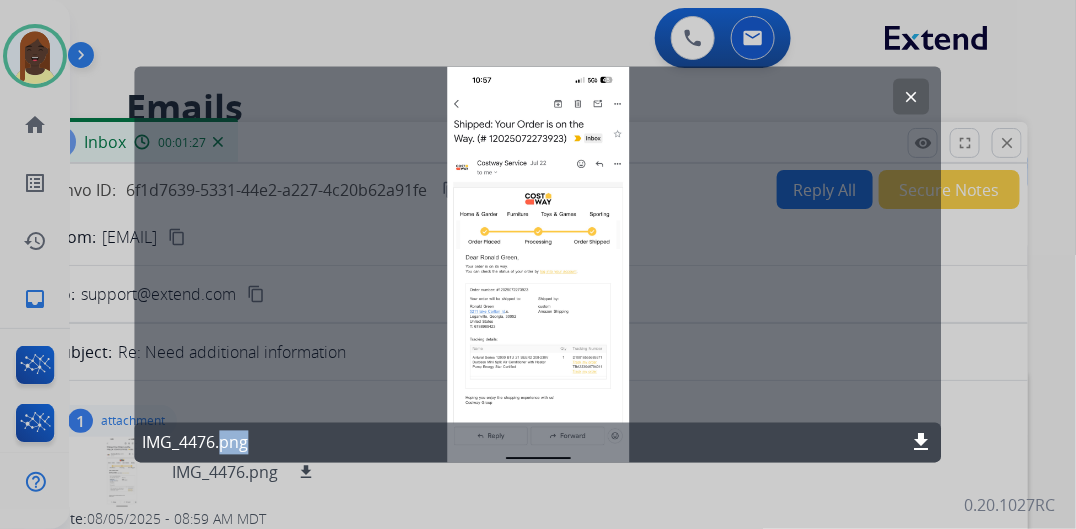 click on "clear IMG_4476.png download" 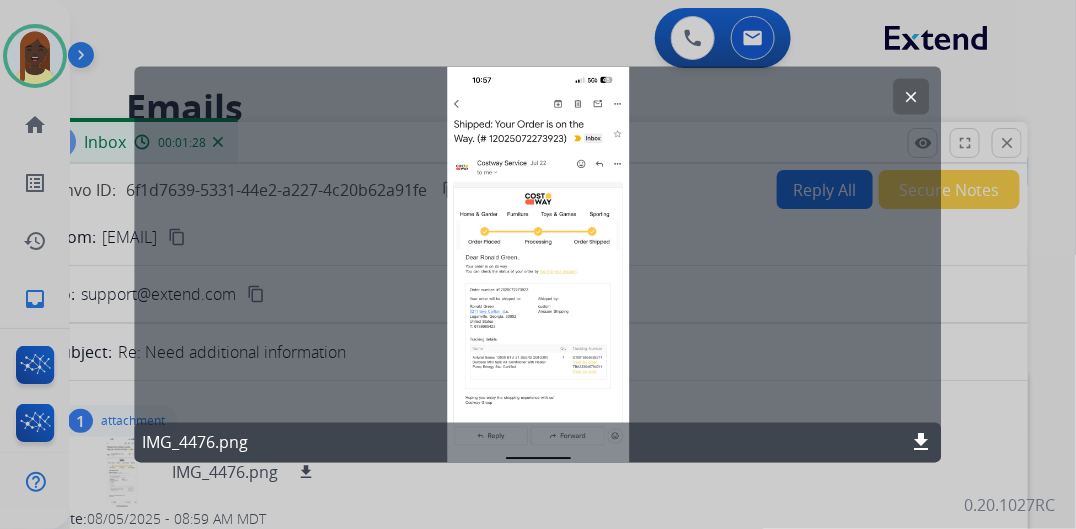 click on "clear" 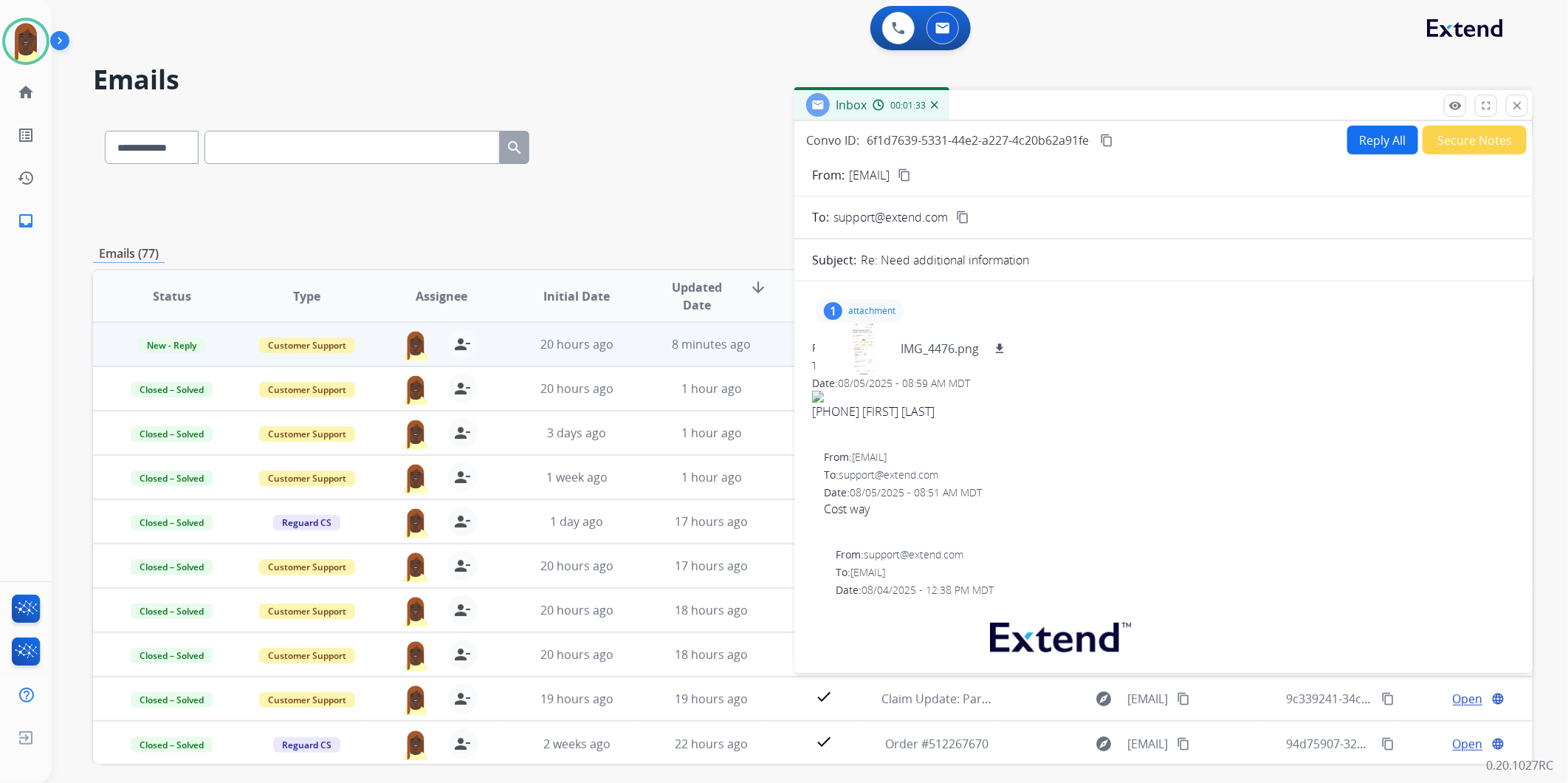 click on "attachment" at bounding box center [872, 311] 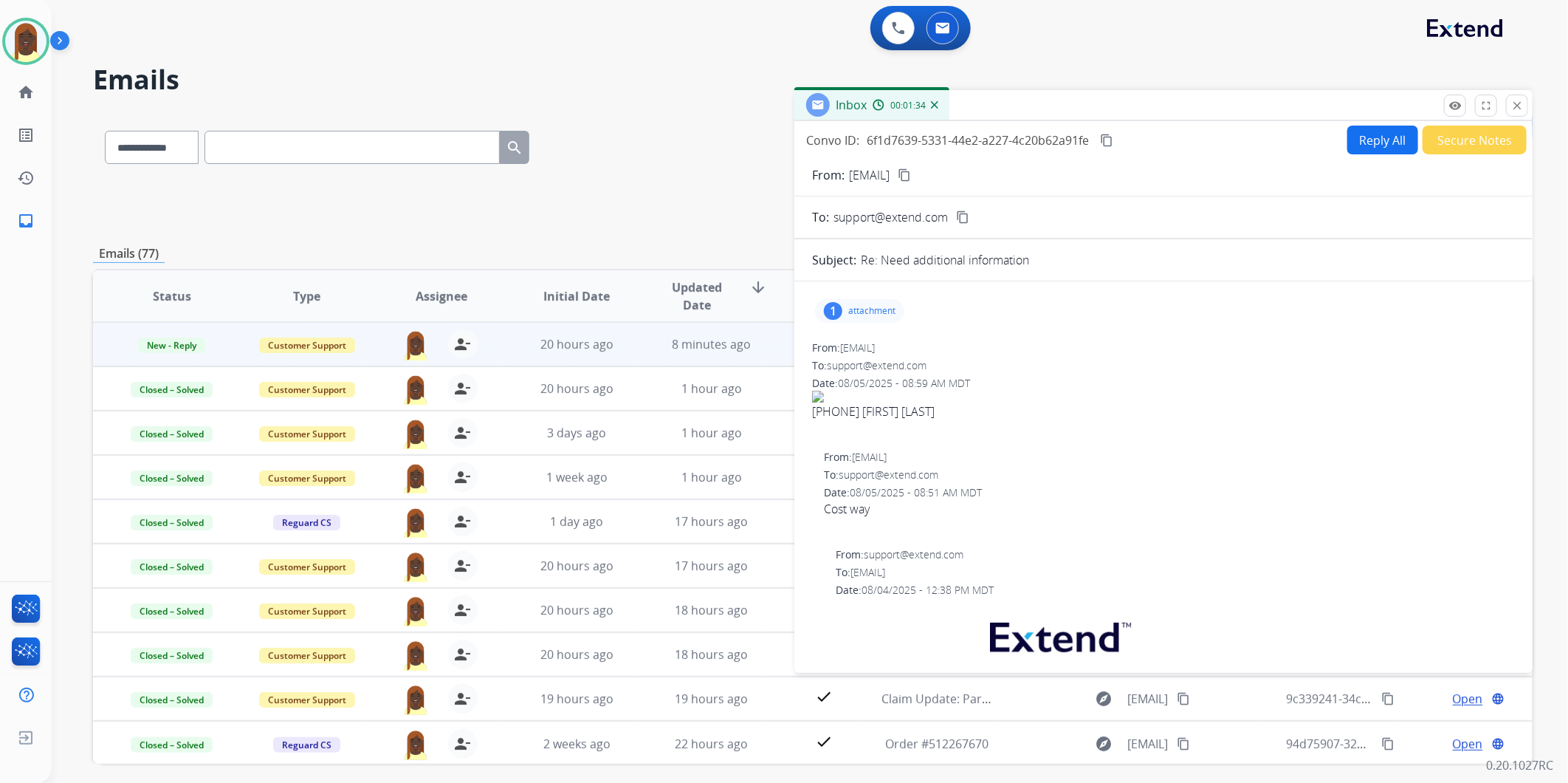 click on "attachment" at bounding box center (872, 311) 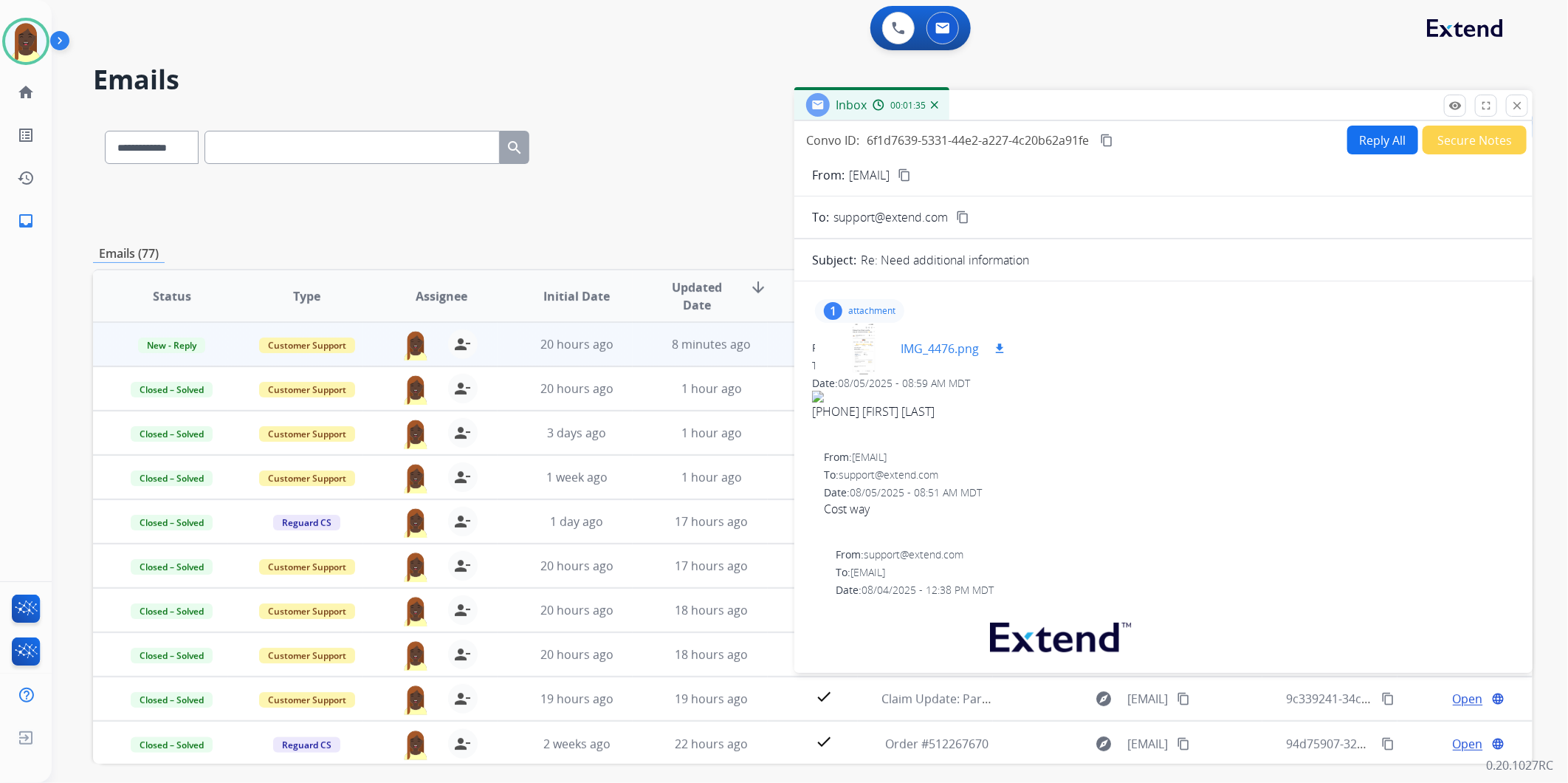 click at bounding box center (864, 349) 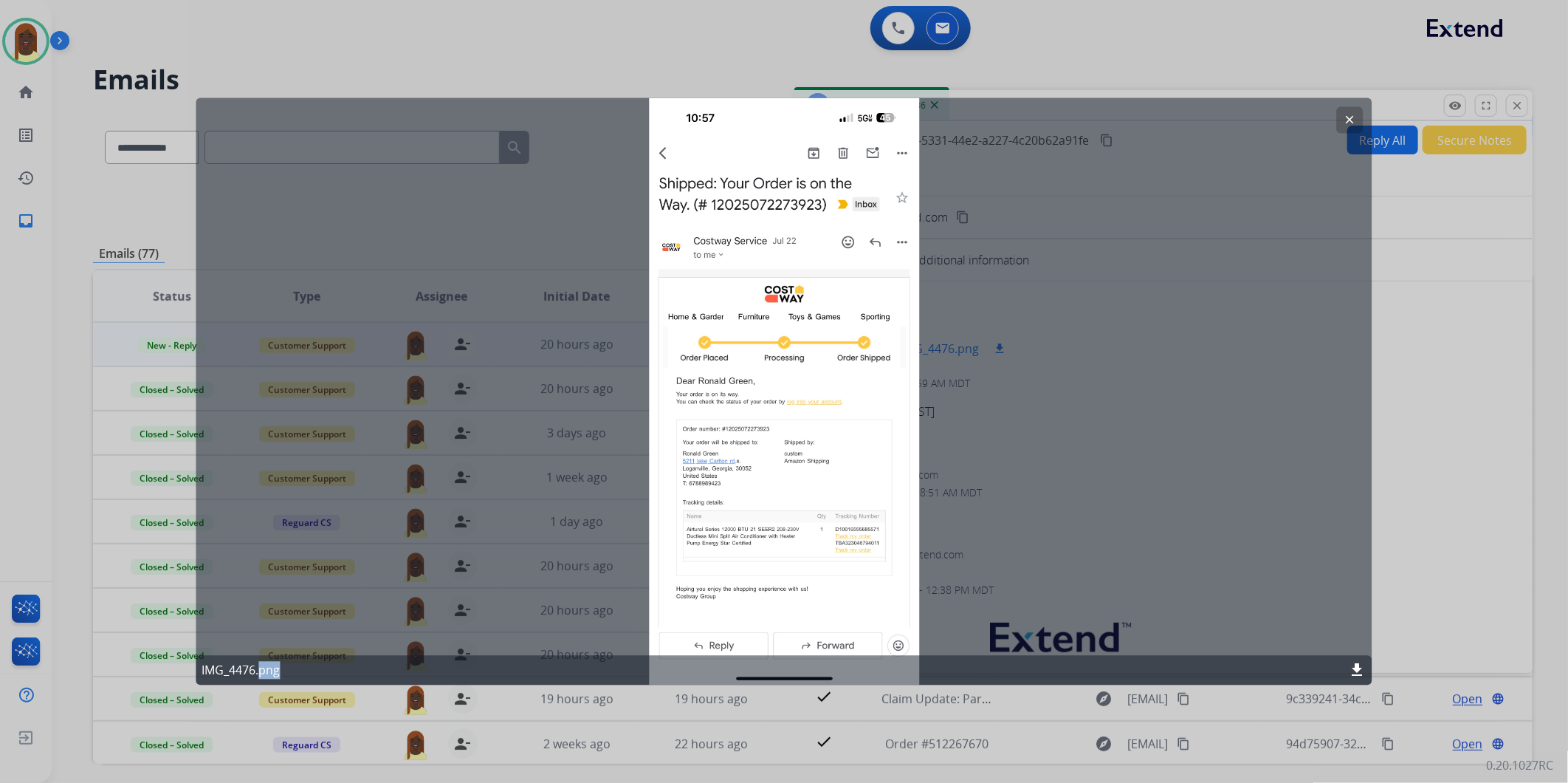 click on "clear IMG_4476.png download" 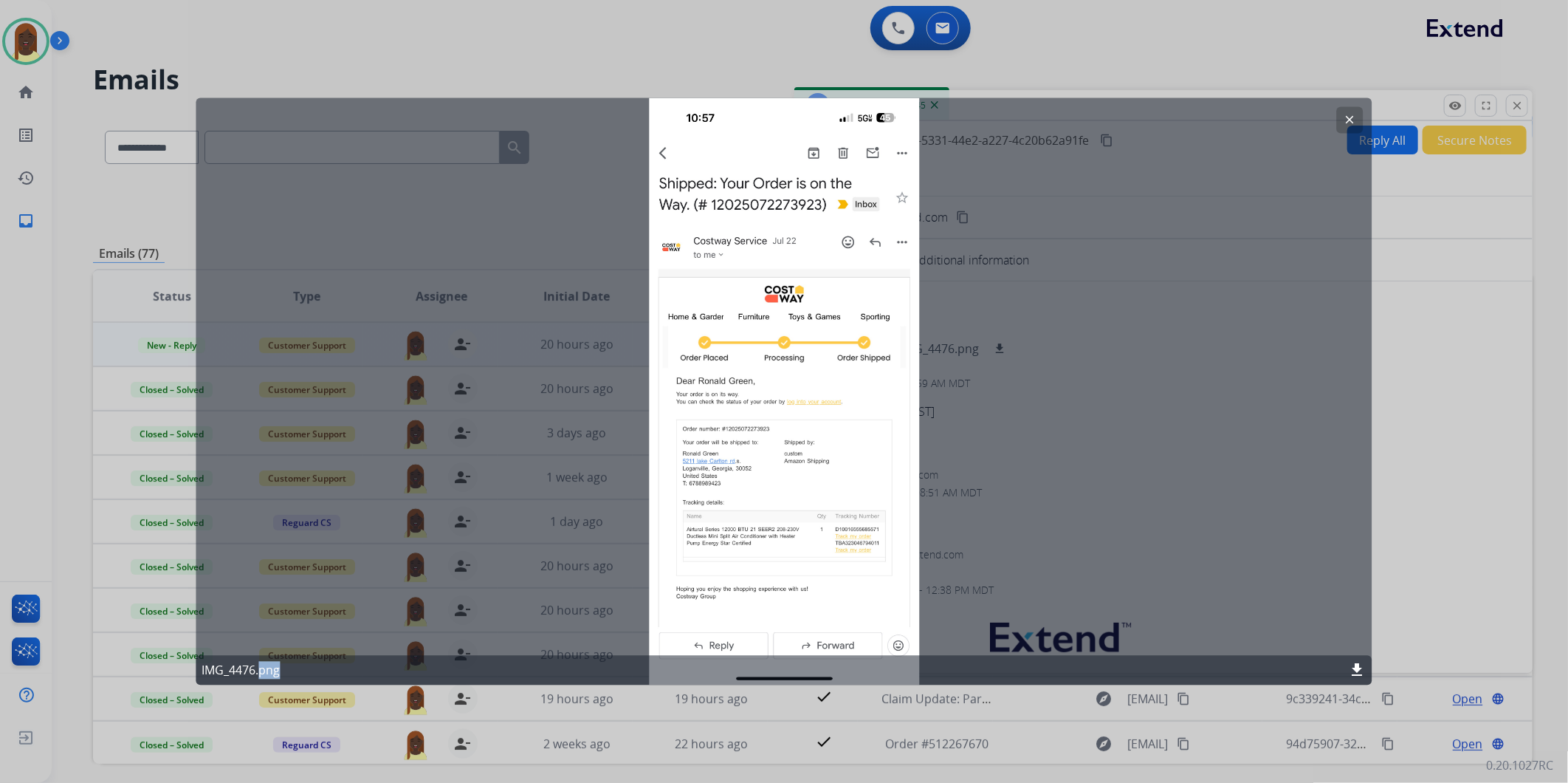 click on "clear" 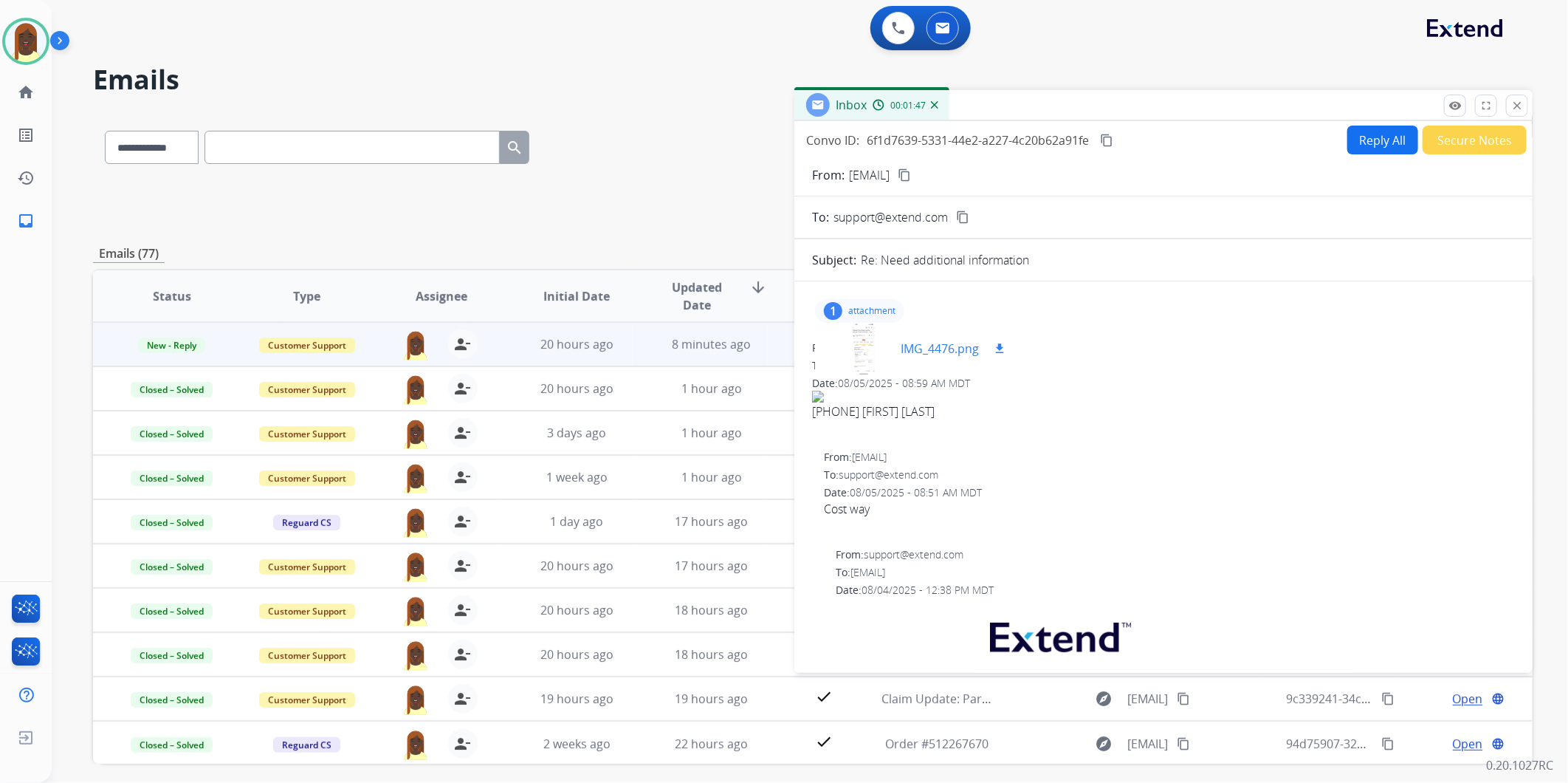 click on "download" at bounding box center (1000, 349) 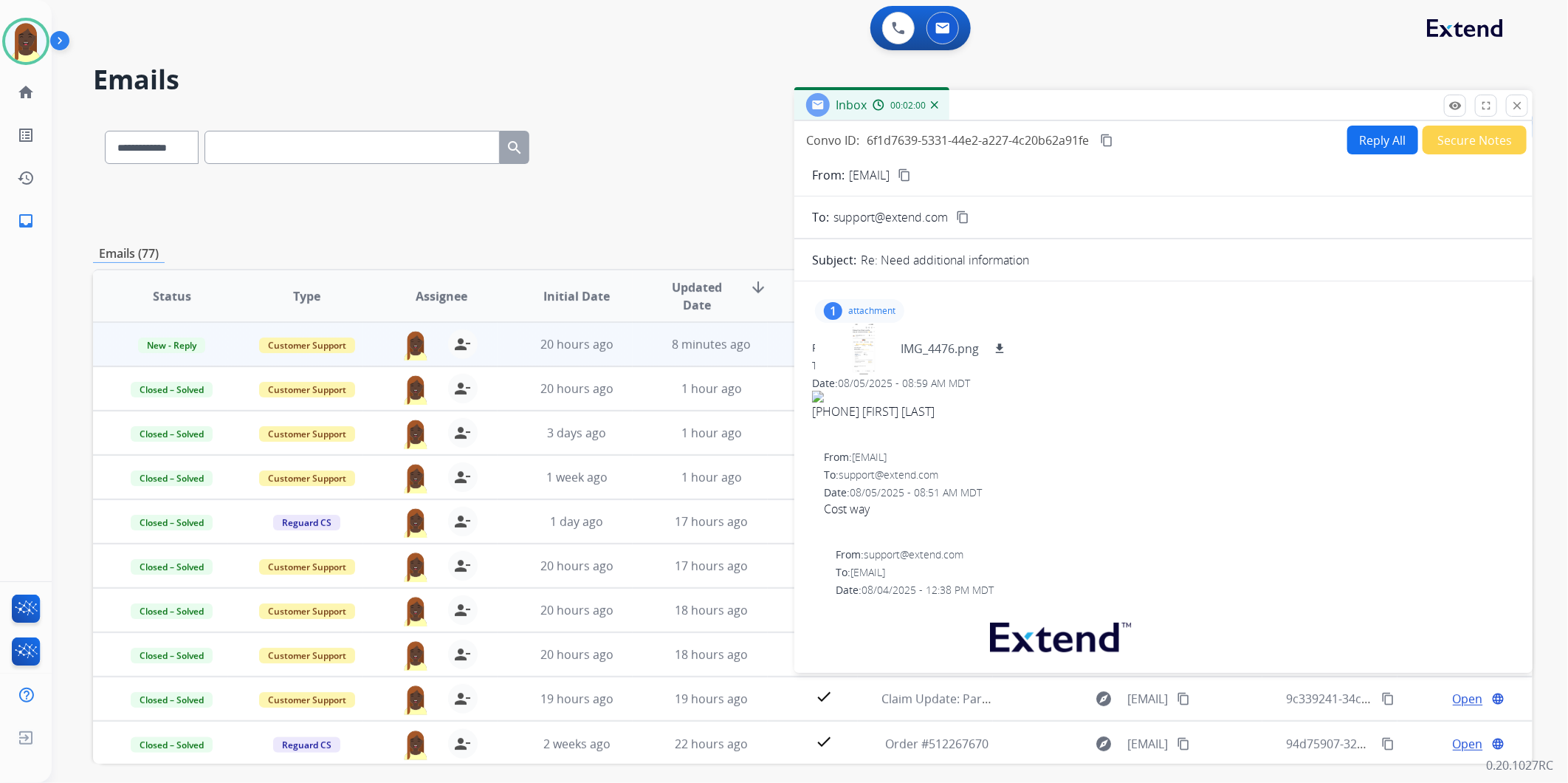 type 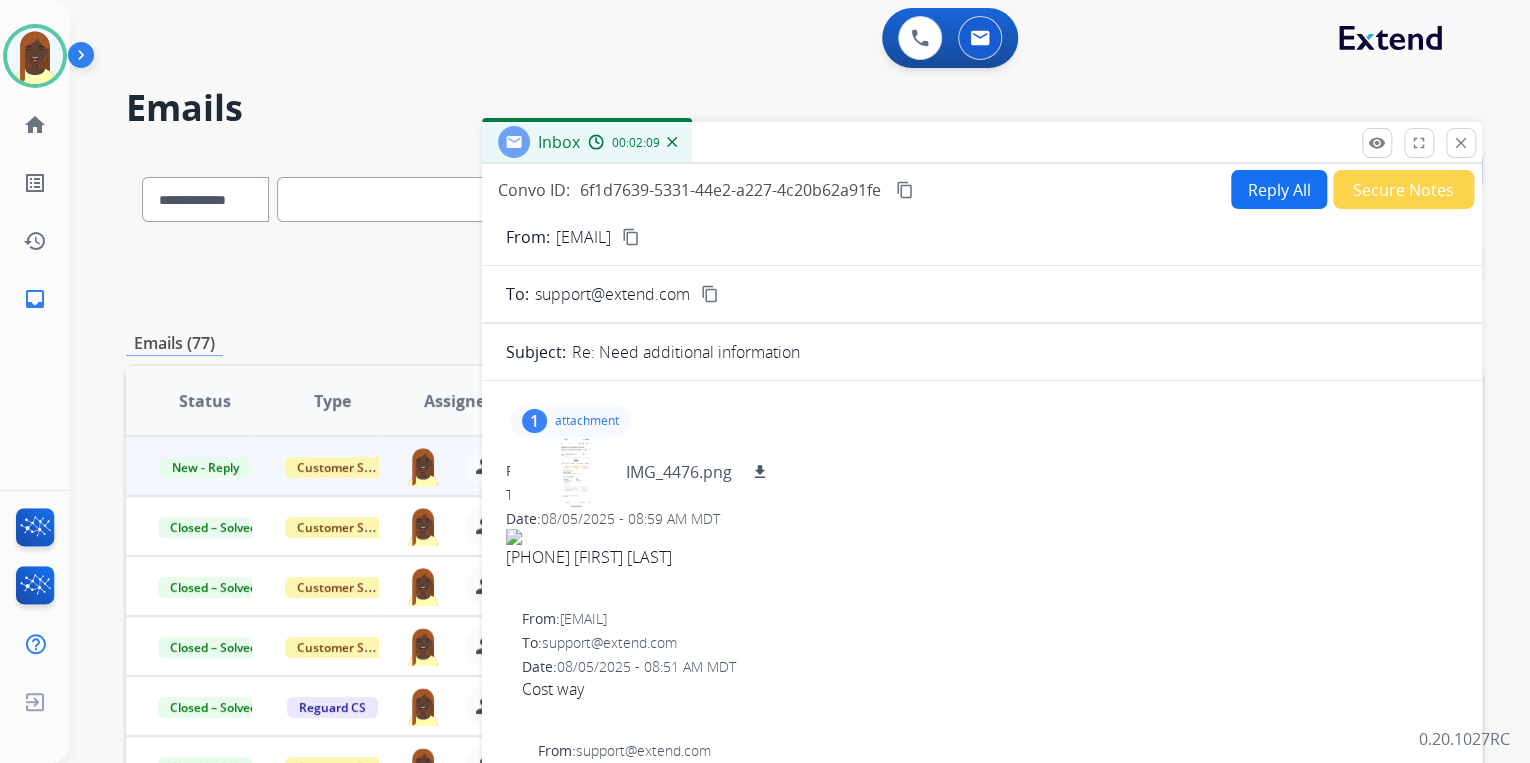 click on "content_copy" at bounding box center (631, 237) 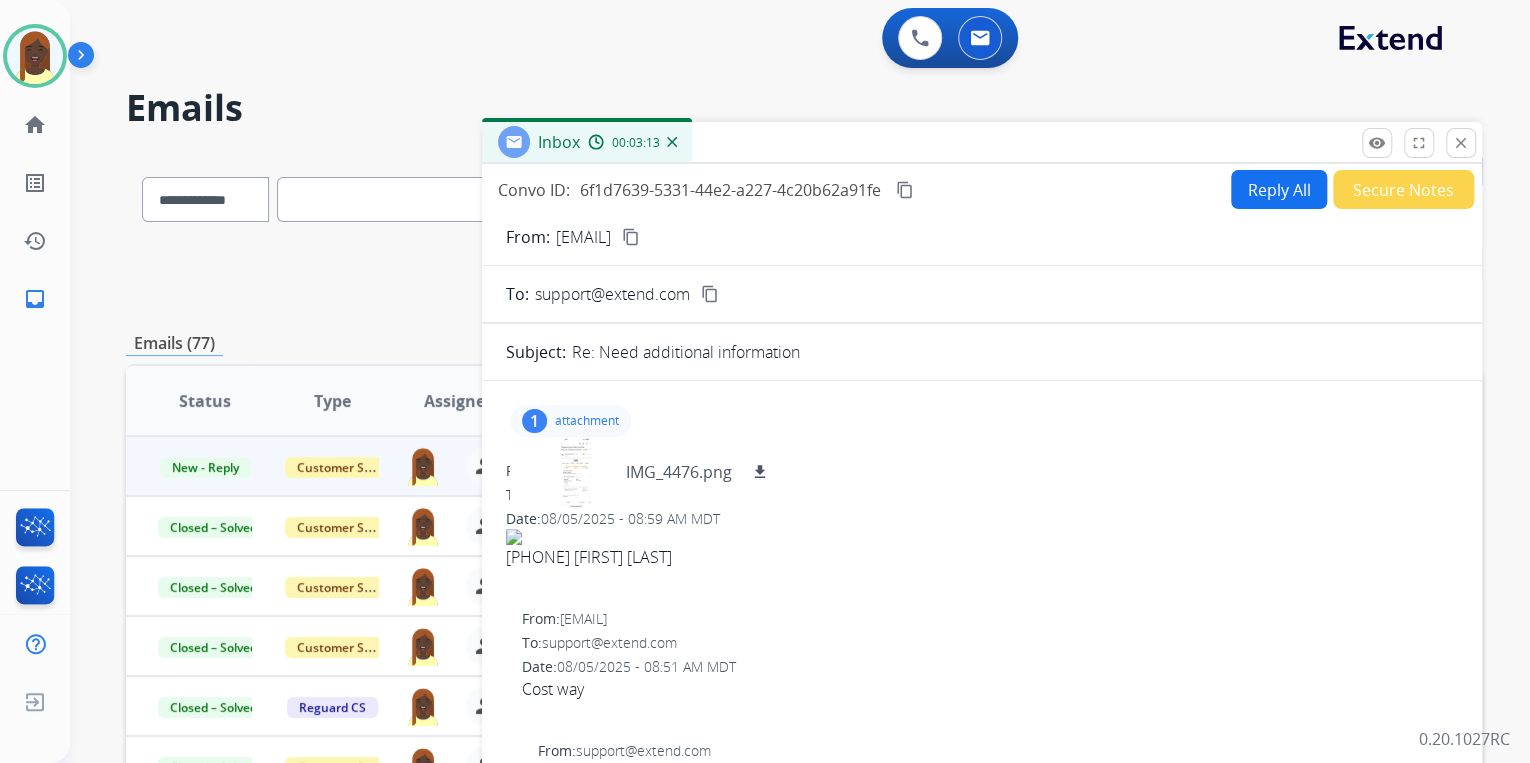 click on "Reply All" at bounding box center [1279, 189] 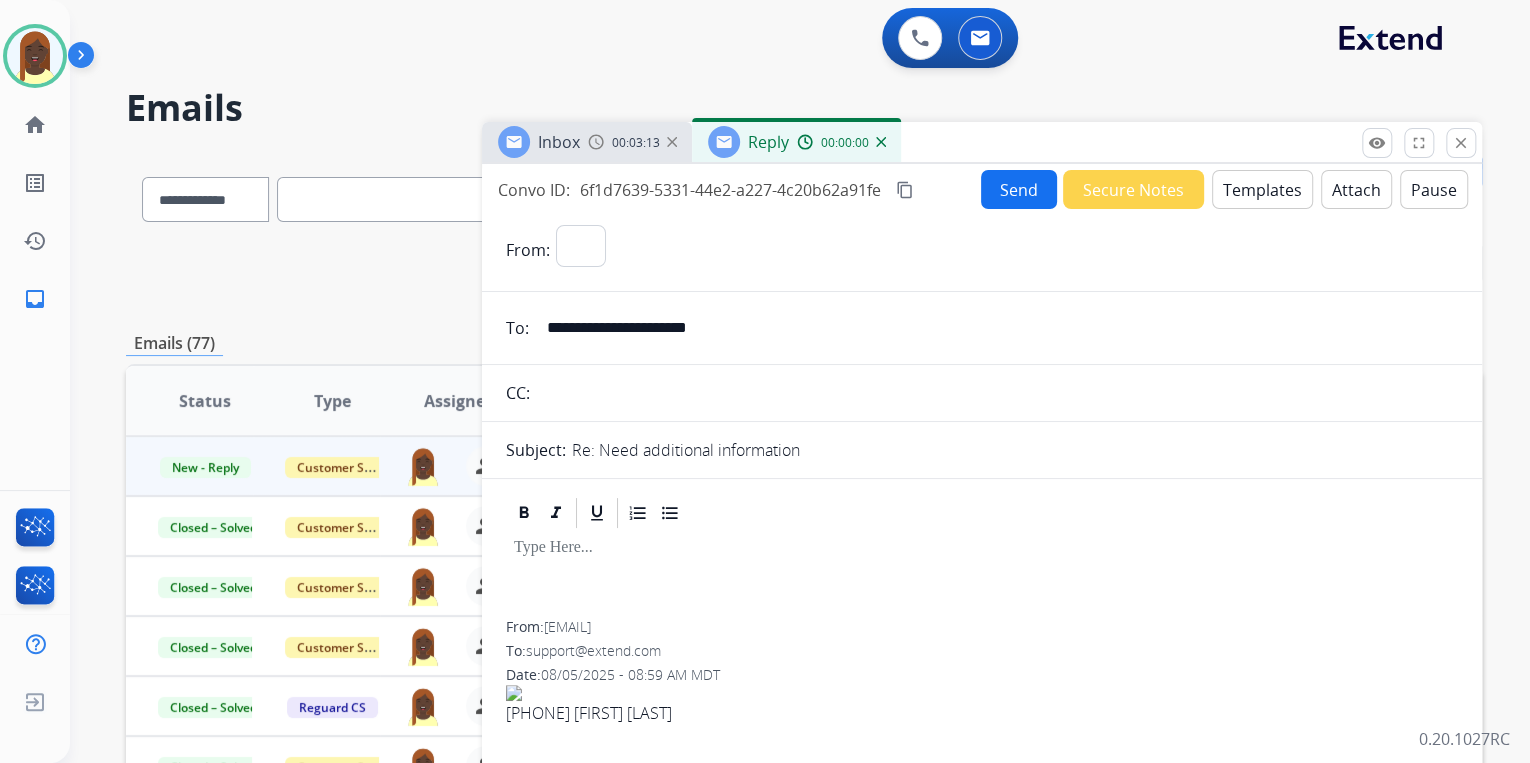 select on "**********" 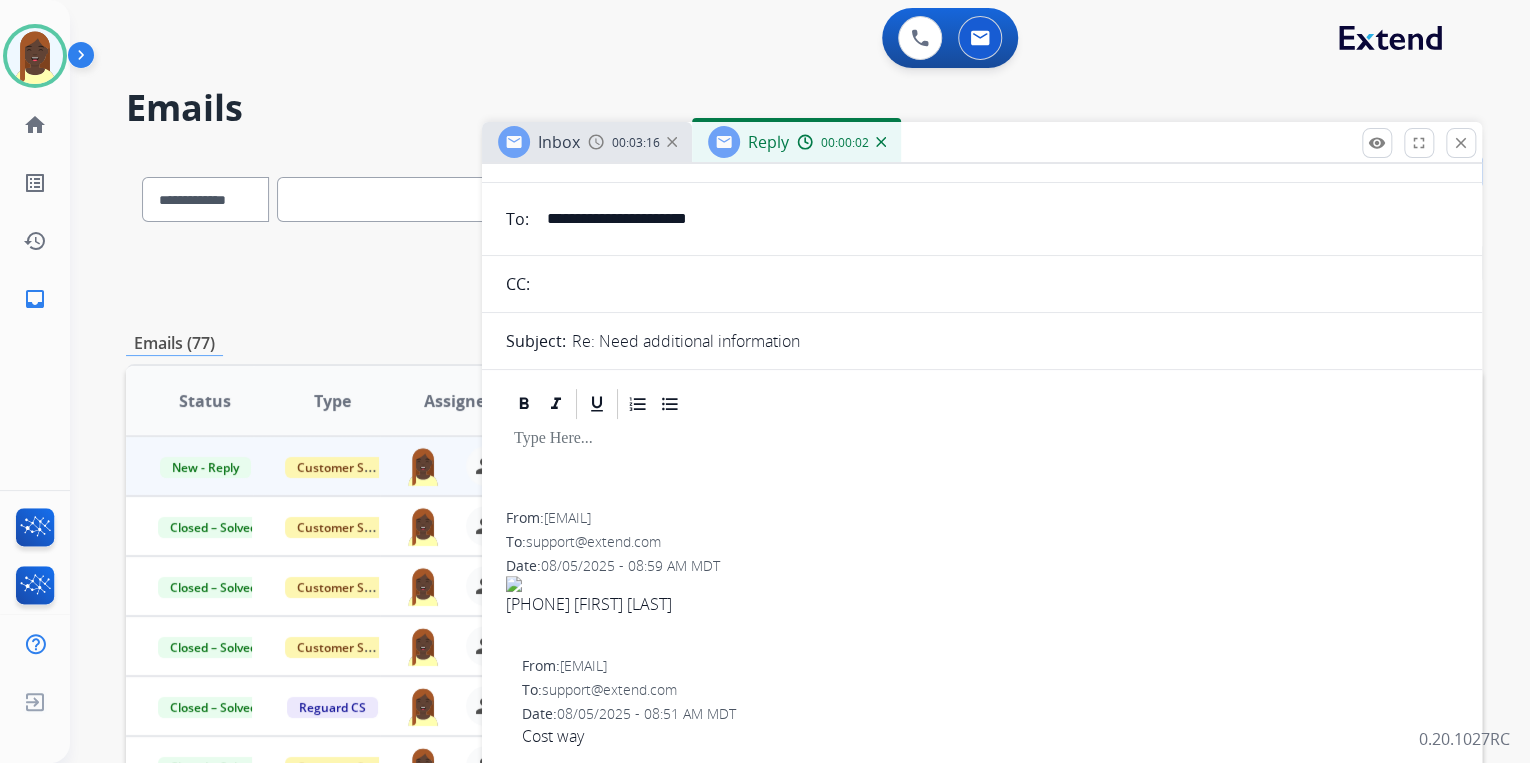 scroll, scrollTop: 0, scrollLeft: 0, axis: both 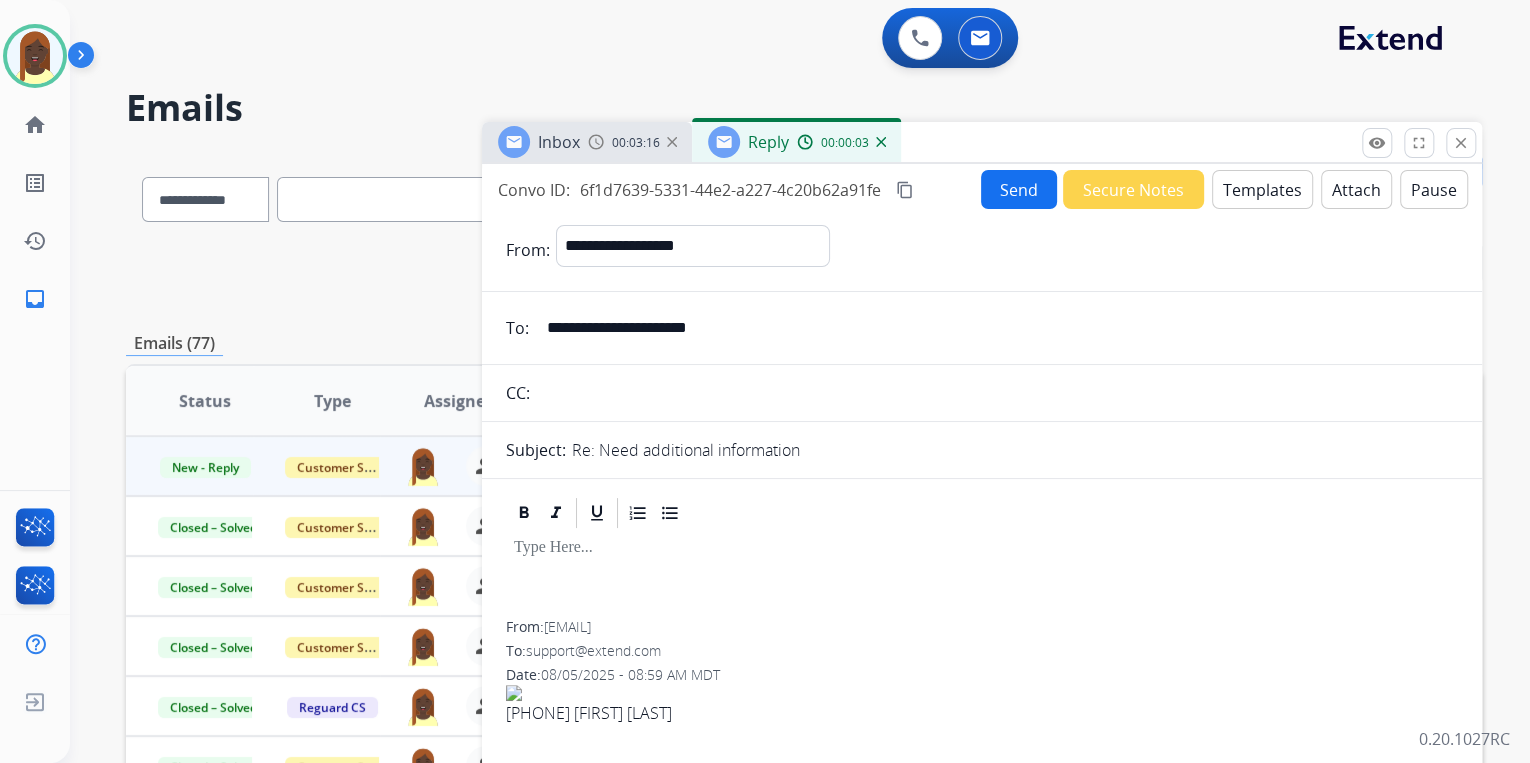 click on "Templates" at bounding box center (1262, 189) 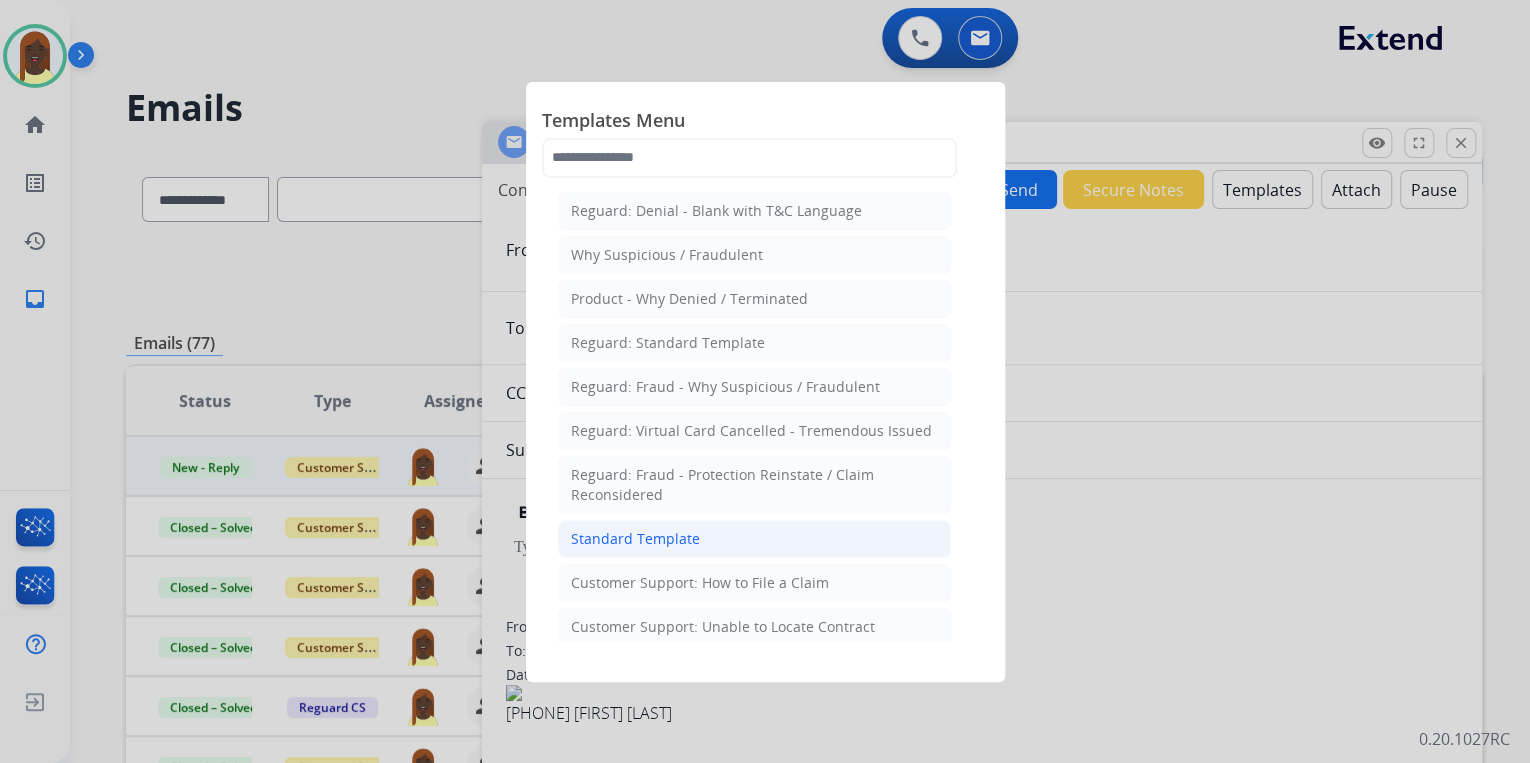 click on "Standard Template" 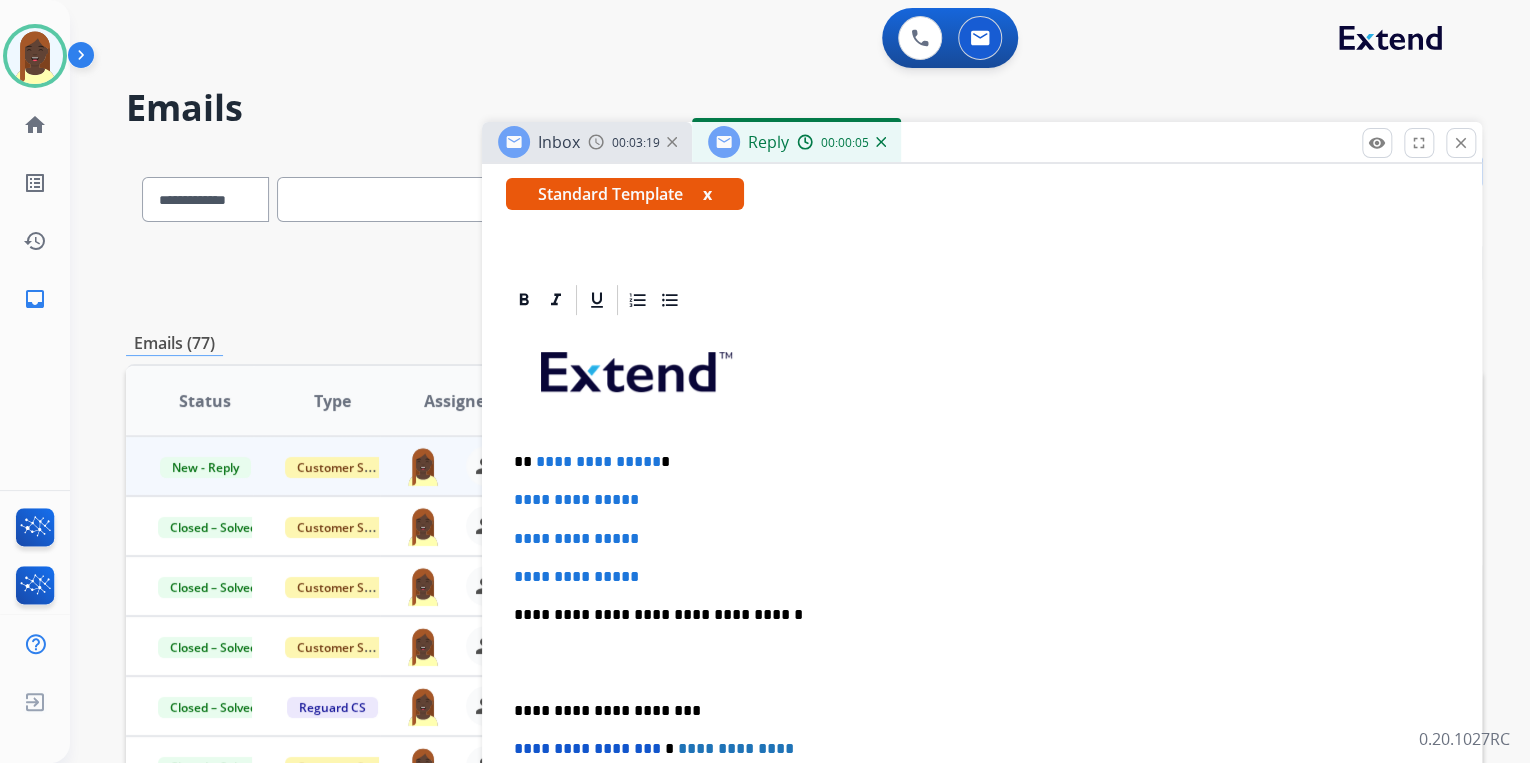 scroll, scrollTop: 400, scrollLeft: 0, axis: vertical 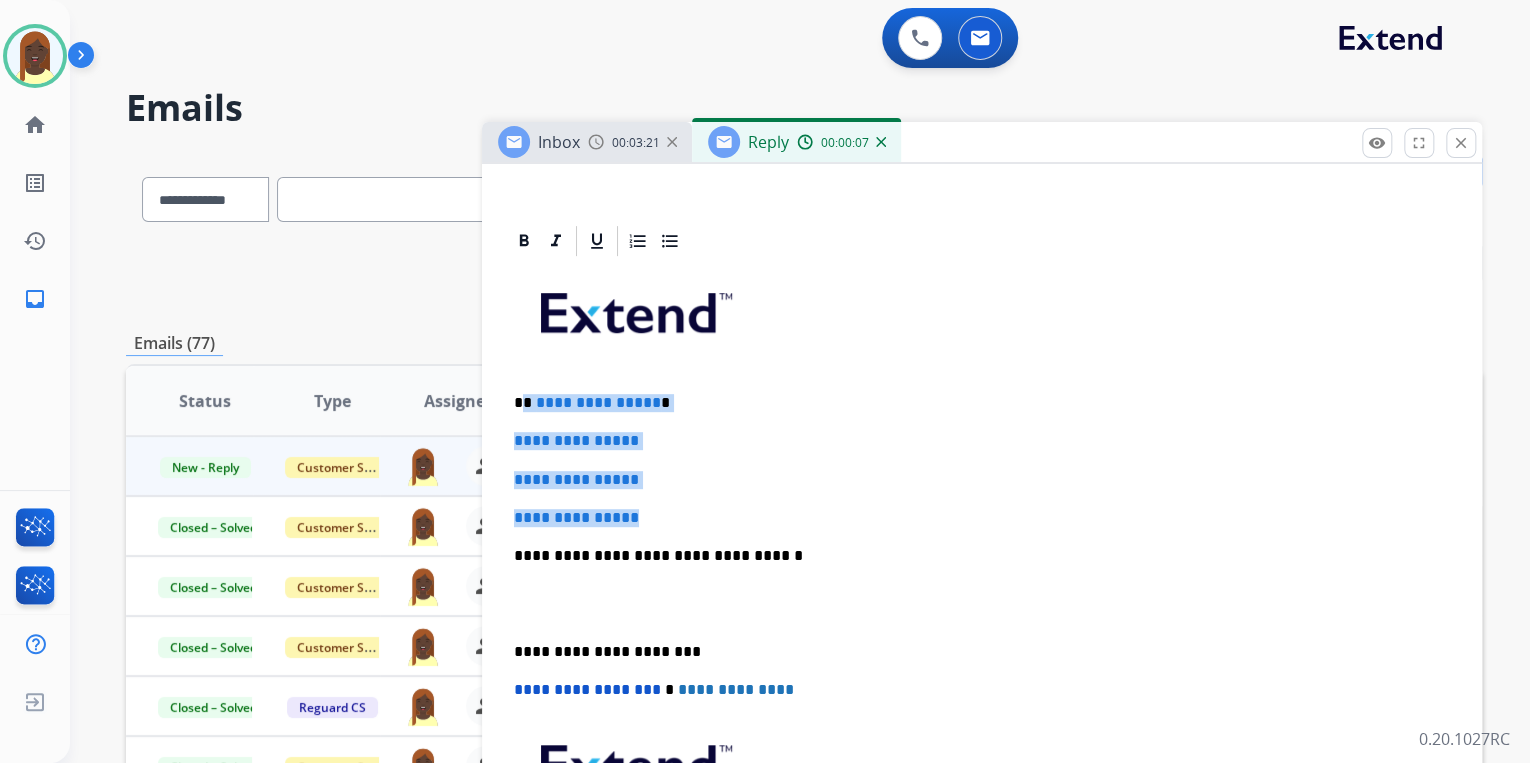 drag, startPoint x: 520, startPoint y: 400, endPoint x: 669, endPoint y: 513, distance: 187.00267 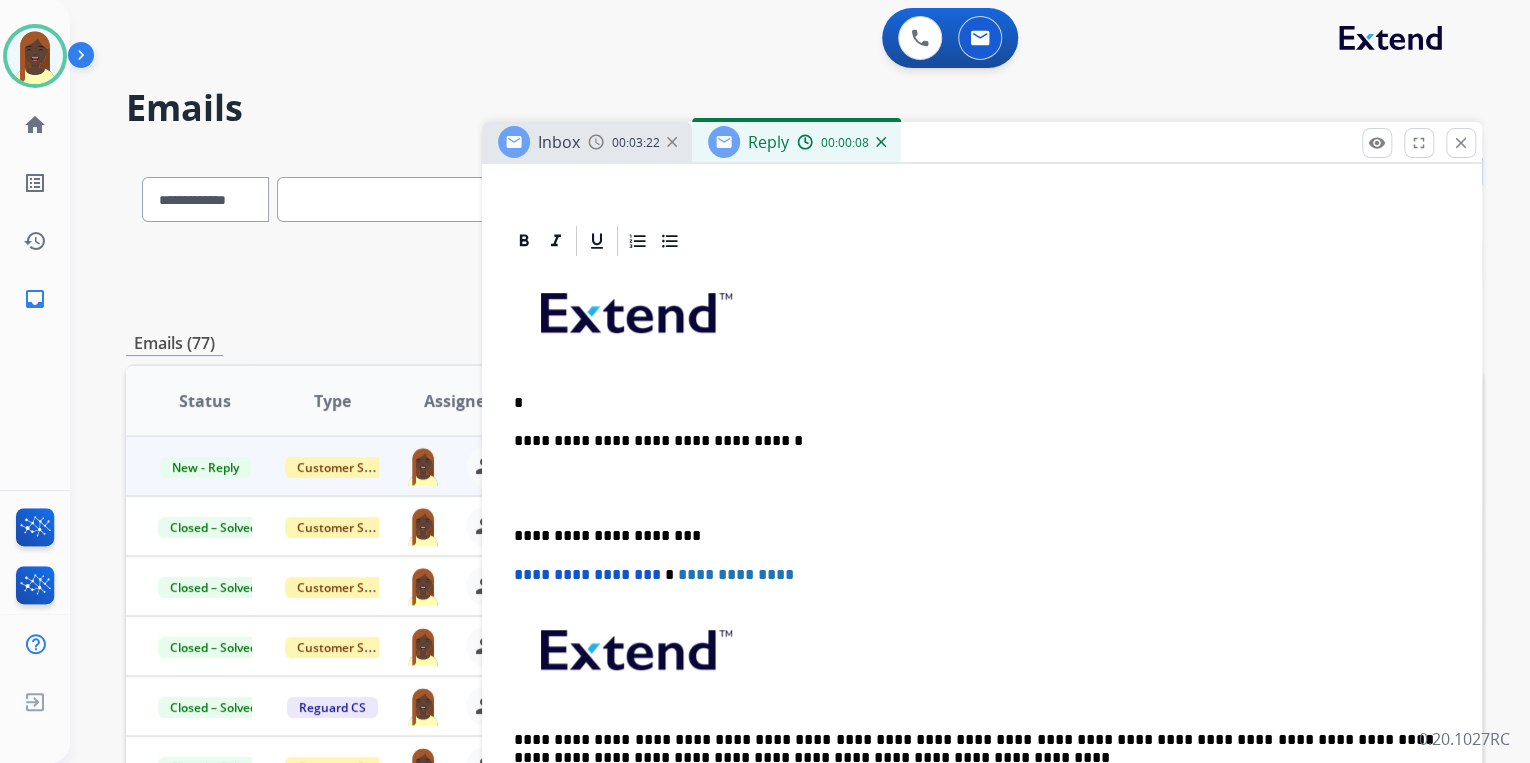 type 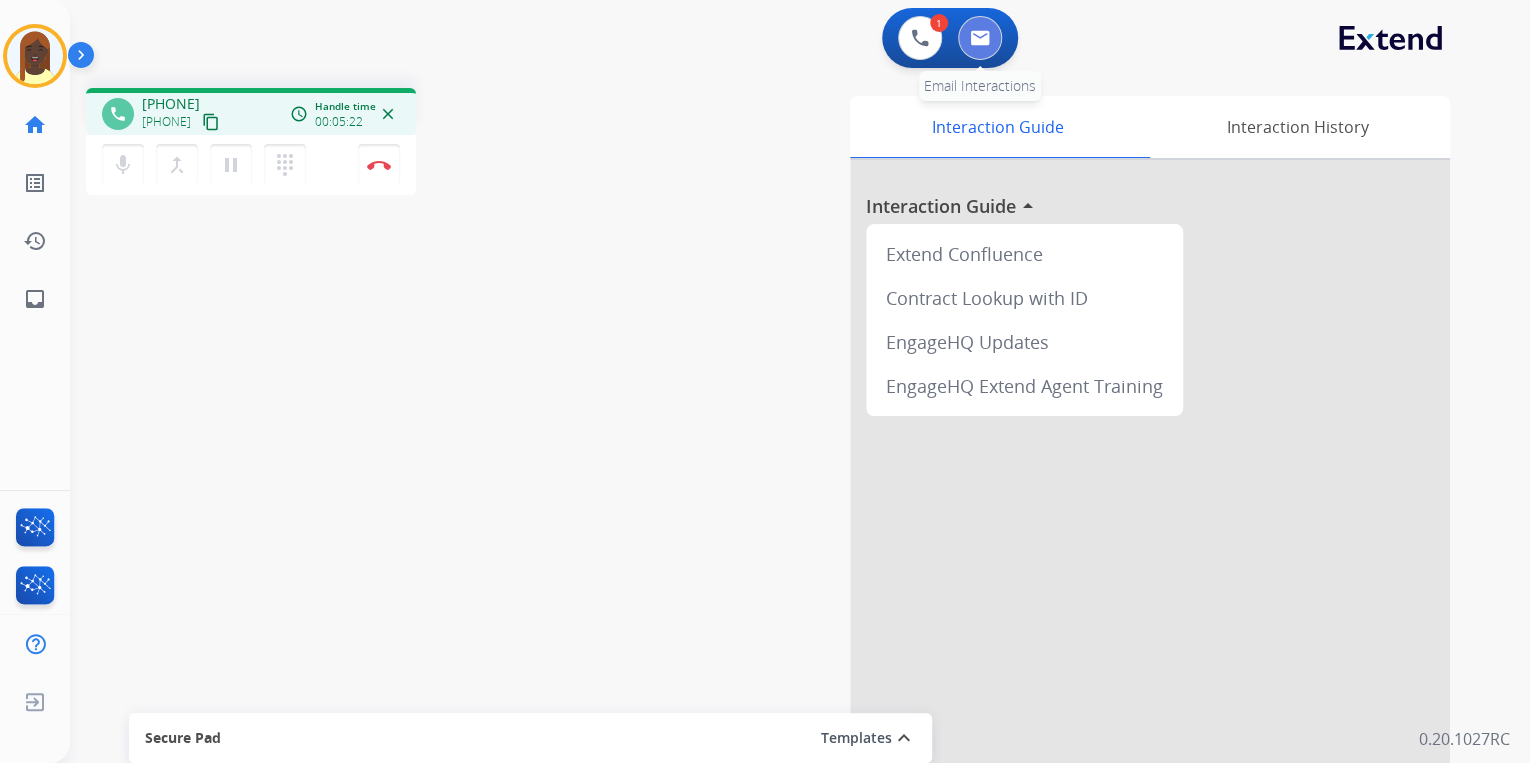 click at bounding box center [980, 38] 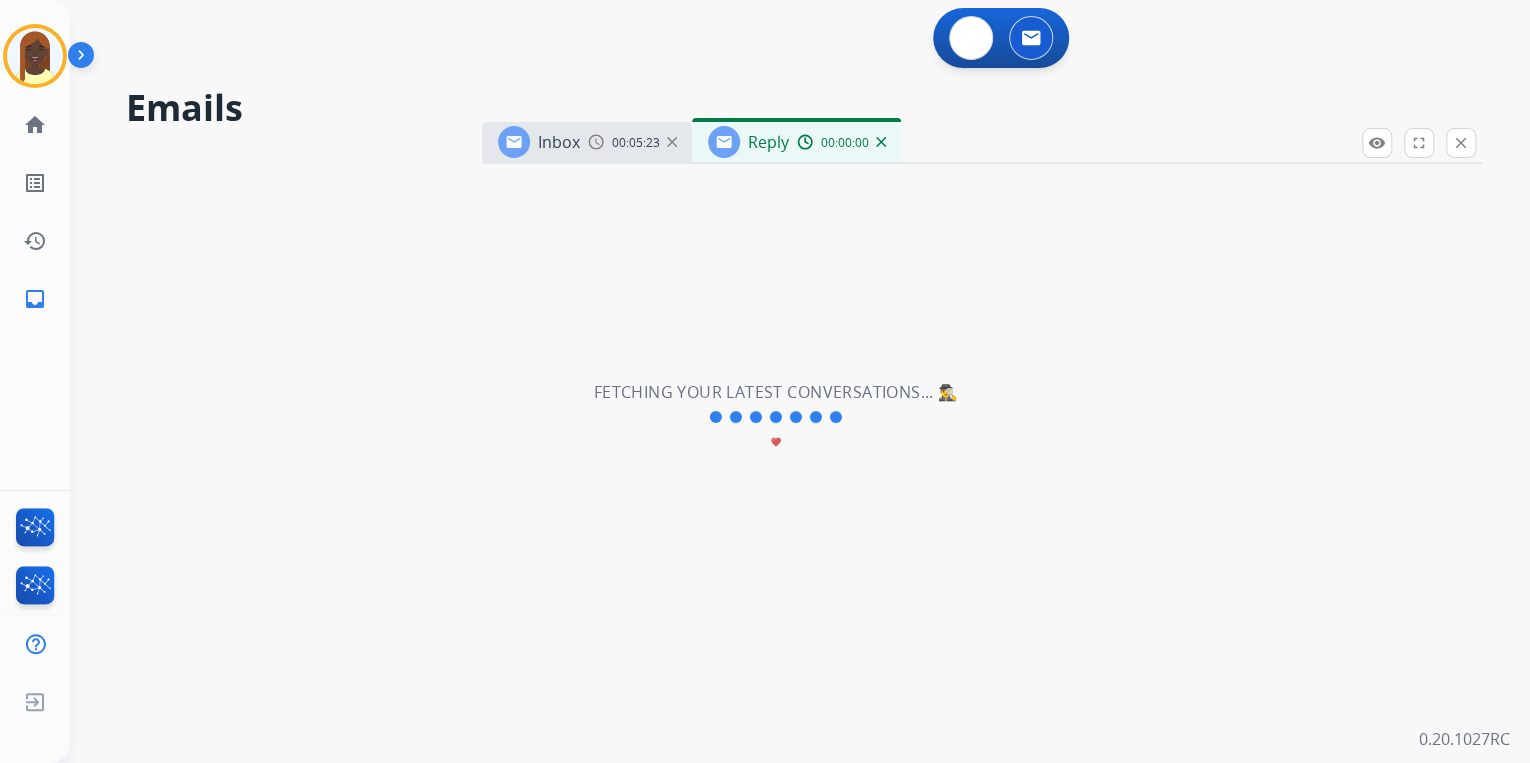 select on "**********" 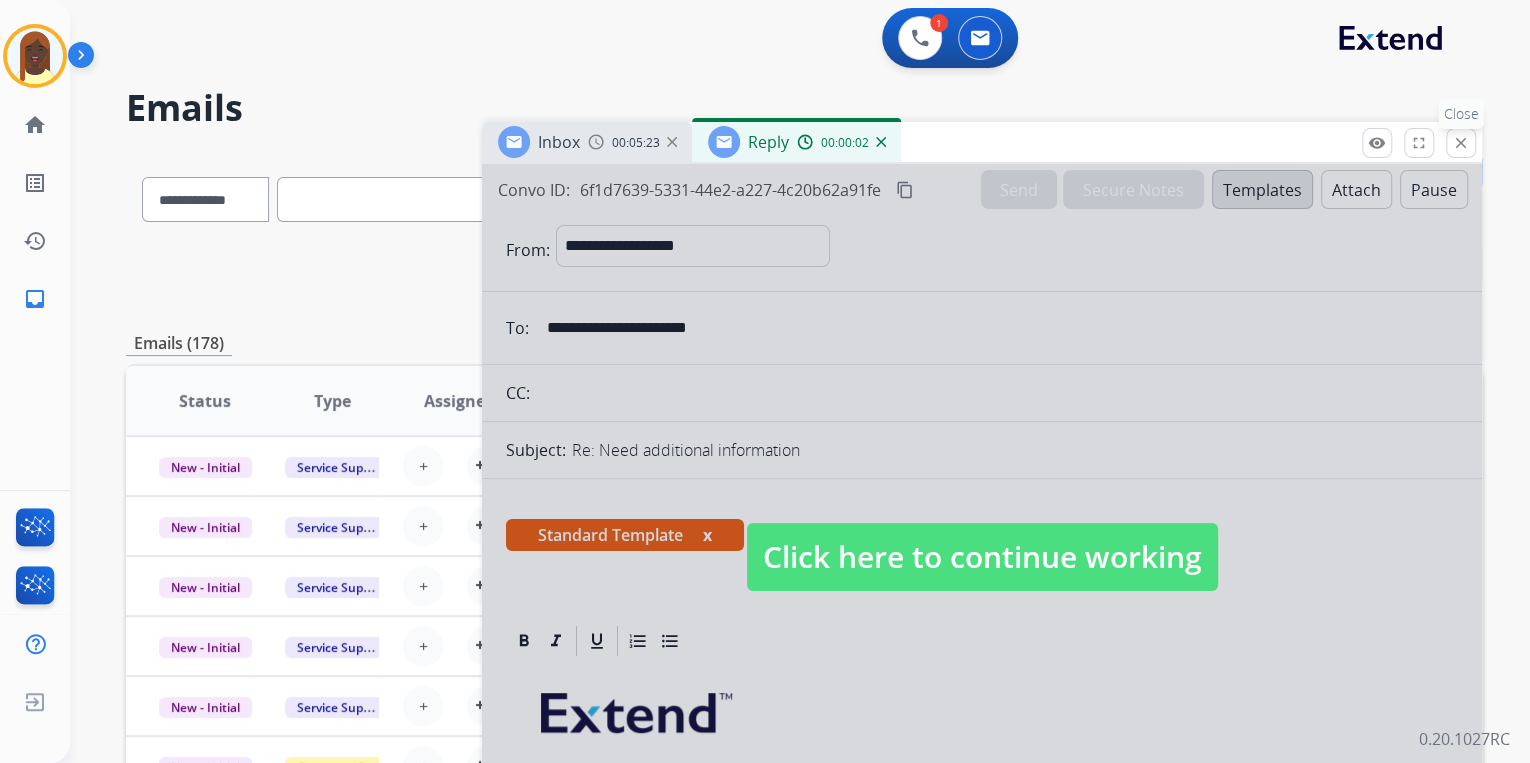 click on "close" at bounding box center [1461, 143] 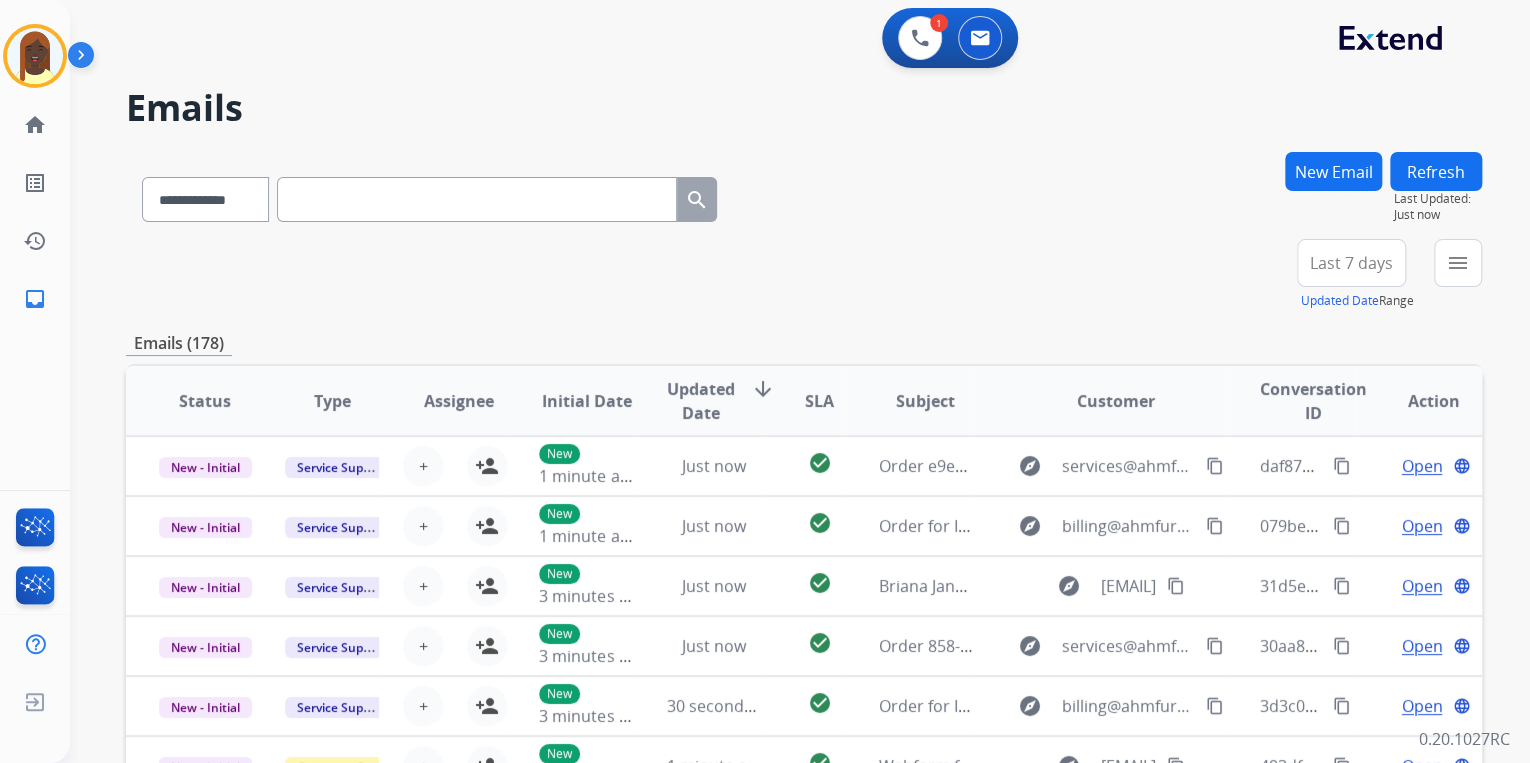 click on "New Email" at bounding box center (1333, 171) 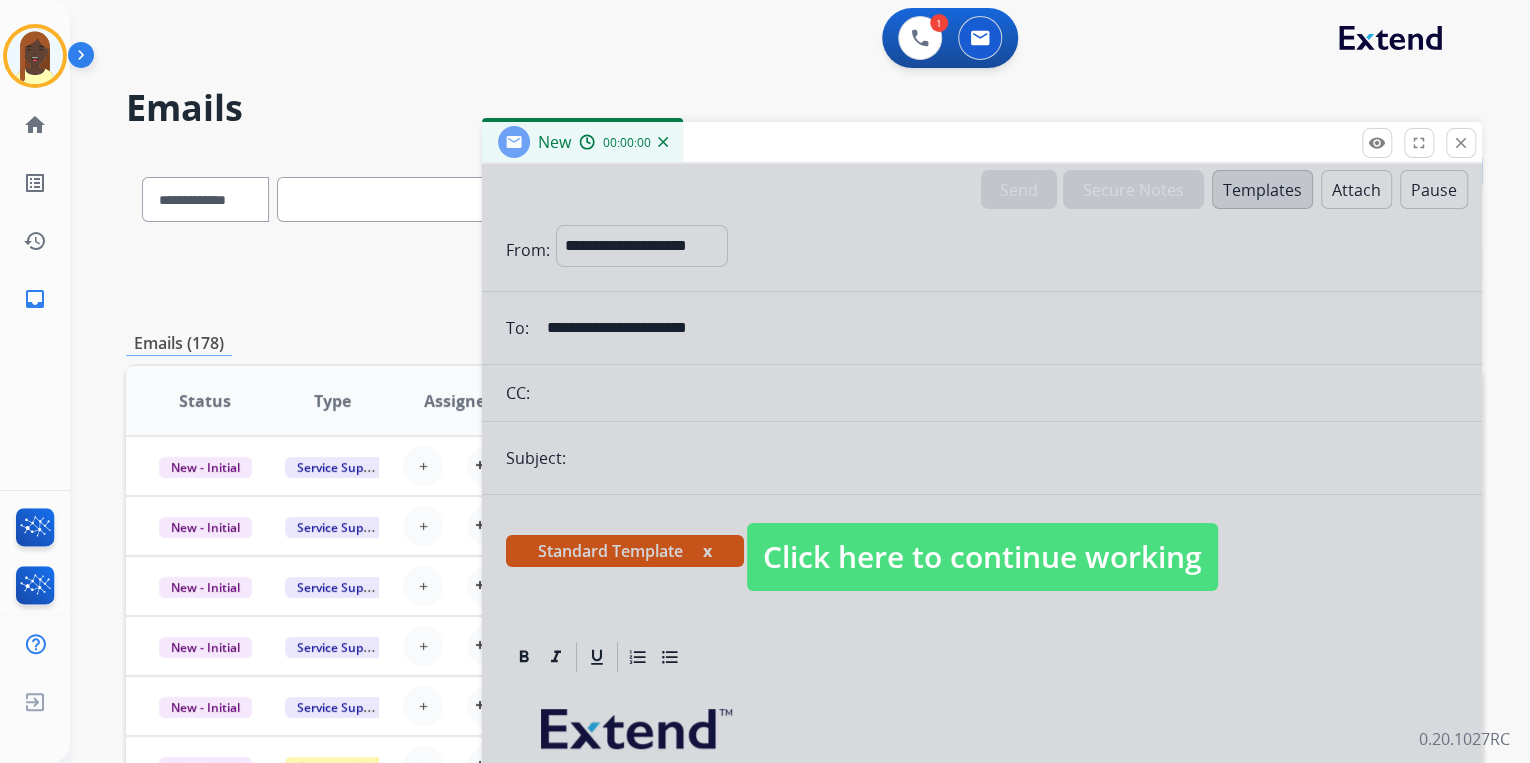 select on "**********" 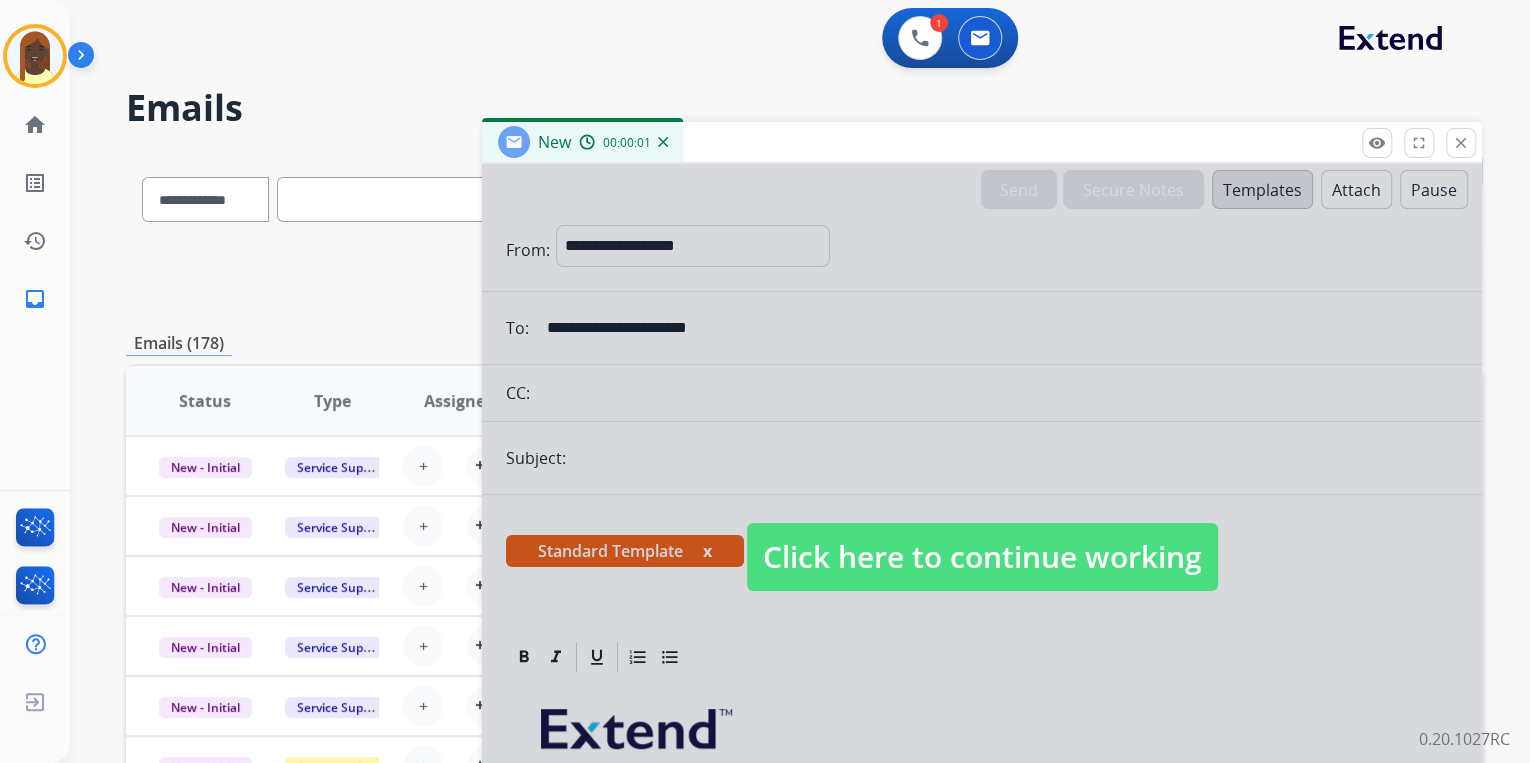 click on "Click here to continue working" at bounding box center [982, 557] 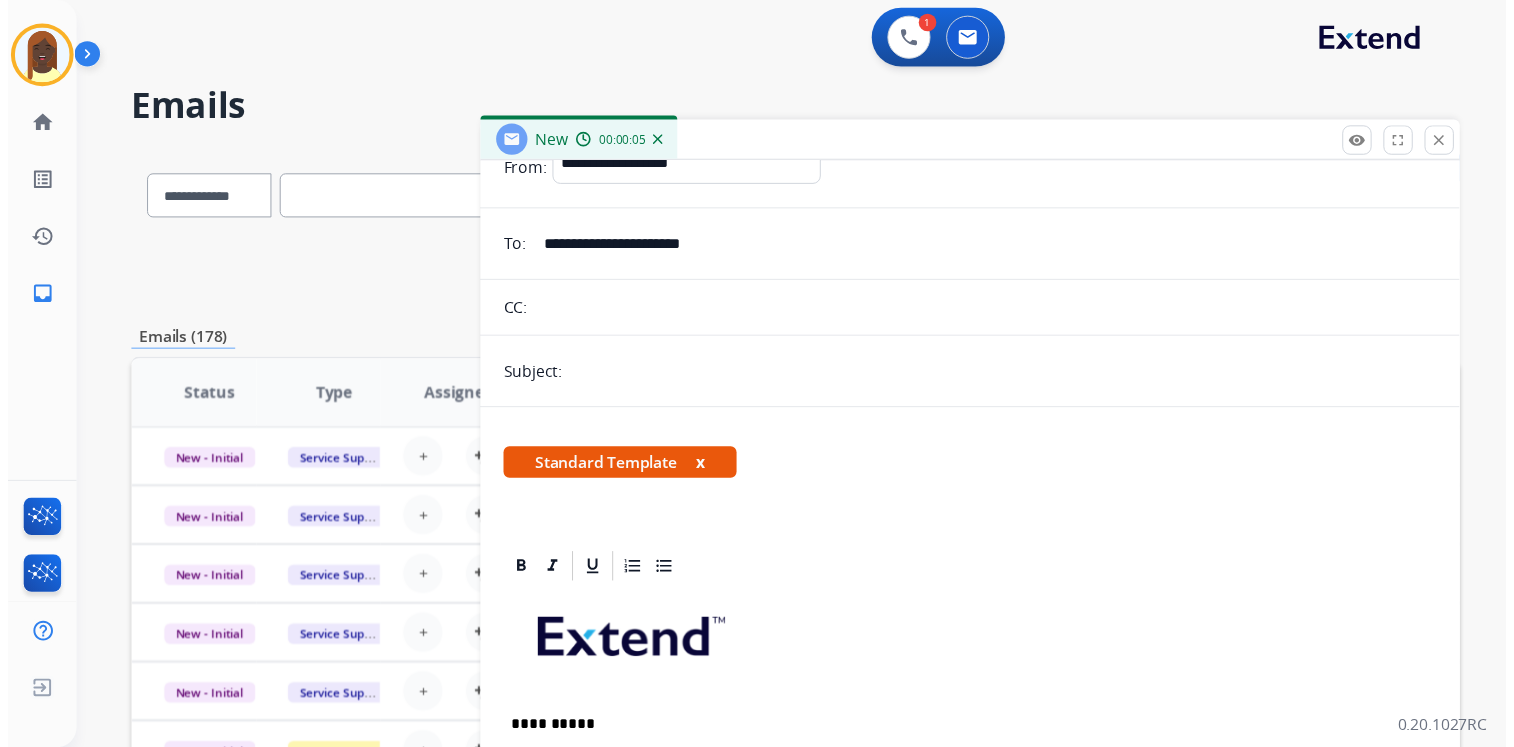 scroll, scrollTop: 0, scrollLeft: 0, axis: both 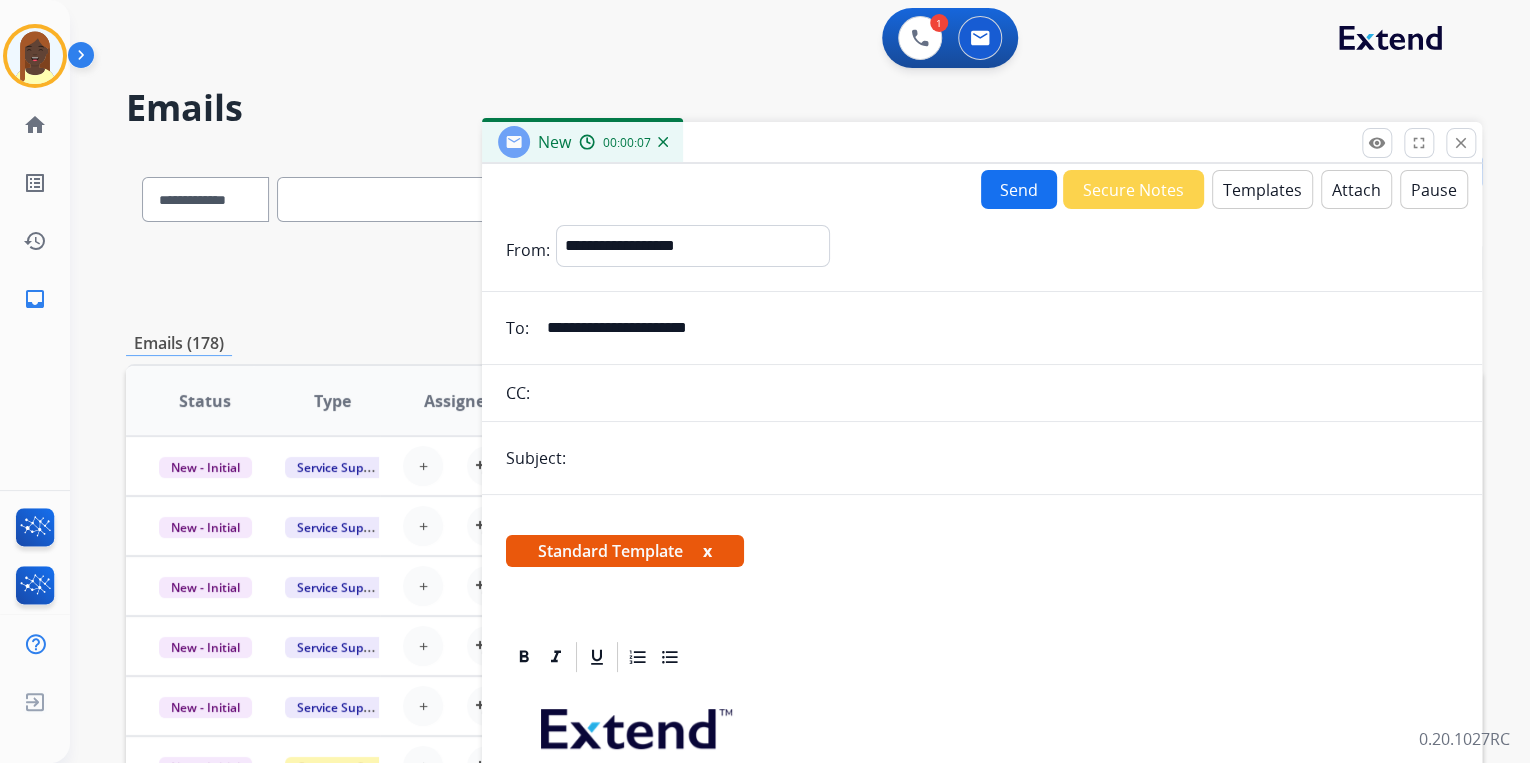 click on "Send" at bounding box center (1019, 189) 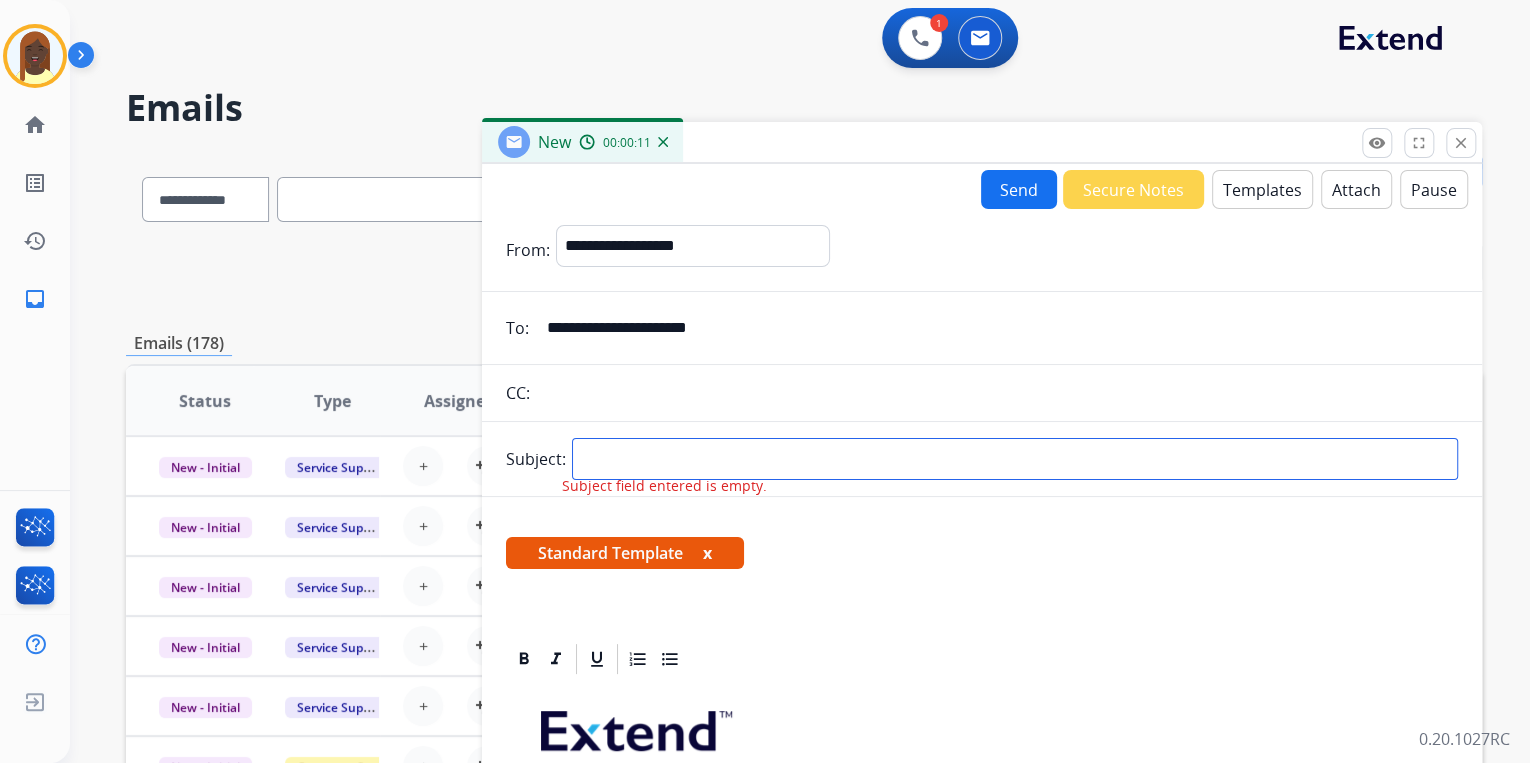 click at bounding box center (1015, 459) 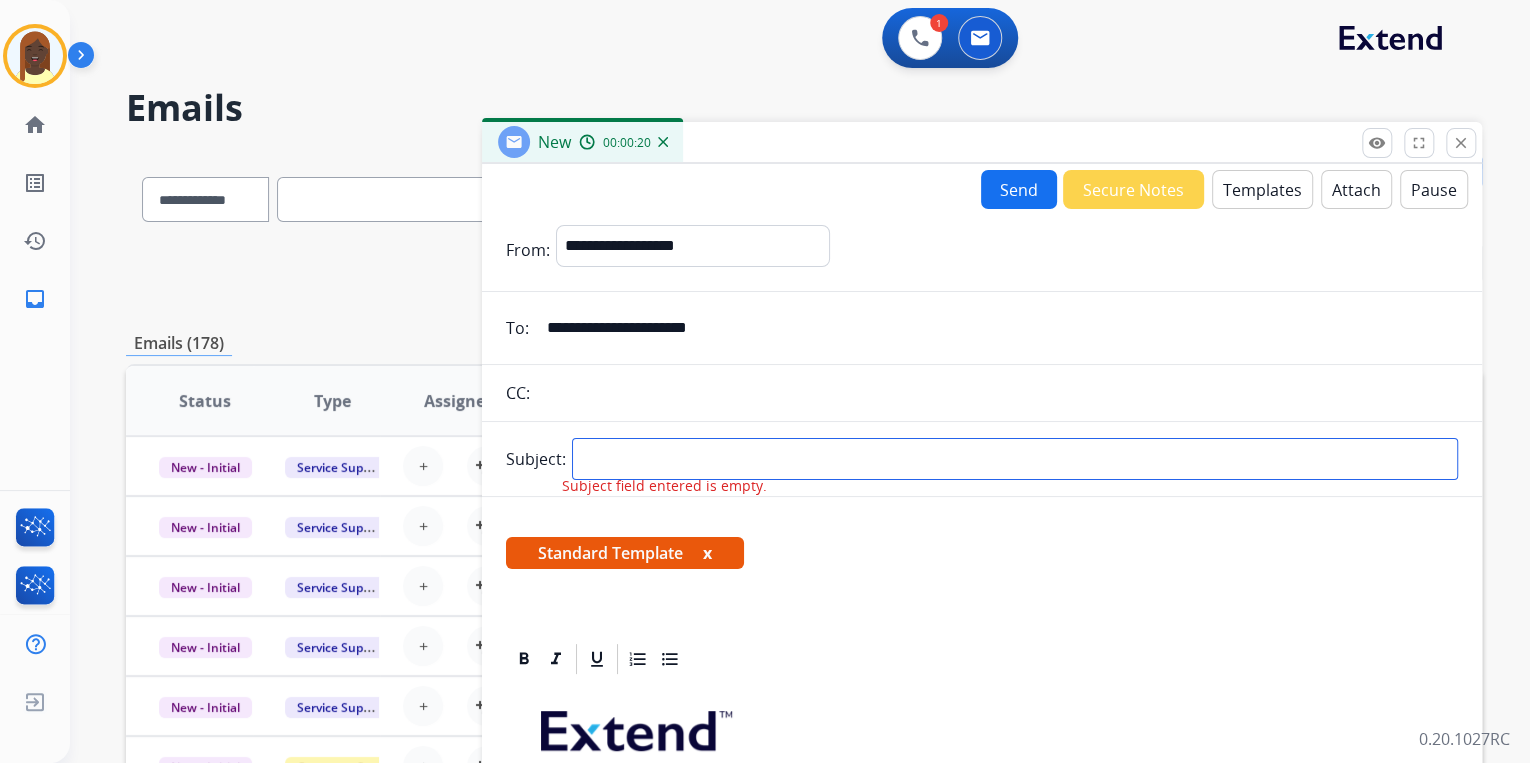 type on "**********" 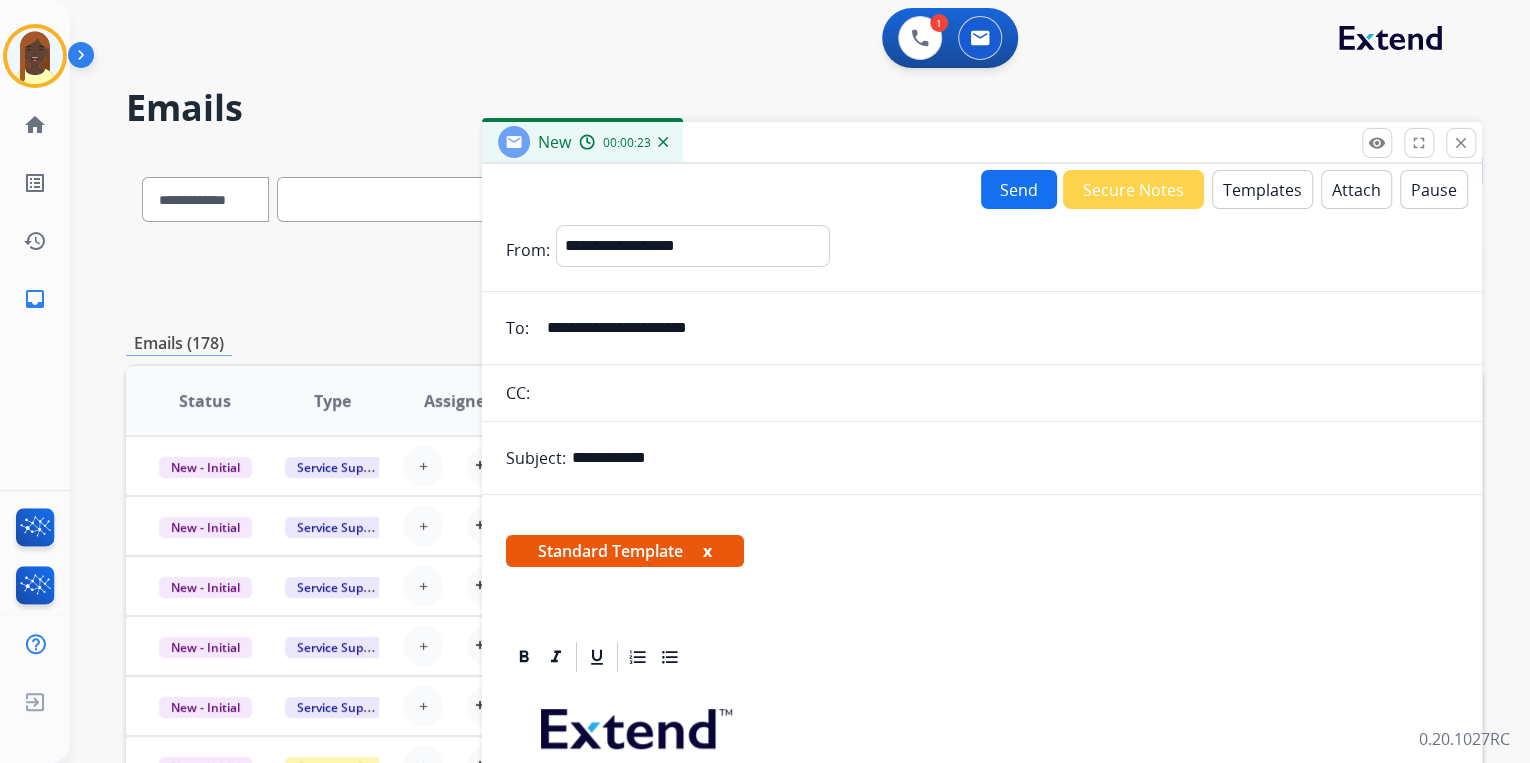 click on "Send" at bounding box center [1019, 189] 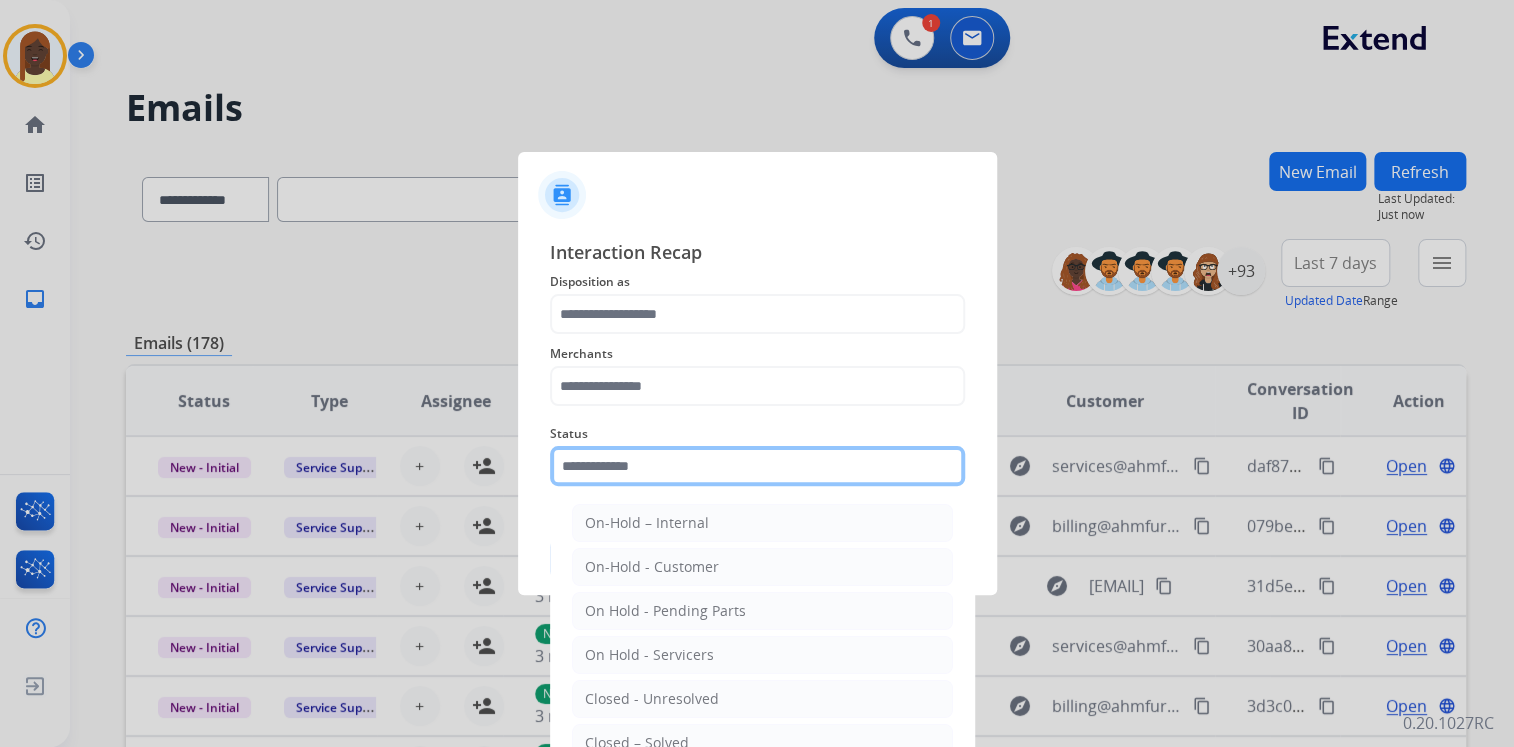 click 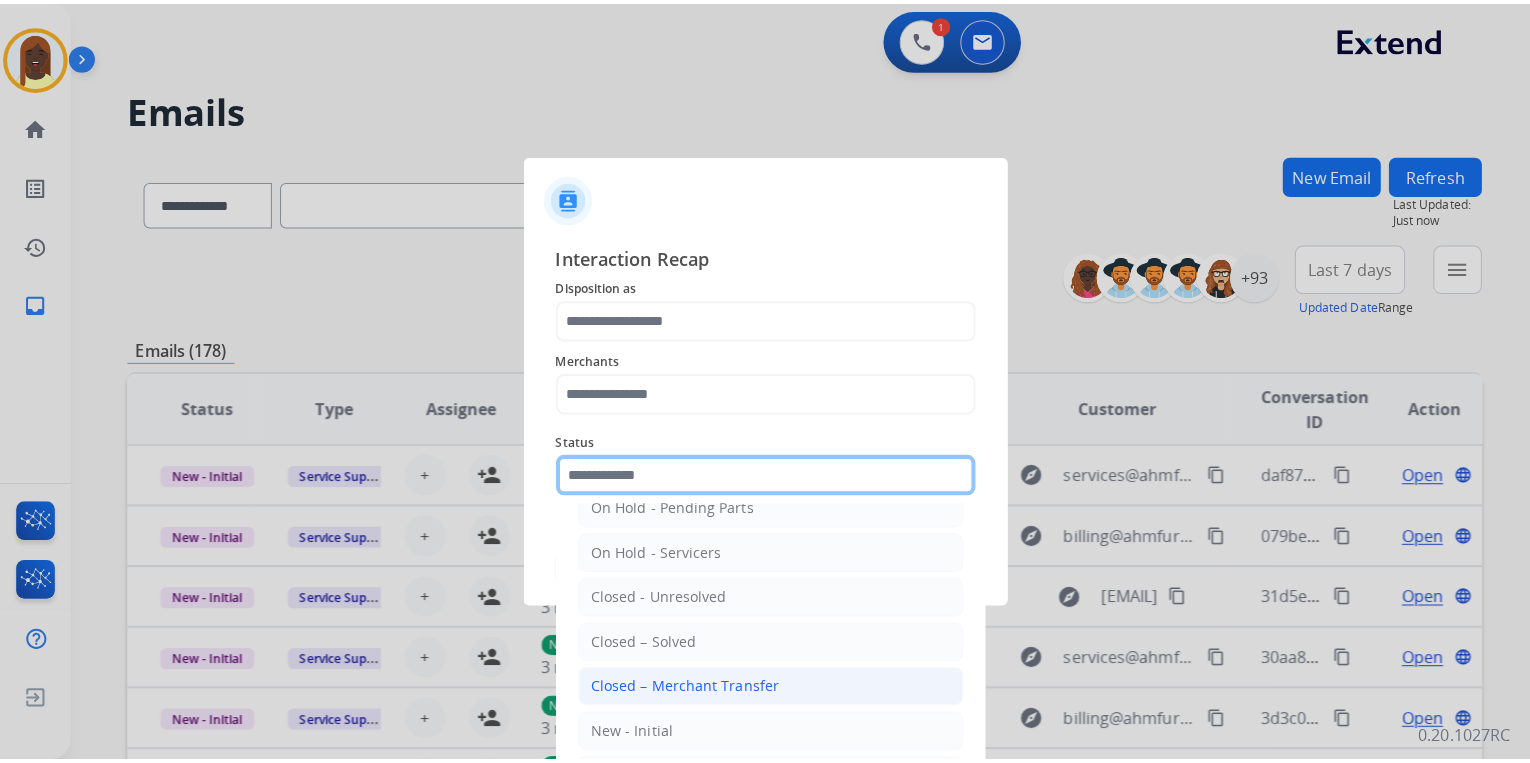 scroll, scrollTop: 116, scrollLeft: 0, axis: vertical 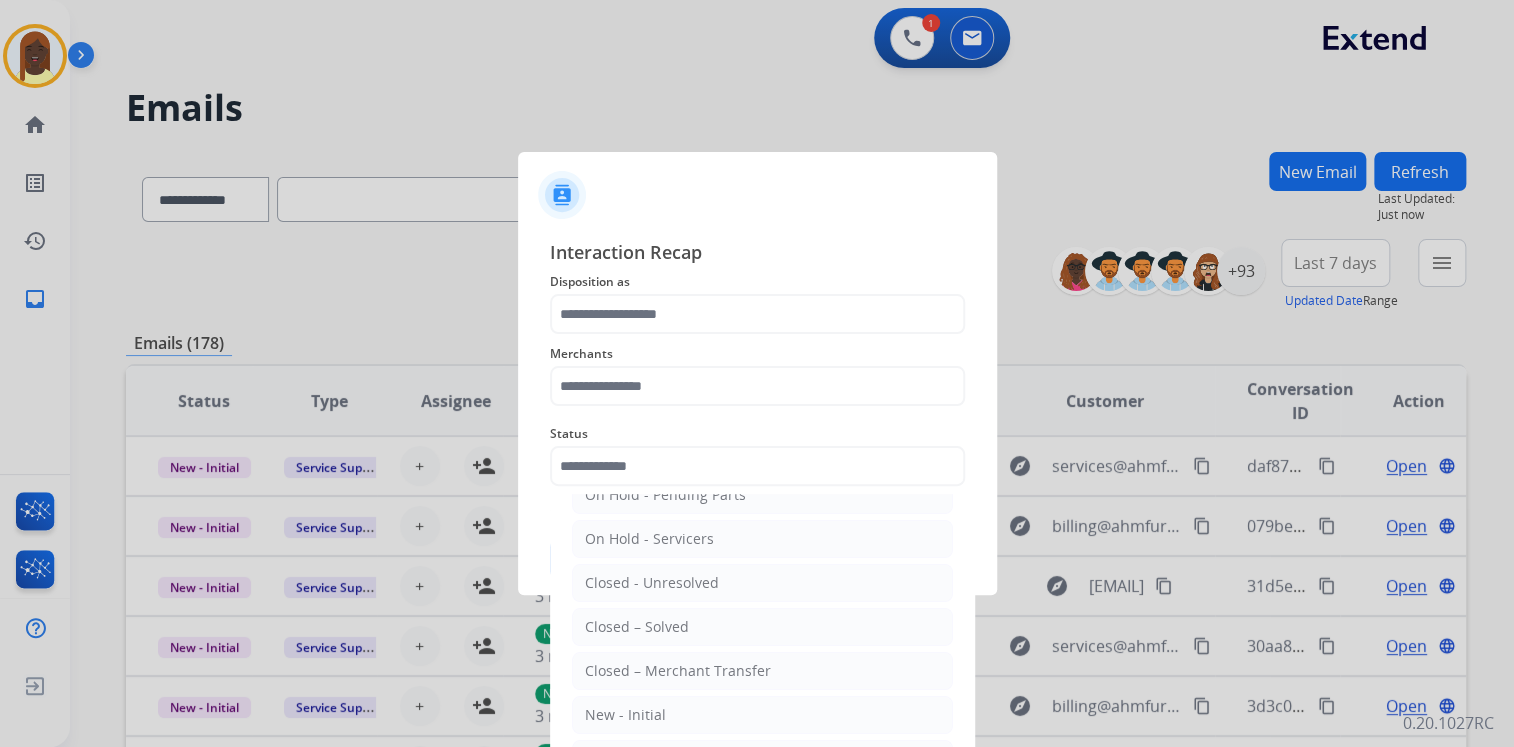 drag, startPoint x: 682, startPoint y: 622, endPoint x: 660, endPoint y: 461, distance: 162.49615 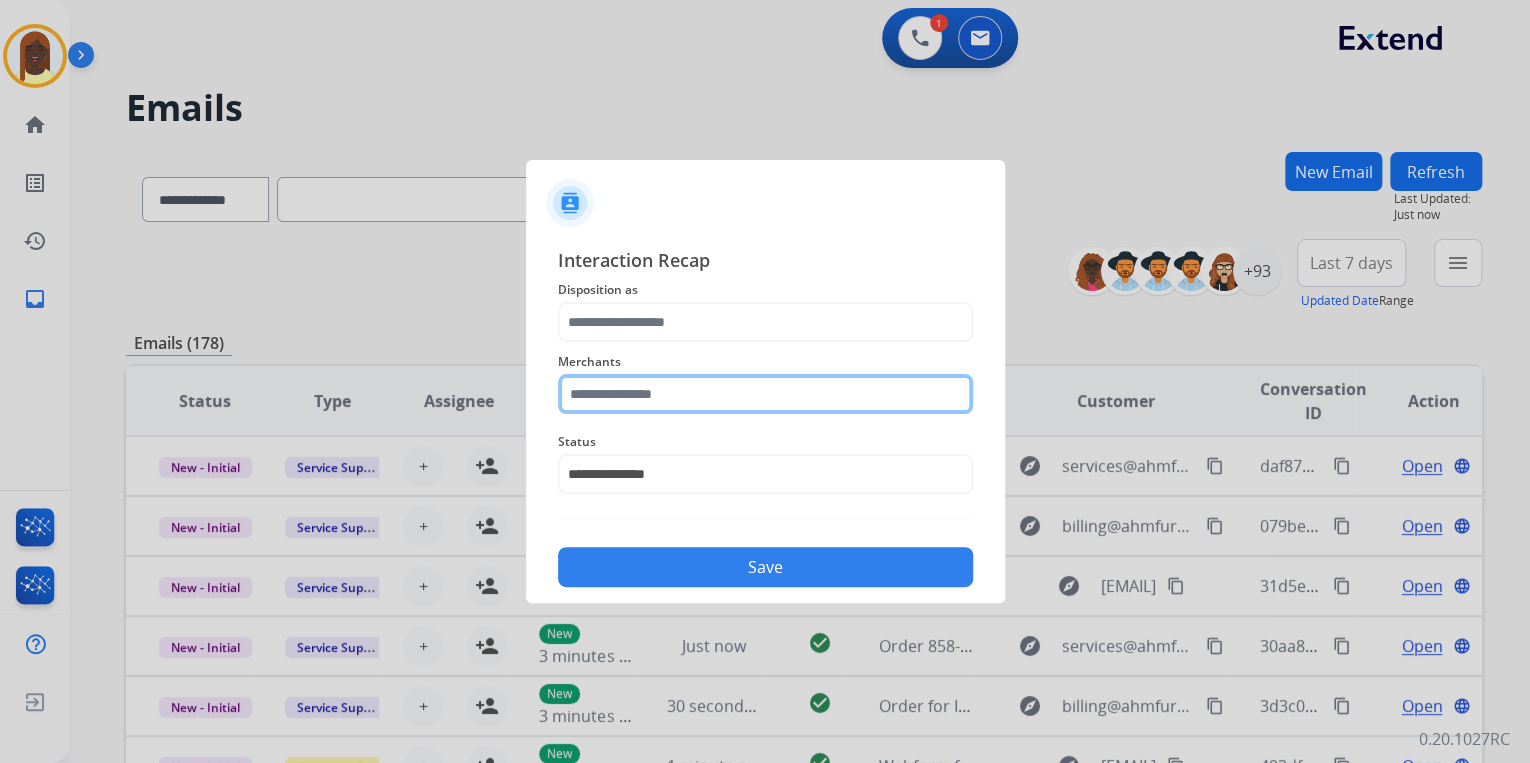 click 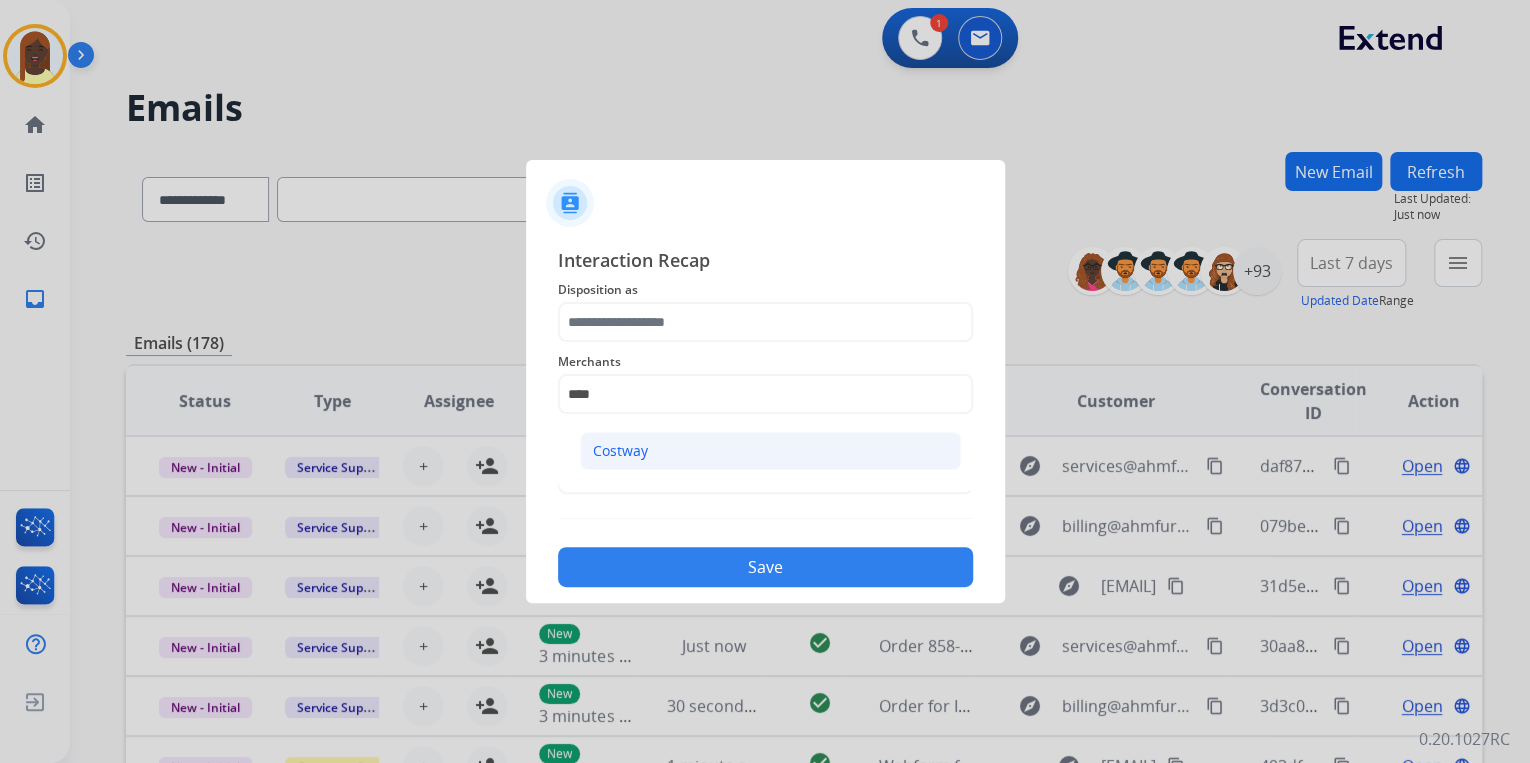 click on "Costway" 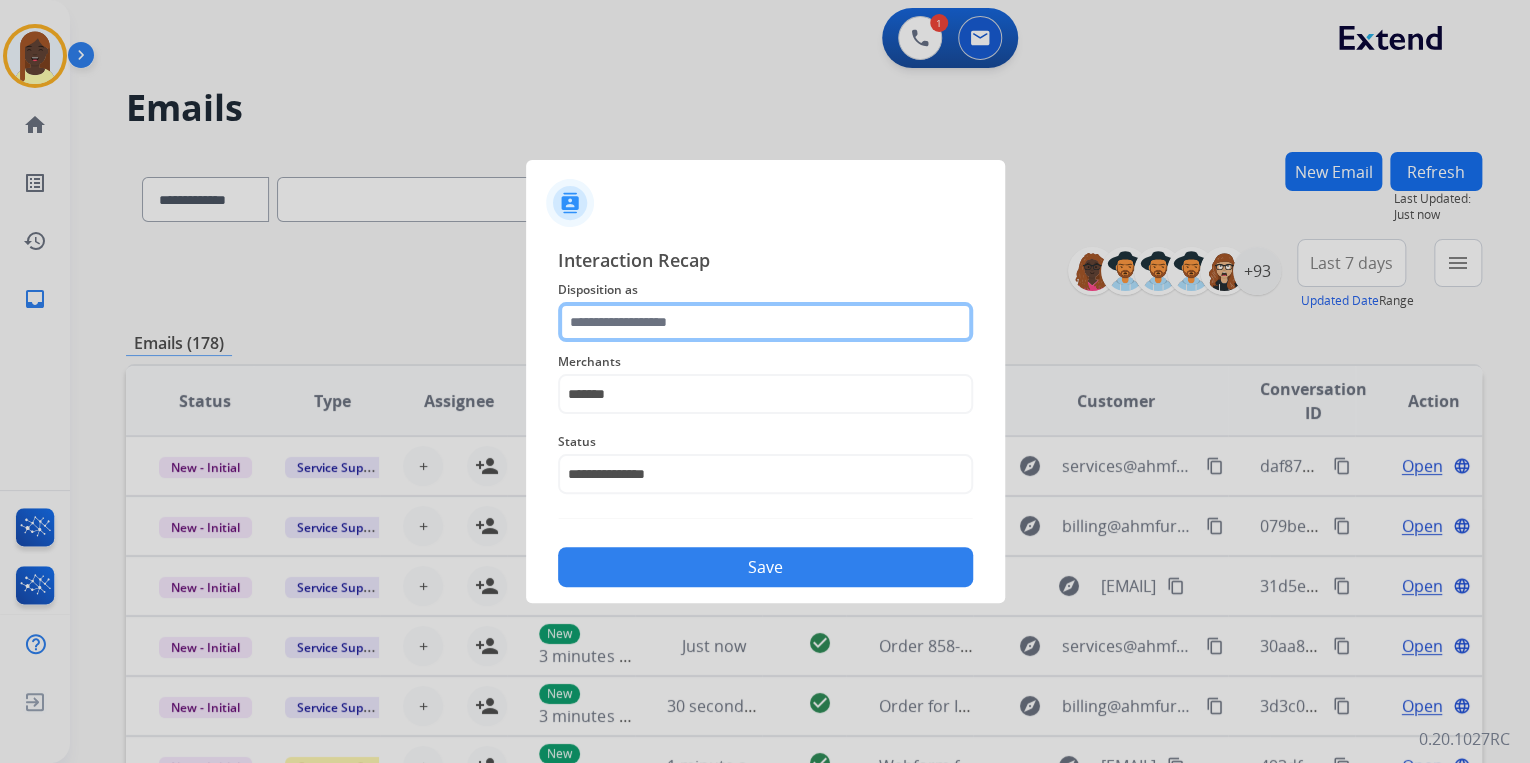 click 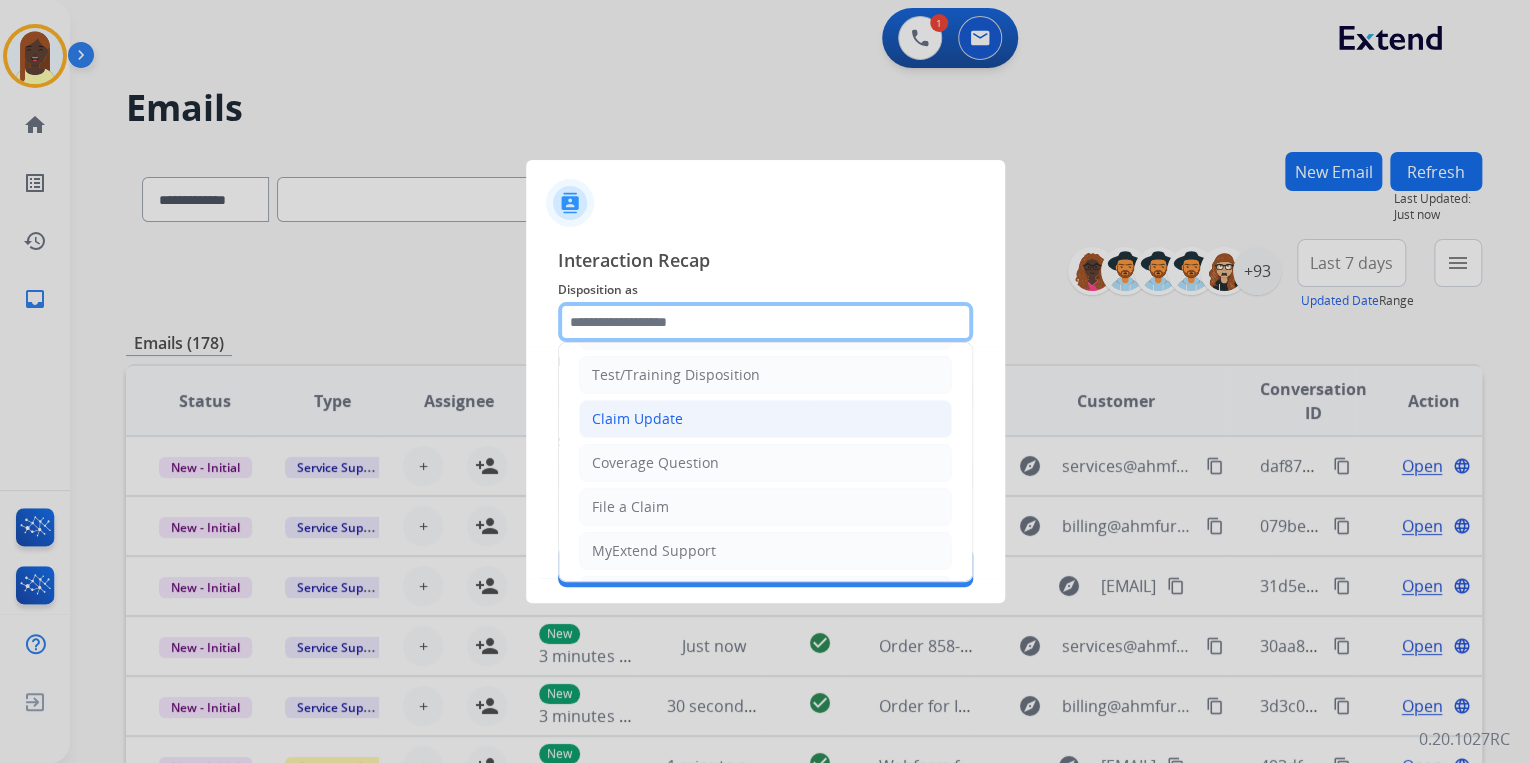 scroll, scrollTop: 80, scrollLeft: 0, axis: vertical 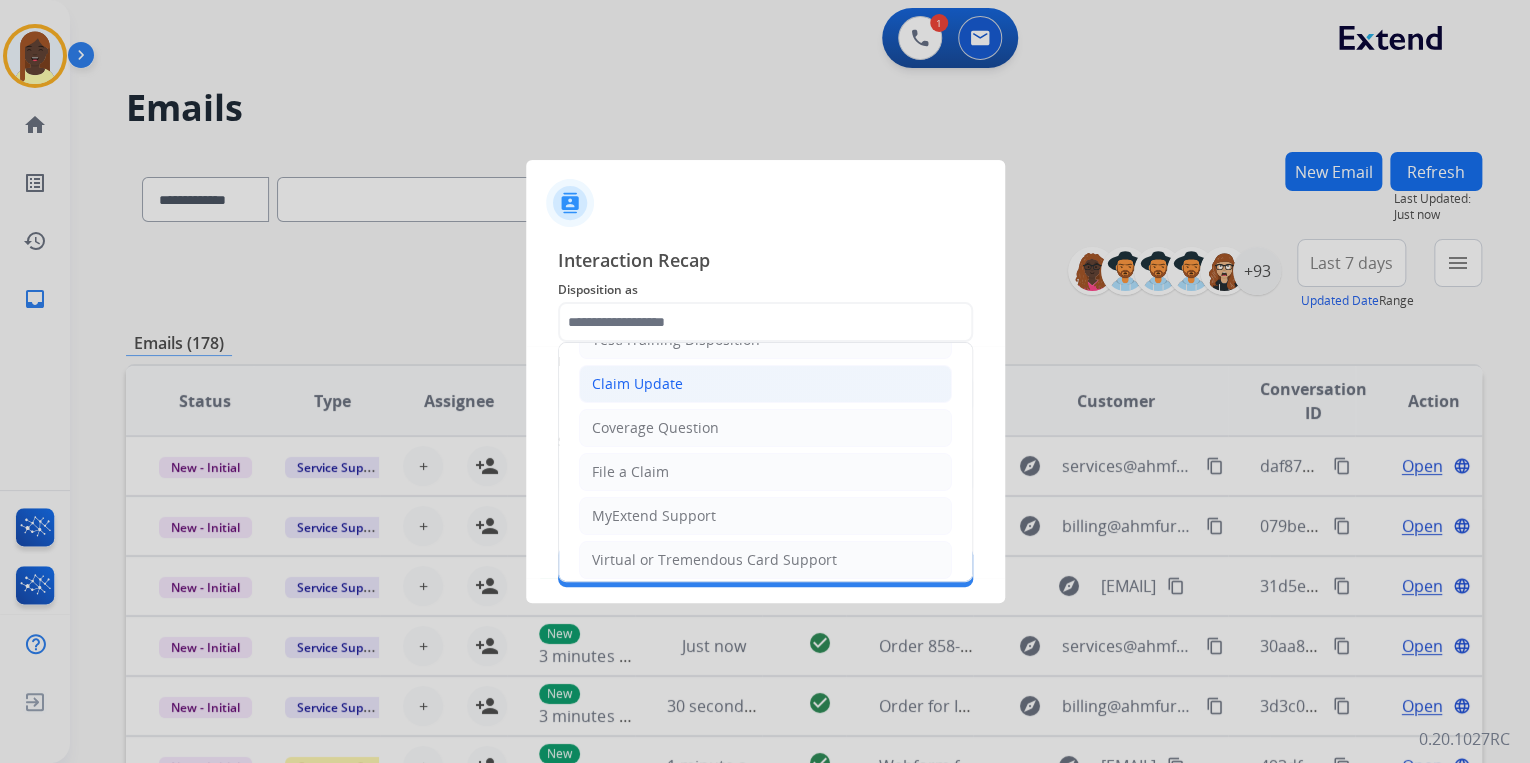 click on "Claim Update" 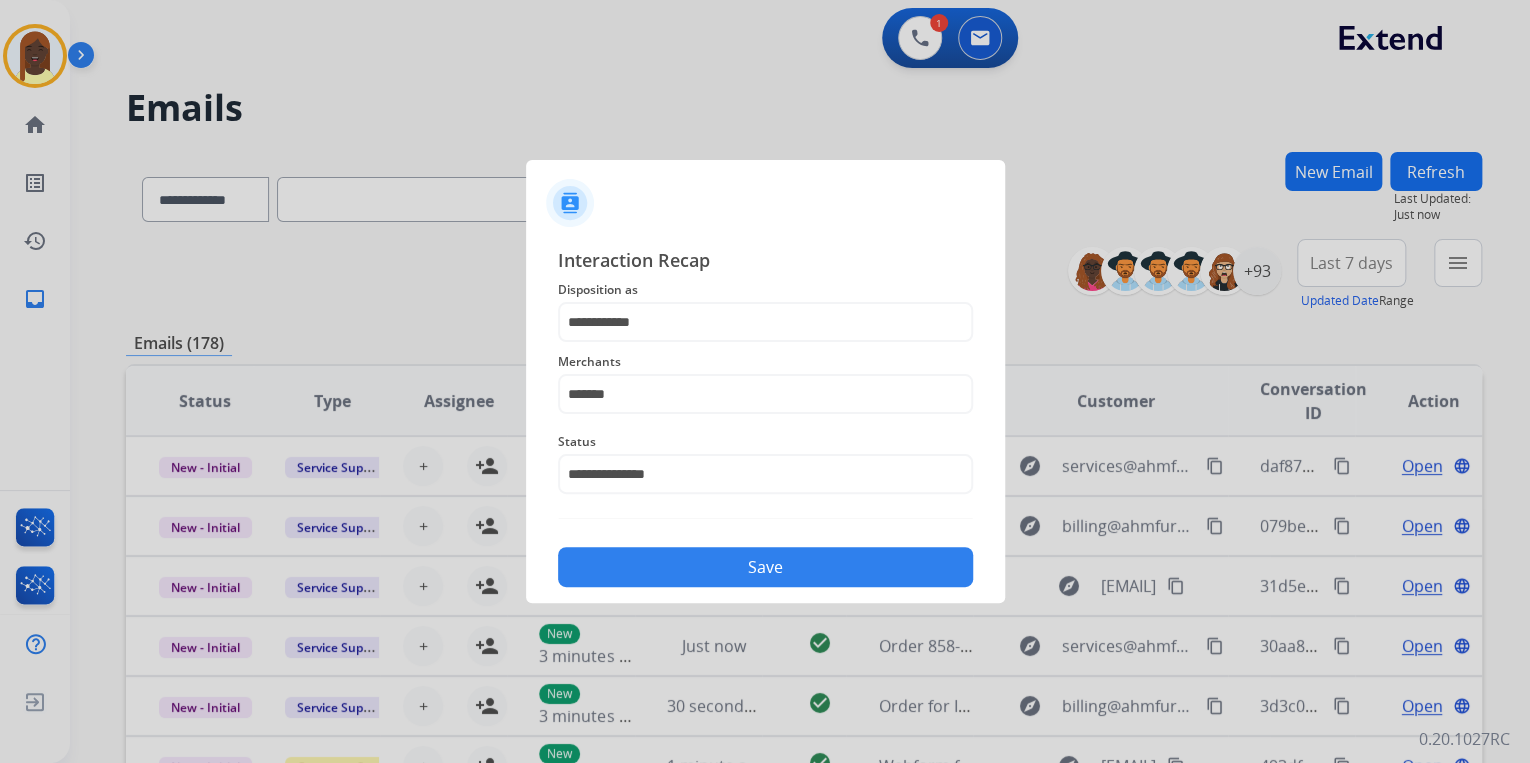 click on "Save" 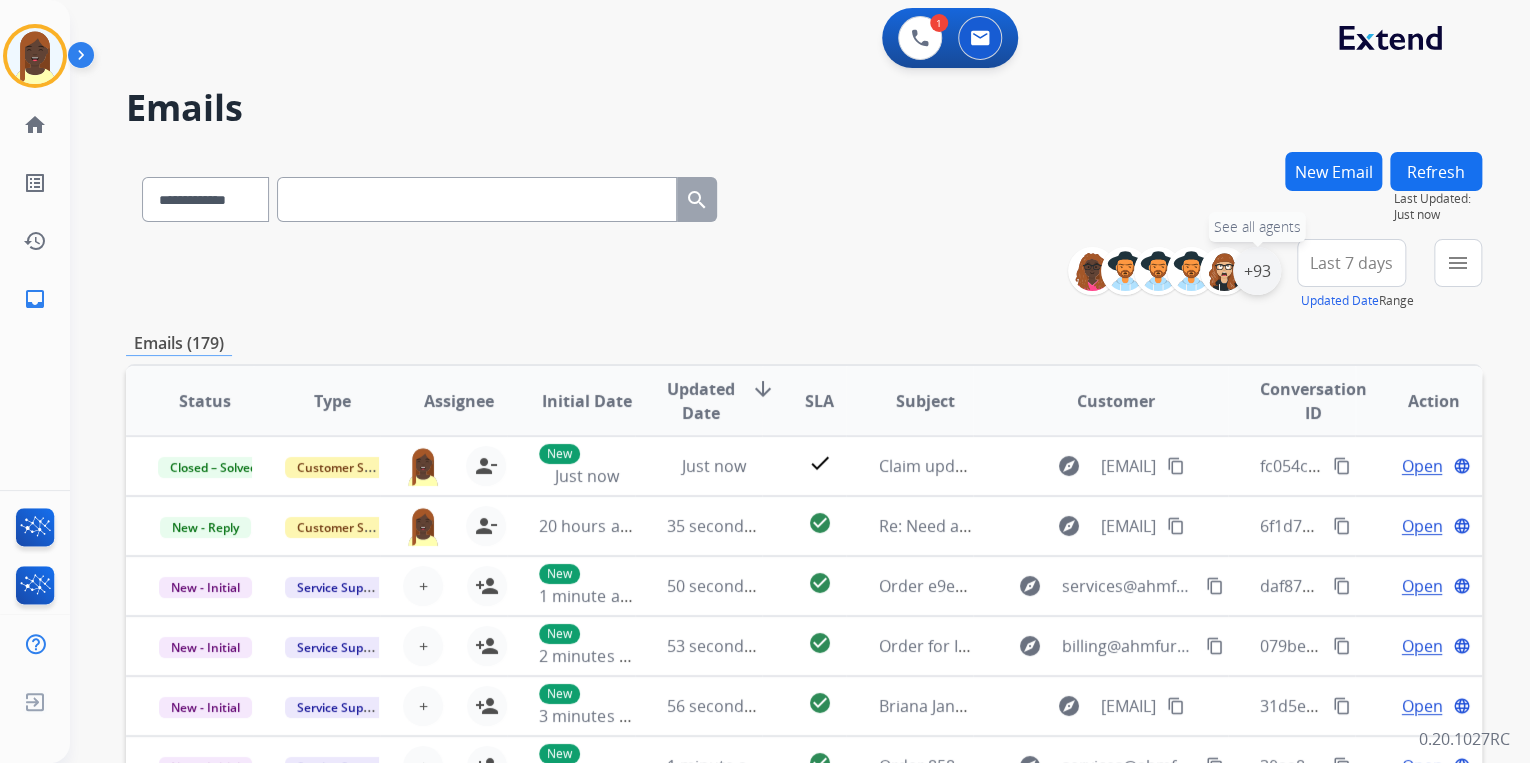 click on "+93" at bounding box center [1257, 271] 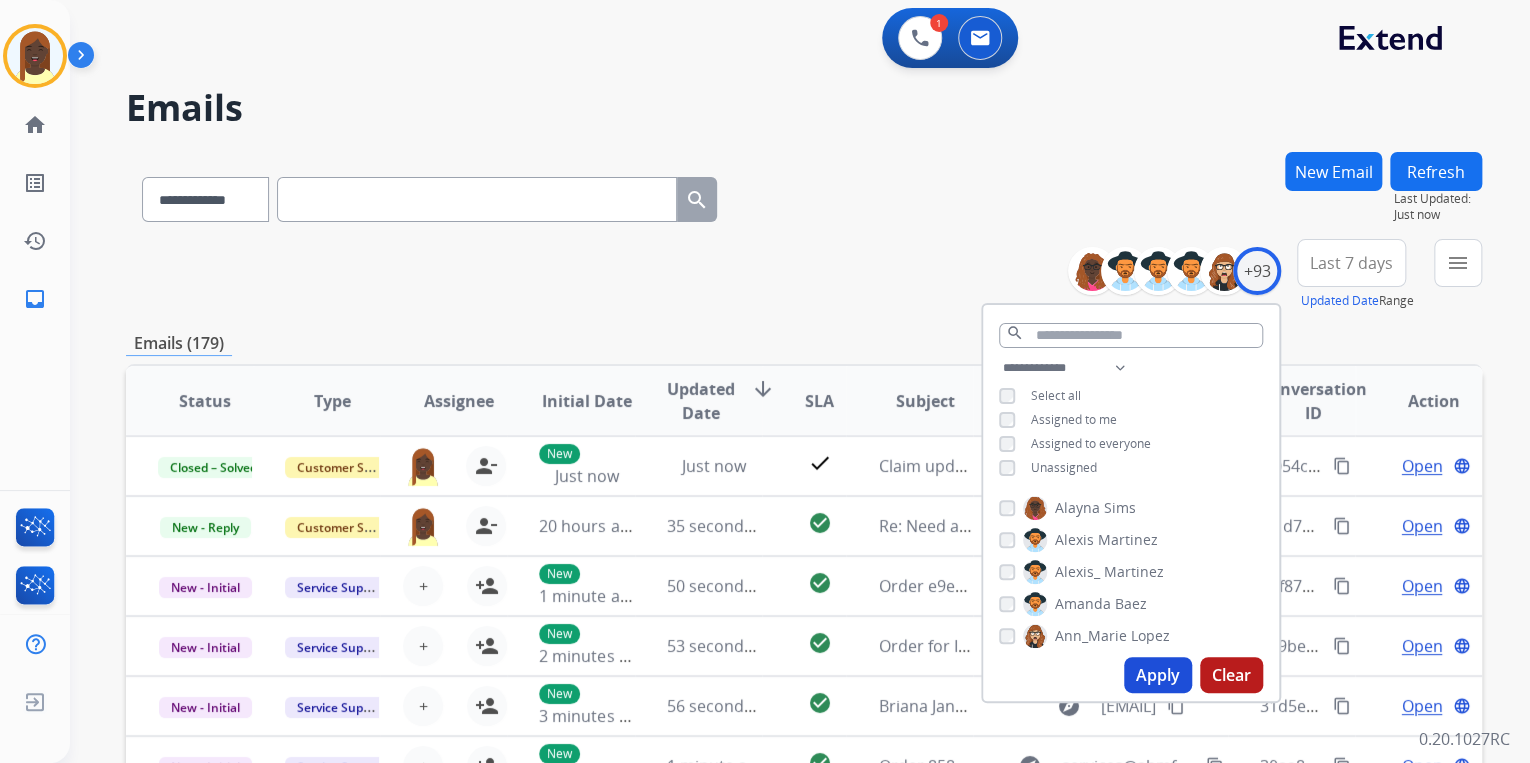 click on "**********" at bounding box center [804, 195] 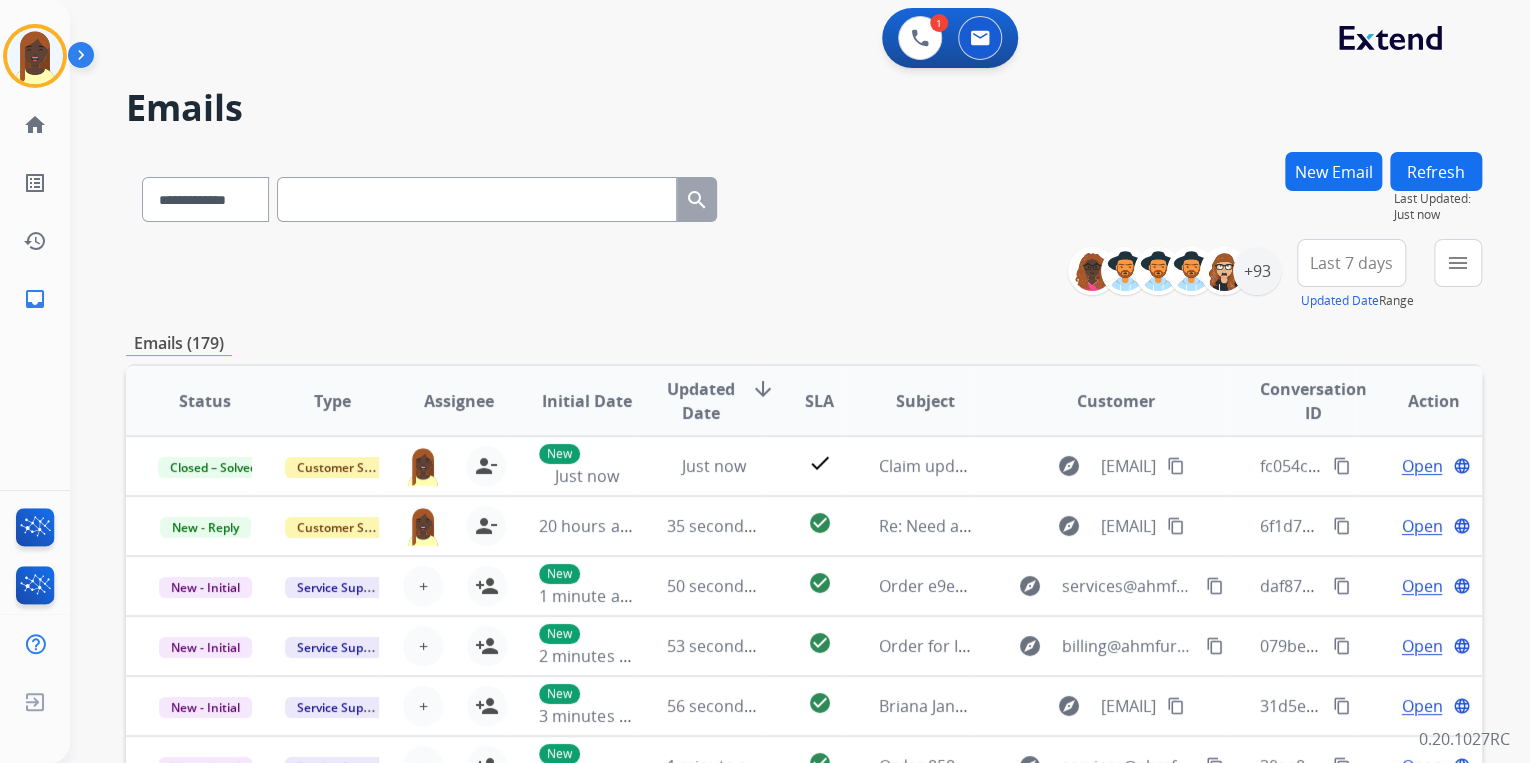 click on "New Email" at bounding box center [1333, 171] 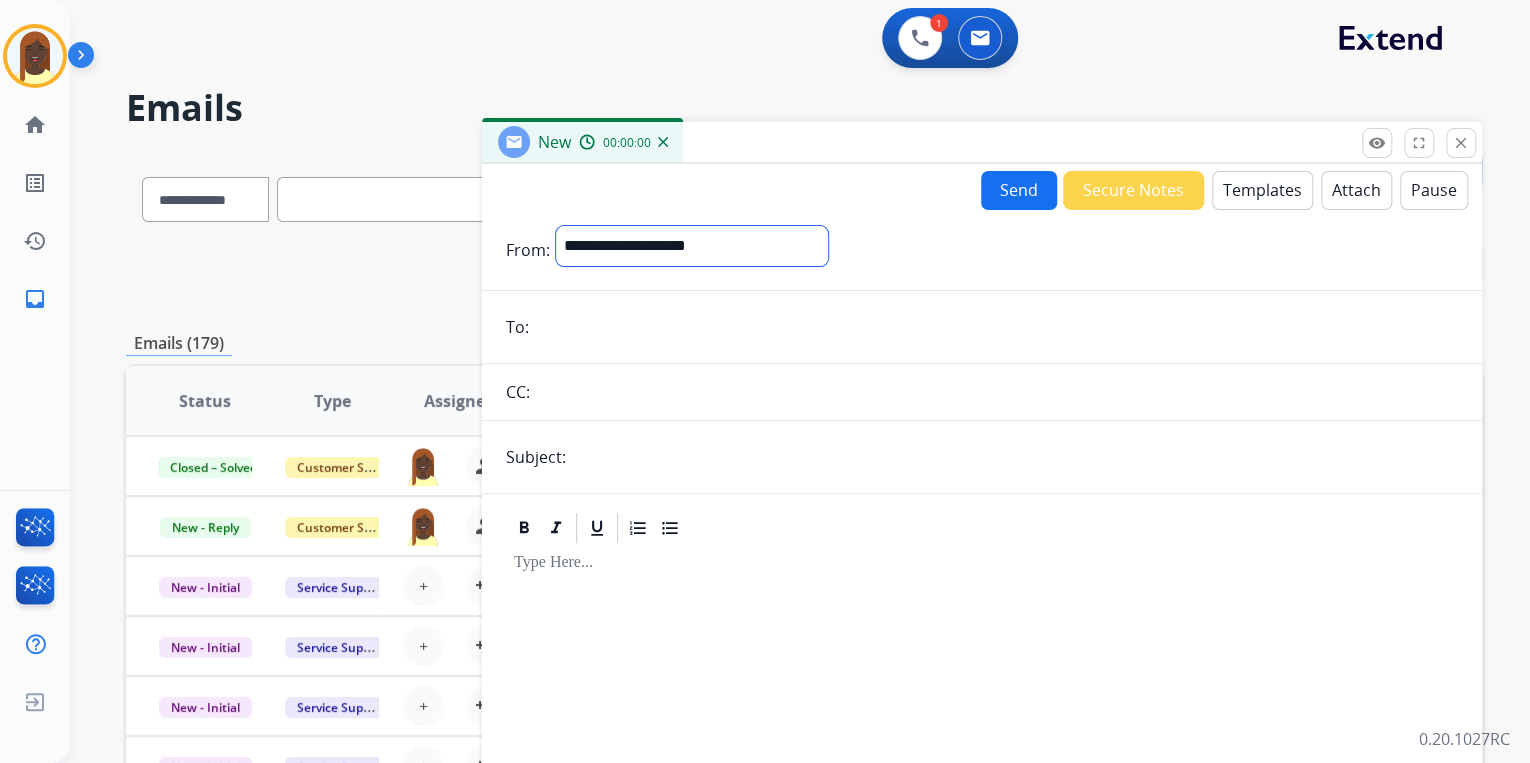 click on "**********" at bounding box center [692, 246] 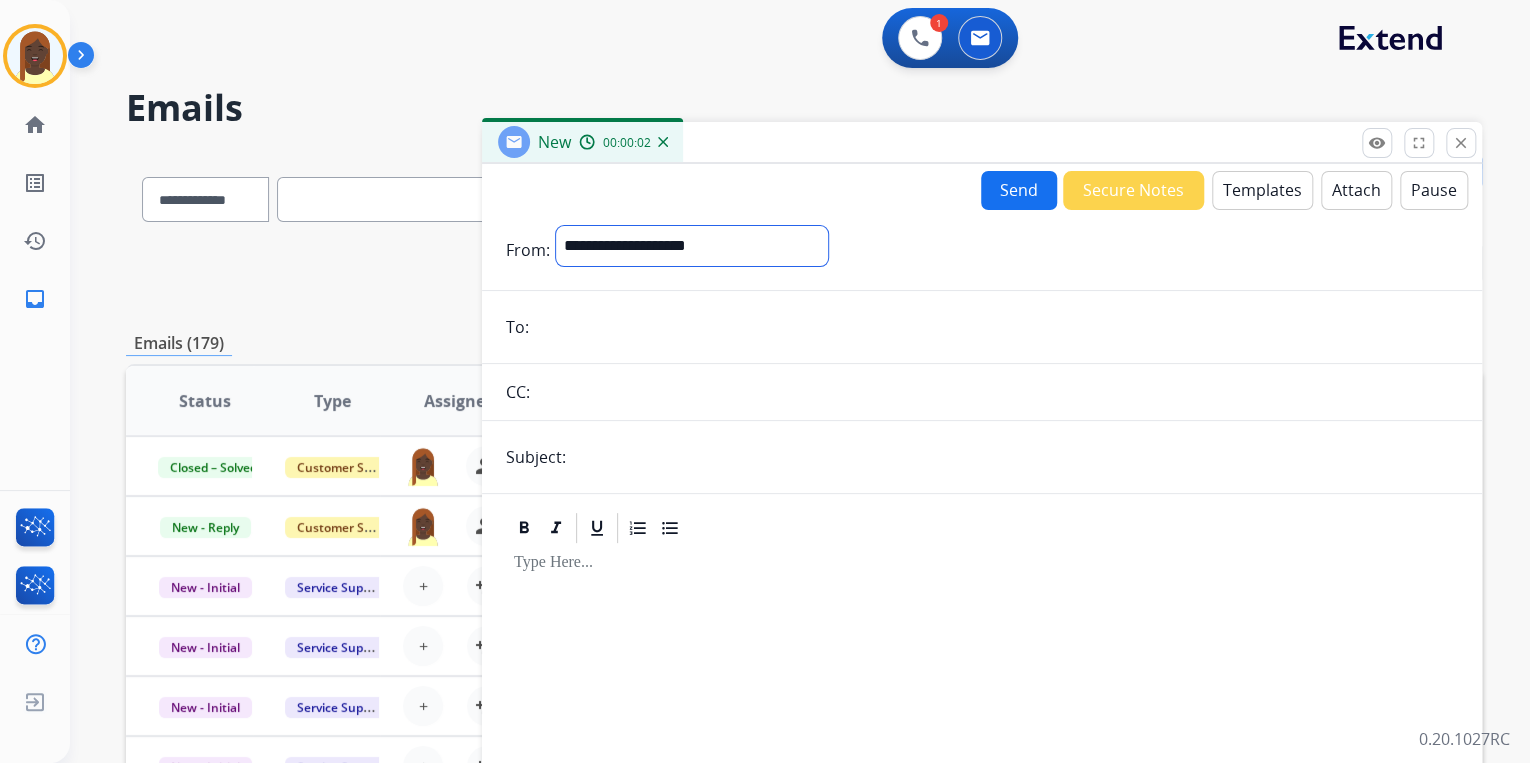 select on "**********" 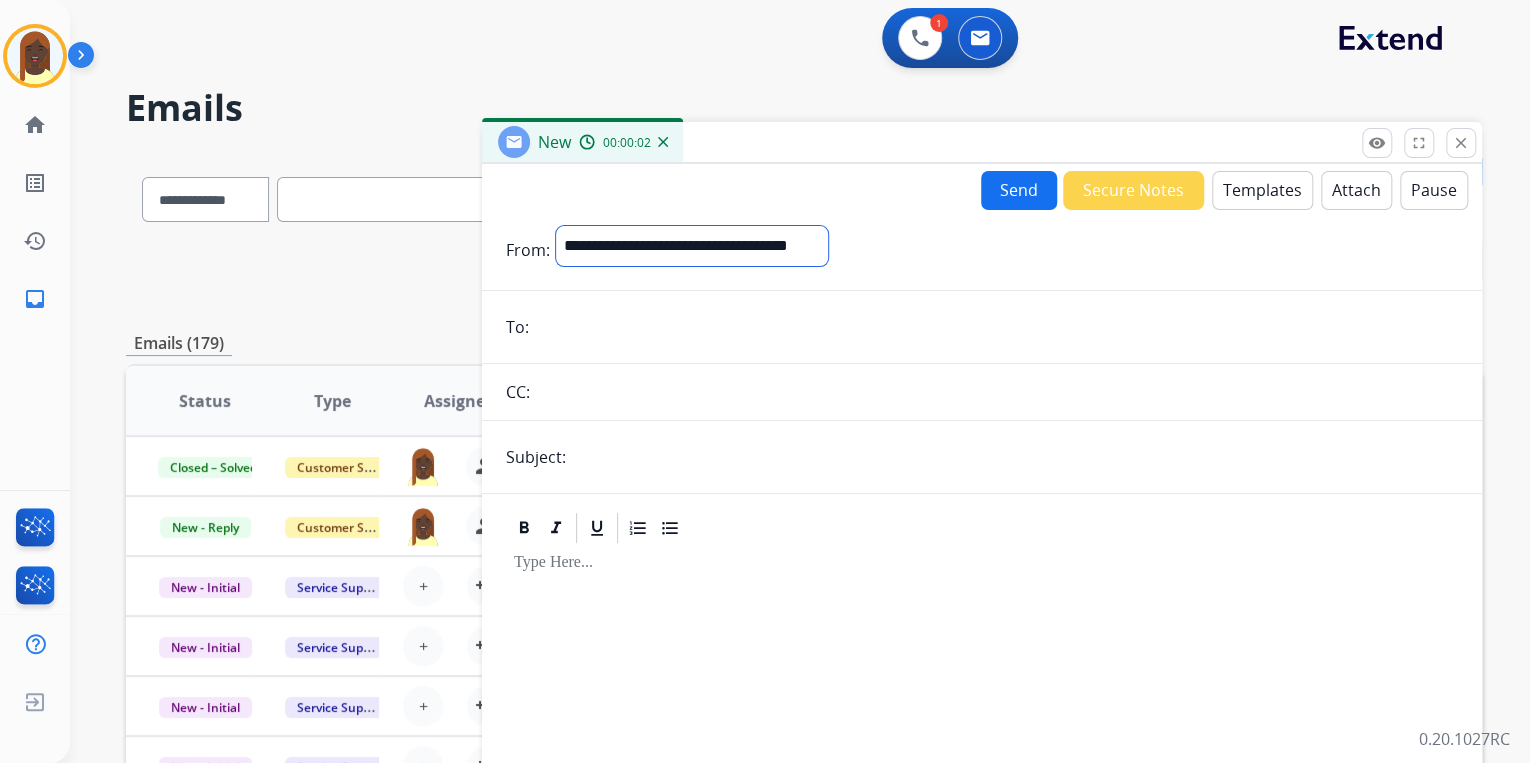 click on "**********" at bounding box center [692, 246] 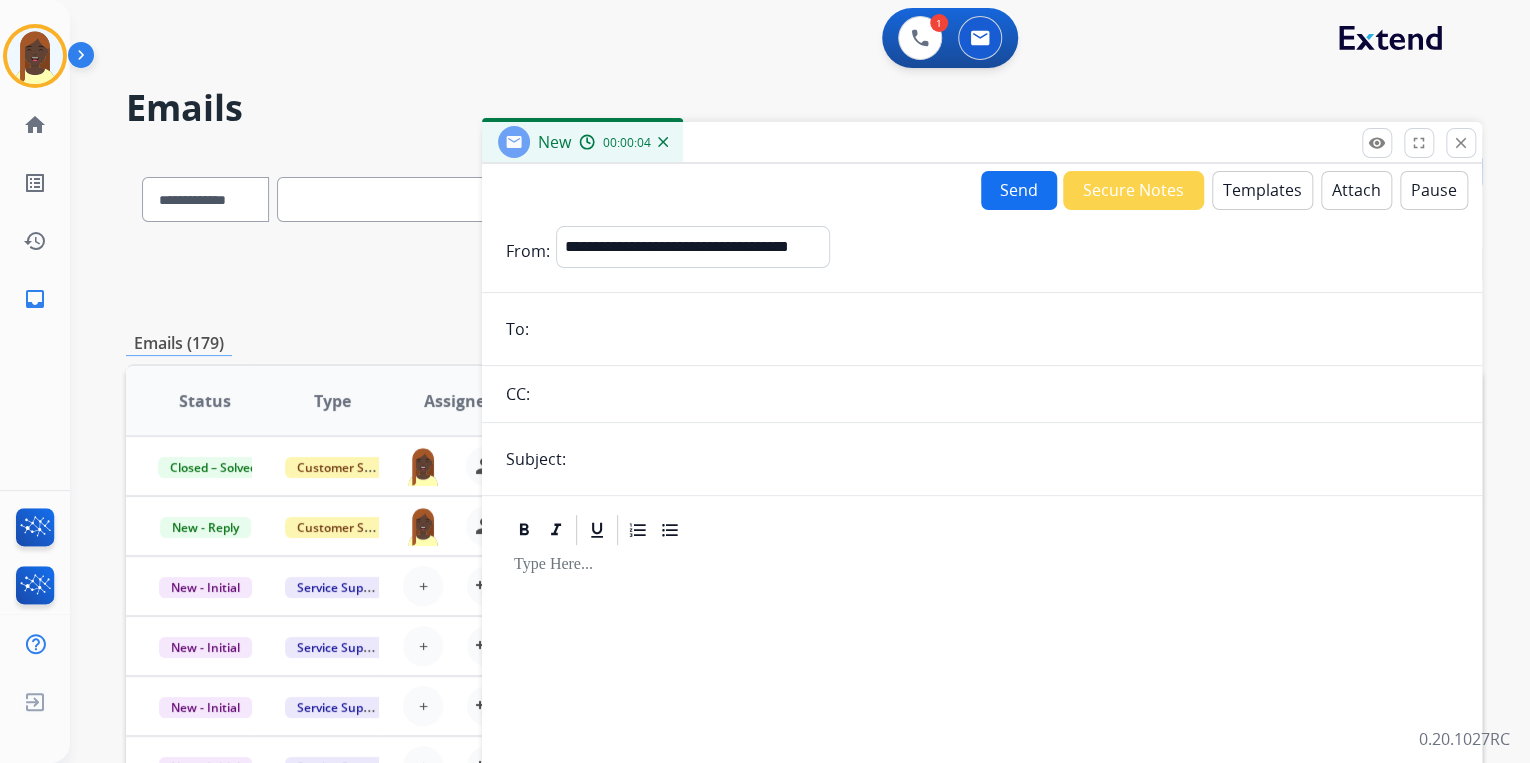 paste on "**********" 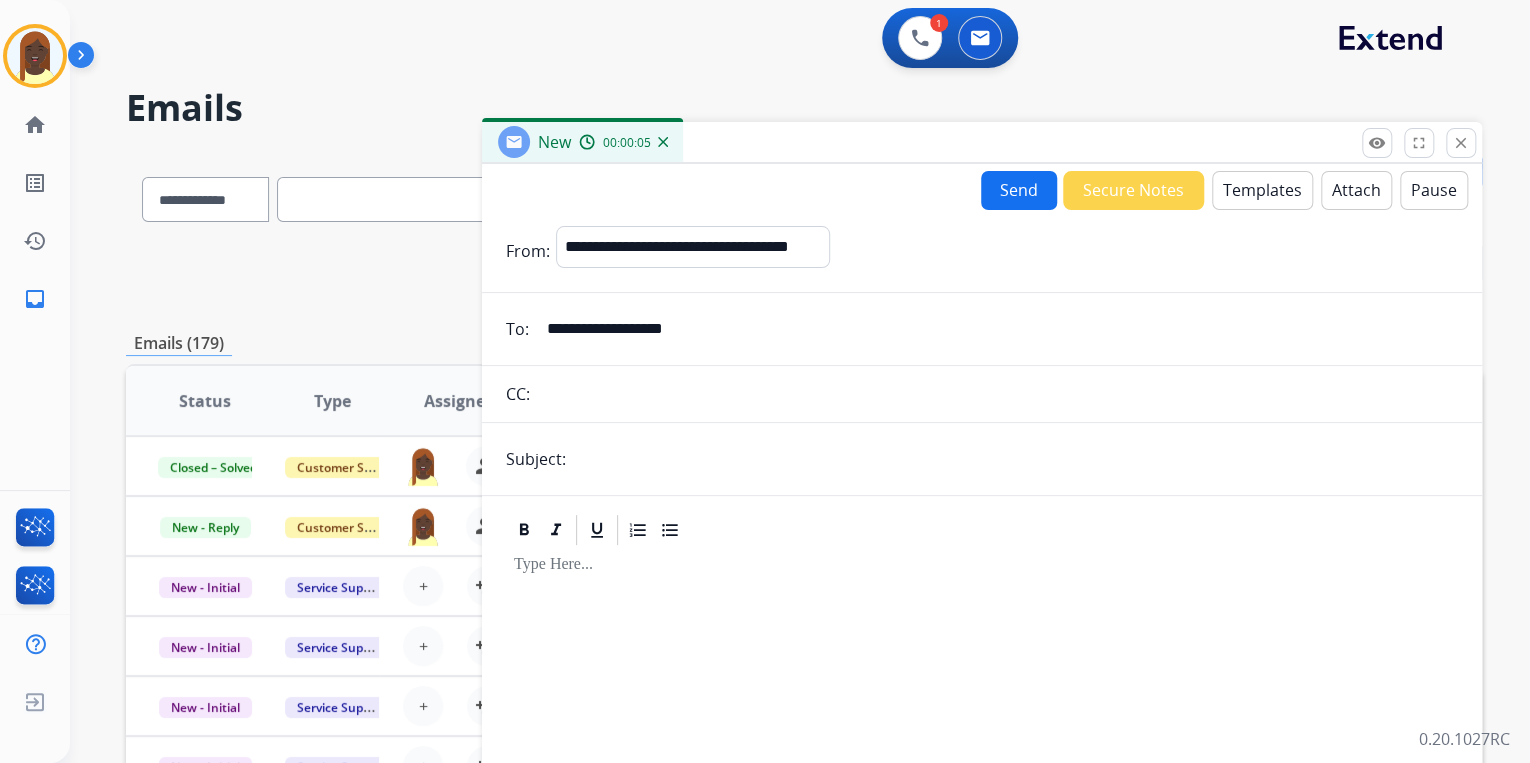 type on "**********" 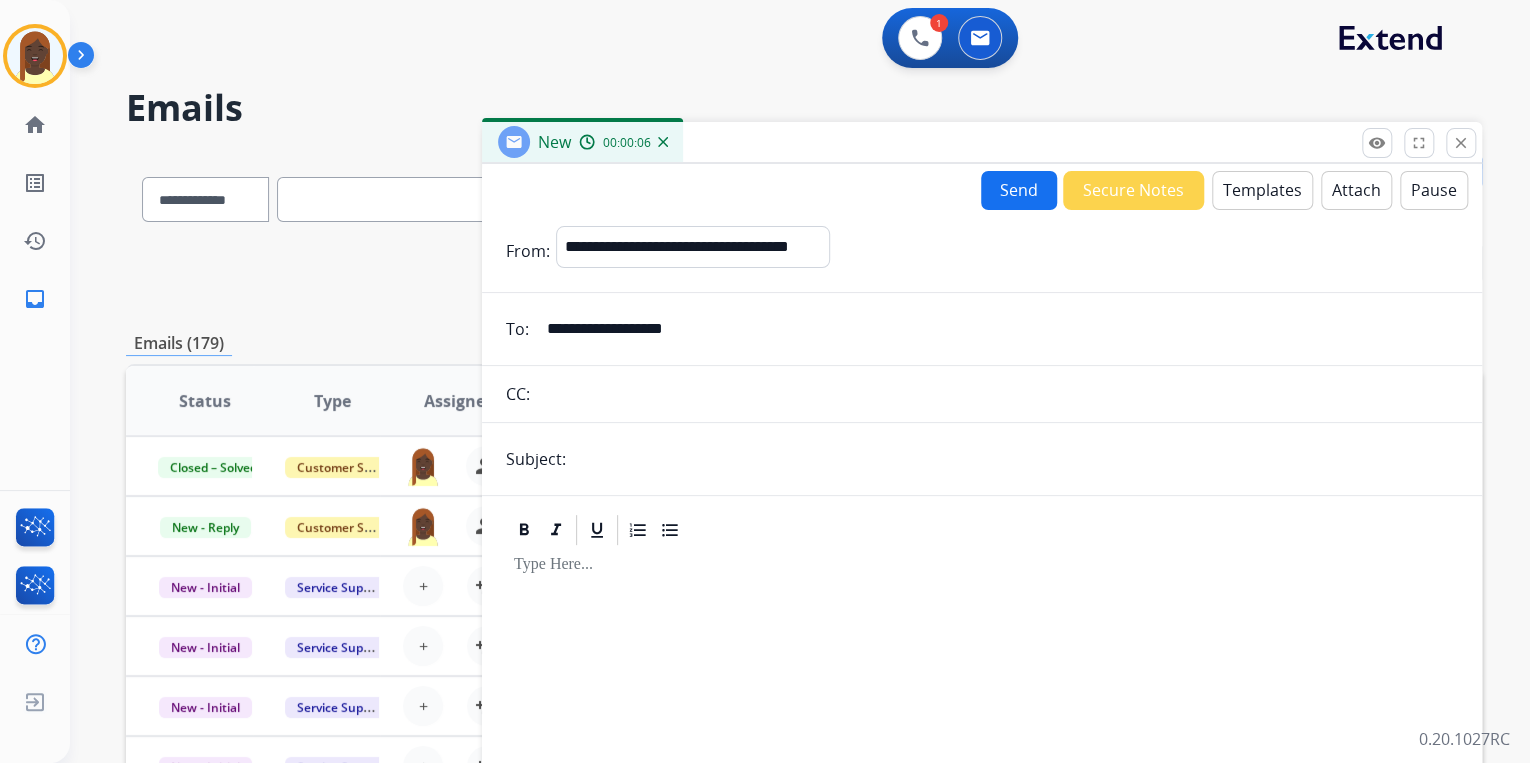 type on "**********" 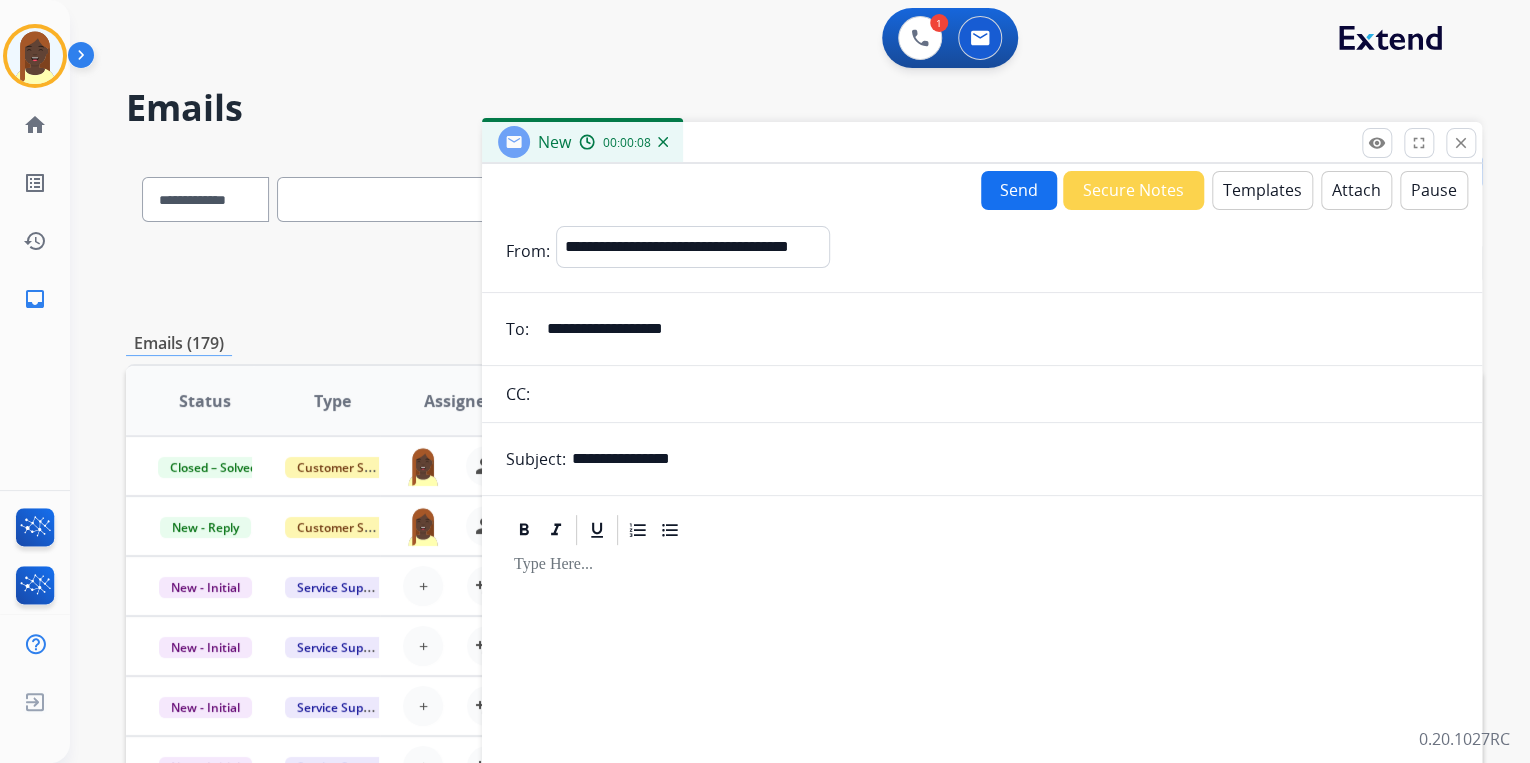 click on "Templates" at bounding box center (1262, 190) 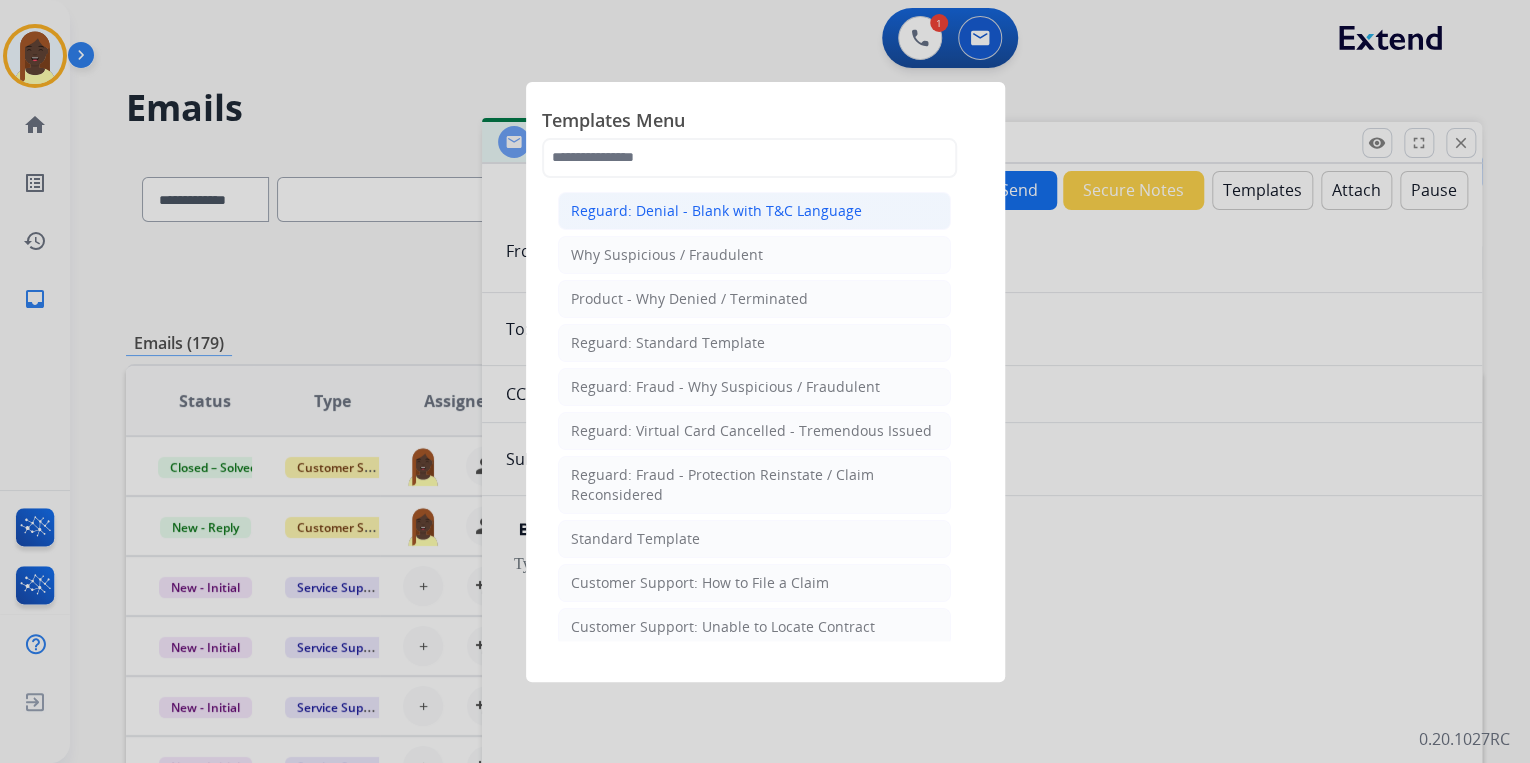 click on "Reguard: Denial - Blank with T&C Language" 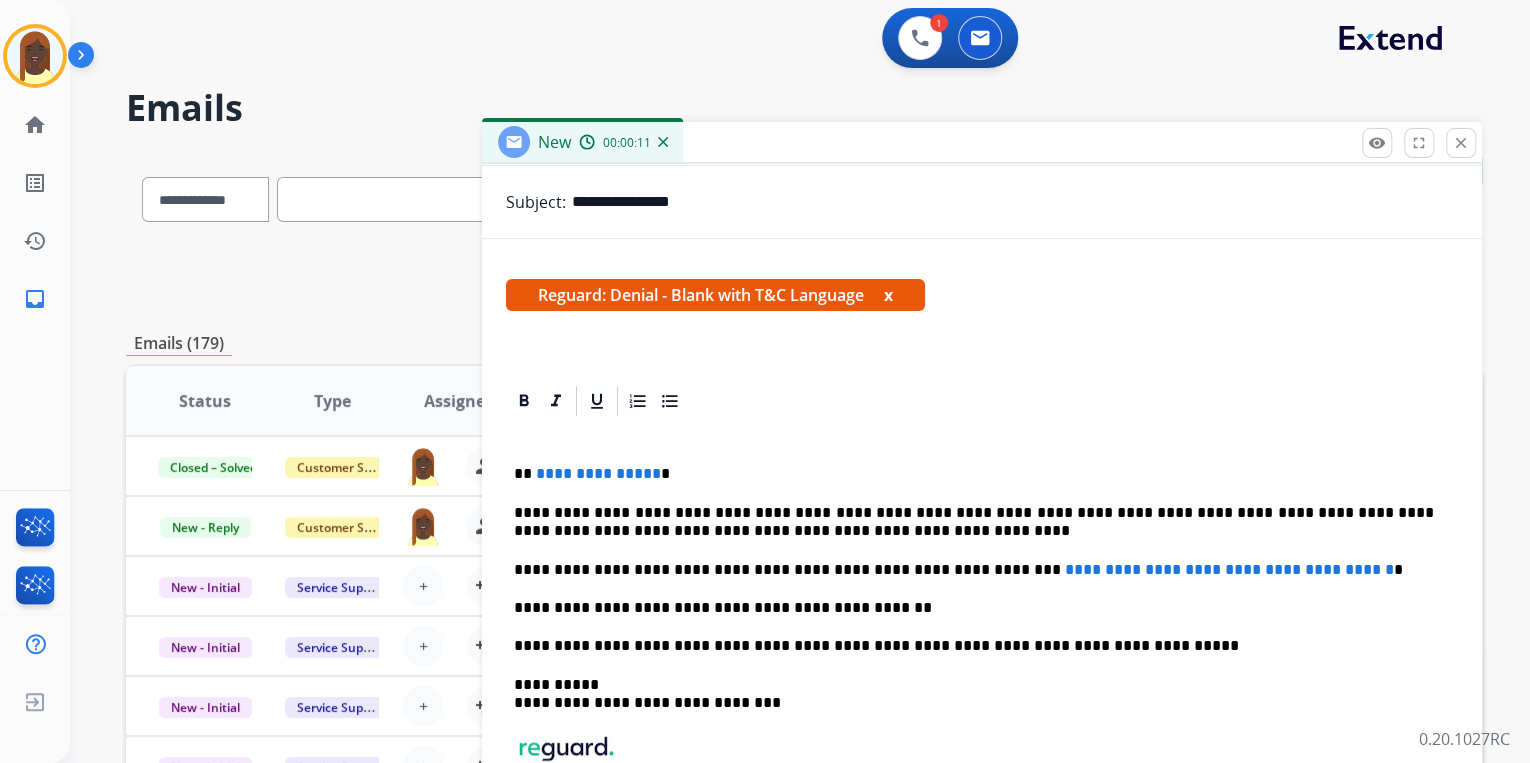 scroll, scrollTop: 263, scrollLeft: 0, axis: vertical 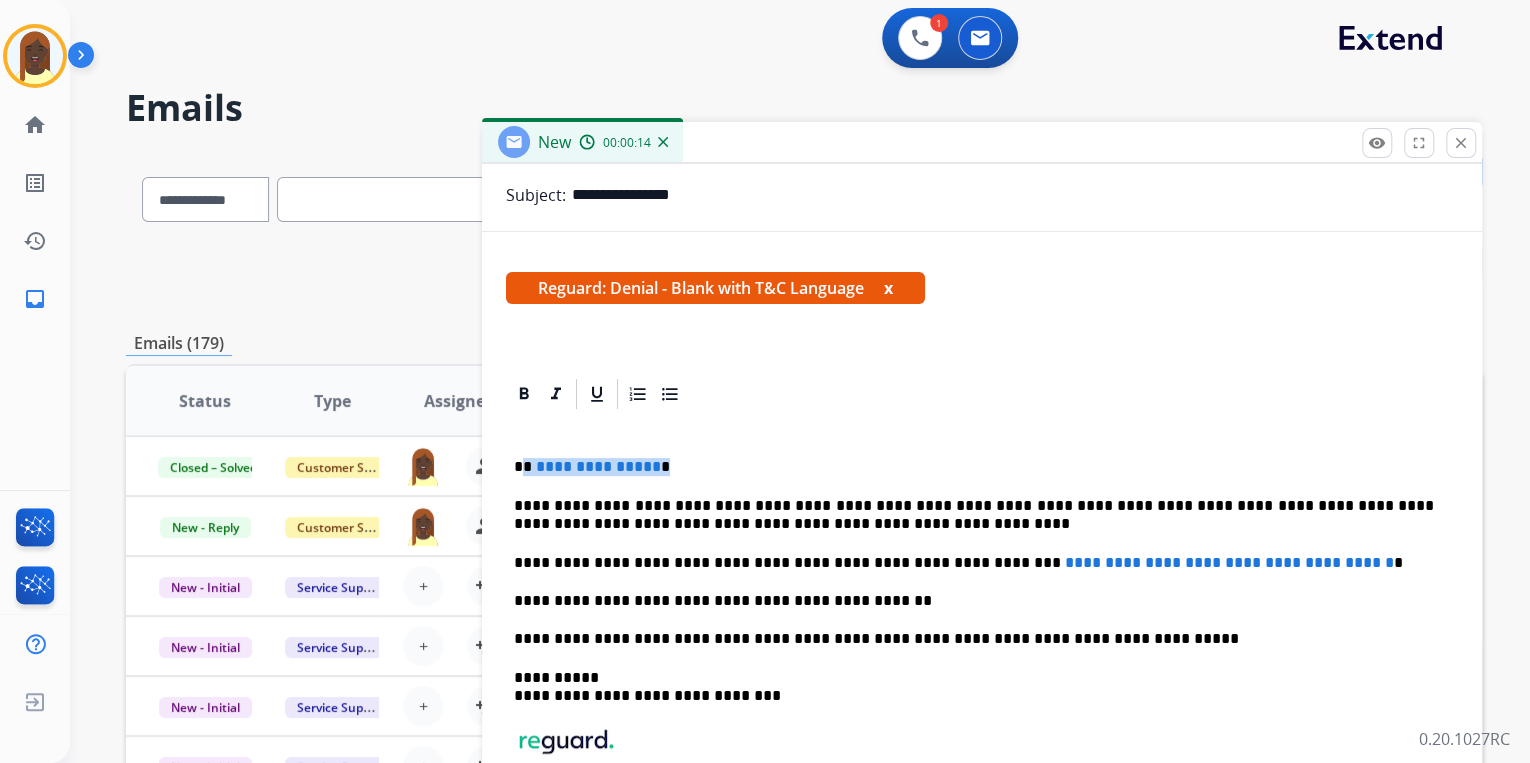 drag, startPoint x: 524, startPoint y: 467, endPoint x: 683, endPoint y: 413, distance: 167.91962 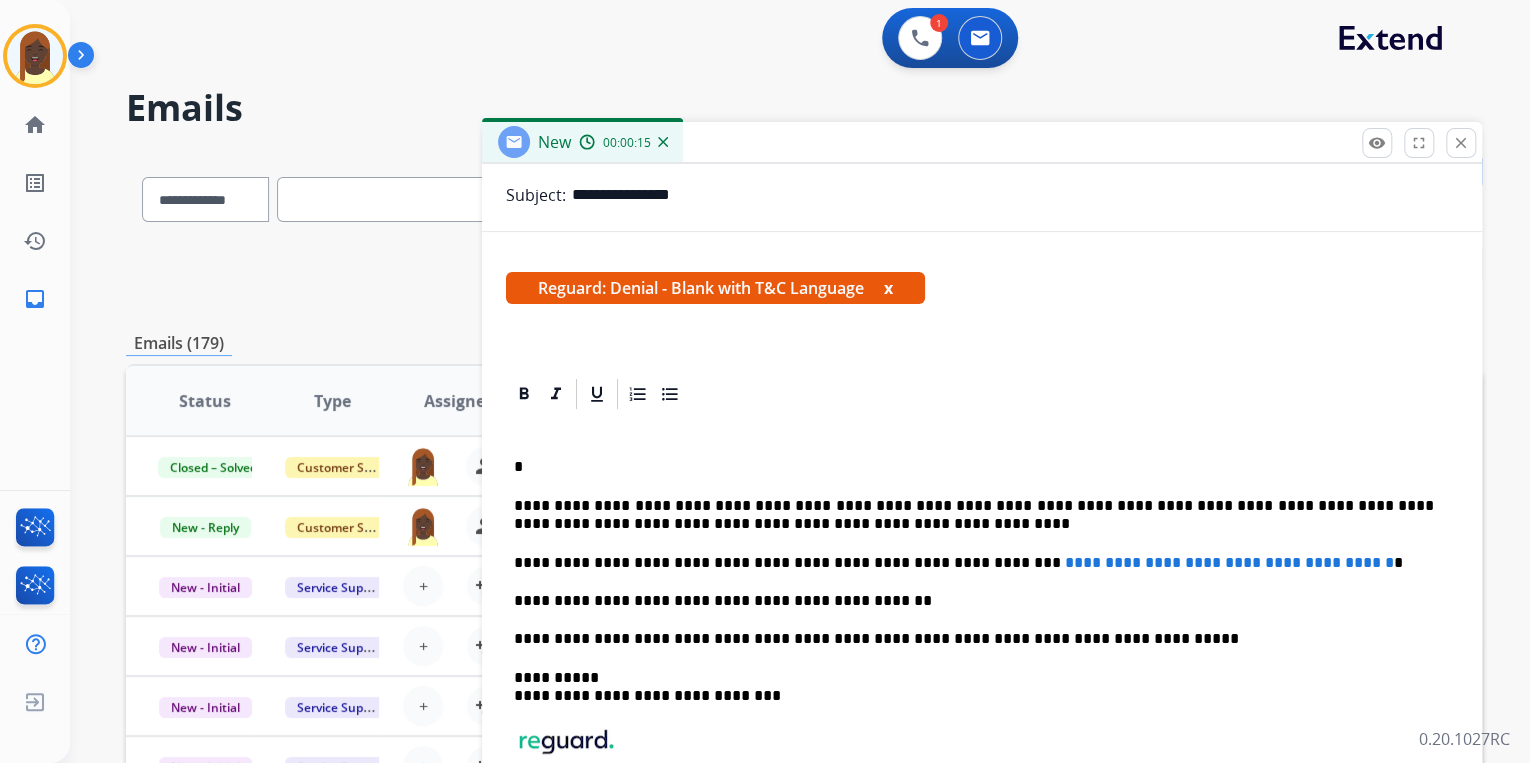 type 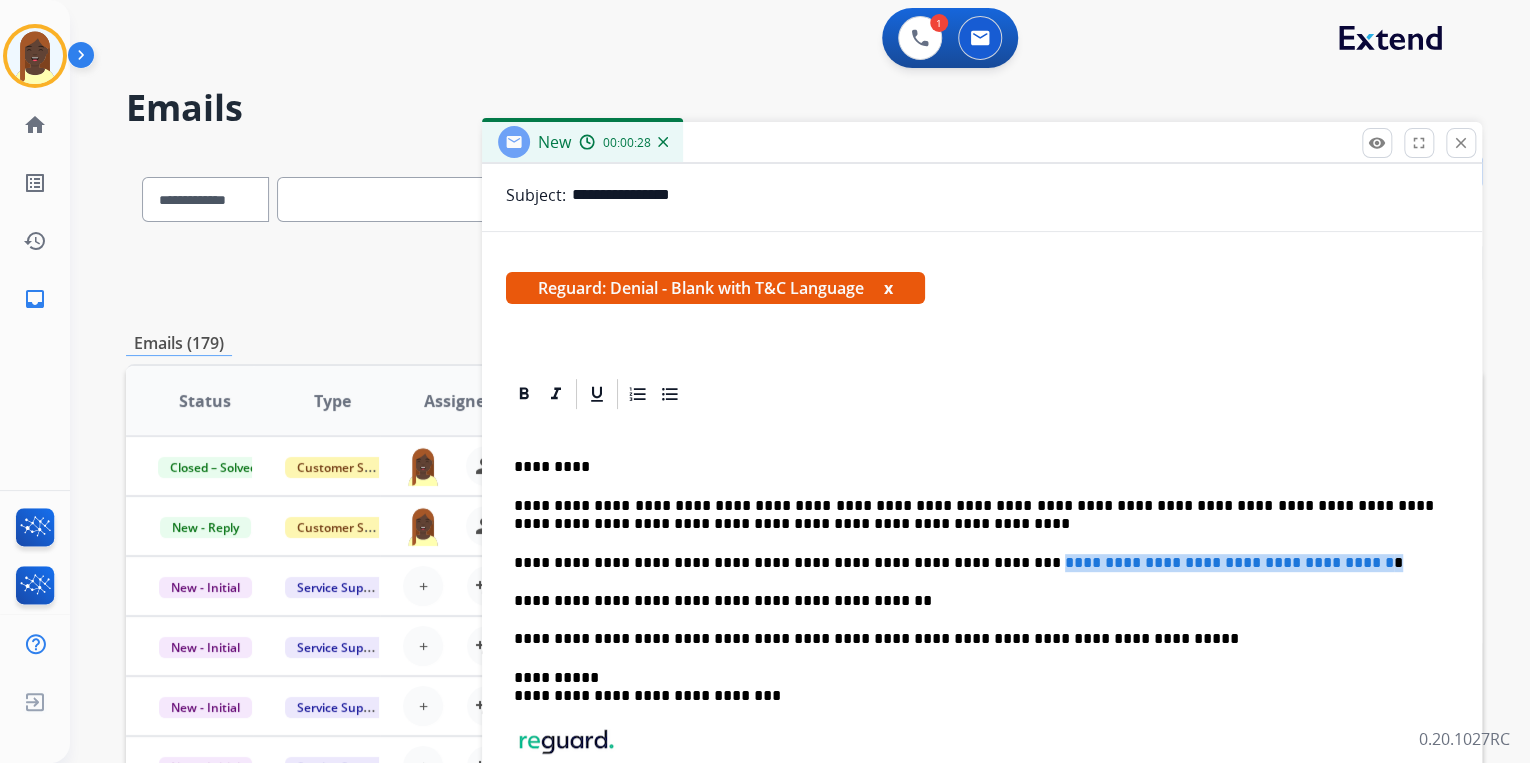 drag, startPoint x: 953, startPoint y: 567, endPoint x: 1348, endPoint y: 558, distance: 395.1025 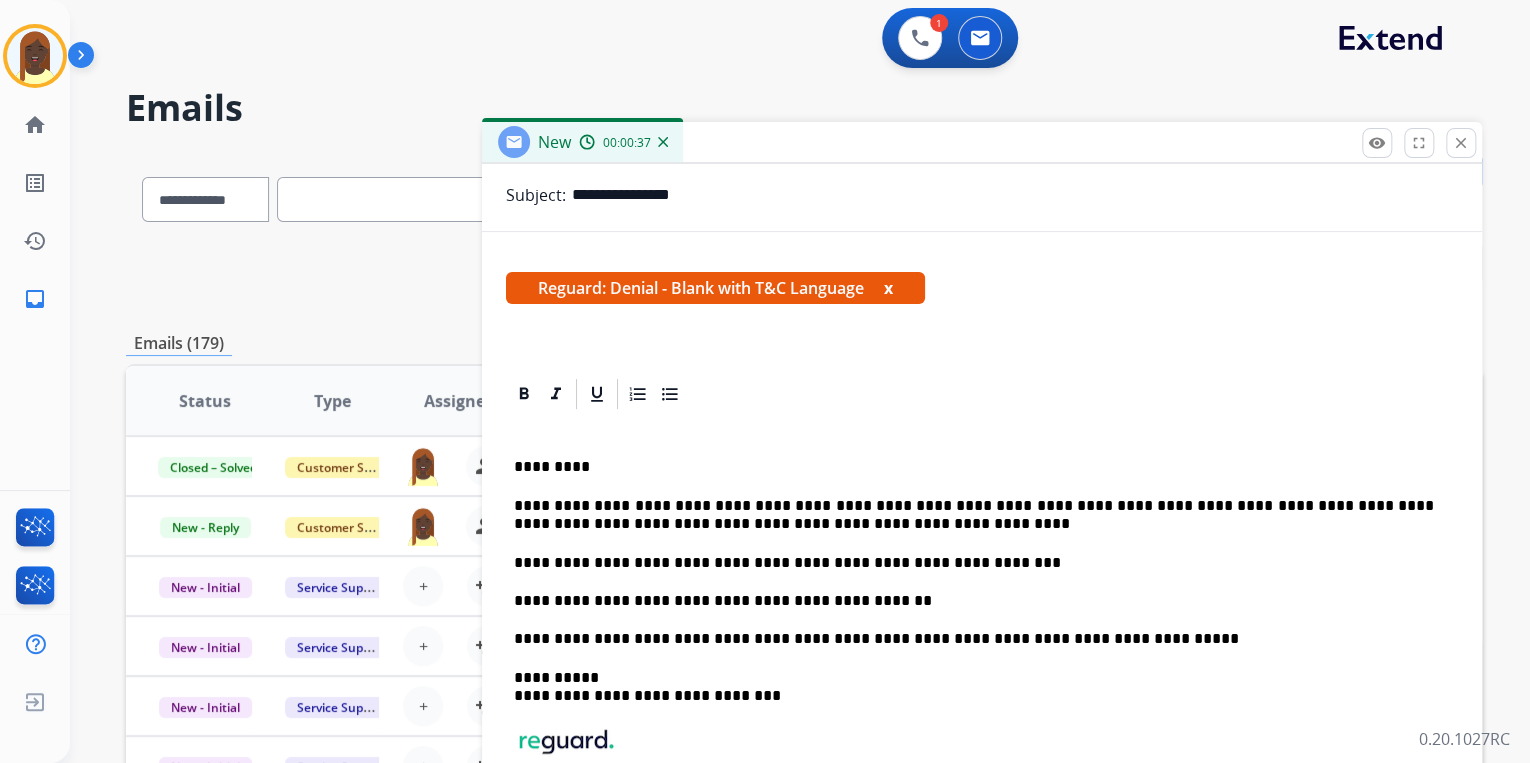 drag, startPoint x: 969, startPoint y: 553, endPoint x: 985, endPoint y: 559, distance: 17.088007 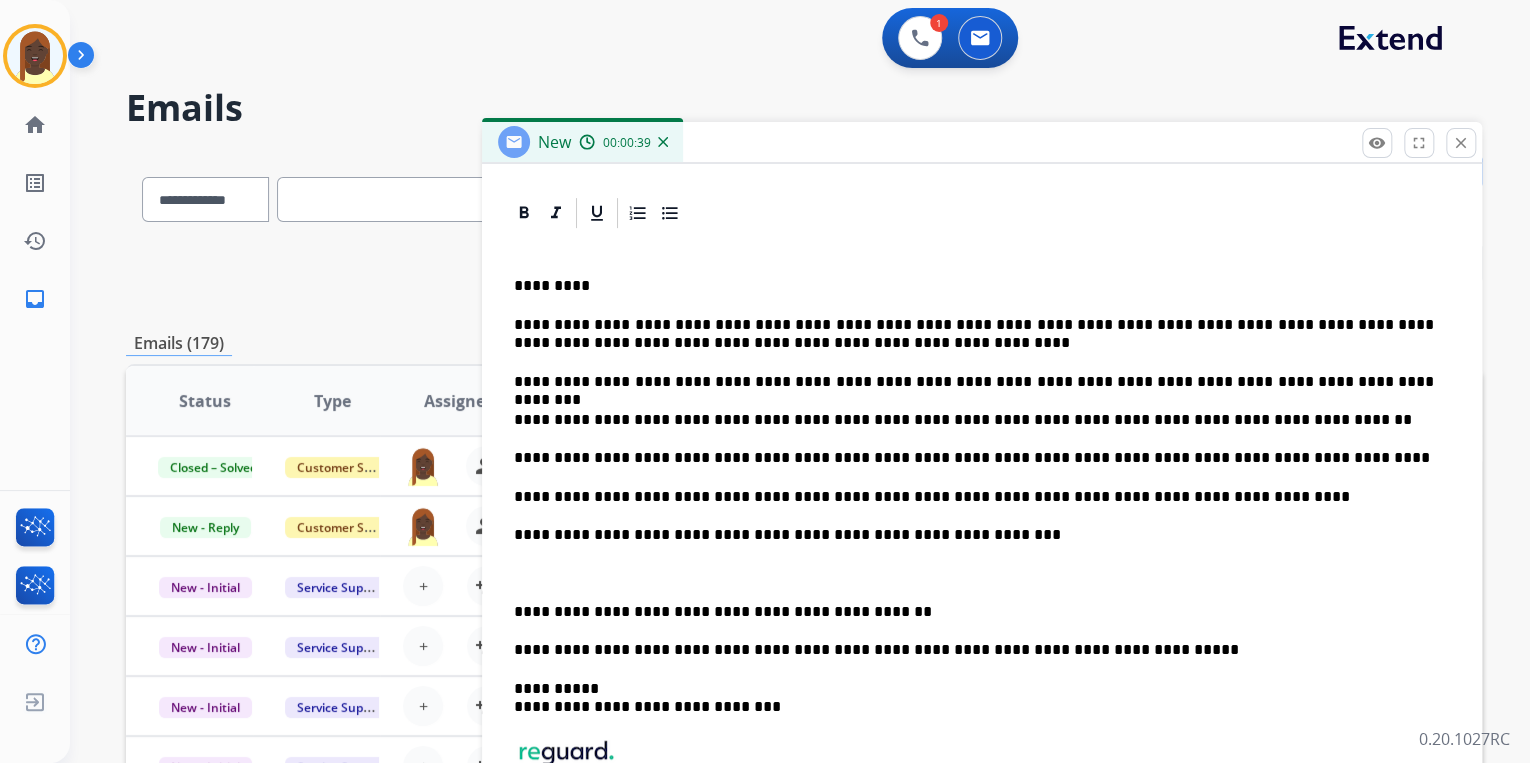 scroll, scrollTop: 455, scrollLeft: 0, axis: vertical 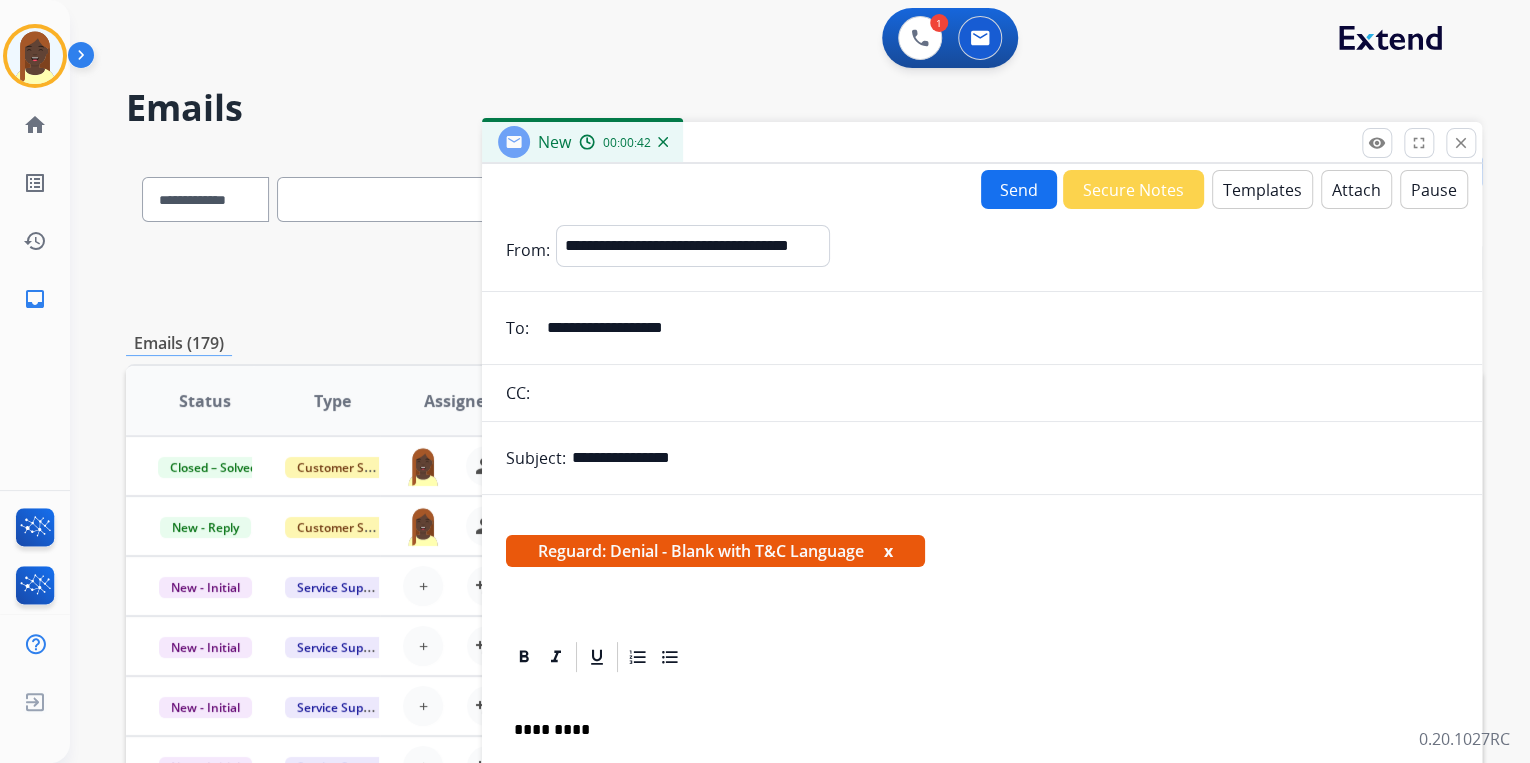 click on "Send" at bounding box center [1019, 189] 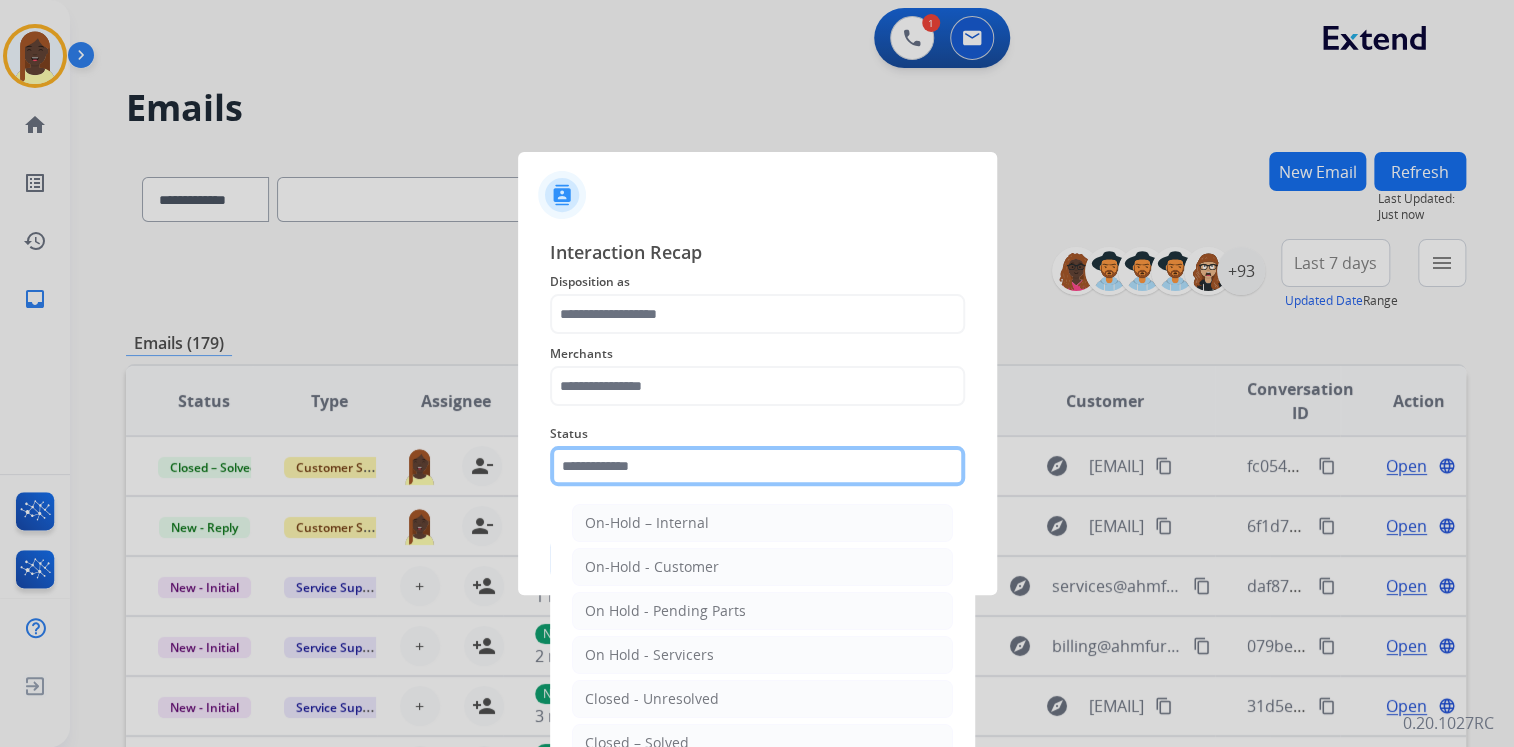 click 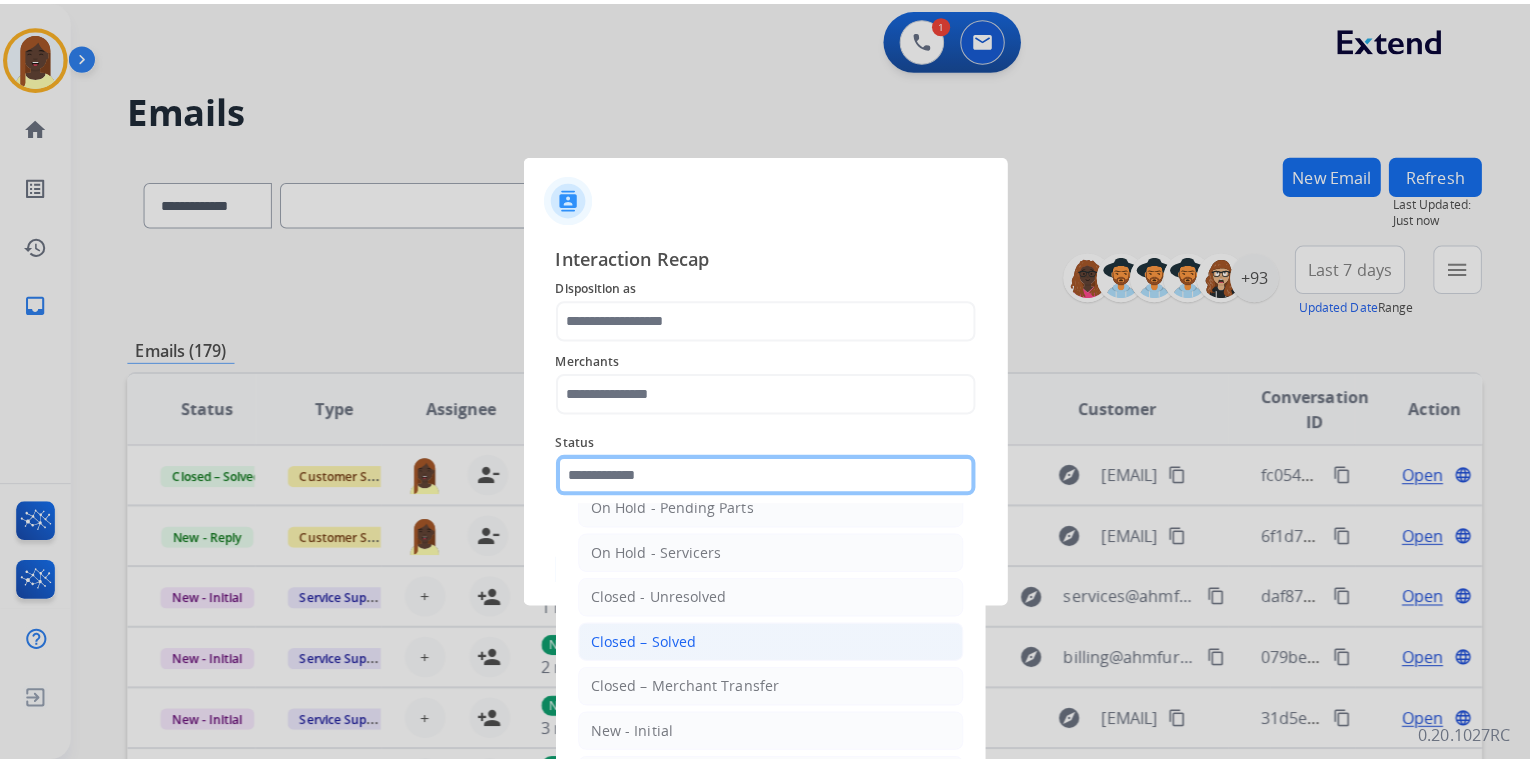 scroll, scrollTop: 116, scrollLeft: 0, axis: vertical 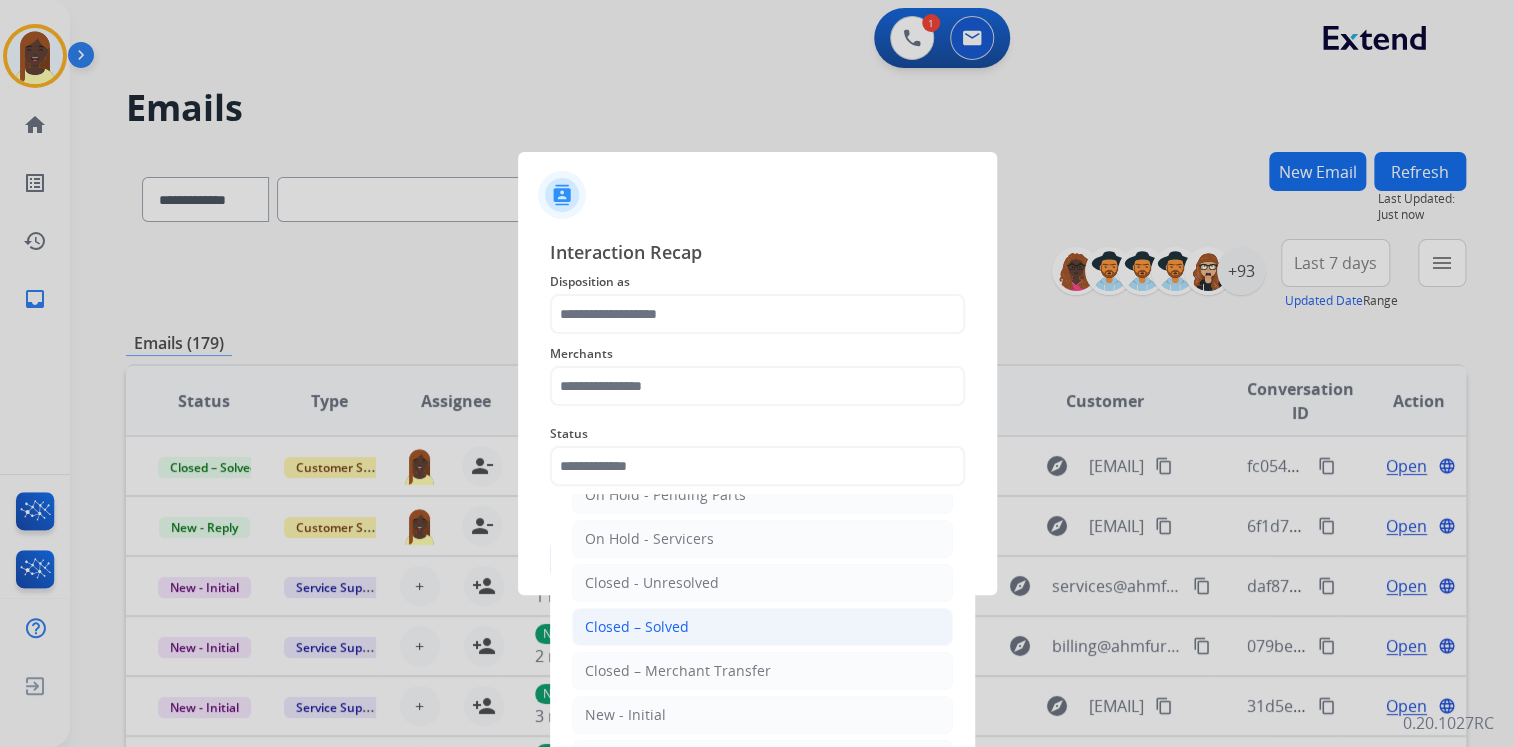 click on "Closed – Solved" 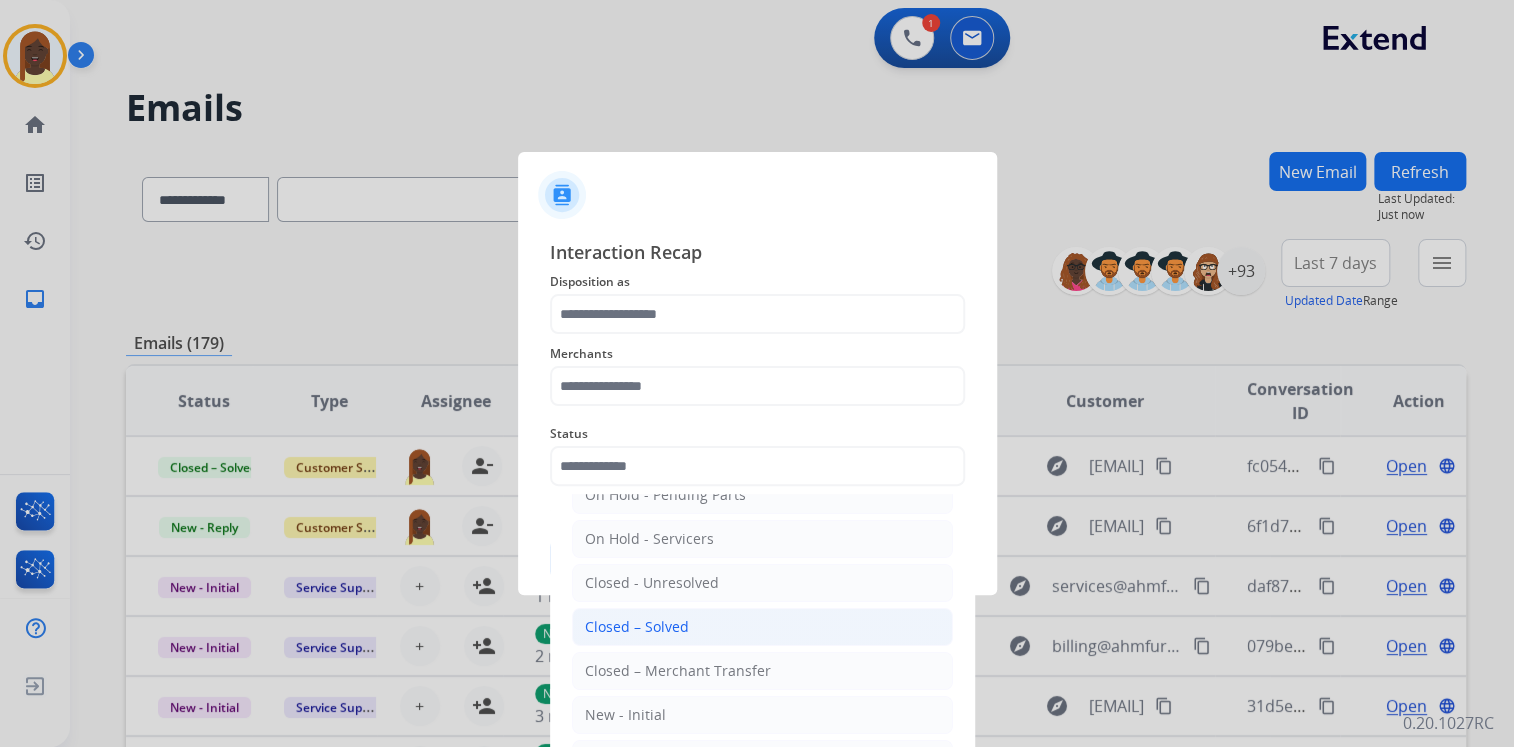 type on "**********" 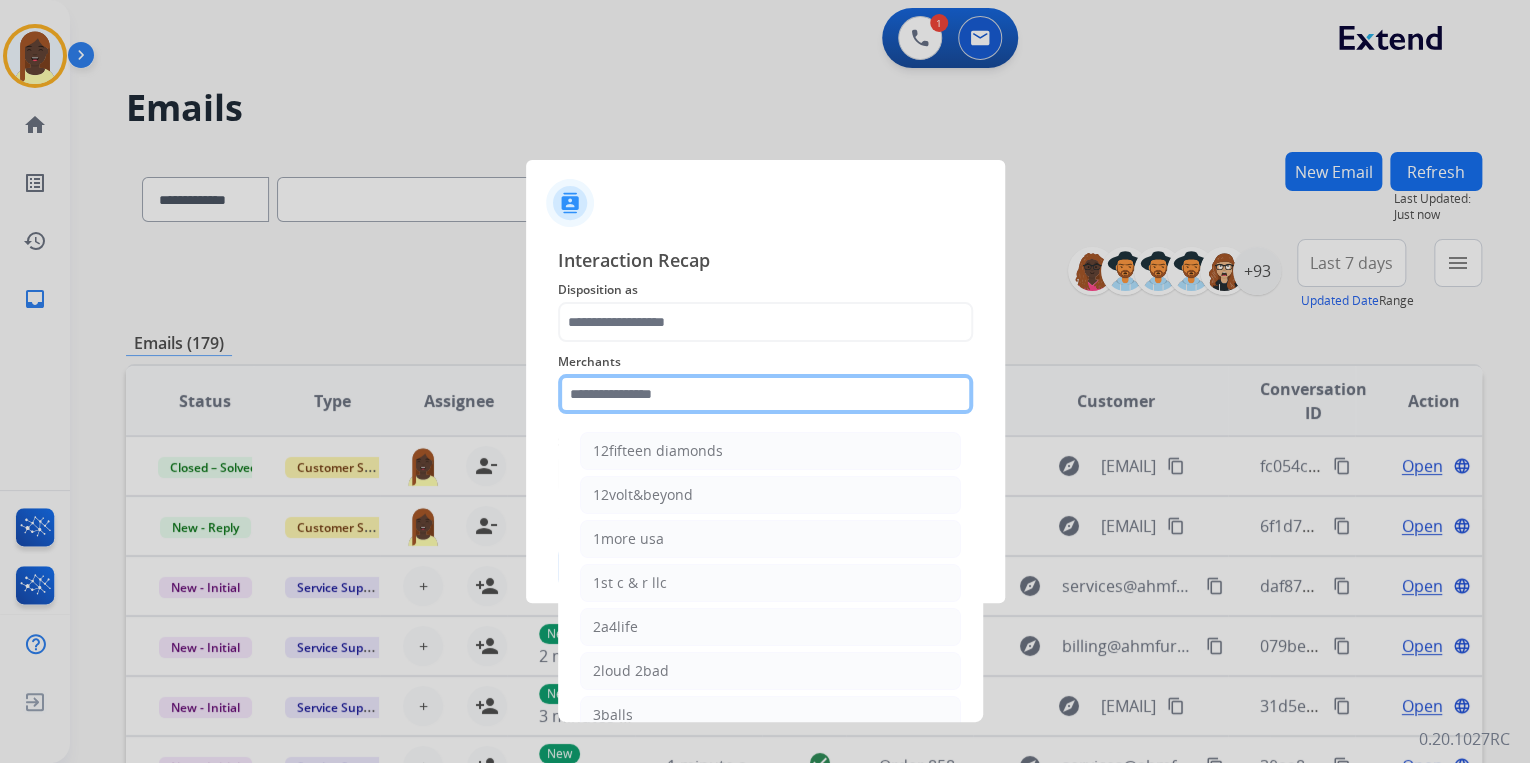 click 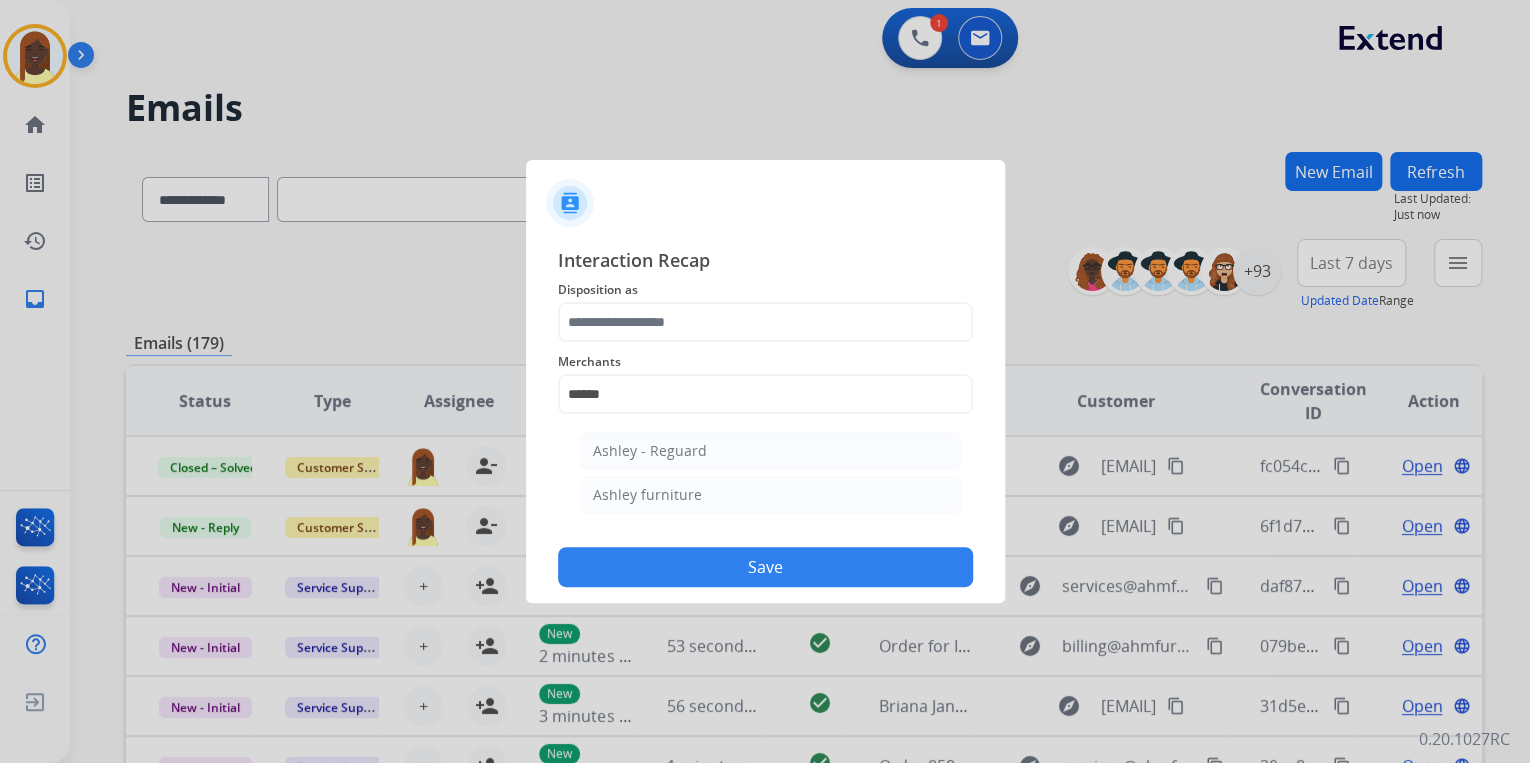 drag, startPoint x: 662, startPoint y: 452, endPoint x: 644, endPoint y: 392, distance: 62.641838 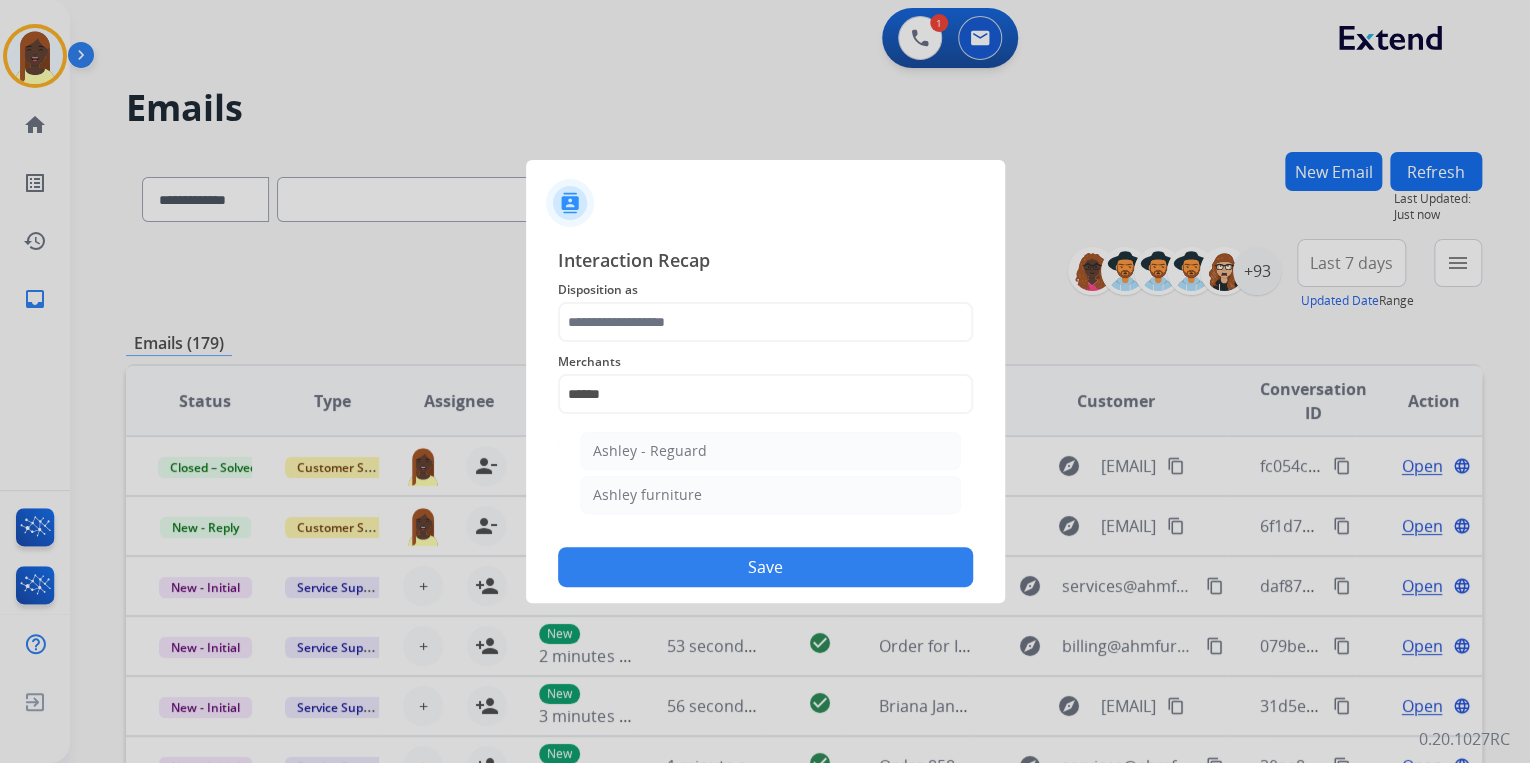 click on "Ashley - Reguard" 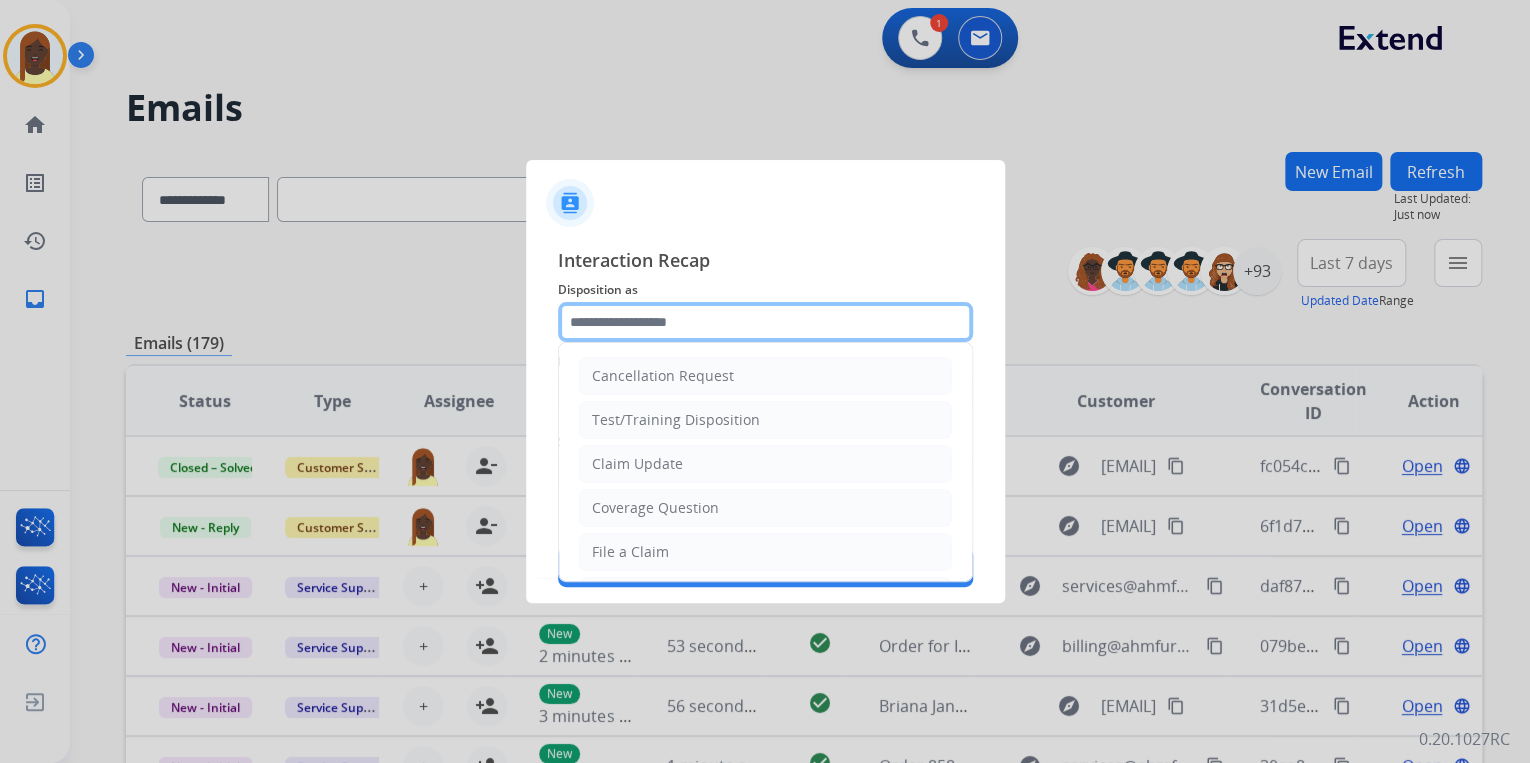 click 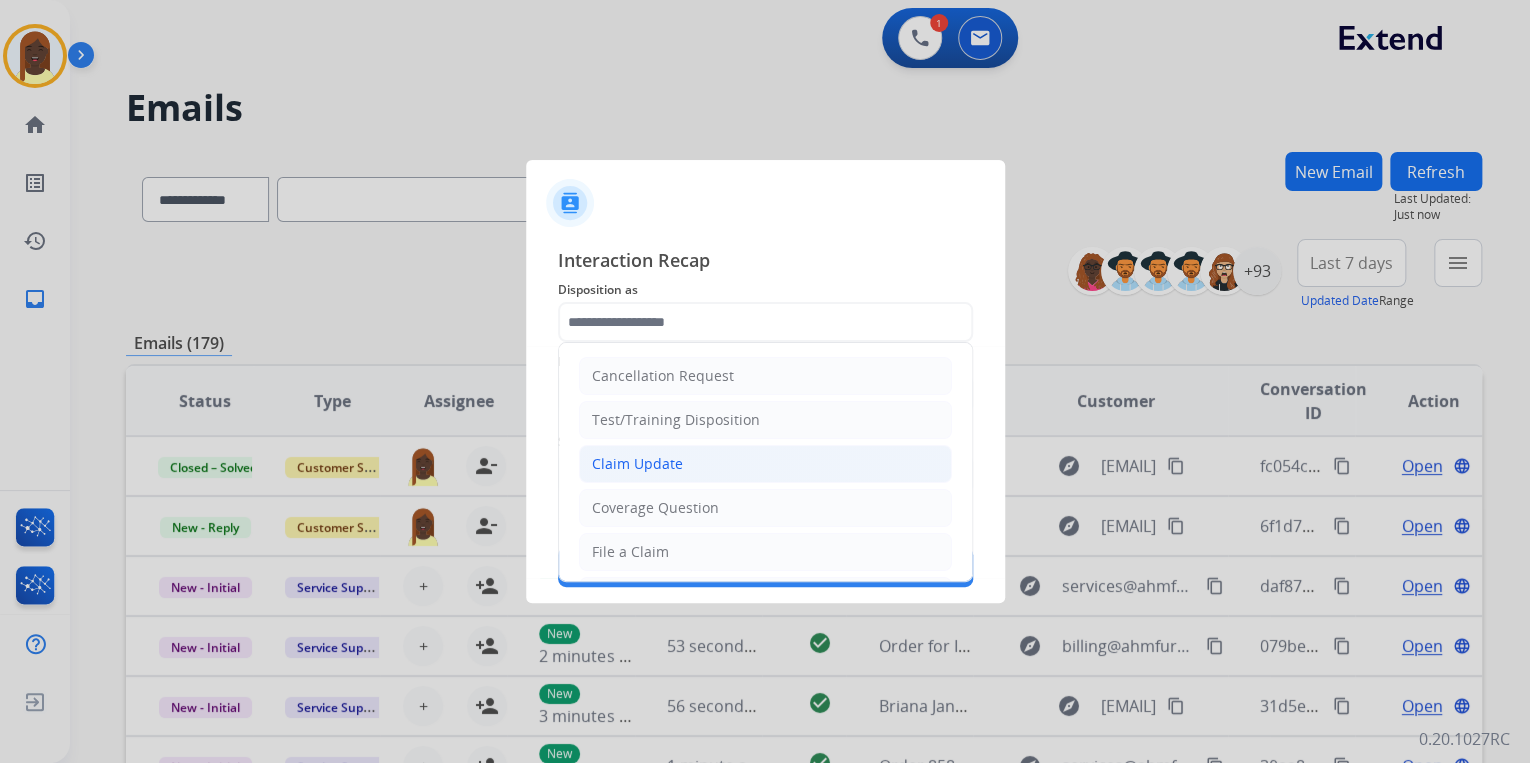 click on "Claim Update" 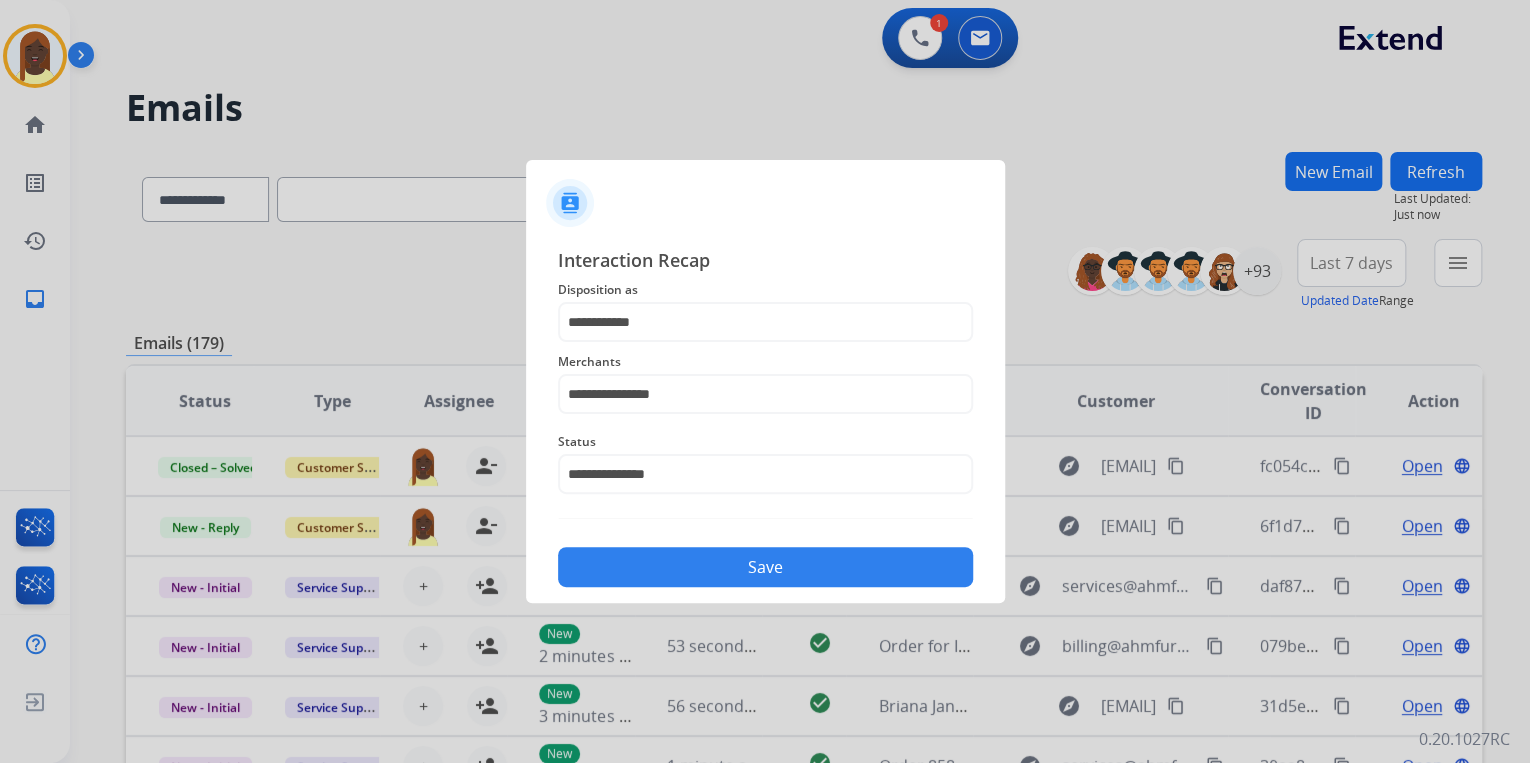 drag, startPoint x: 696, startPoint y: 572, endPoint x: 718, endPoint y: 543, distance: 36.40055 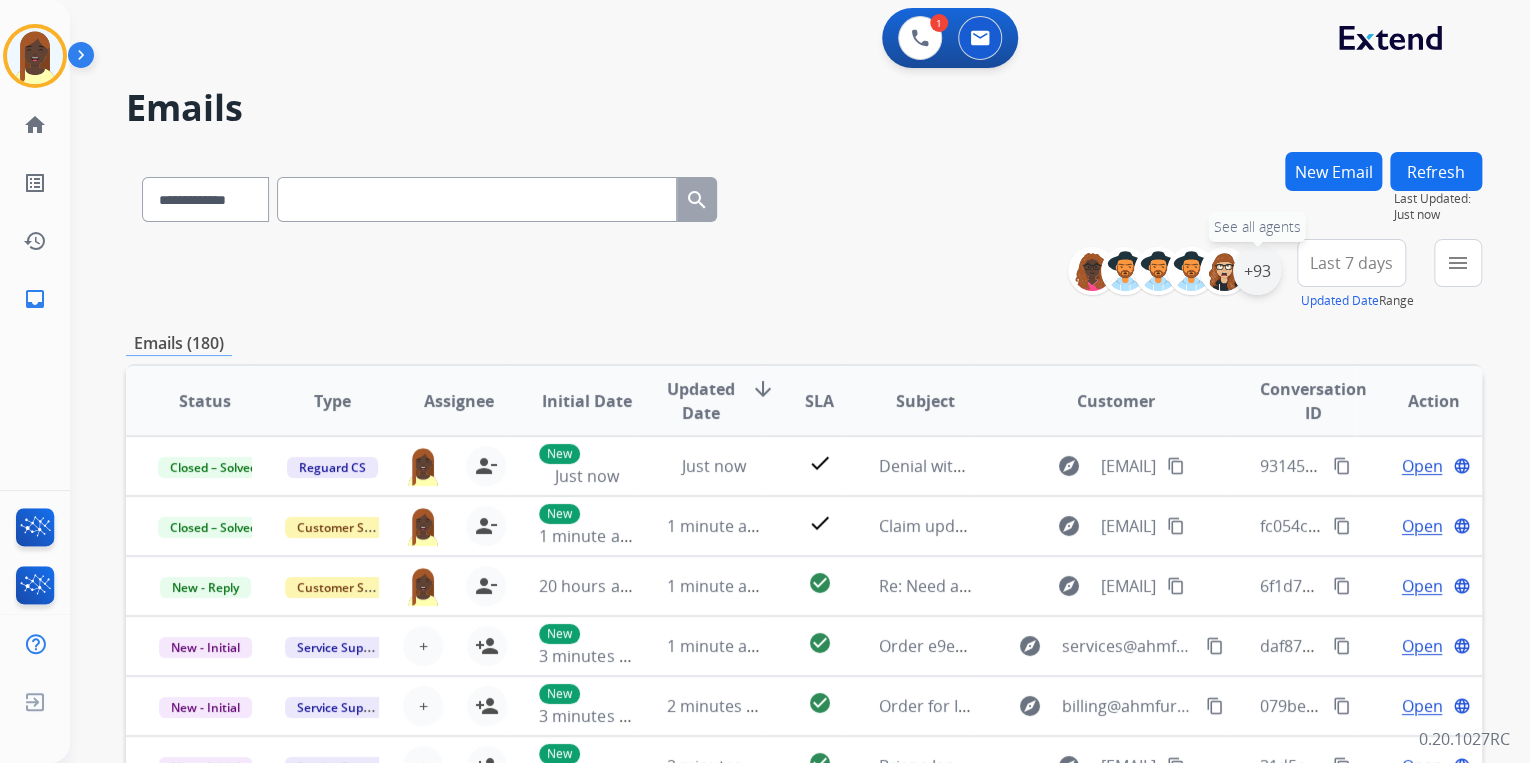 click on "+93" at bounding box center (1257, 271) 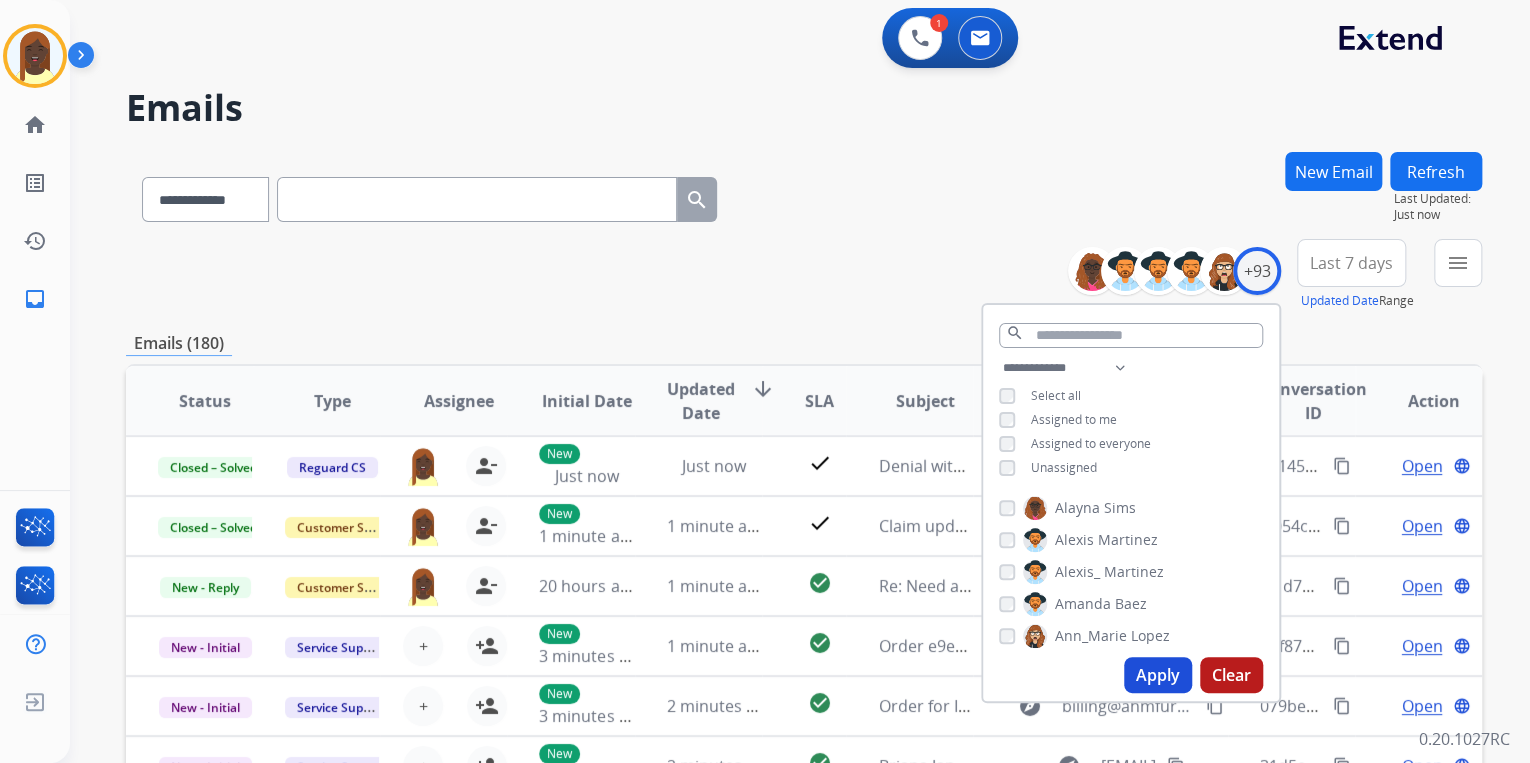 click on "Apply" at bounding box center (1158, 675) 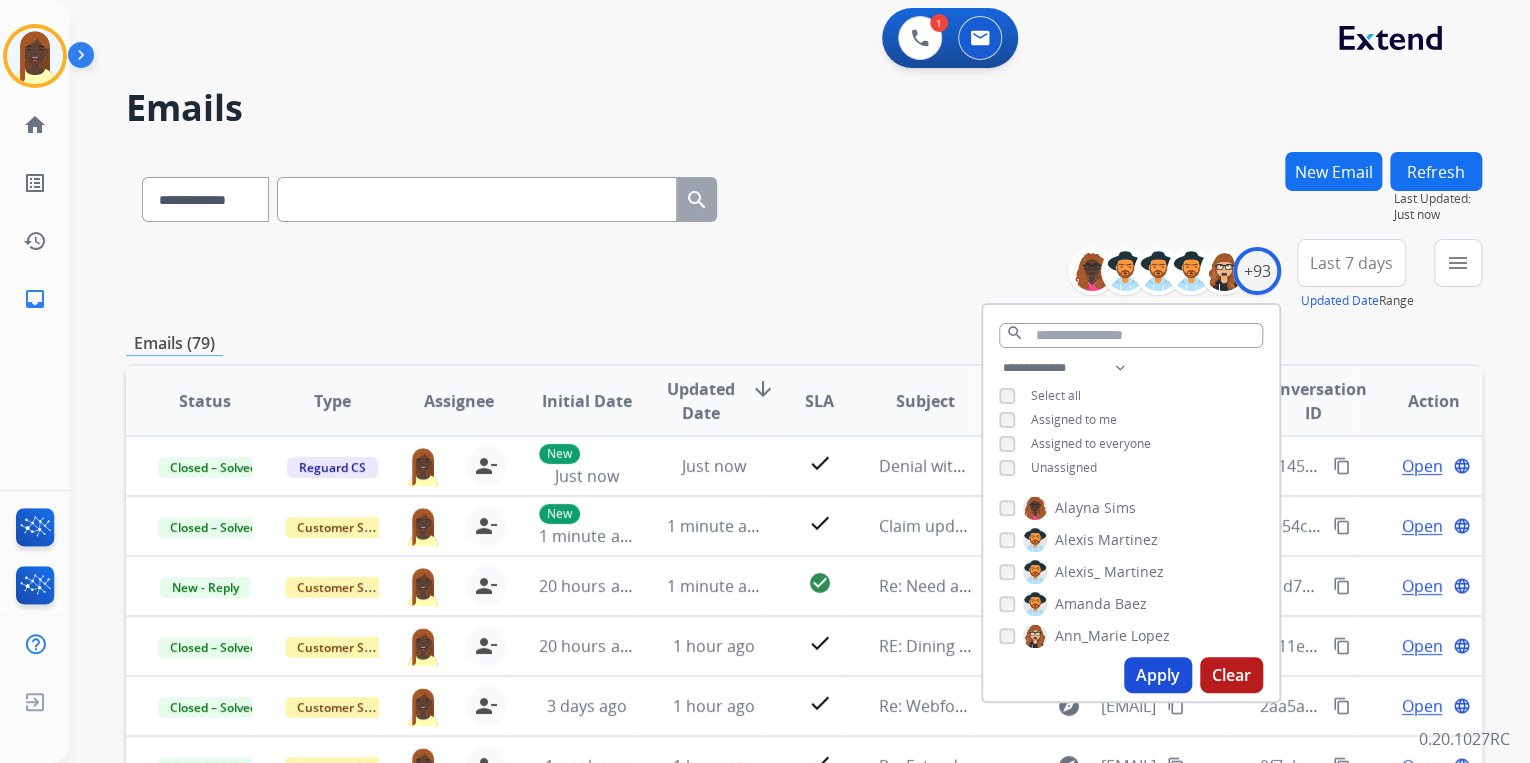 click on "**********" at bounding box center [804, 275] 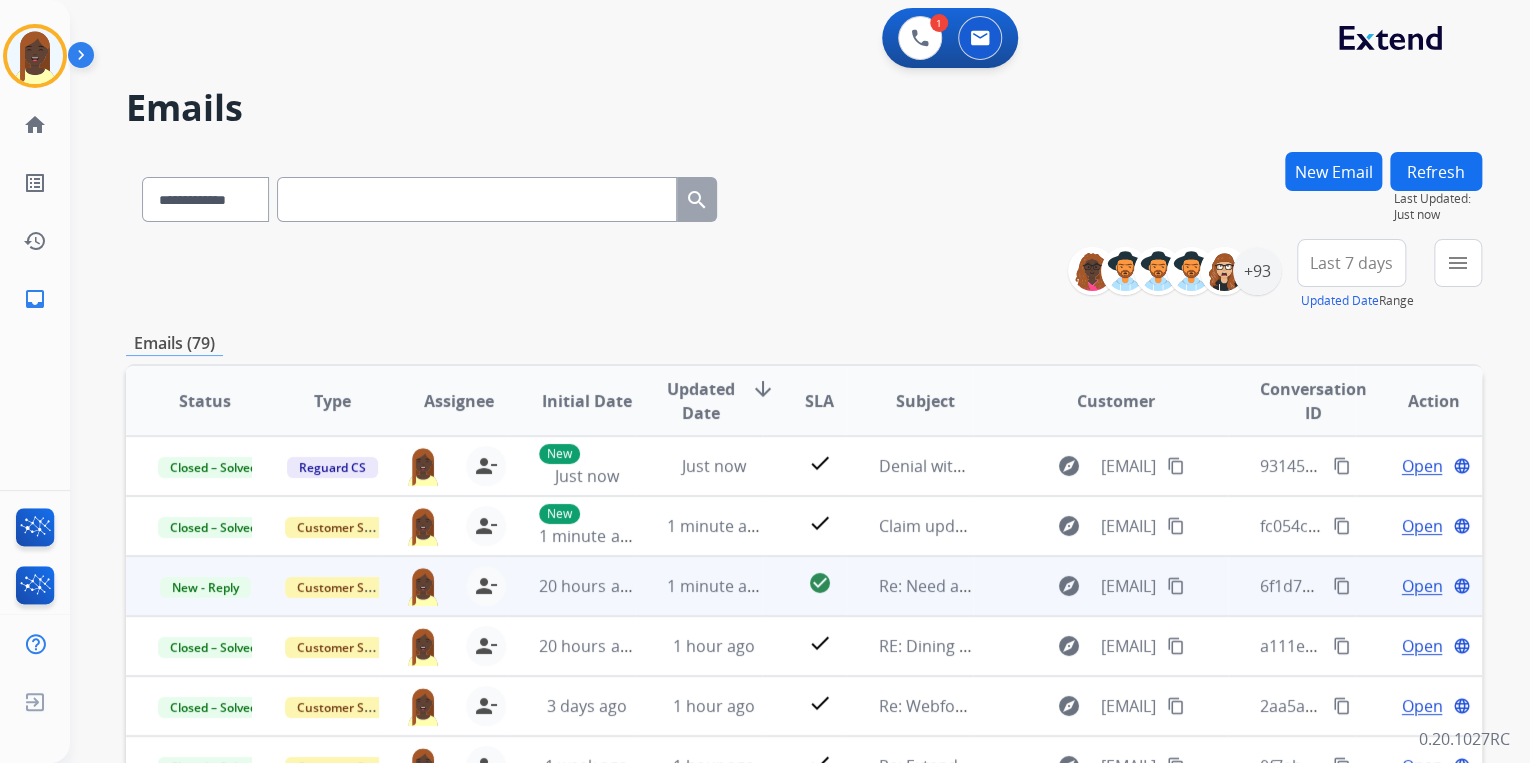 click on "Open" at bounding box center [1421, 586] 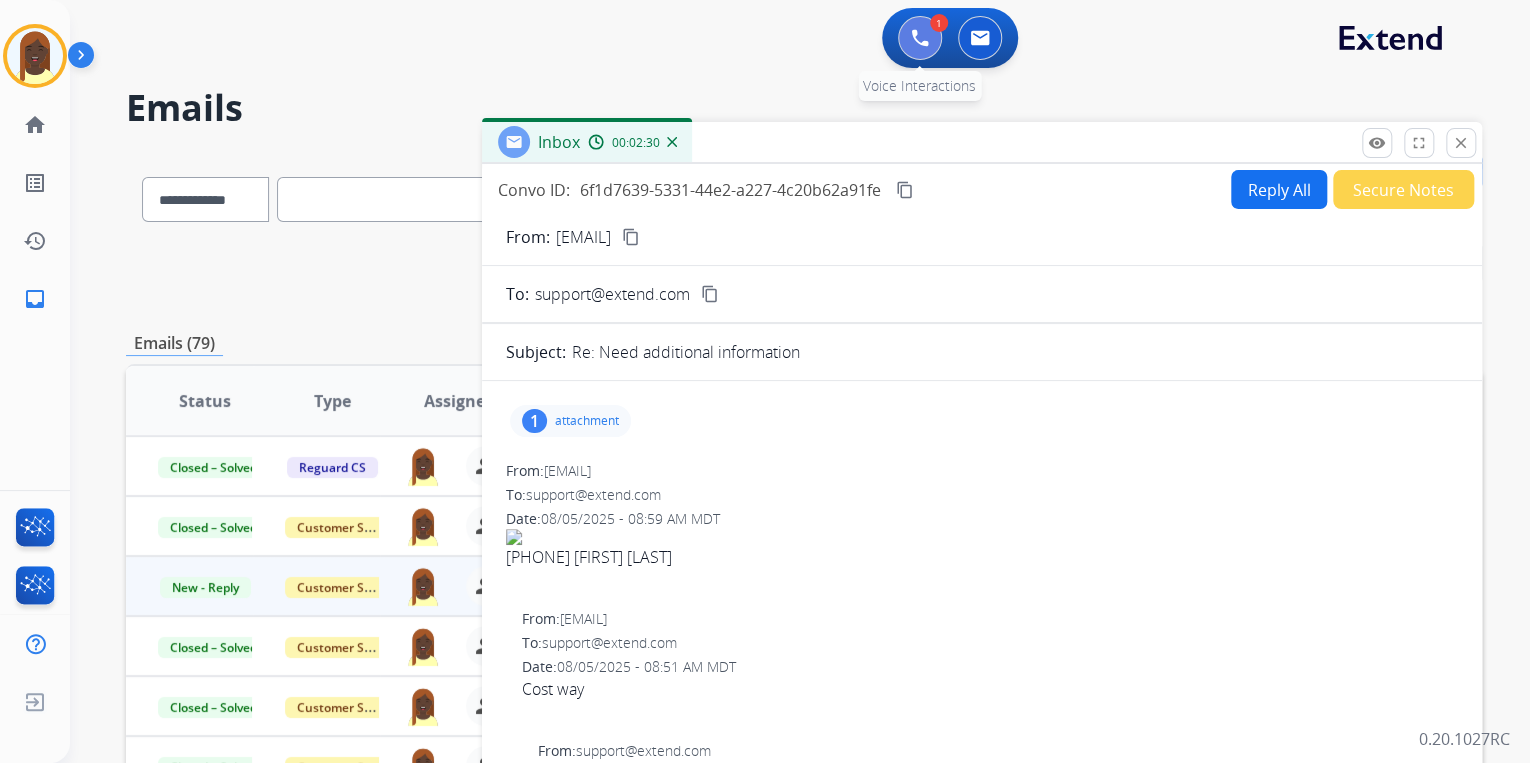 click at bounding box center (920, 38) 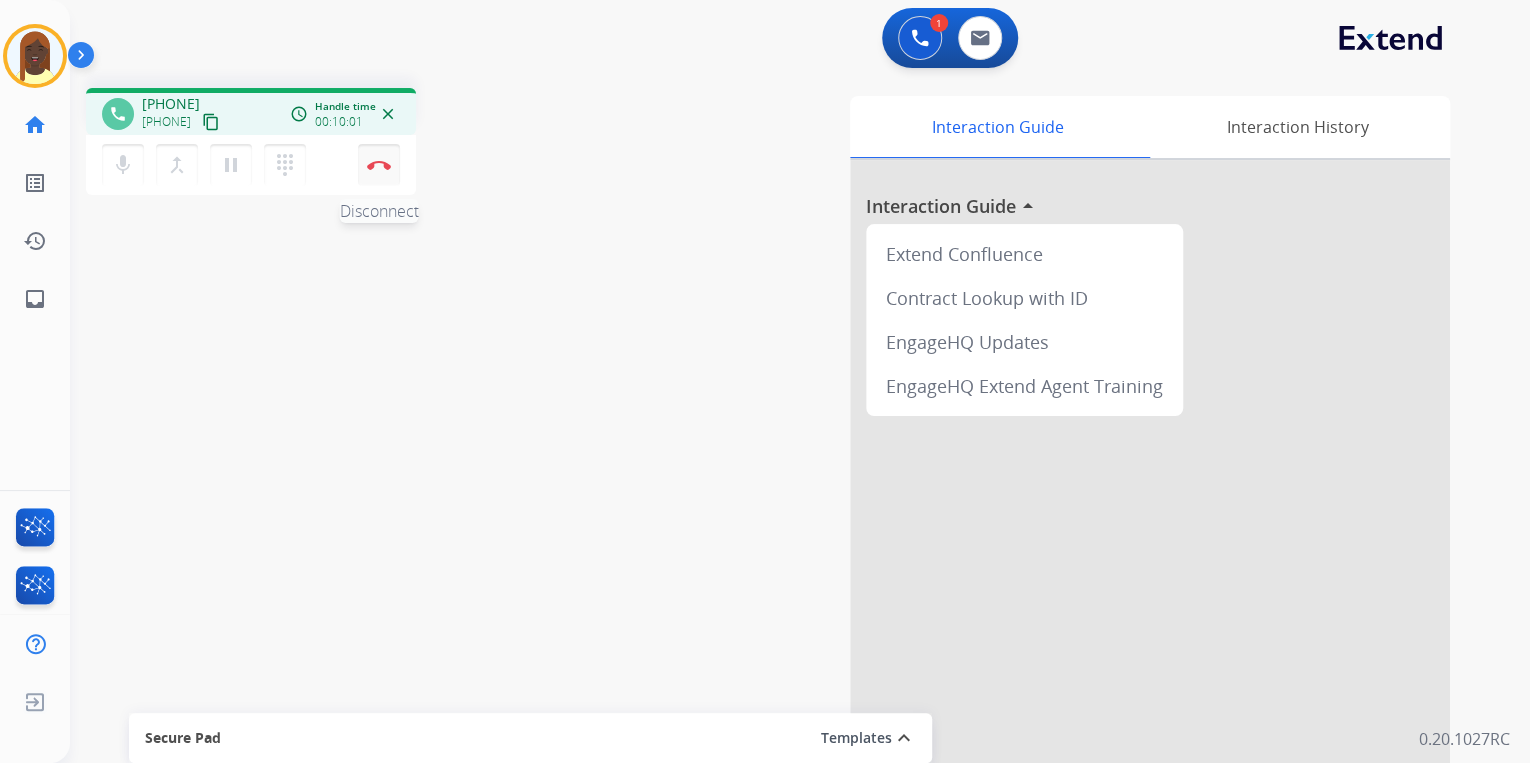 click at bounding box center (379, 165) 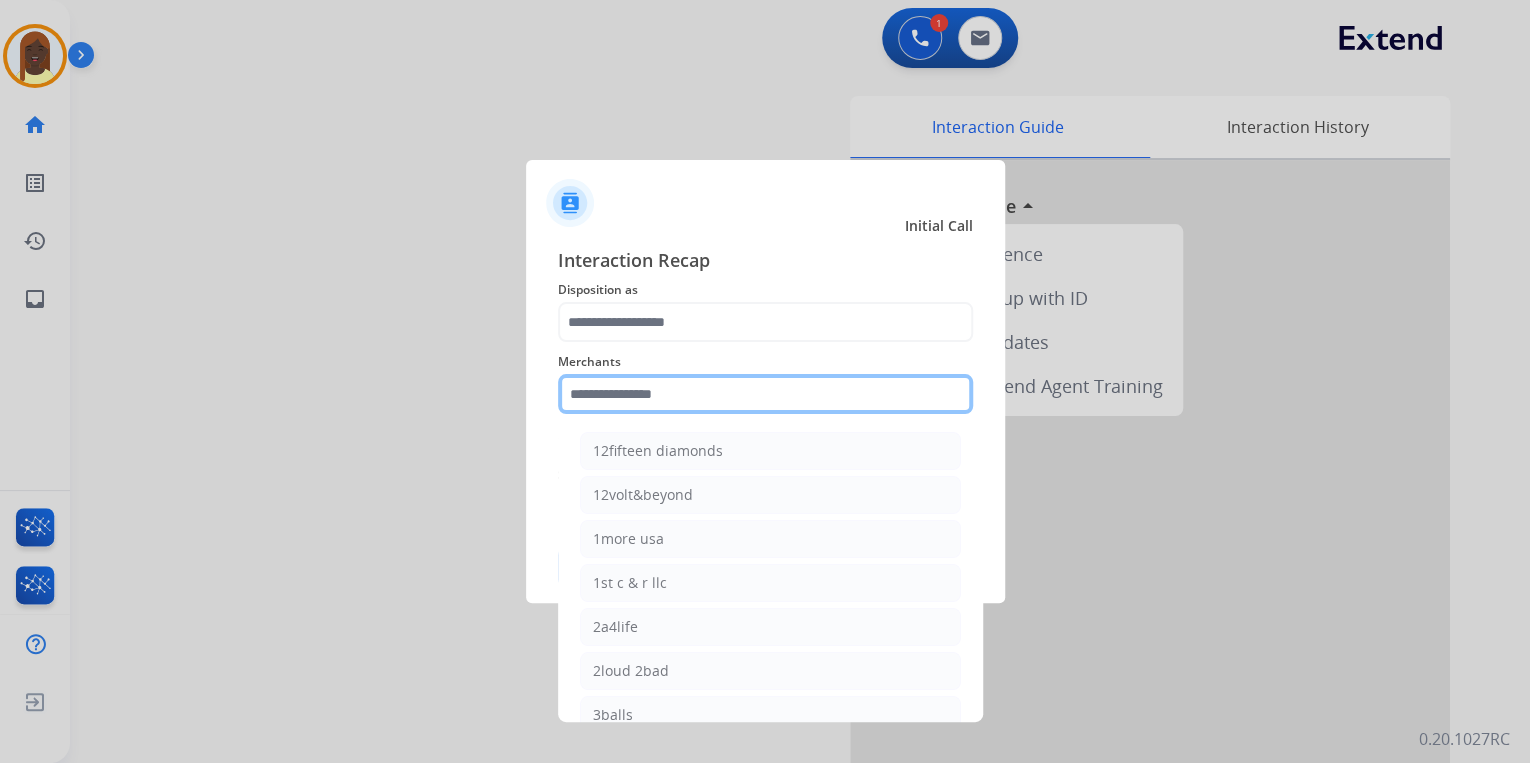 click 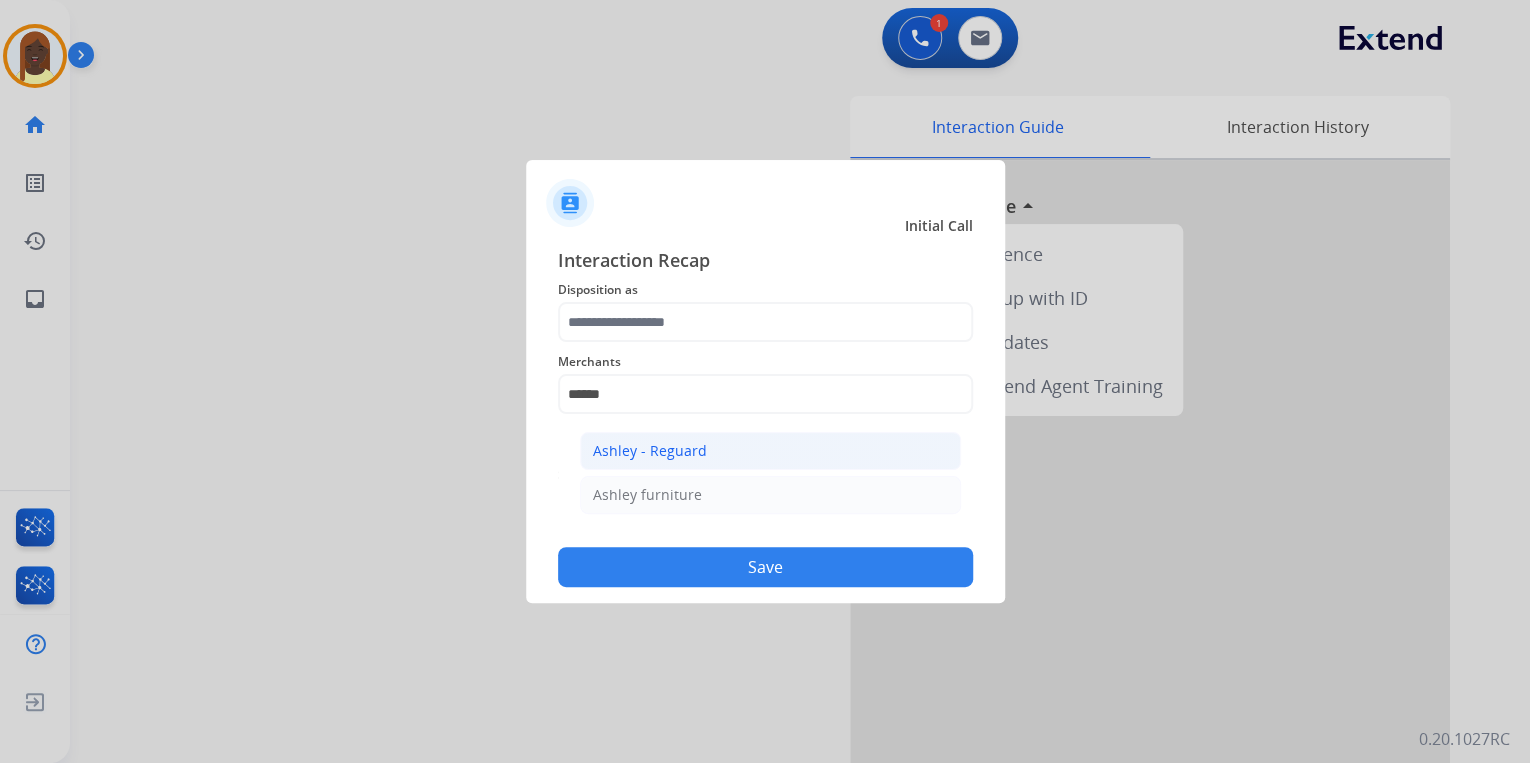click on "Ashley - Reguard" 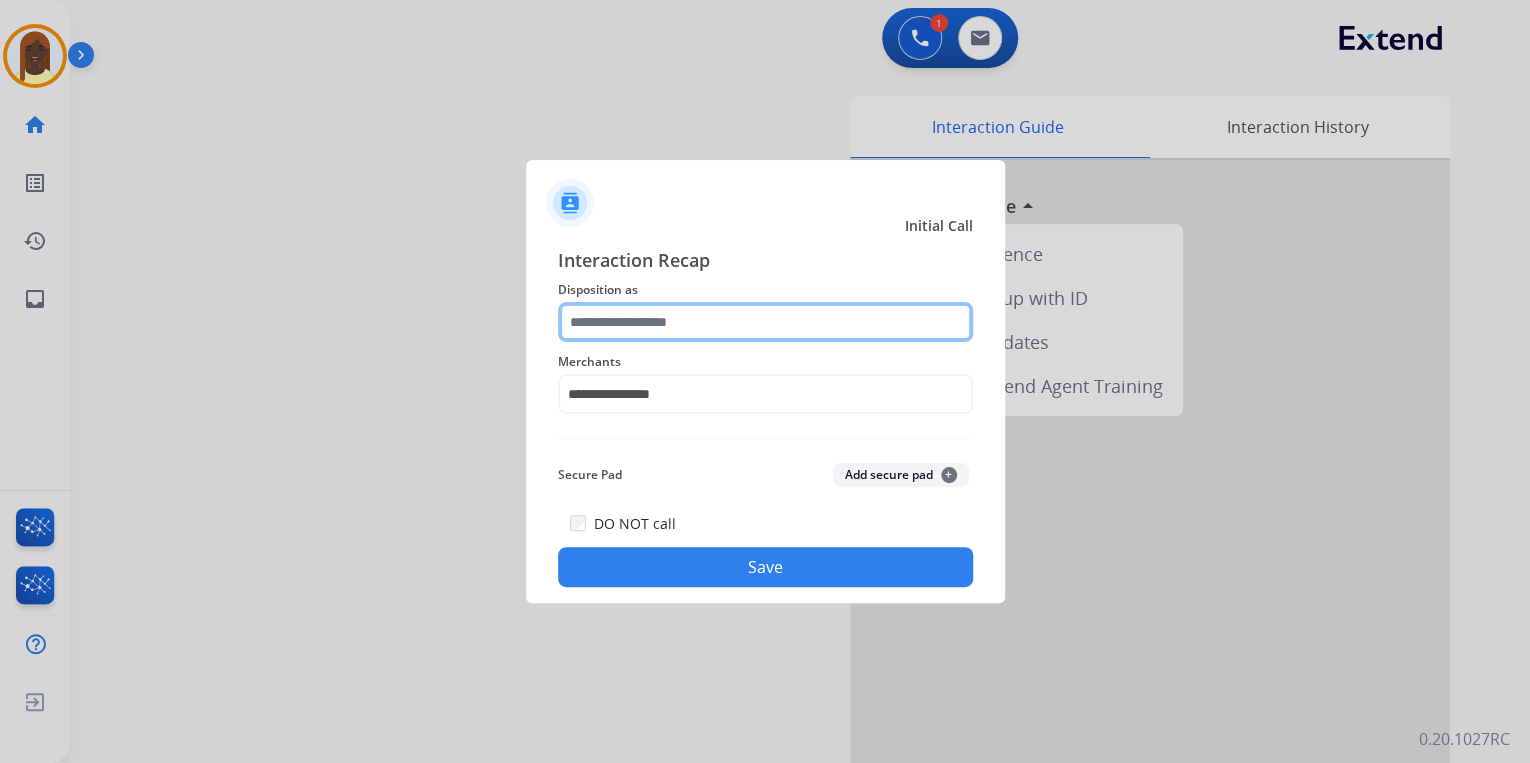 click 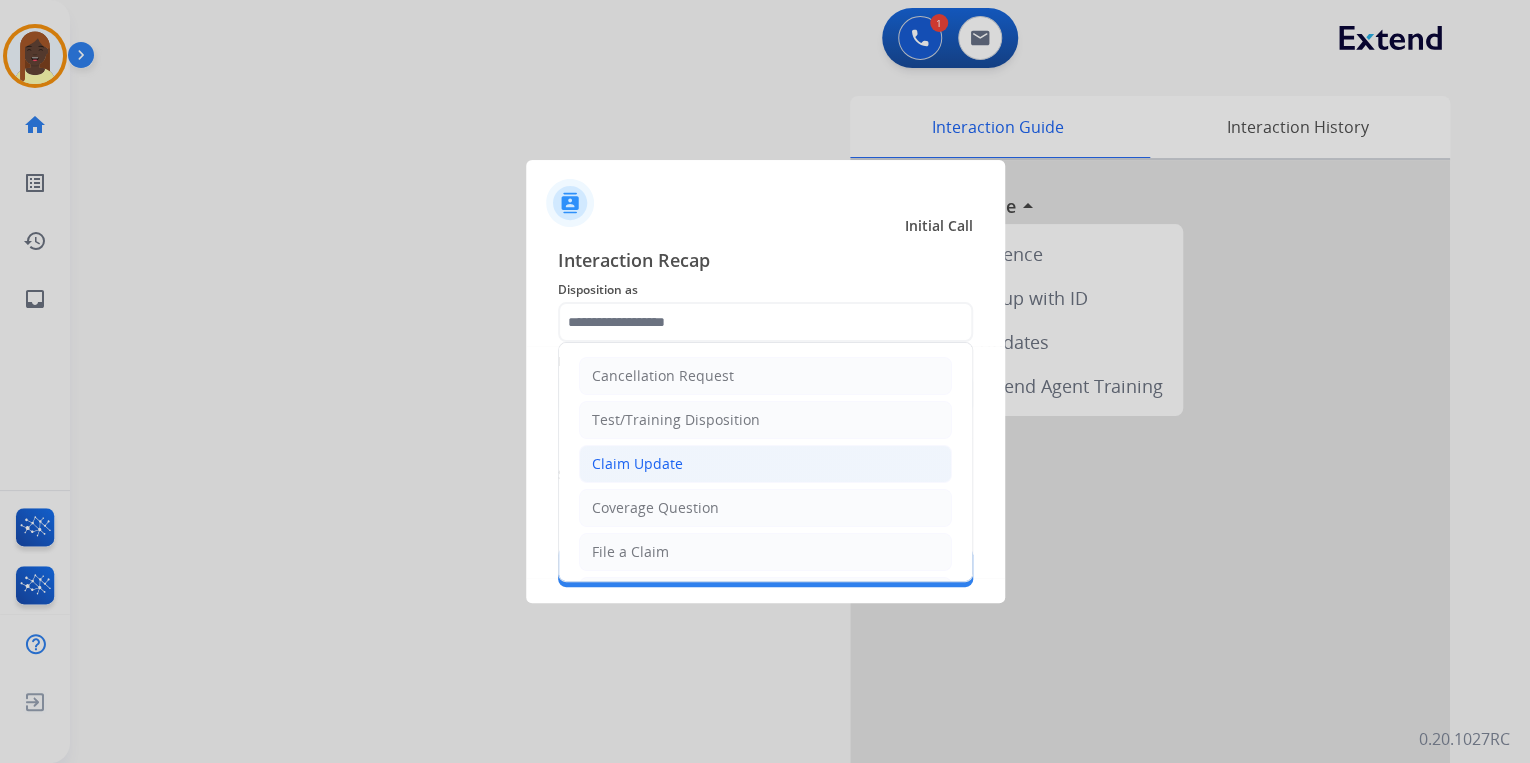 click on "Claim Update" 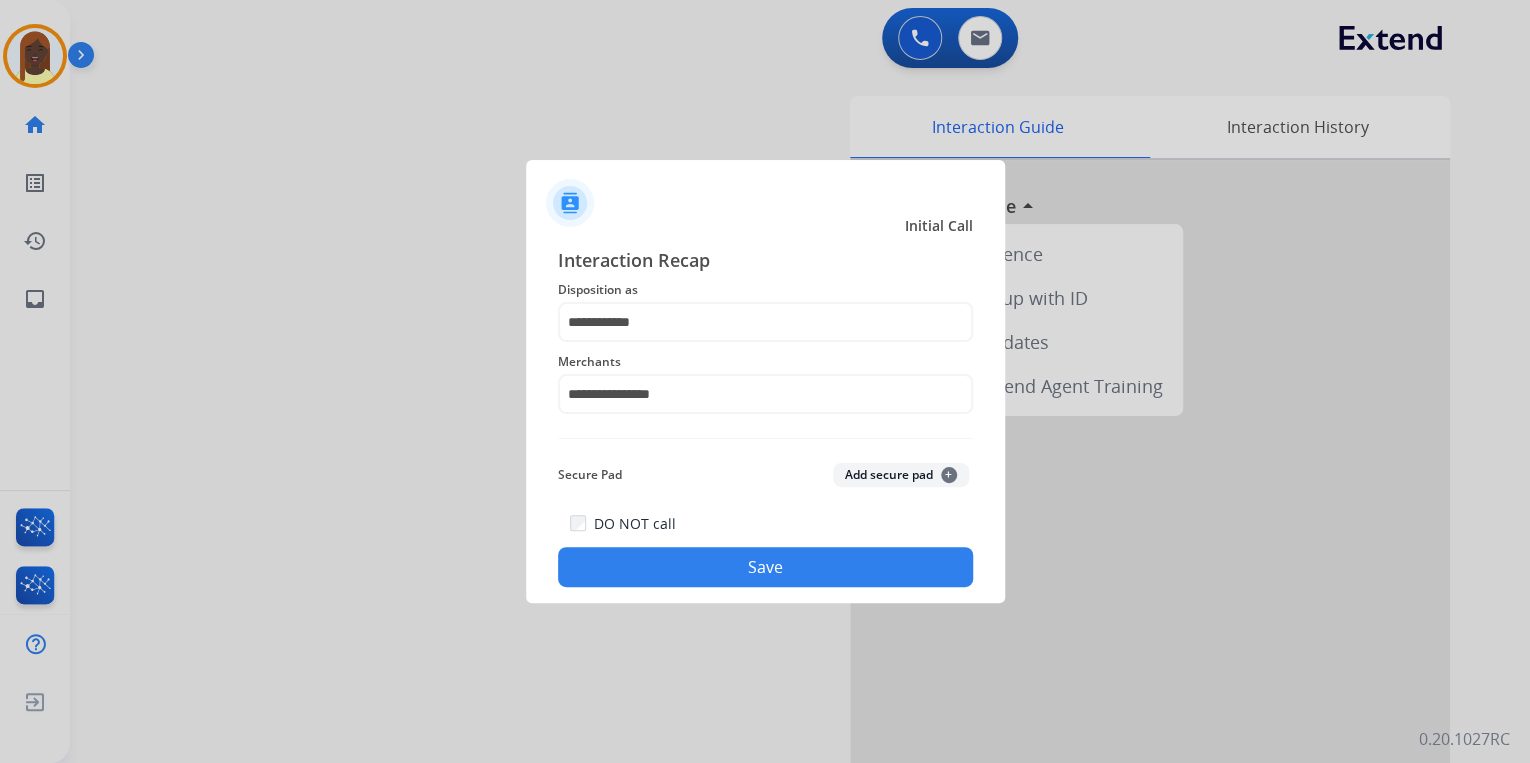 click on "Save" 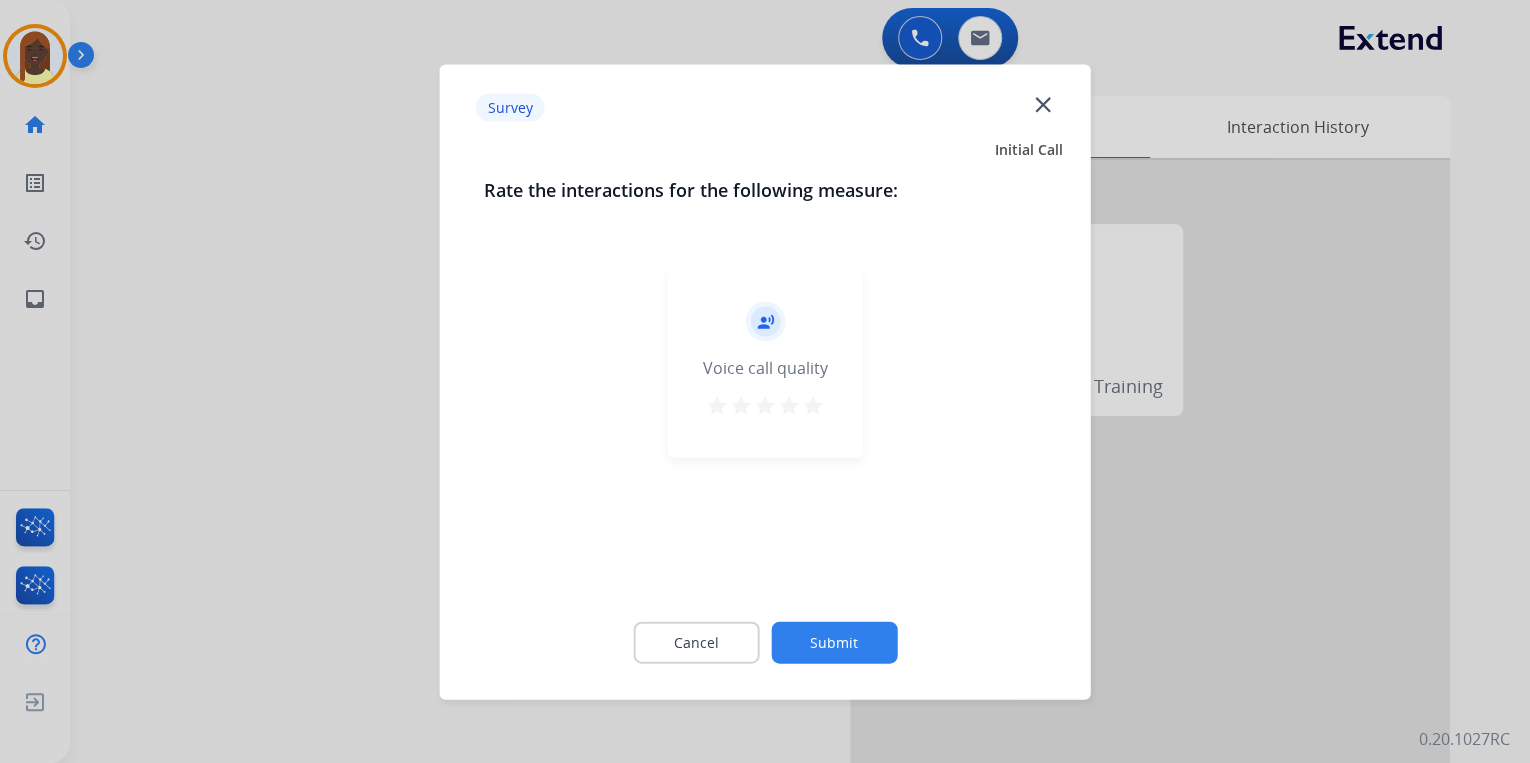 click on "star" at bounding box center [813, 405] 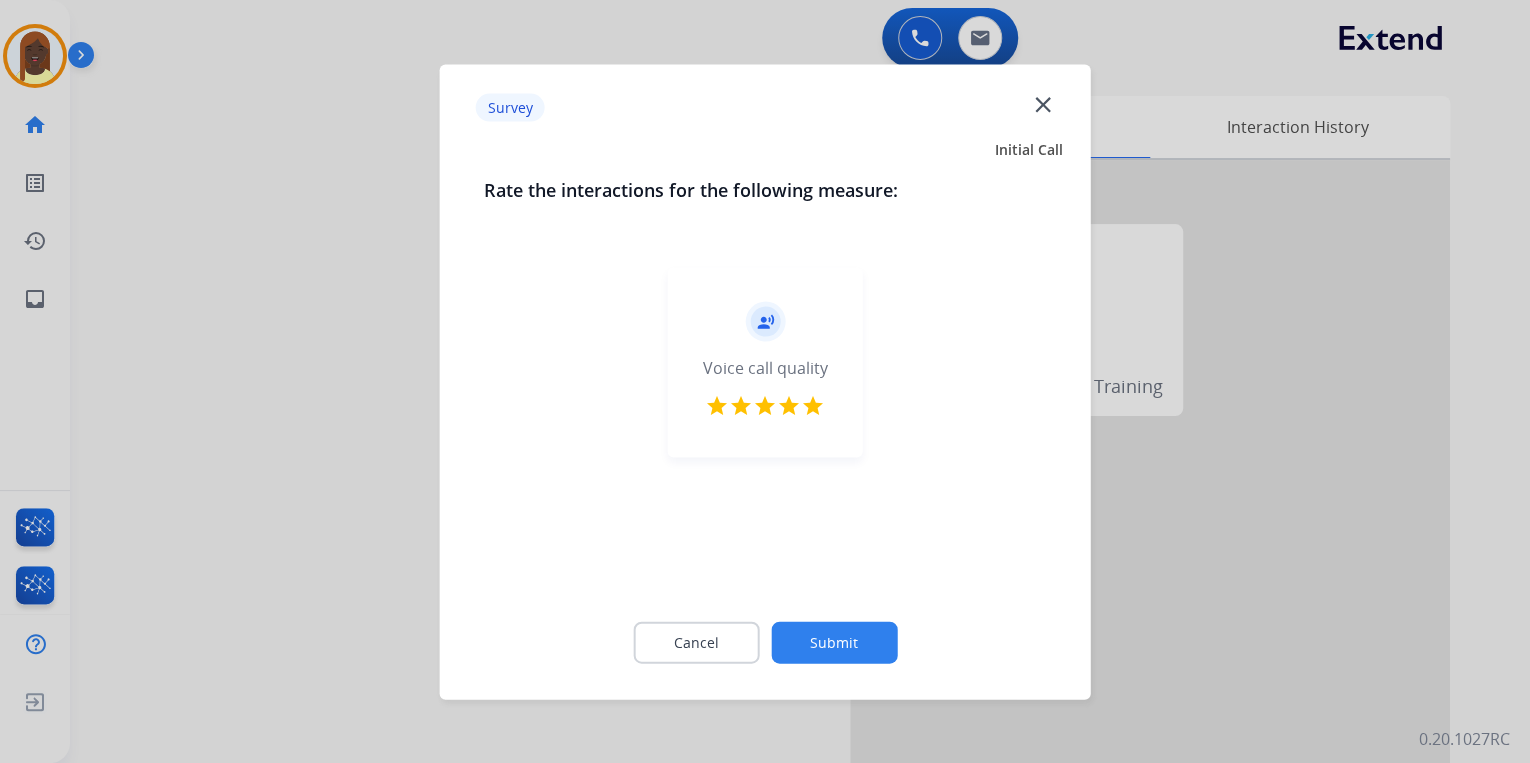click on "Submit" 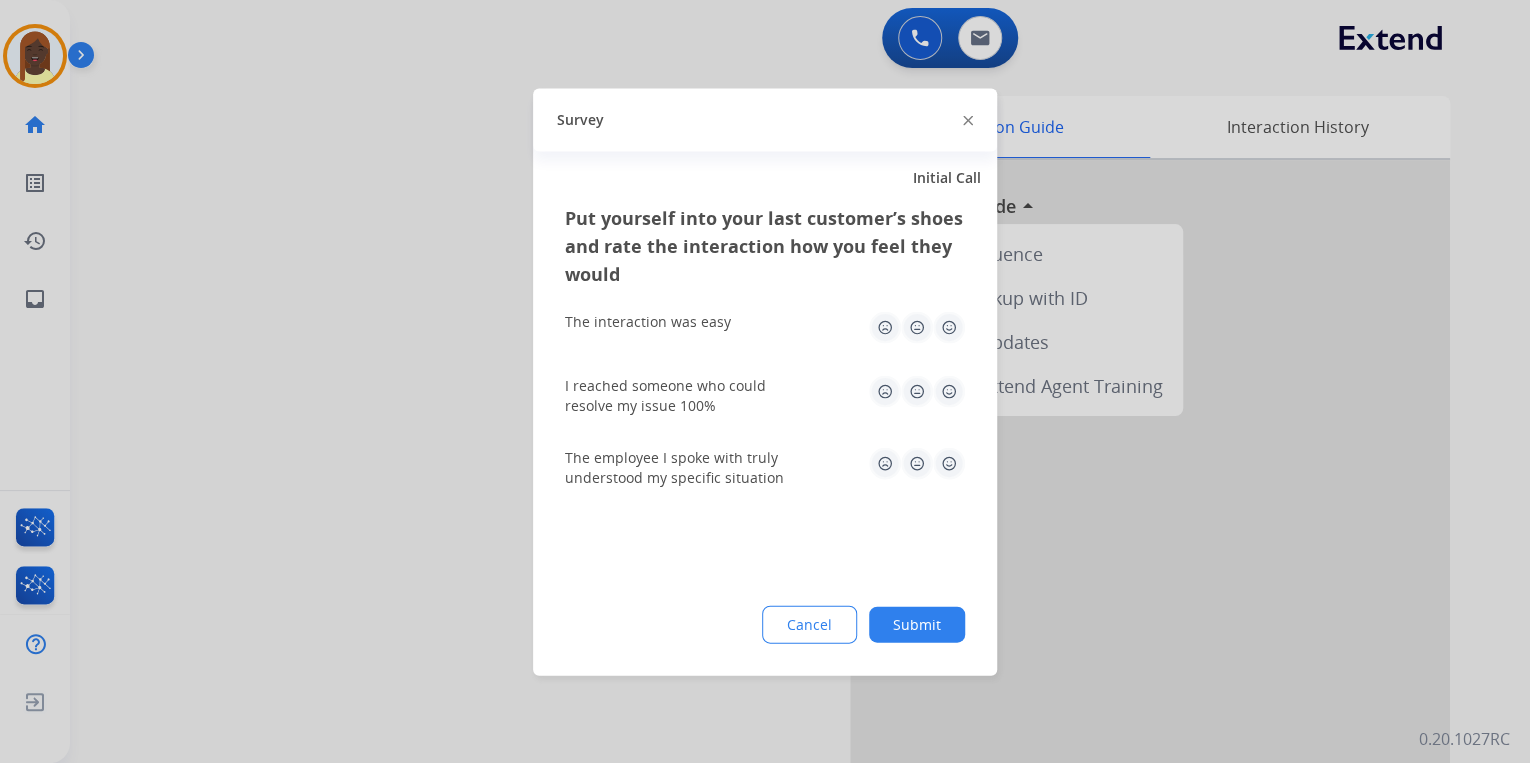 click 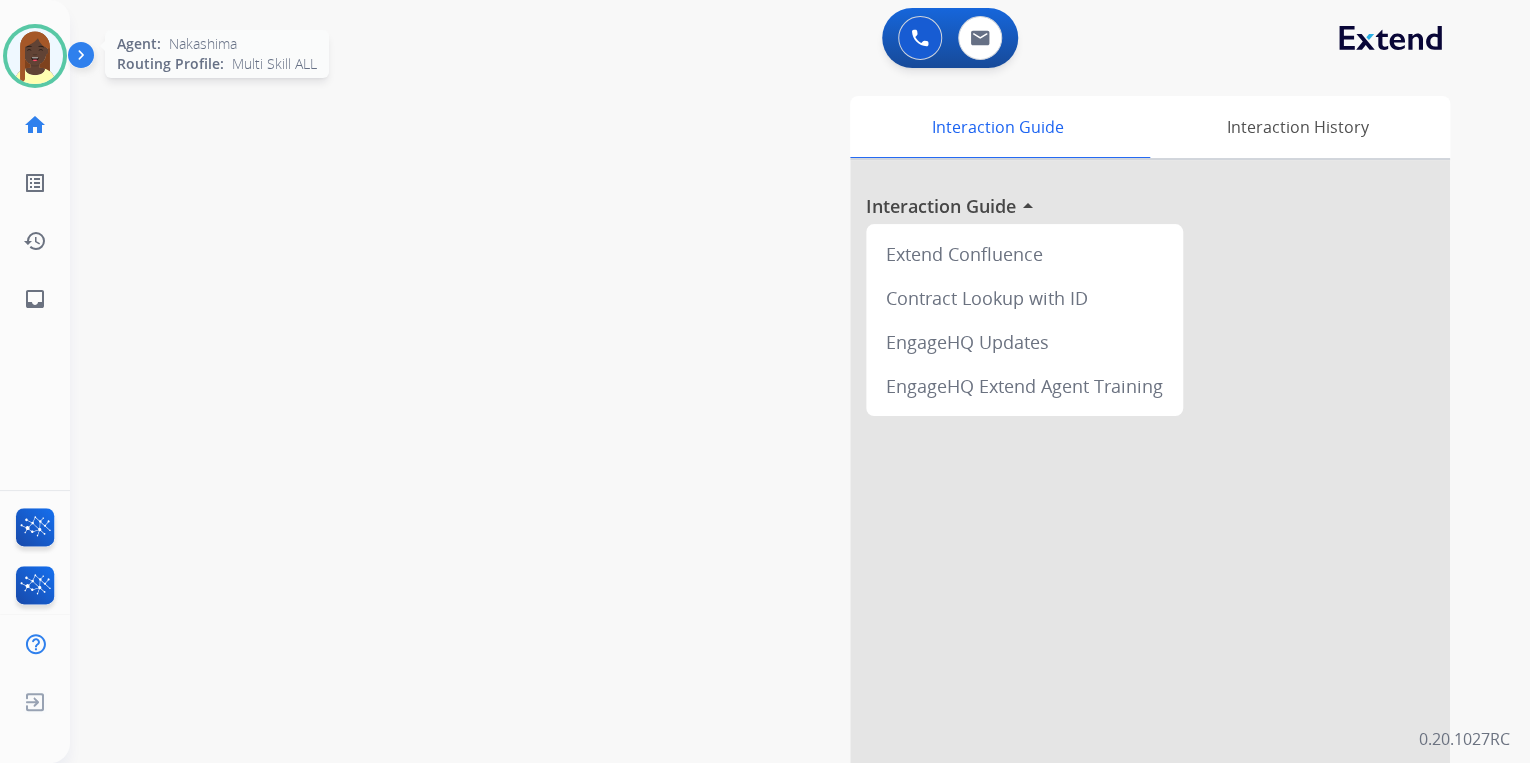 click at bounding box center [35, 56] 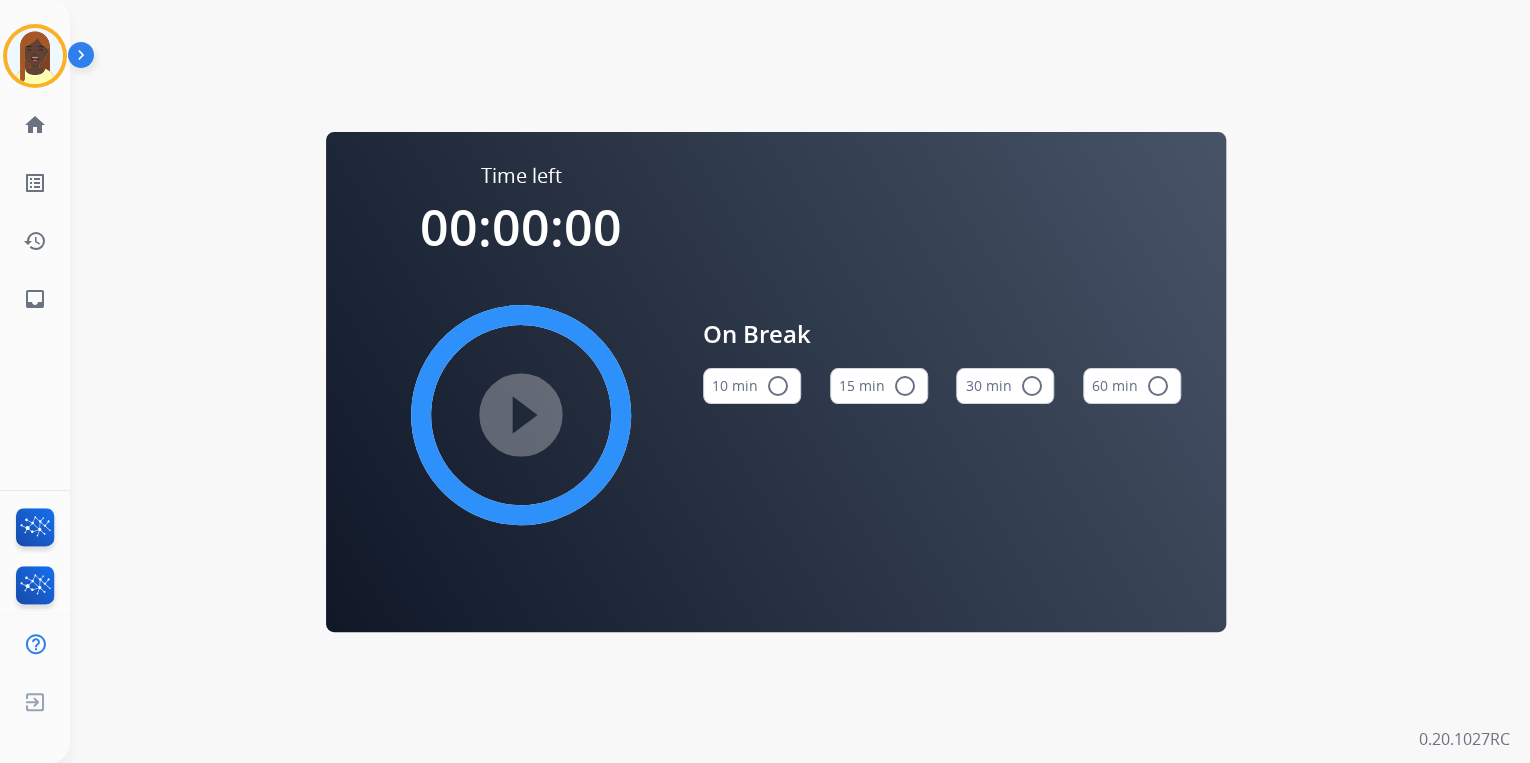 click on "radio_button_unchecked" at bounding box center (905, 386) 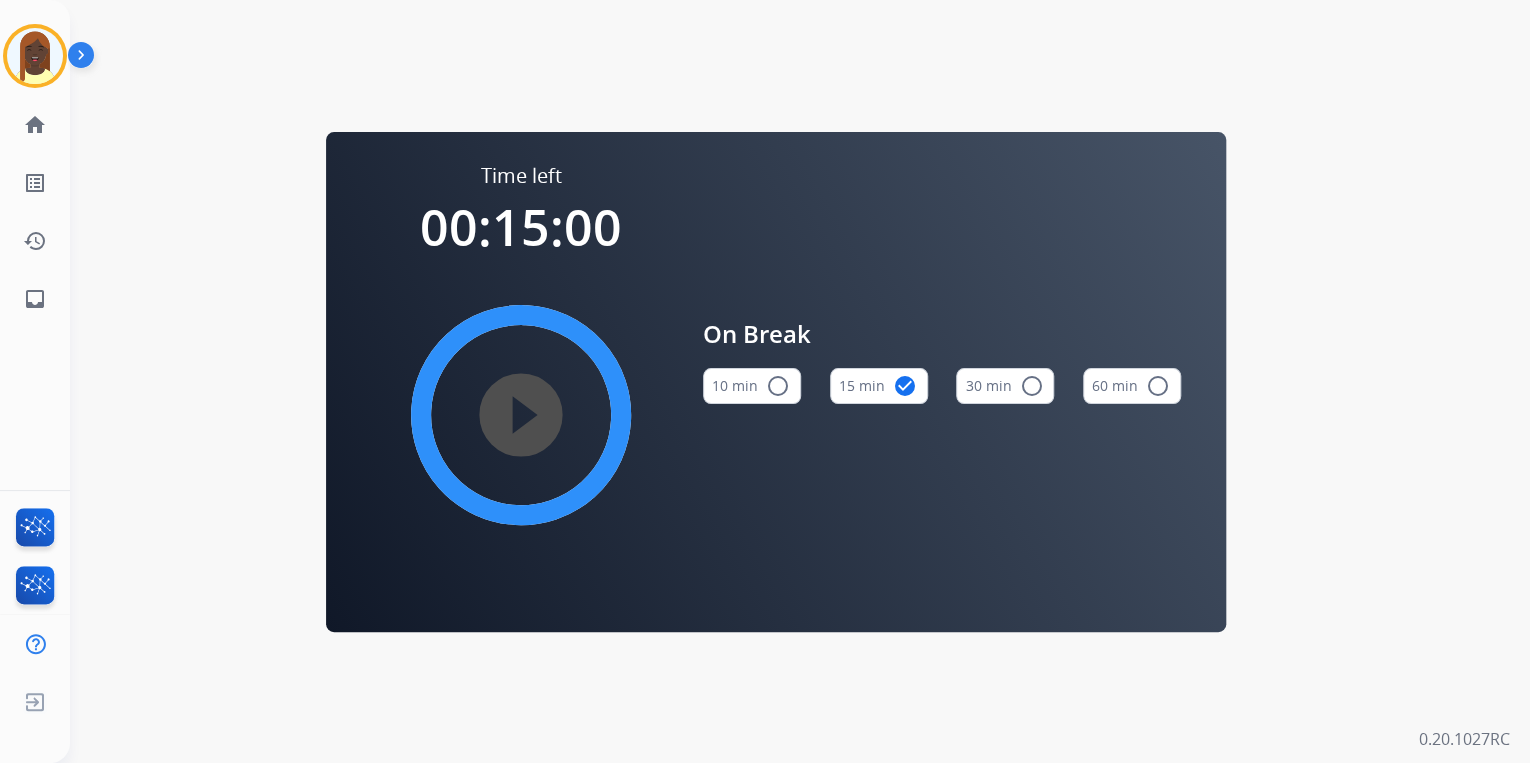 click on "play_circle_filled" at bounding box center (521, 415) 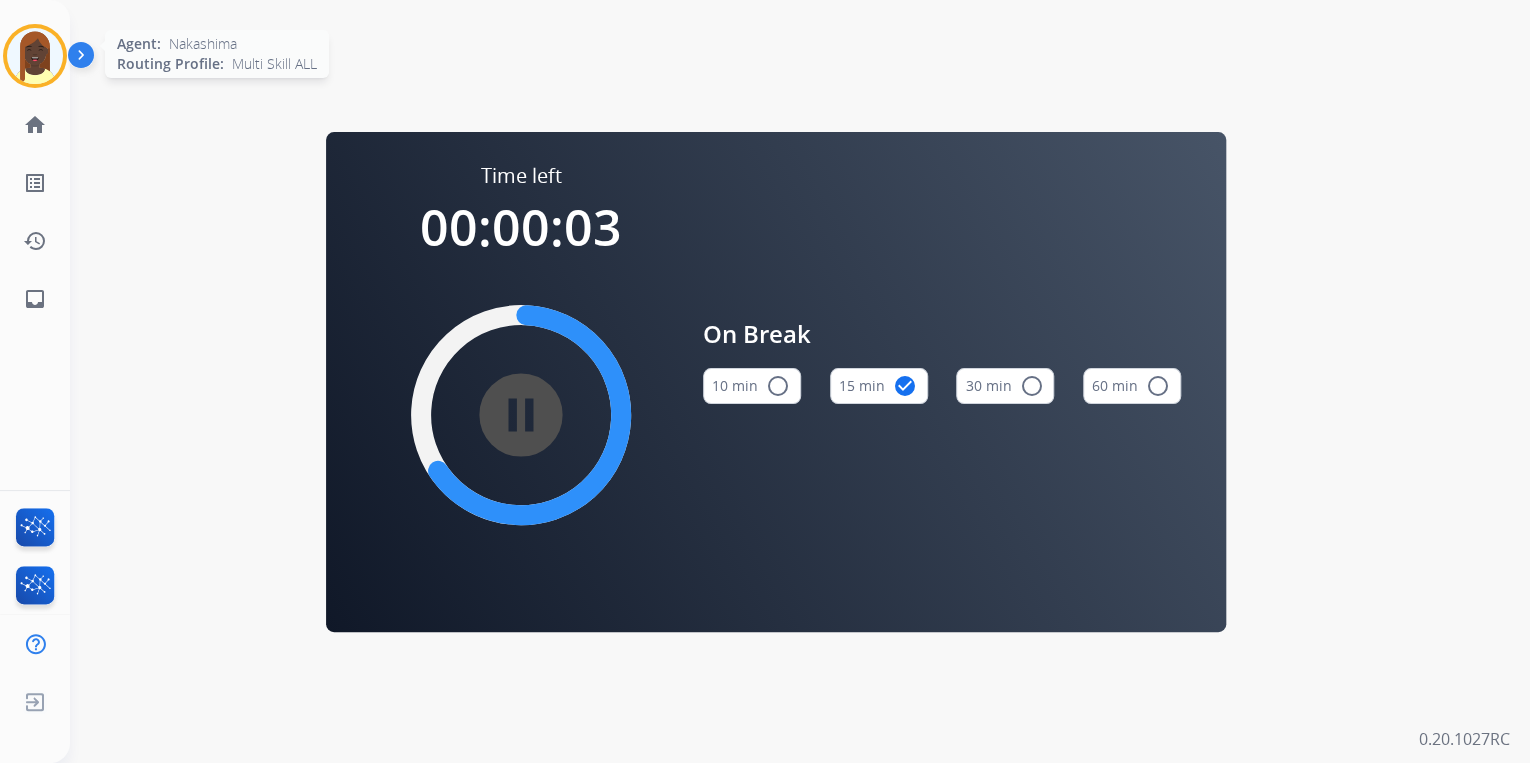 click at bounding box center (35, 56) 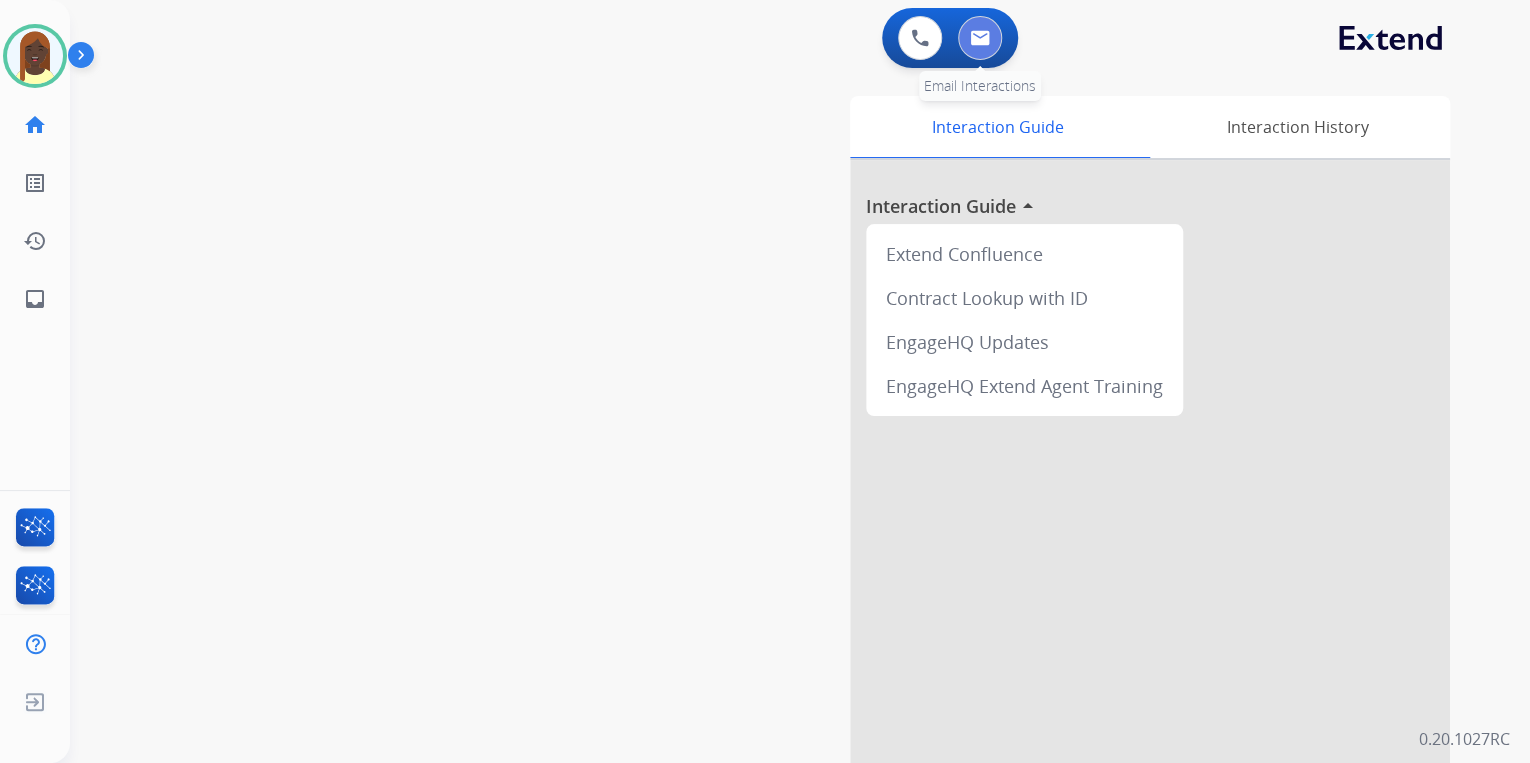 click at bounding box center [980, 38] 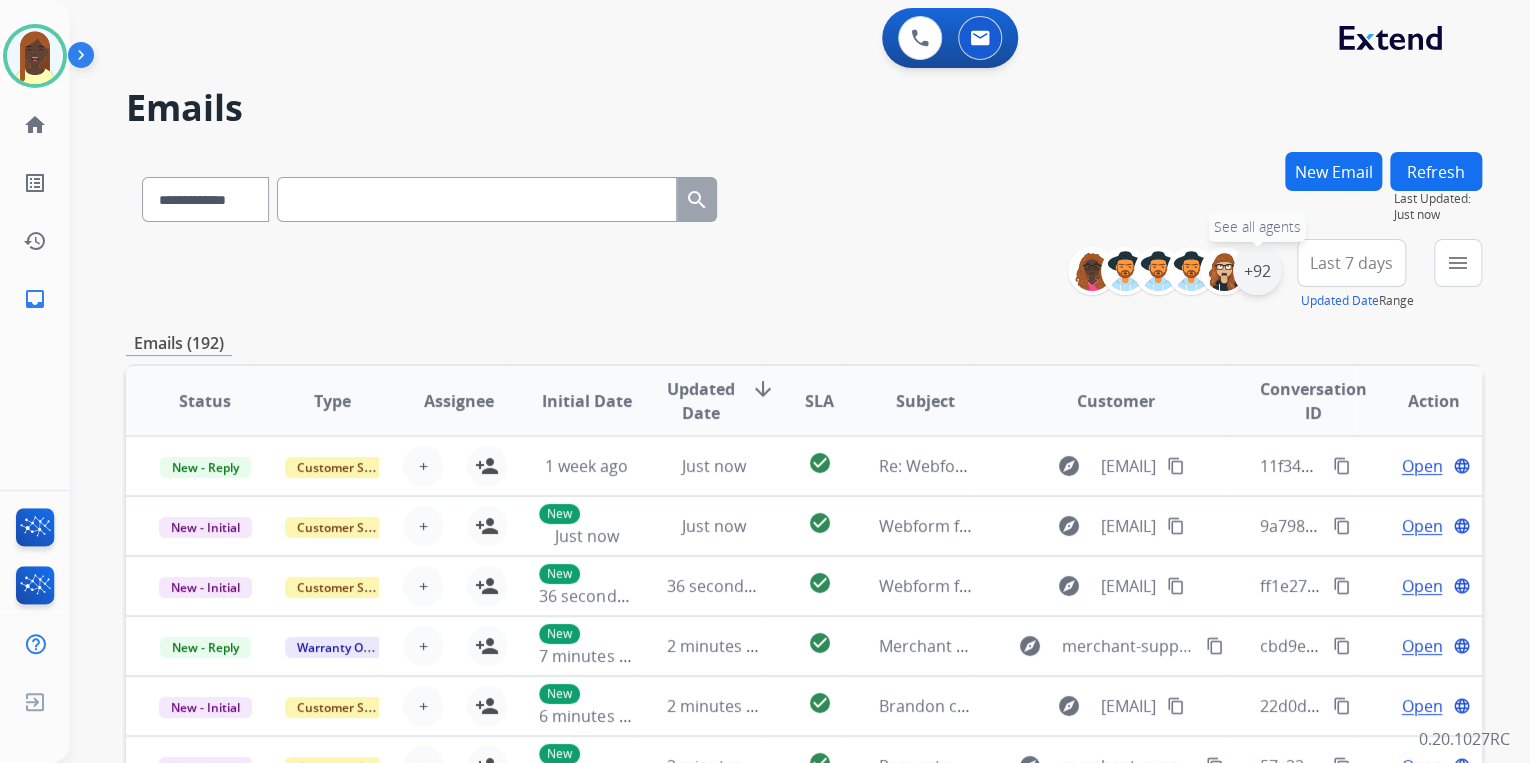 click on "+92" at bounding box center [1257, 271] 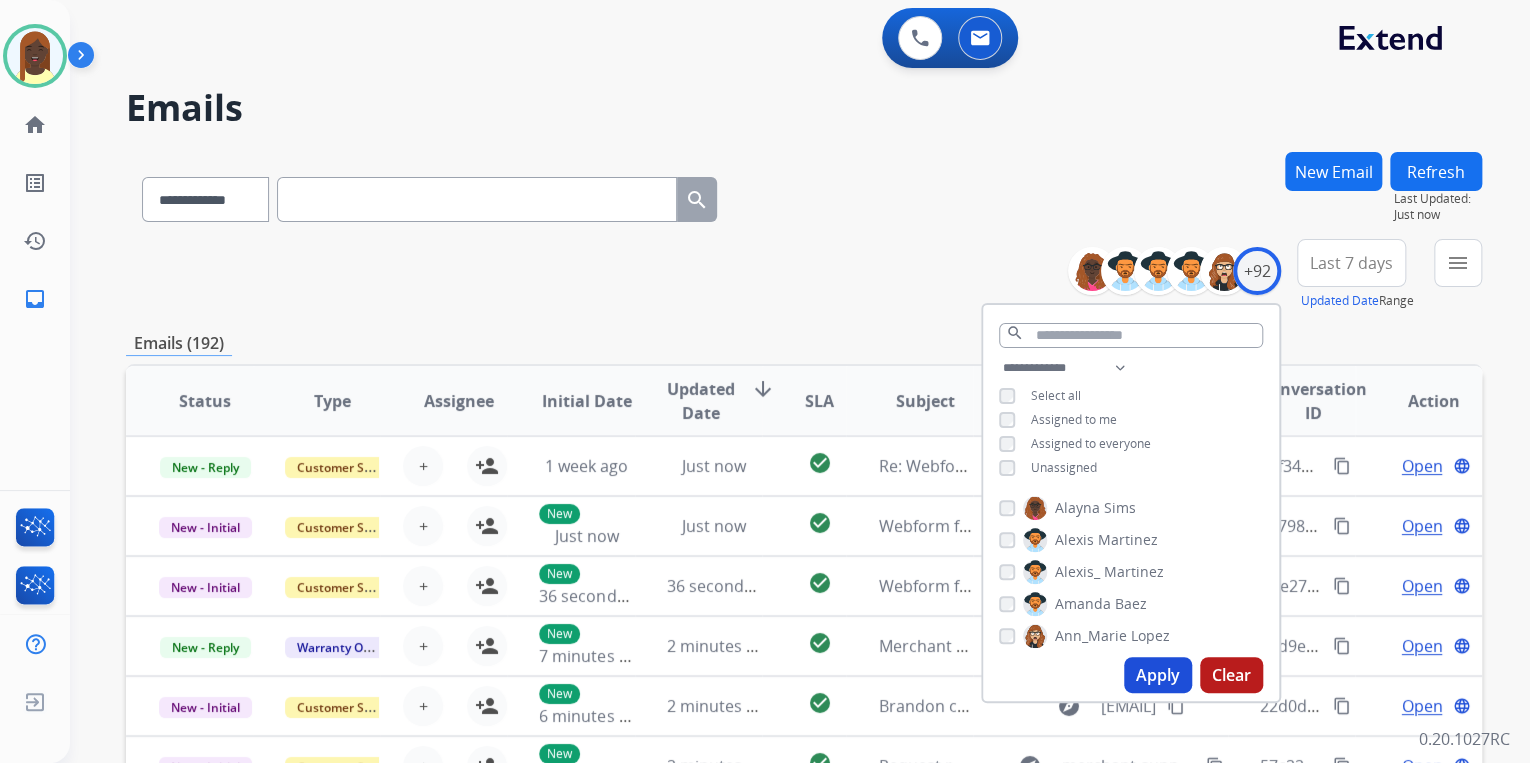 click on "Apply" at bounding box center [1158, 675] 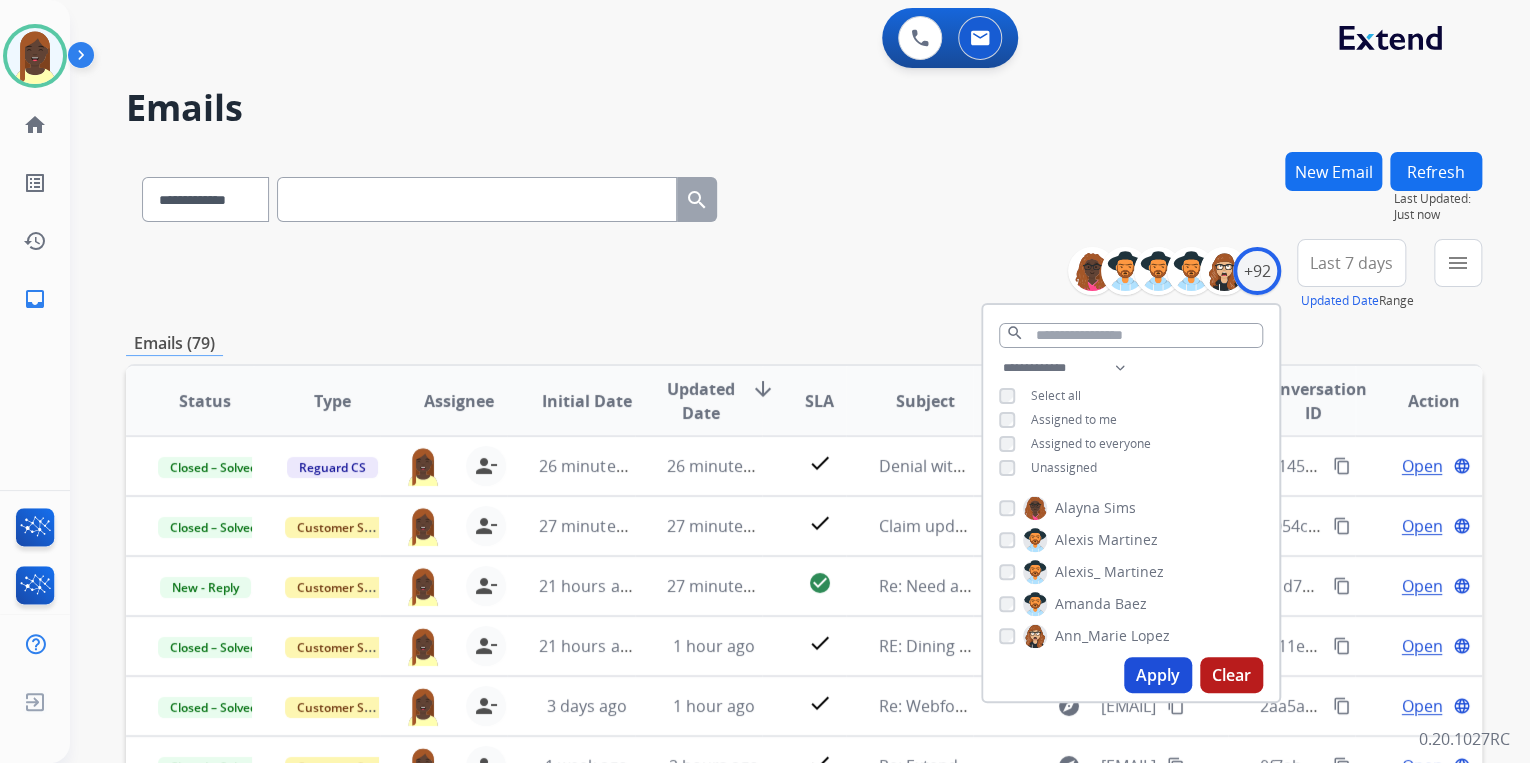 click on "**********" at bounding box center (804, 275) 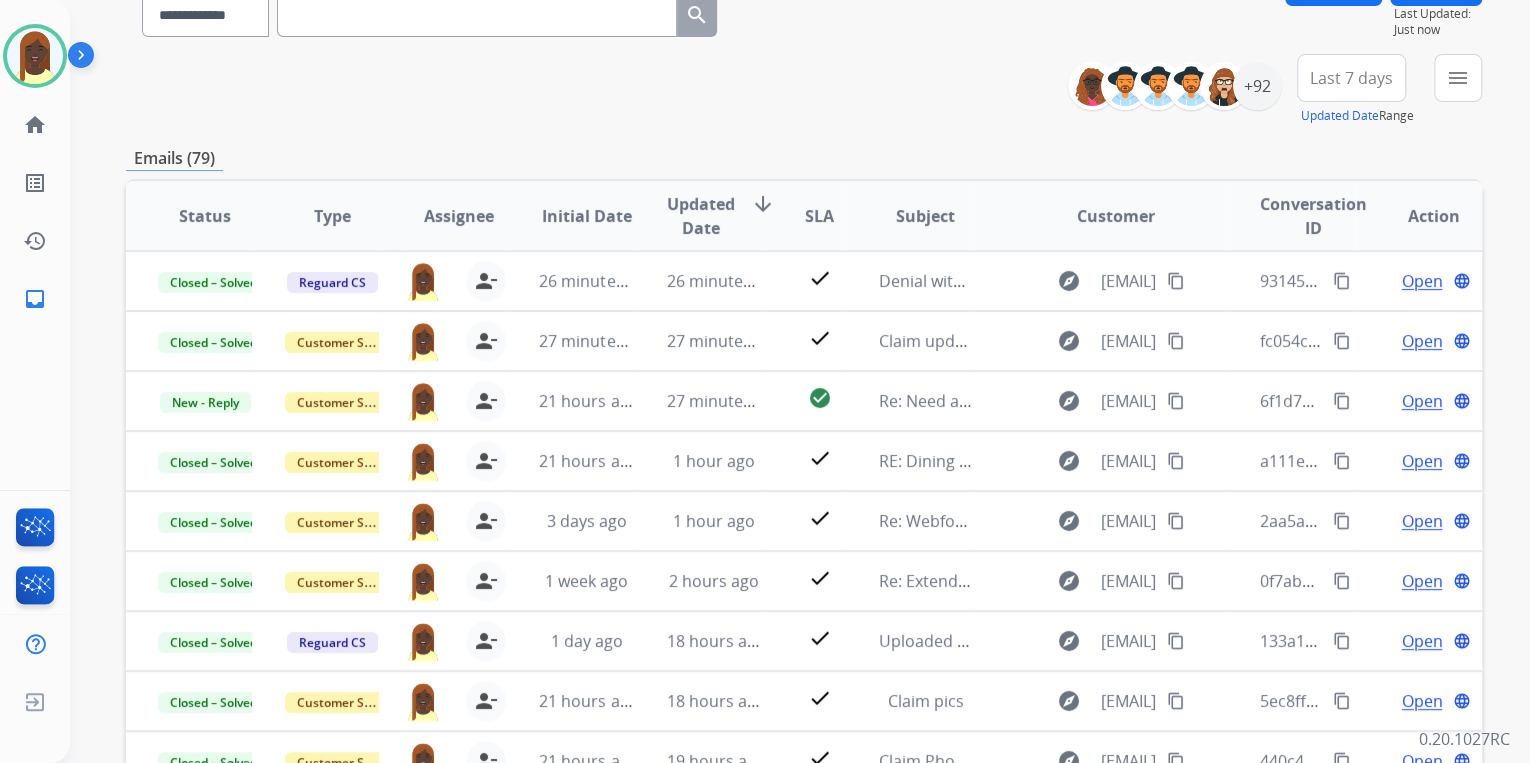 scroll, scrollTop: 240, scrollLeft: 0, axis: vertical 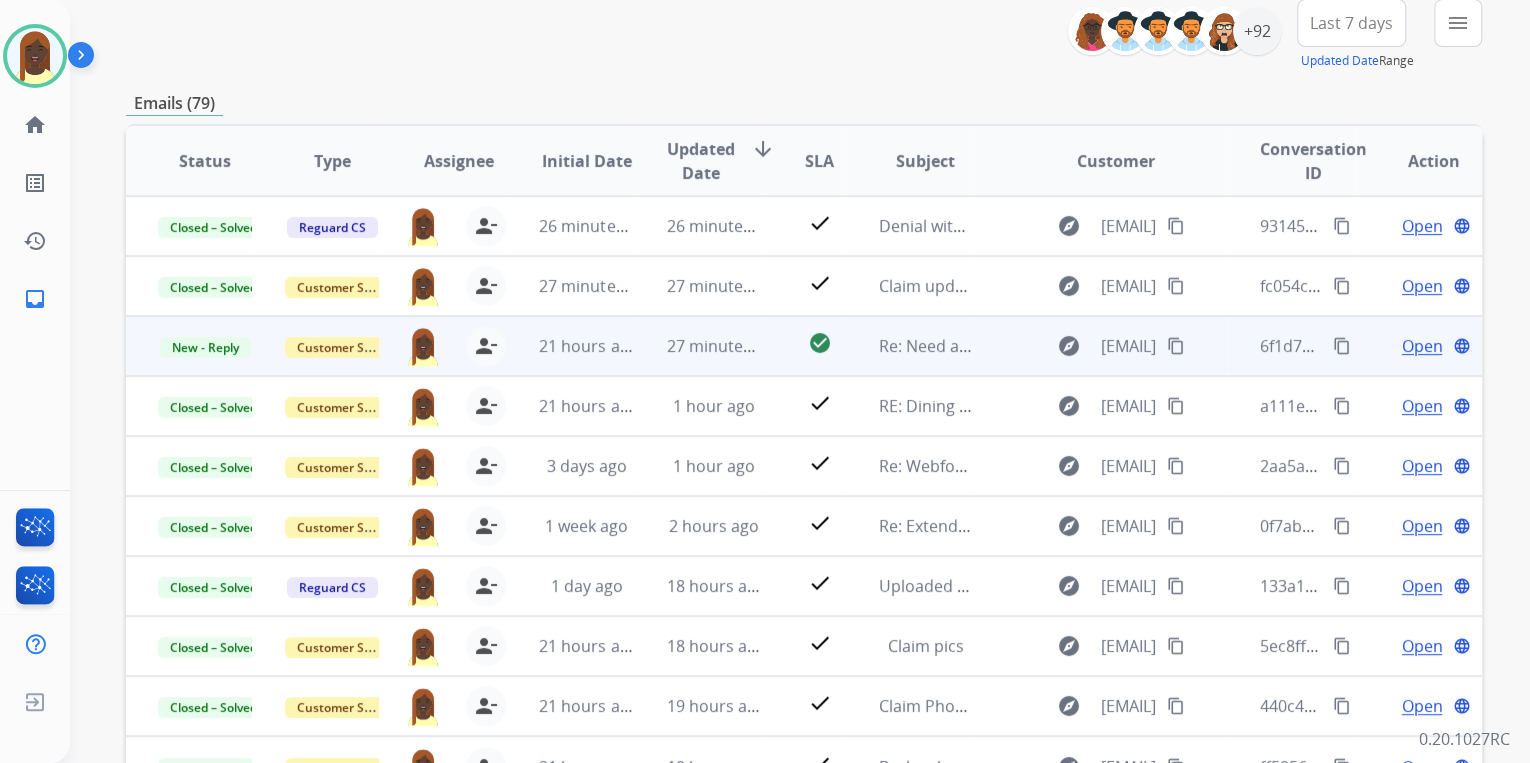 click on "Open" at bounding box center (1421, 346) 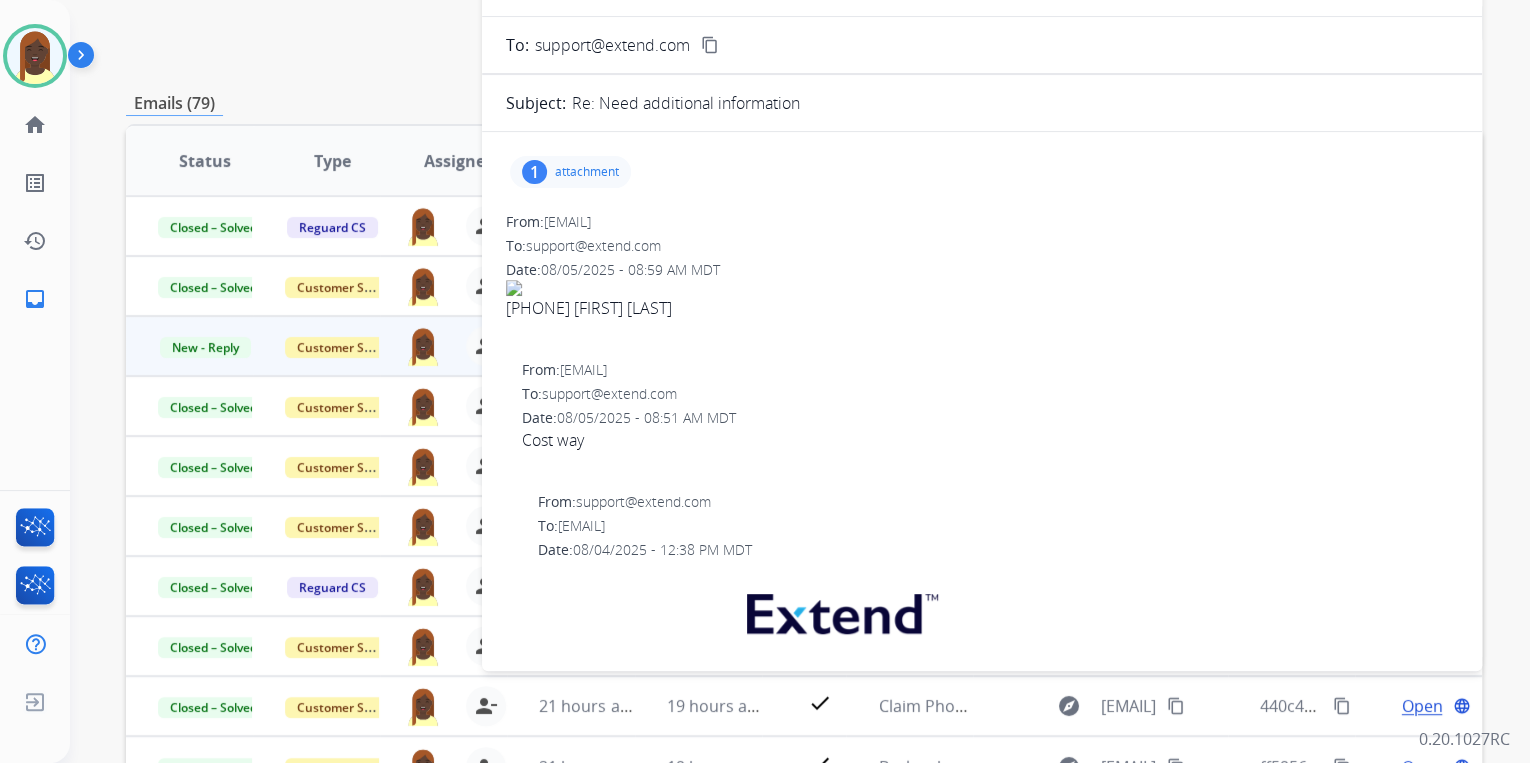 scroll, scrollTop: 0, scrollLeft: 0, axis: both 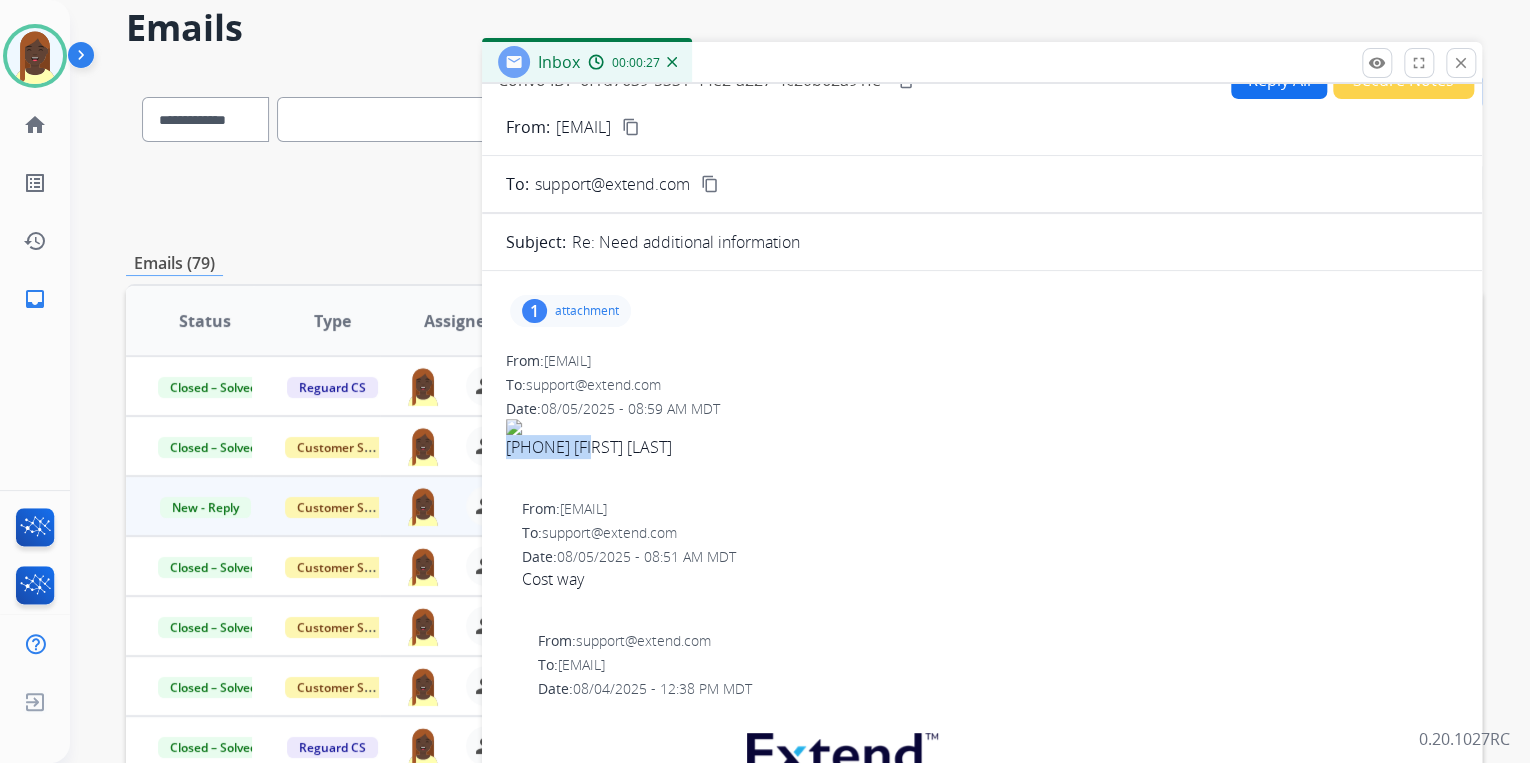 drag, startPoint x: 599, startPoint y: 446, endPoint x: 508, endPoint y: 452, distance: 91.197586 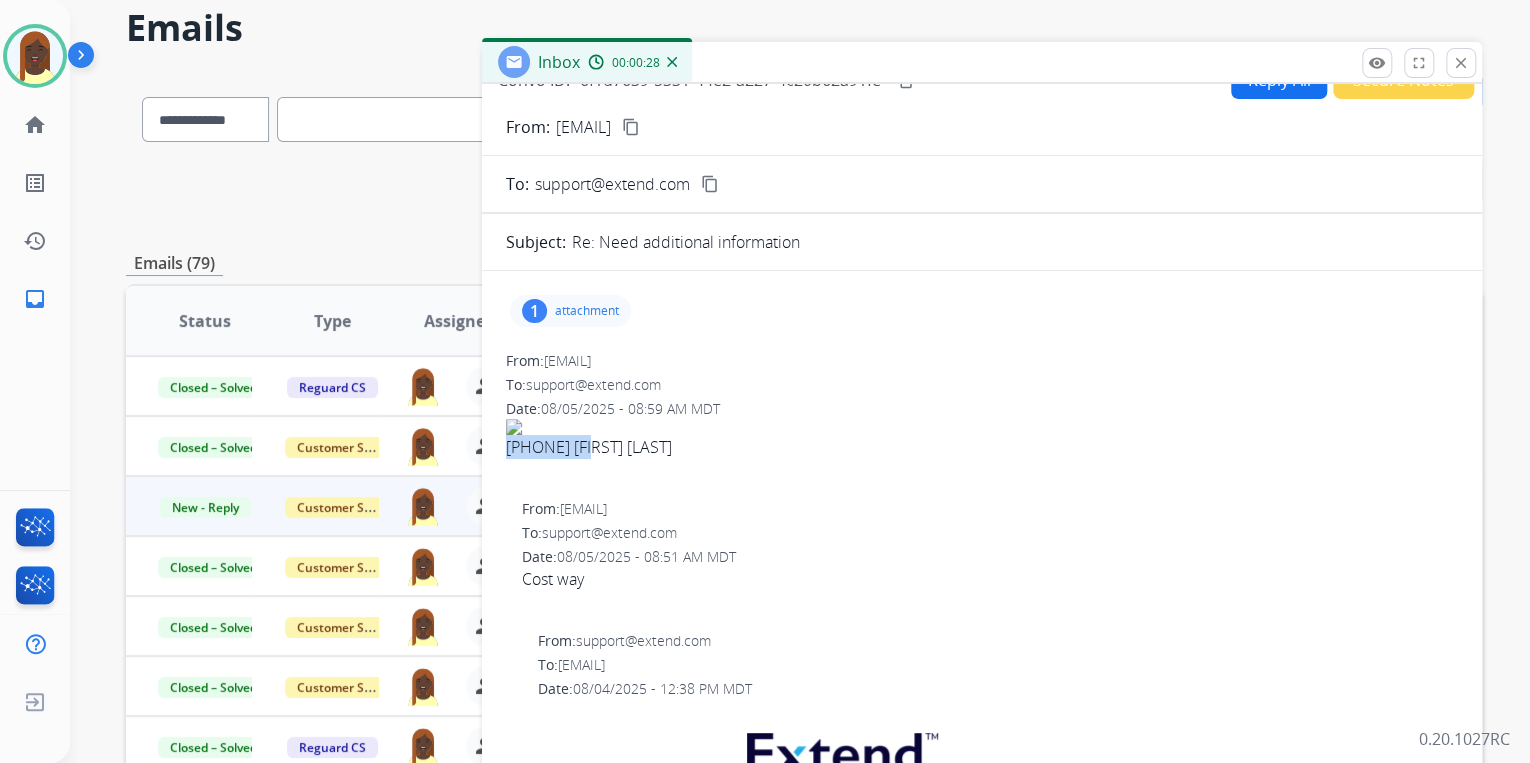 drag, startPoint x: 508, startPoint y: 452, endPoint x: 545, endPoint y: 450, distance: 37.054016 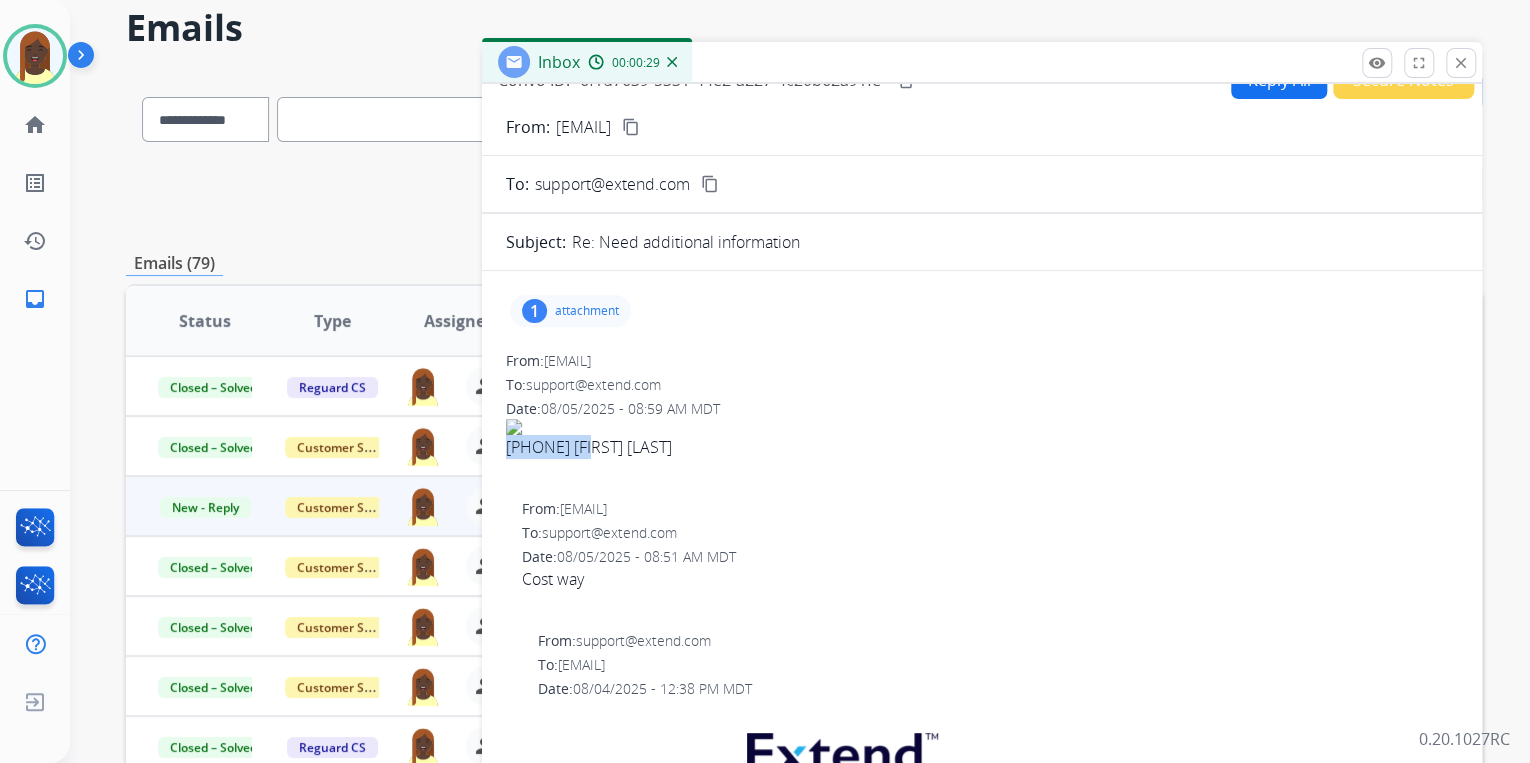 copy on "6788989423" 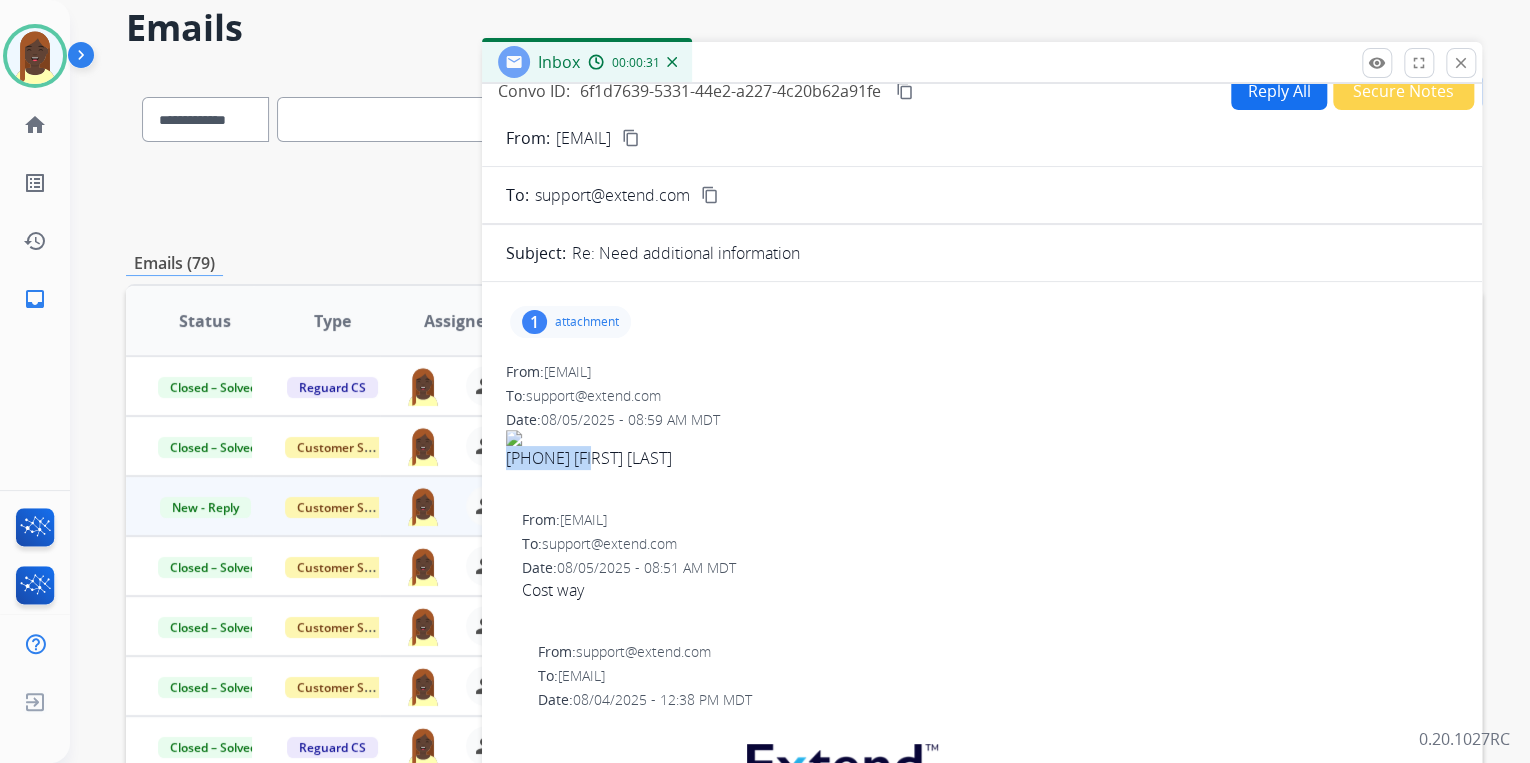 scroll, scrollTop: 0, scrollLeft: 0, axis: both 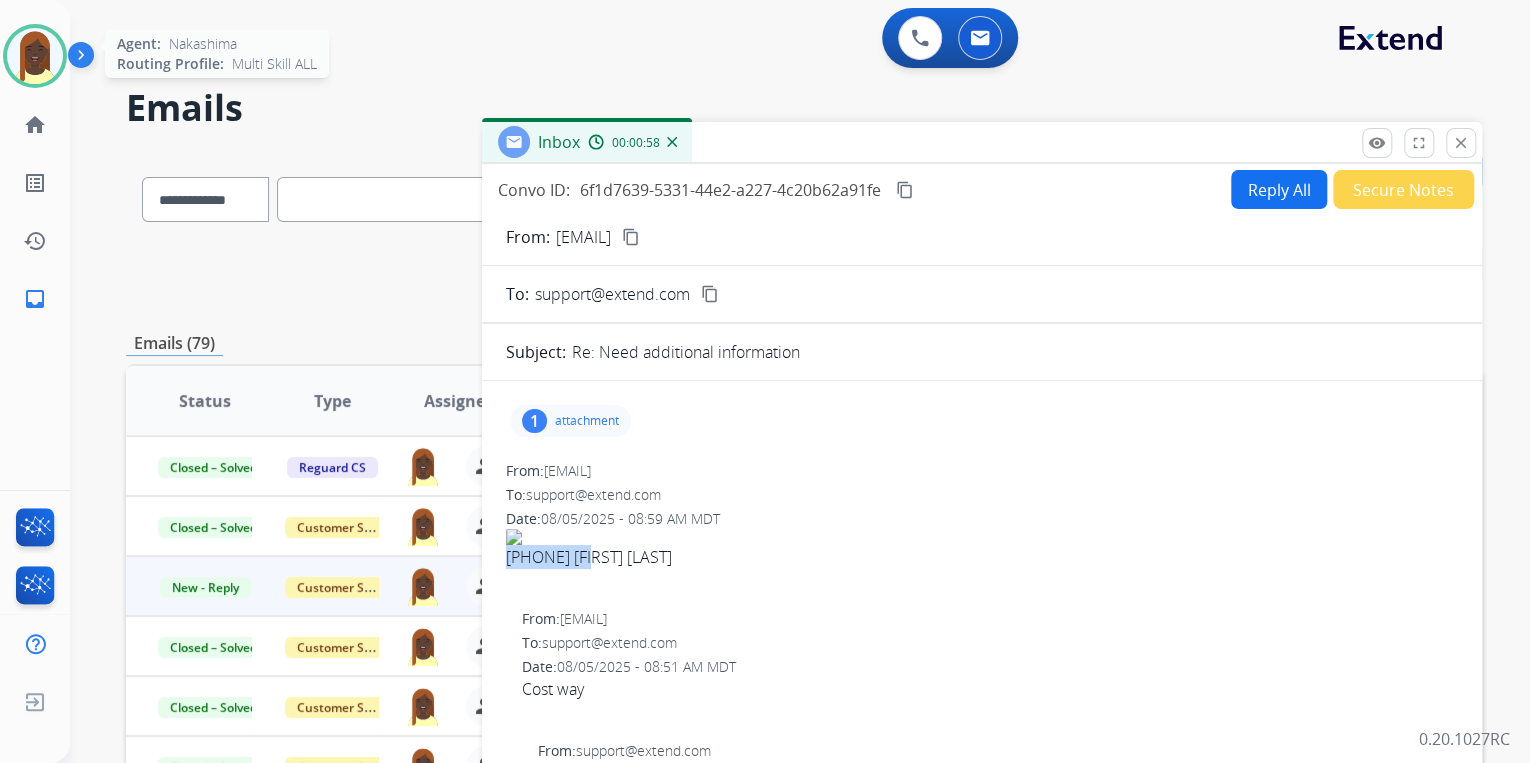 click at bounding box center [35, 56] 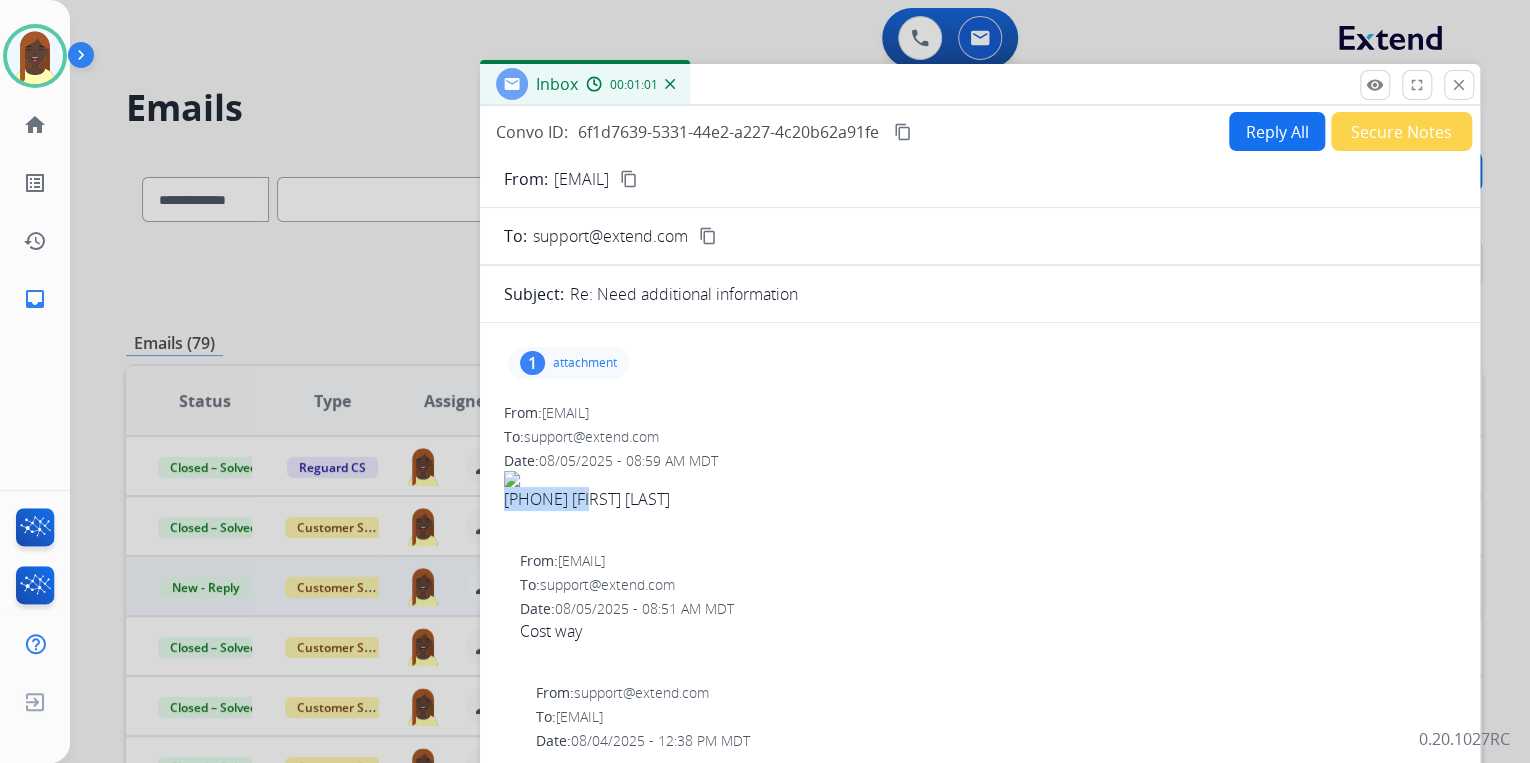drag, startPoint x: 955, startPoint y: 145, endPoint x: 952, endPoint y: 87, distance: 58.077534 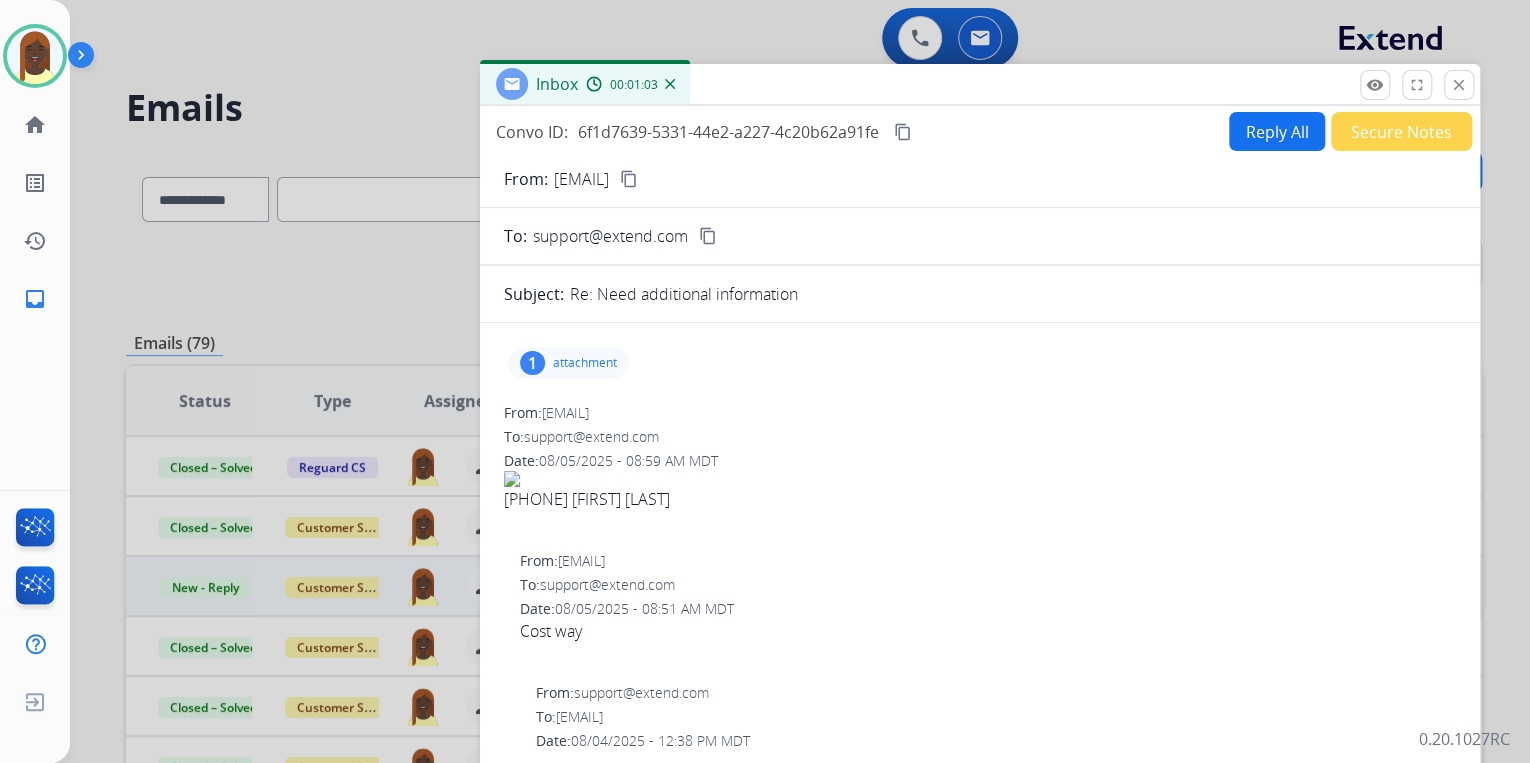 click on "1 attachment  From:  turfgardelawn@gmail.com   To:  support@extend.com  Date:  08/05/2025 - 08:59 AM MDT 6788989423 Ronald green  From:  turfgardelawn@gmail.com   To:  support@extend.com  Date:  08/05/2025 - 08:51 AM MDT Cost way  From:  support@extend.com   To:  turfgardelawn@gmail.com  Date:  08/04/2025 - 12:38 PM MDT Hi Ronald, Thank you for contacting Extend about your Costway Airtural Series 12000 BTU 21 SEER2 208-230V Ductless Mini Split Air Conditioner with Heater Pump Energy Star Certified After reviewing your claim, we need some additional information to proceed. Please send in the shipper and tracking information for your damaged package. Thanks for being an Extend customer. Extend Customer Support support@extend.com | www.extend.com If you have any questions or need further assistance, reply to this email or give us a call at (877) 248-7707 Monday-Friday 9:00AM - 8:00PM EST or Saturdays and Sundays 9:00AM - 2:00PM EST." at bounding box center [980, 843] 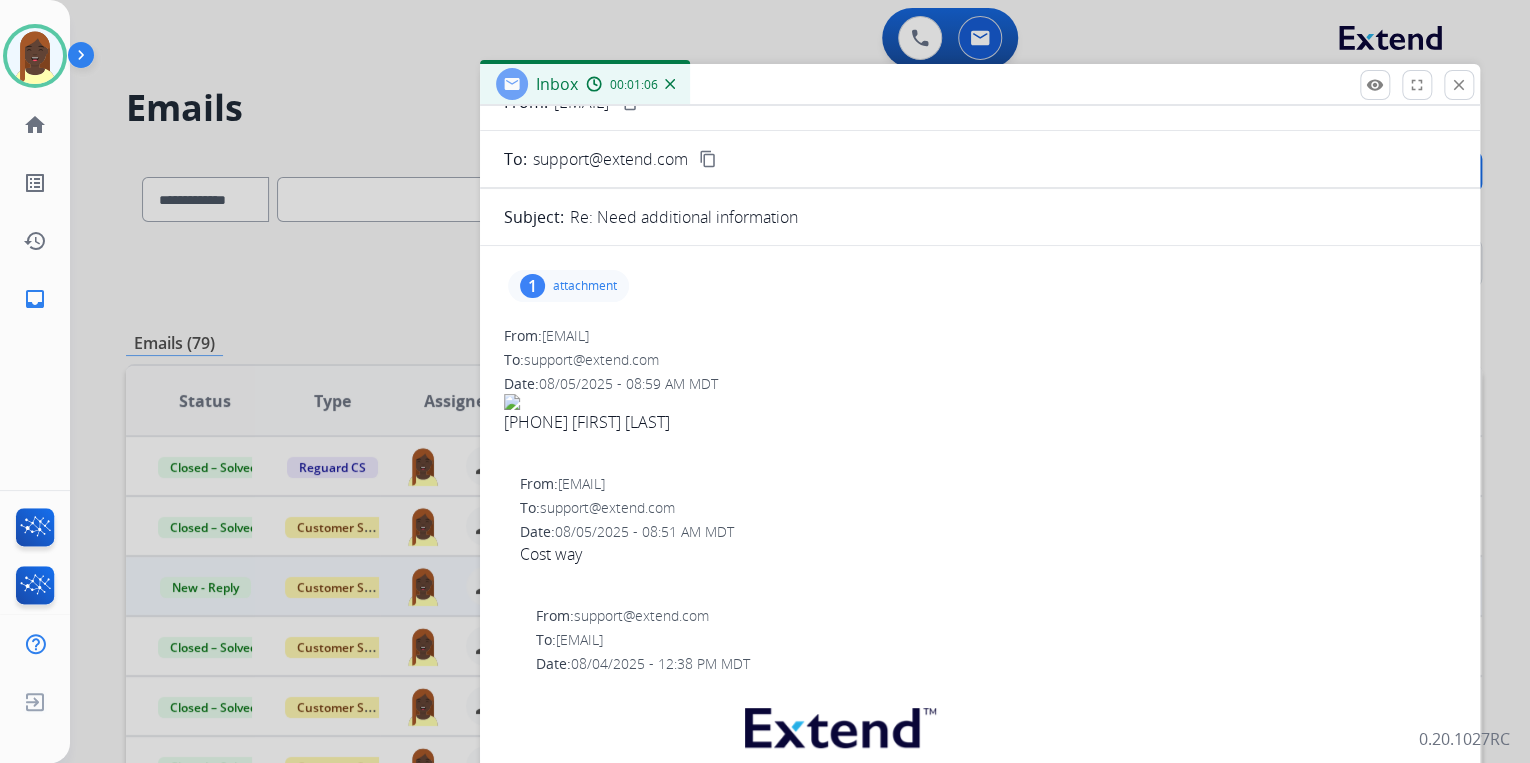 scroll, scrollTop: 0, scrollLeft: 0, axis: both 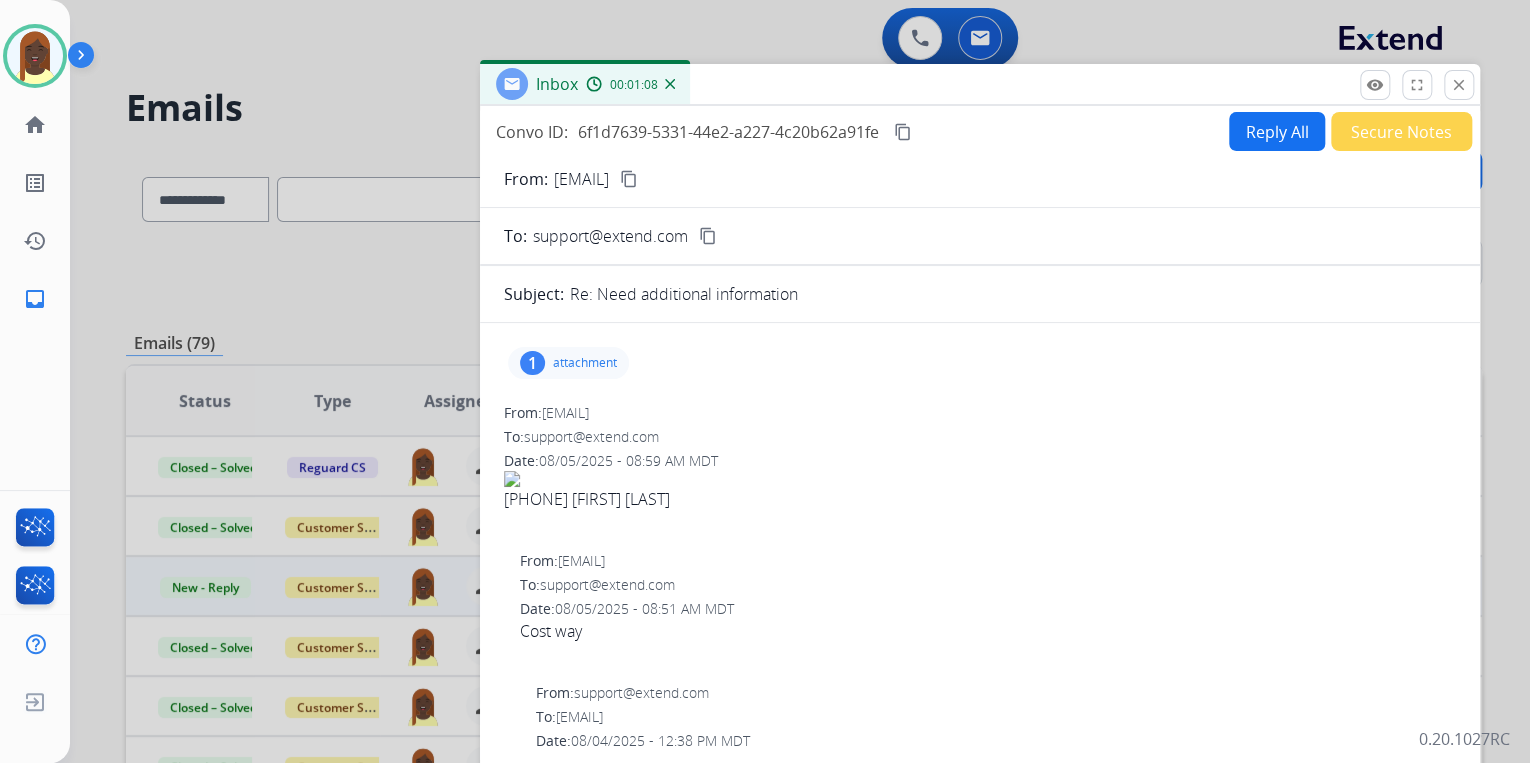 click on "content_copy" at bounding box center [629, 179] 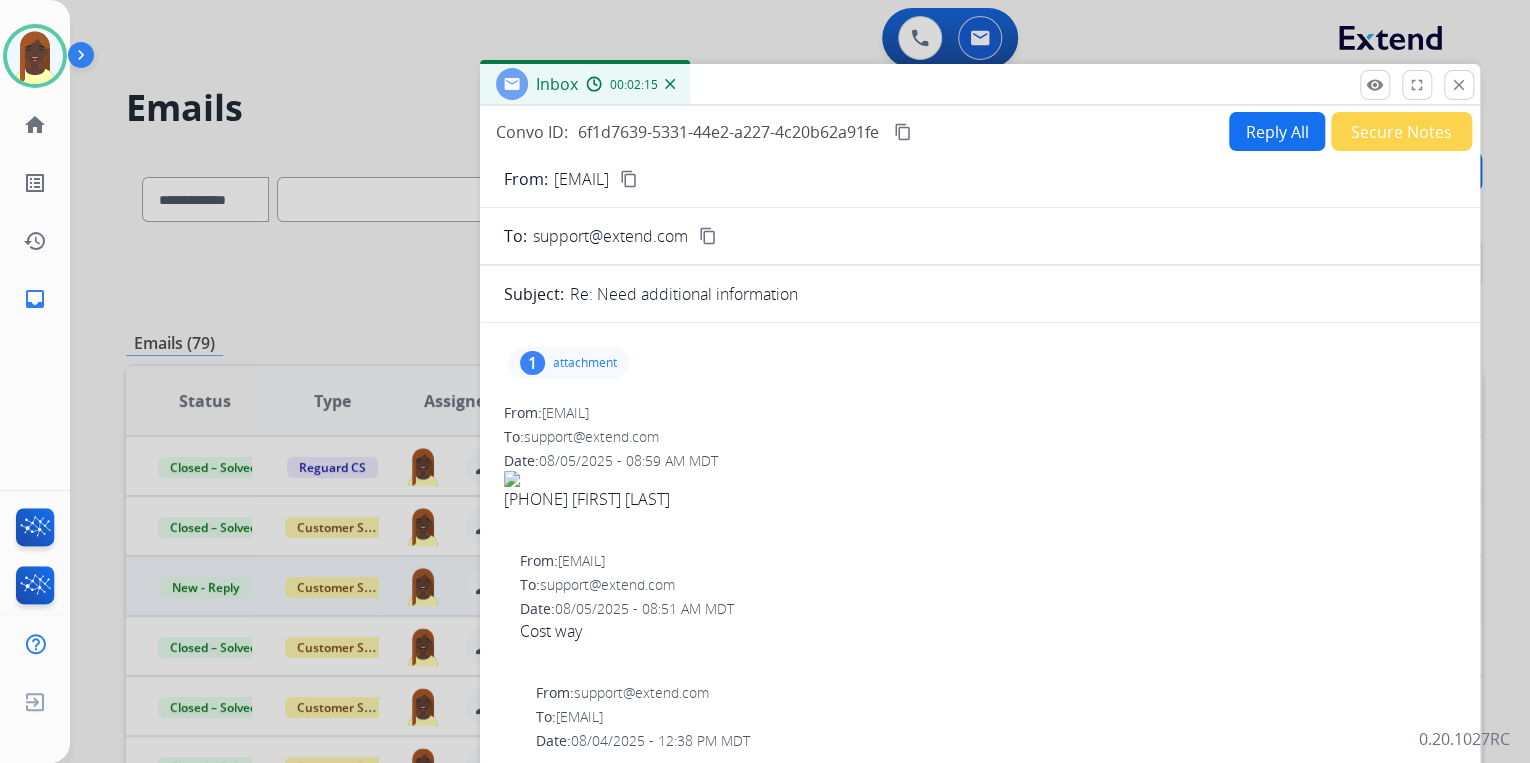click on "content_copy" at bounding box center (903, 132) 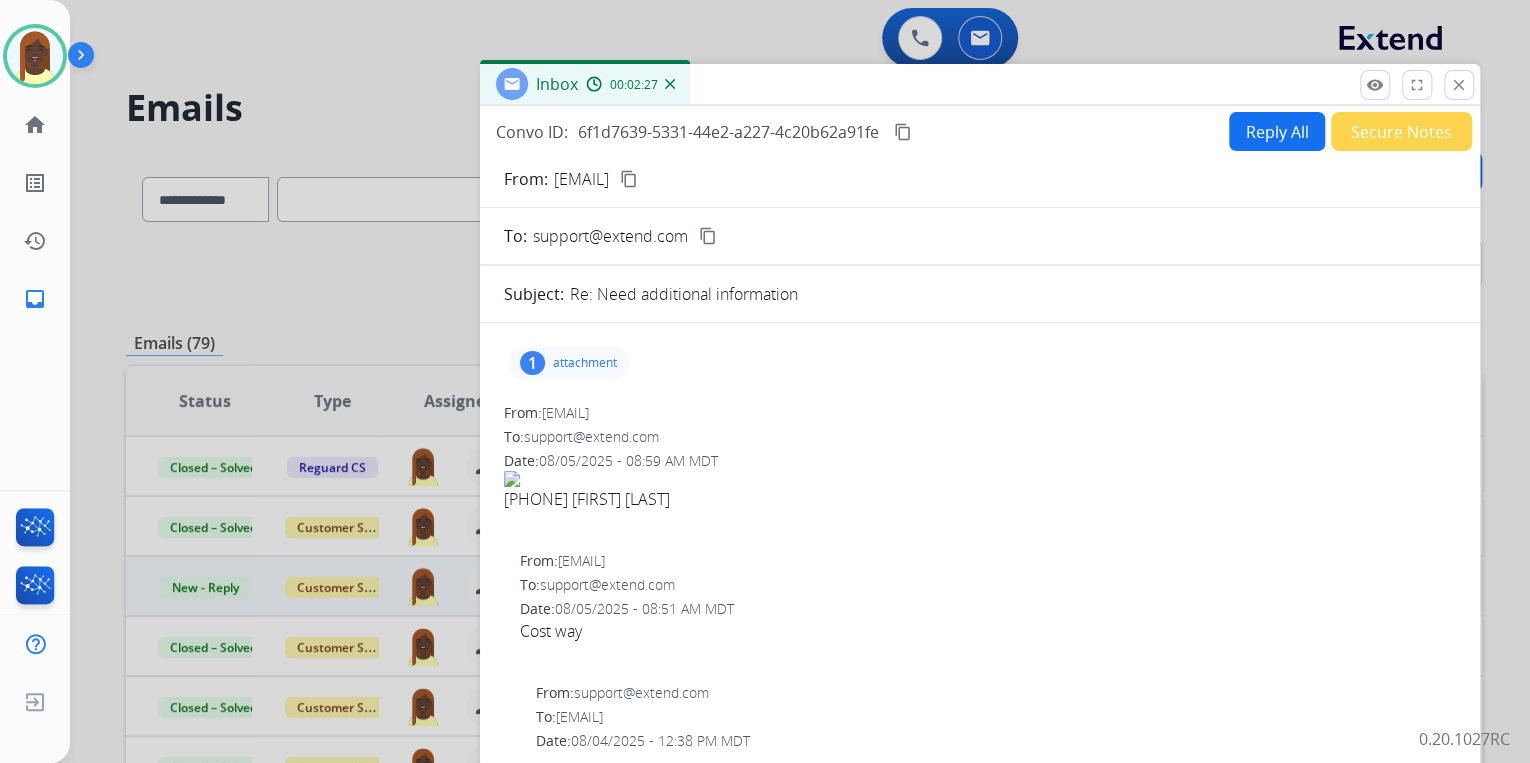 click on "attachment" at bounding box center (585, 363) 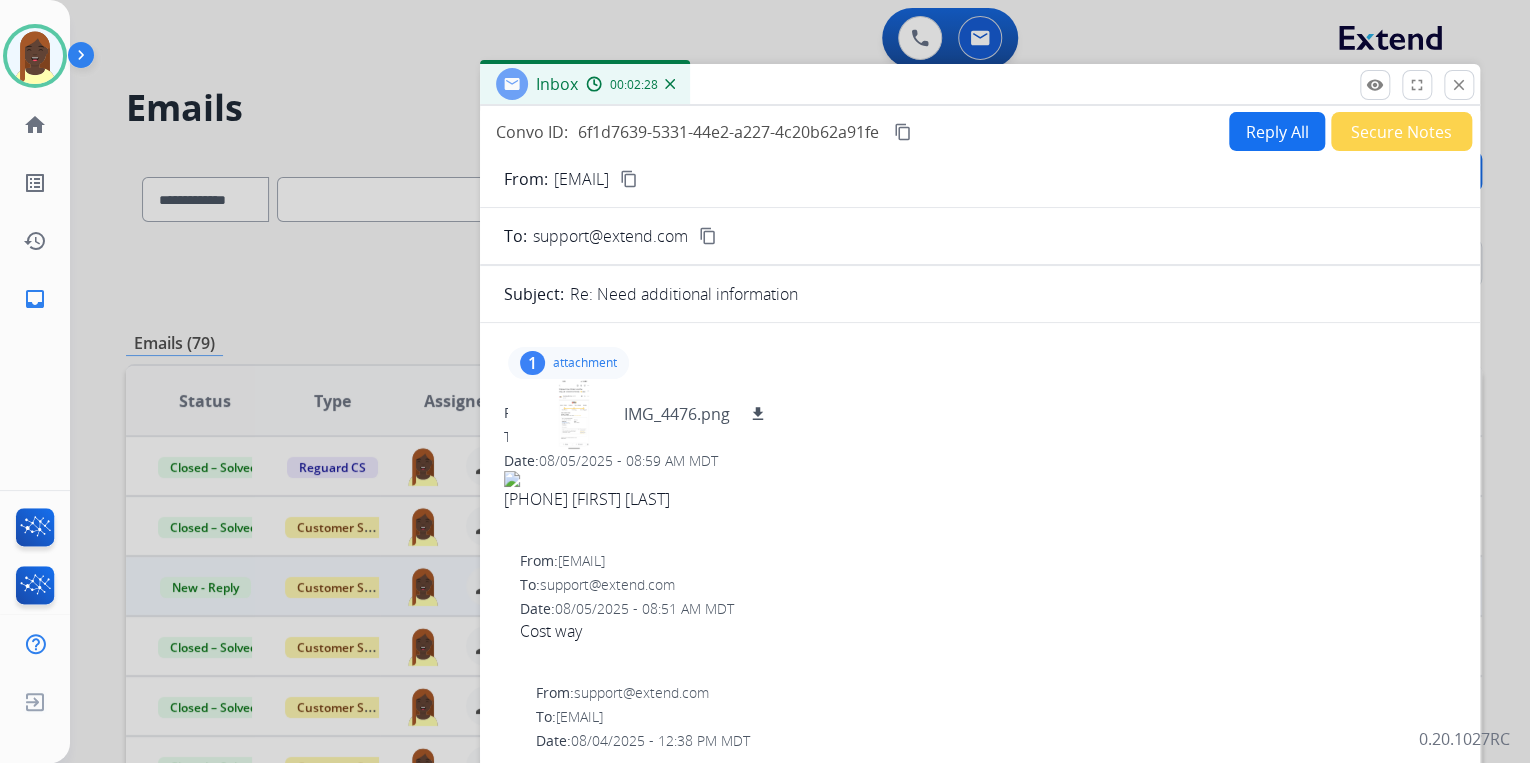 click on "Date:  08/05/2025 - 08:59 AM MDT" at bounding box center [980, 461] 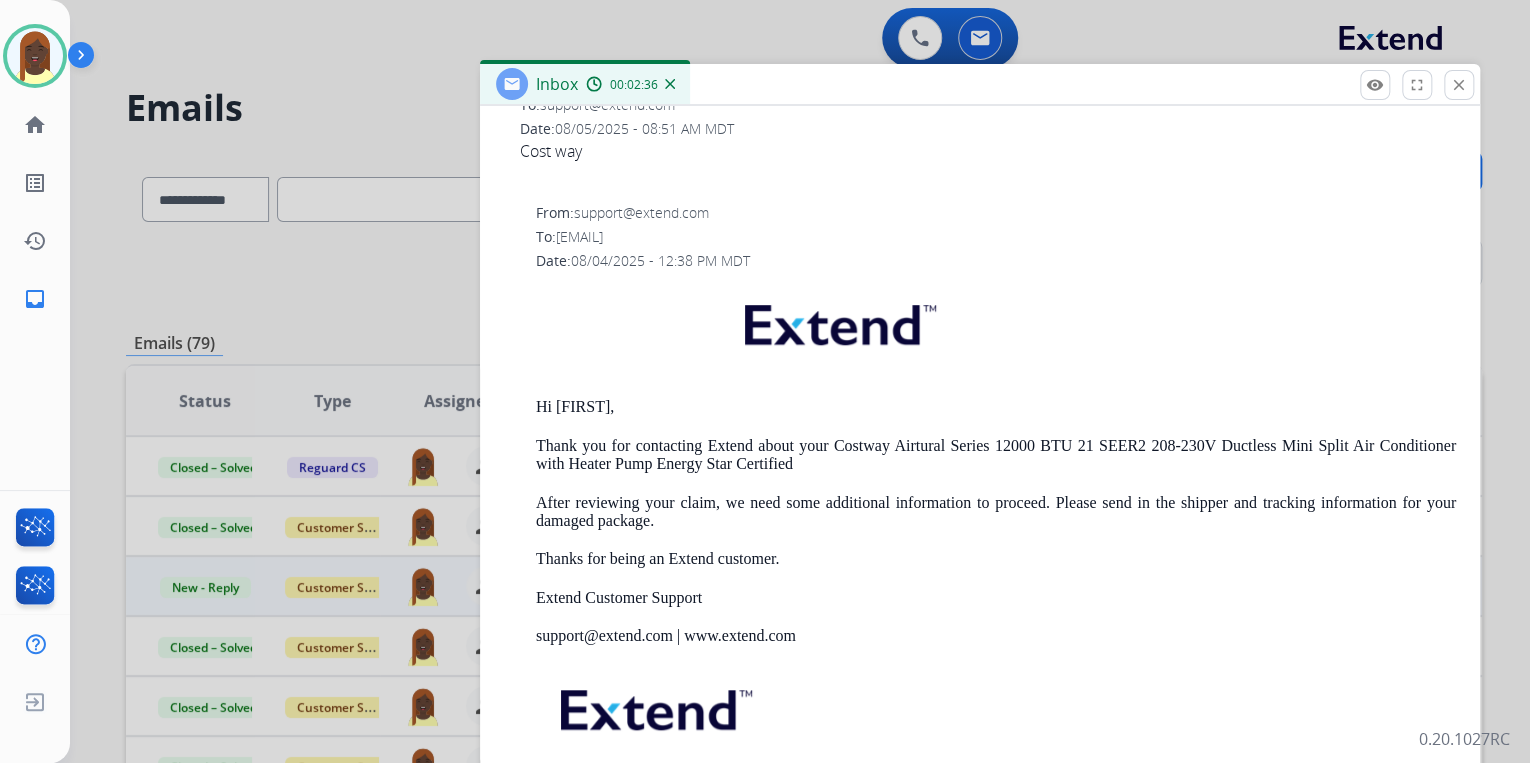 scroll, scrollTop: 510, scrollLeft: 0, axis: vertical 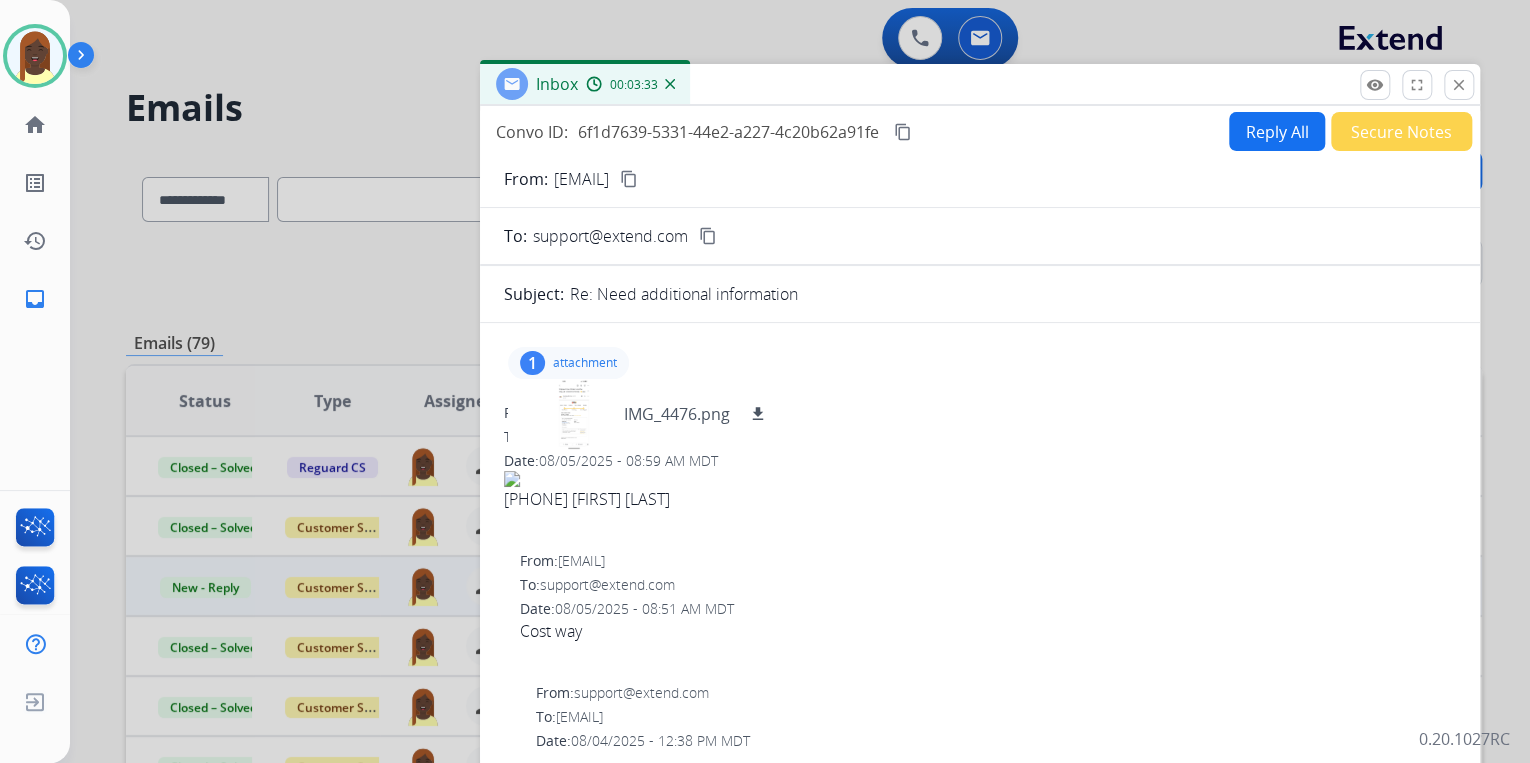 click on "Reply All" at bounding box center [1277, 131] 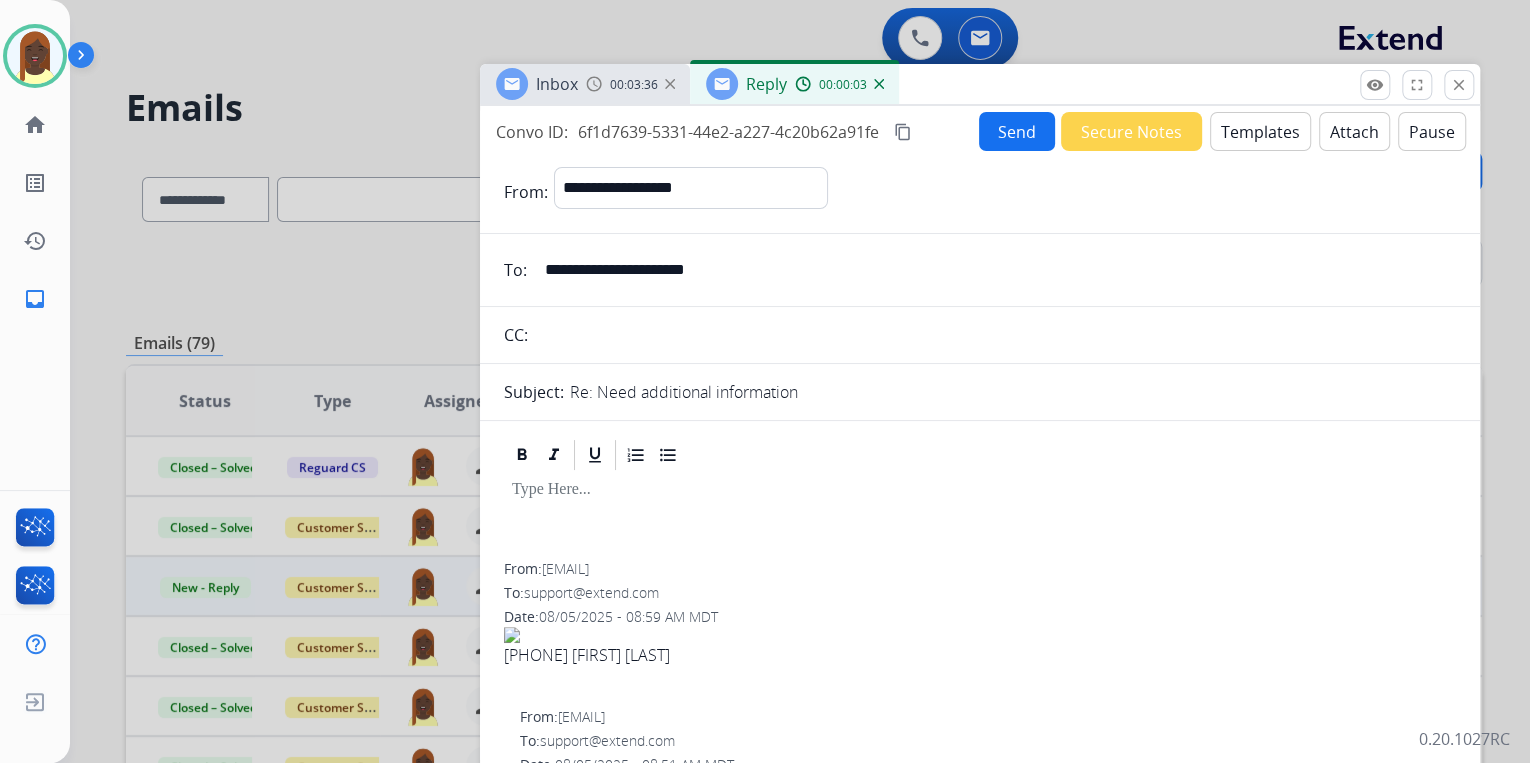click on "Templates" at bounding box center (1260, 131) 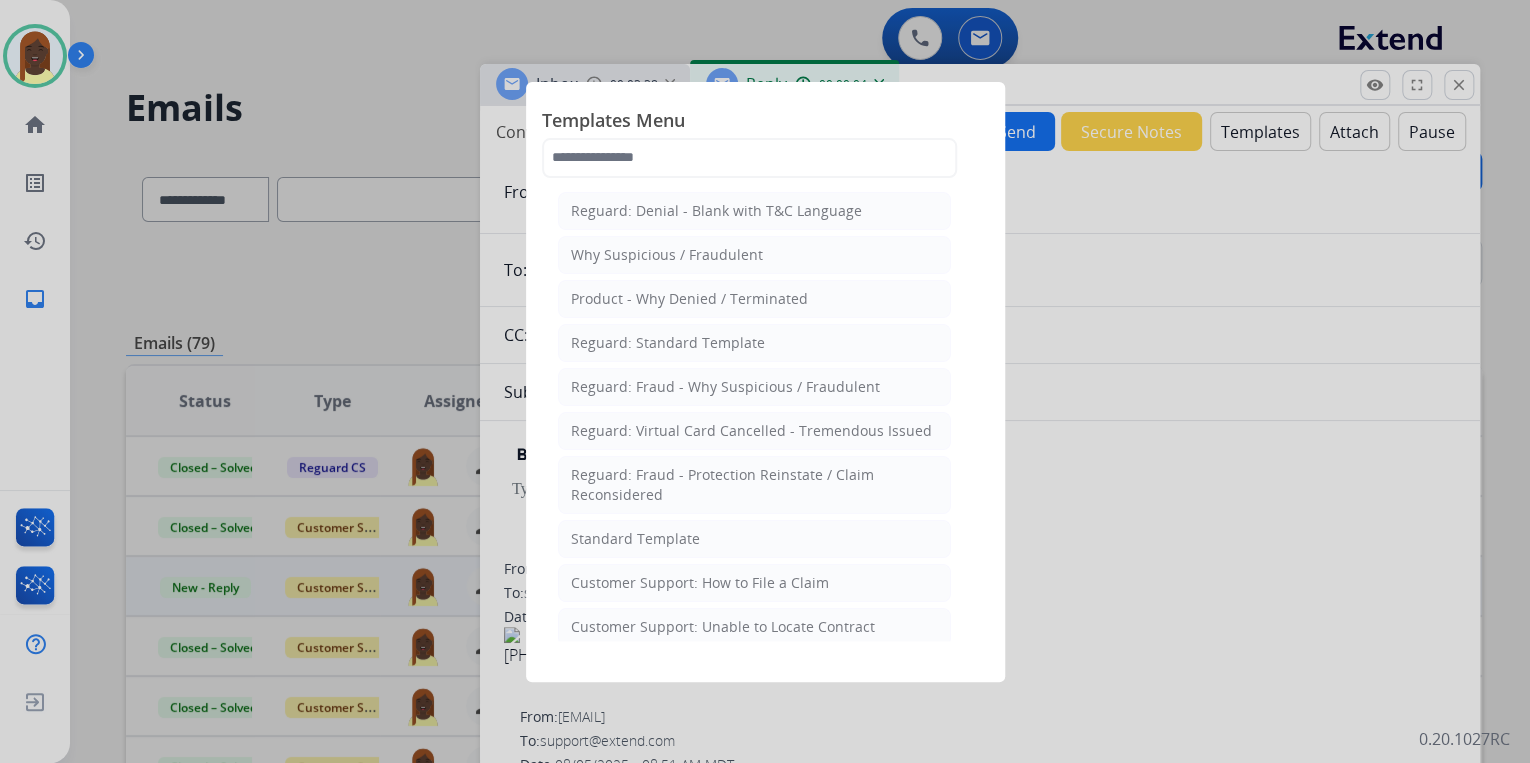 drag, startPoint x: 643, startPoint y: 537, endPoint x: 667, endPoint y: 532, distance: 24.5153 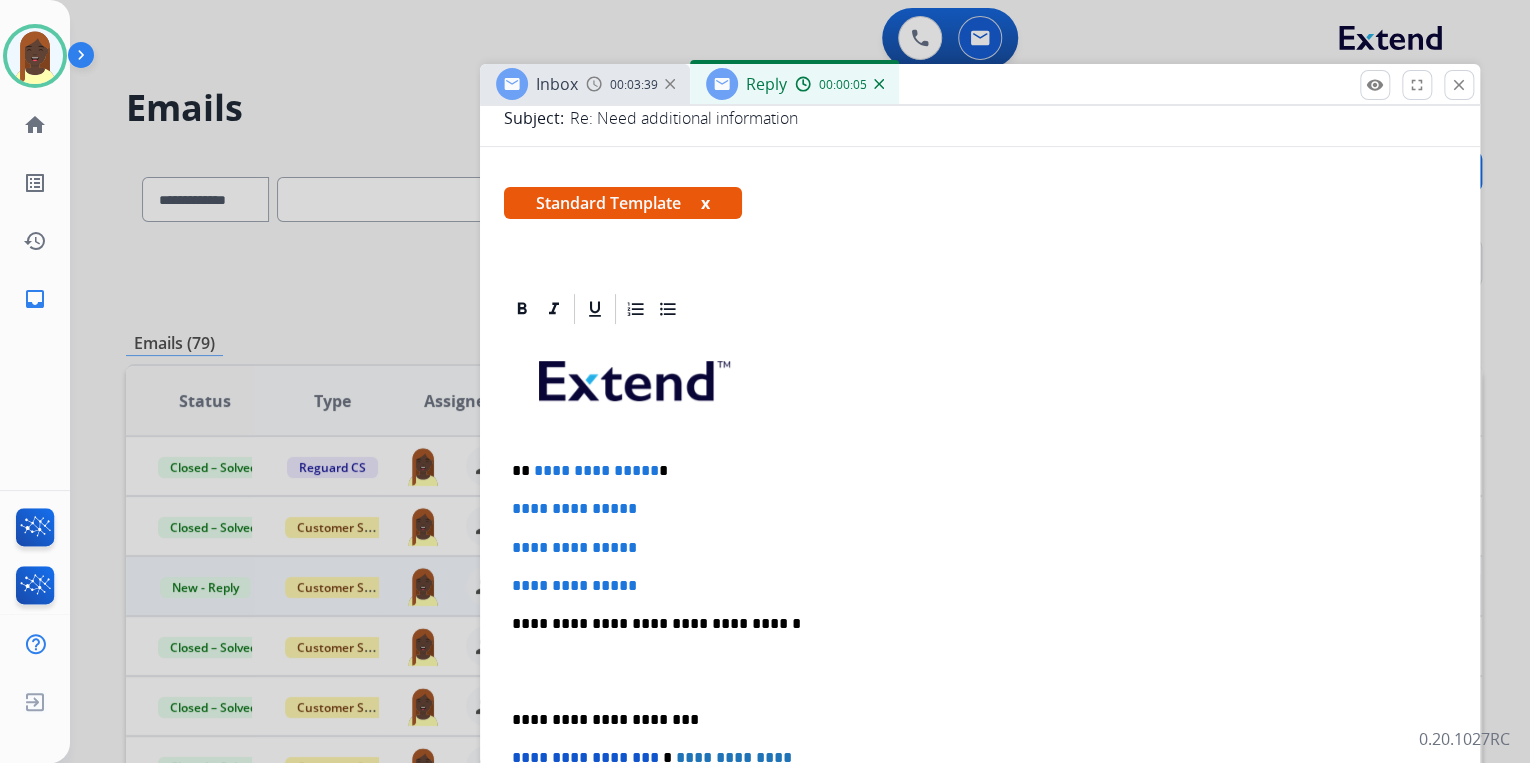 scroll, scrollTop: 320, scrollLeft: 0, axis: vertical 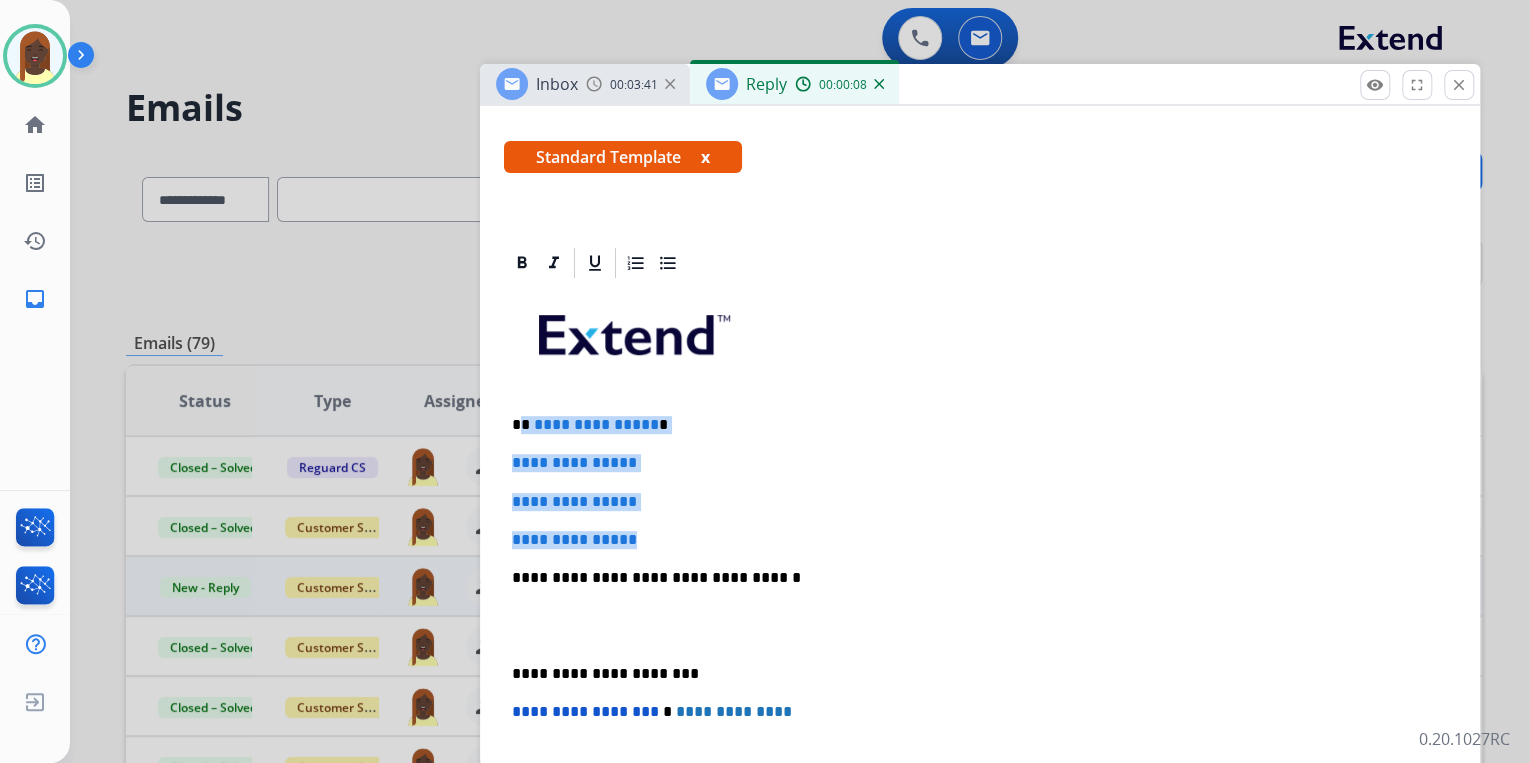 drag, startPoint x: 523, startPoint y: 425, endPoint x: 666, endPoint y: 522, distance: 172.79468 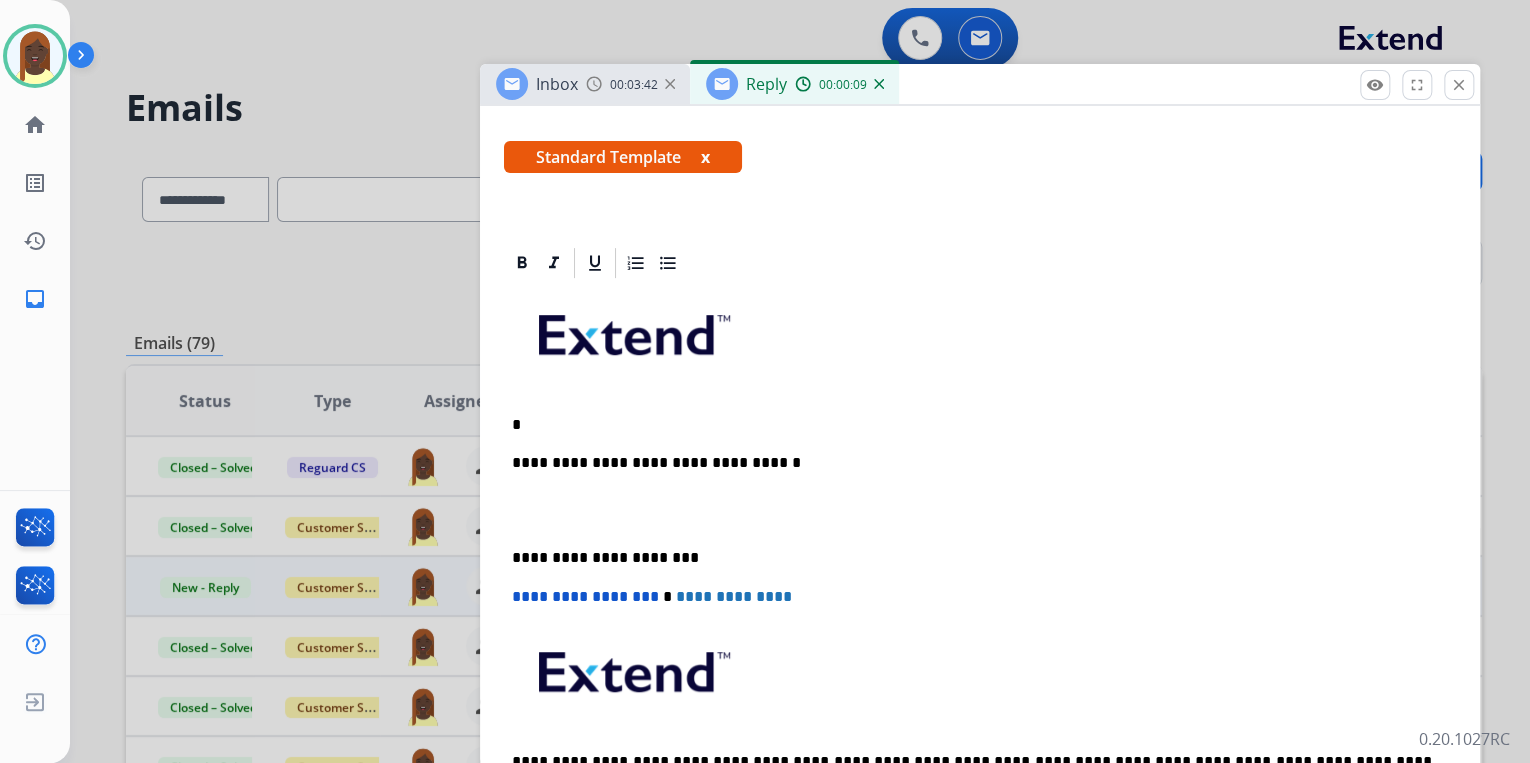 type 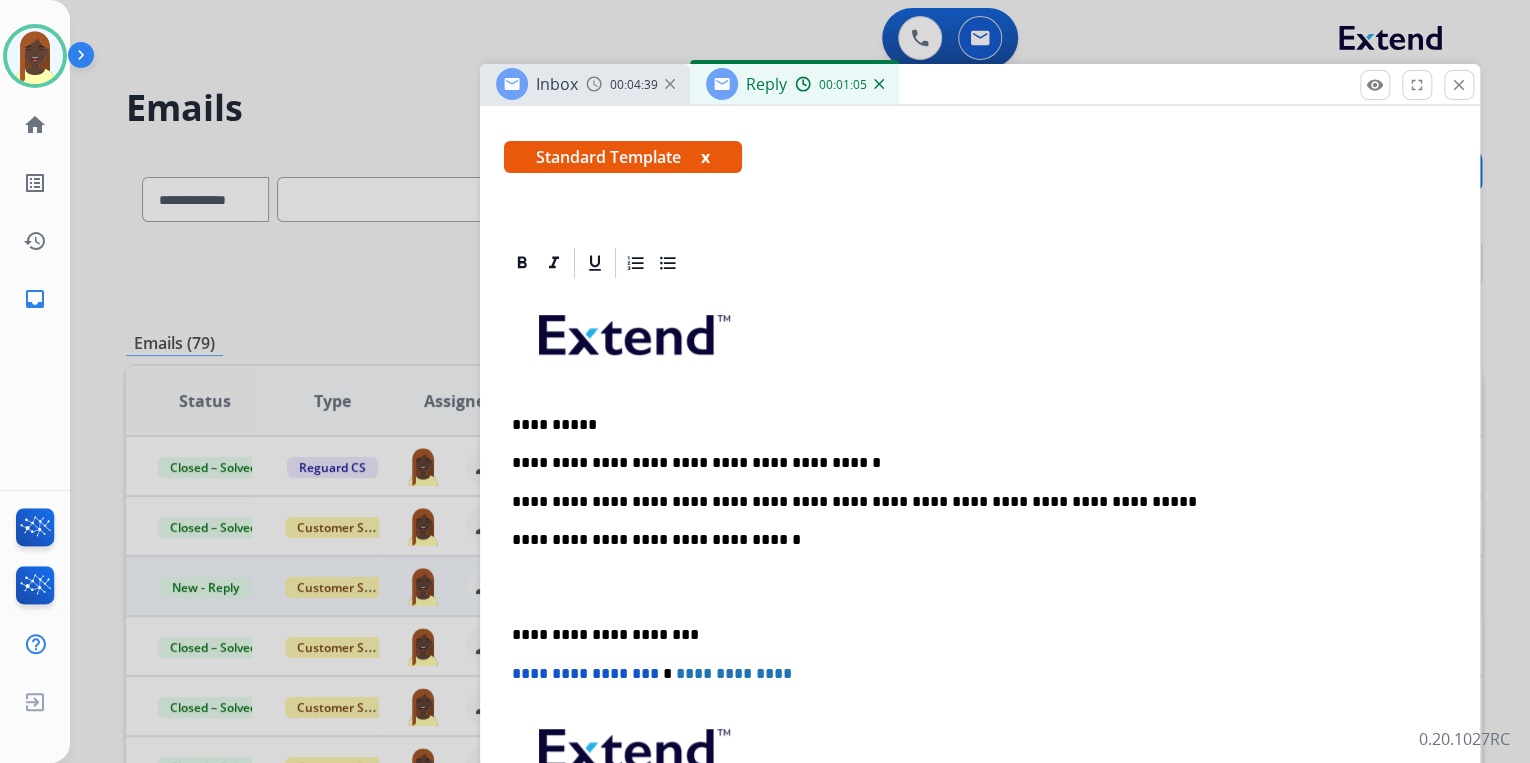 click on "**********" at bounding box center (972, 502) 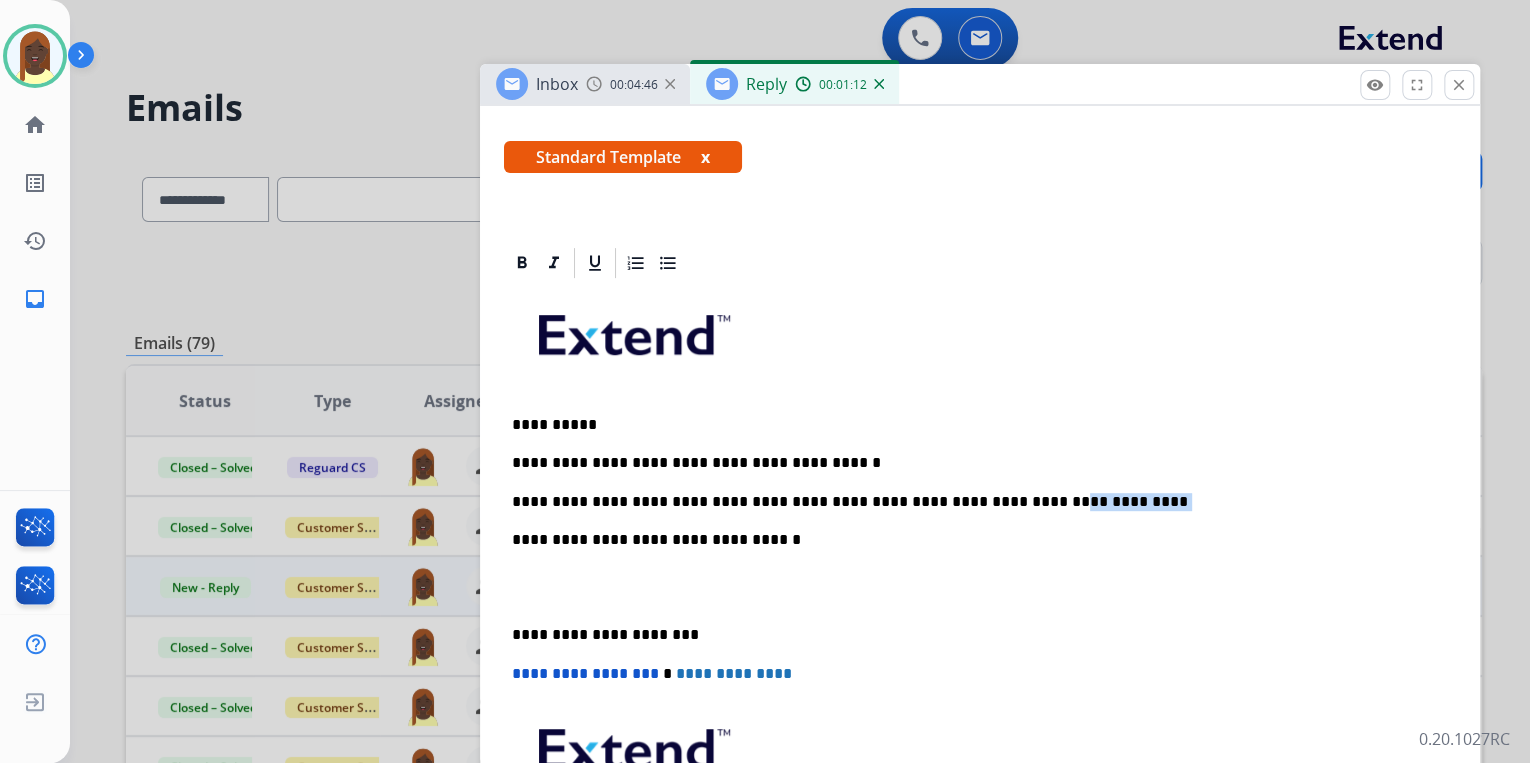 drag, startPoint x: 960, startPoint y: 502, endPoint x: 1068, endPoint y: 504, distance: 108.01852 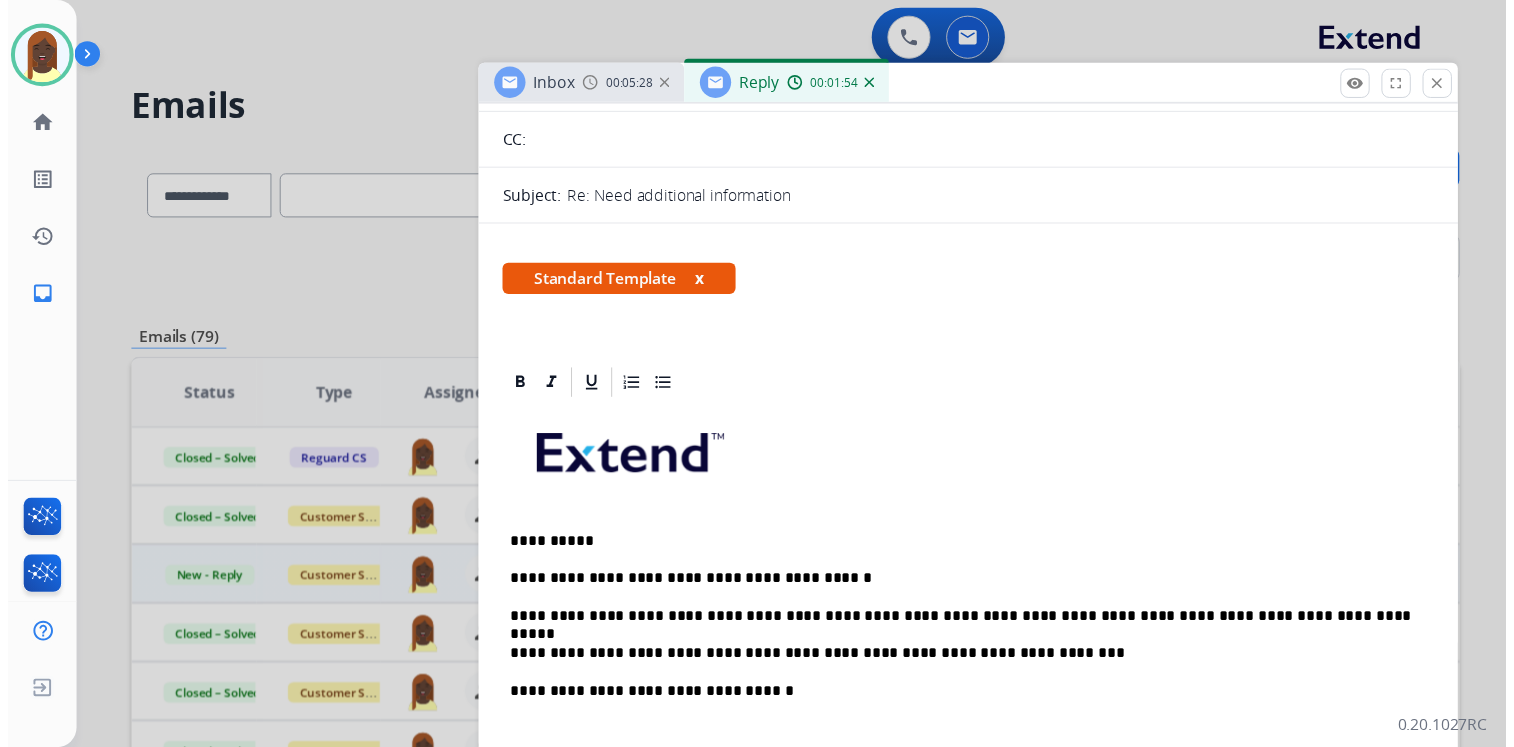 scroll, scrollTop: 0, scrollLeft: 0, axis: both 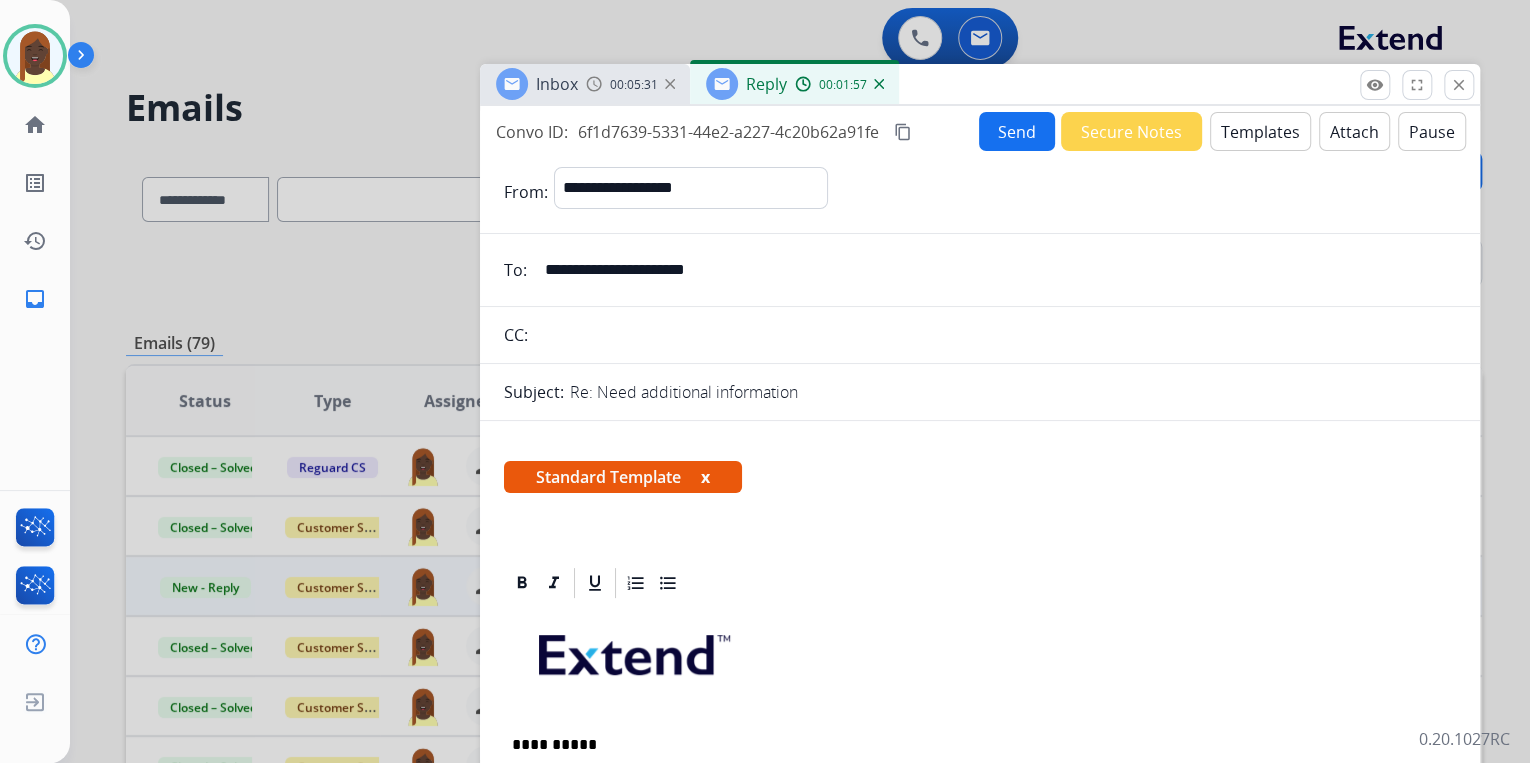 click on "Send" at bounding box center (1017, 131) 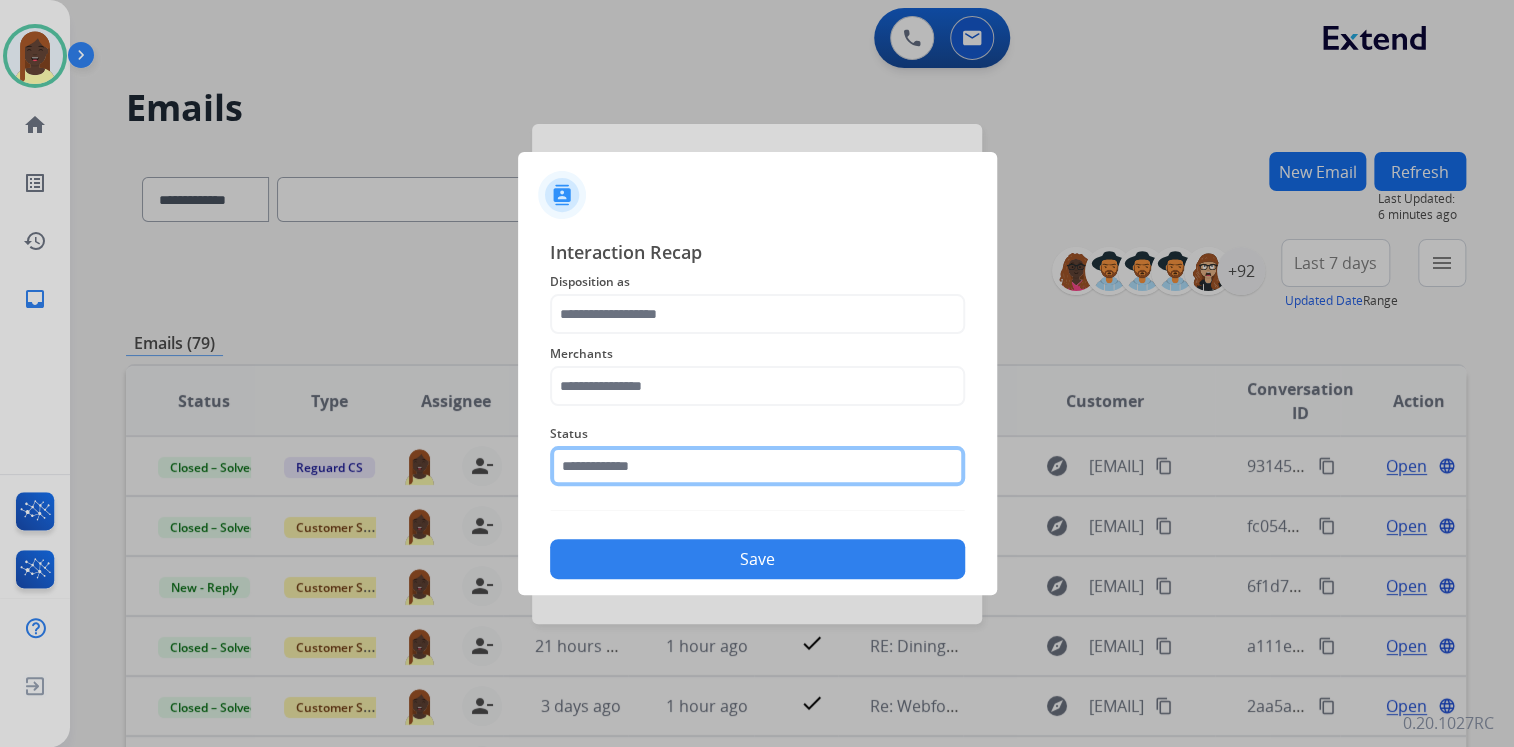 click 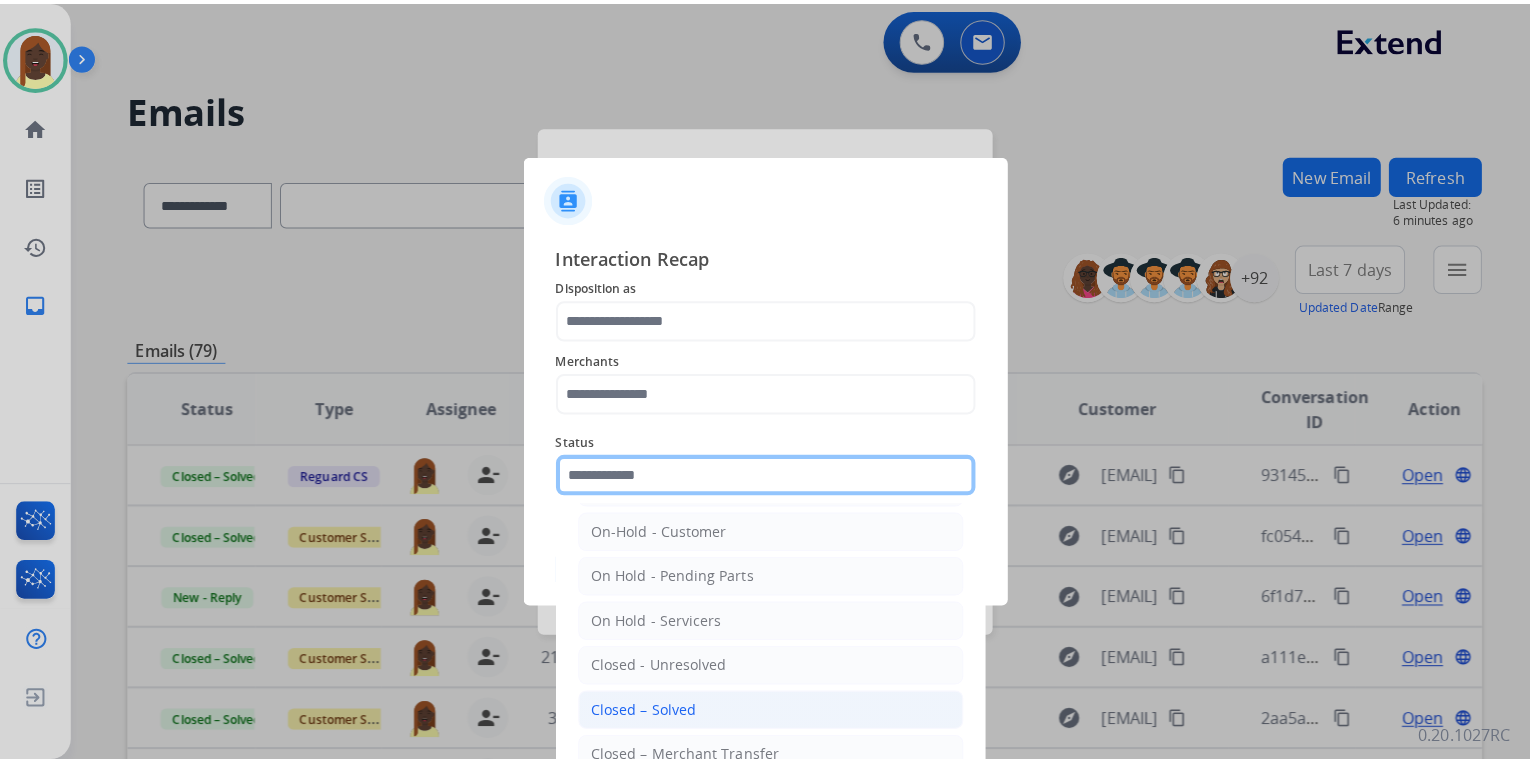 scroll, scrollTop: 80, scrollLeft: 0, axis: vertical 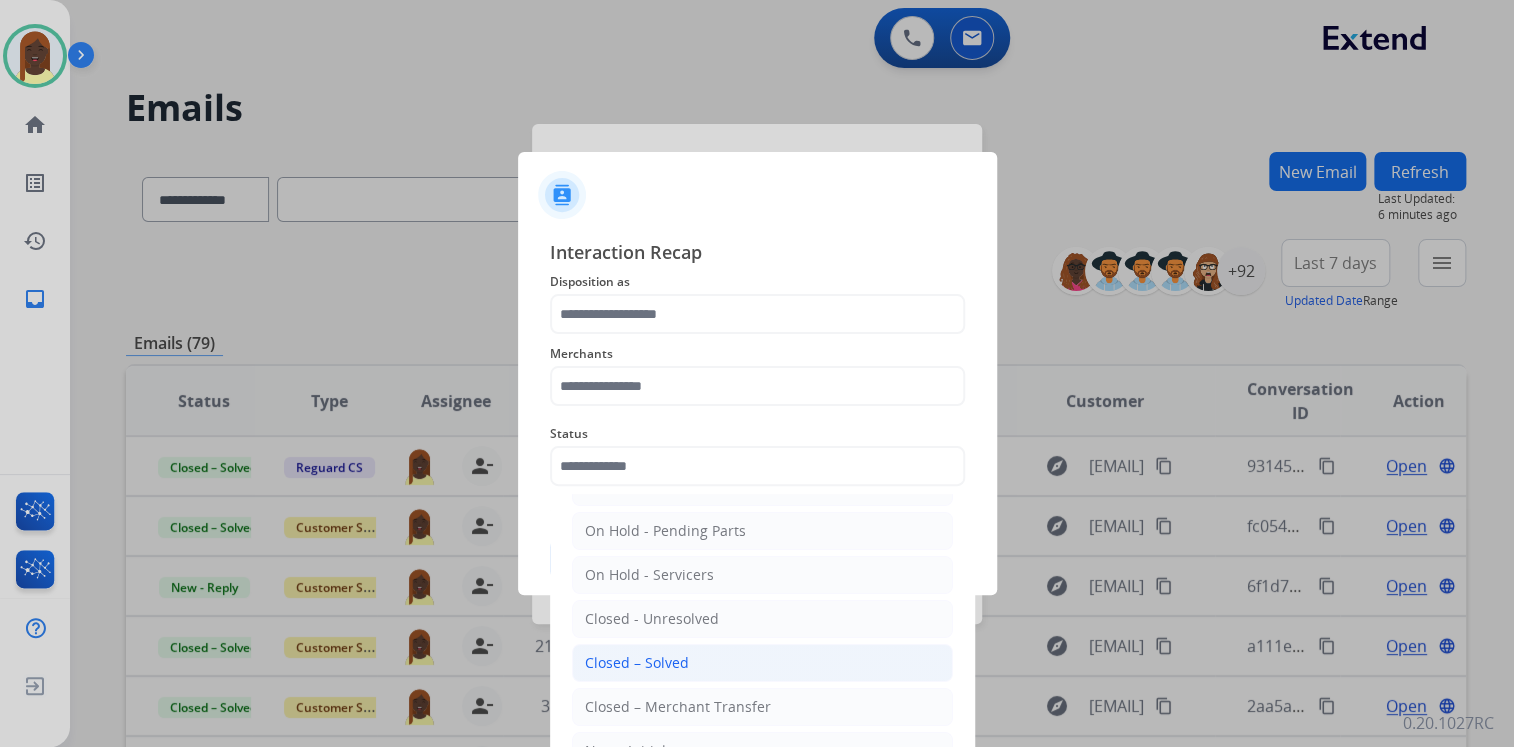 click on "Closed – Solved" 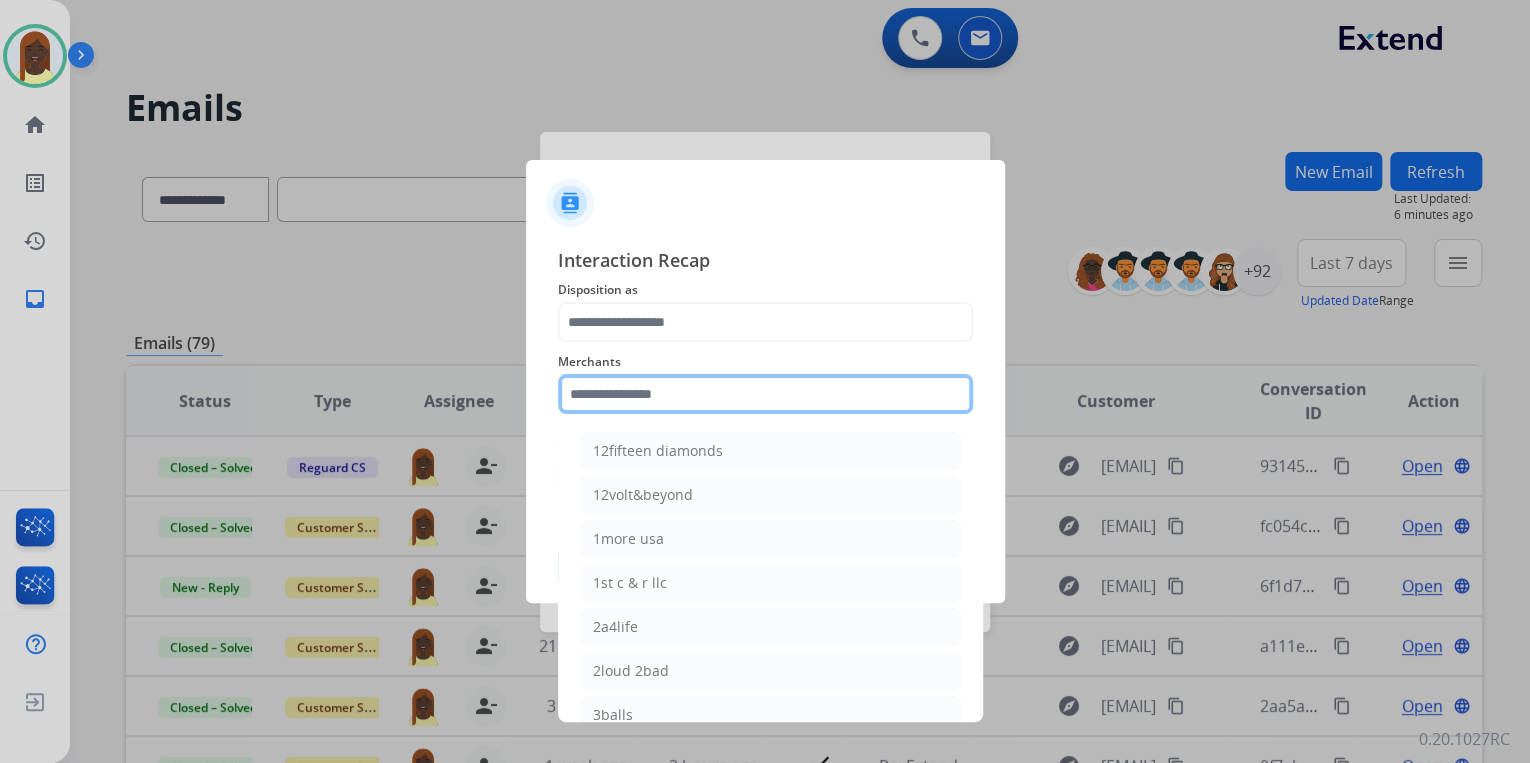 click 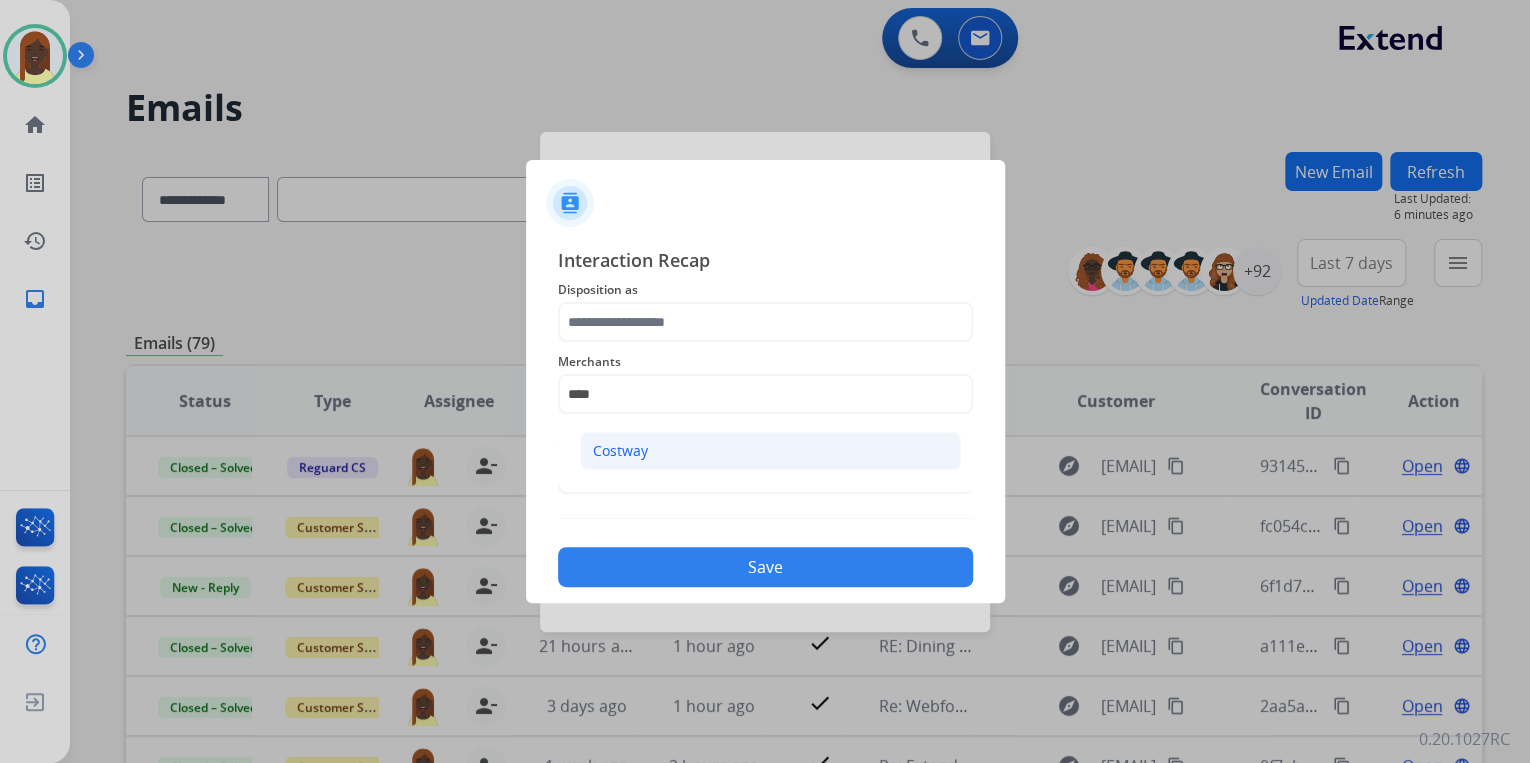 click on "Costway" 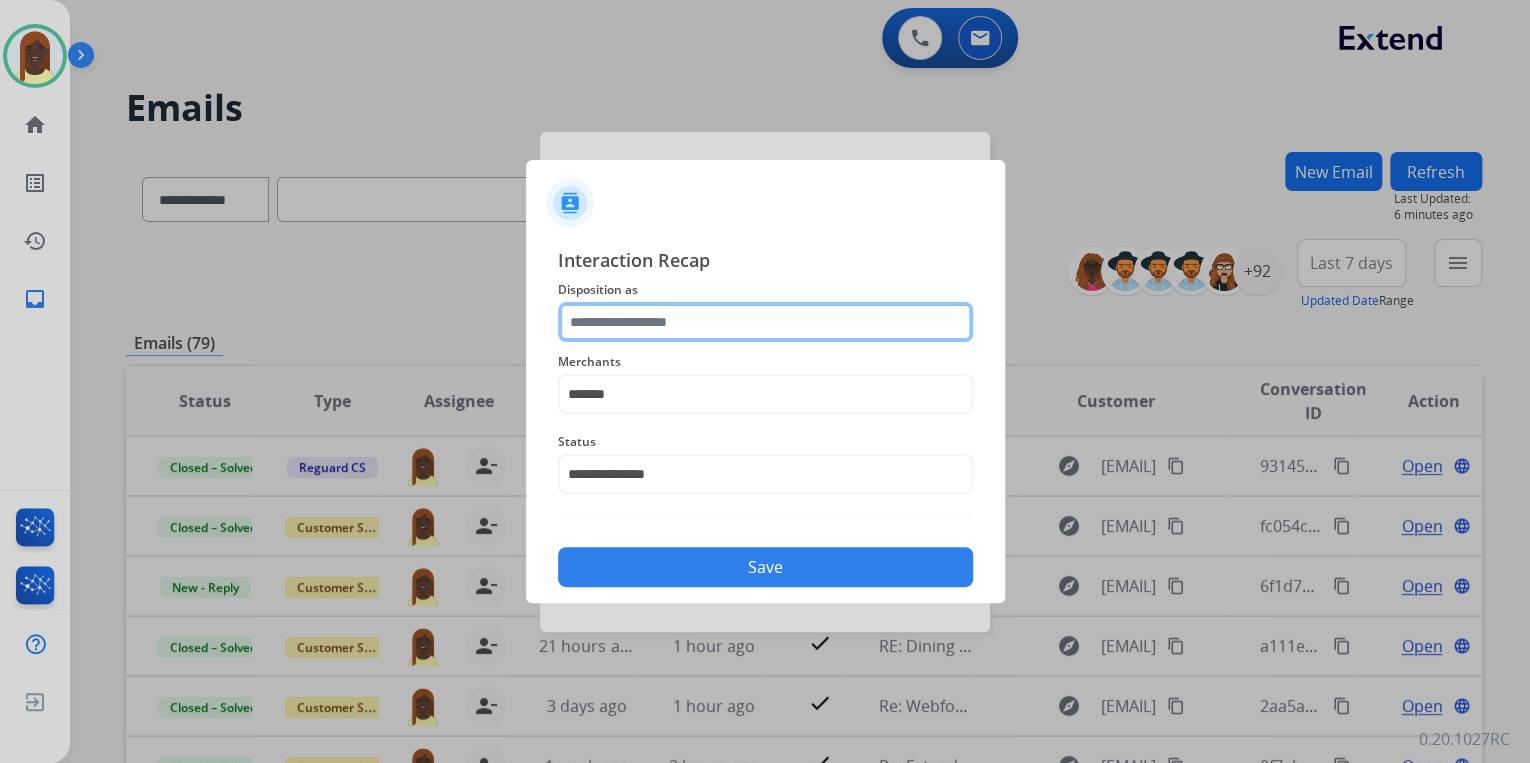 click 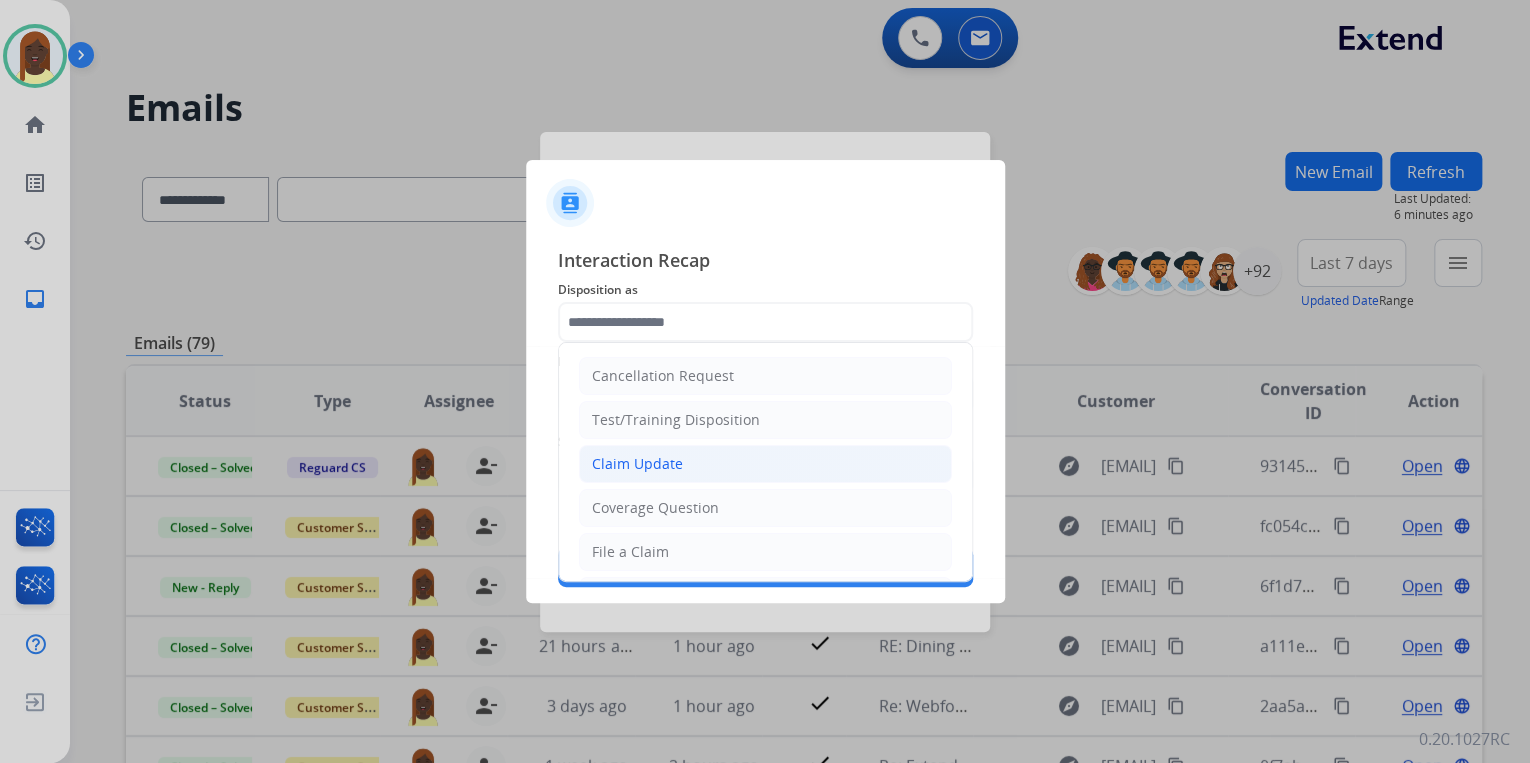 click on "Claim Update" 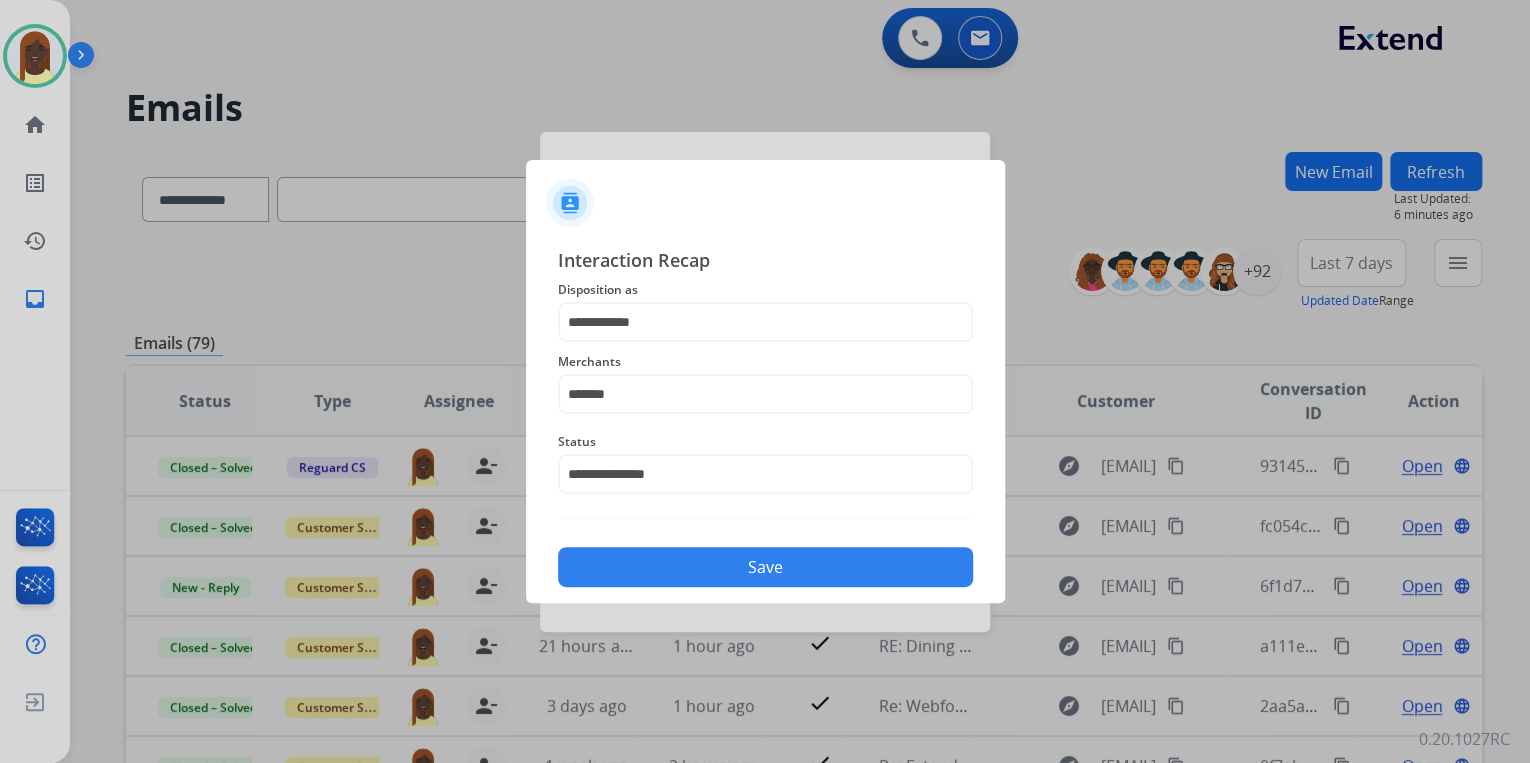 click on "Save" 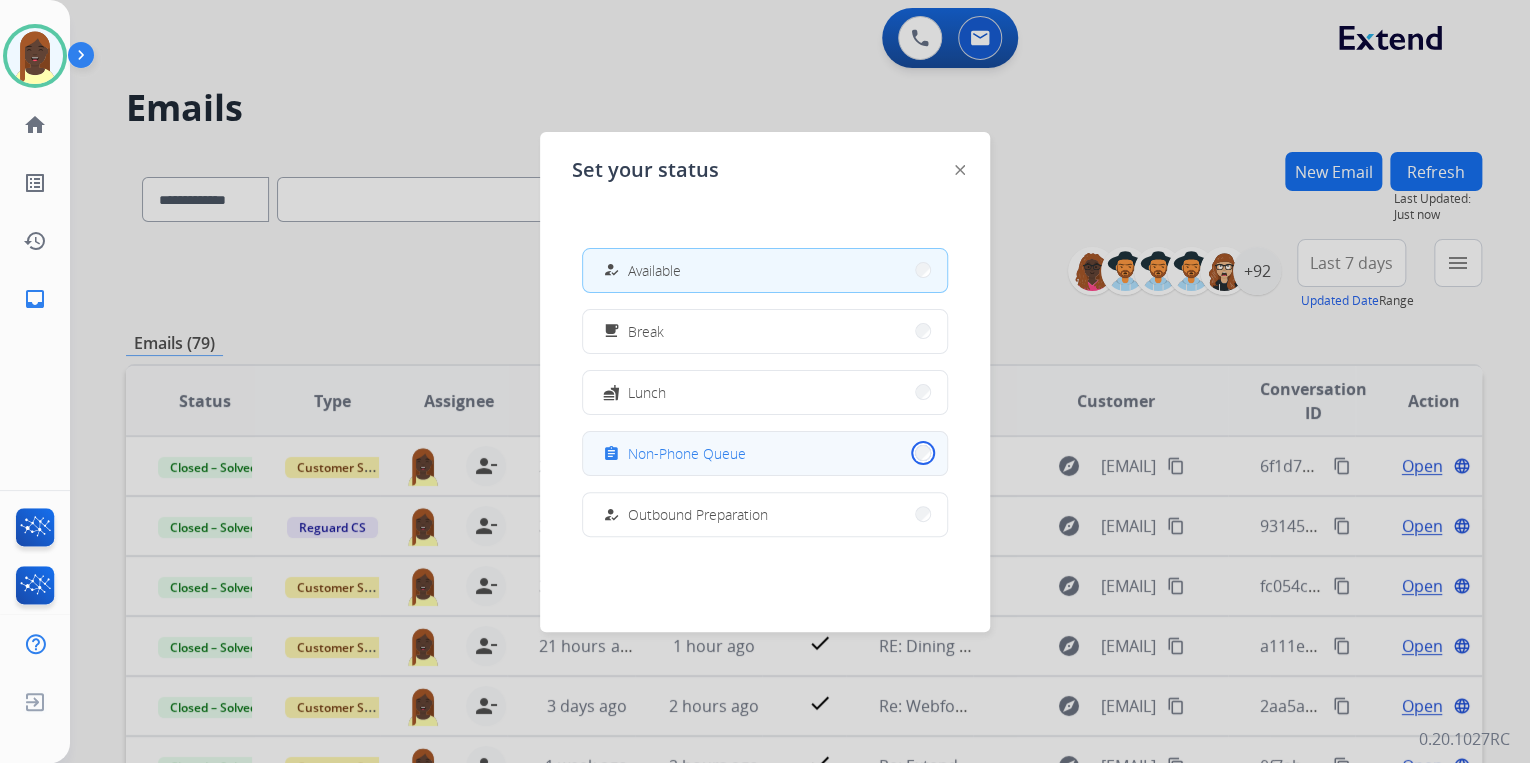 click on "assignment Non-Phone Queue" at bounding box center (765, 453) 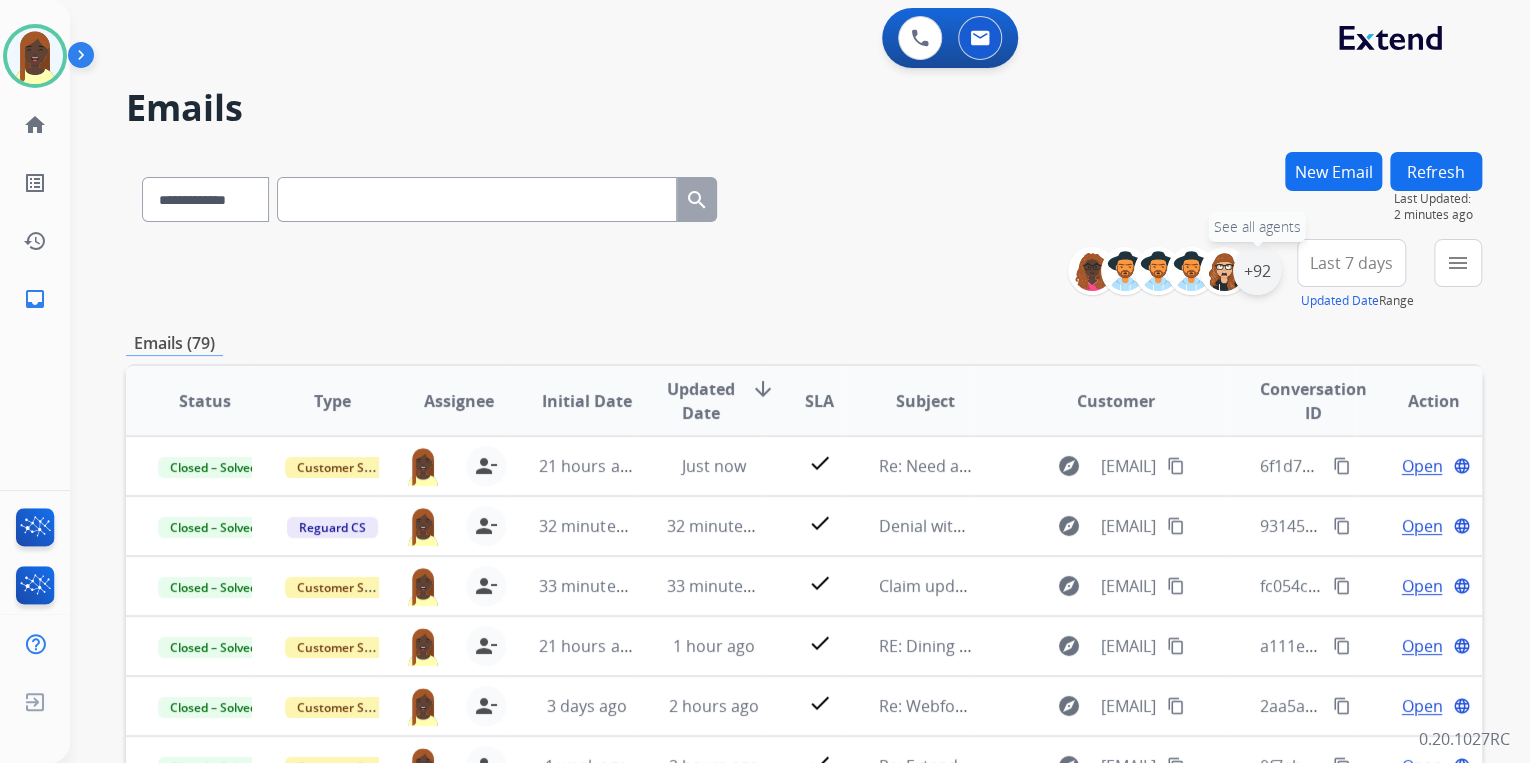 click on "+92" at bounding box center (1257, 271) 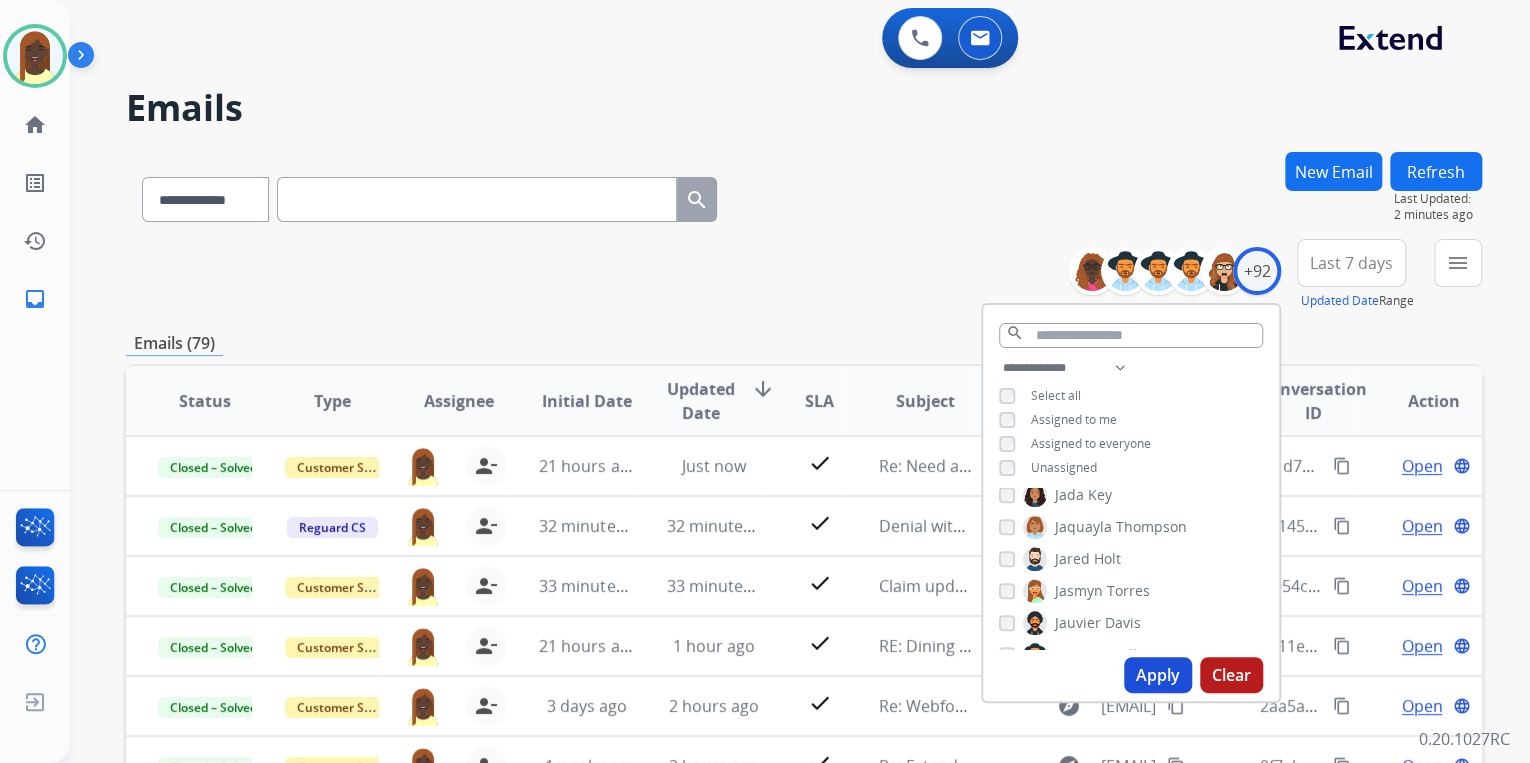 scroll, scrollTop: 1040, scrollLeft: 0, axis: vertical 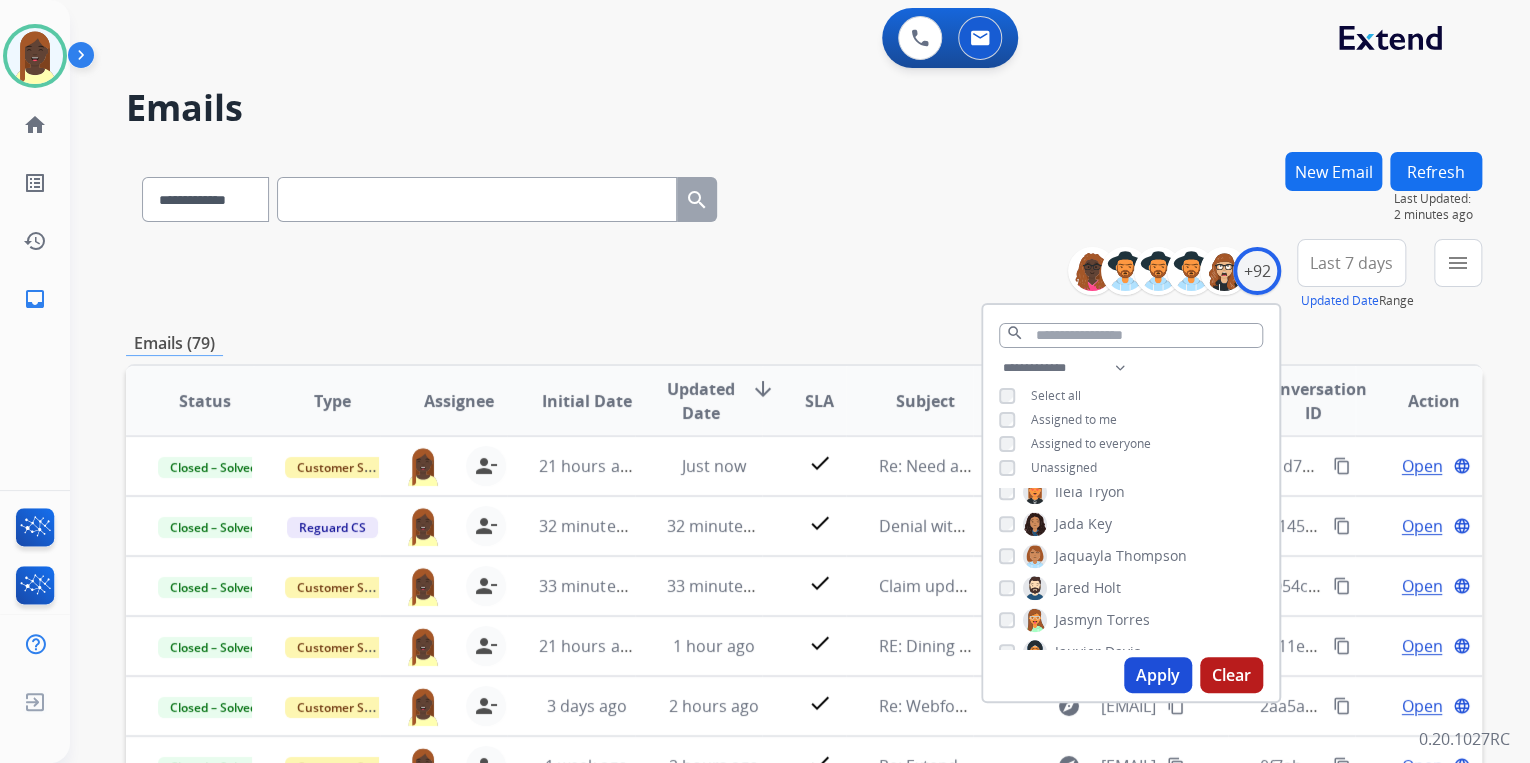 click on "Apply" at bounding box center (1158, 675) 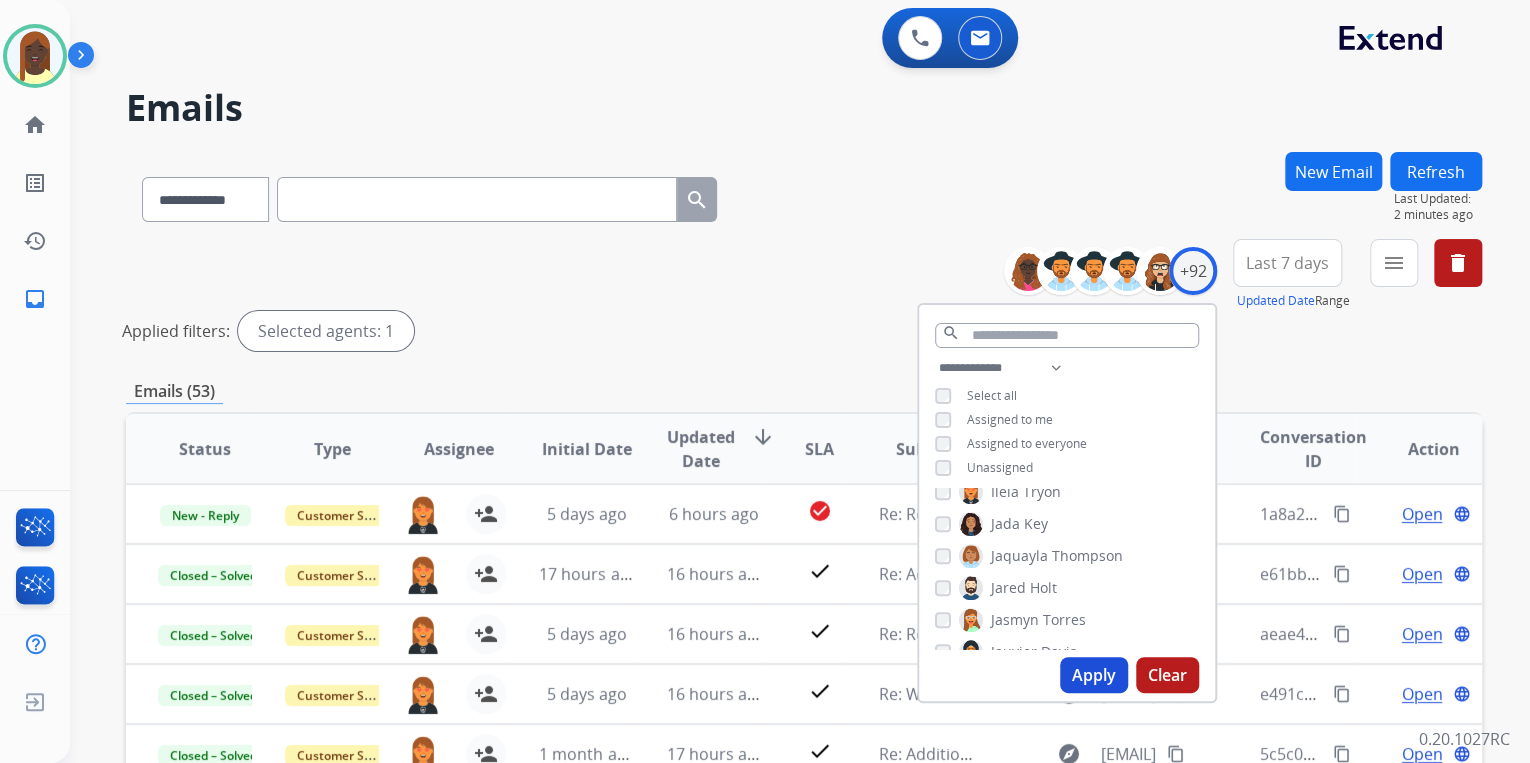 click on "**********" at bounding box center [804, 299] 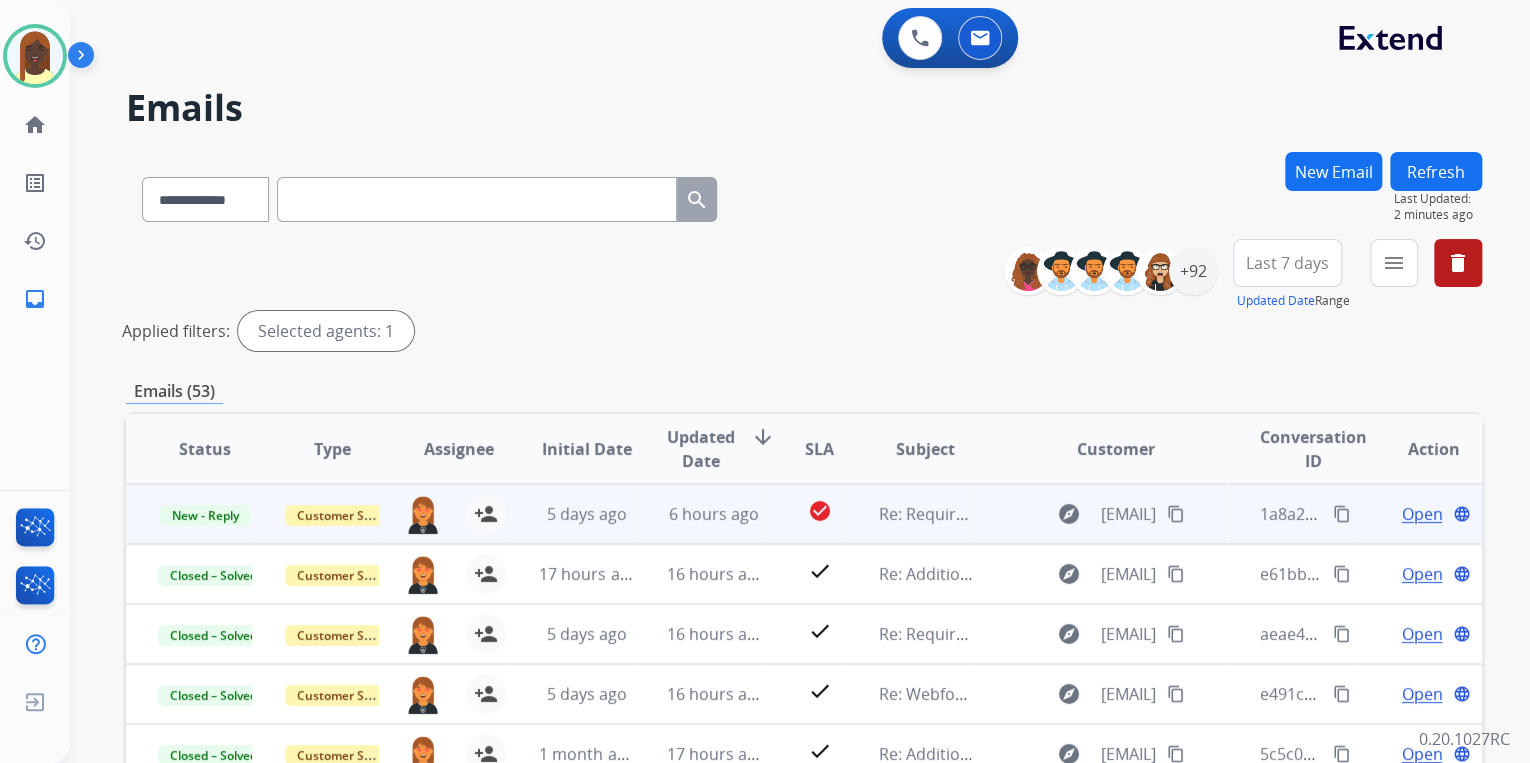 click on "content_copy" at bounding box center [1342, 514] 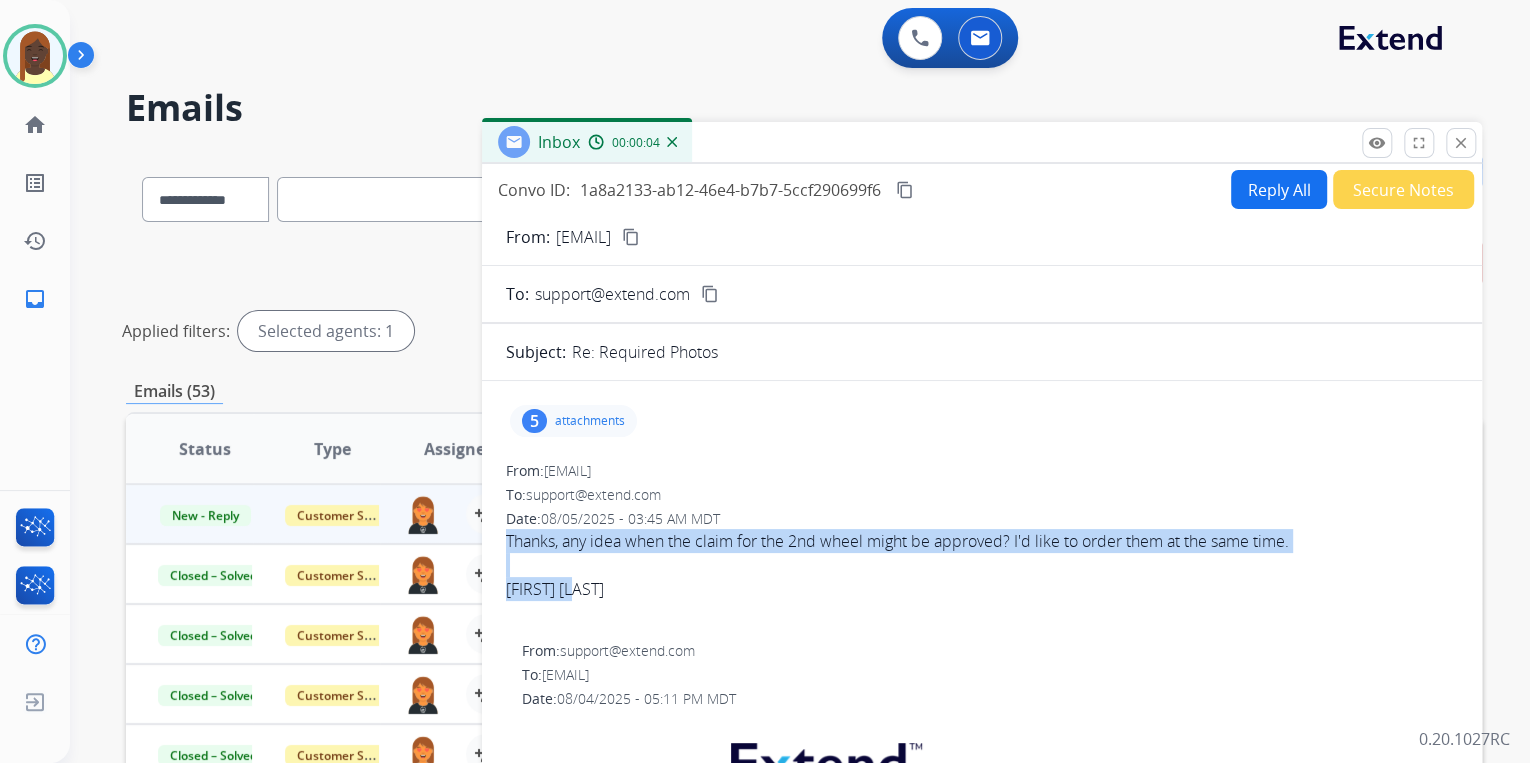 drag, startPoint x: 503, startPoint y: 544, endPoint x: 589, endPoint y: 592, distance: 98.48858 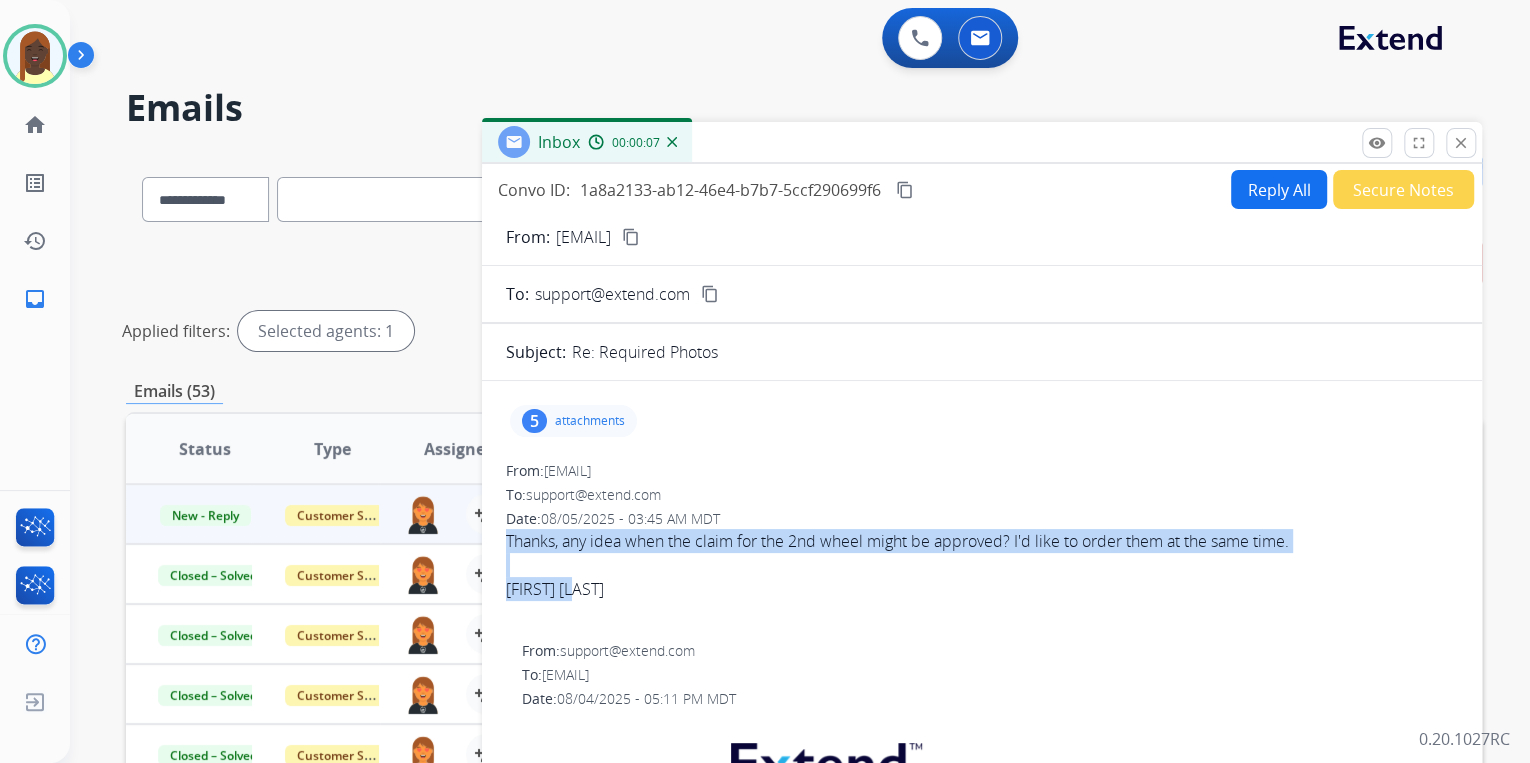 copy on "Thanks, any idea when the claim for the 2nd wheel might be approved? I'd like to order them at the same time.  John DeCor" 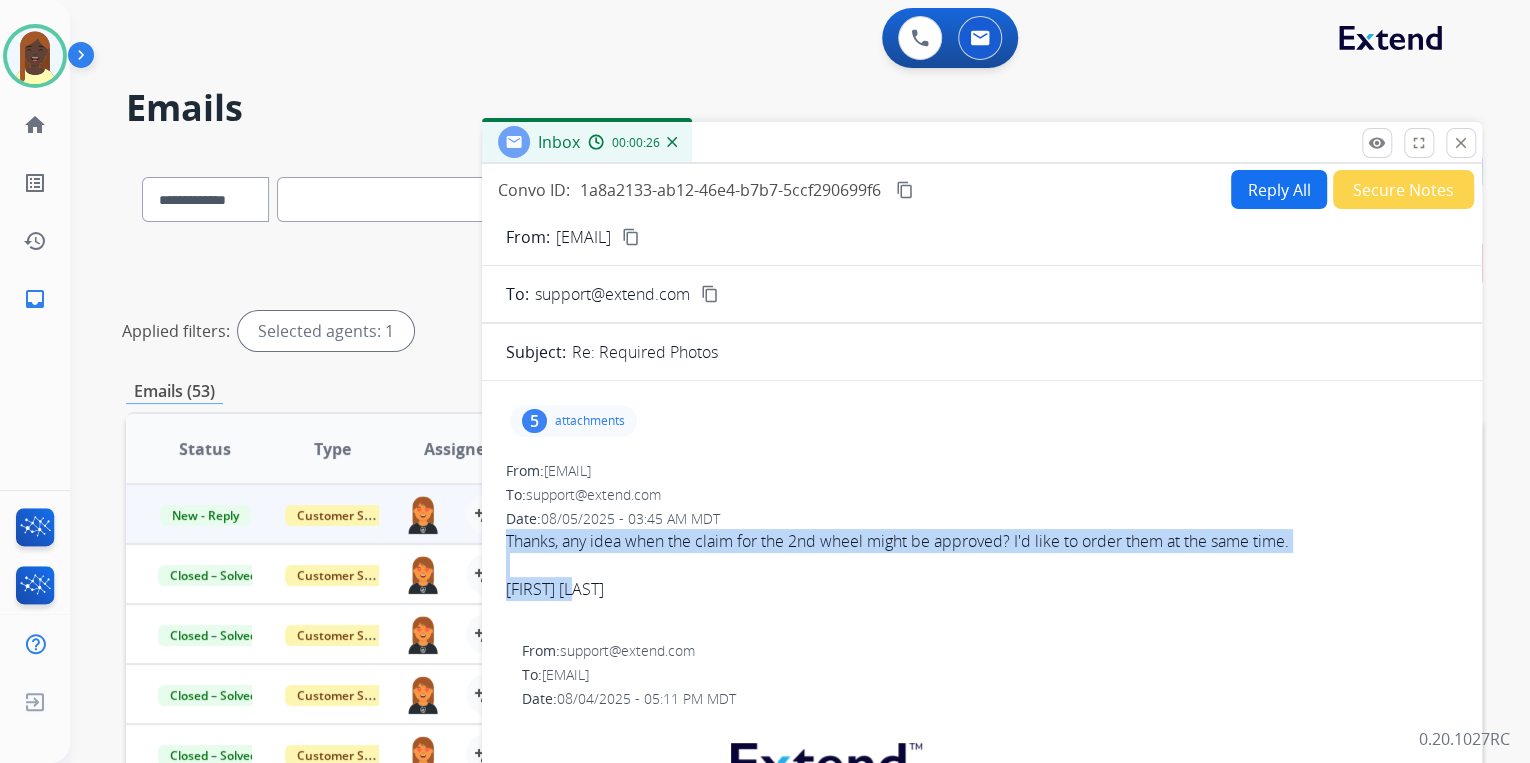 click on "content_copy" at bounding box center [631, 237] 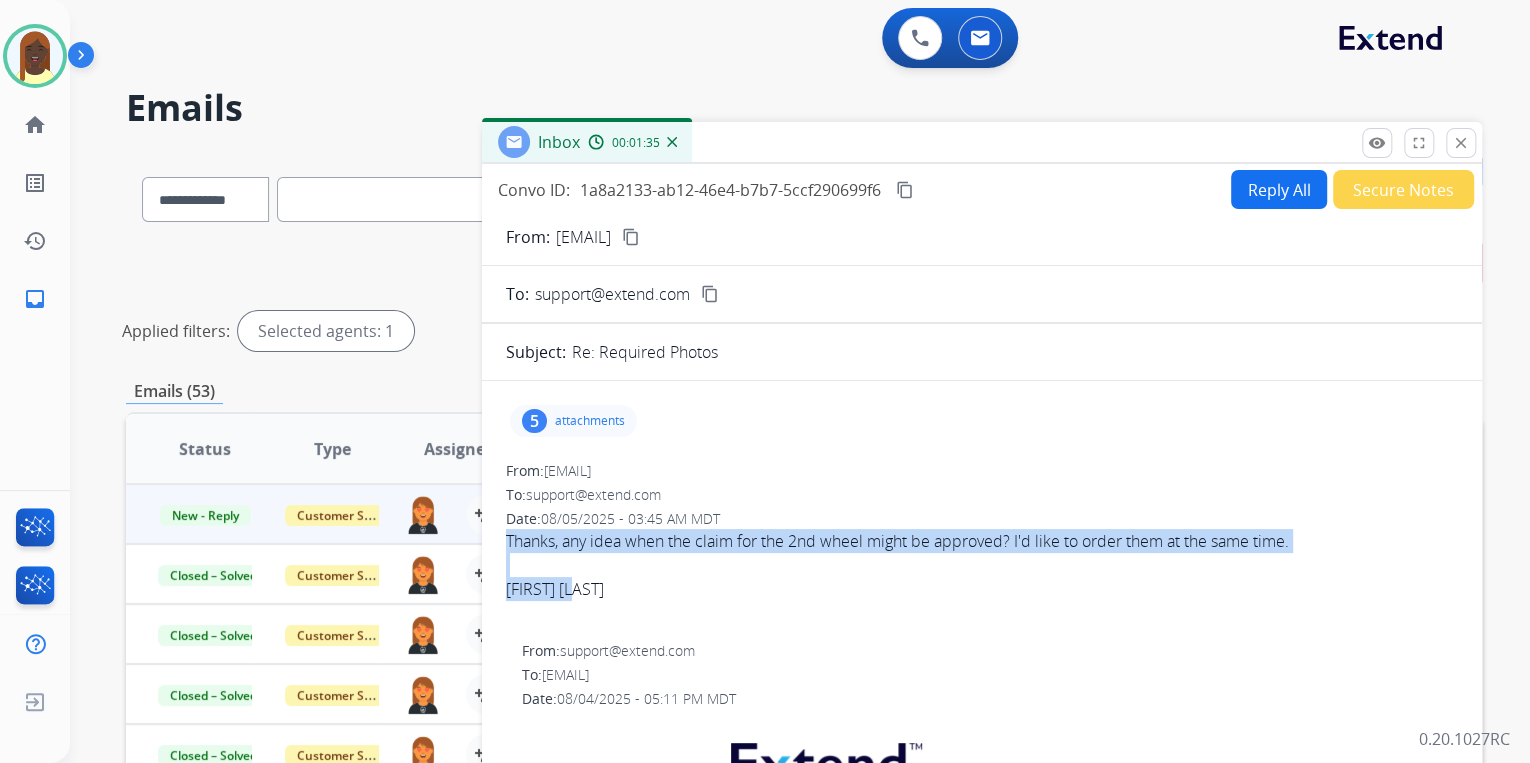 click on "Reply All" at bounding box center (1279, 189) 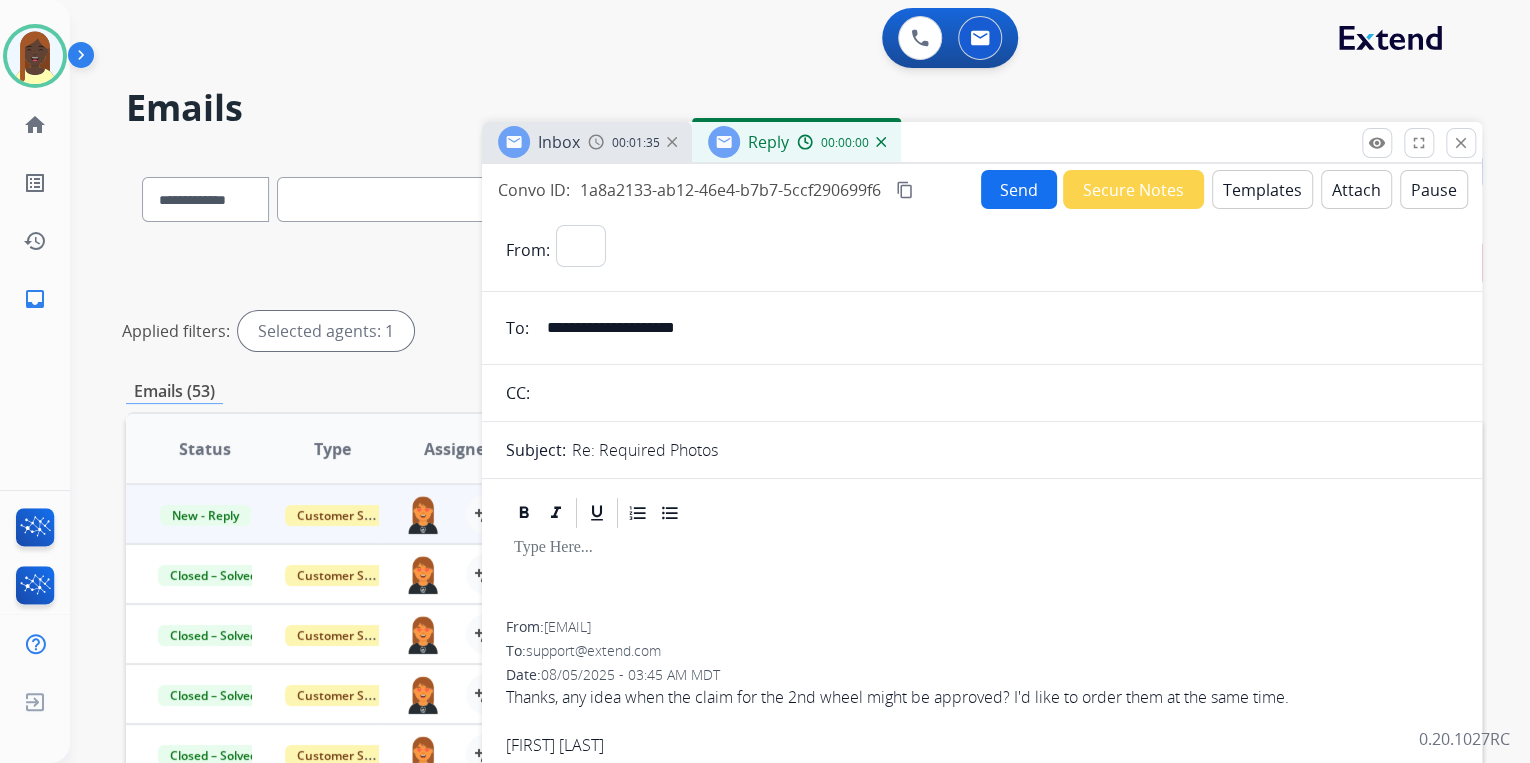 select on "**********" 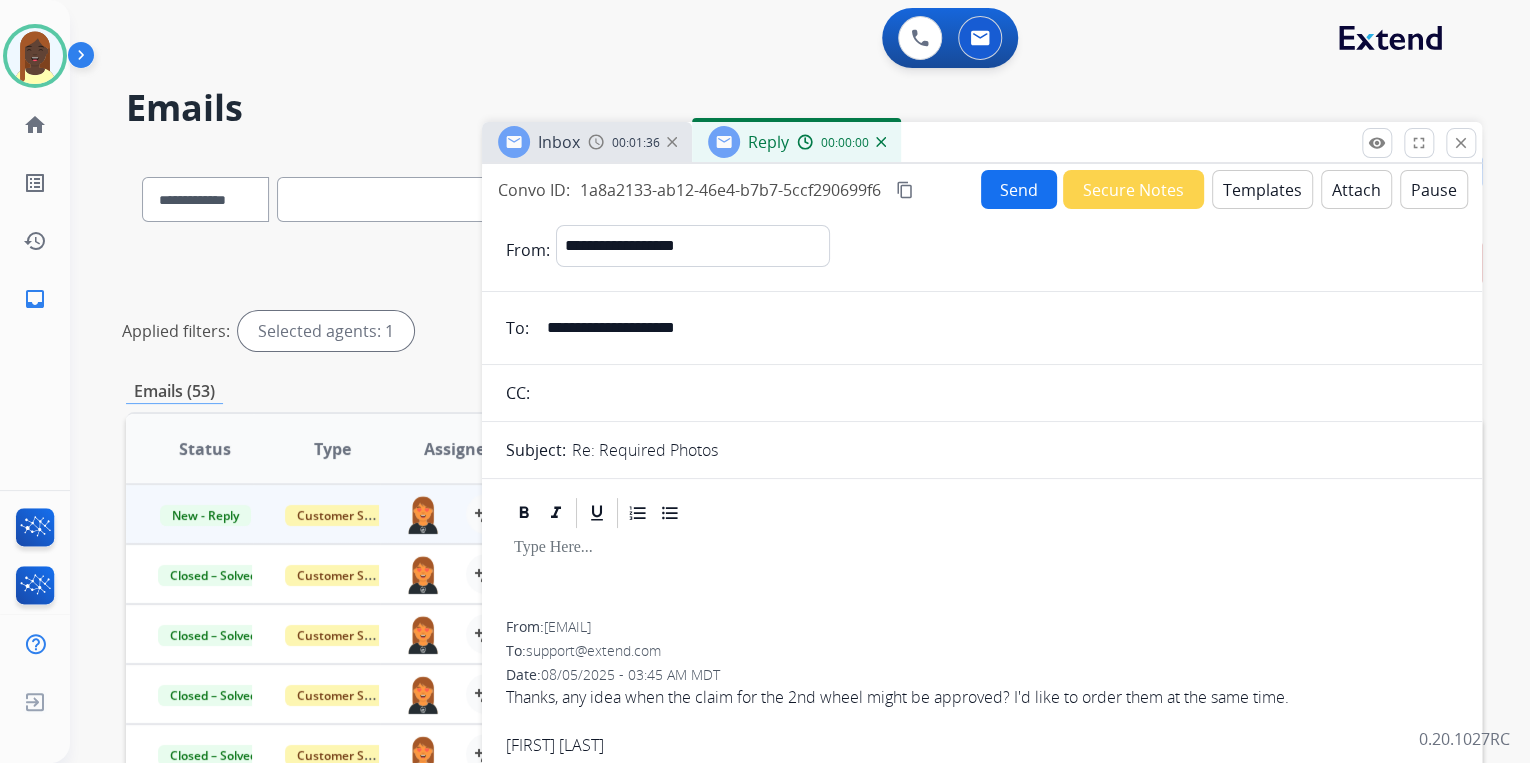 click on "Templates" at bounding box center [1262, 189] 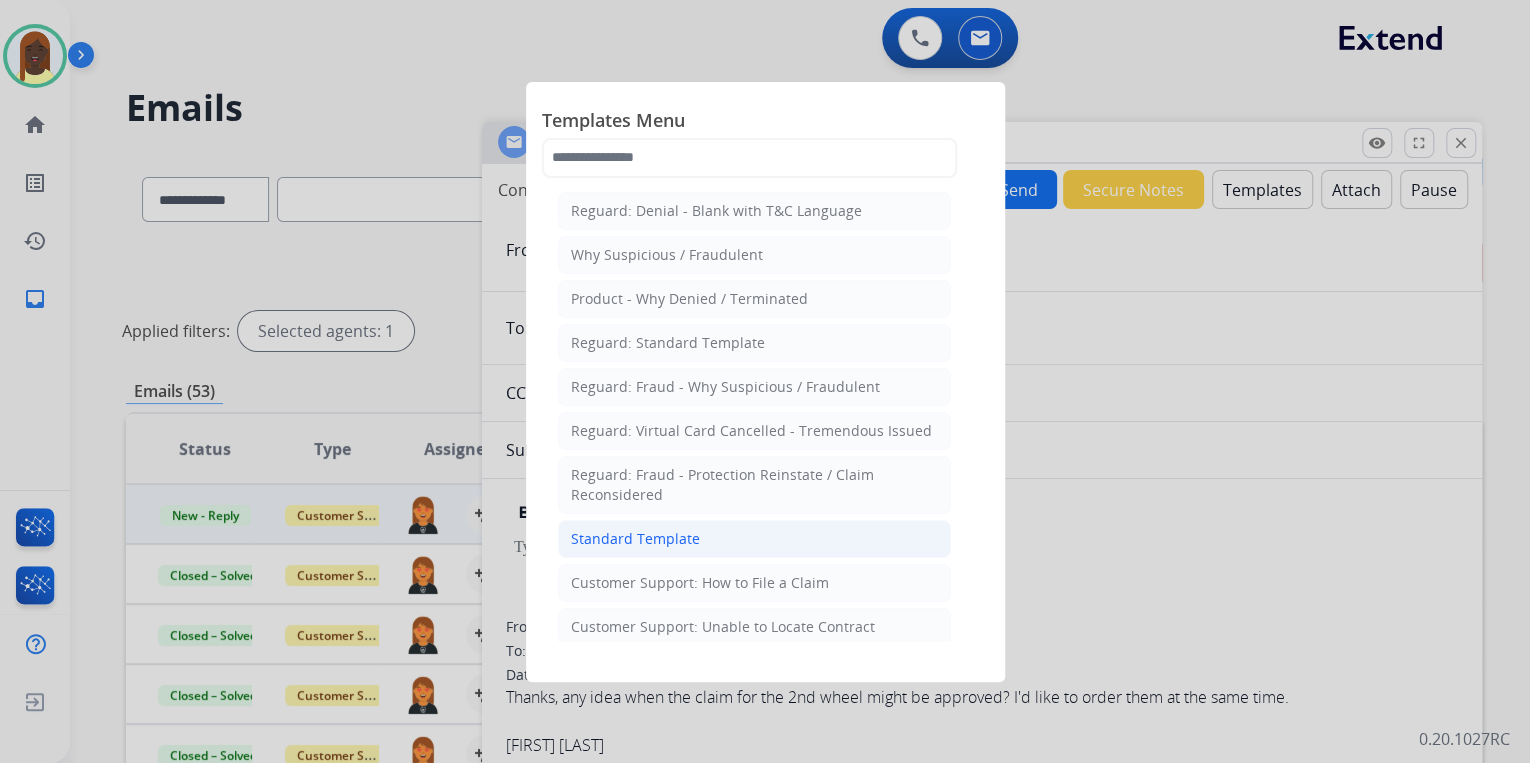 click on "Standard Template" 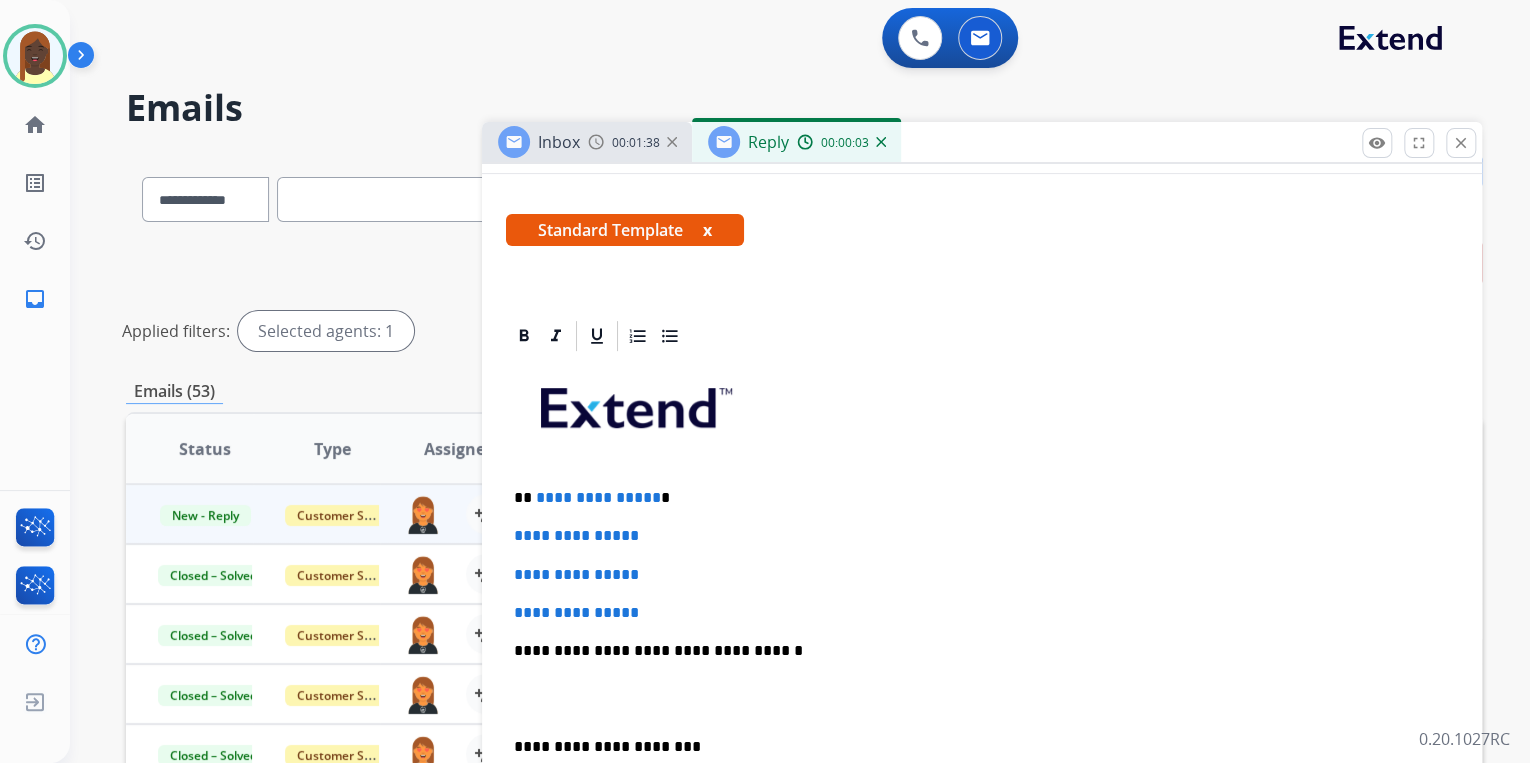 scroll, scrollTop: 320, scrollLeft: 0, axis: vertical 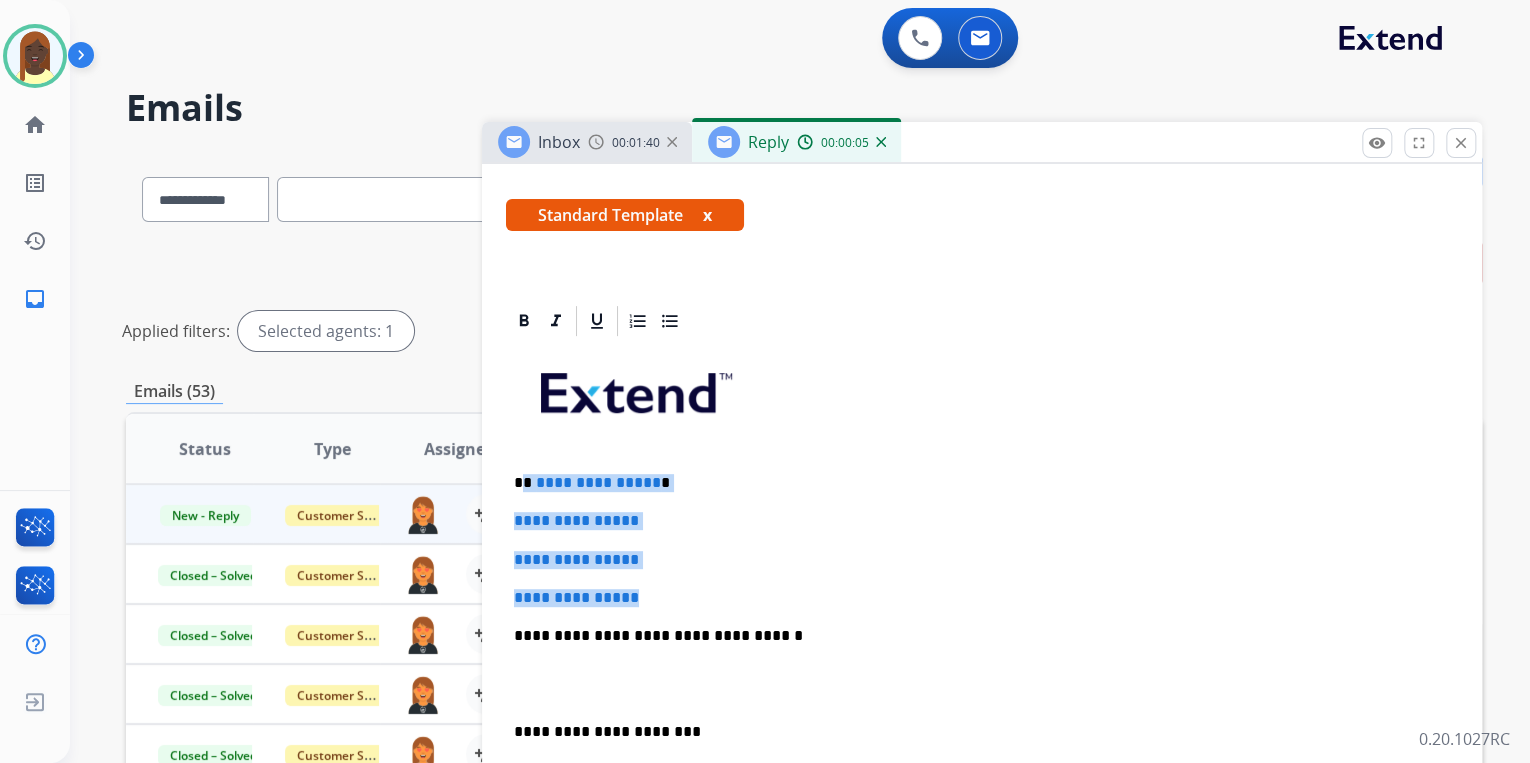 drag, startPoint x: 523, startPoint y: 480, endPoint x: 688, endPoint y: 590, distance: 198.30531 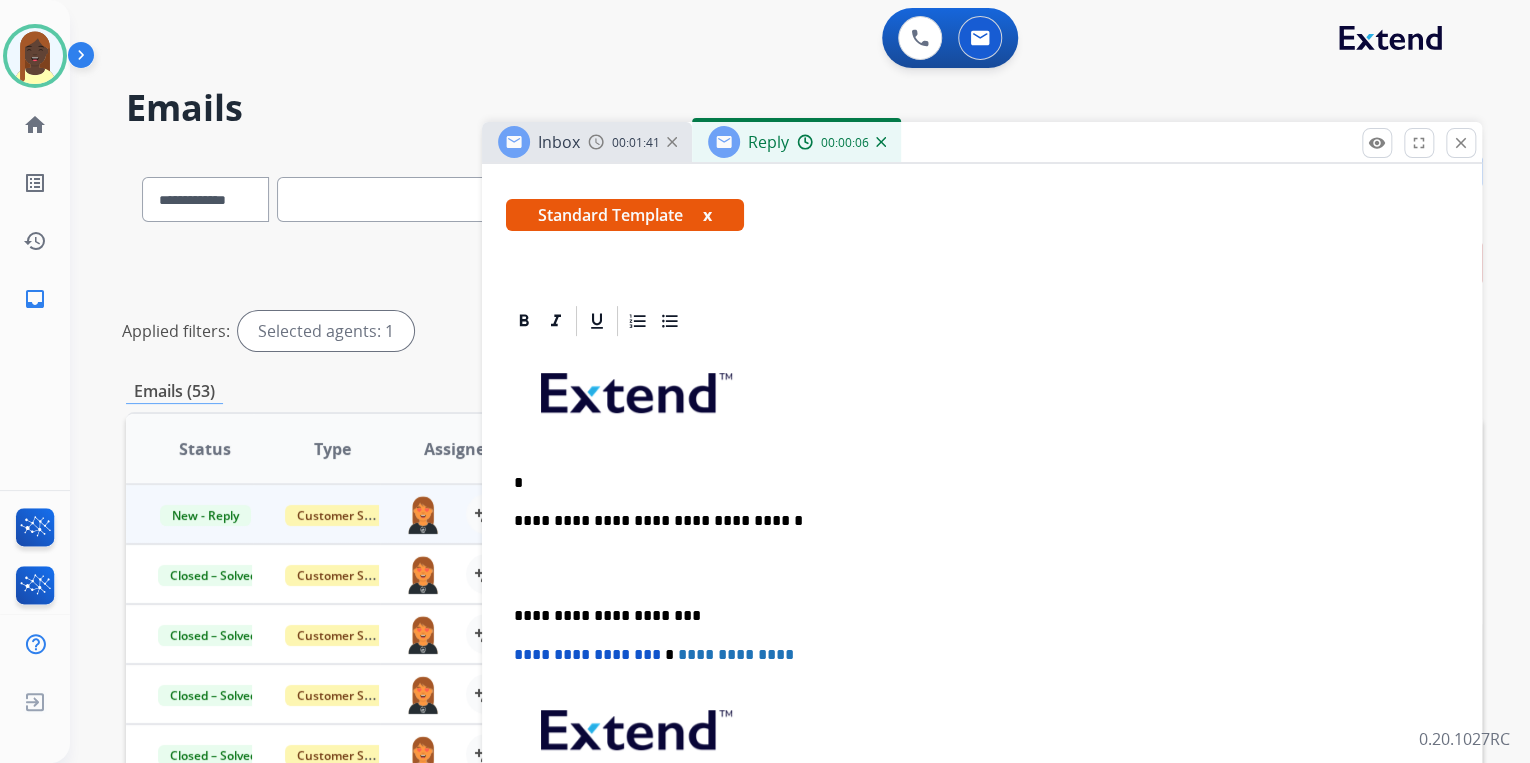 type 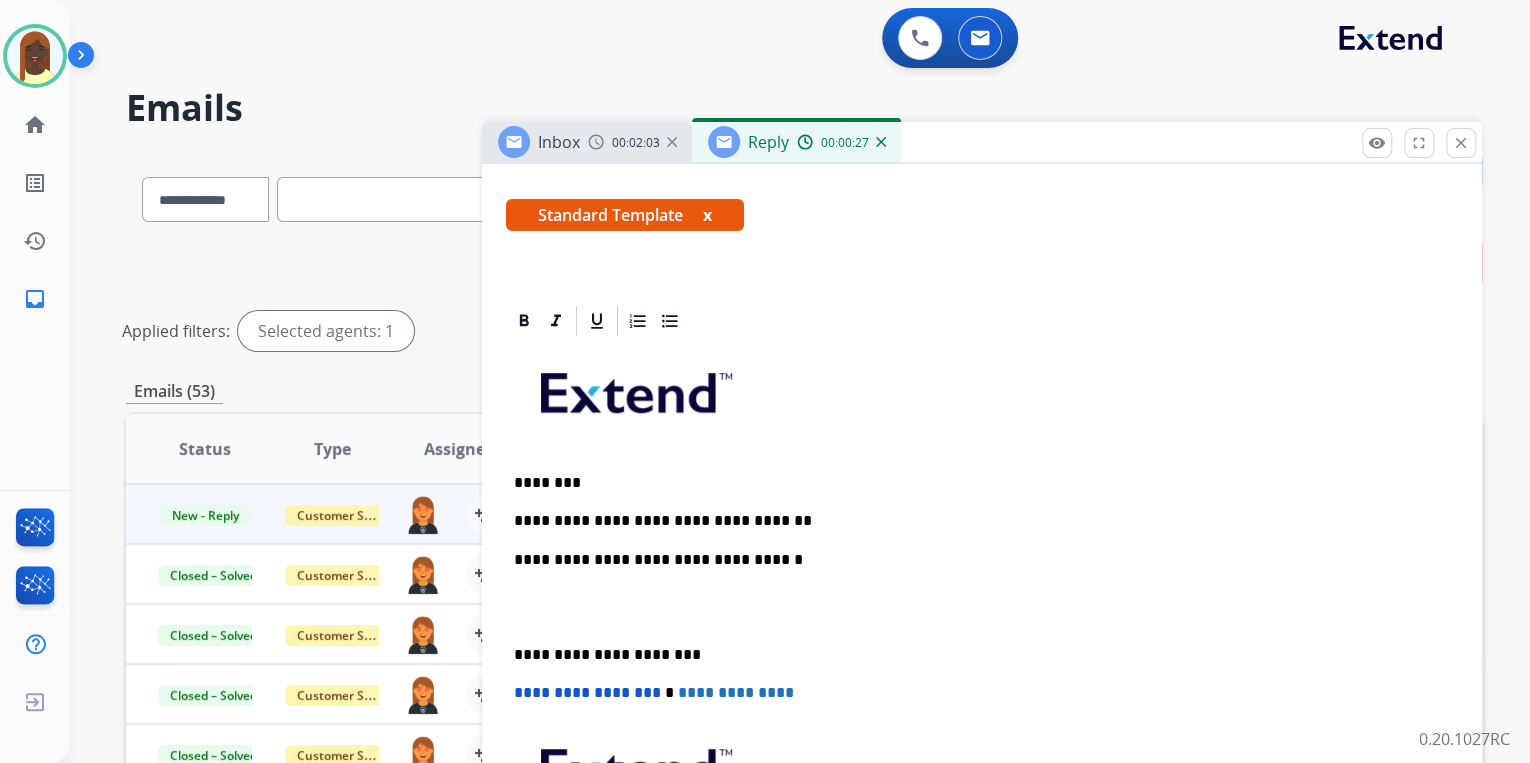 click on "**********" at bounding box center (974, 521) 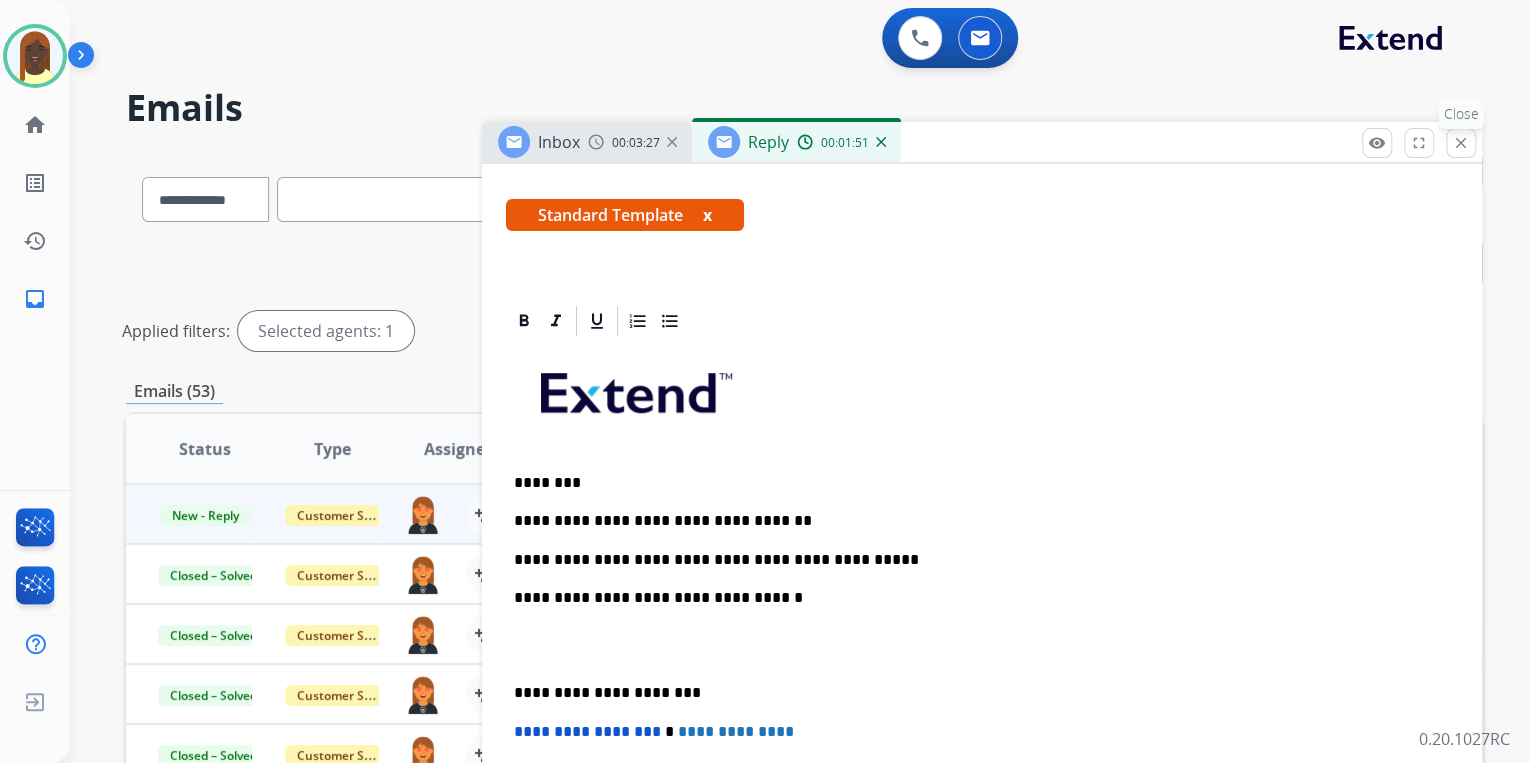 drag, startPoint x: 1462, startPoint y: 145, endPoint x: 1433, endPoint y: 149, distance: 29.274563 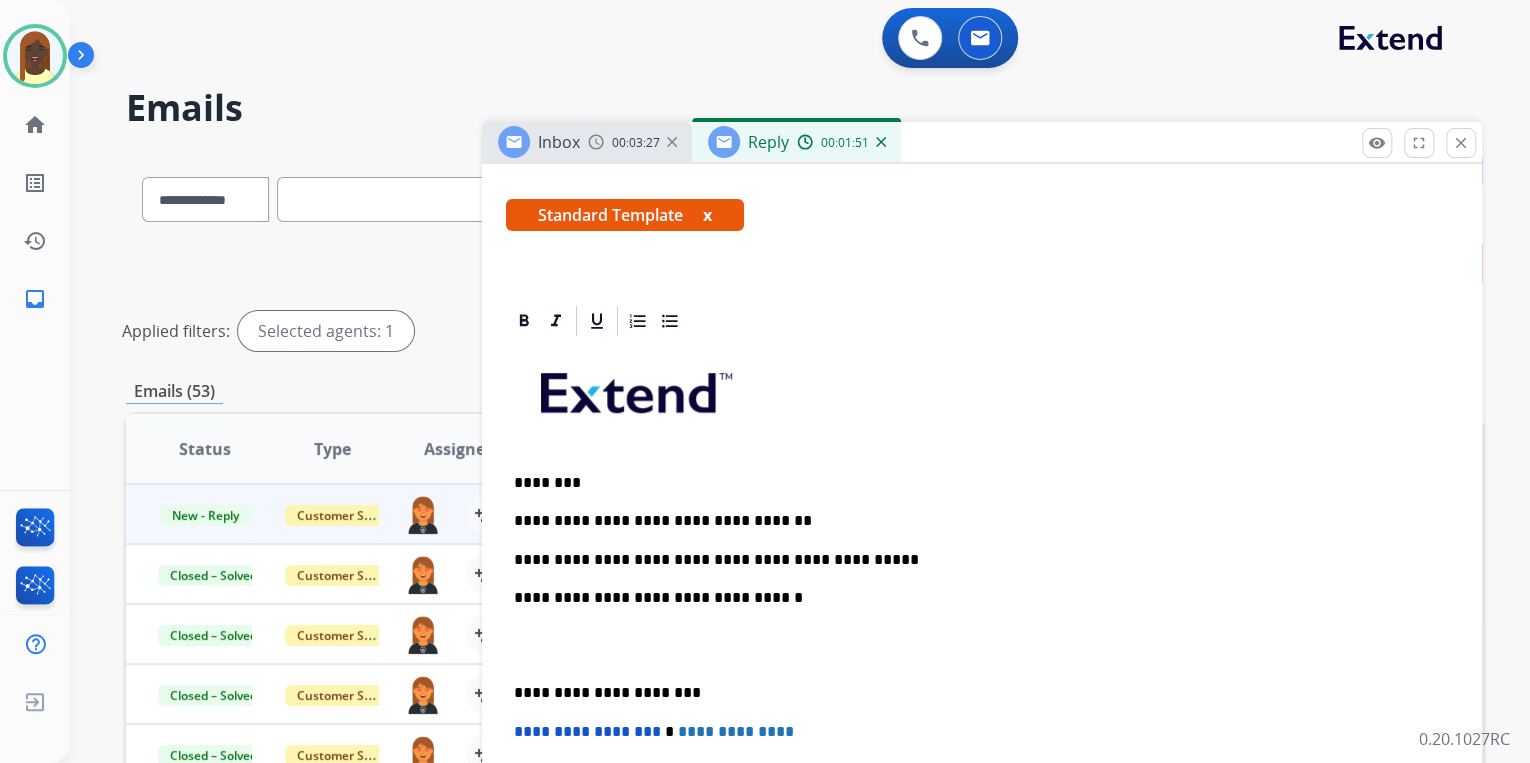 click on "close" at bounding box center (1461, 143) 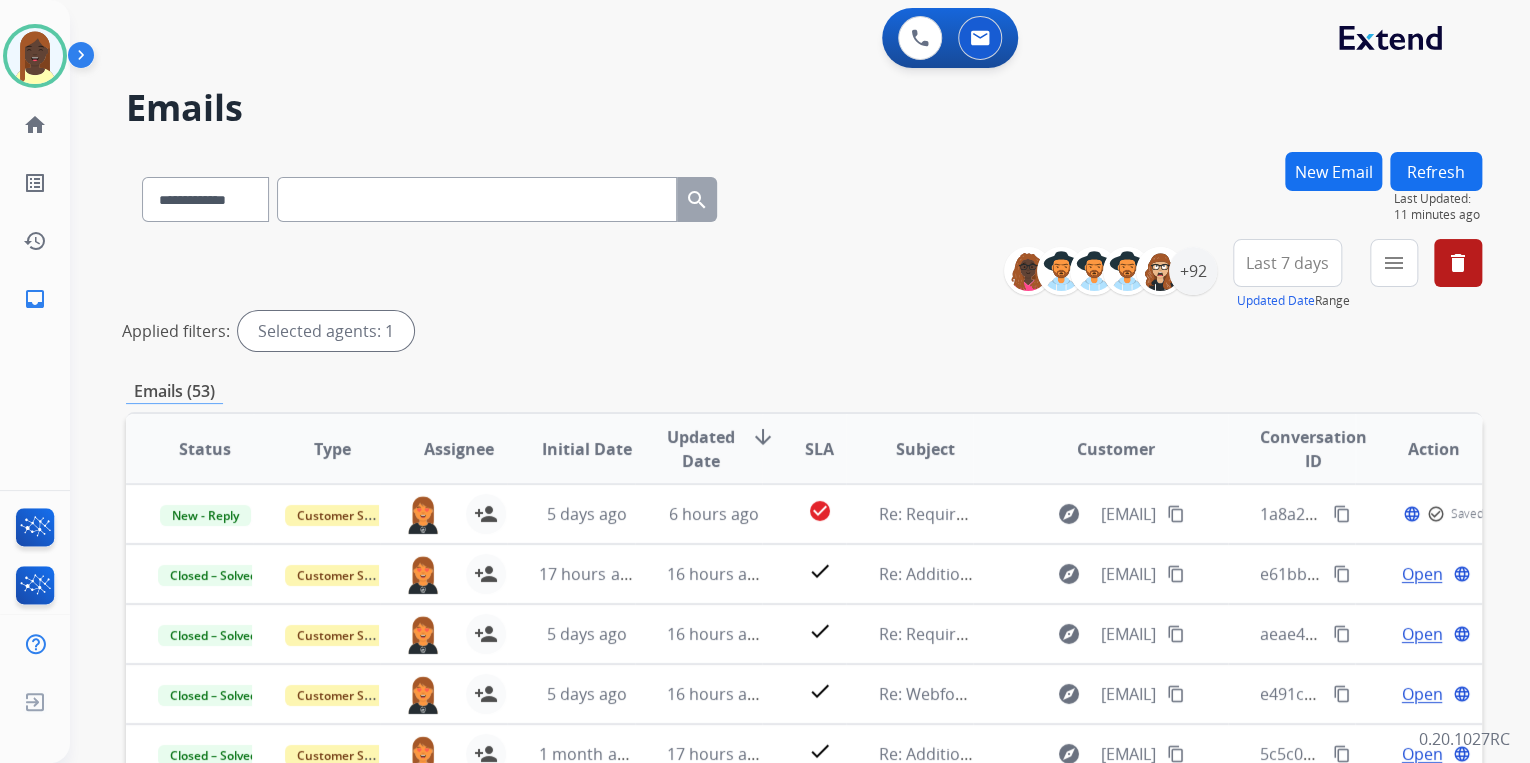 click at bounding box center (477, 199) 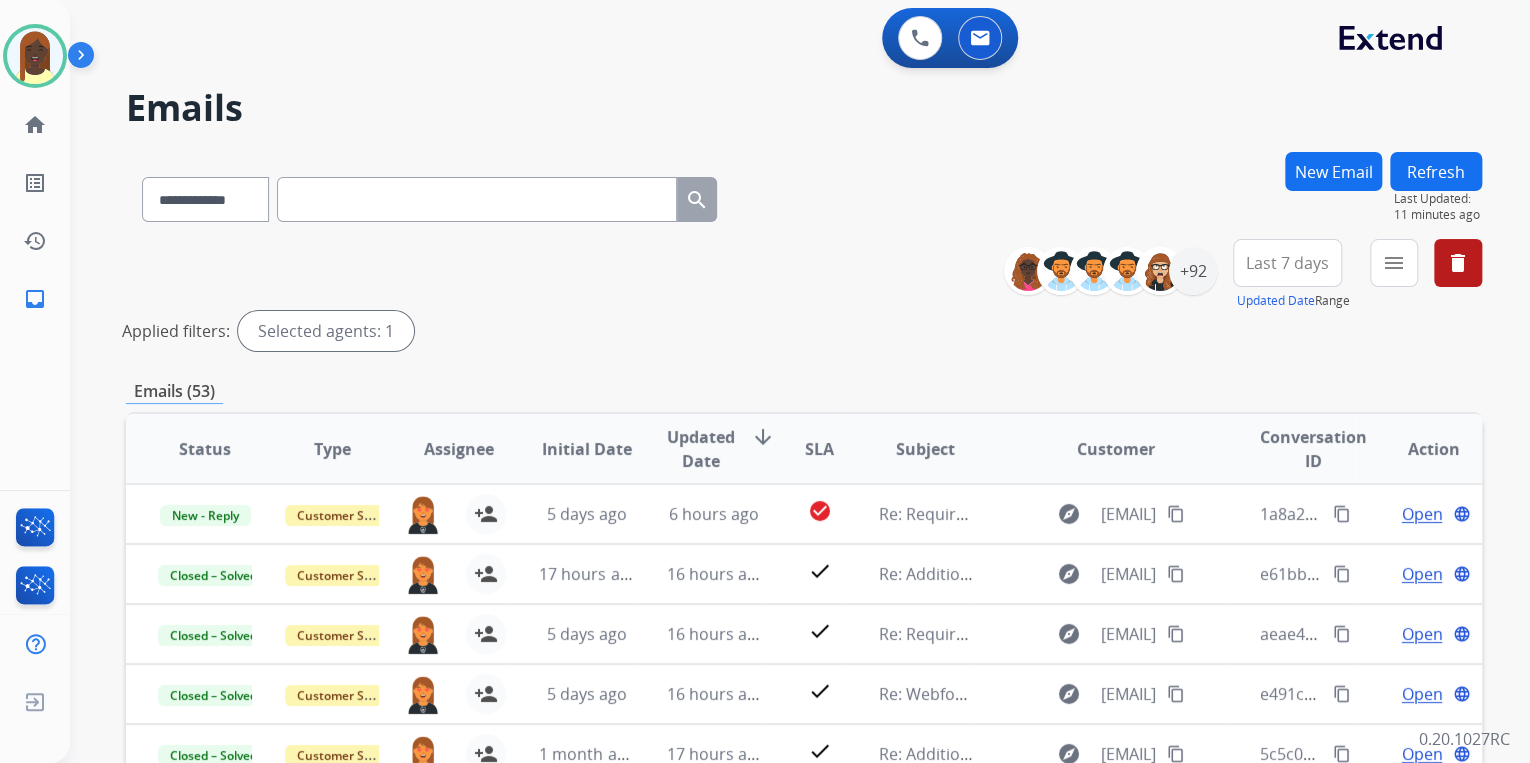paste on "**********" 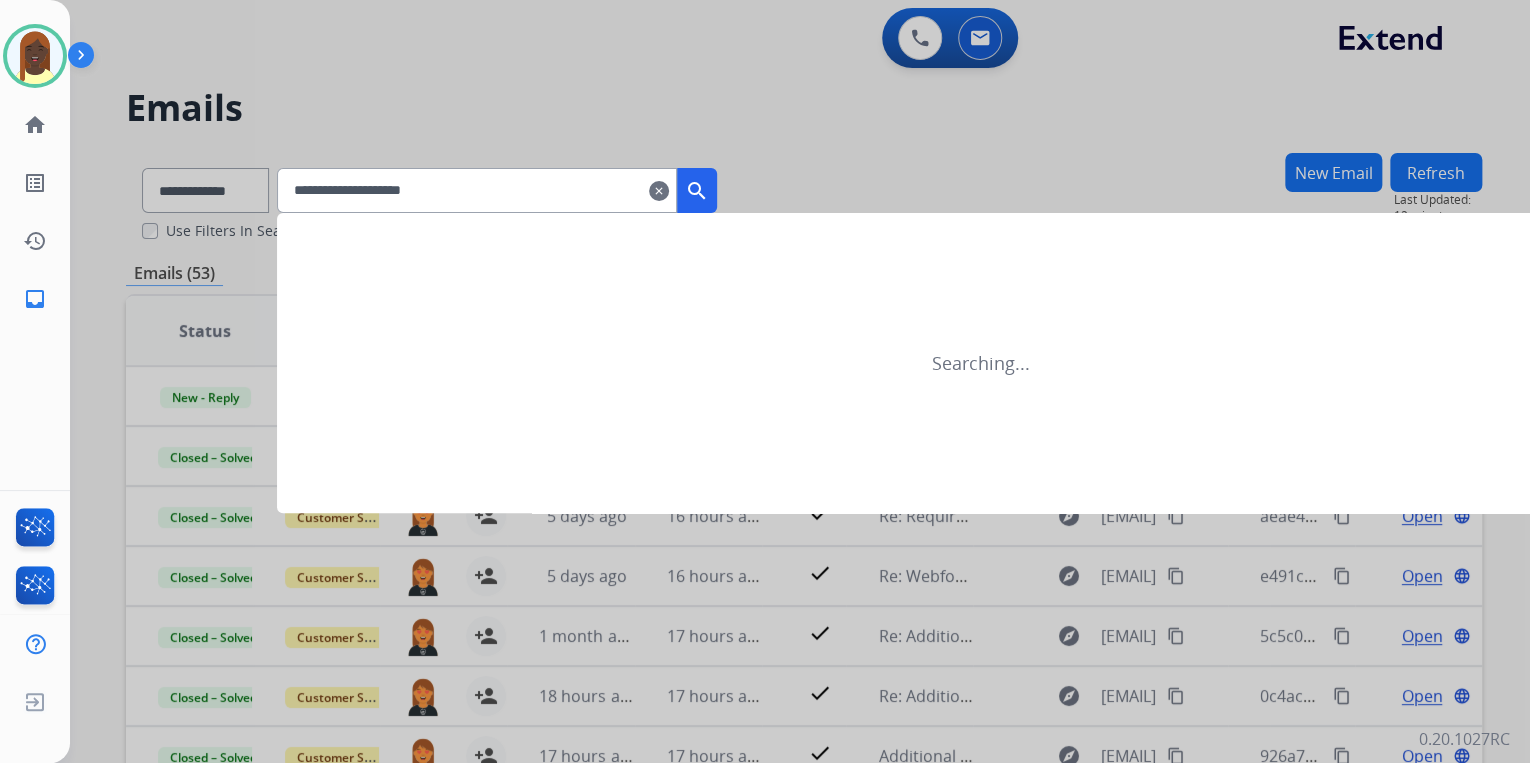 type on "**********" 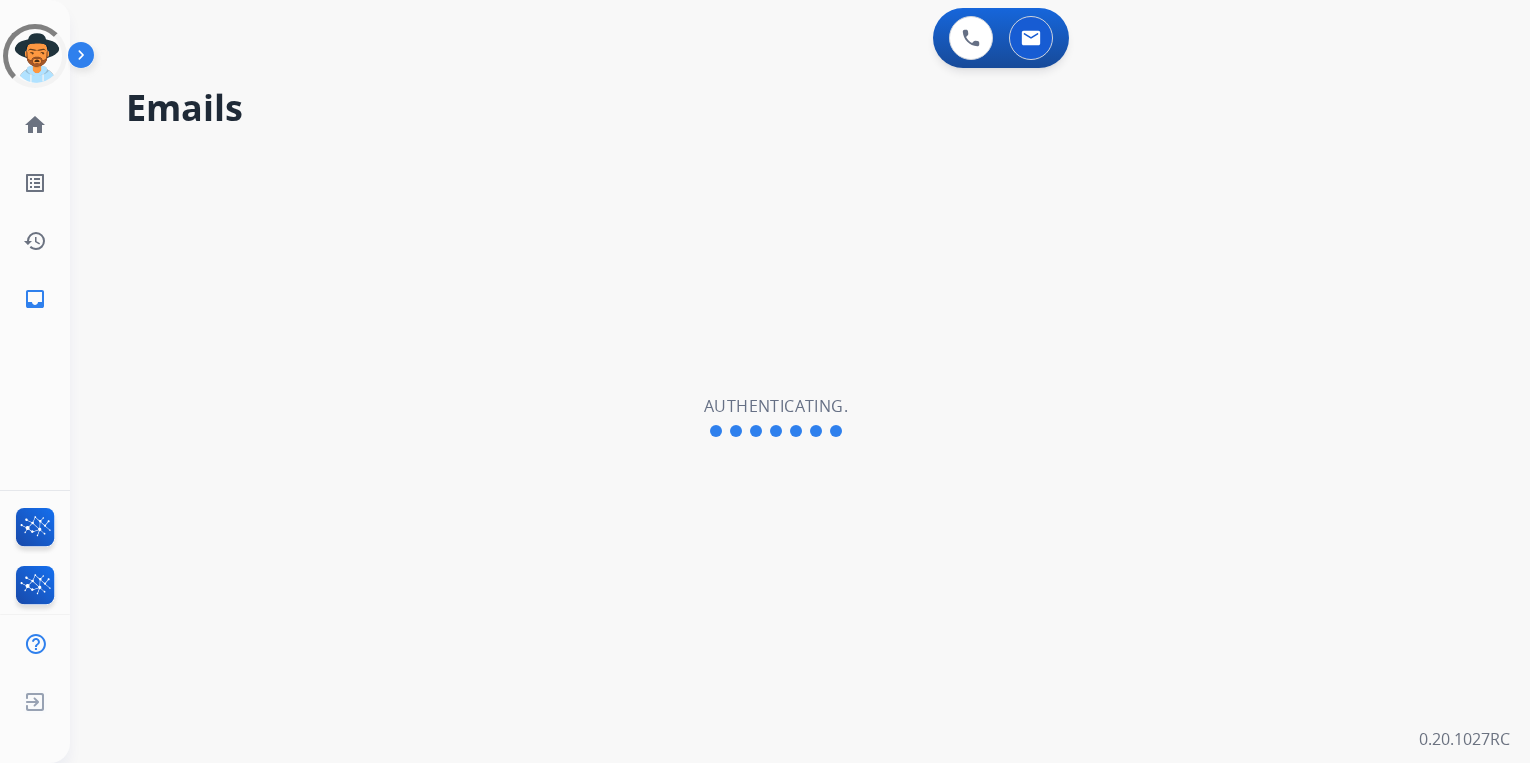 scroll, scrollTop: 0, scrollLeft: 0, axis: both 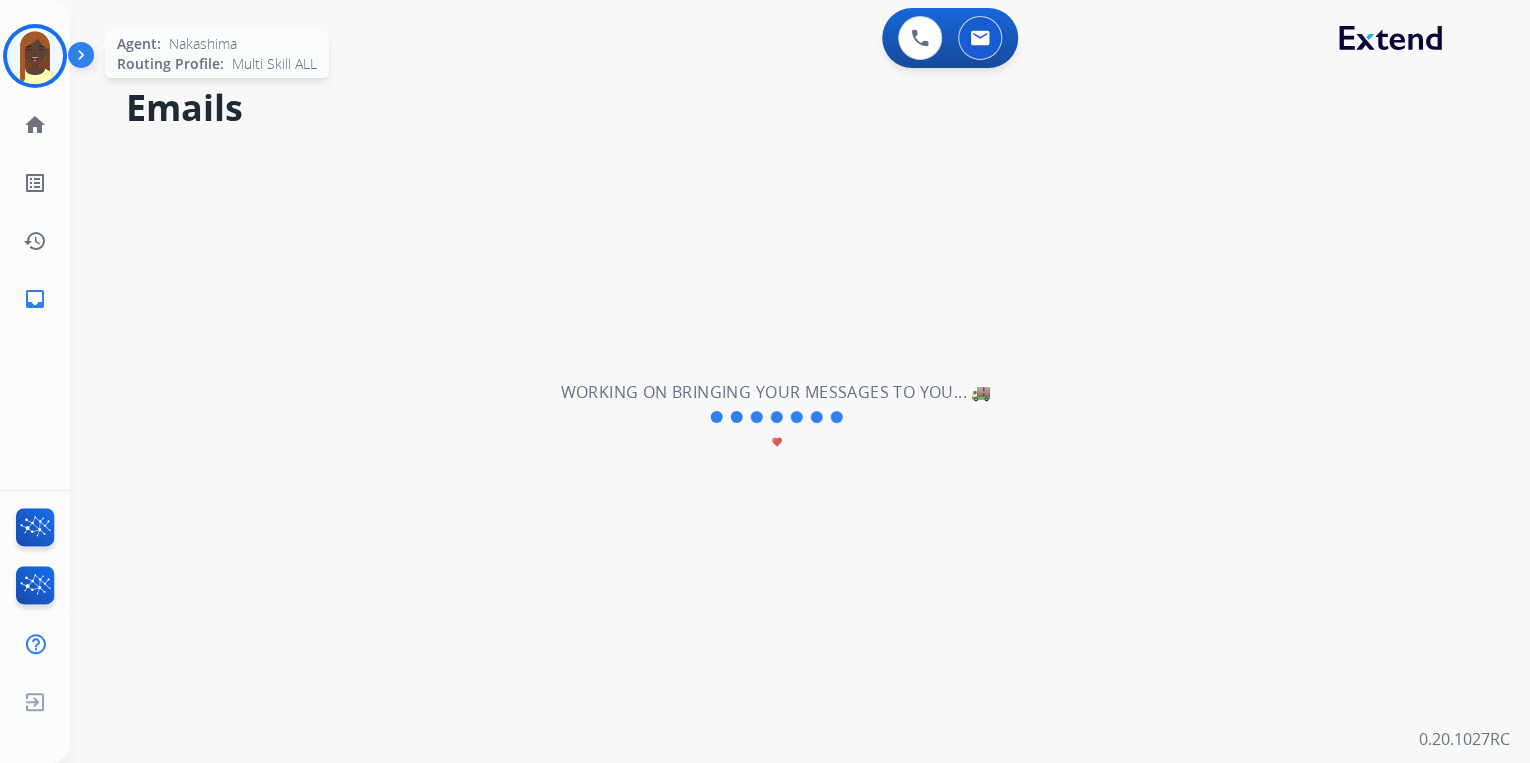 click at bounding box center (35, 56) 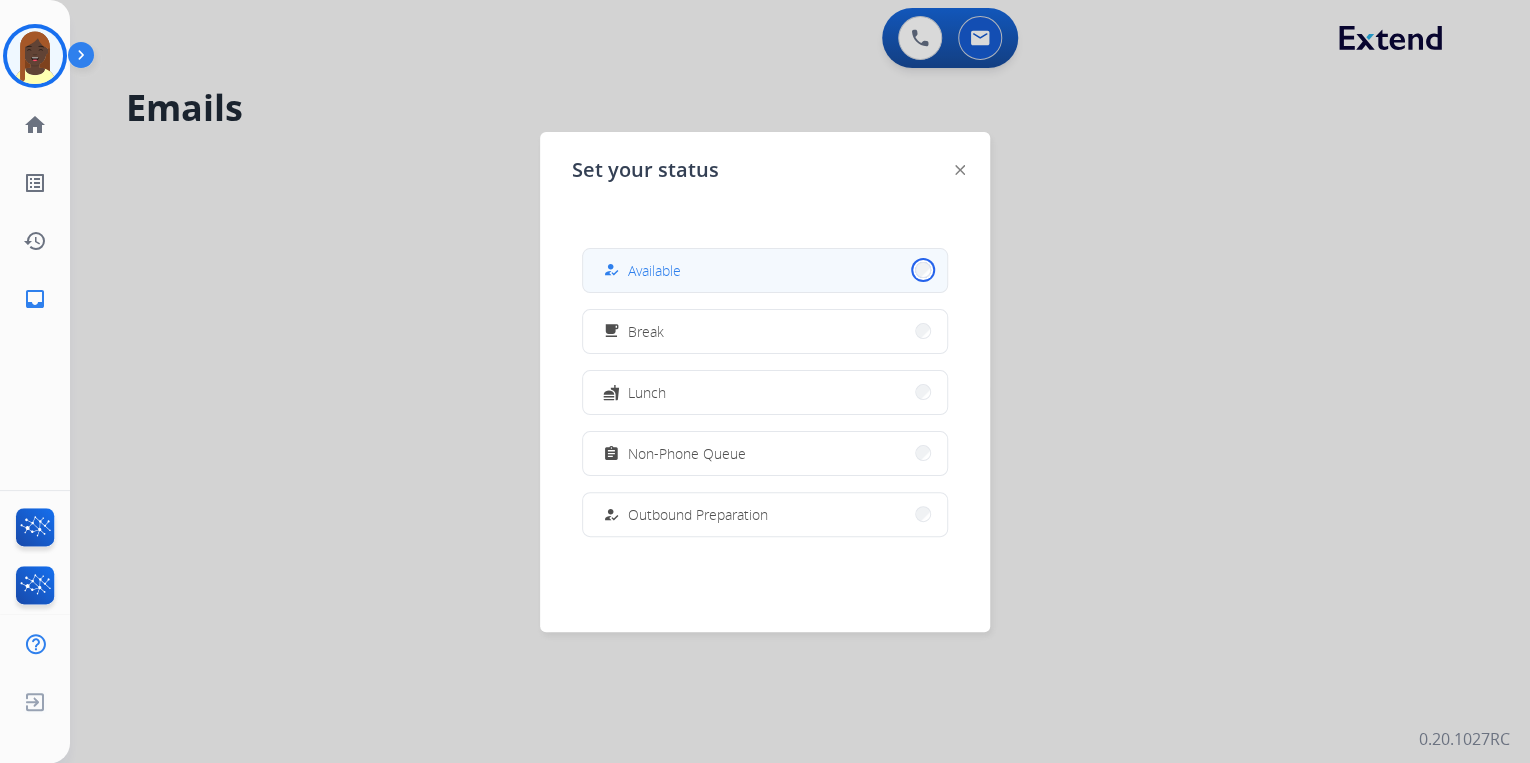 click on "how_to_reg Available" at bounding box center (765, 270) 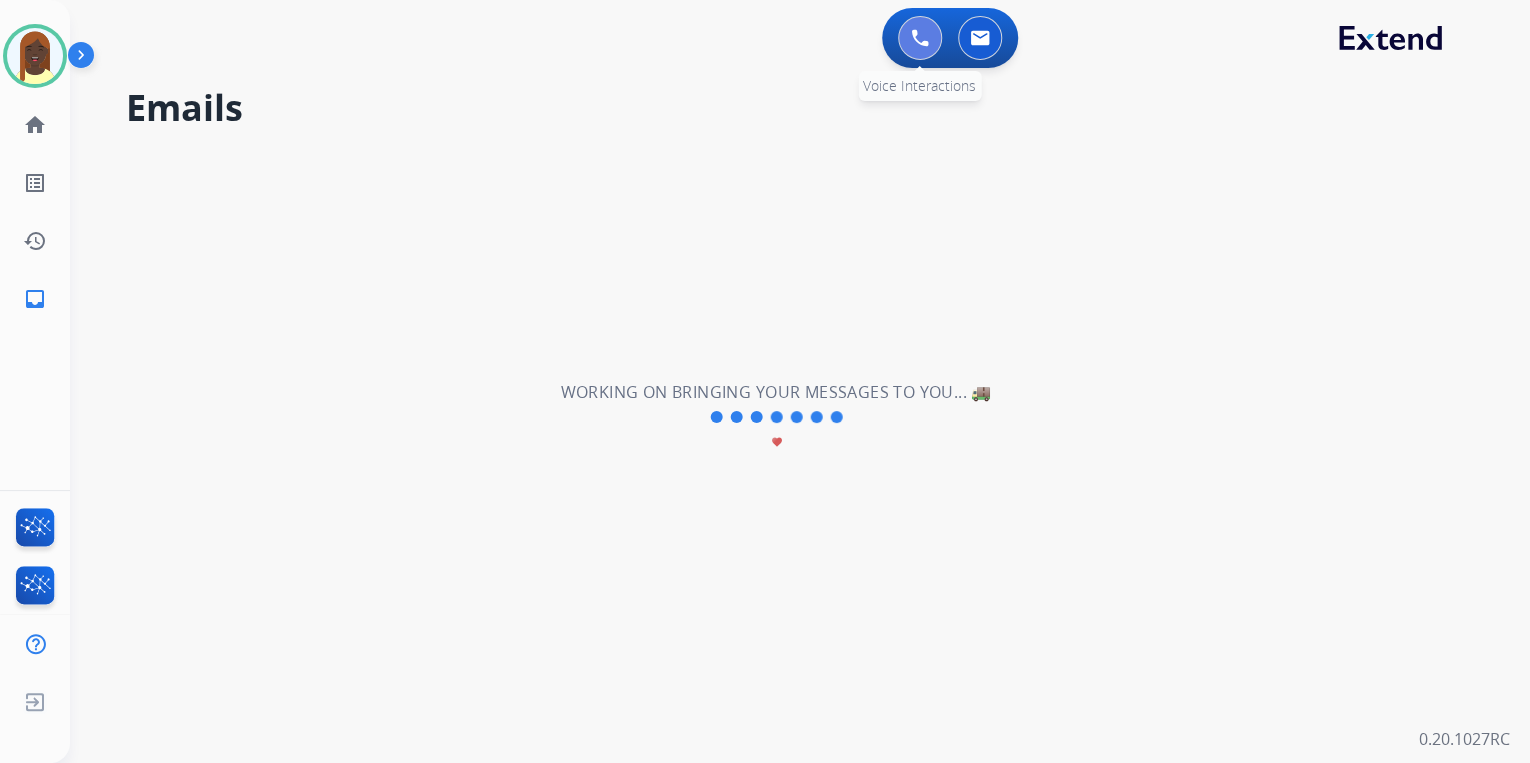 click at bounding box center [920, 38] 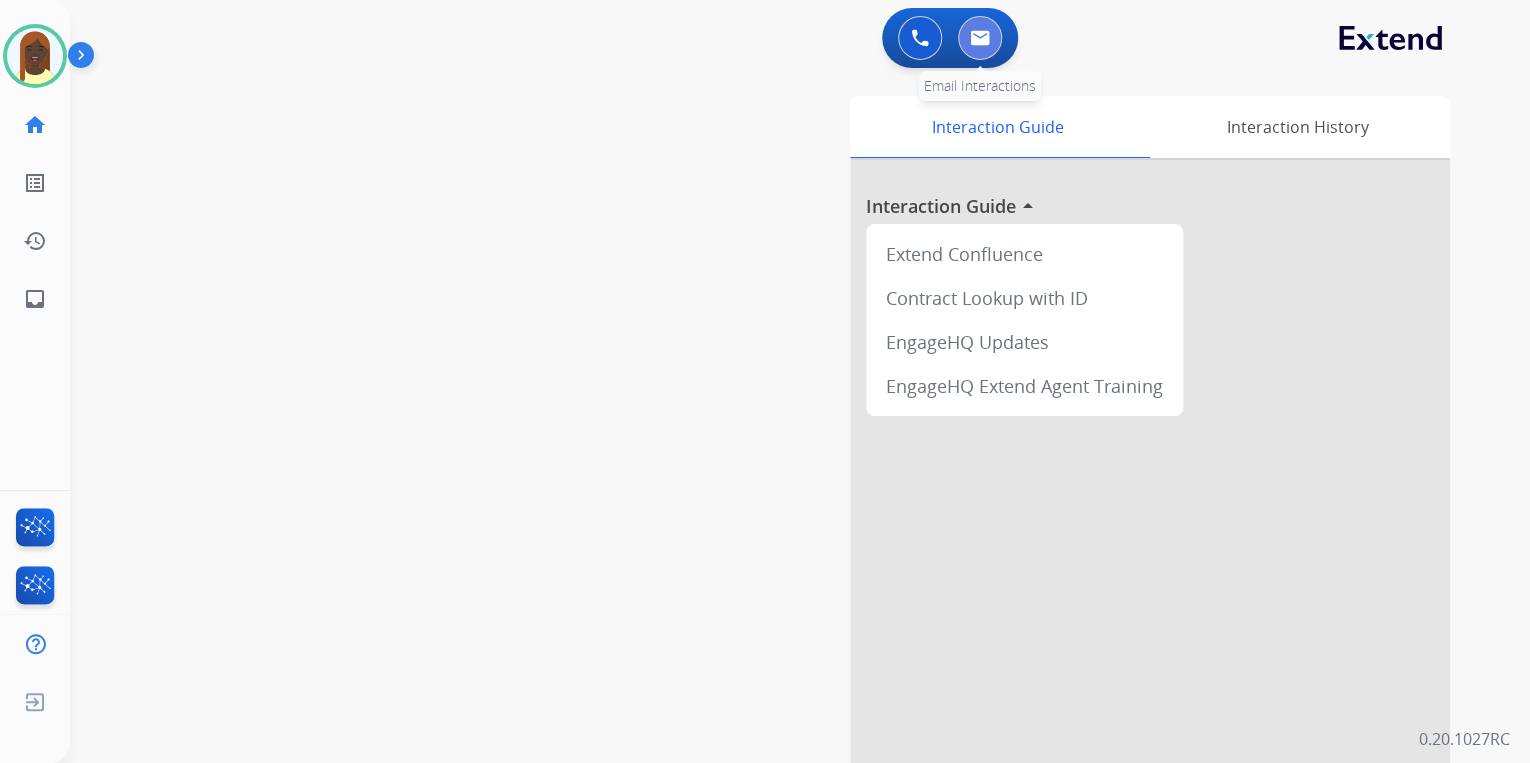 click at bounding box center (980, 38) 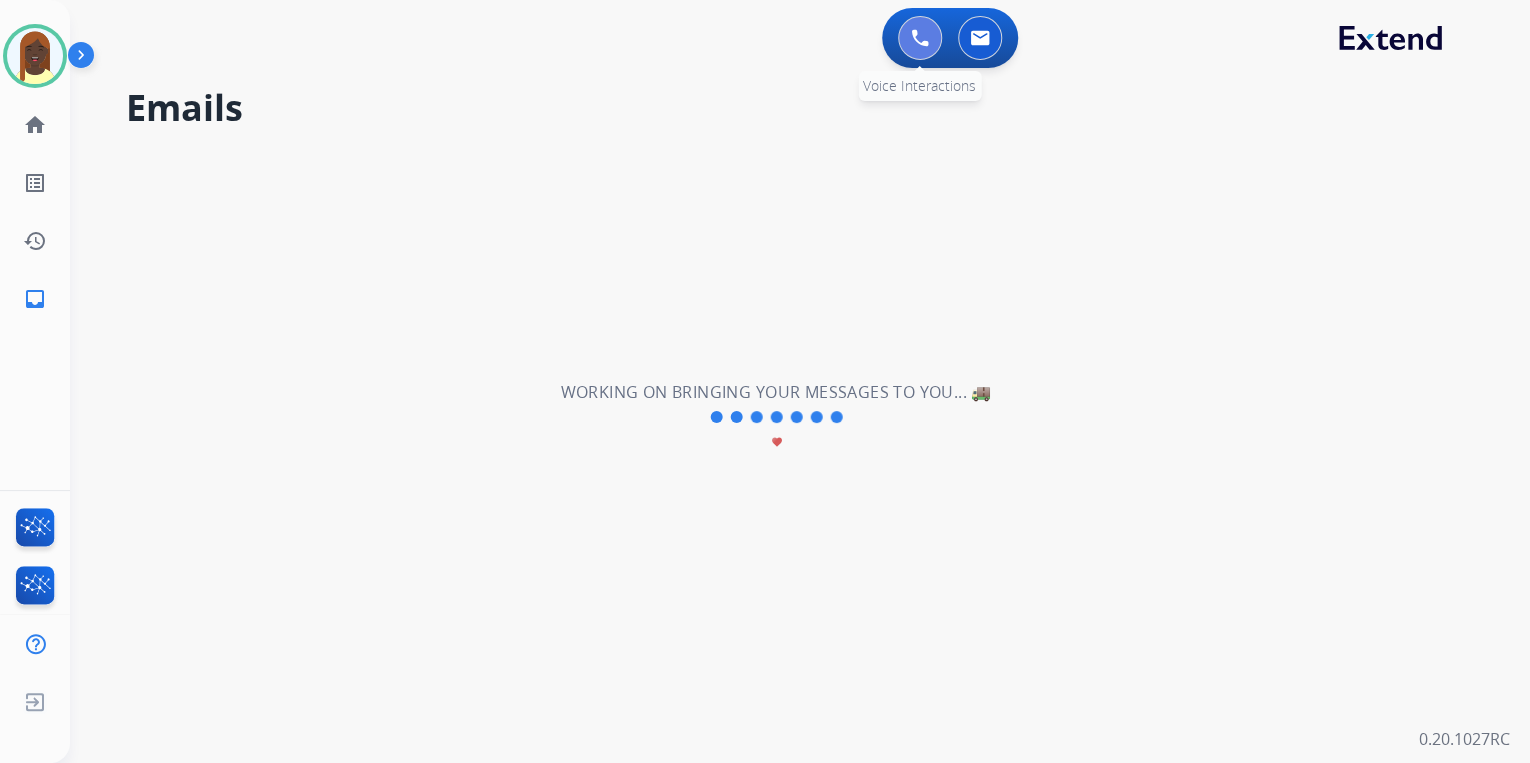 click at bounding box center [920, 38] 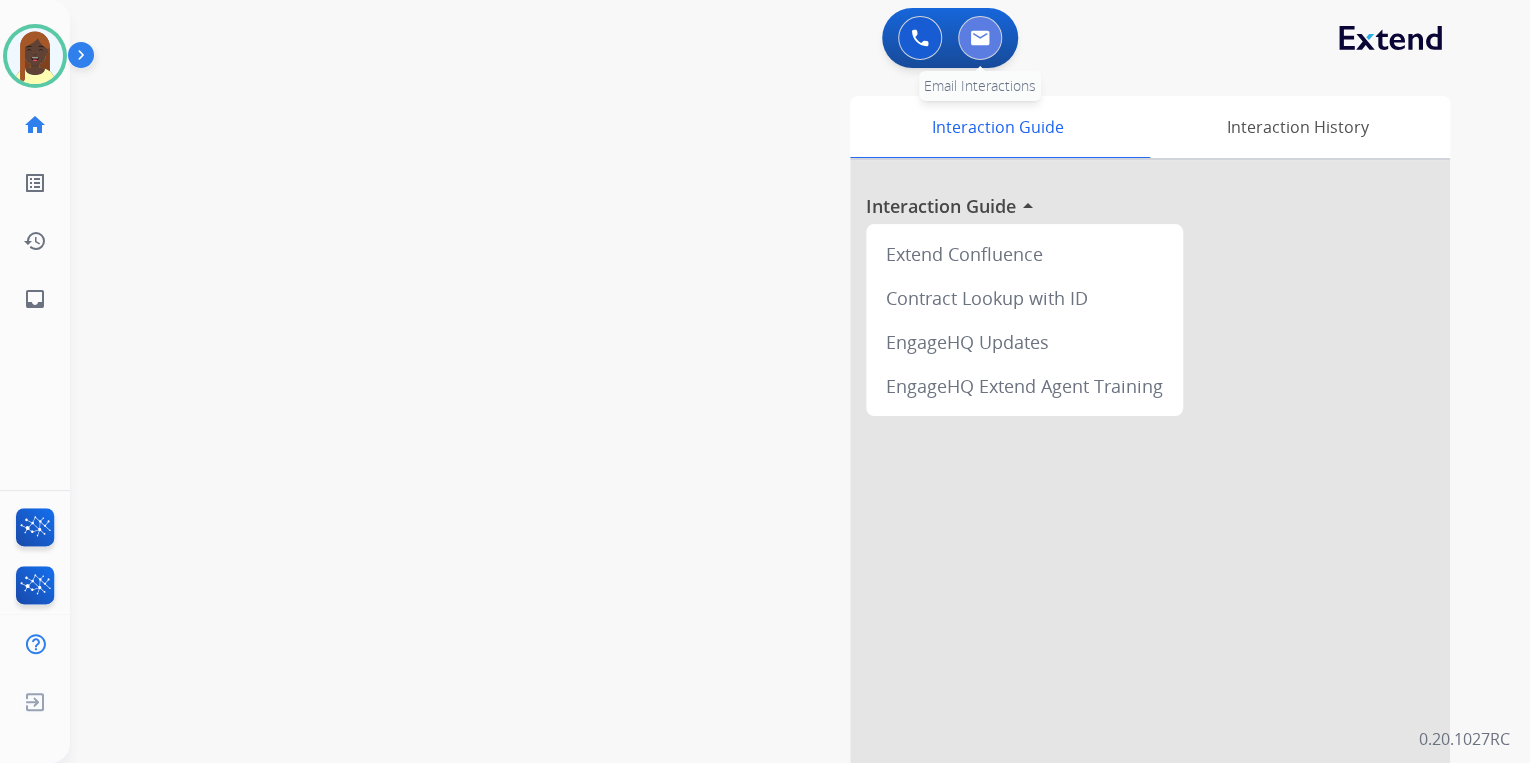 click at bounding box center (980, 38) 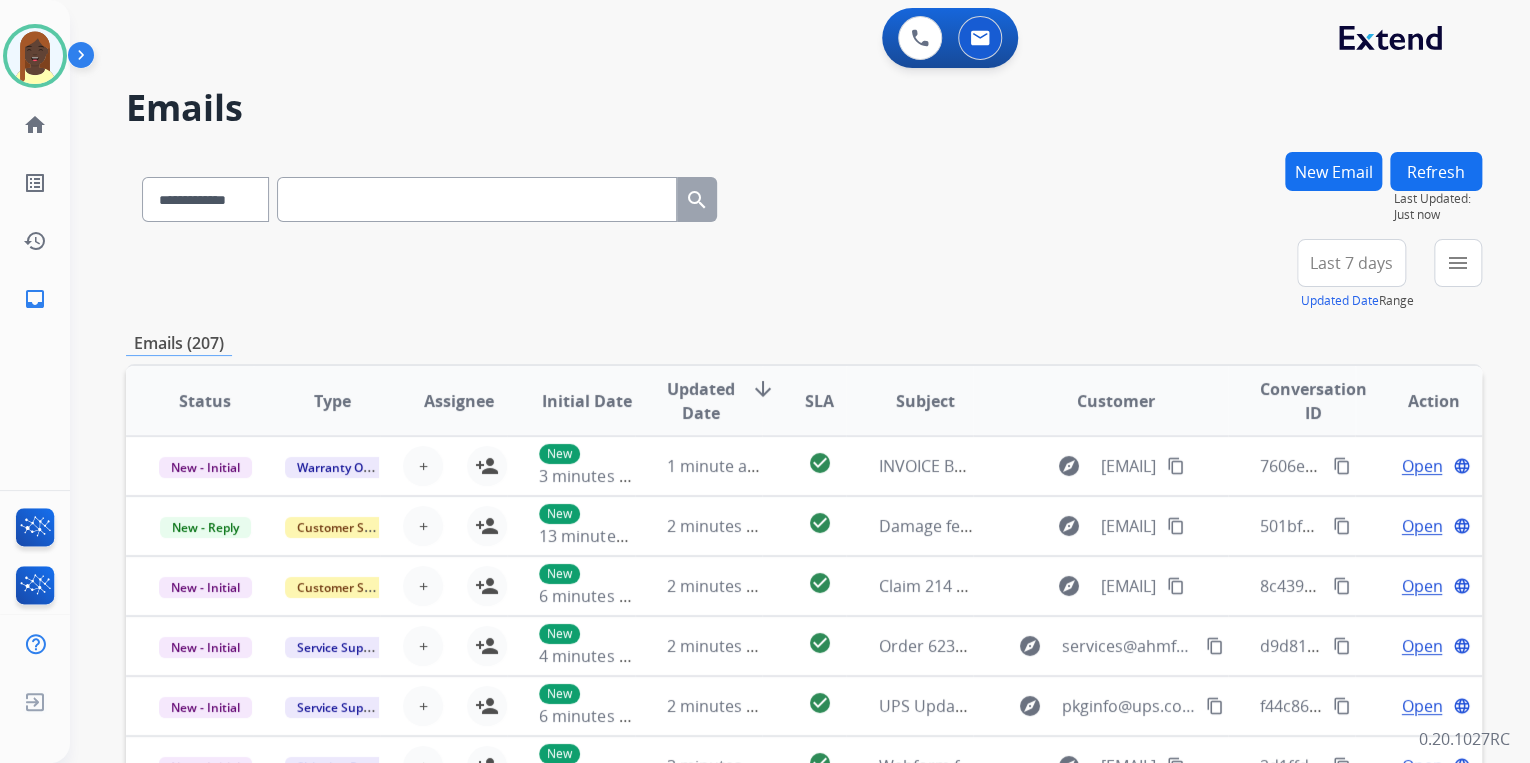 paste on "**********" 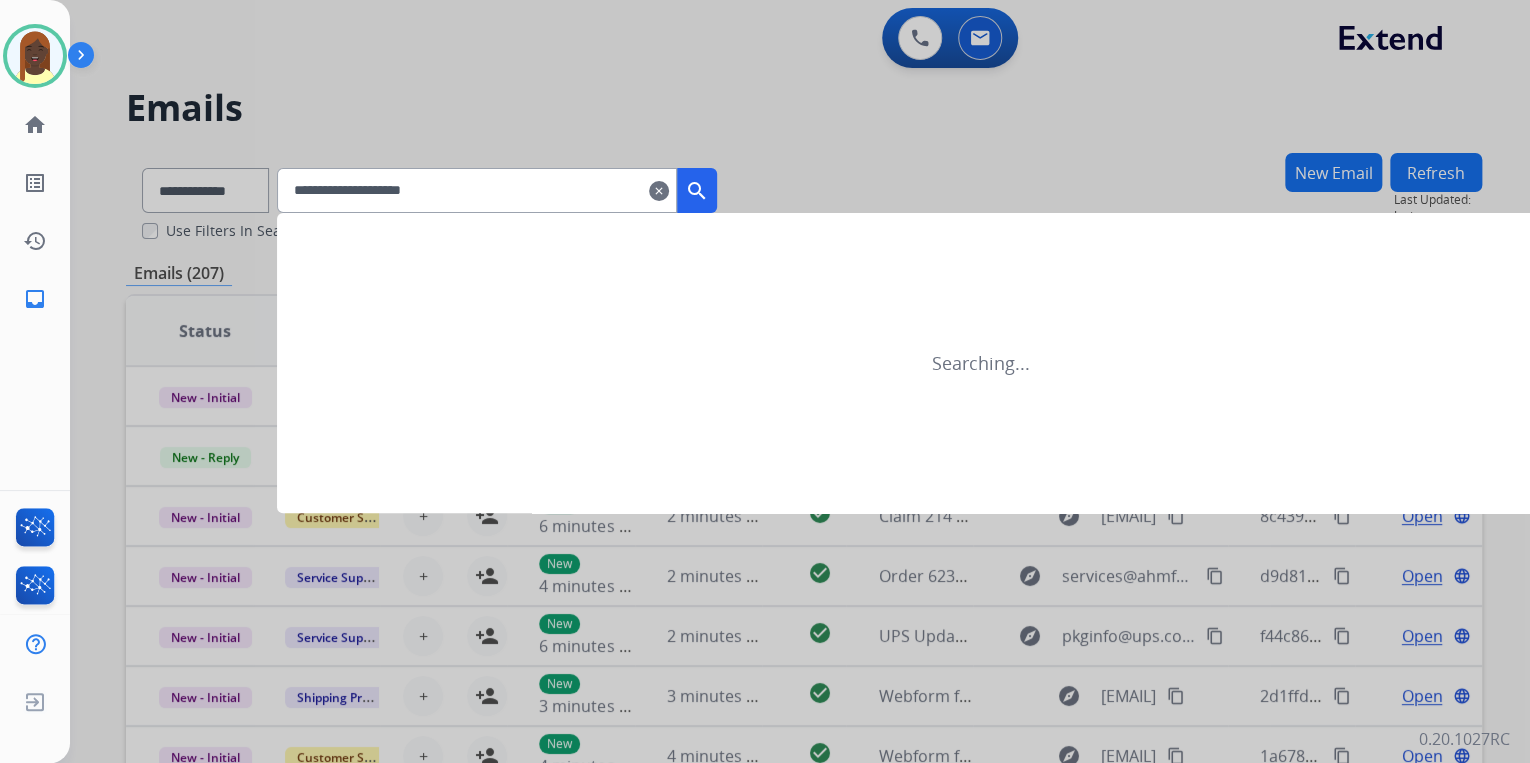 type on "**********" 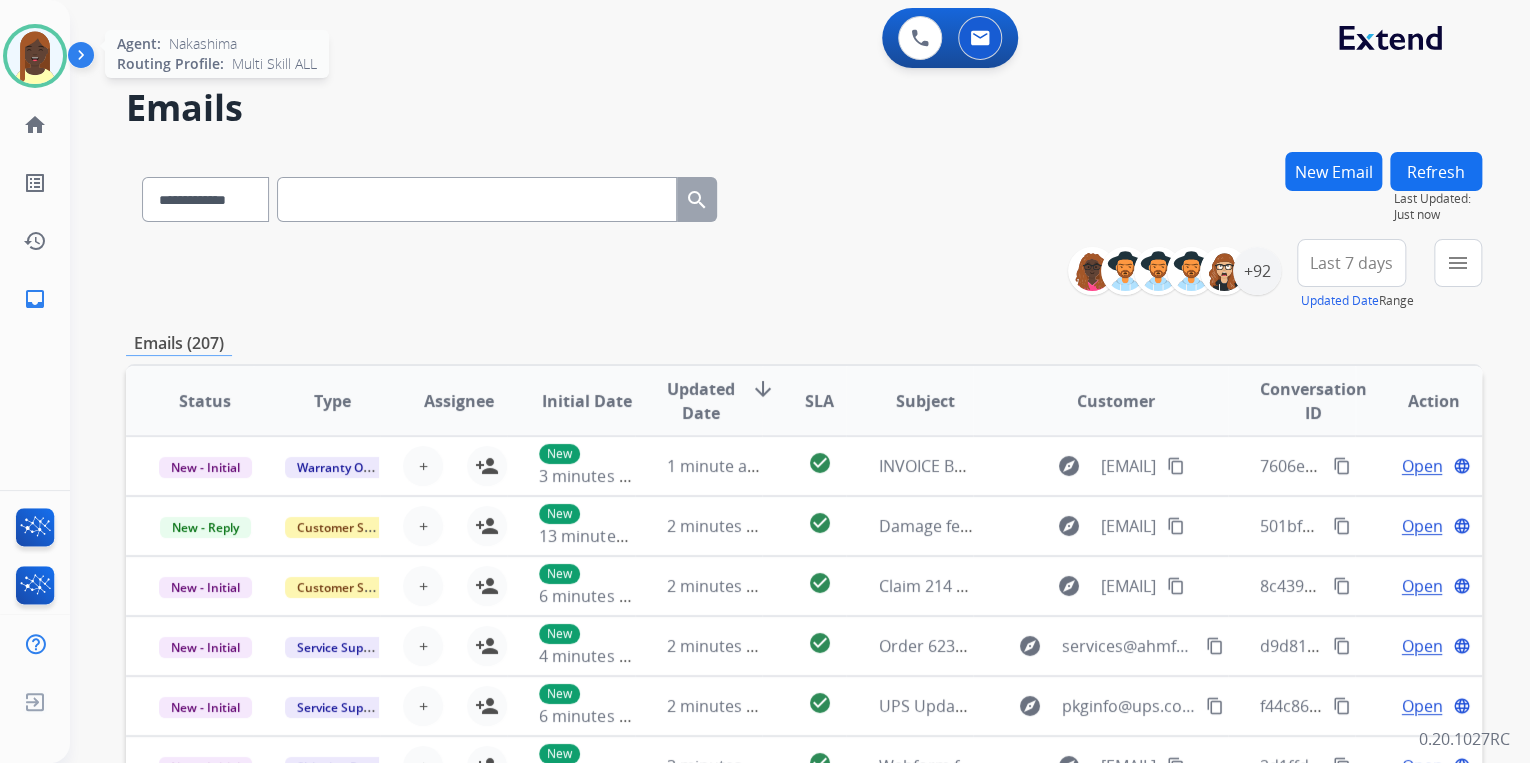 click at bounding box center (35, 56) 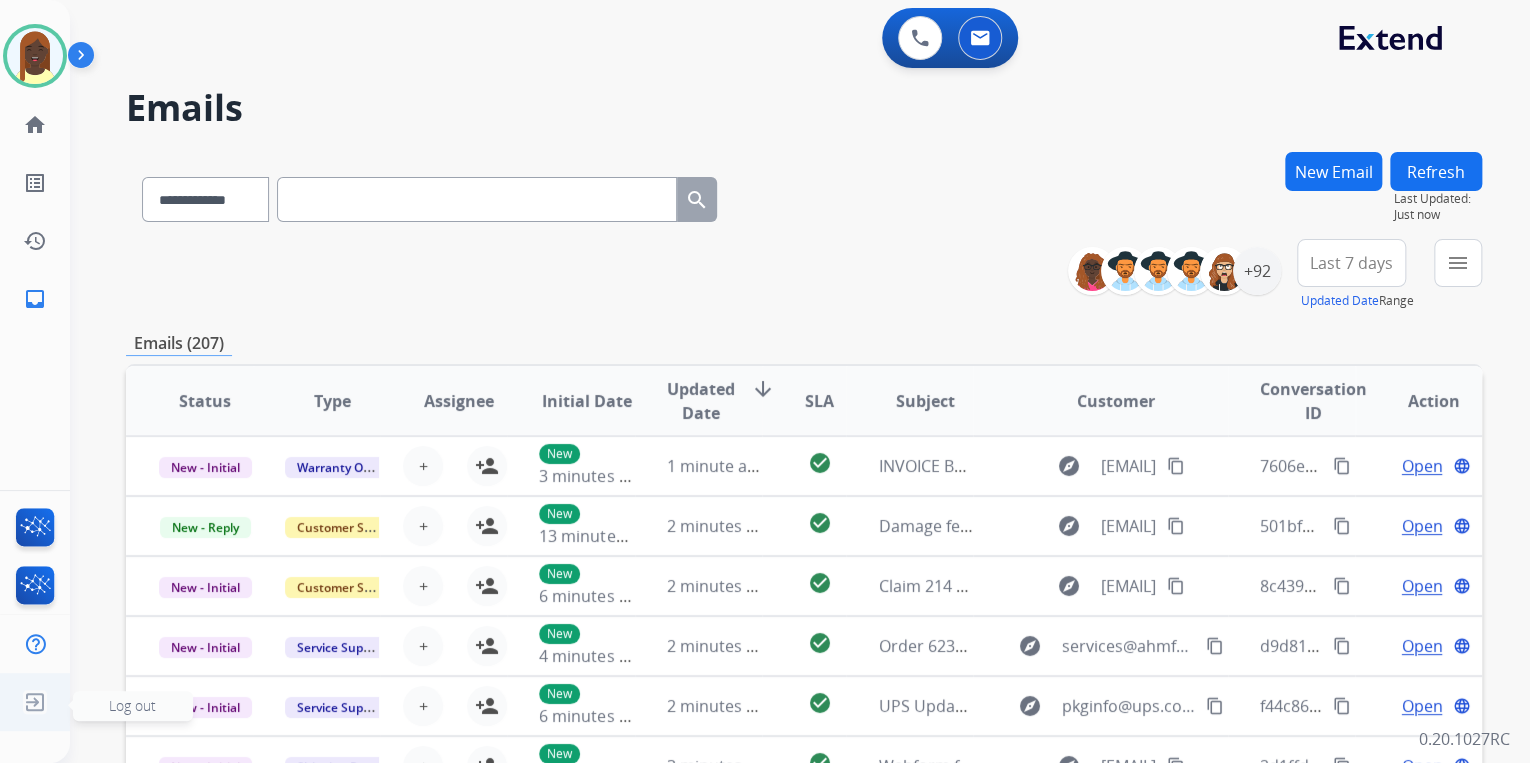 click 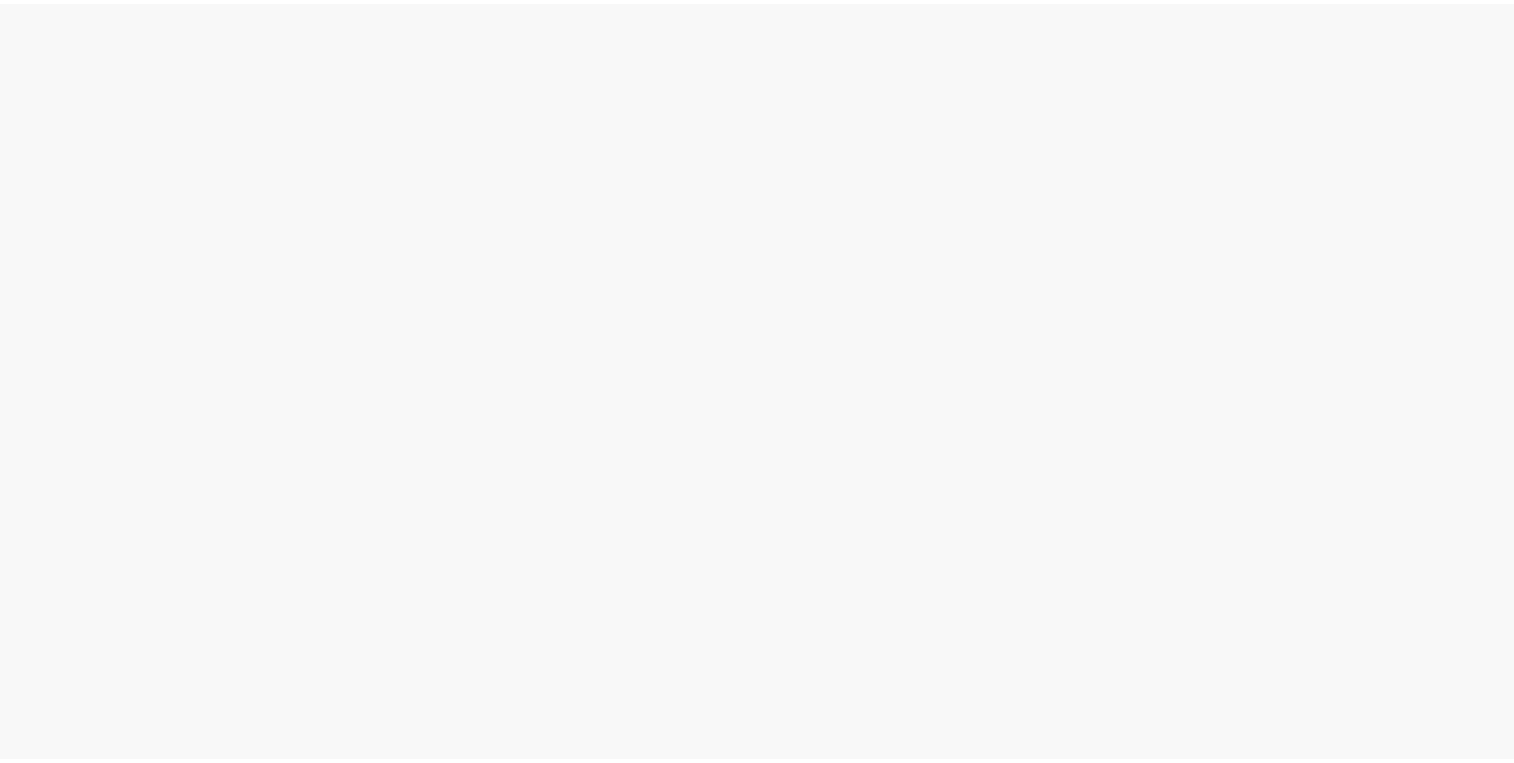 scroll, scrollTop: 0, scrollLeft: 0, axis: both 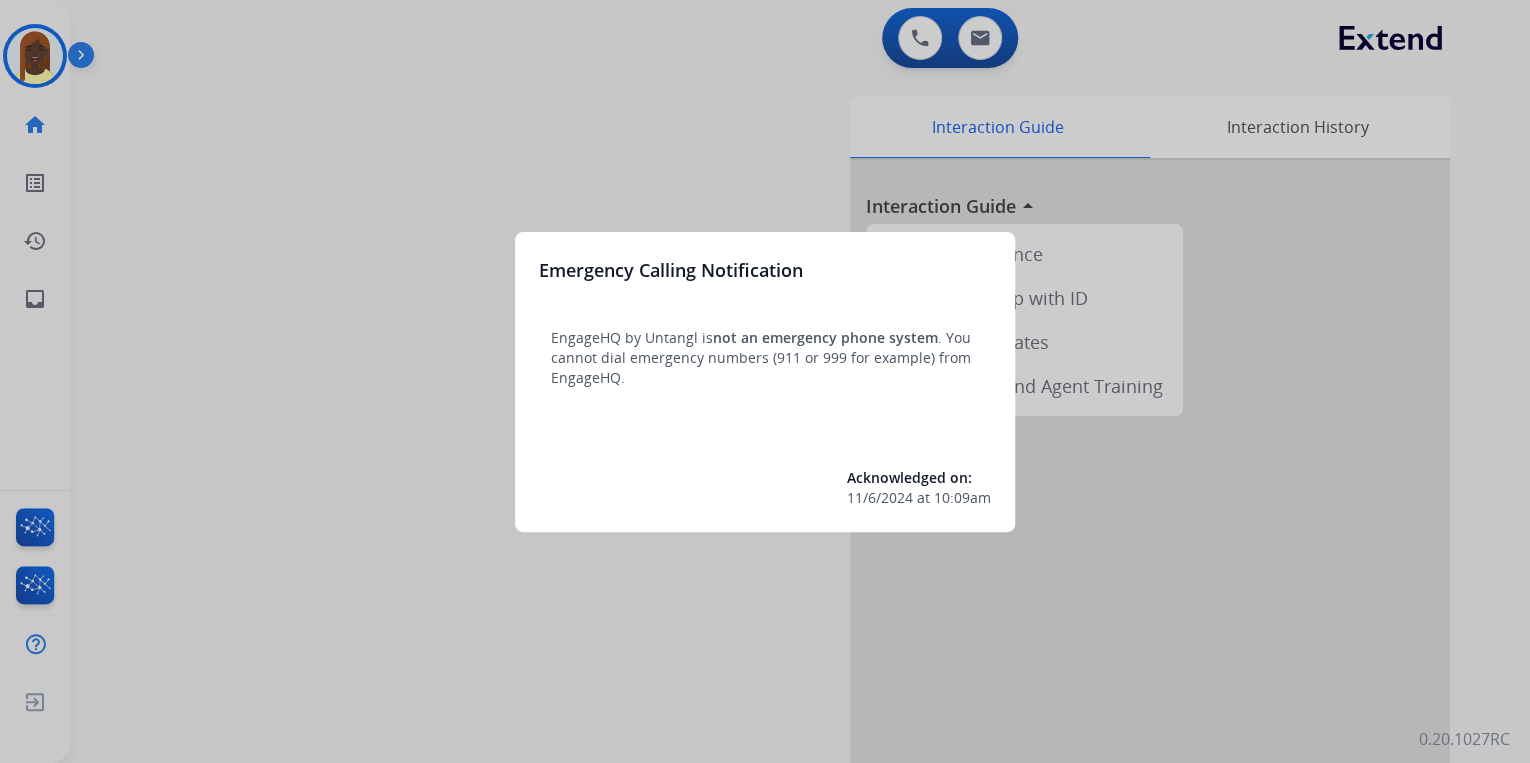 click at bounding box center (765, 381) 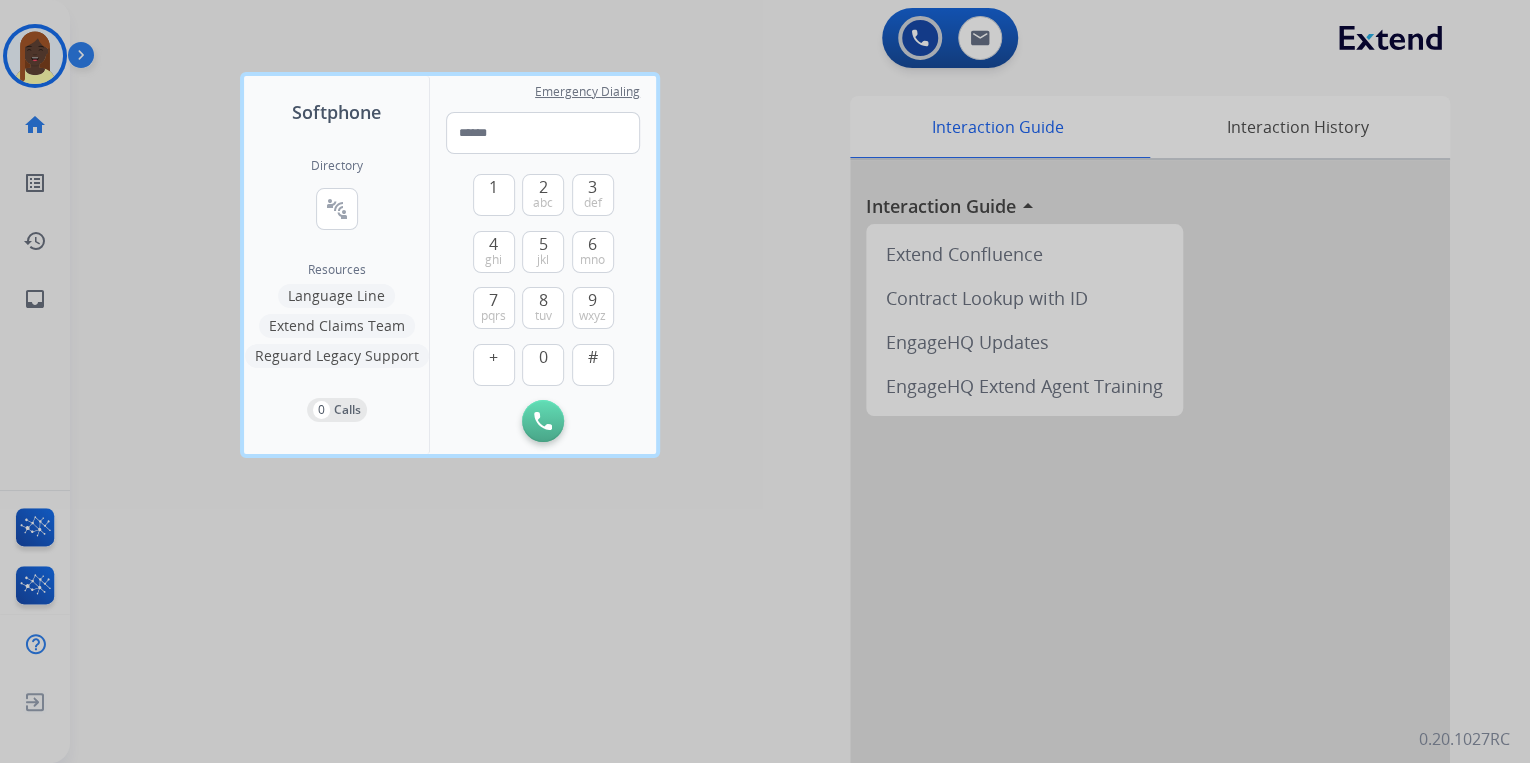 click at bounding box center [765, 381] 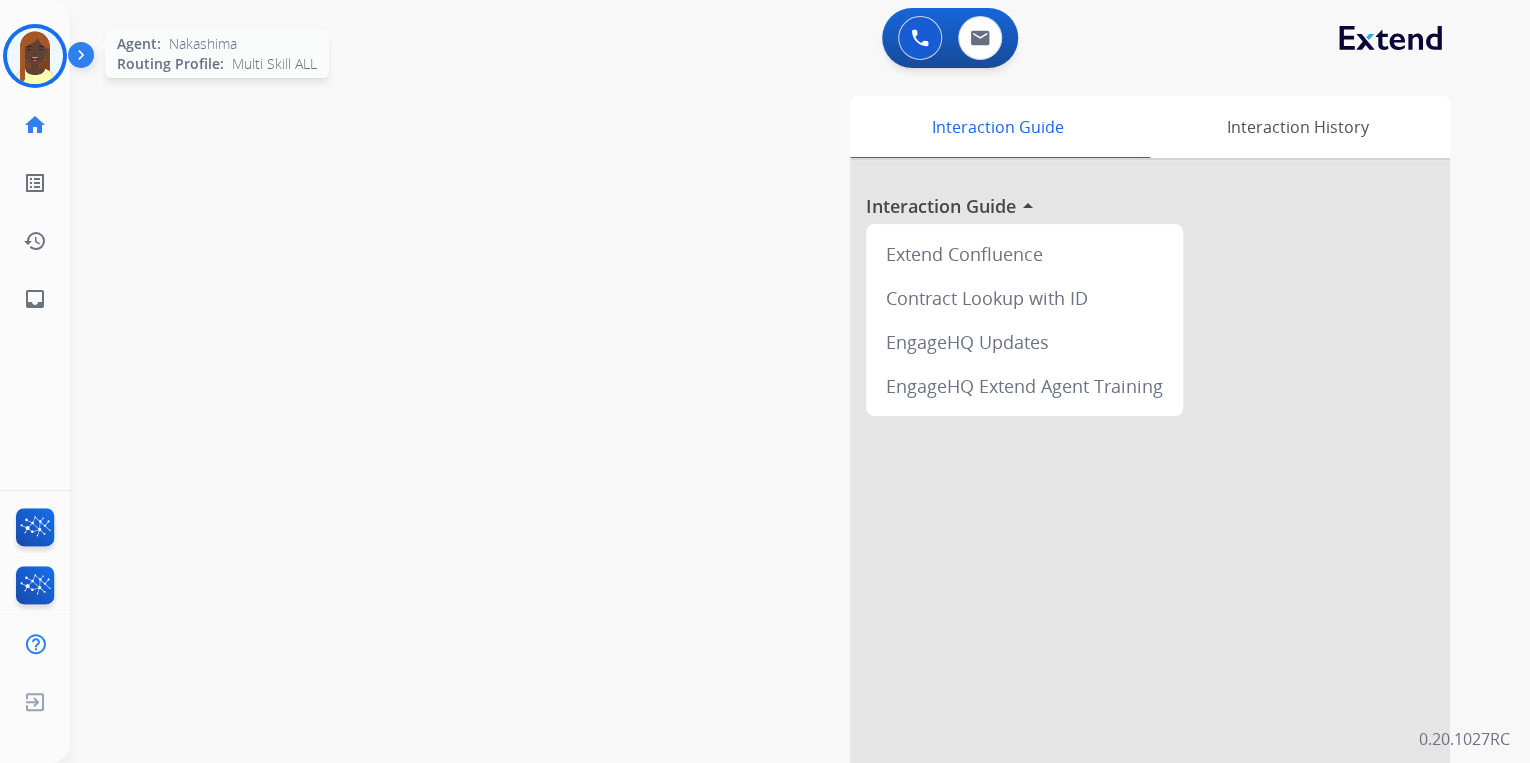 click at bounding box center (35, 56) 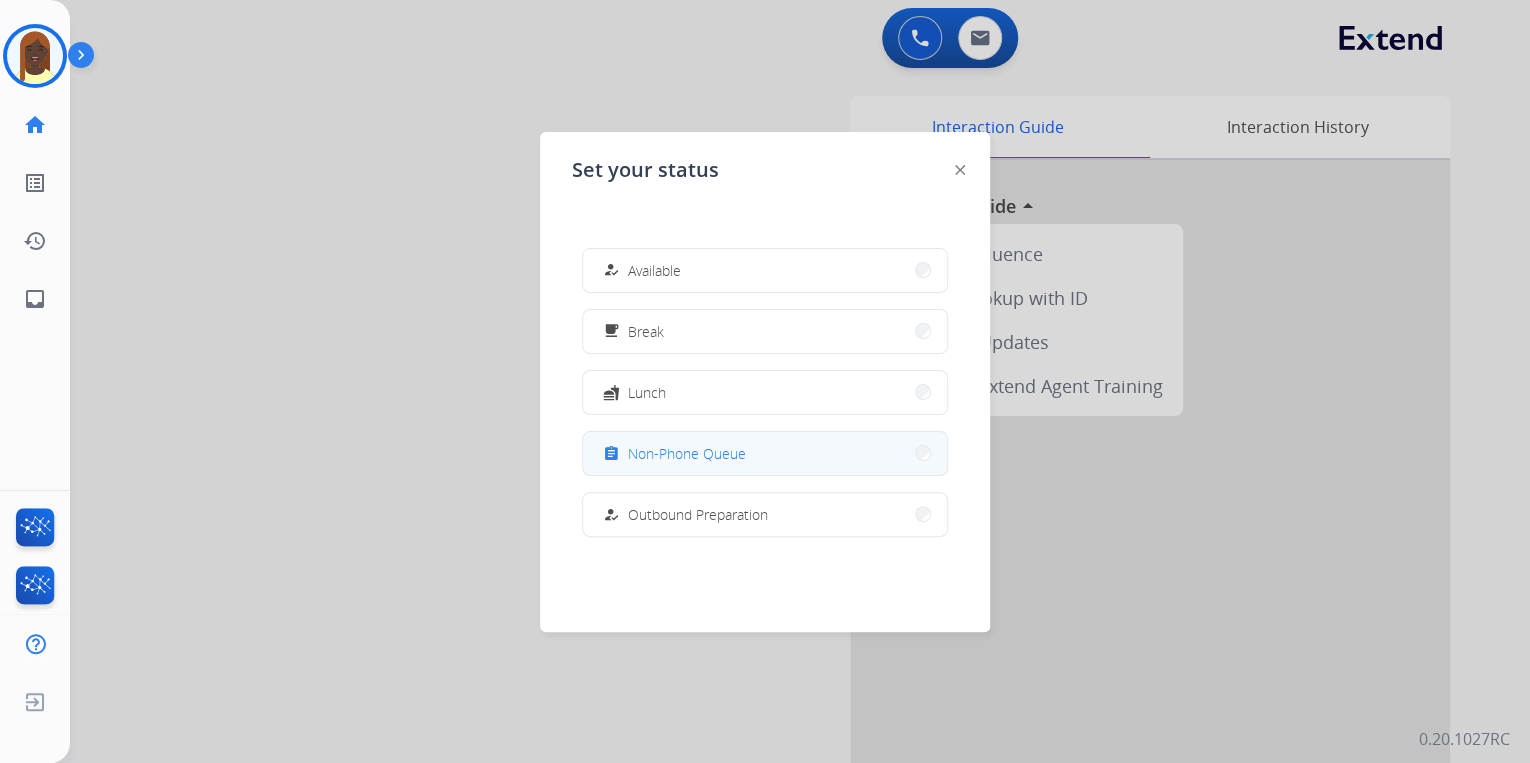 click on "assignment Non-Phone Queue" at bounding box center [765, 453] 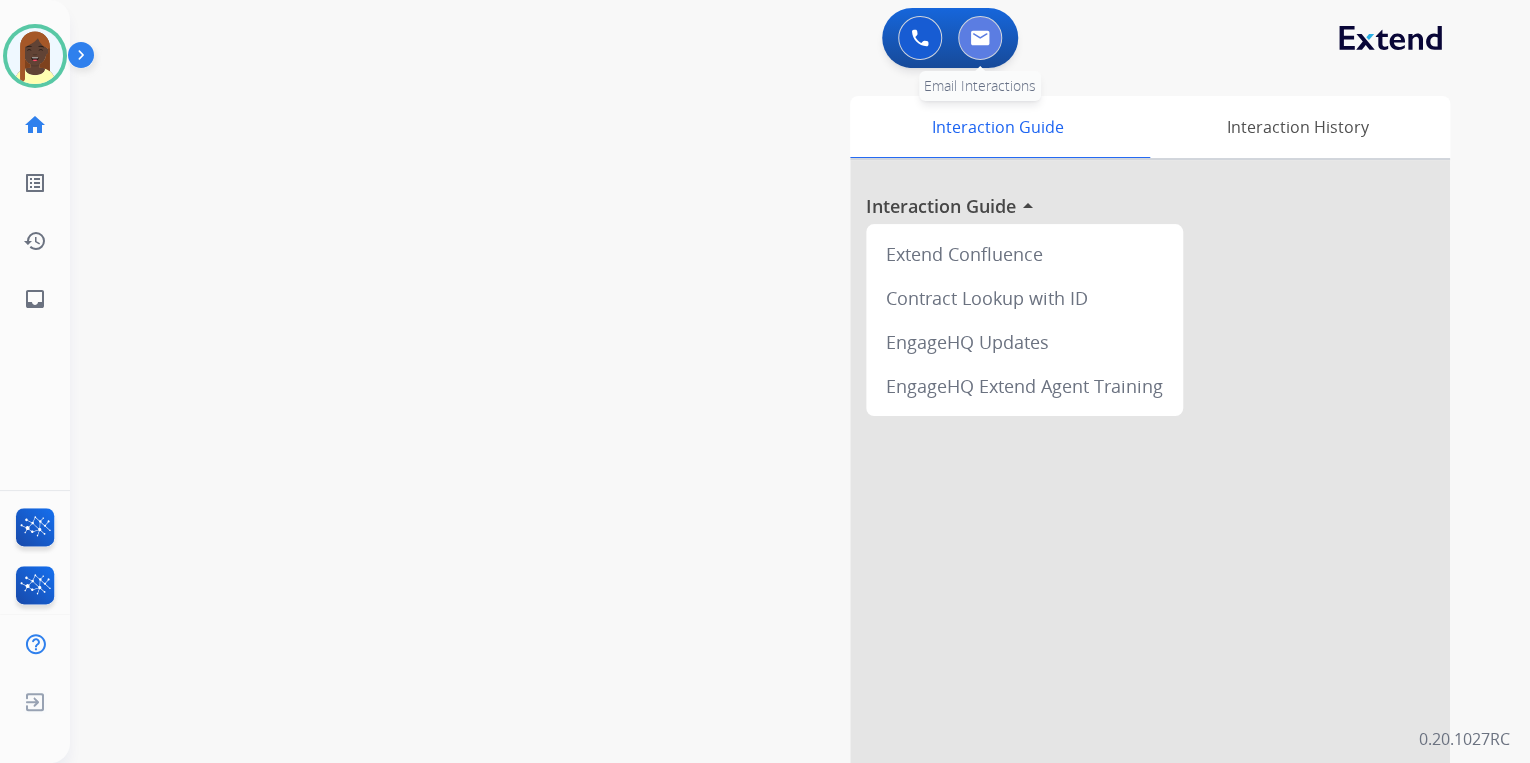 click at bounding box center [980, 38] 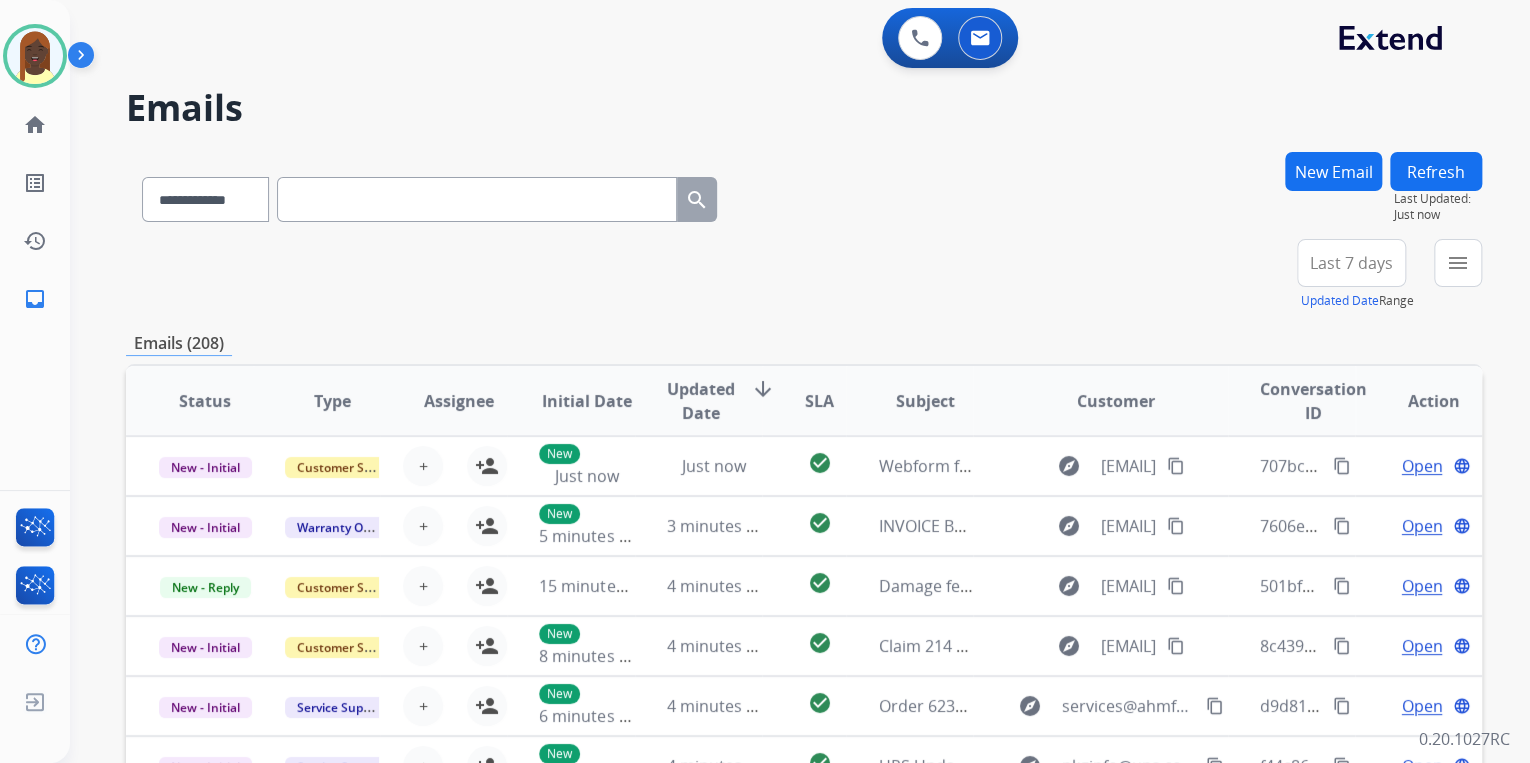 paste on "**********" 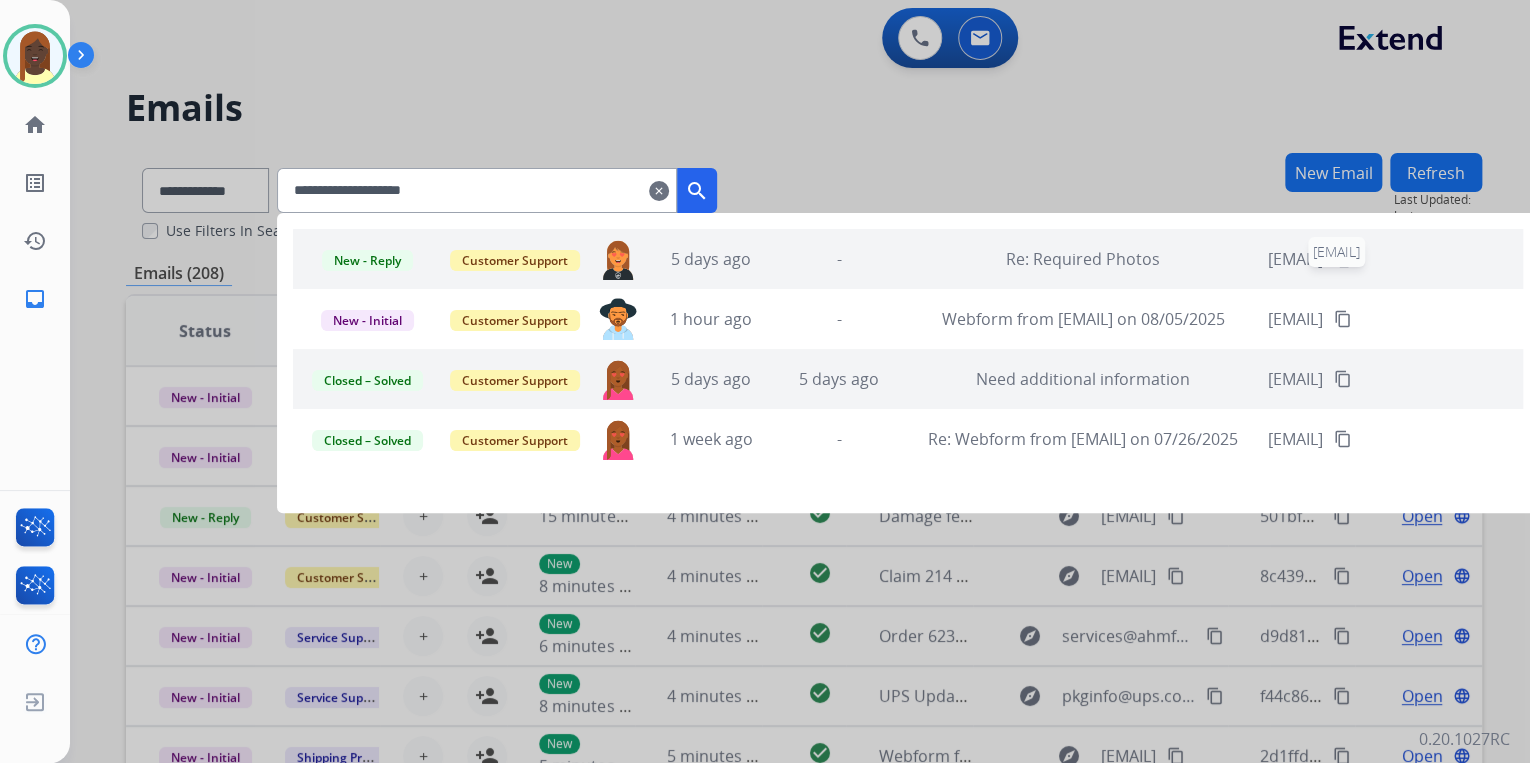 type on "**********" 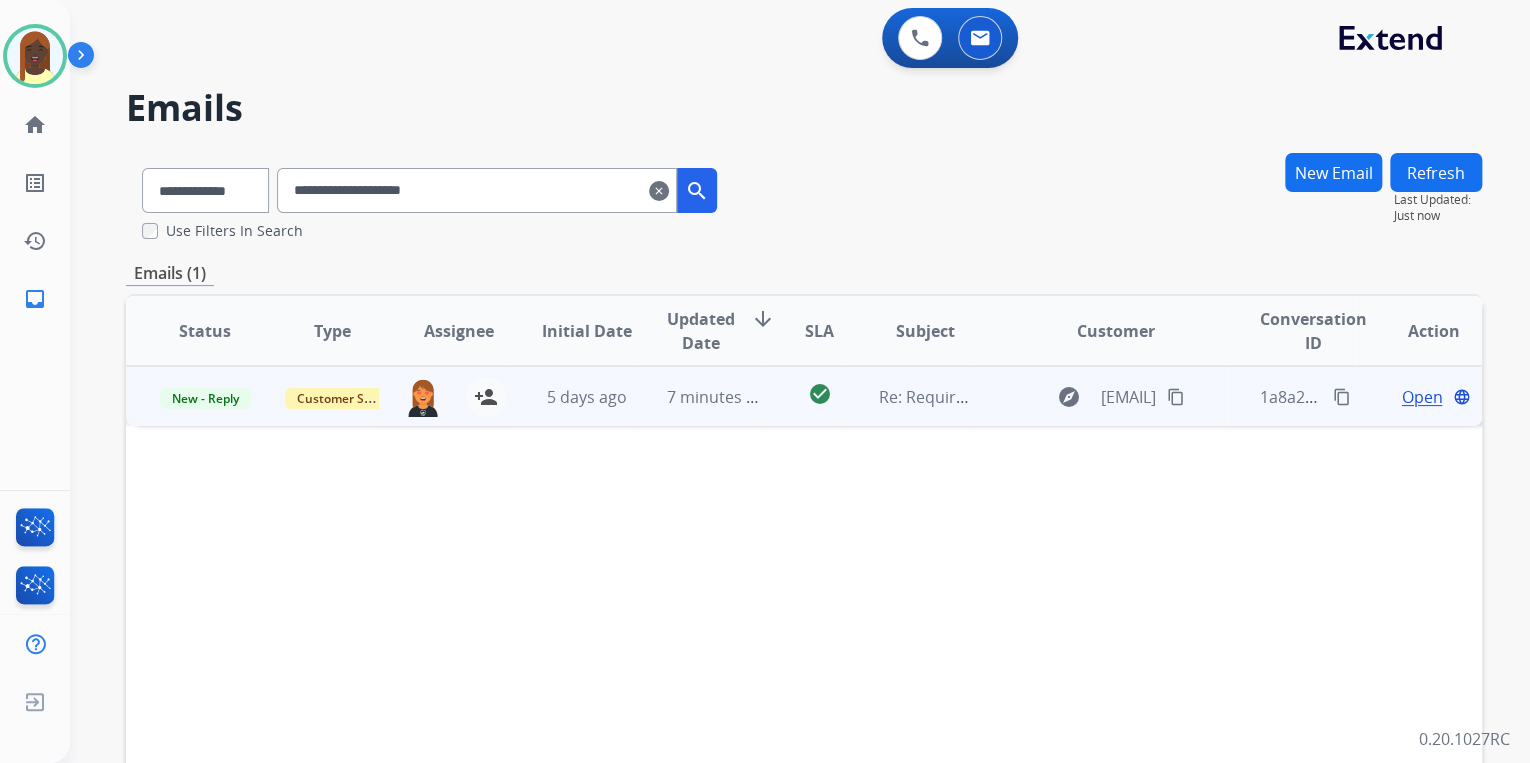 click on "Open" at bounding box center (1421, 397) 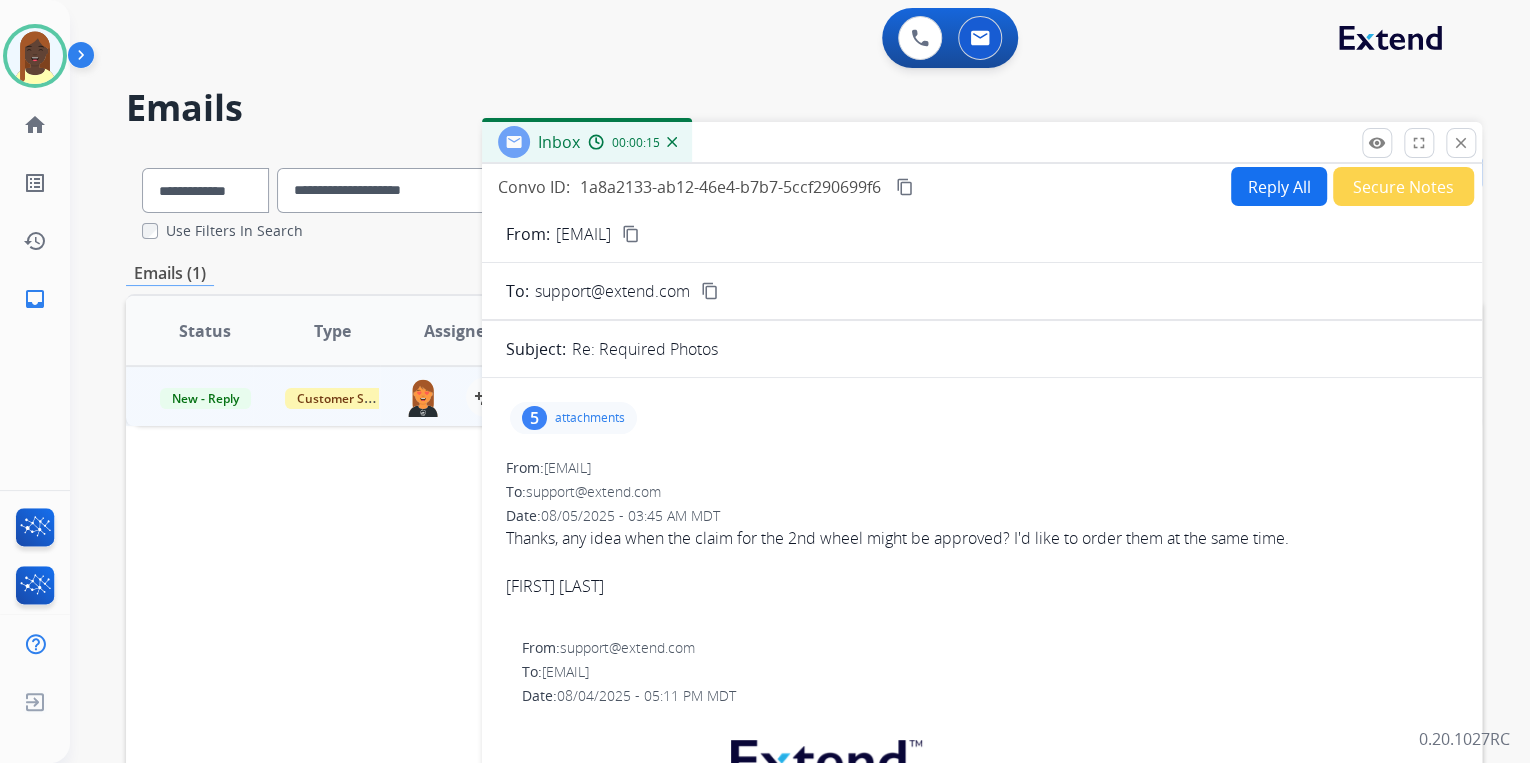 scroll, scrollTop: 0, scrollLeft: 0, axis: both 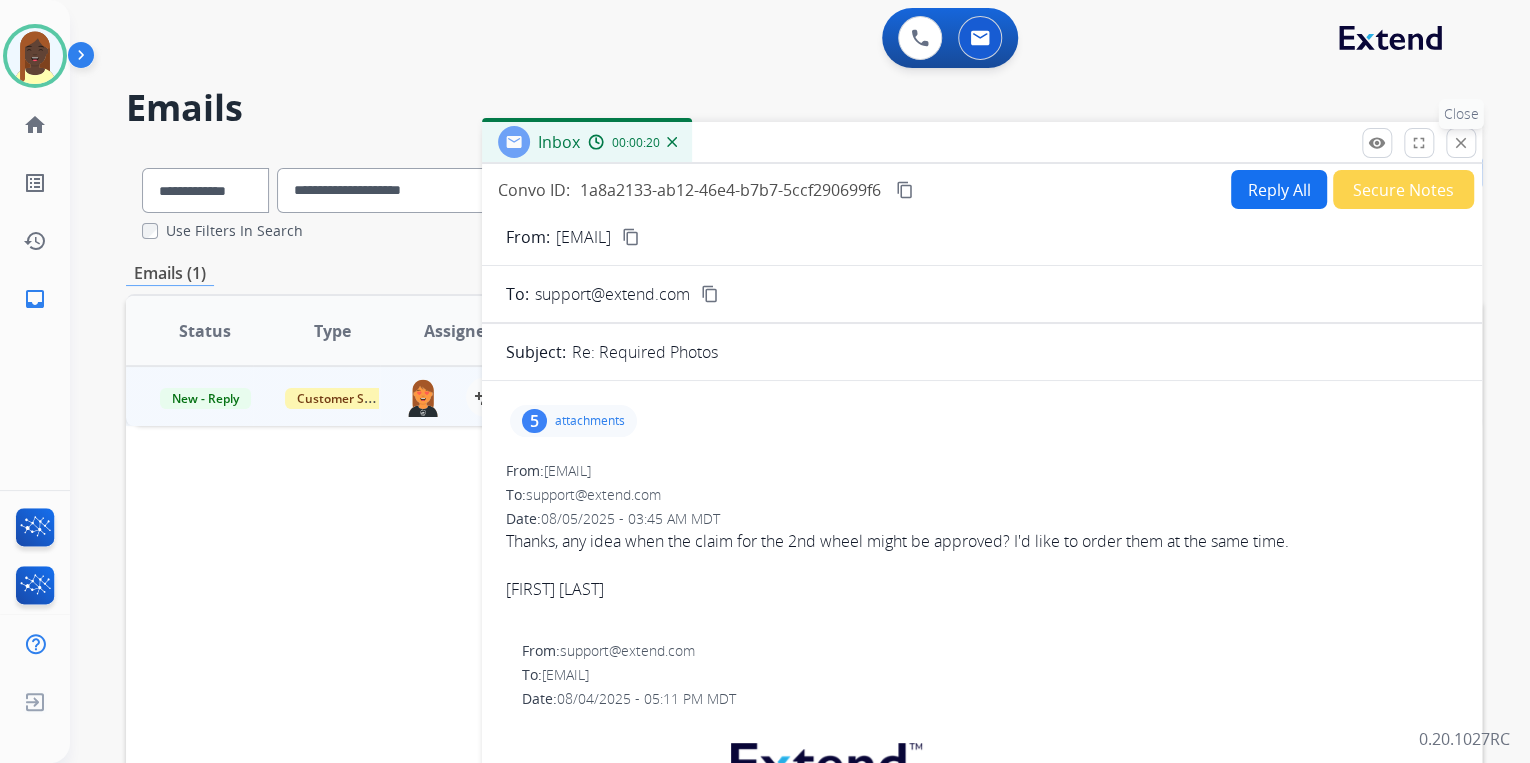 click on "close" at bounding box center [1461, 143] 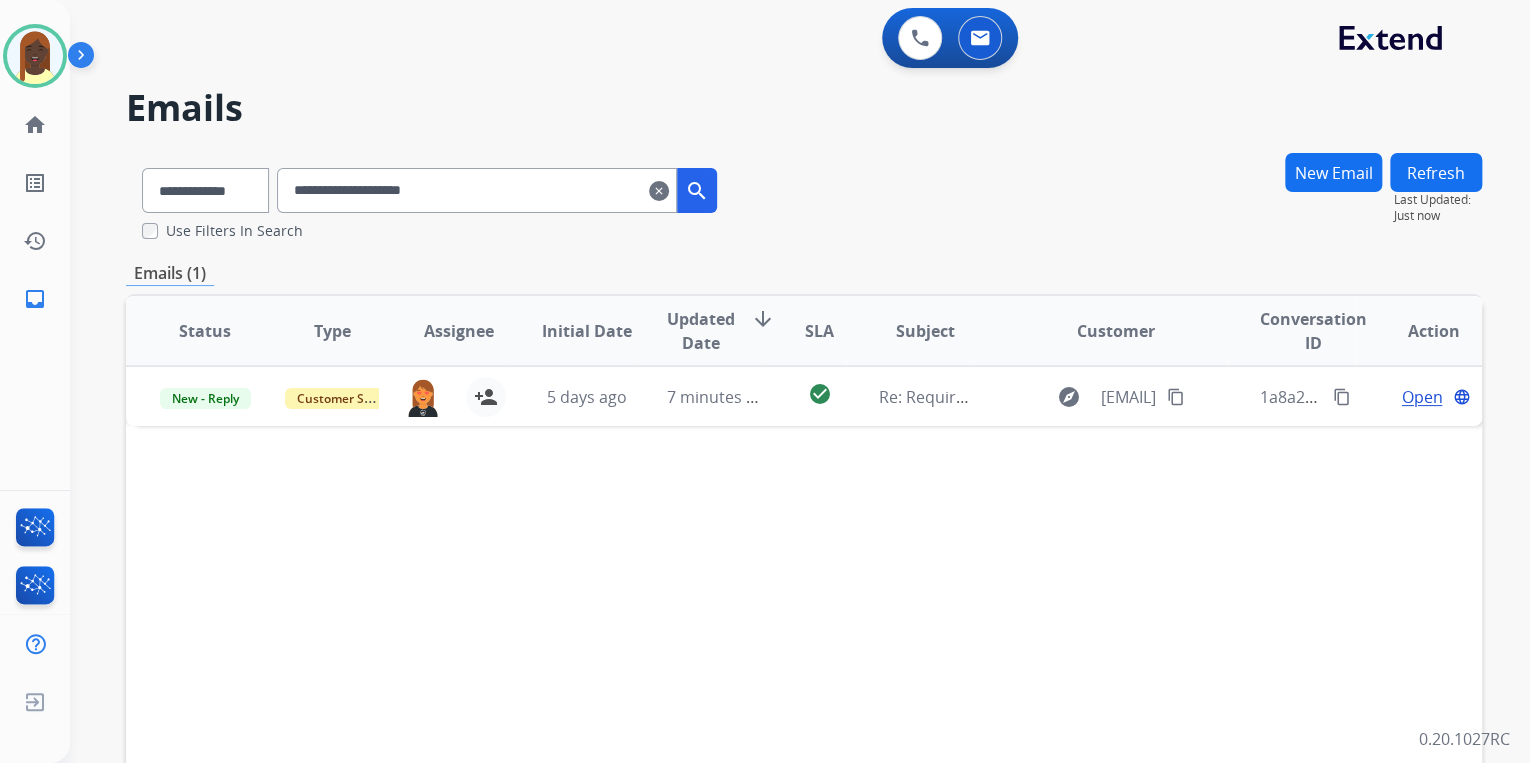click on "search" at bounding box center (697, 191) 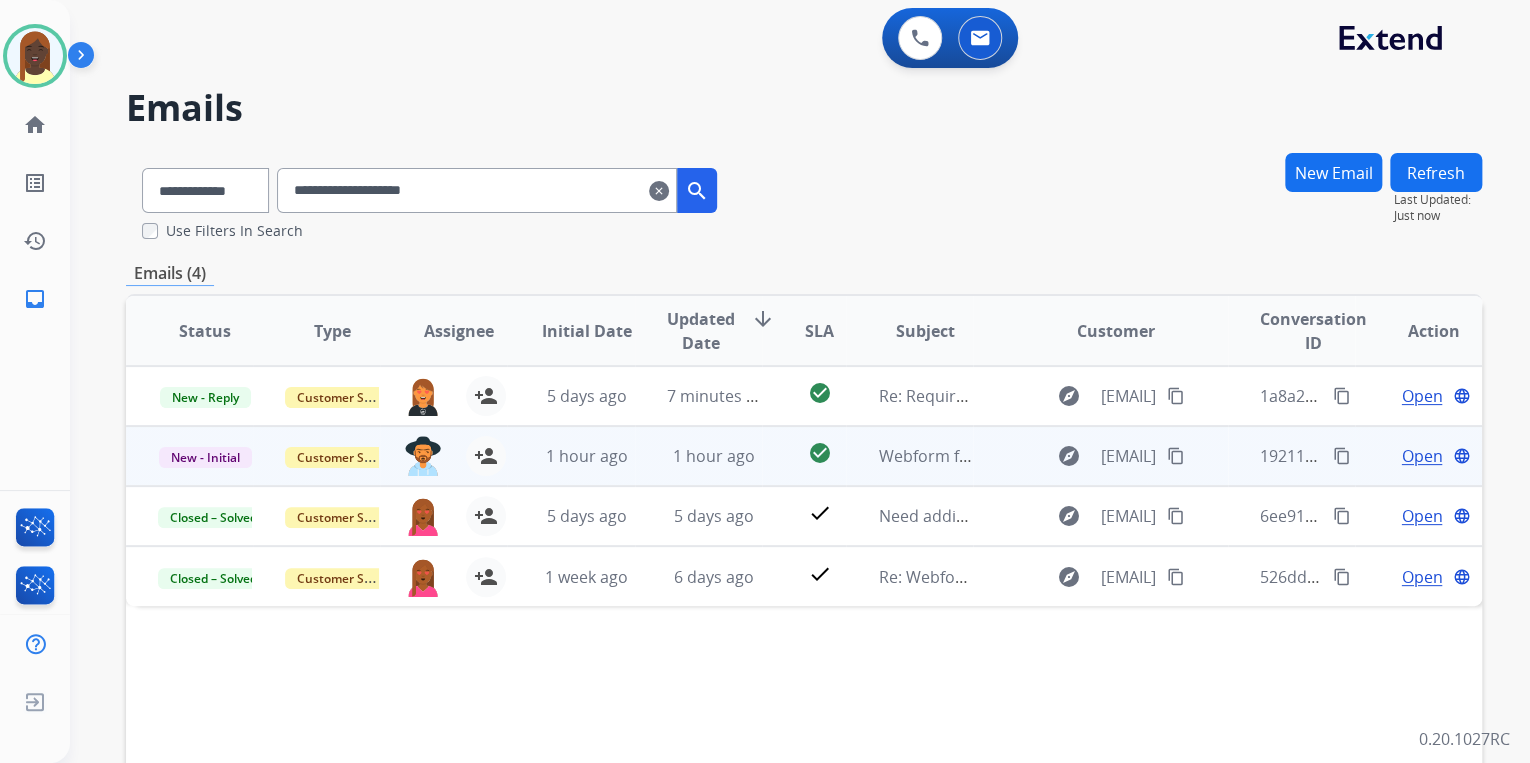click on "Open" at bounding box center (1421, 456) 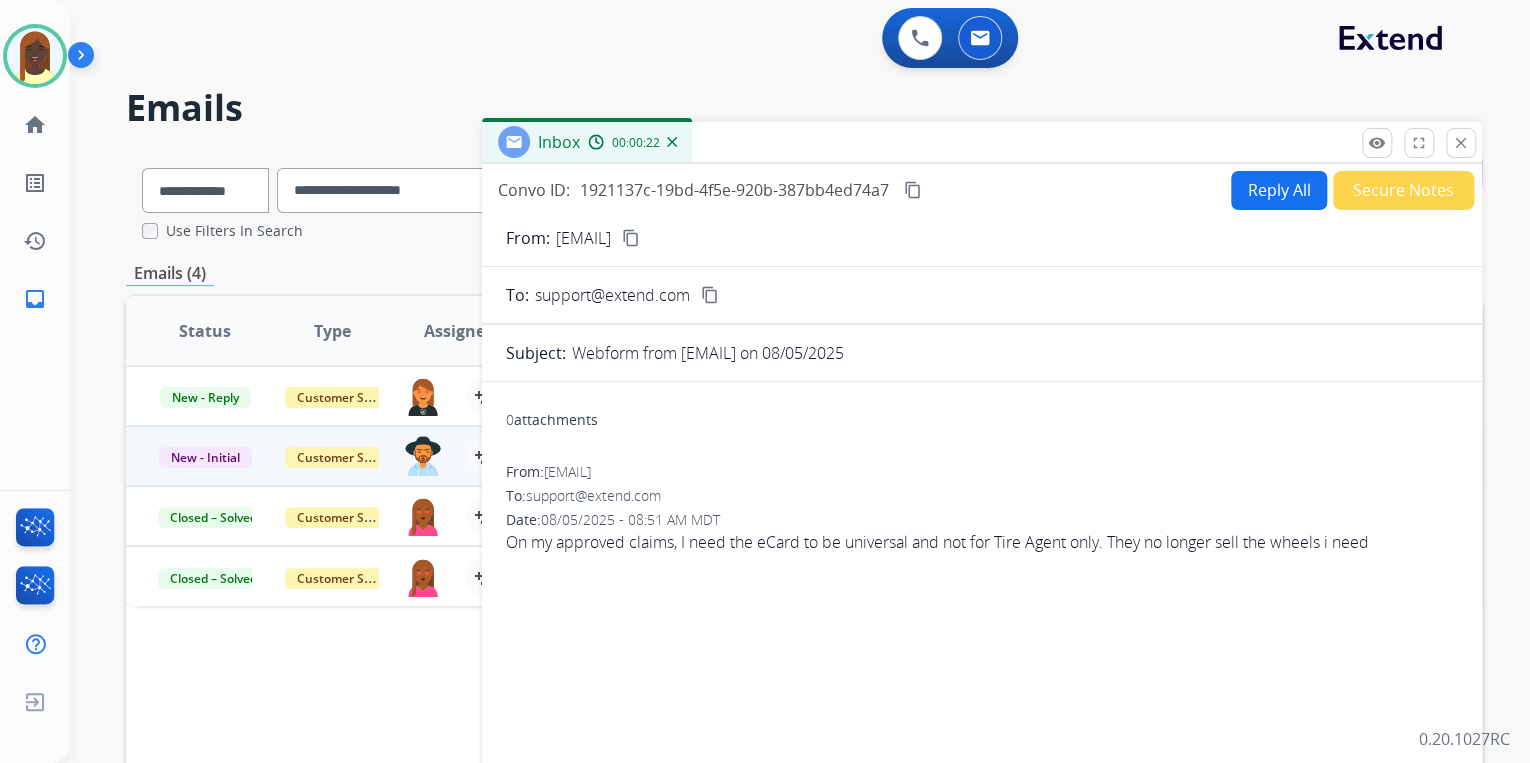 click on "close" at bounding box center [1461, 143] 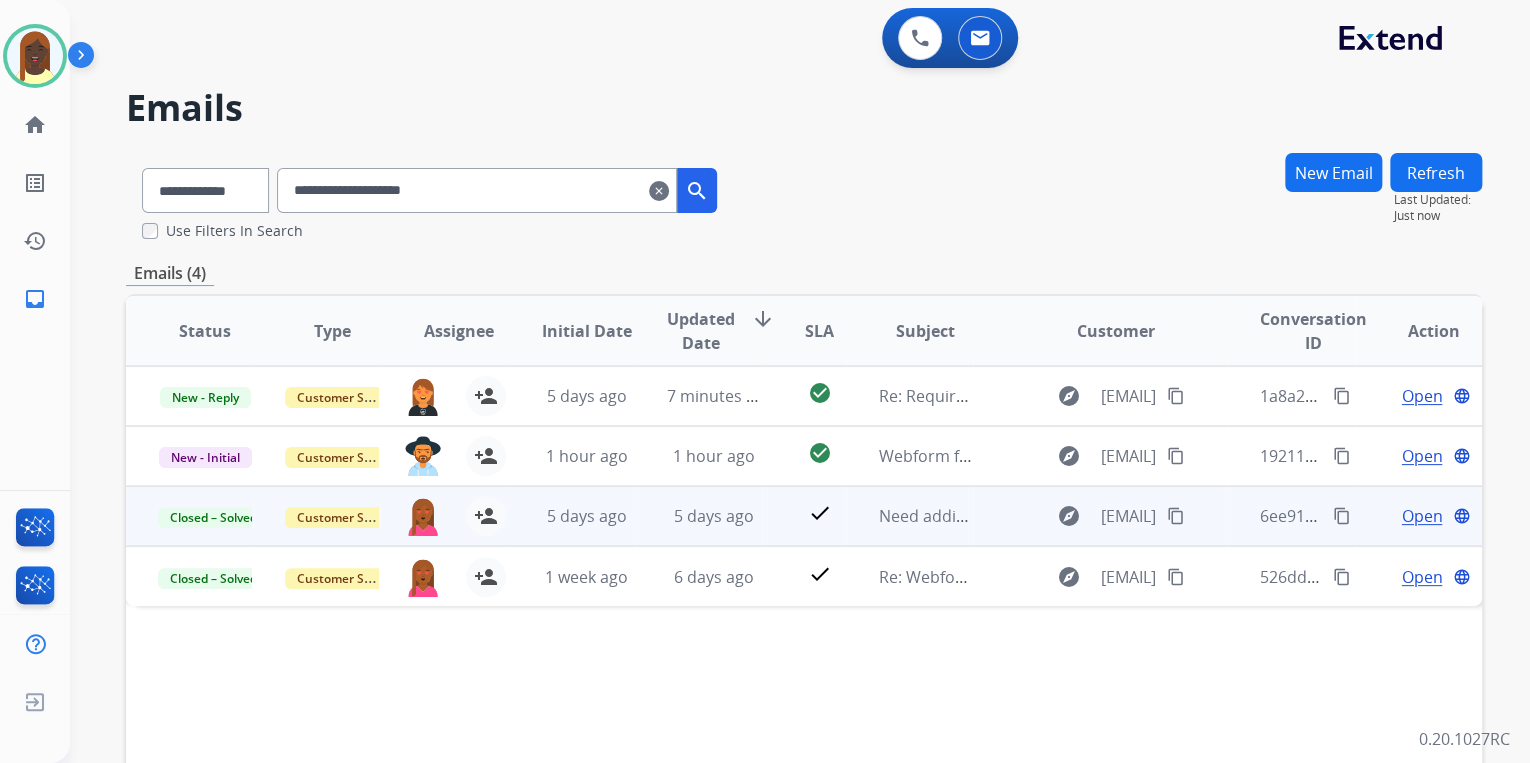 click on "Open" at bounding box center (1421, 516) 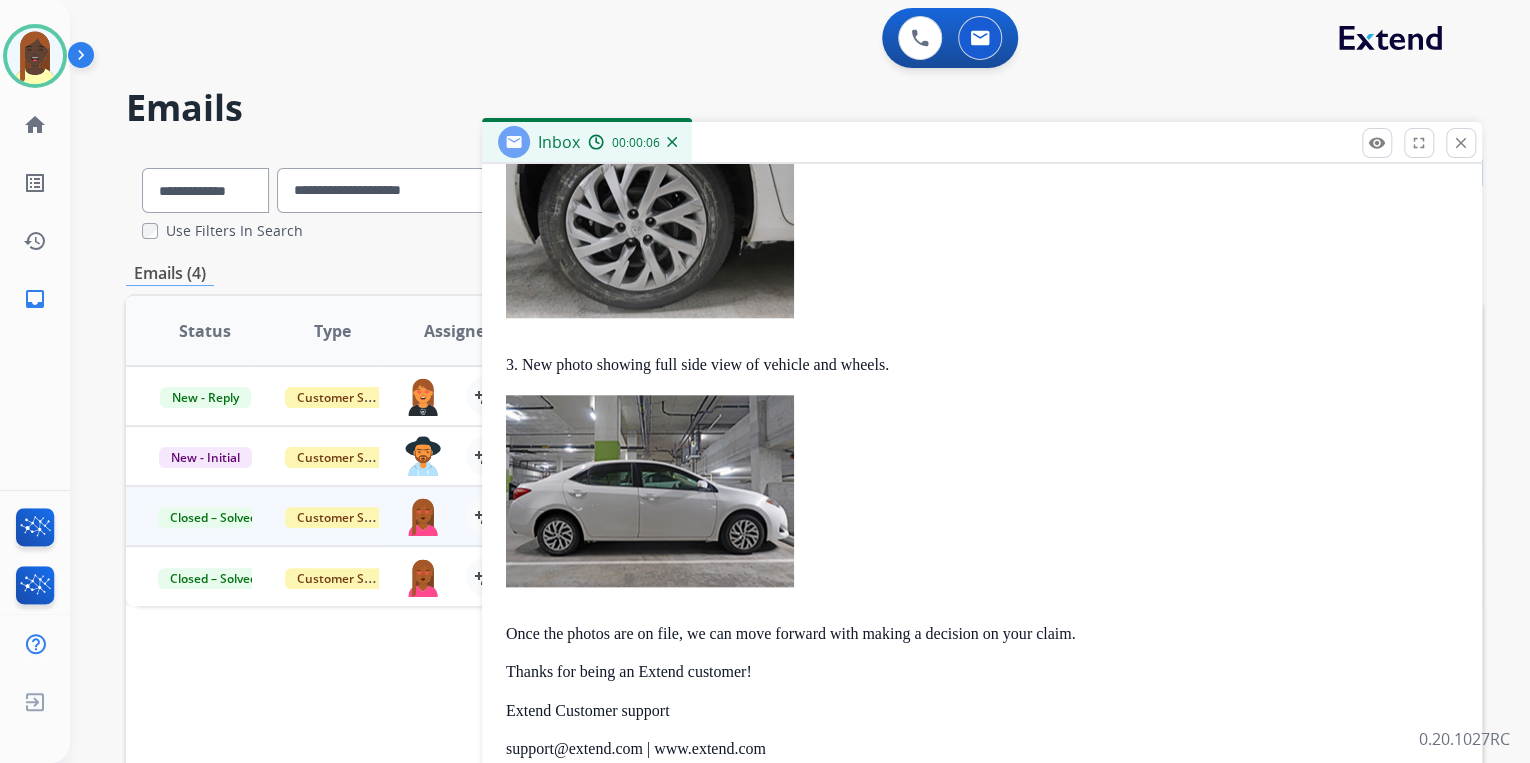 scroll, scrollTop: 693, scrollLeft: 0, axis: vertical 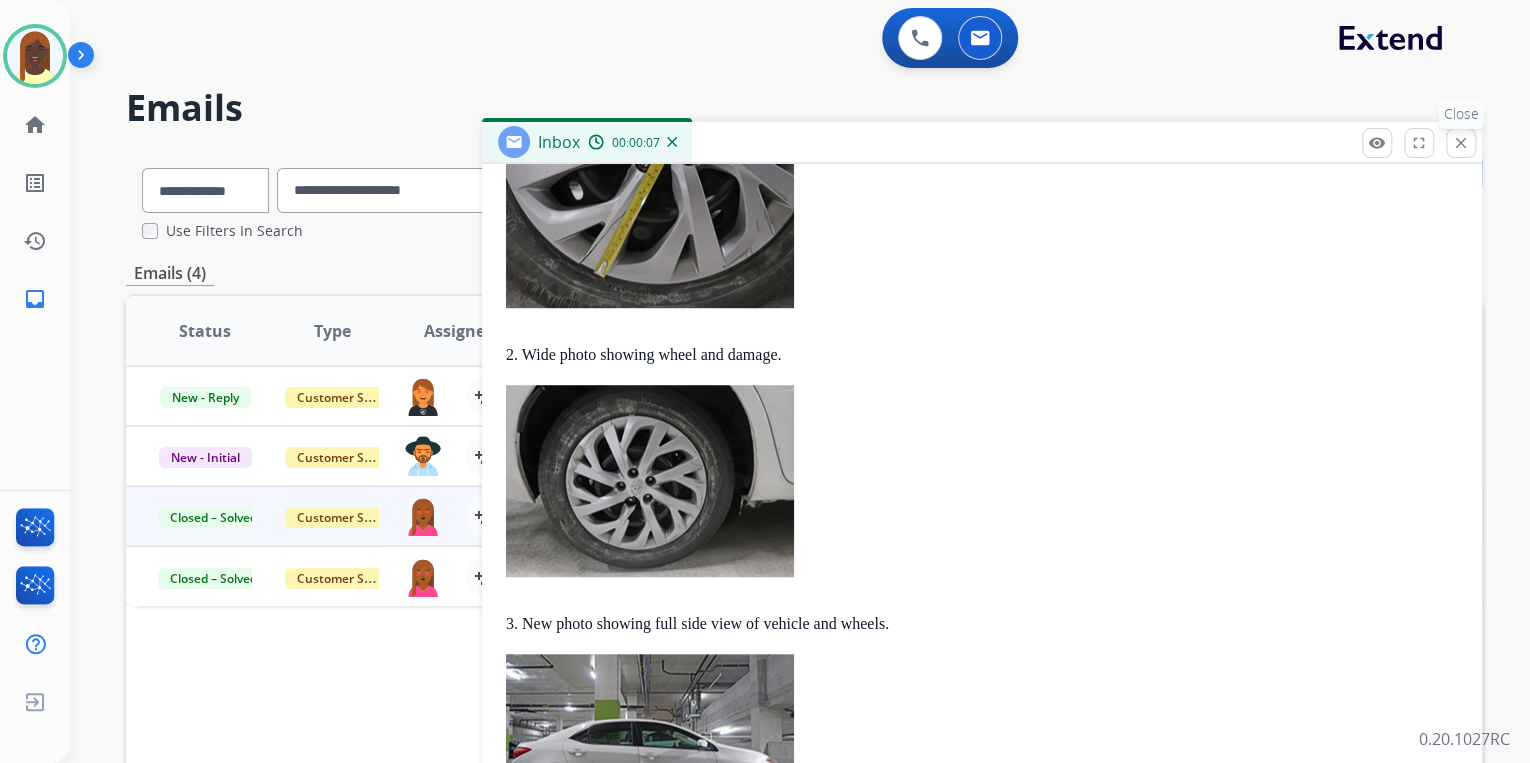 click on "close" at bounding box center (1461, 143) 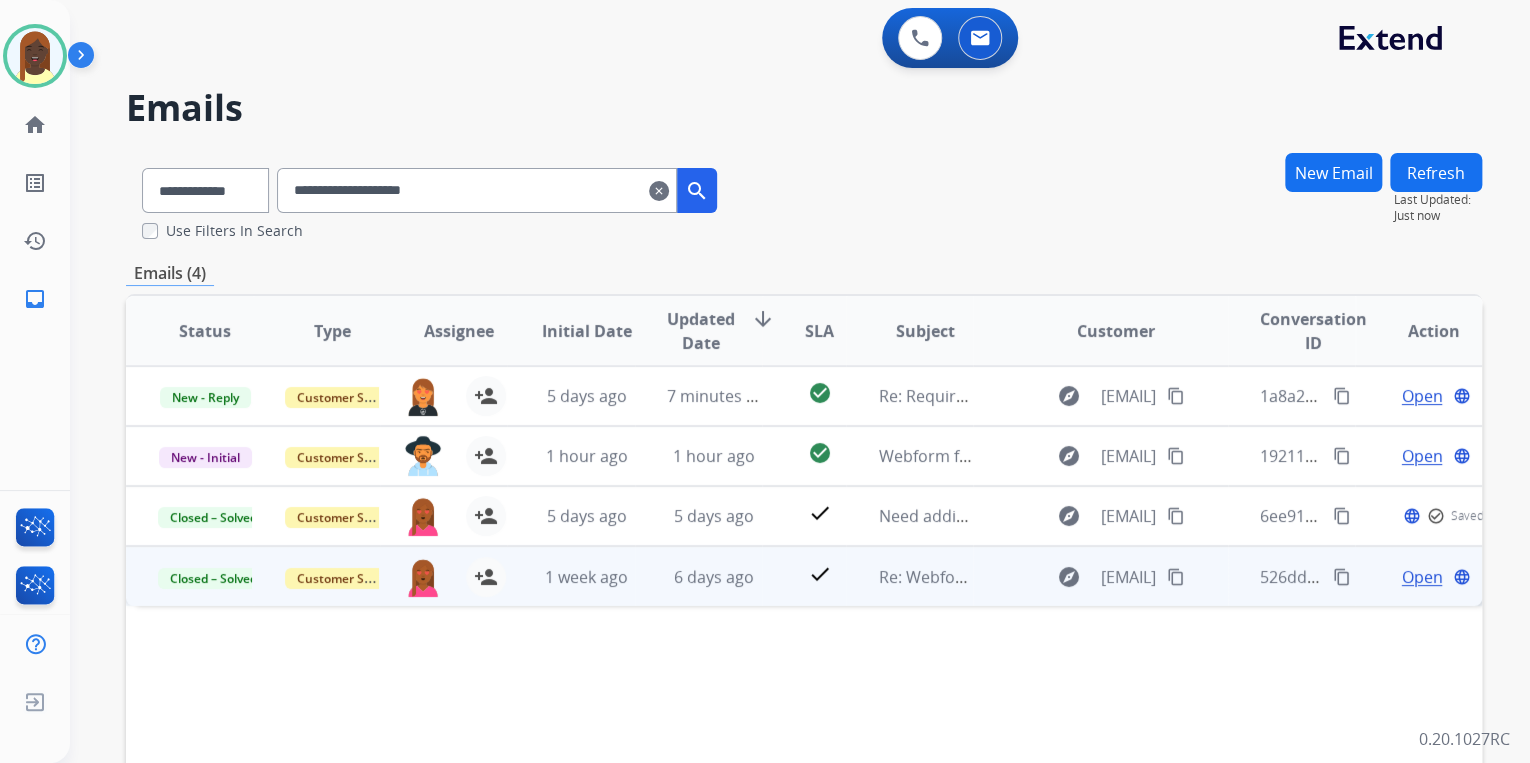 click on "Open" at bounding box center [1421, 577] 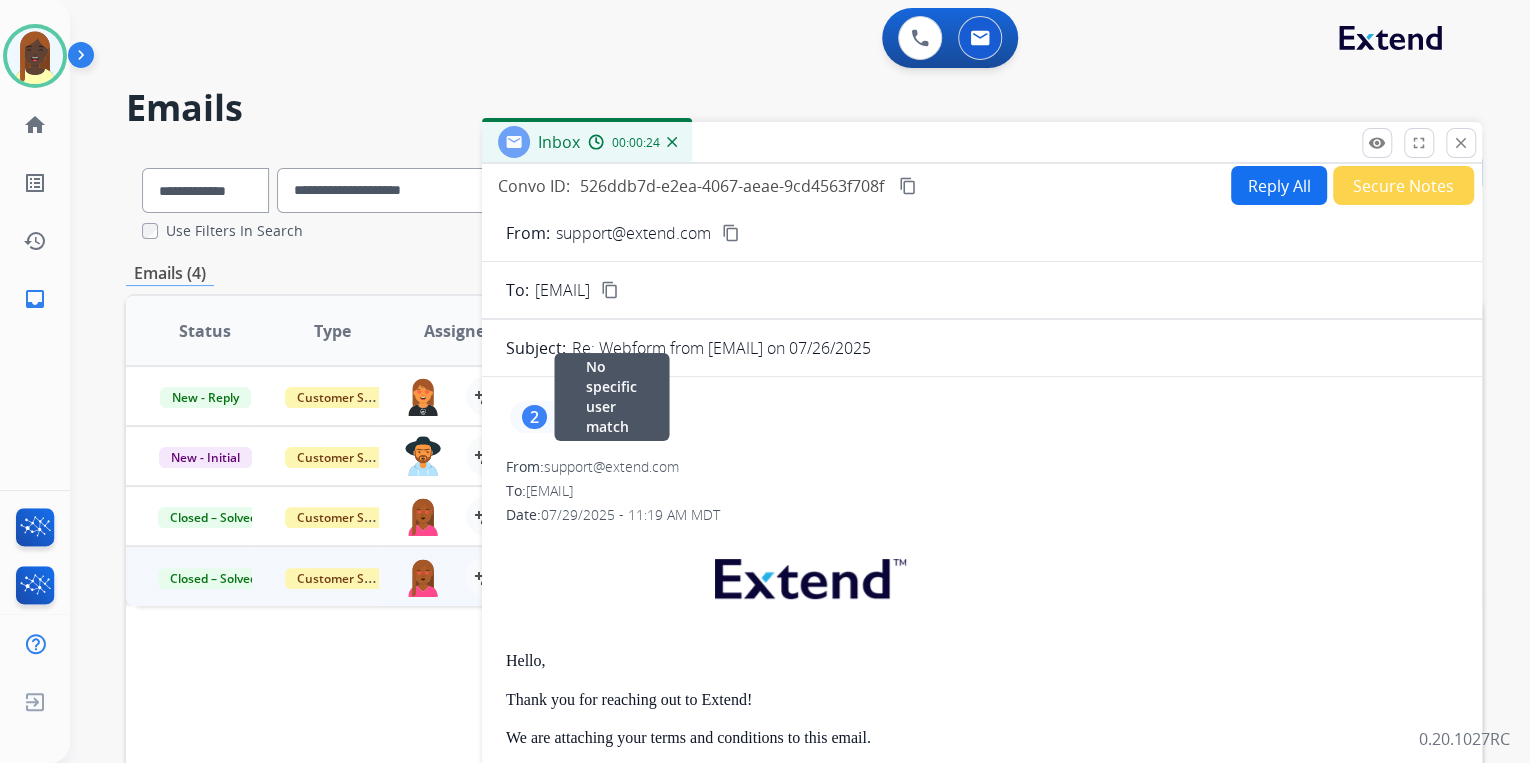scroll, scrollTop: 0, scrollLeft: 0, axis: both 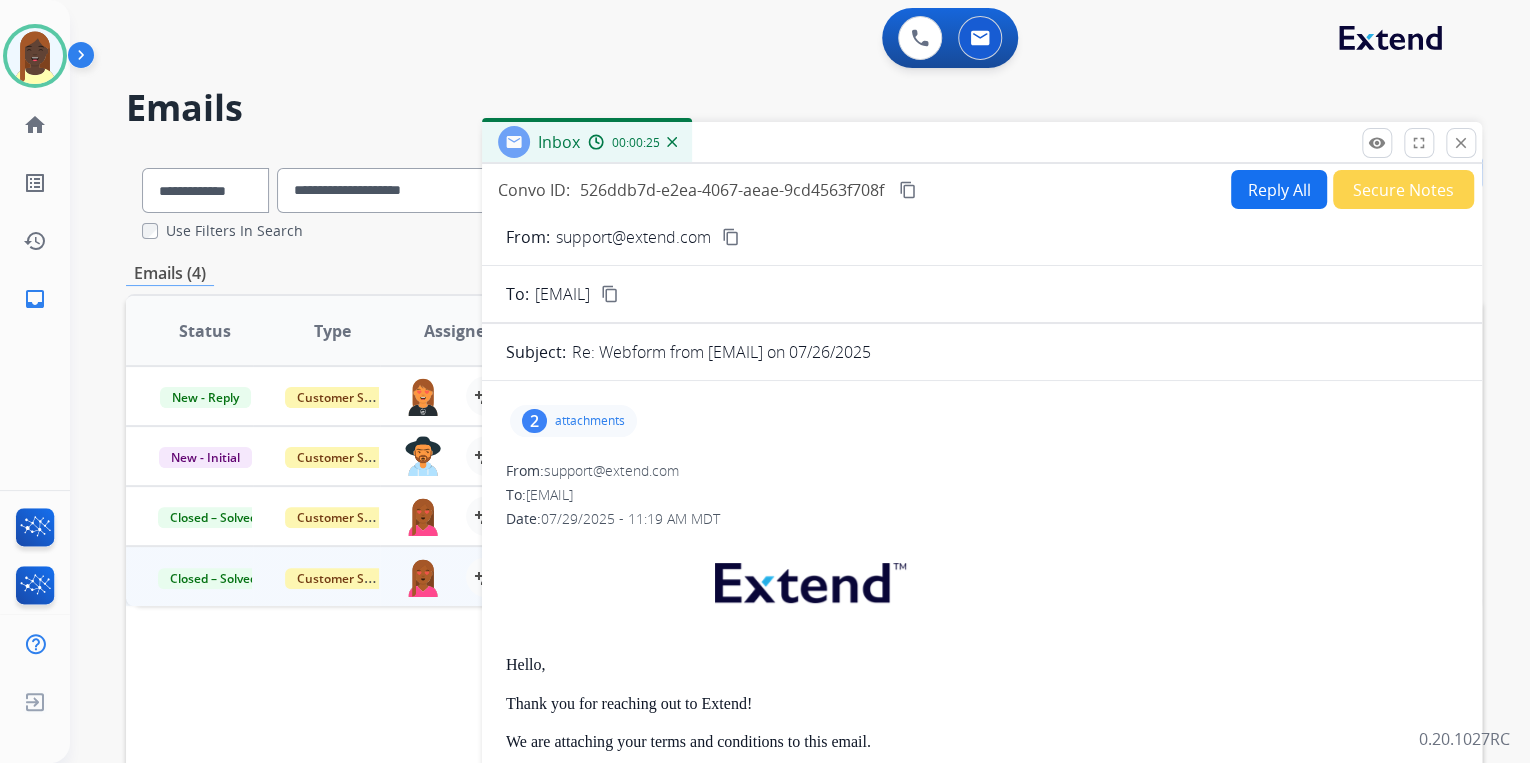 drag, startPoint x: 1464, startPoint y: 145, endPoint x: 1444, endPoint y: 155, distance: 22.36068 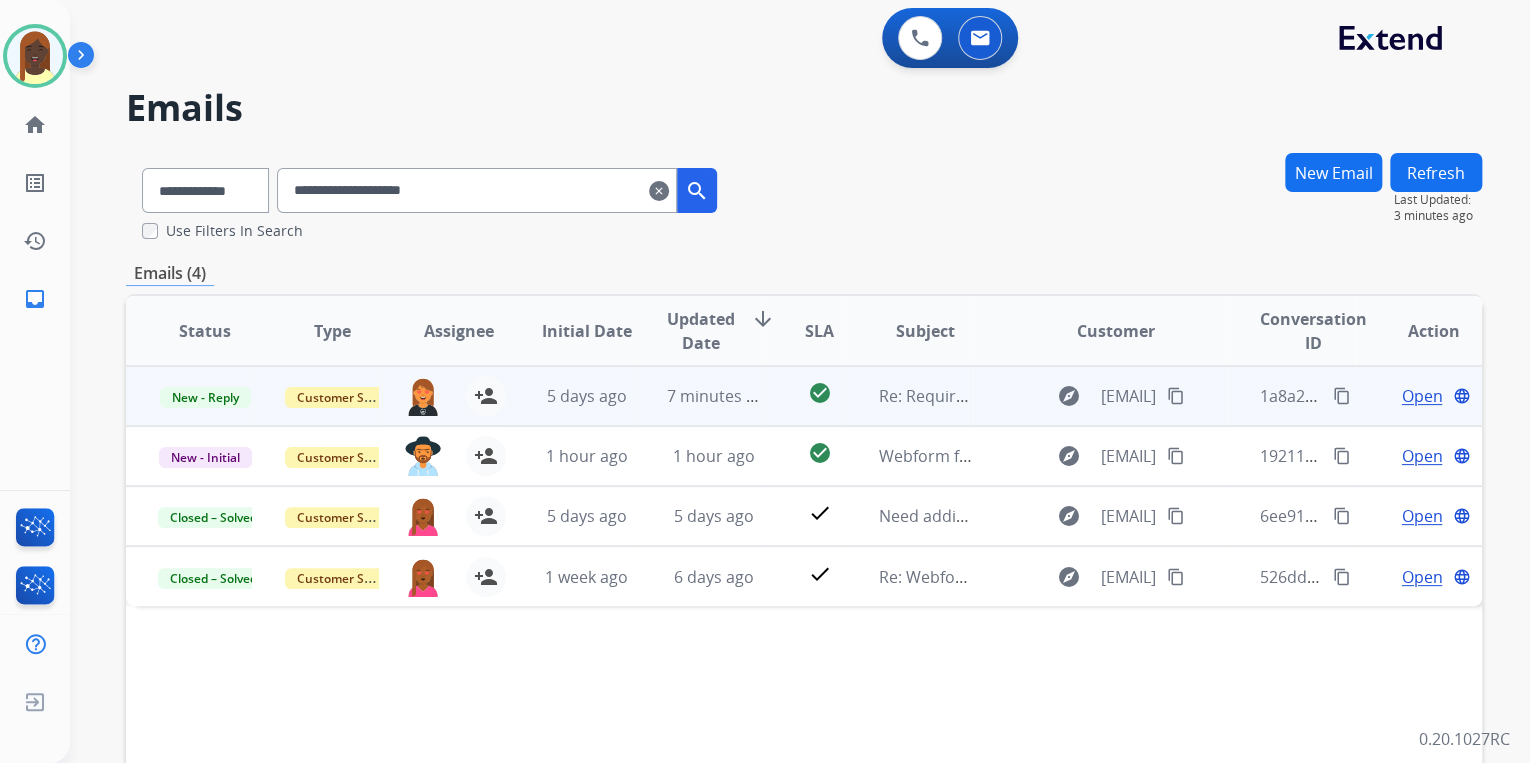 click on "Open" at bounding box center [1421, 396] 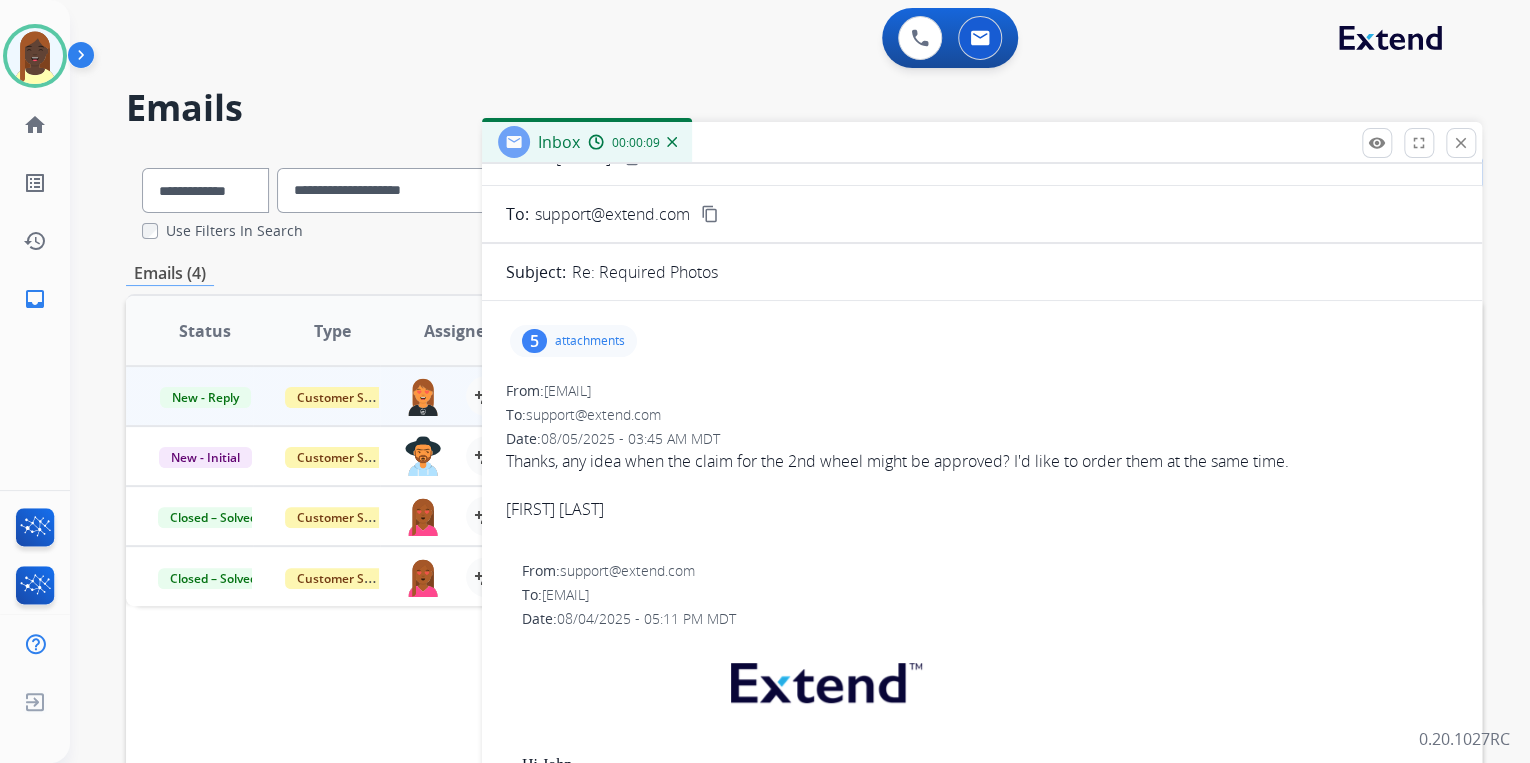 scroll, scrollTop: 0, scrollLeft: 0, axis: both 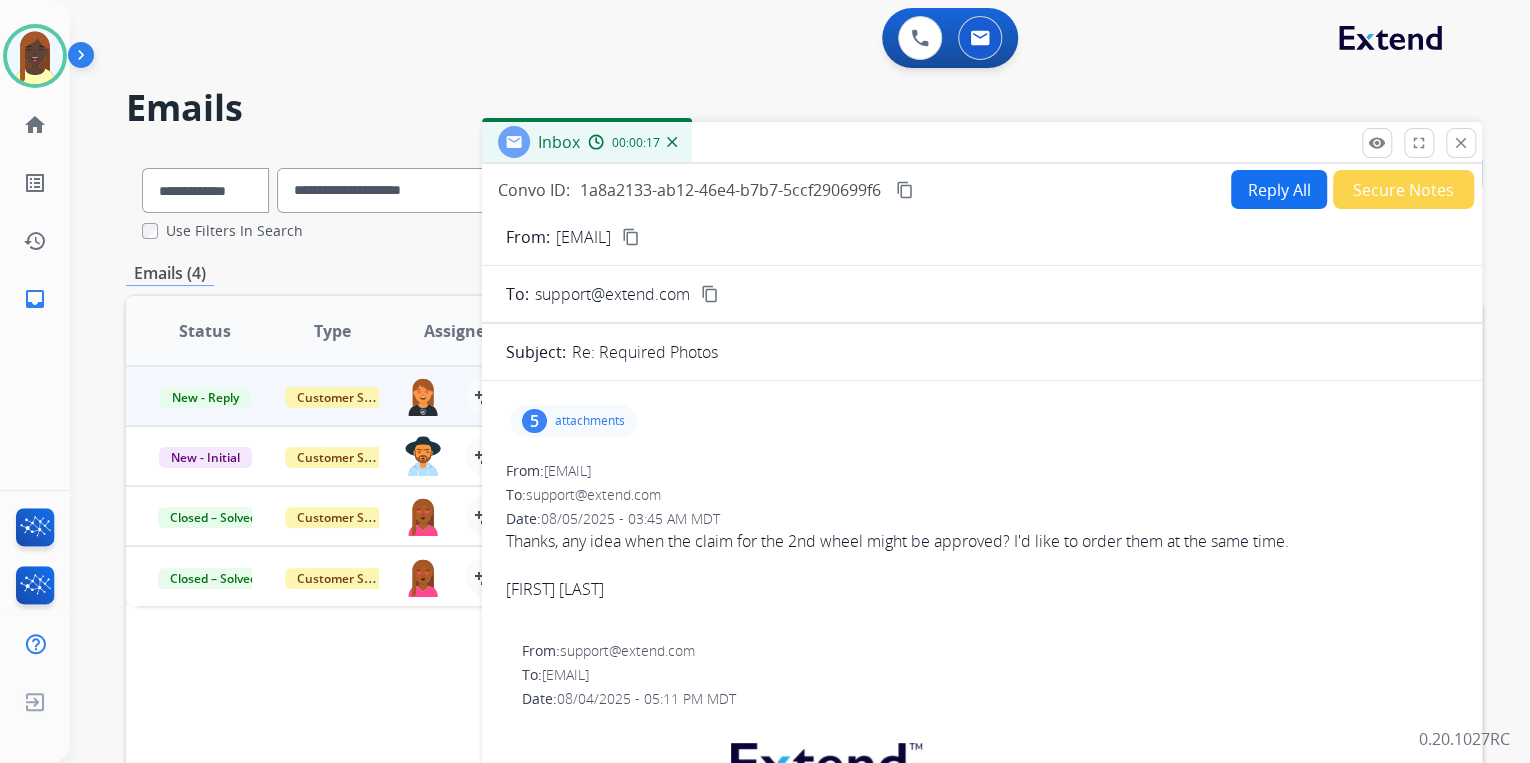 click on "Reply All" at bounding box center [1279, 189] 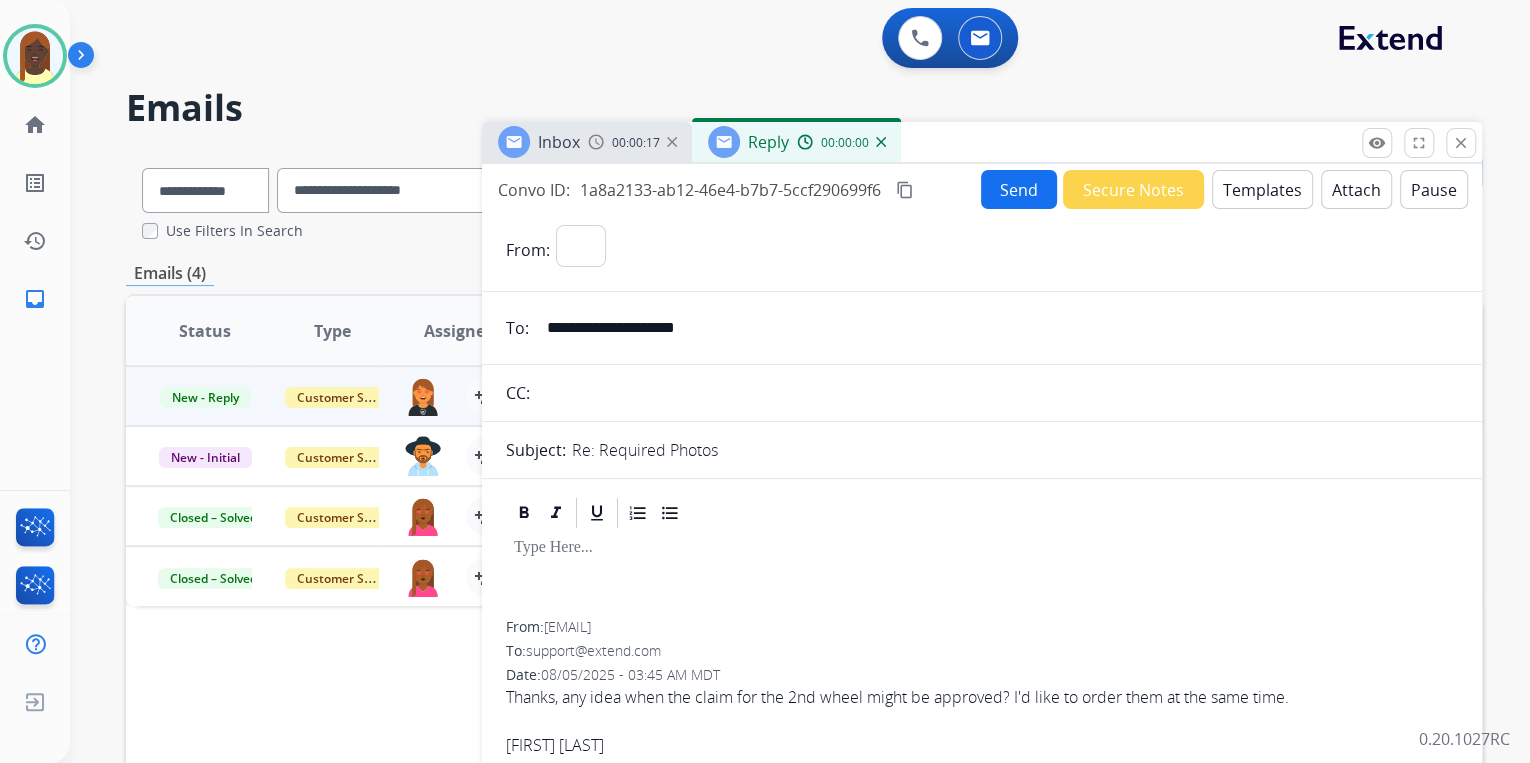 select on "**********" 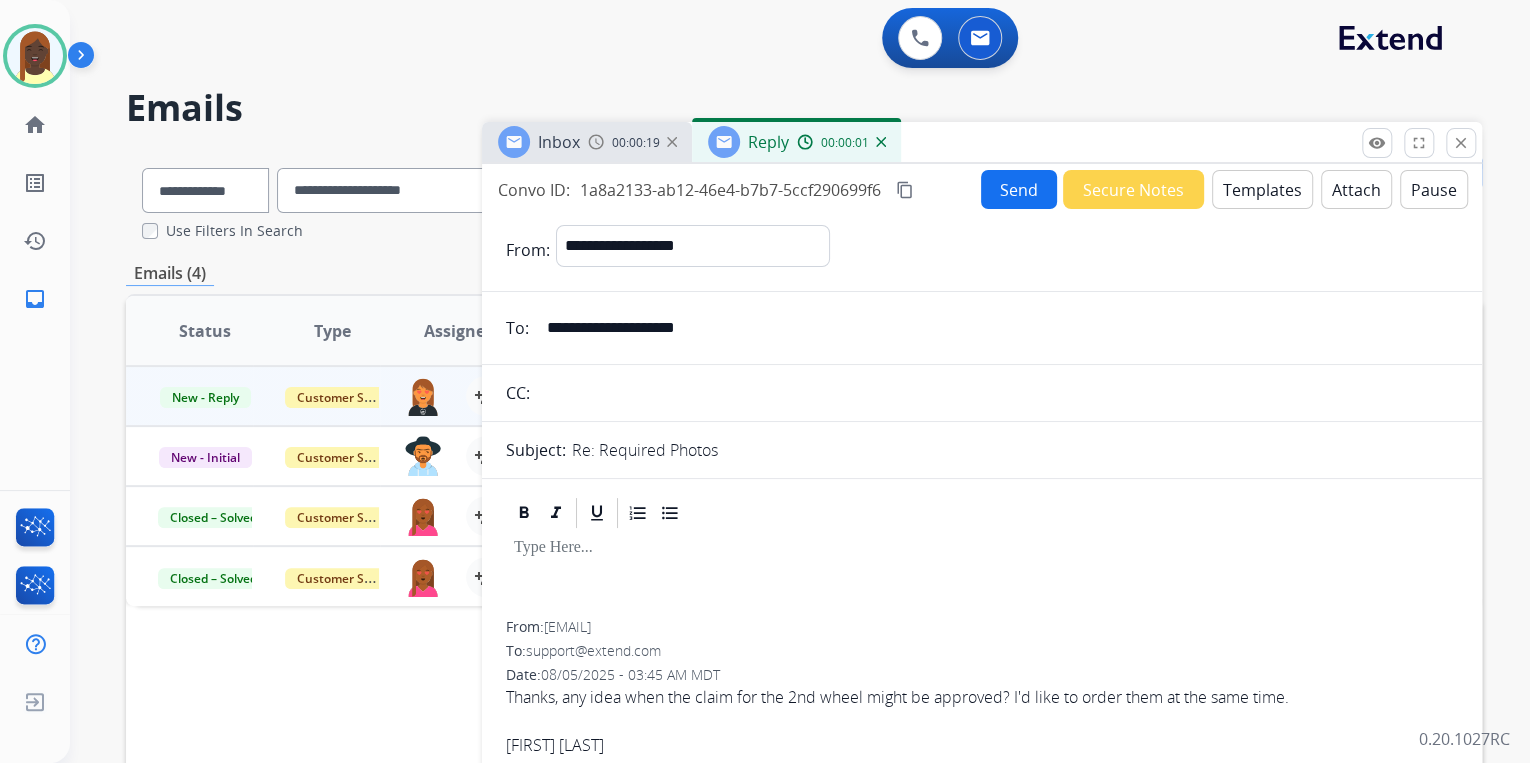 click on "Templates" at bounding box center [1262, 189] 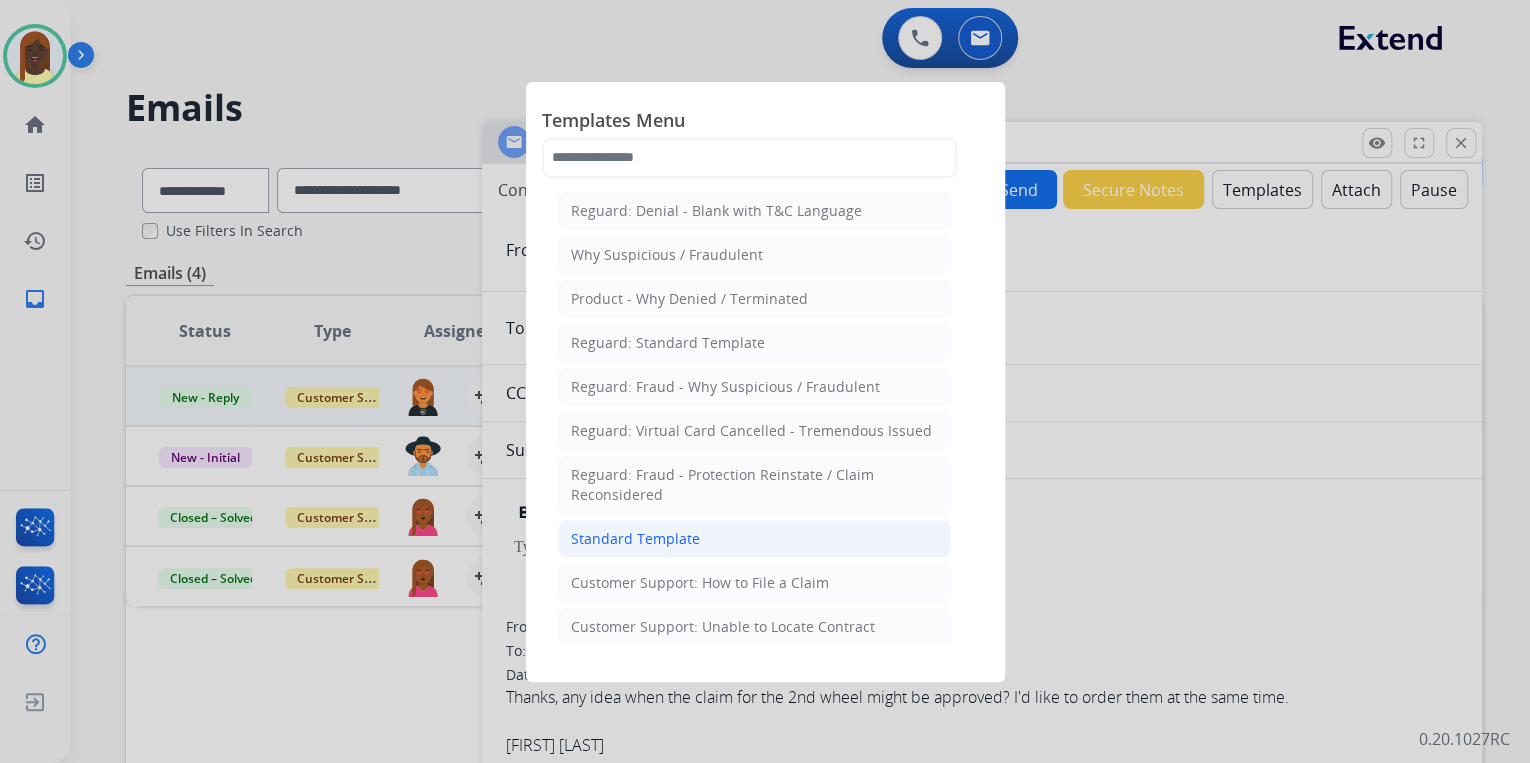 click on "Standard Template" 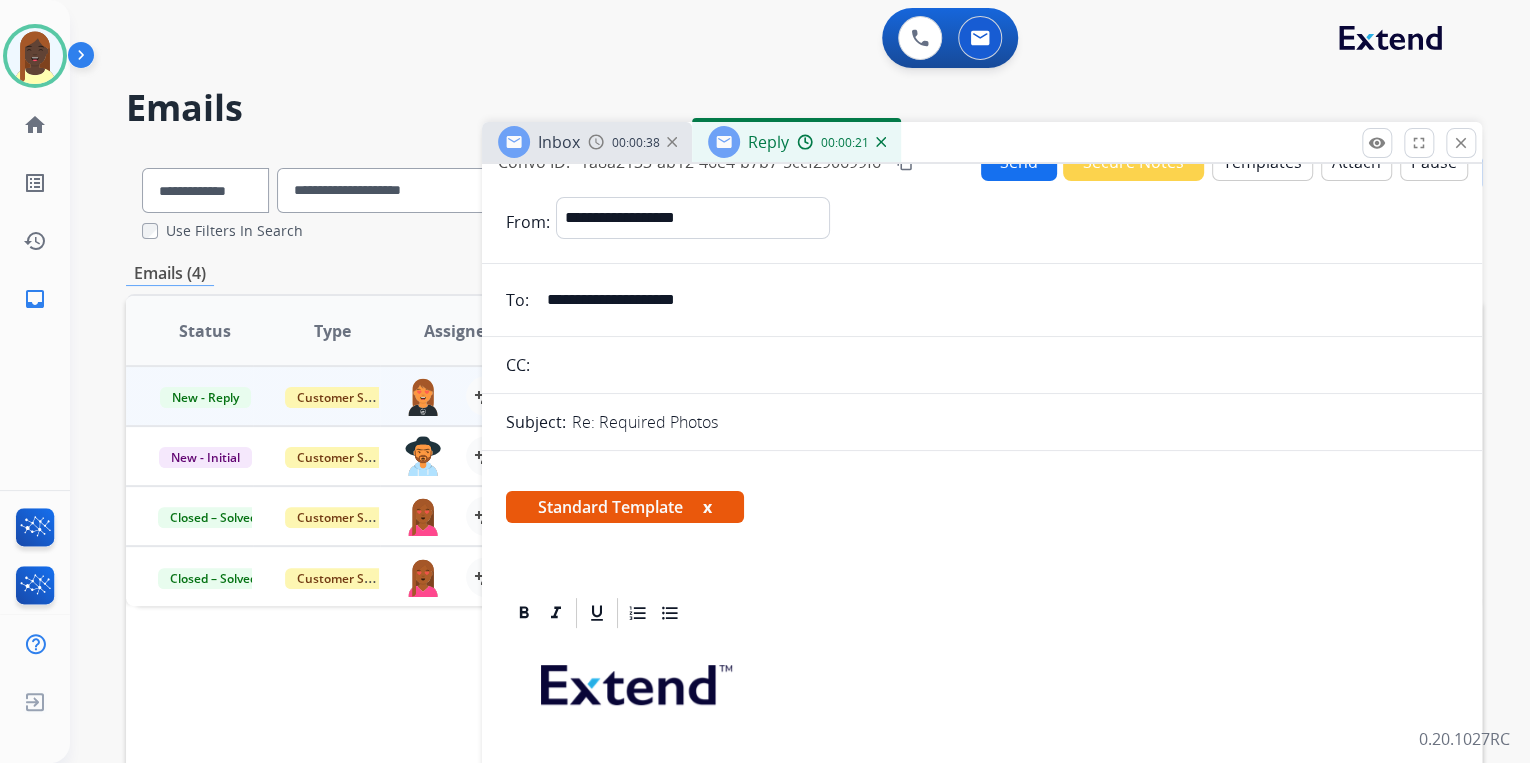 scroll, scrollTop: 0, scrollLeft: 0, axis: both 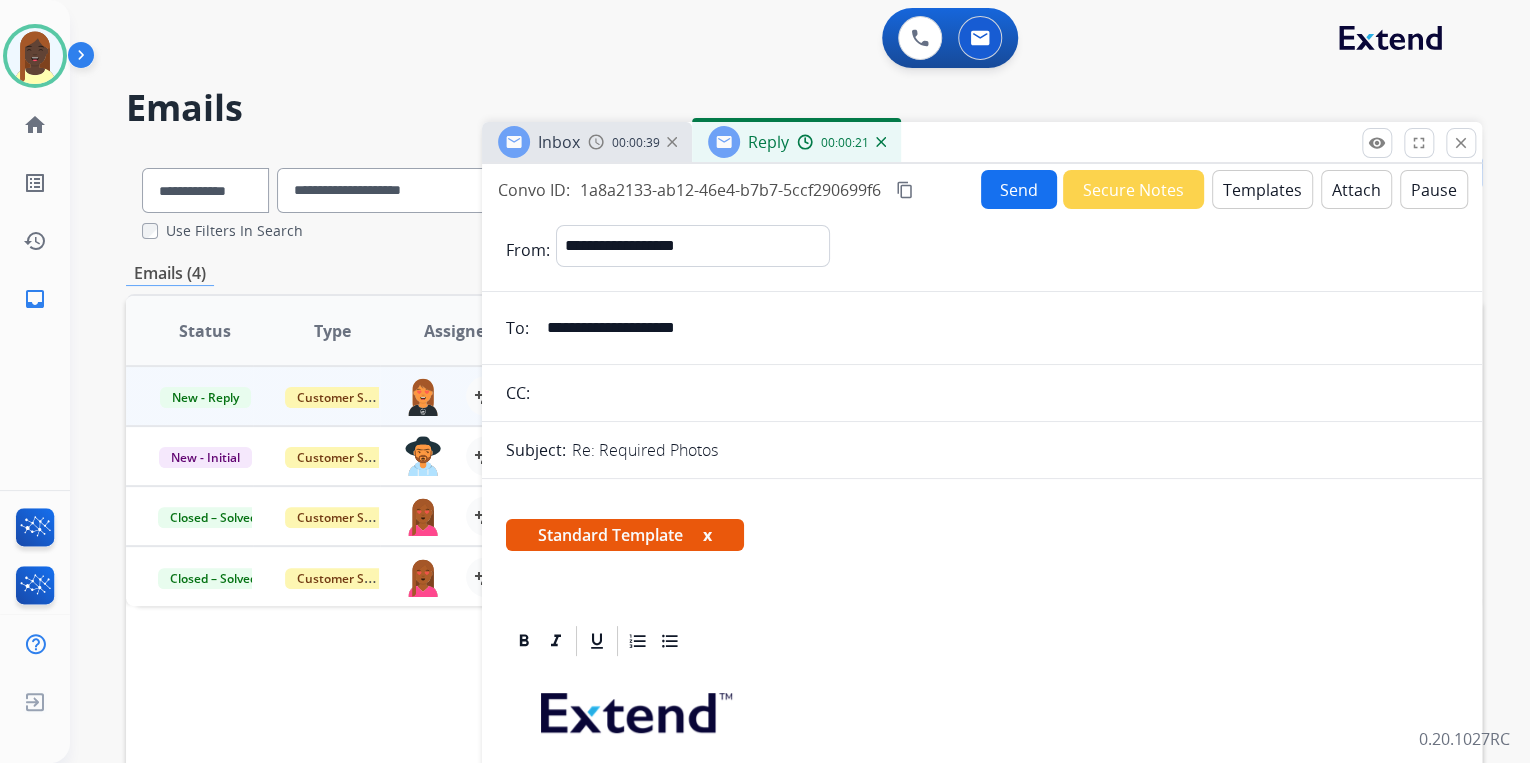 click on "Templates" at bounding box center [1262, 189] 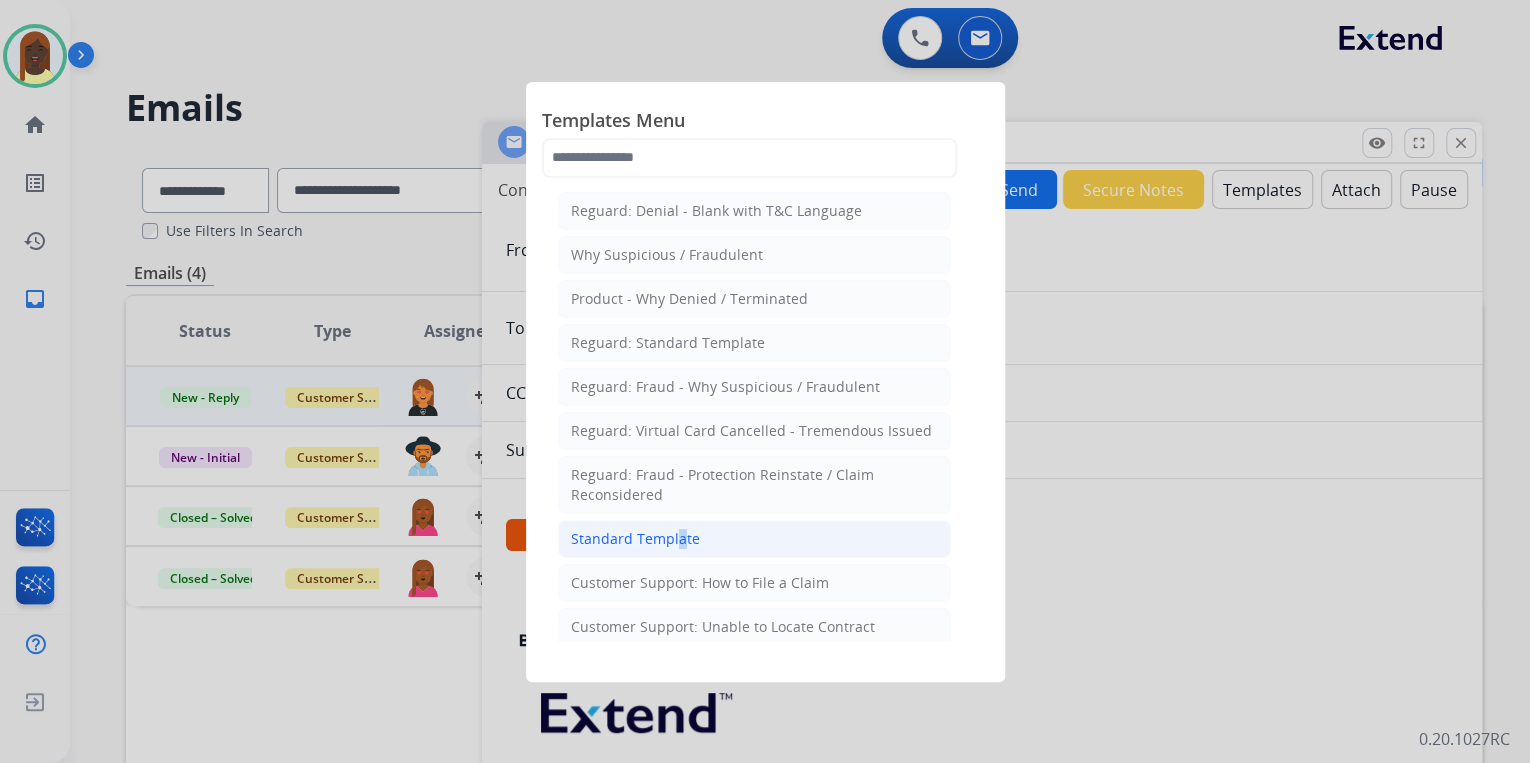 click on "Standard Template" 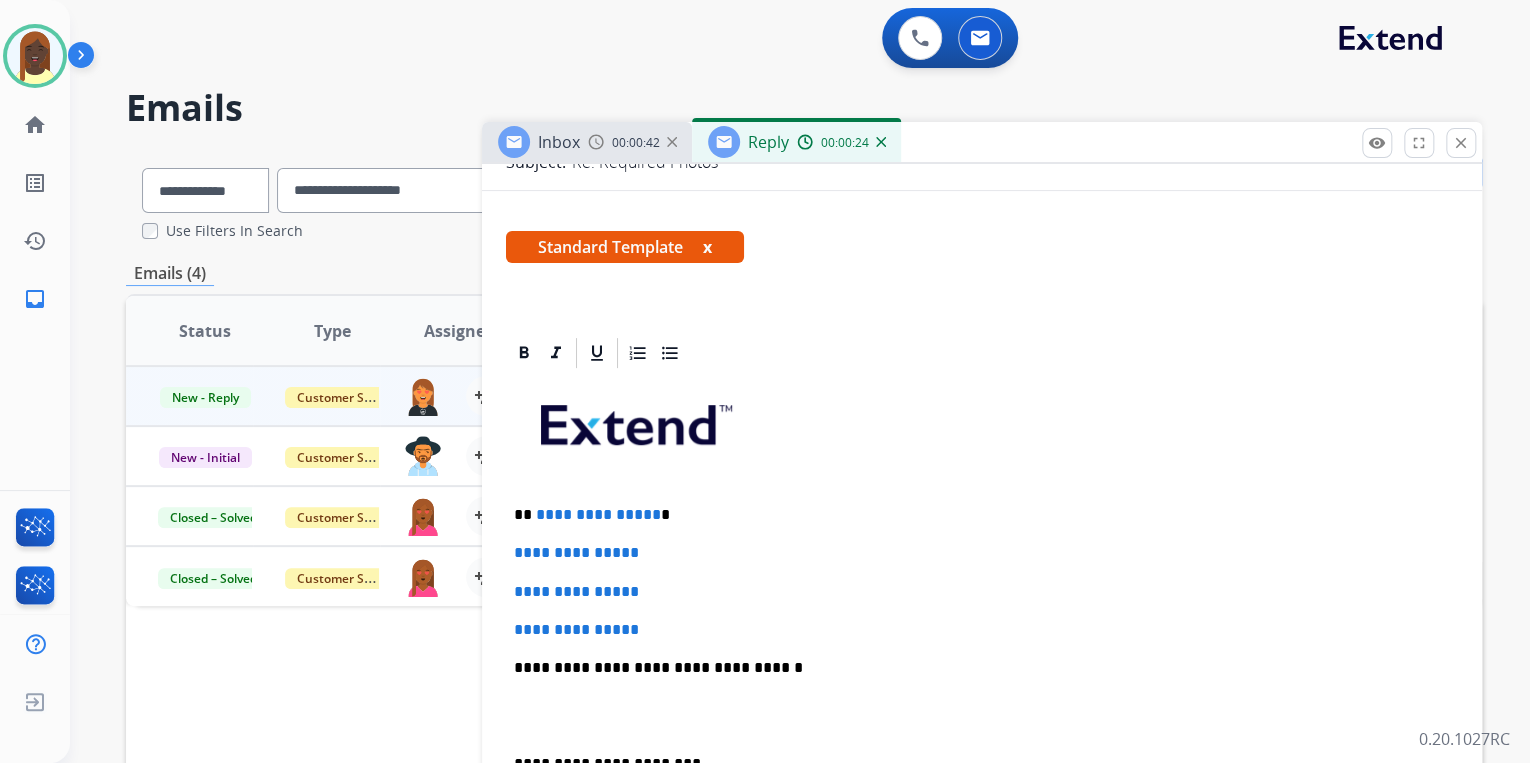 scroll, scrollTop: 320, scrollLeft: 0, axis: vertical 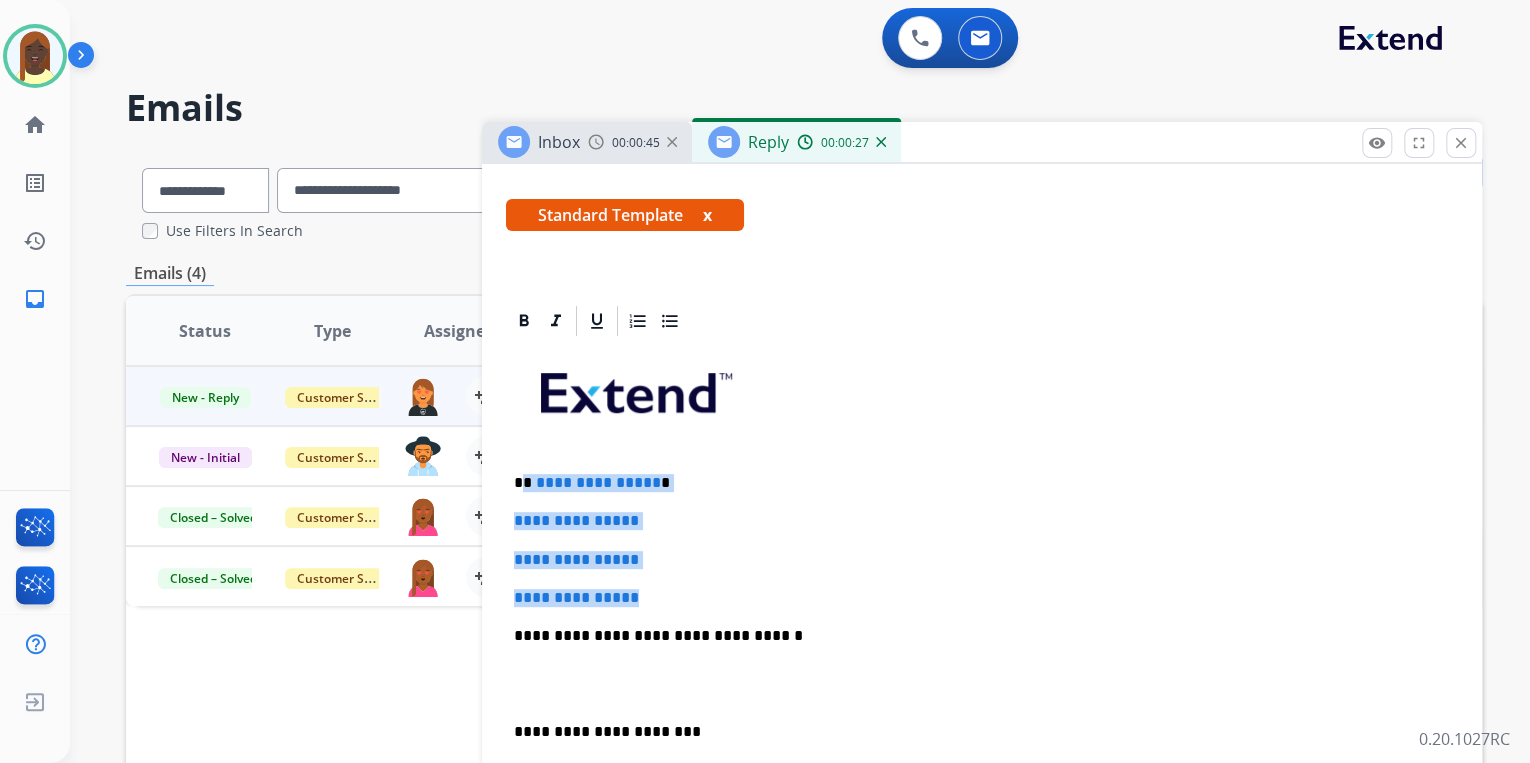 drag, startPoint x: 524, startPoint y: 480, endPoint x: 628, endPoint y: 506, distance: 107.200745 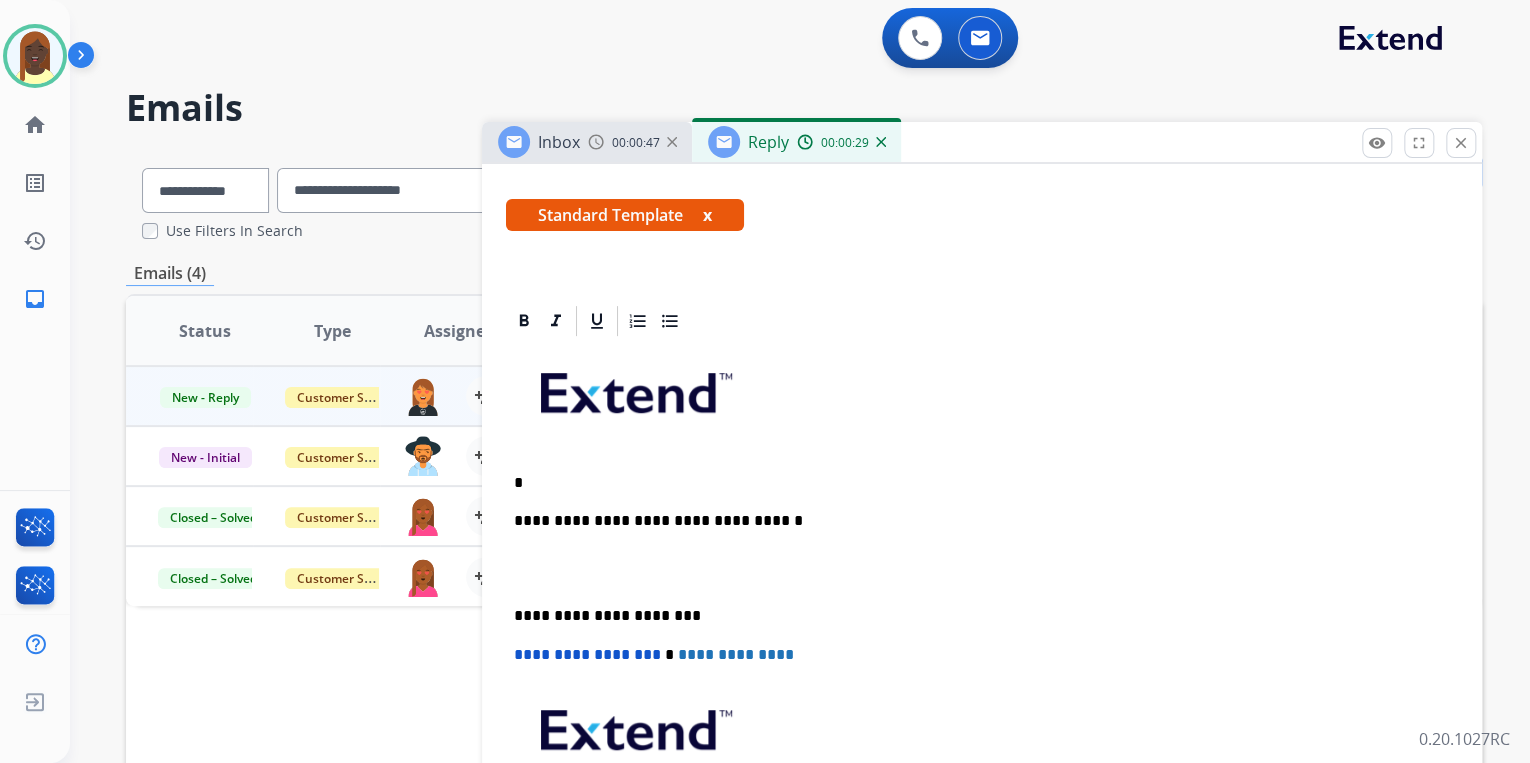 type 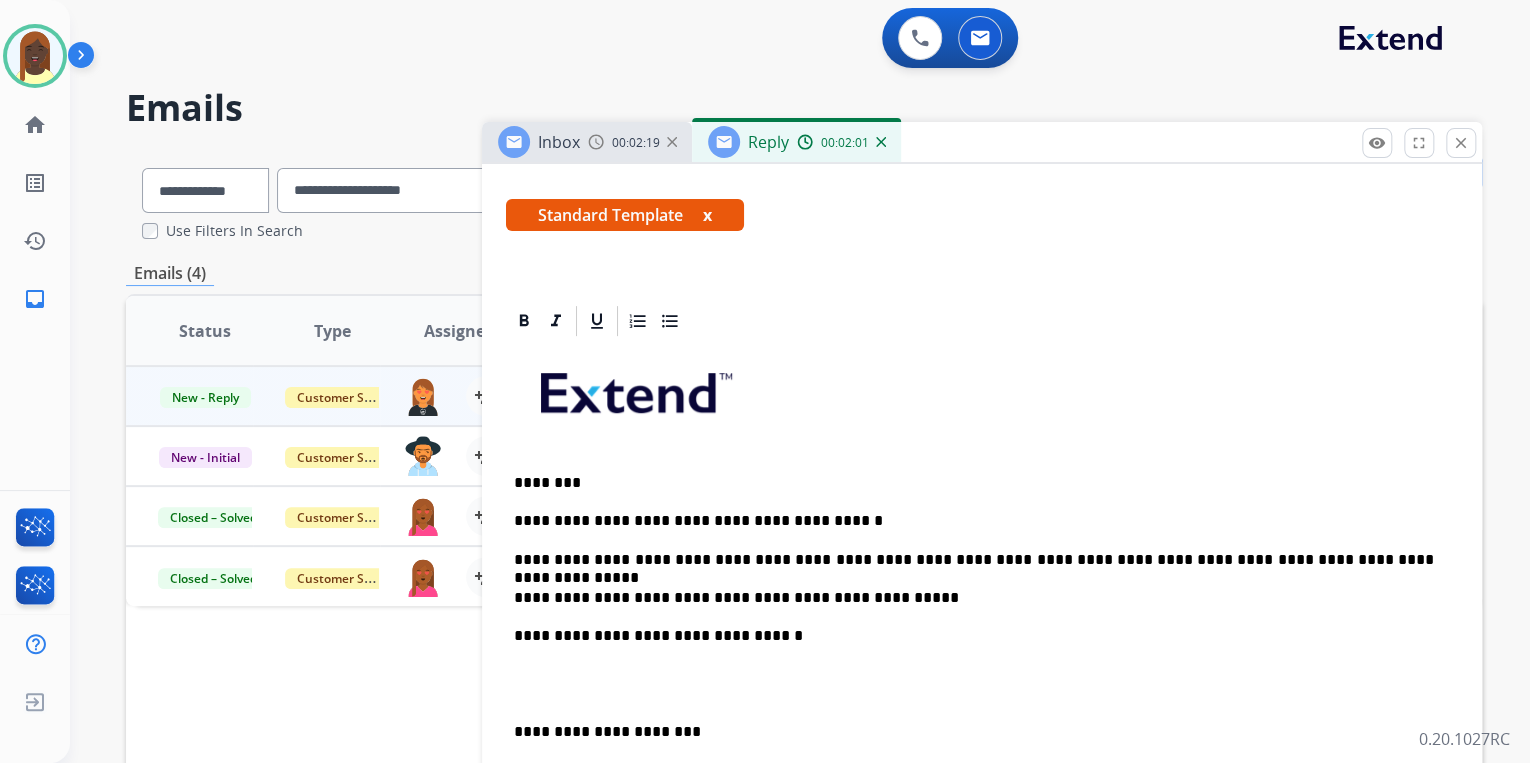 click on "**********" at bounding box center [974, 598] 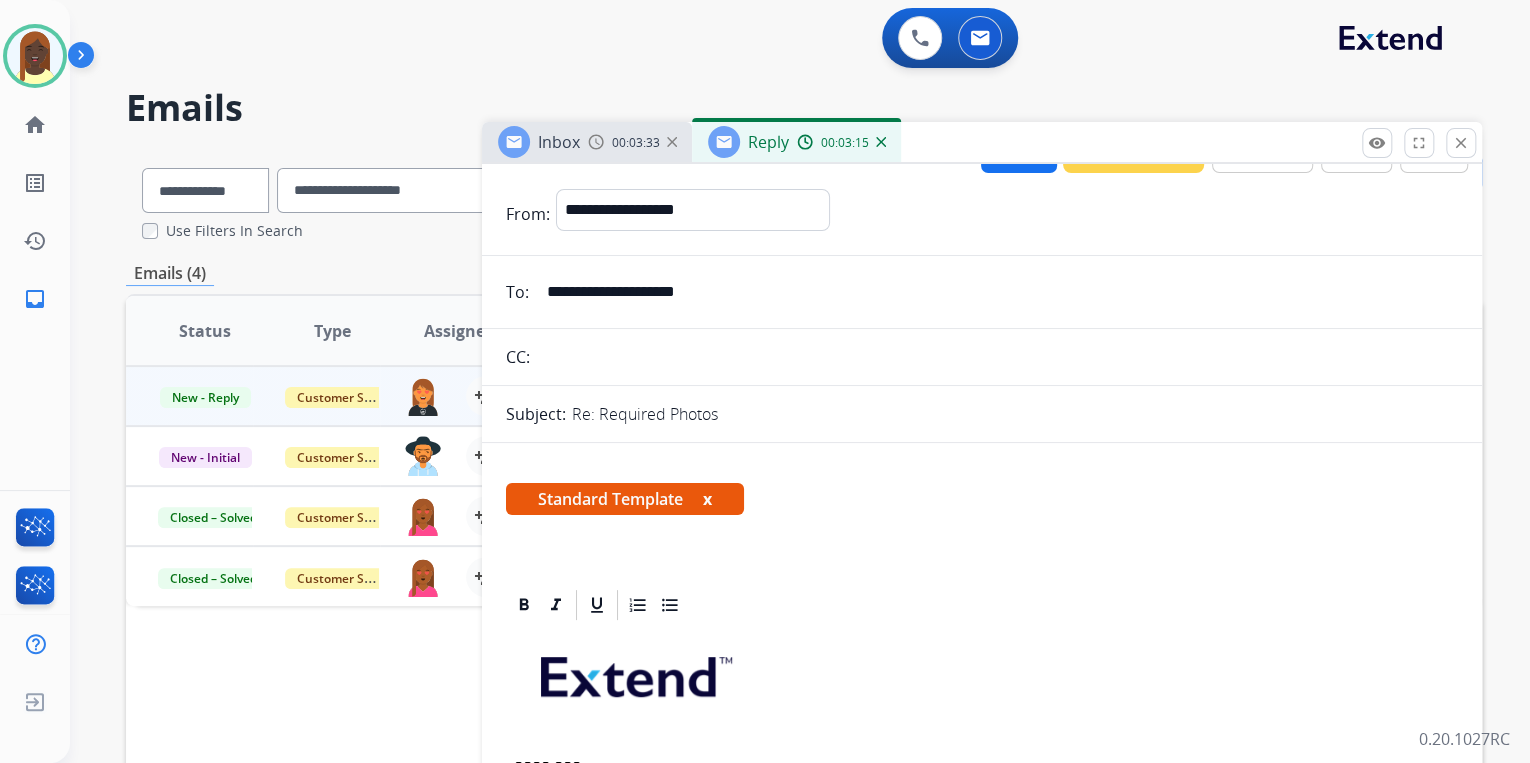 scroll, scrollTop: 0, scrollLeft: 0, axis: both 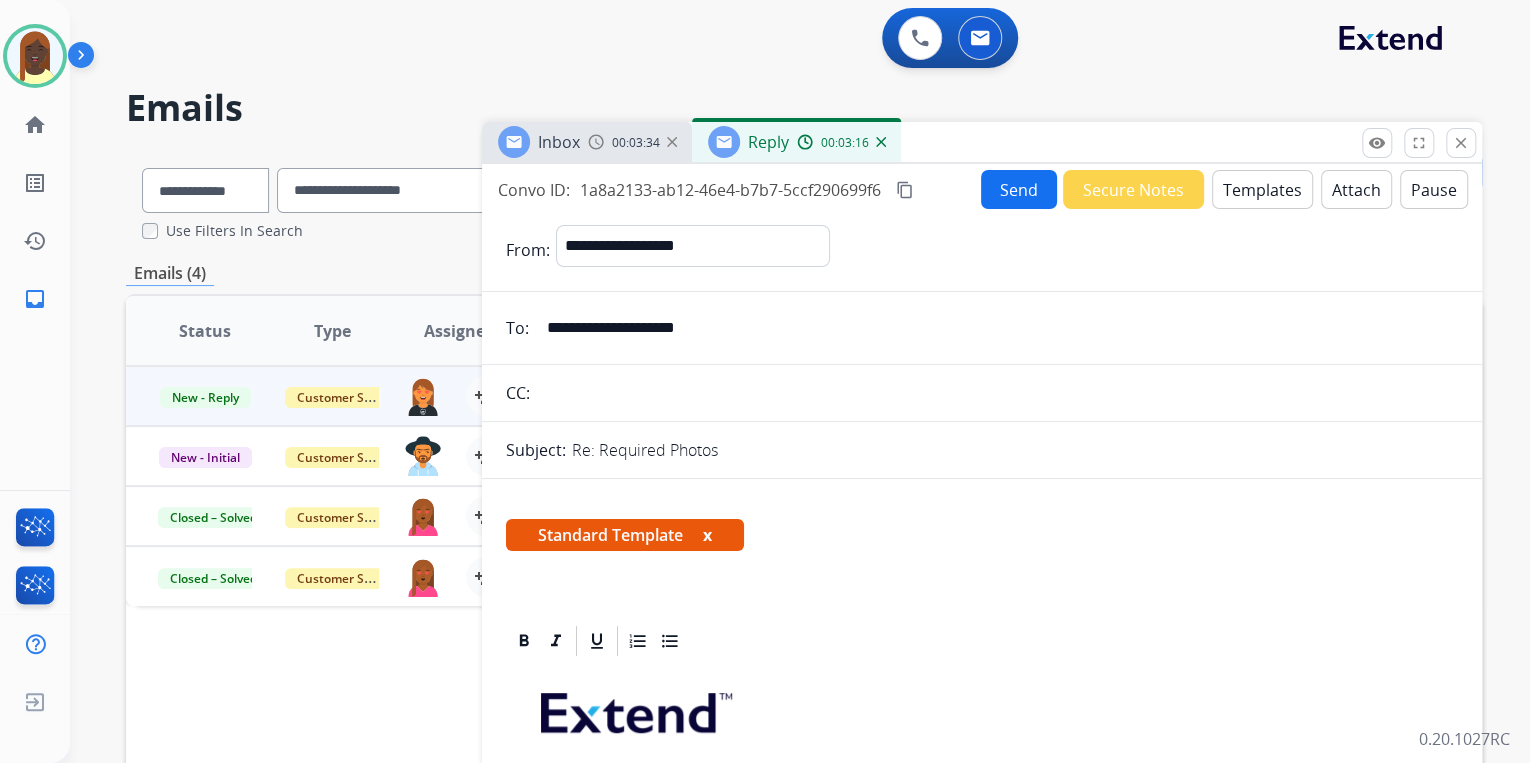 click on "Send" at bounding box center [1019, 189] 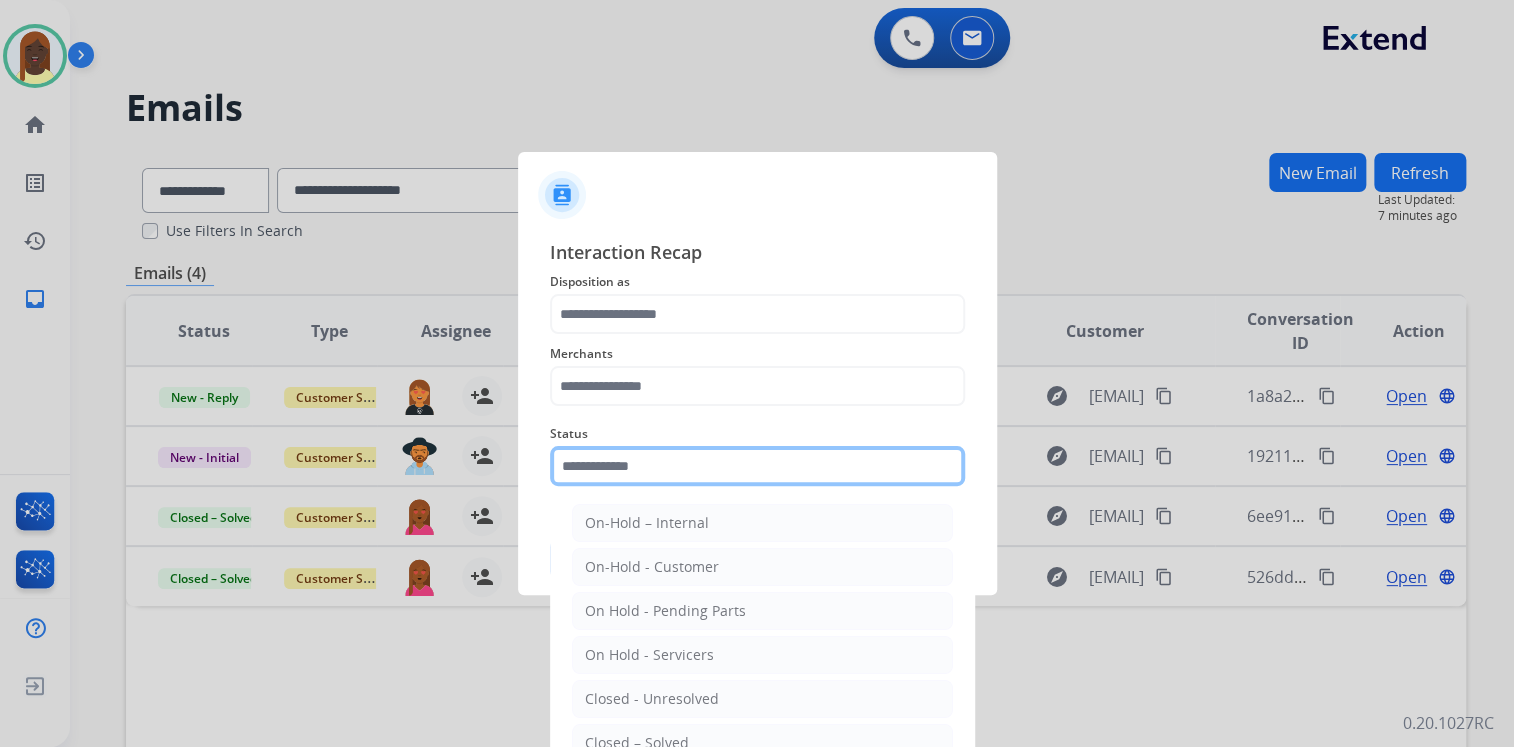 drag, startPoint x: 644, startPoint y: 476, endPoint x: 656, endPoint y: 497, distance: 24.186773 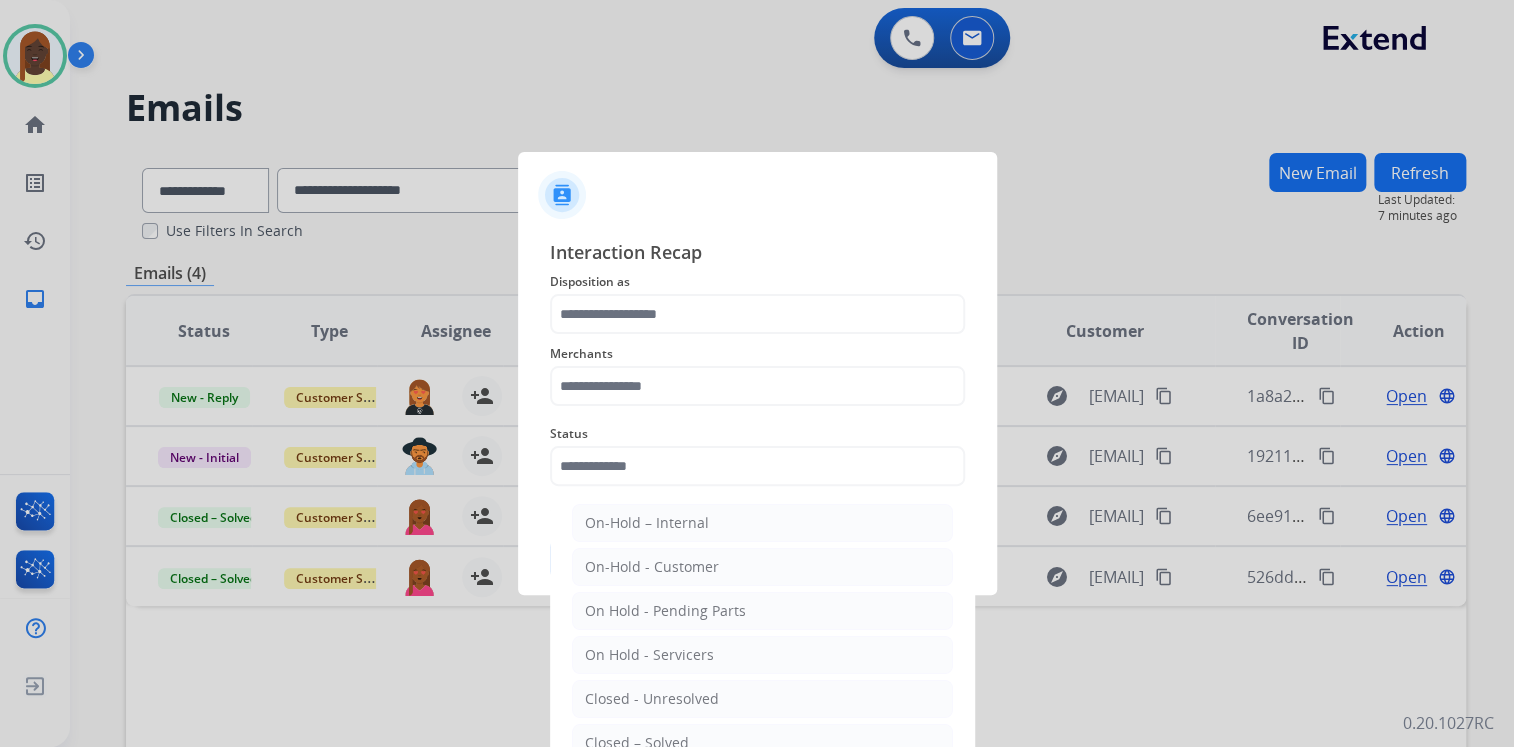 drag, startPoint x: 630, startPoint y: 728, endPoint x: 629, endPoint y: 691, distance: 37.01351 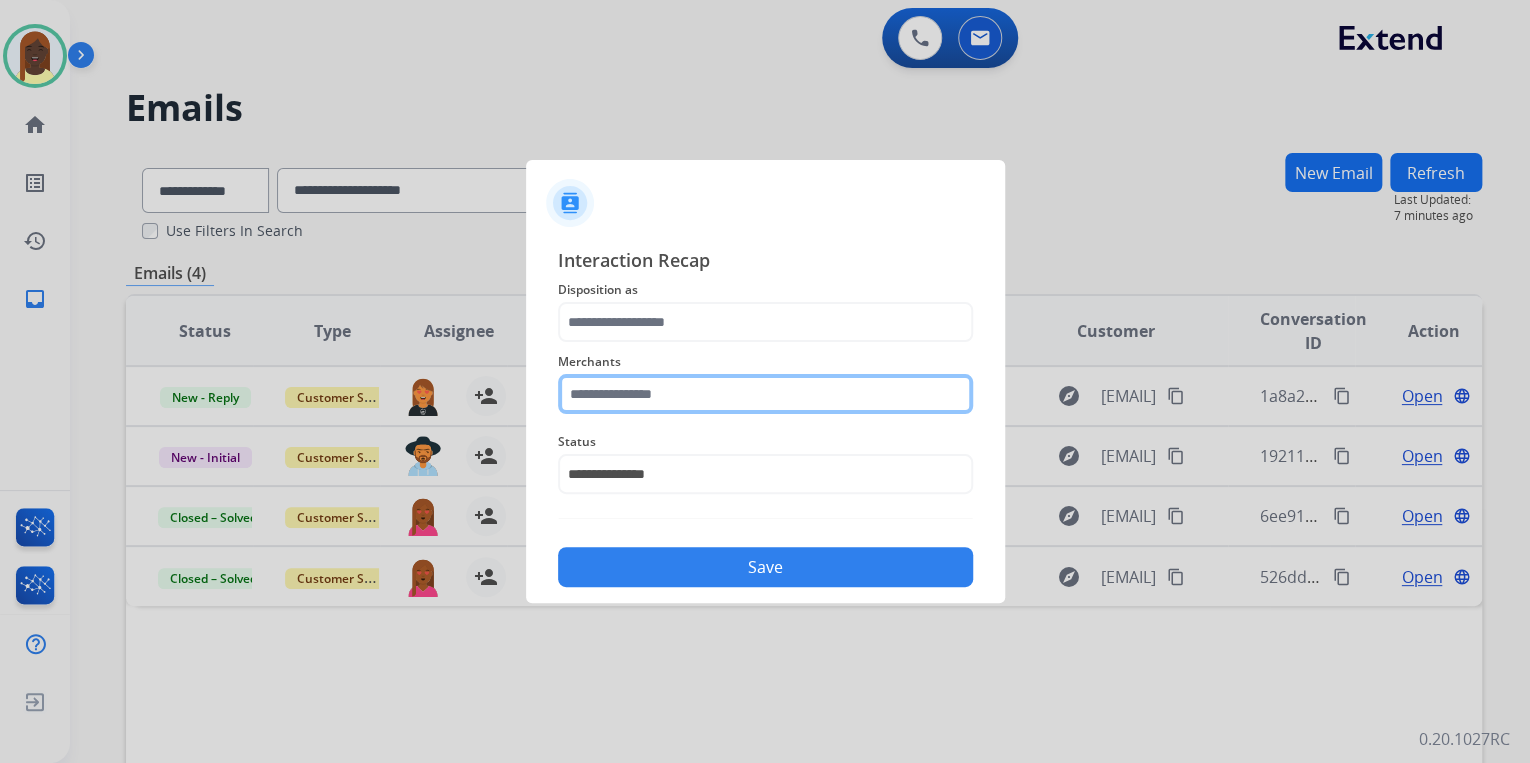 click 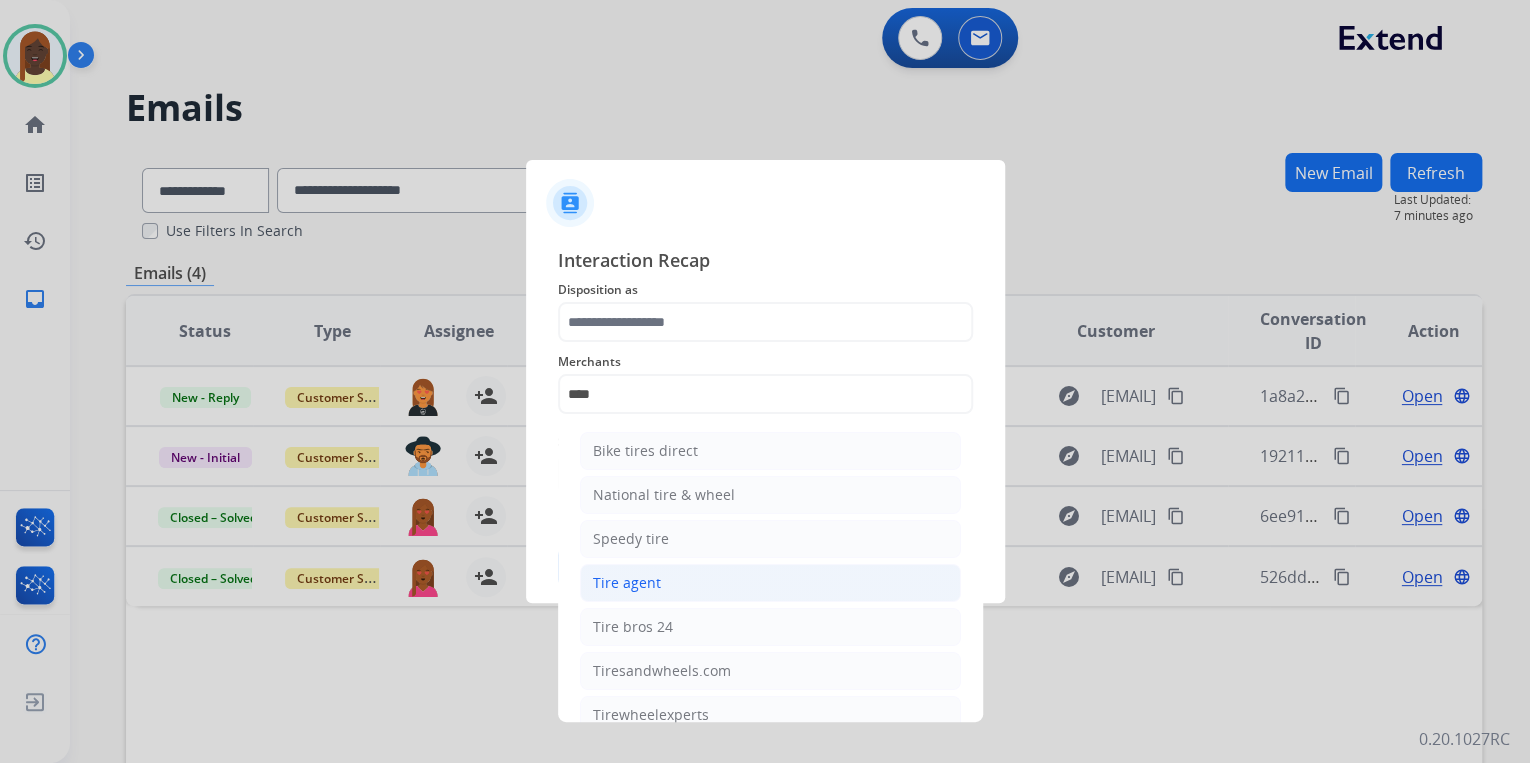 click on "Tire agent" 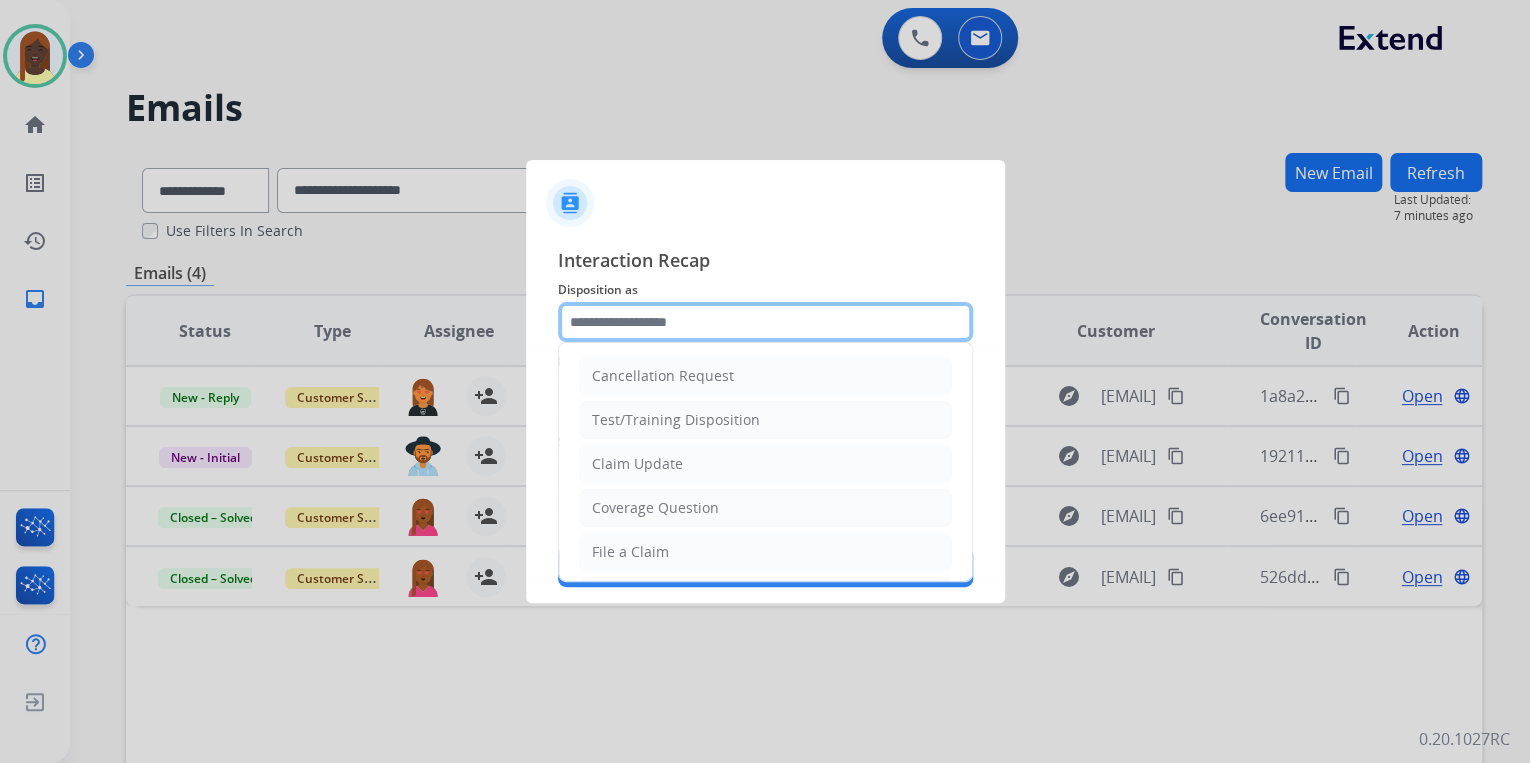 click 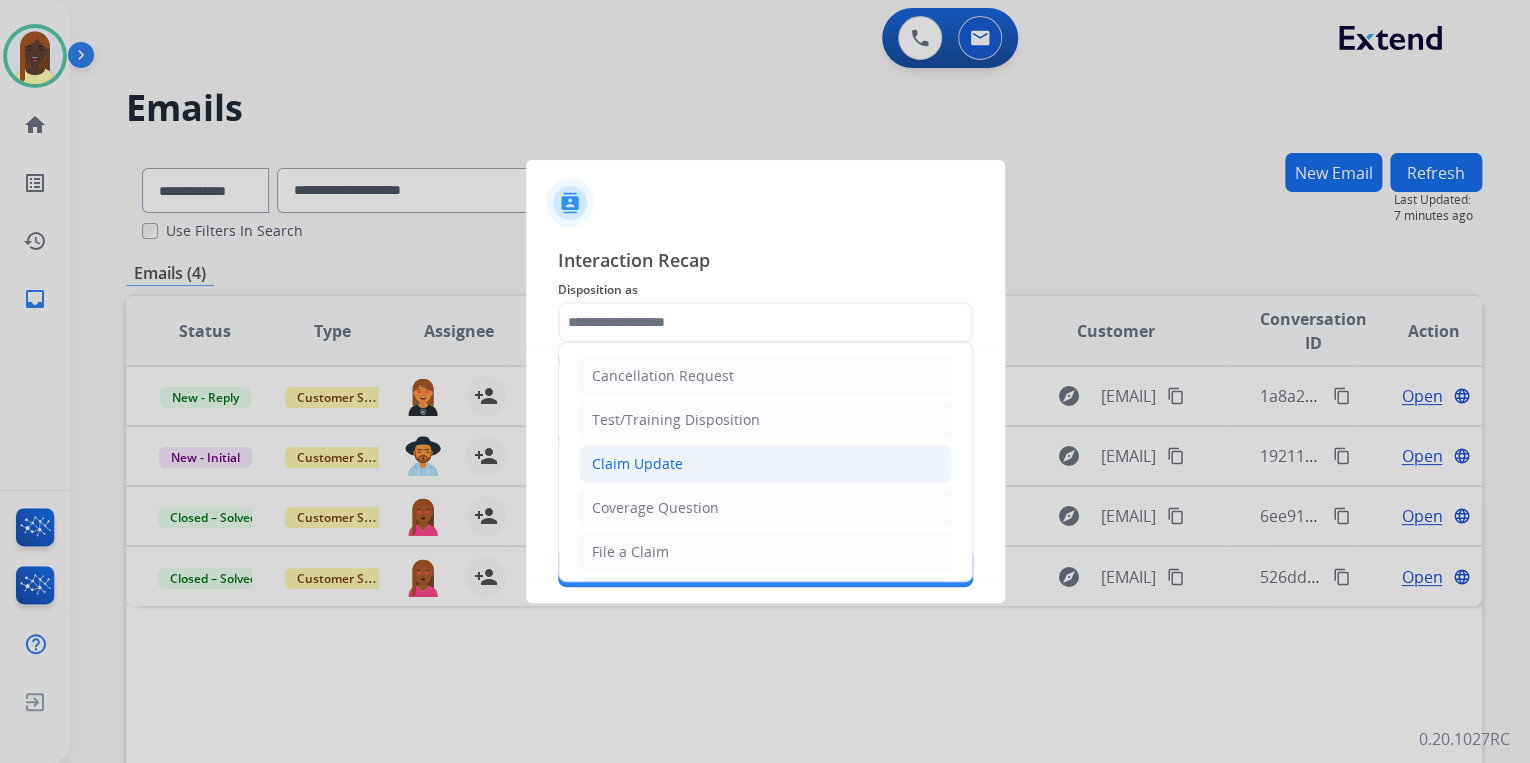 click on "Claim Update" 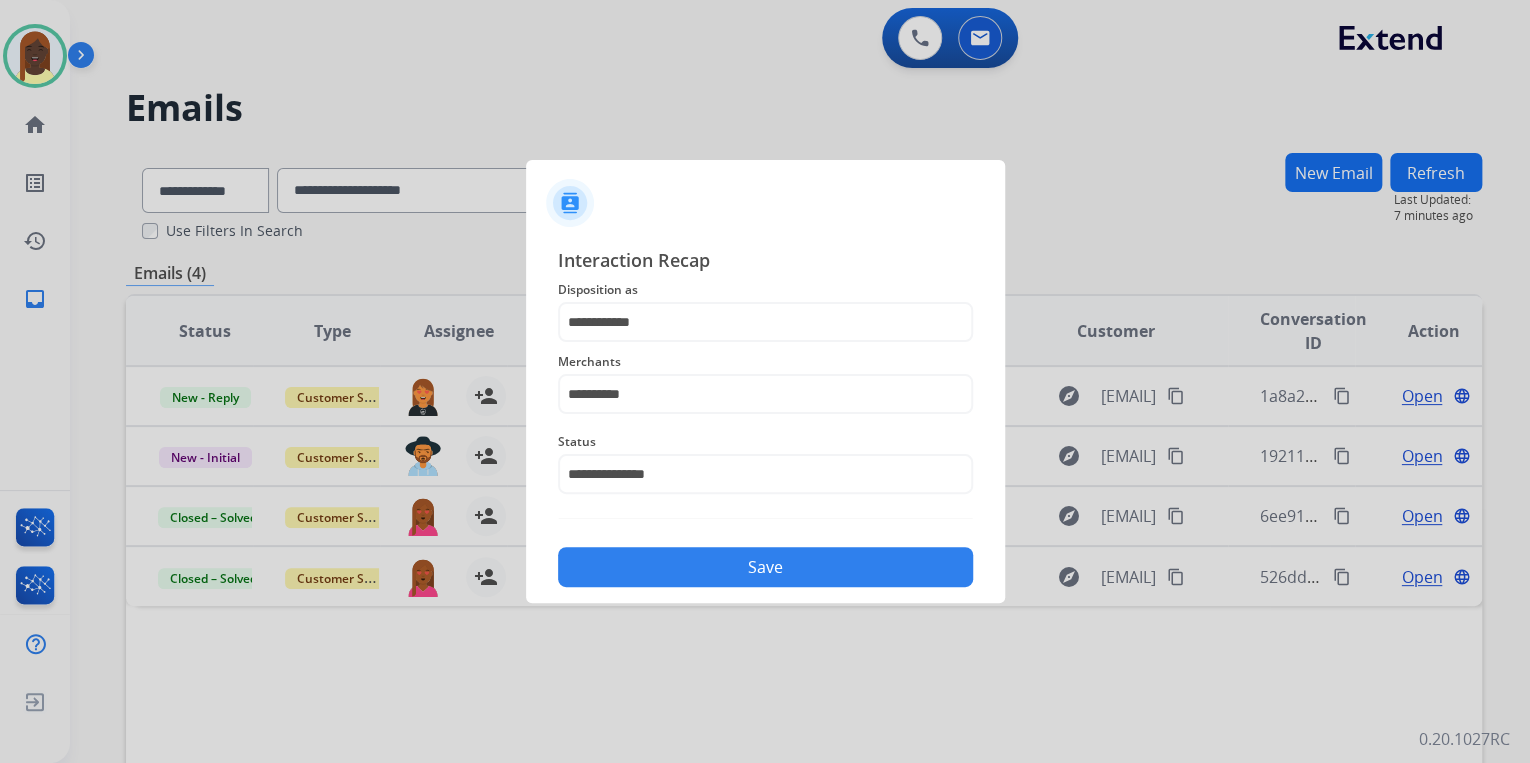 click on "Save" 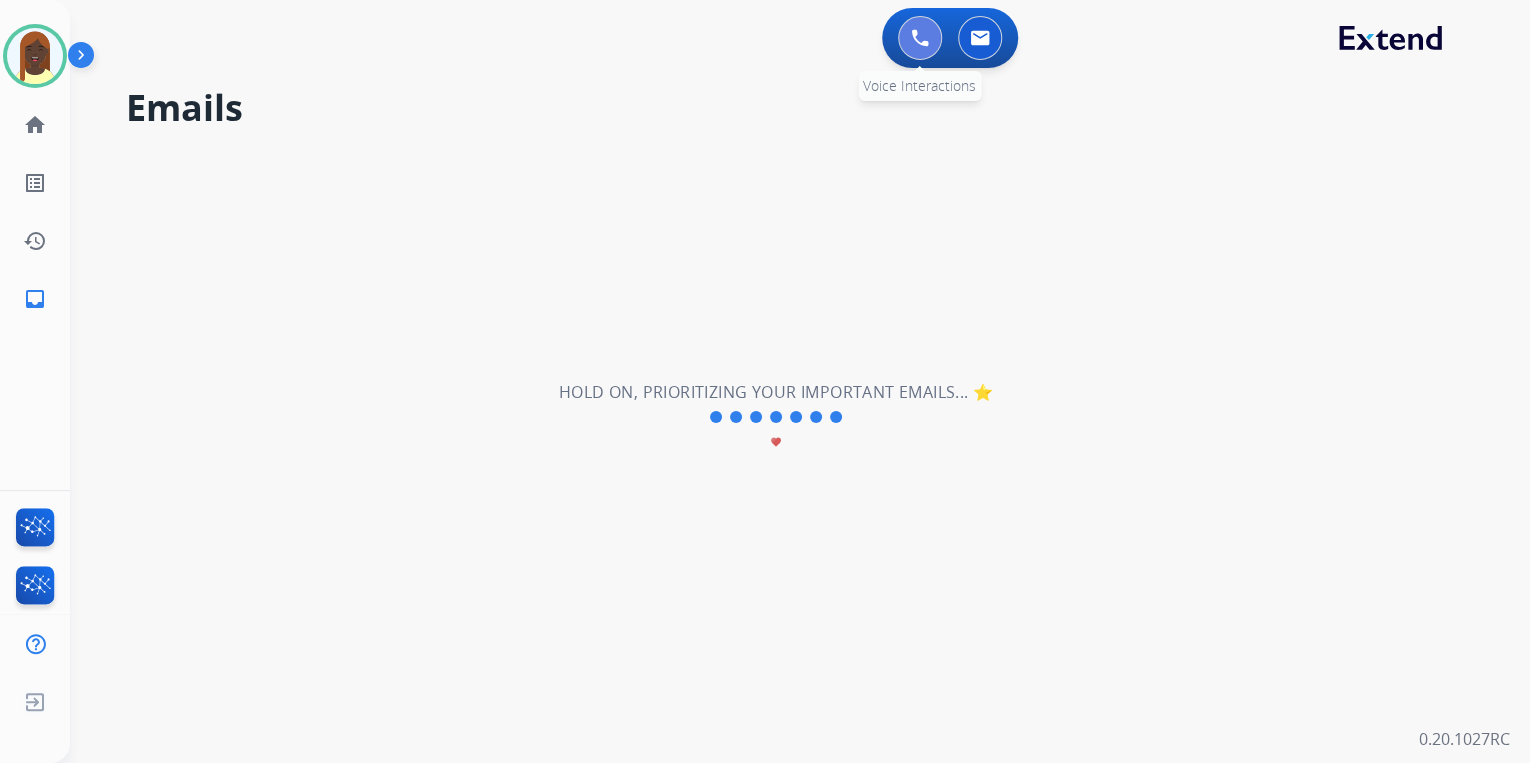 click at bounding box center [920, 38] 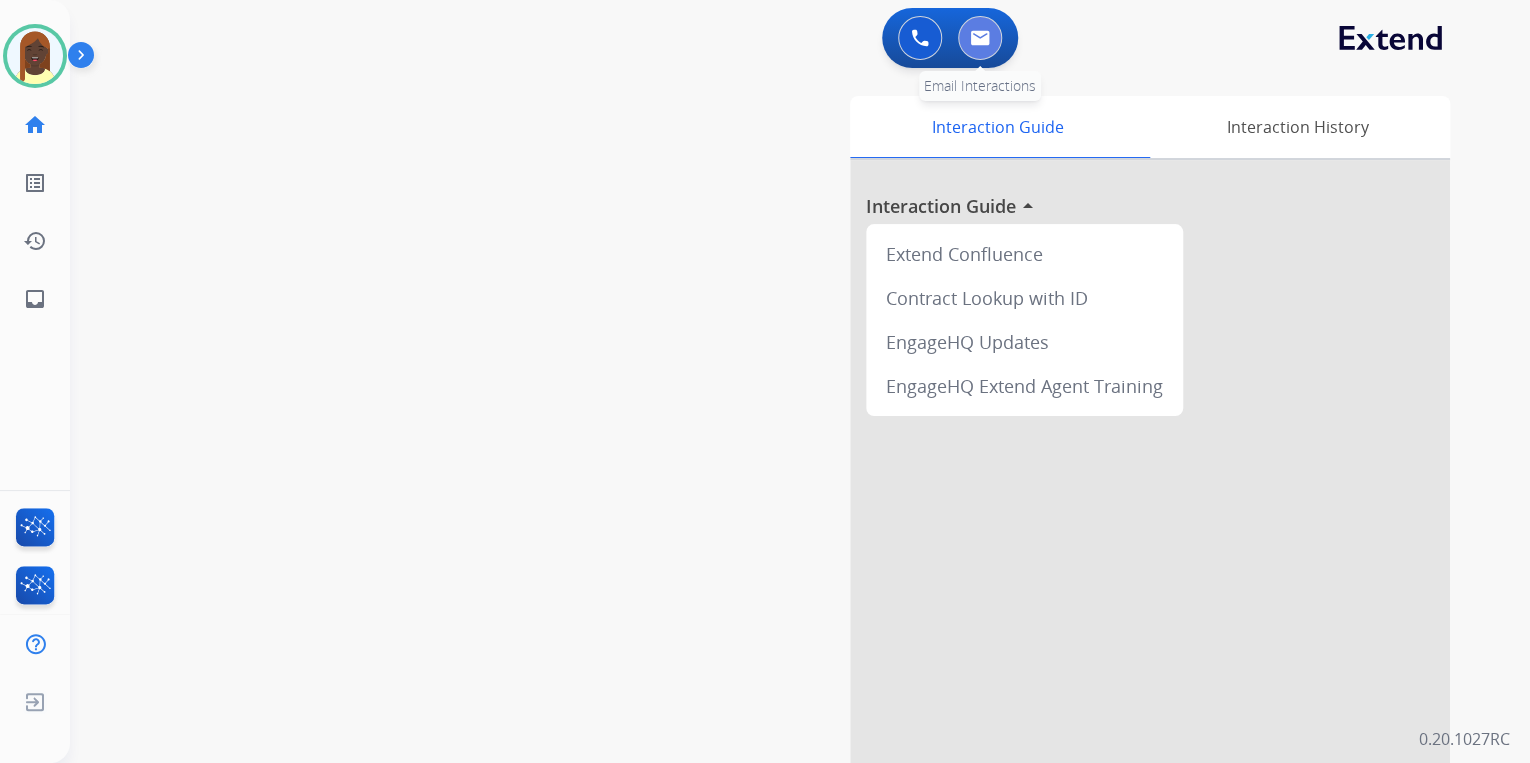 click at bounding box center [980, 38] 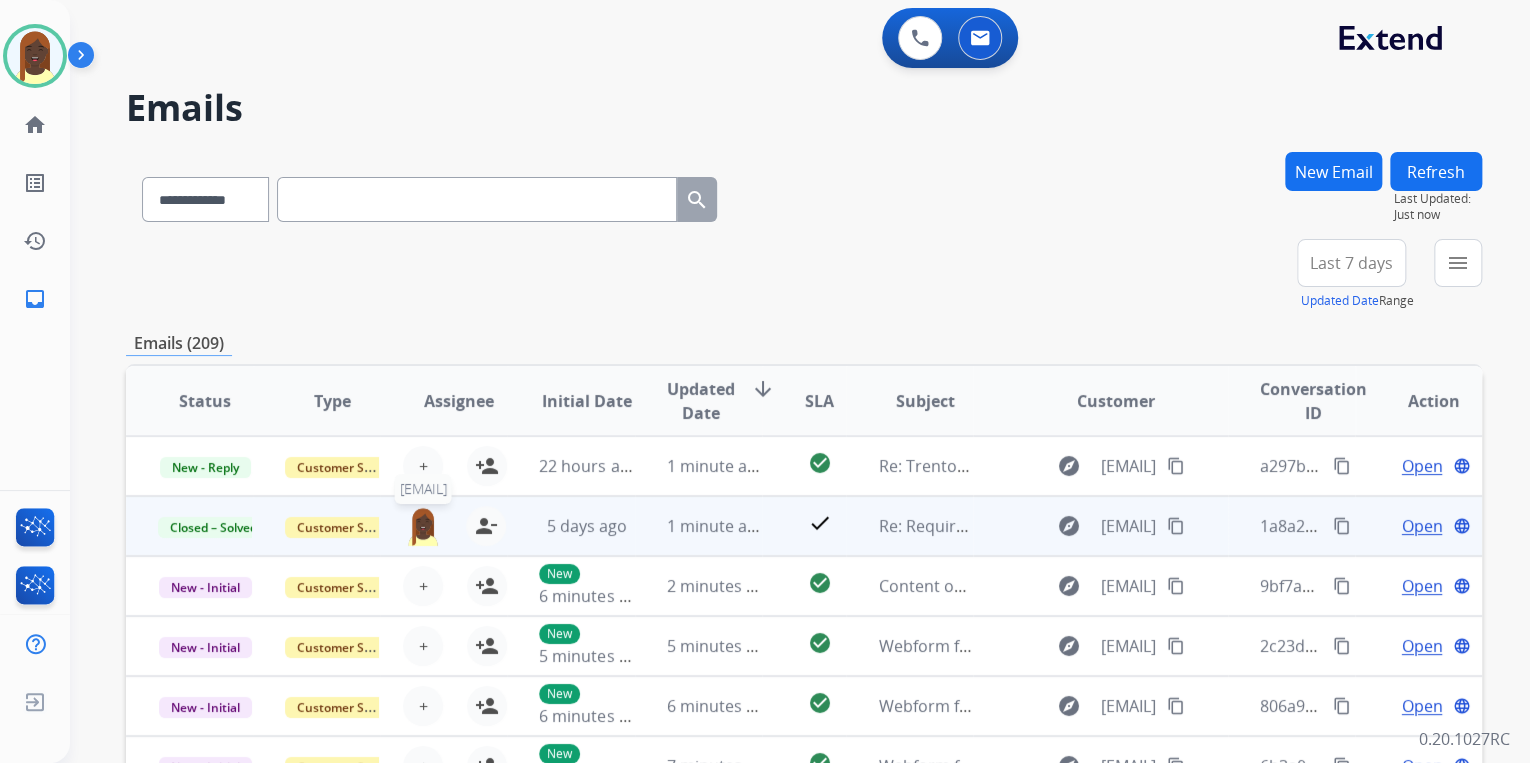 click at bounding box center (423, 526) 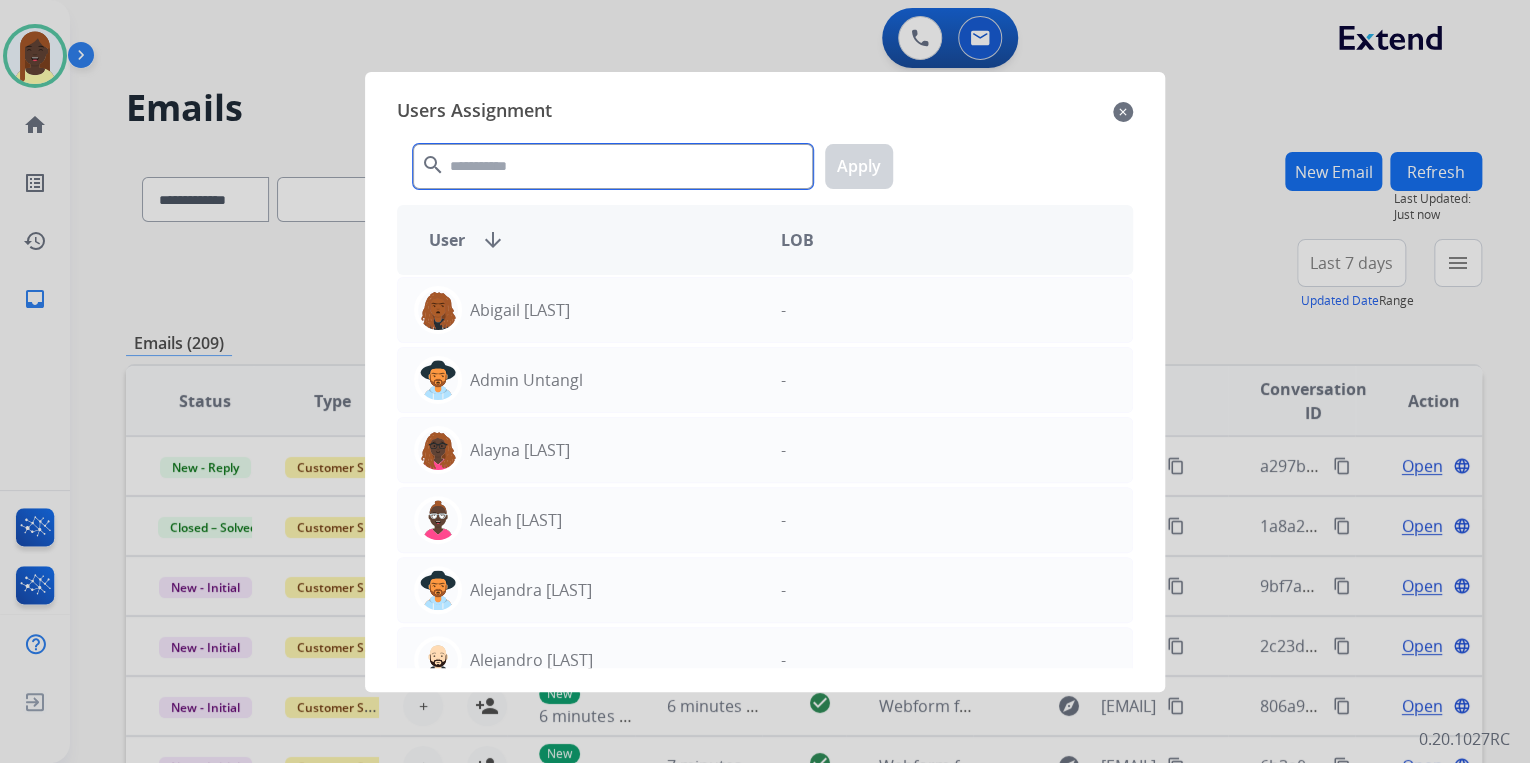 click 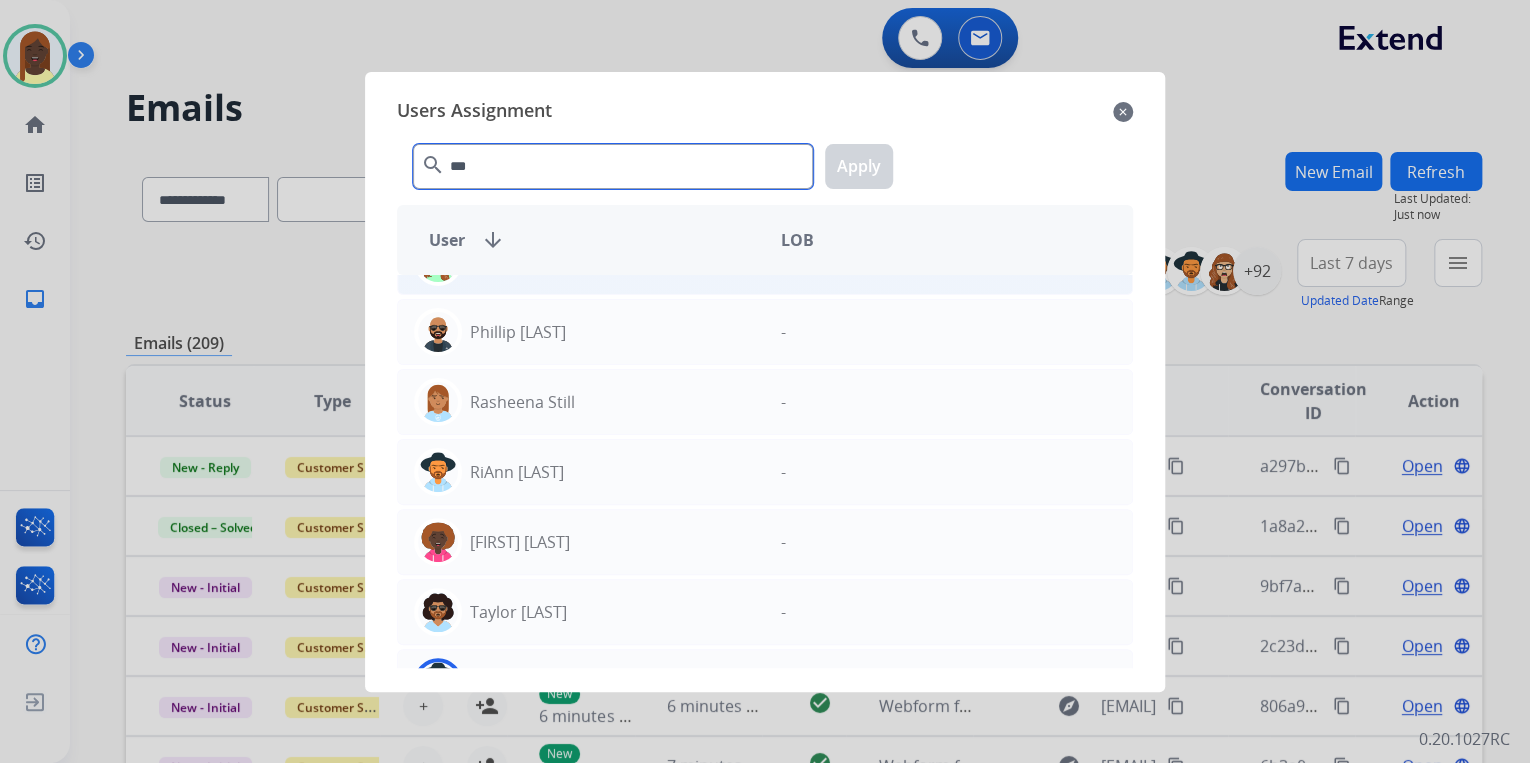 scroll, scrollTop: 887, scrollLeft: 0, axis: vertical 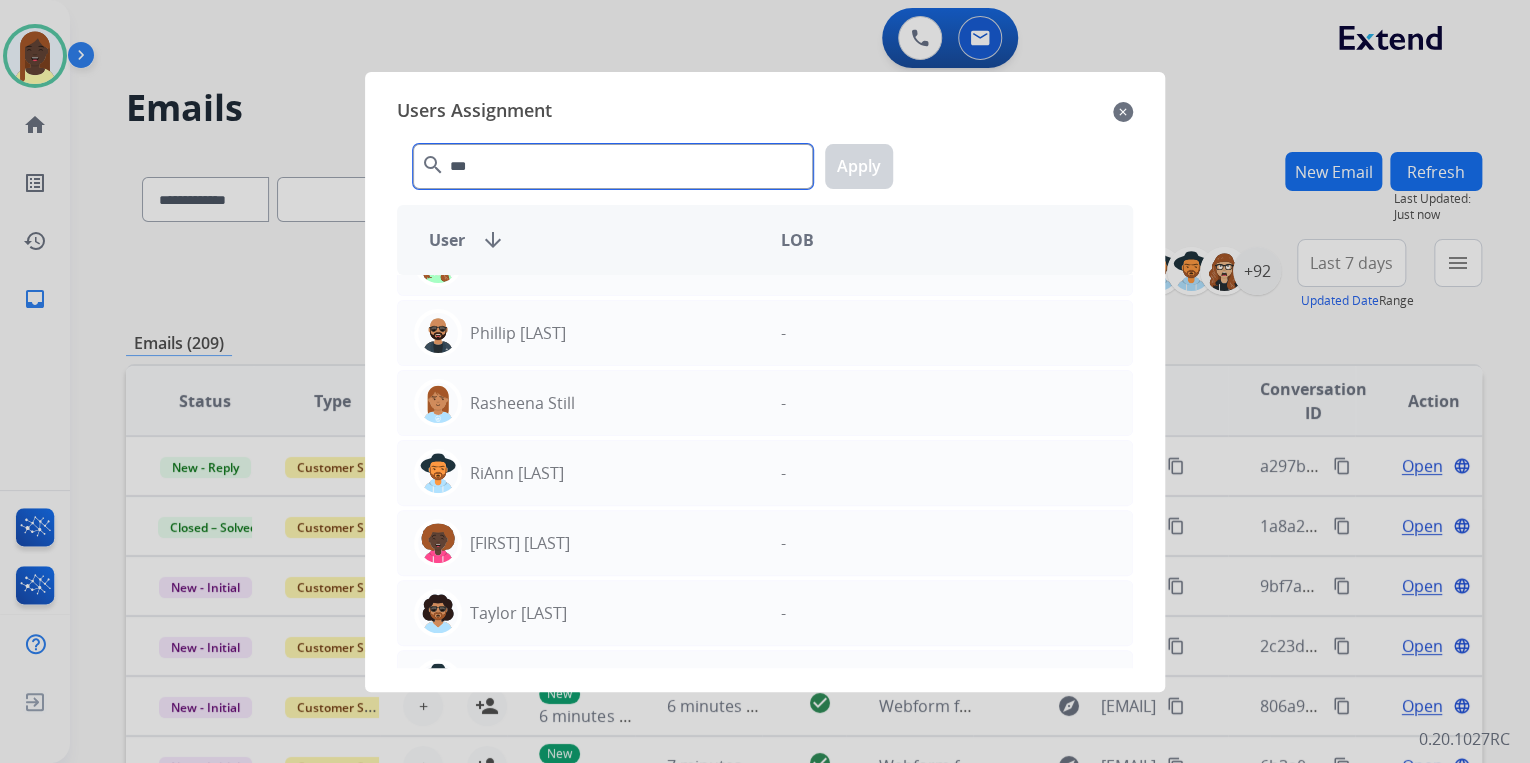 click on "***" 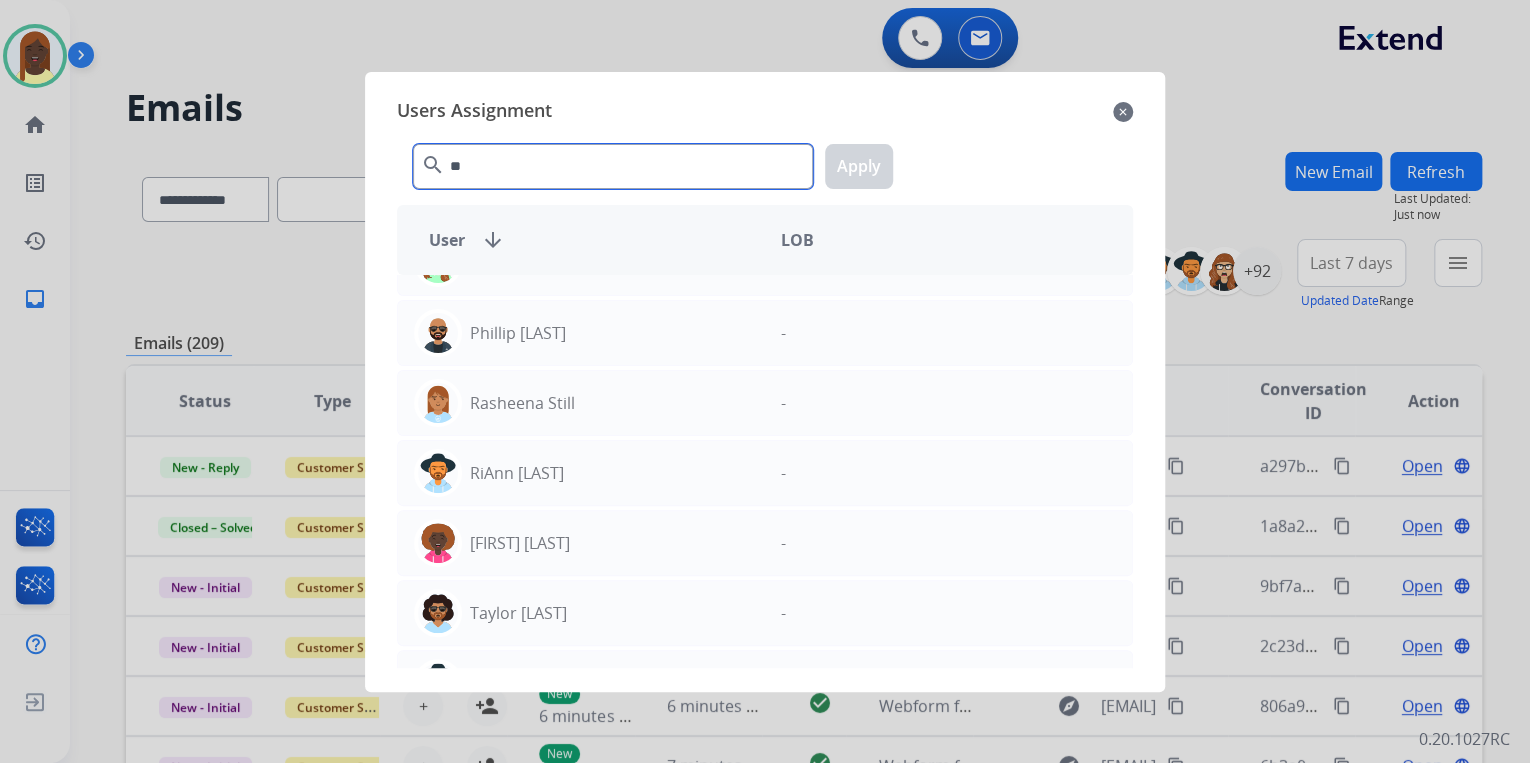 scroll, scrollTop: 1931, scrollLeft: 0, axis: vertical 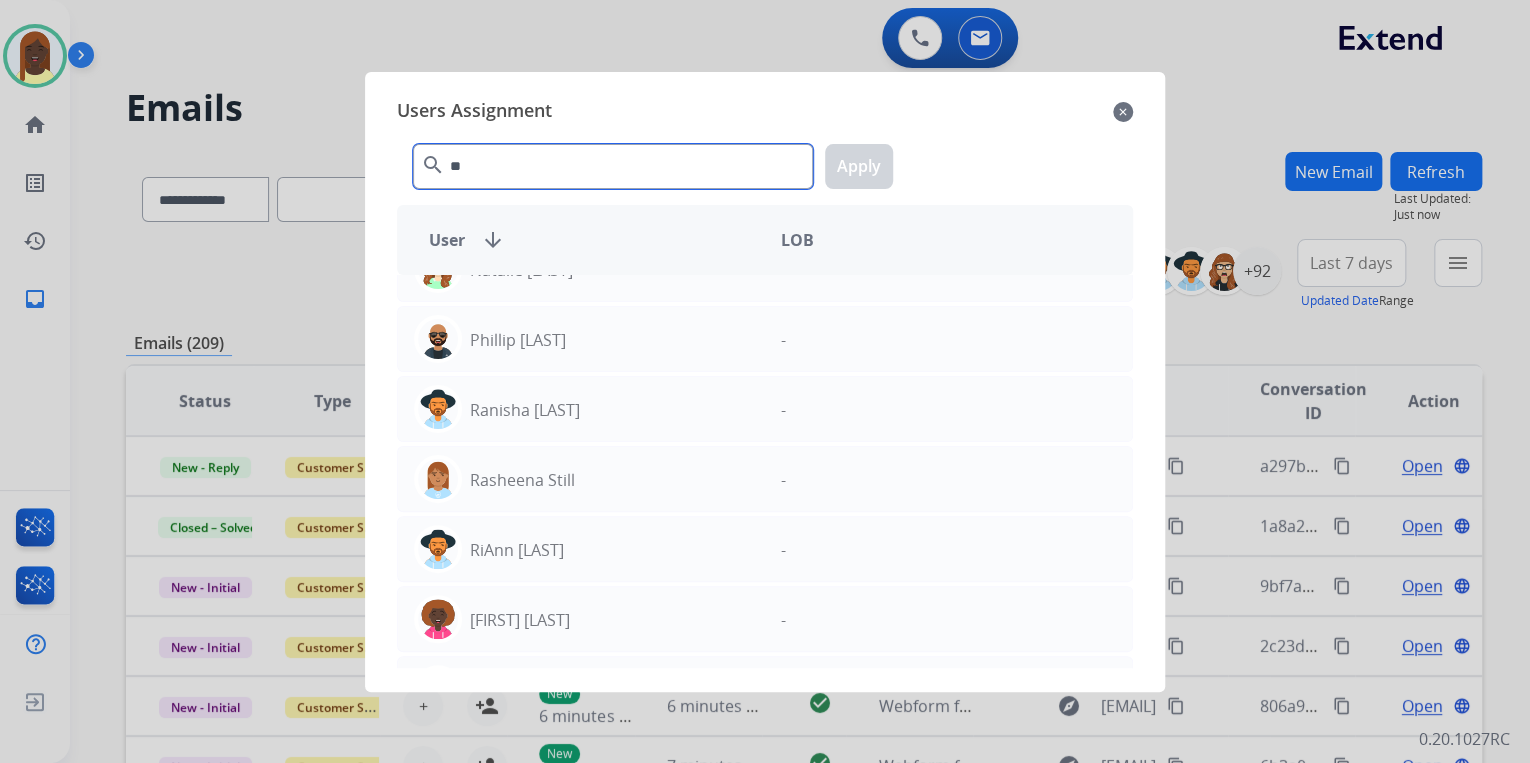 type on "*" 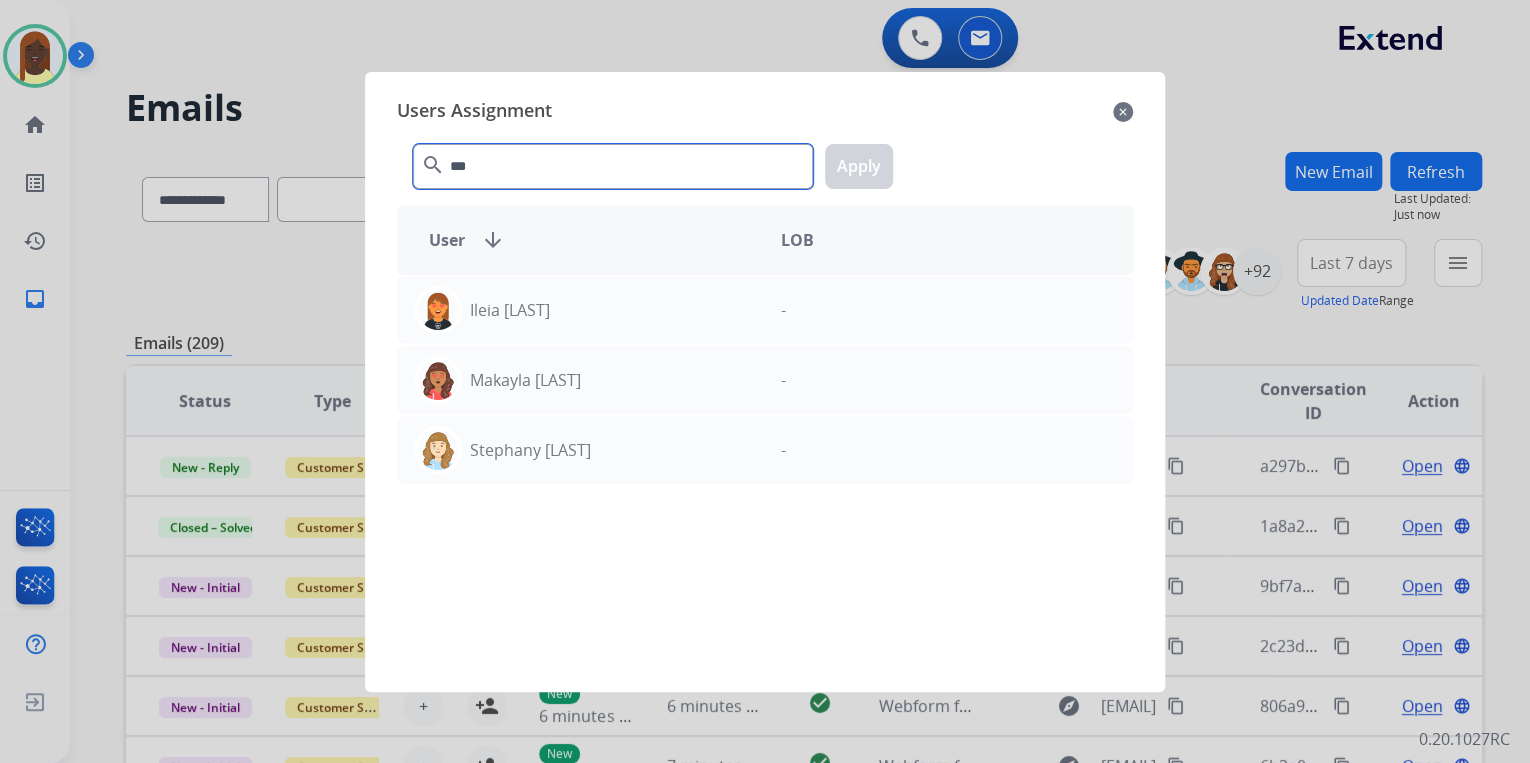 scroll, scrollTop: 0, scrollLeft: 0, axis: both 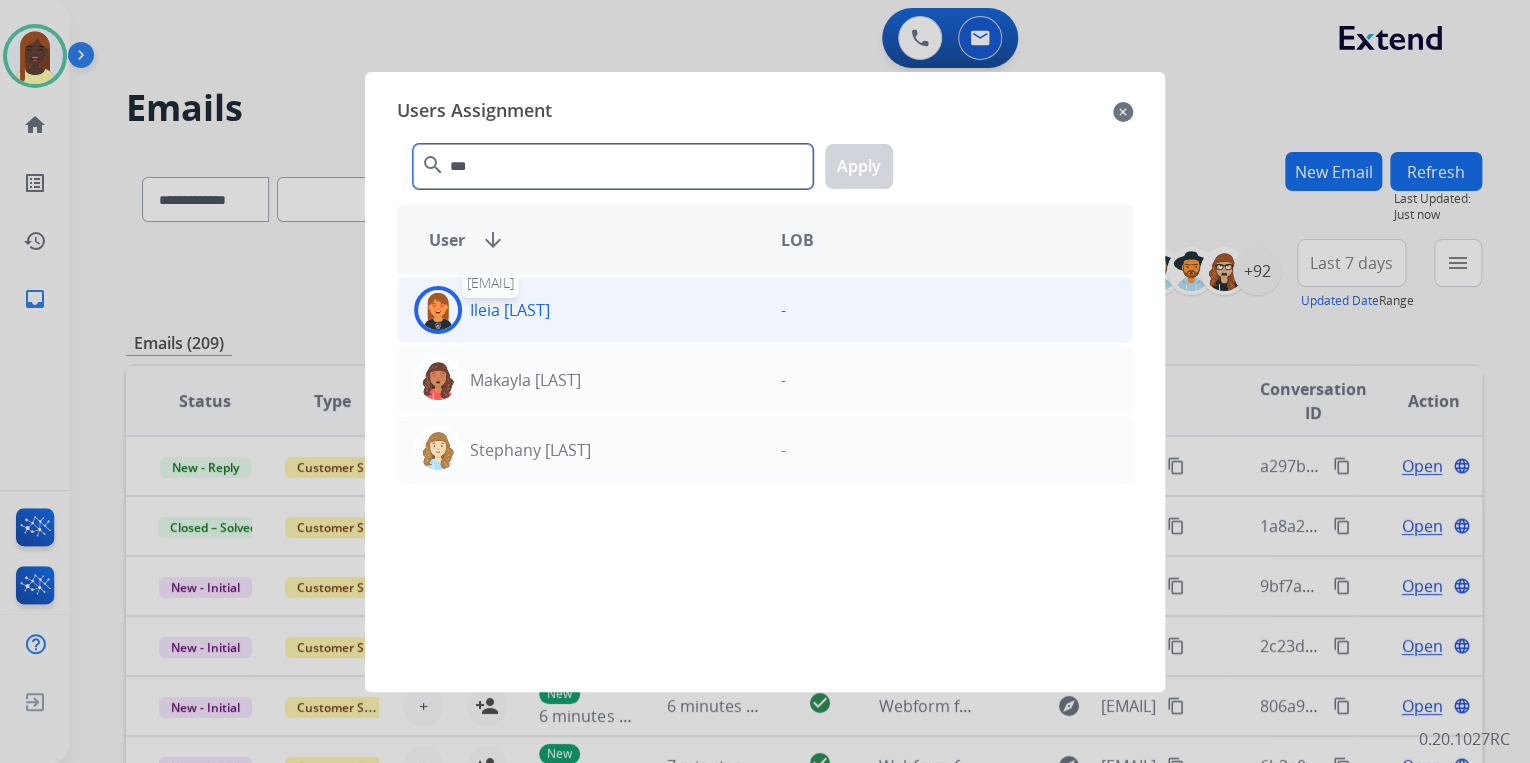 type on "***" 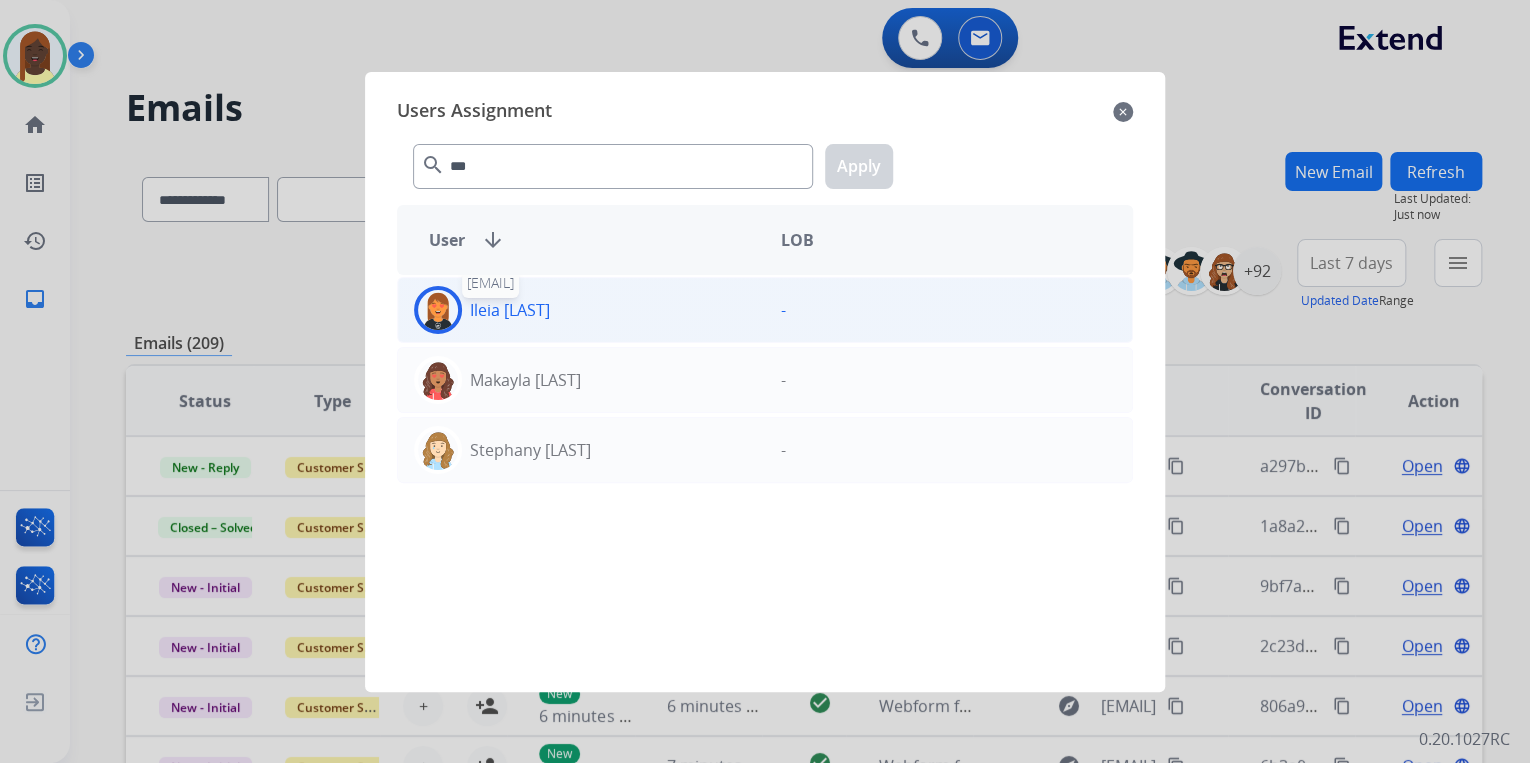 click on "Ileia  [LAST]" 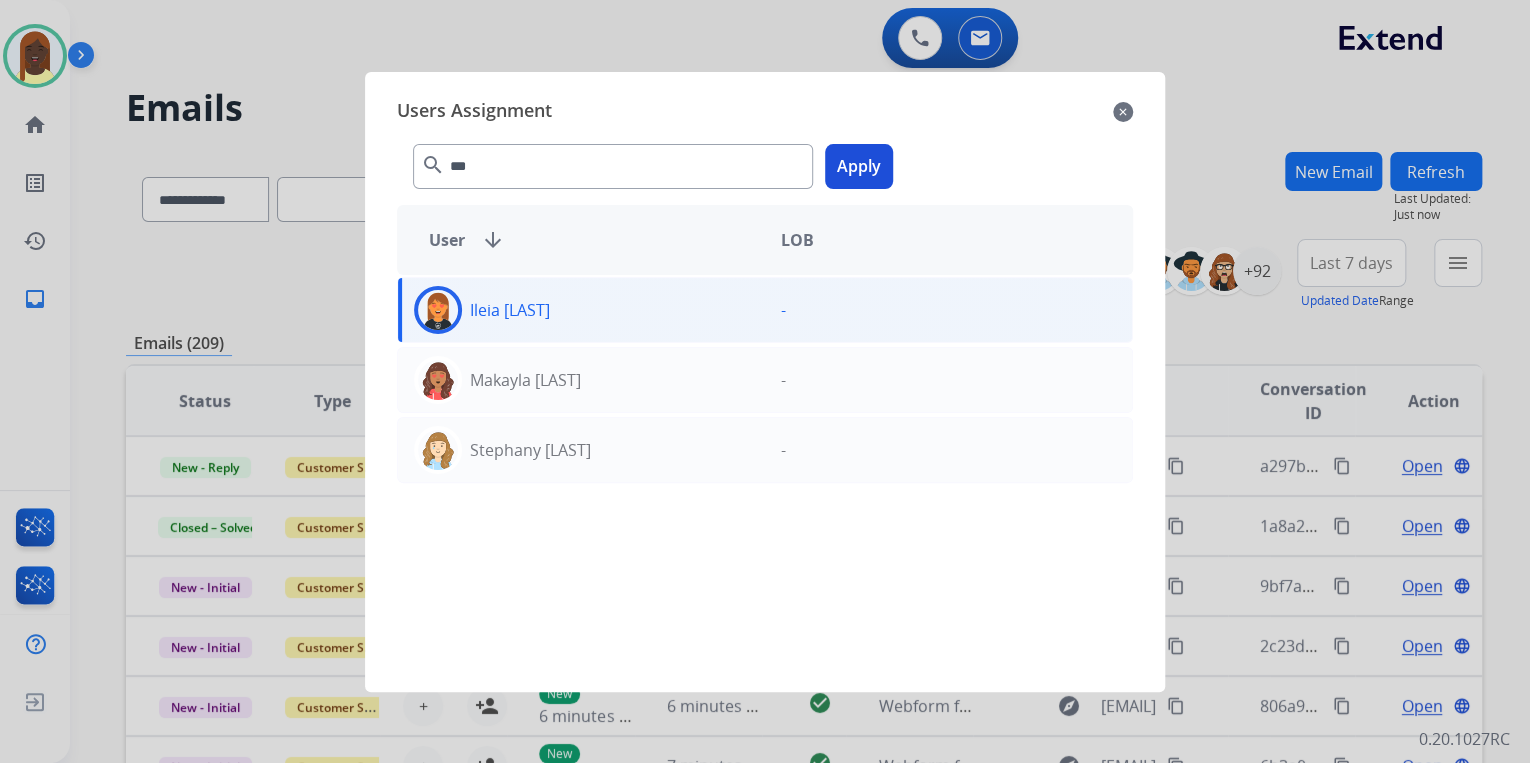 click on "Apply" 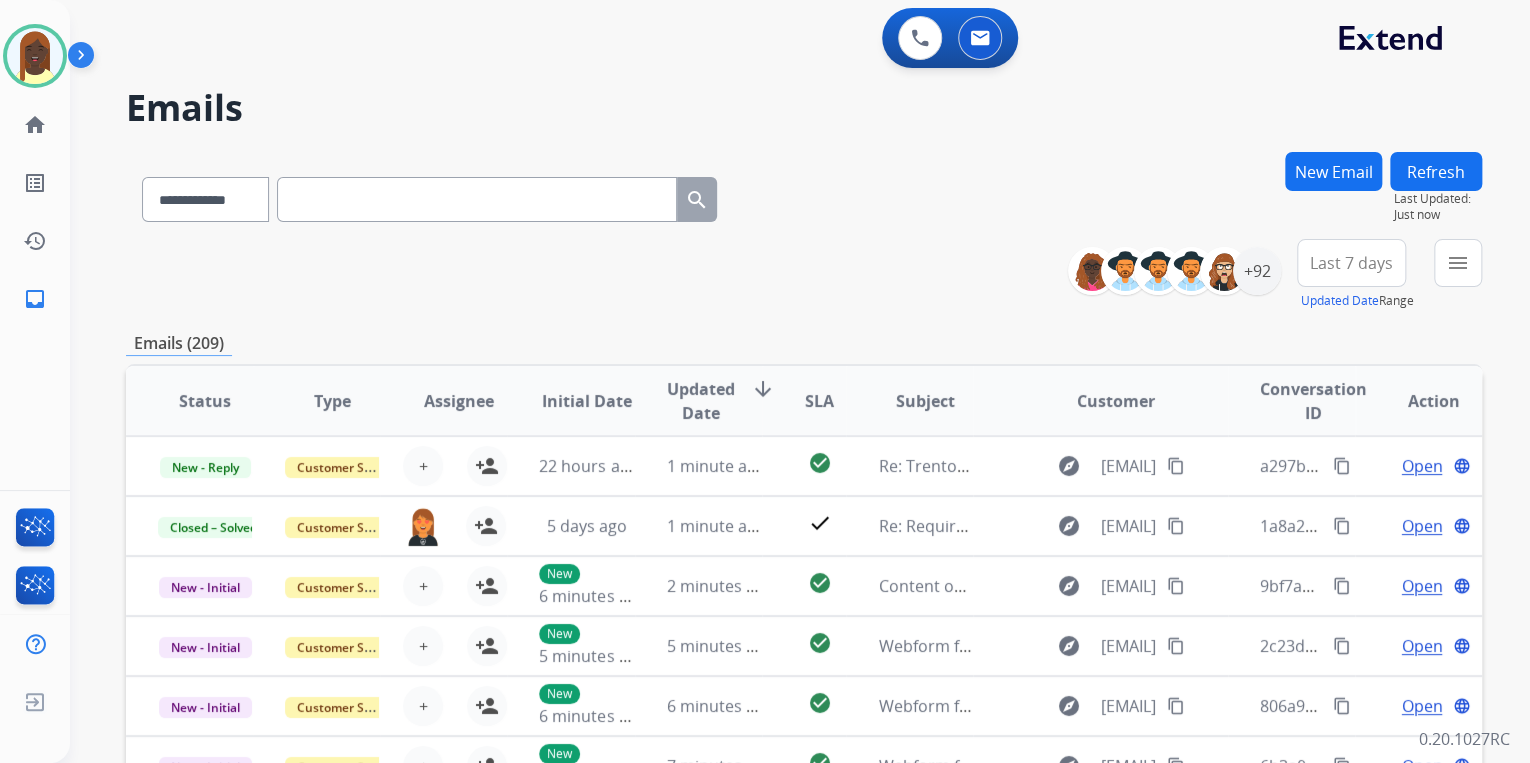 click on "**********" at bounding box center [804, 645] 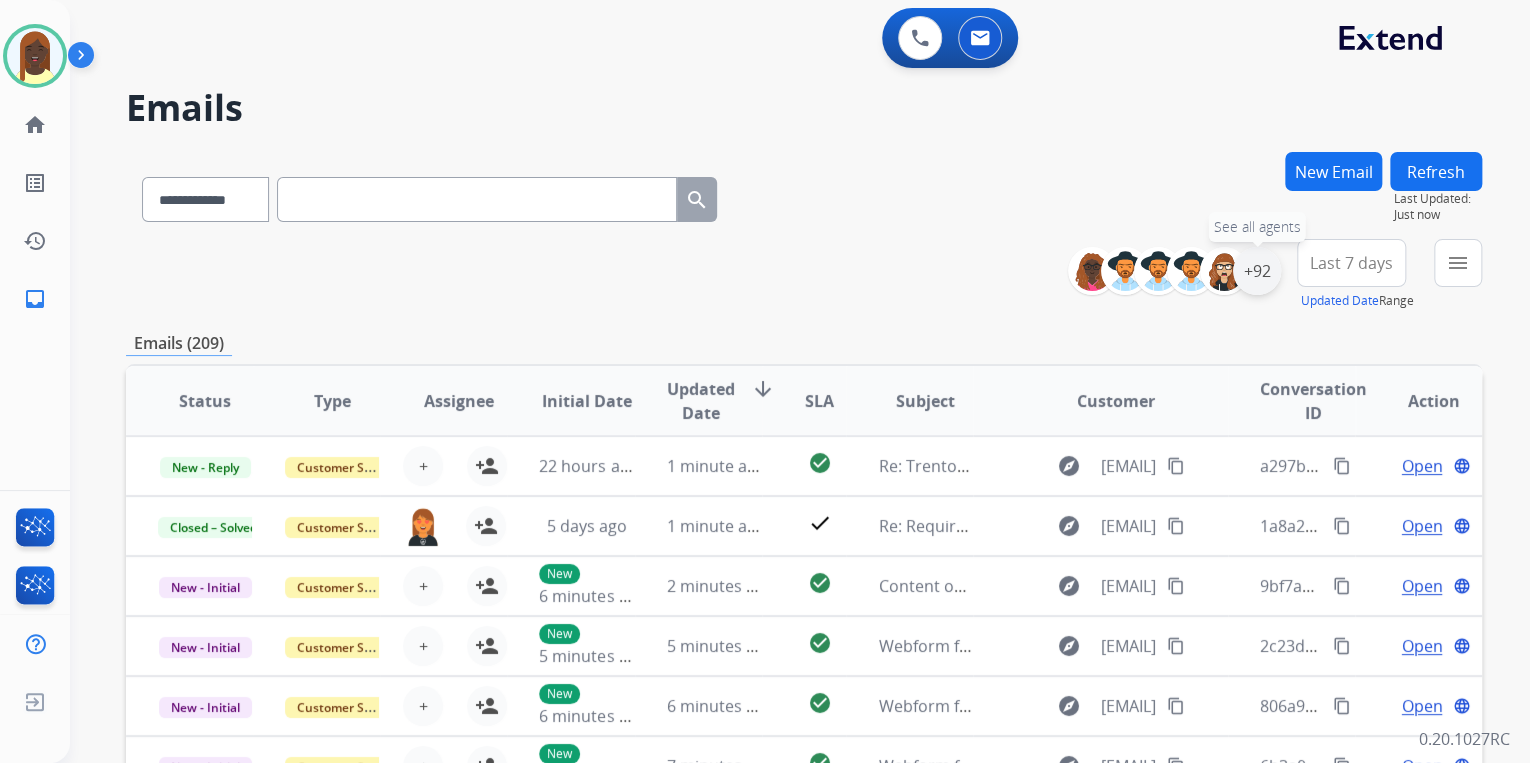 click on "+92" at bounding box center (1257, 271) 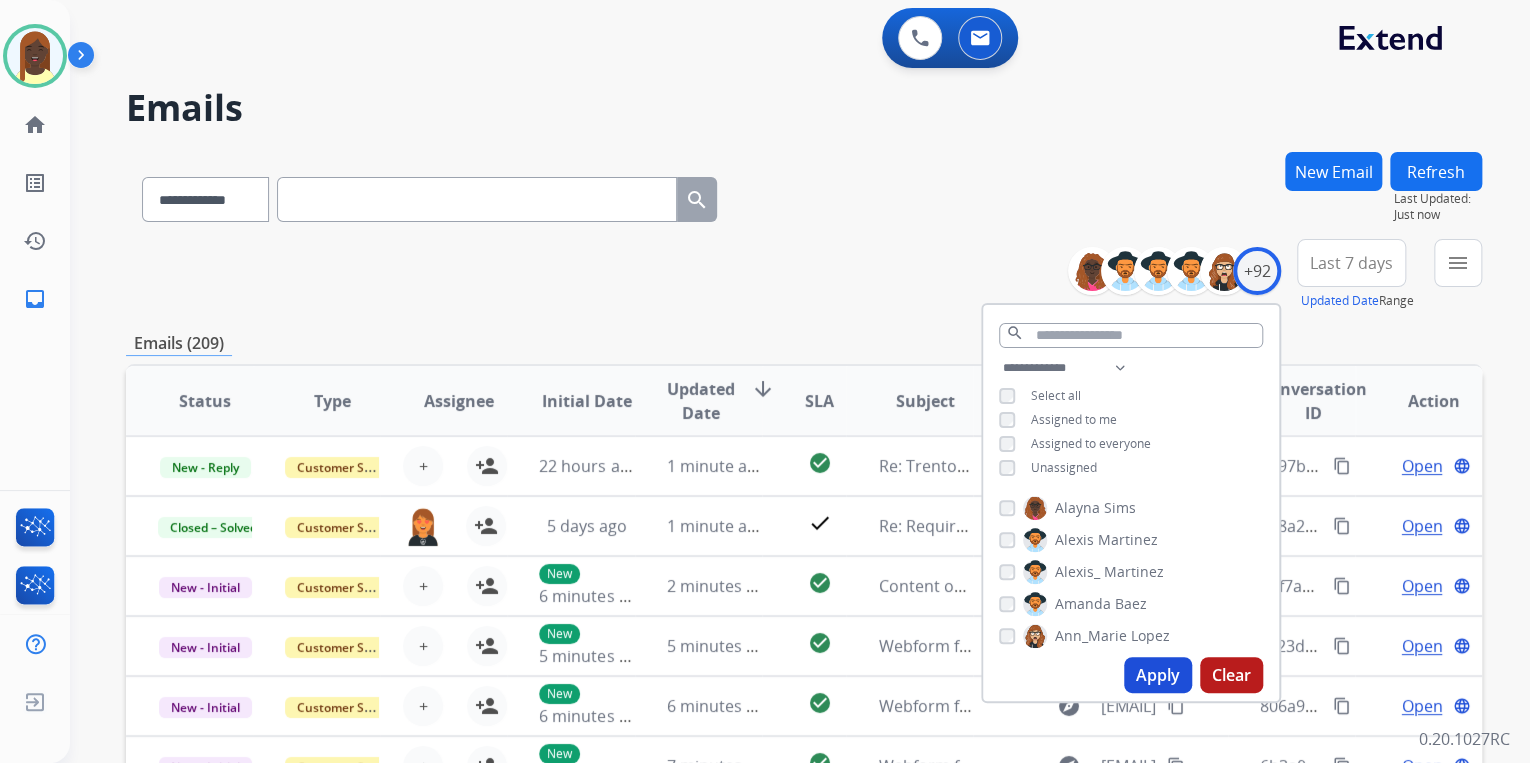 click on "Apply" at bounding box center (1158, 675) 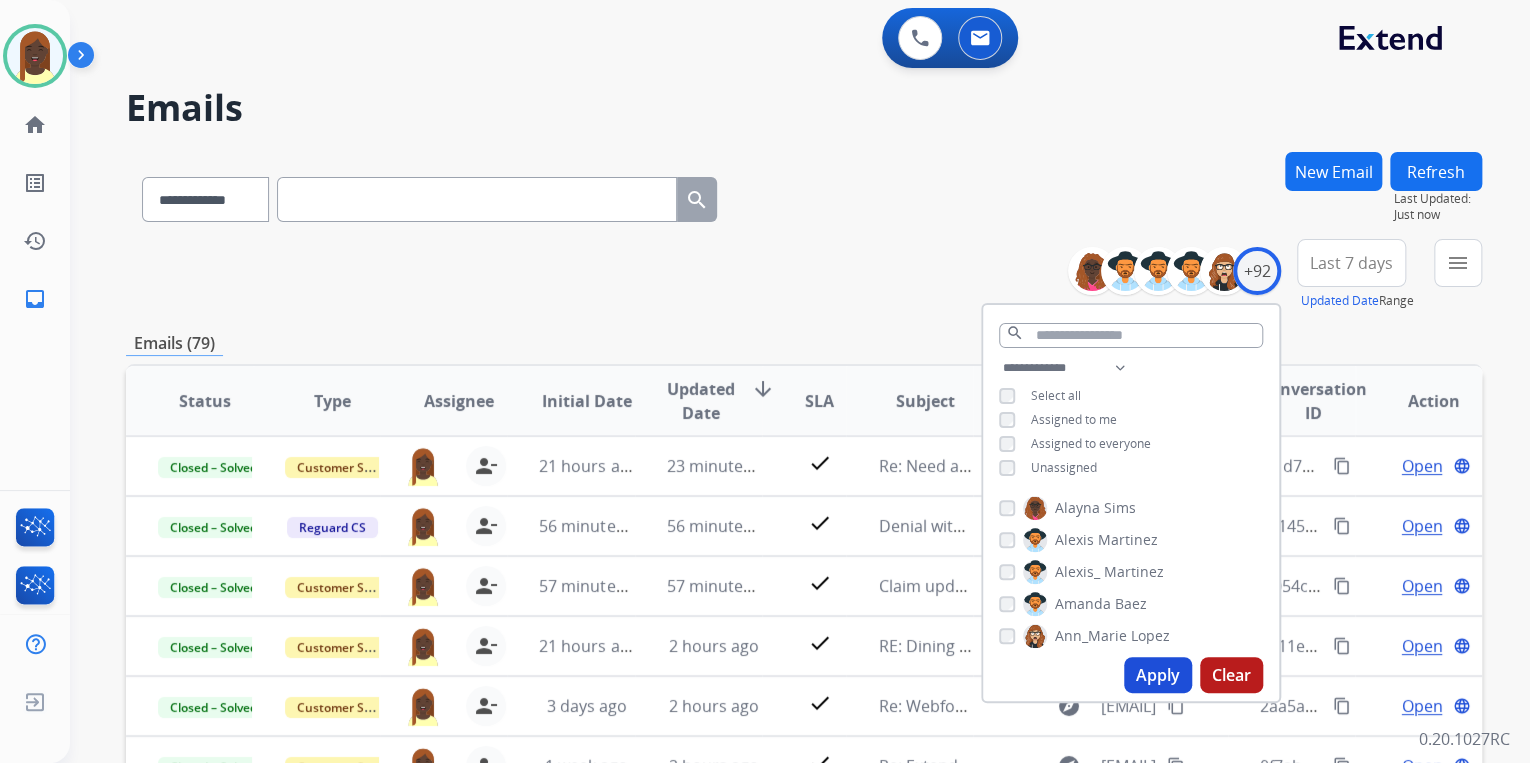 click on "**********" at bounding box center [804, 275] 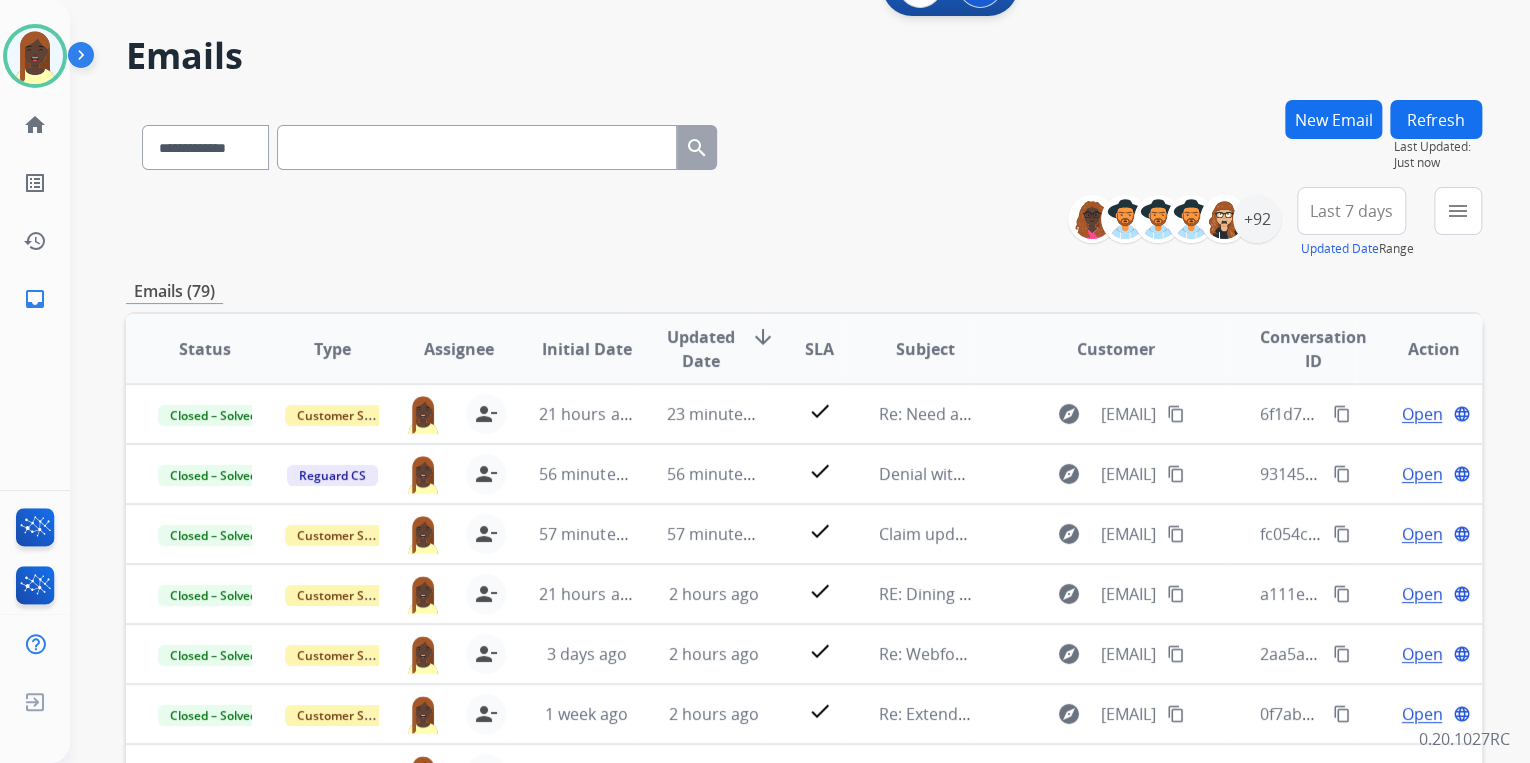 scroll, scrollTop: 80, scrollLeft: 0, axis: vertical 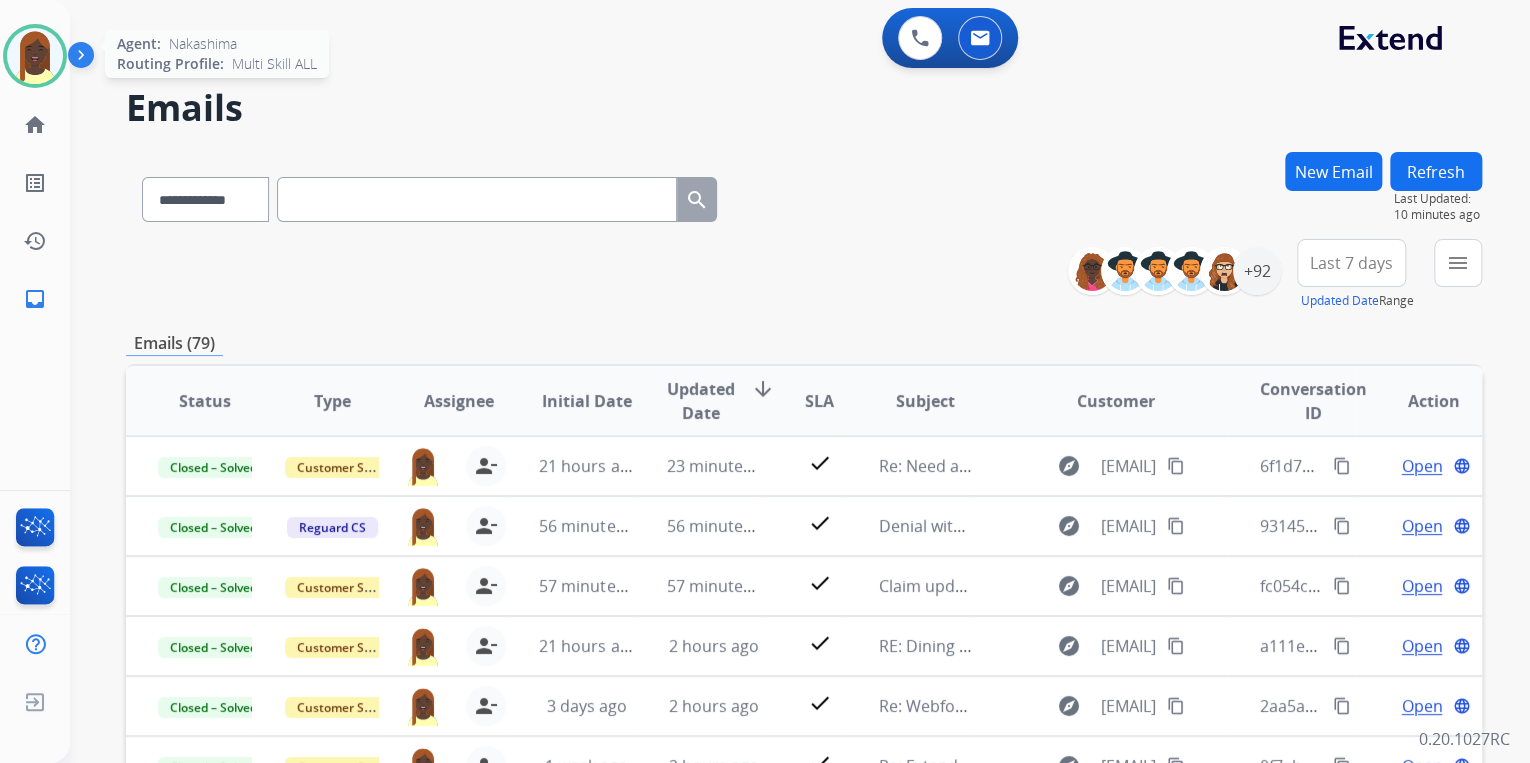 click at bounding box center (35, 56) 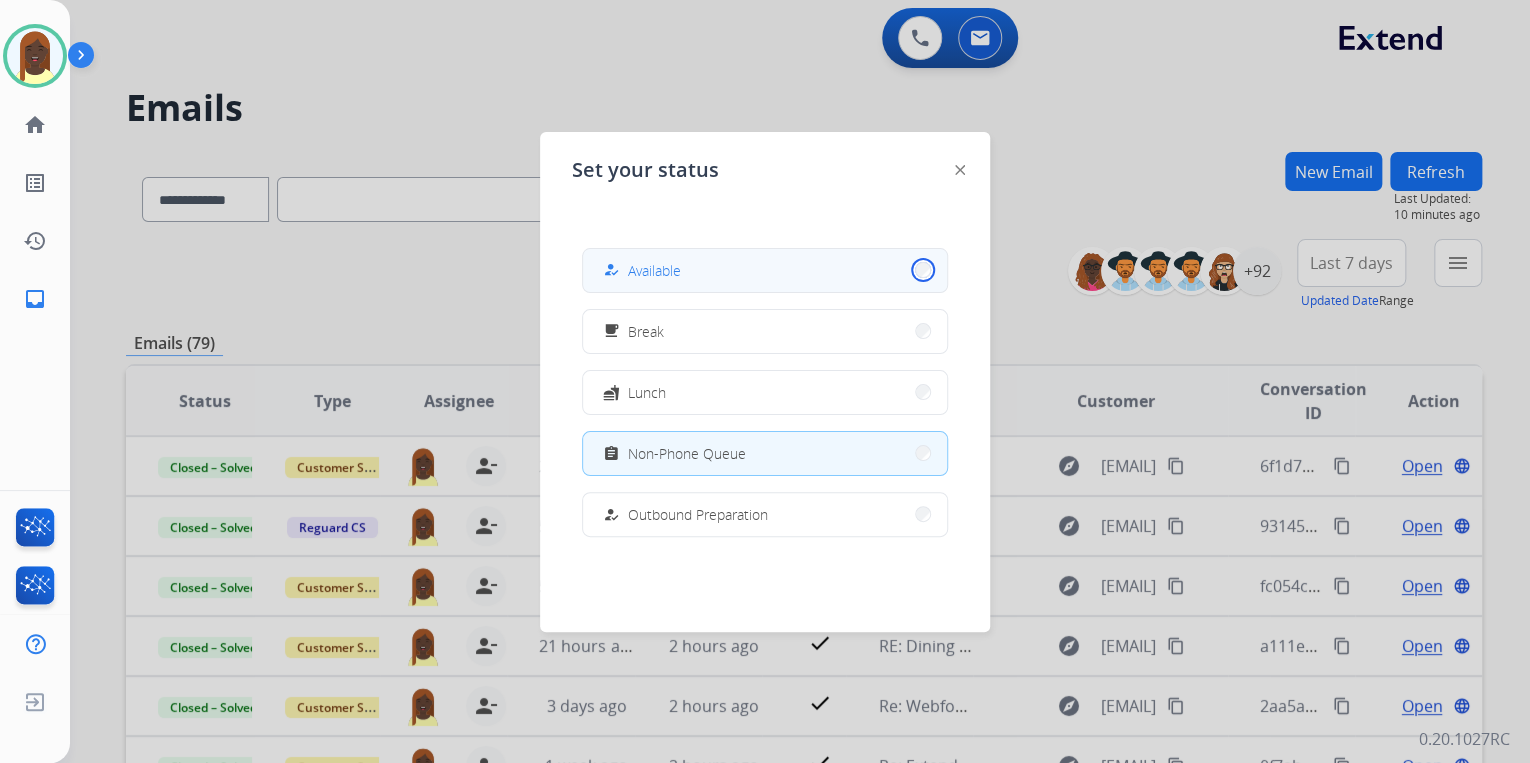 click on "how_to_reg Available" at bounding box center (765, 270) 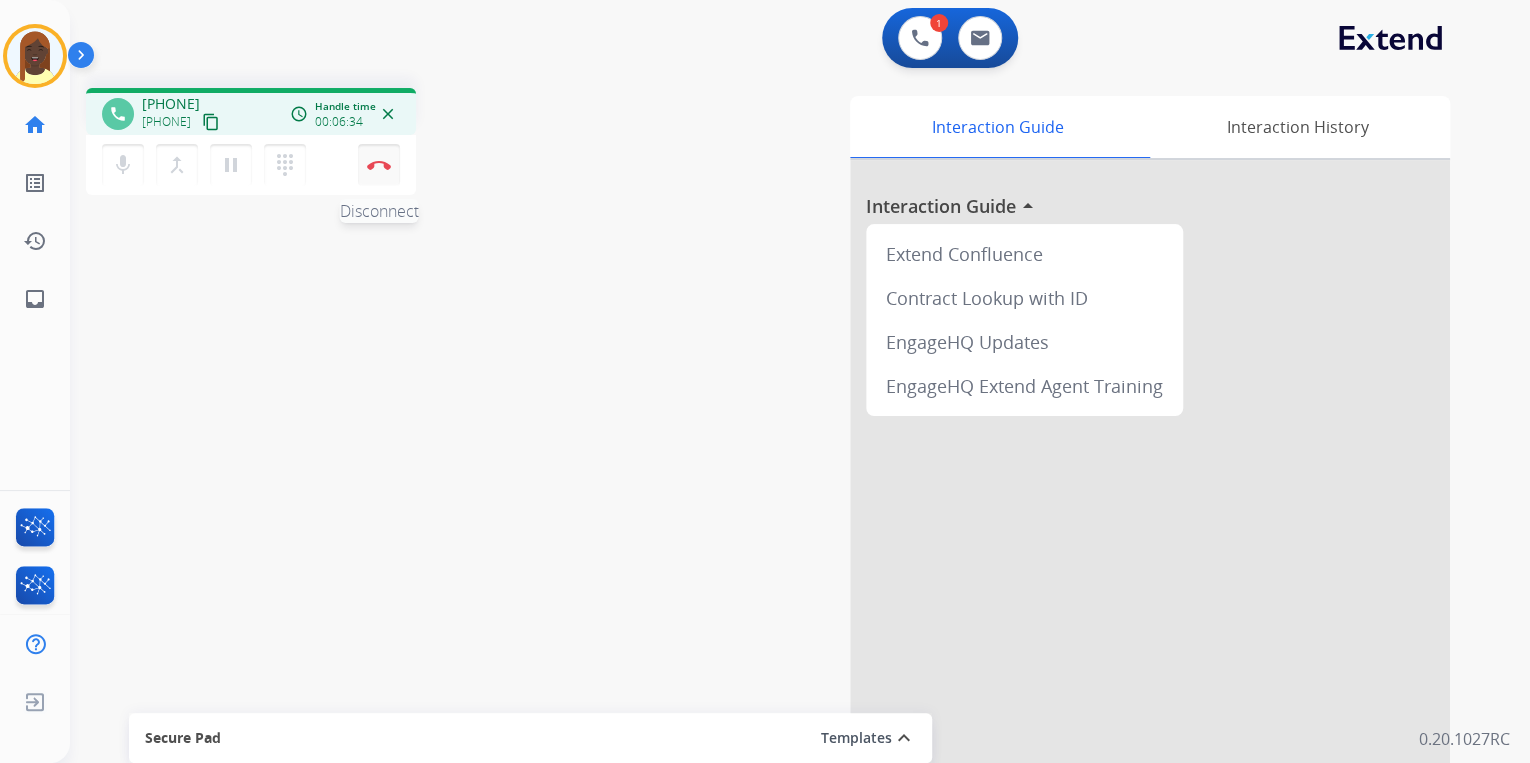 click on "Disconnect" at bounding box center [379, 165] 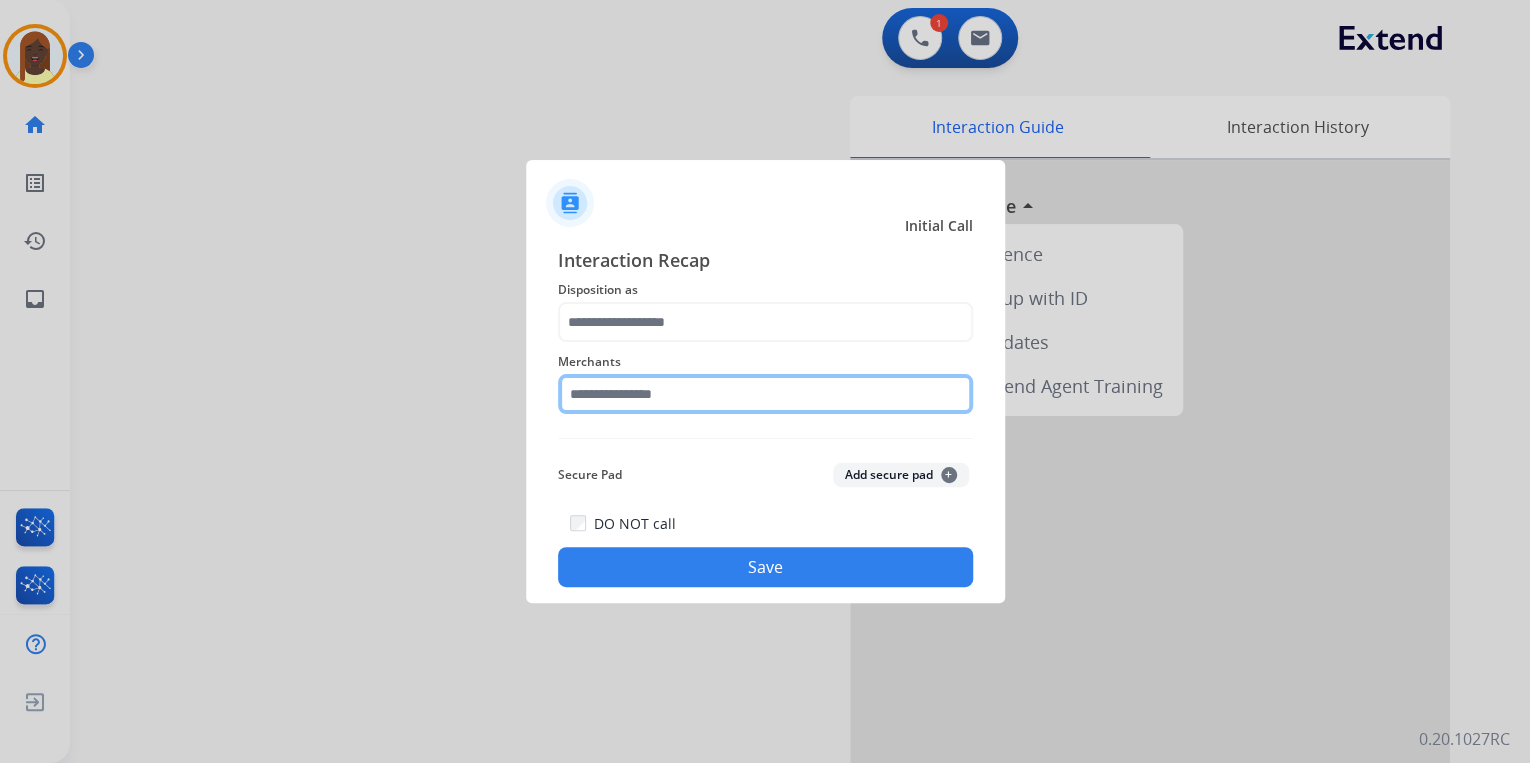 click 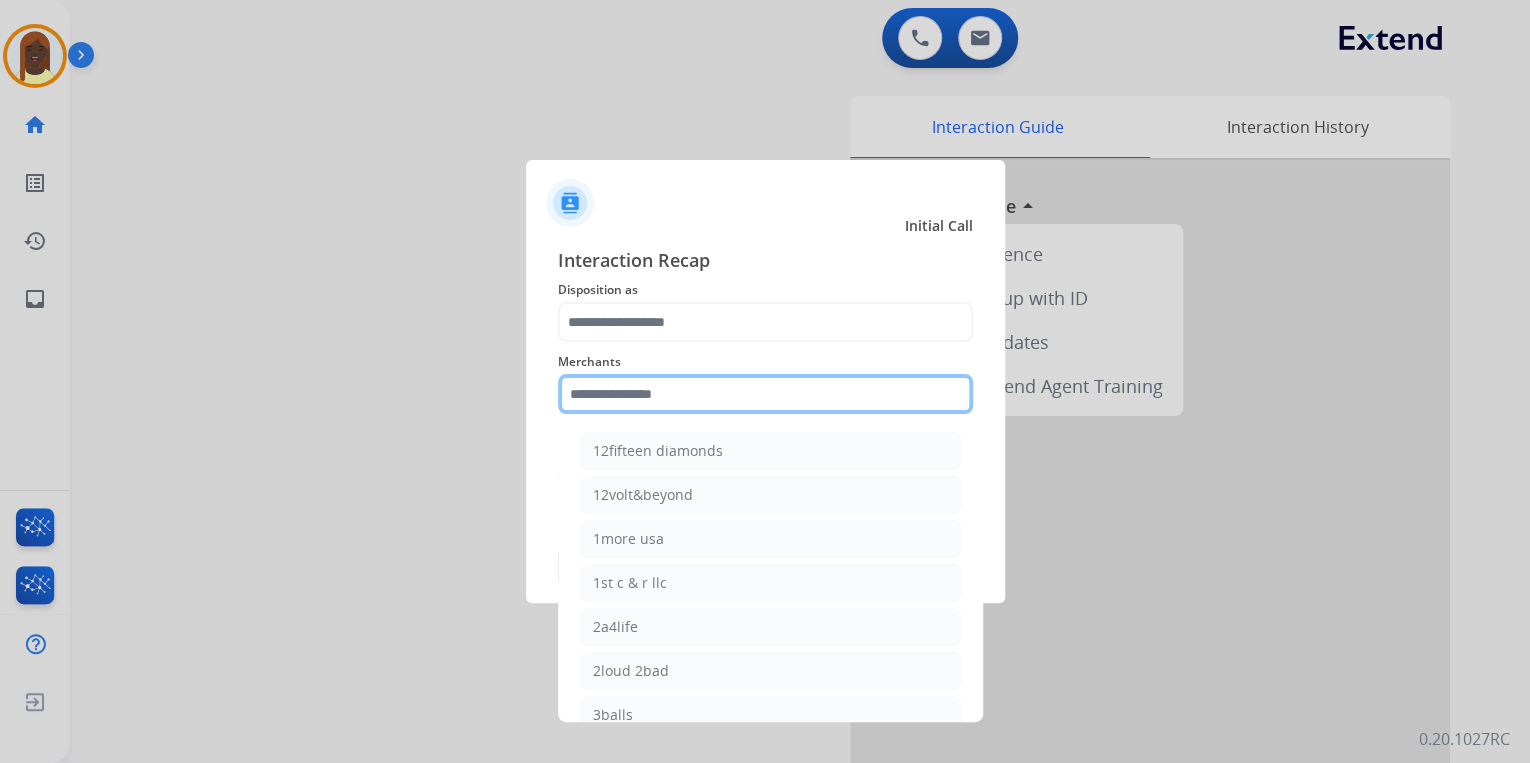 click 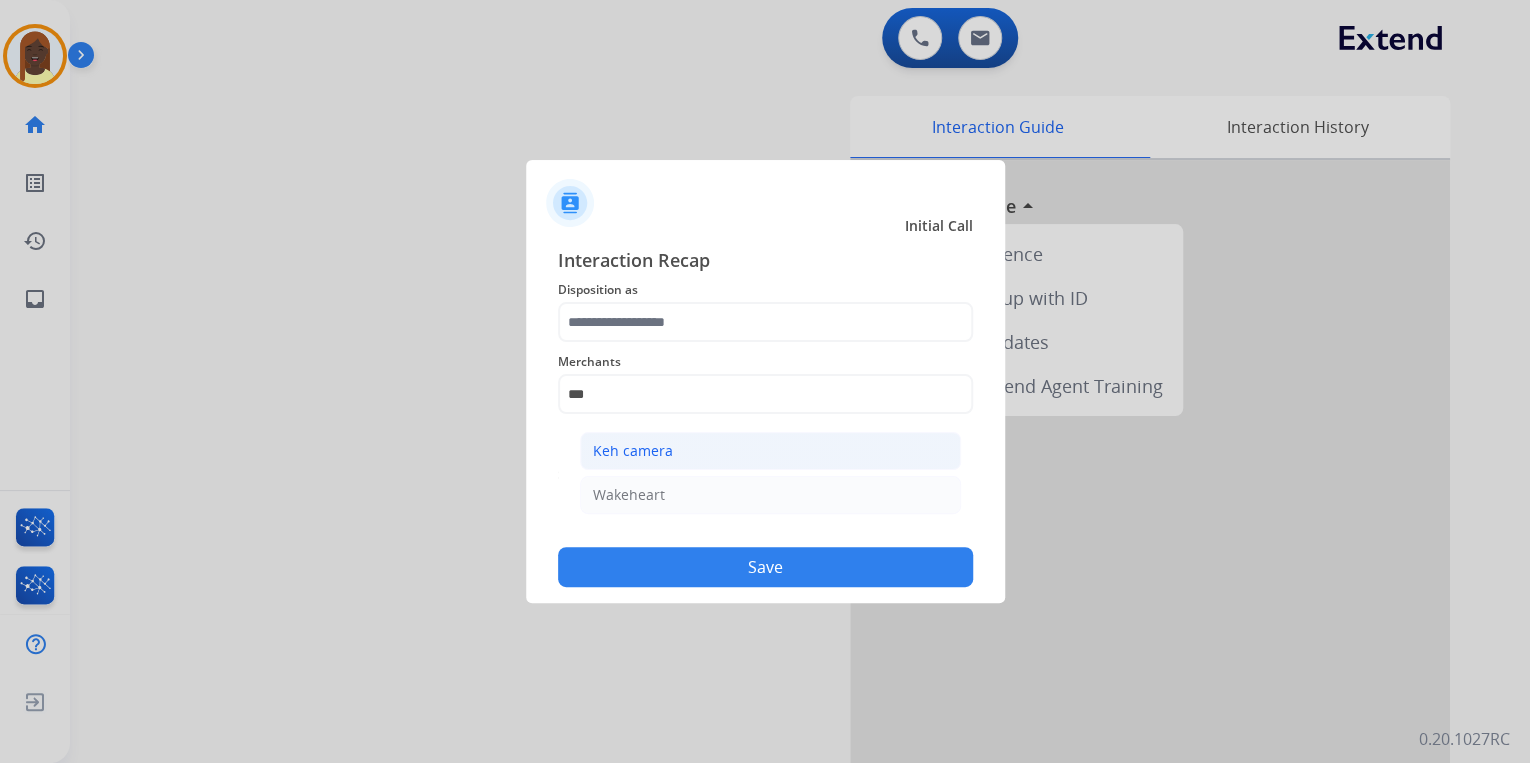 click on "Keh camera" 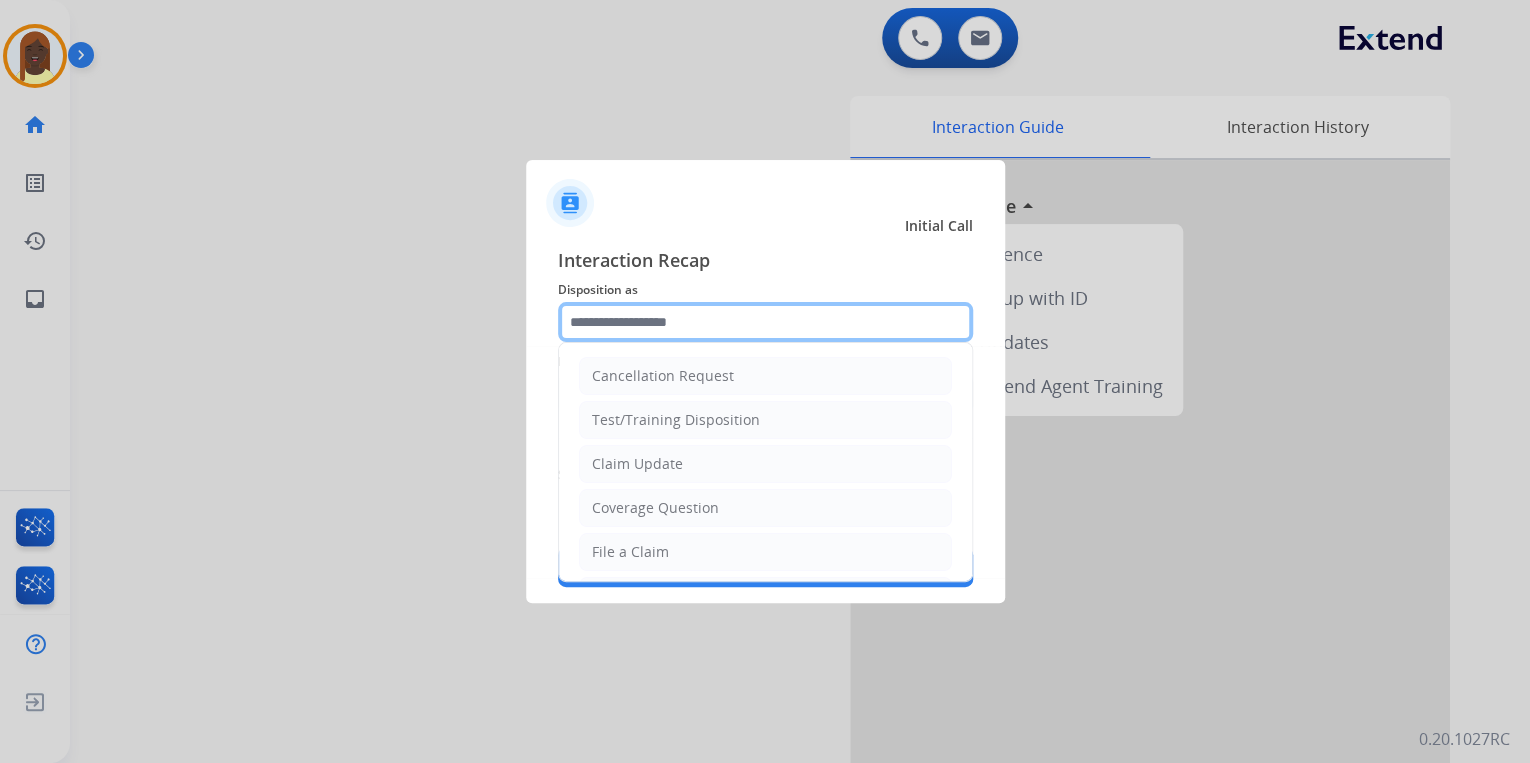 click 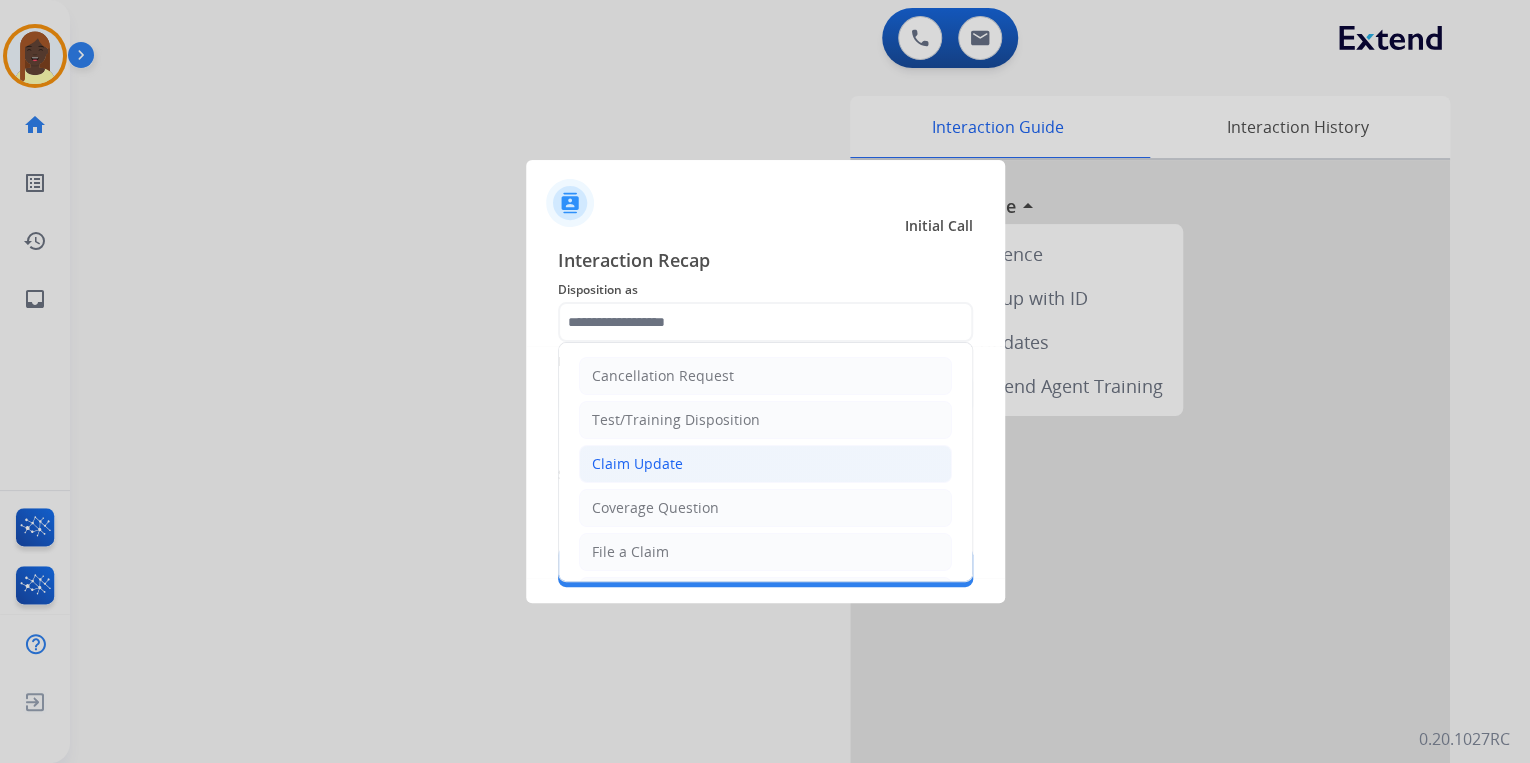 click on "Claim Update" 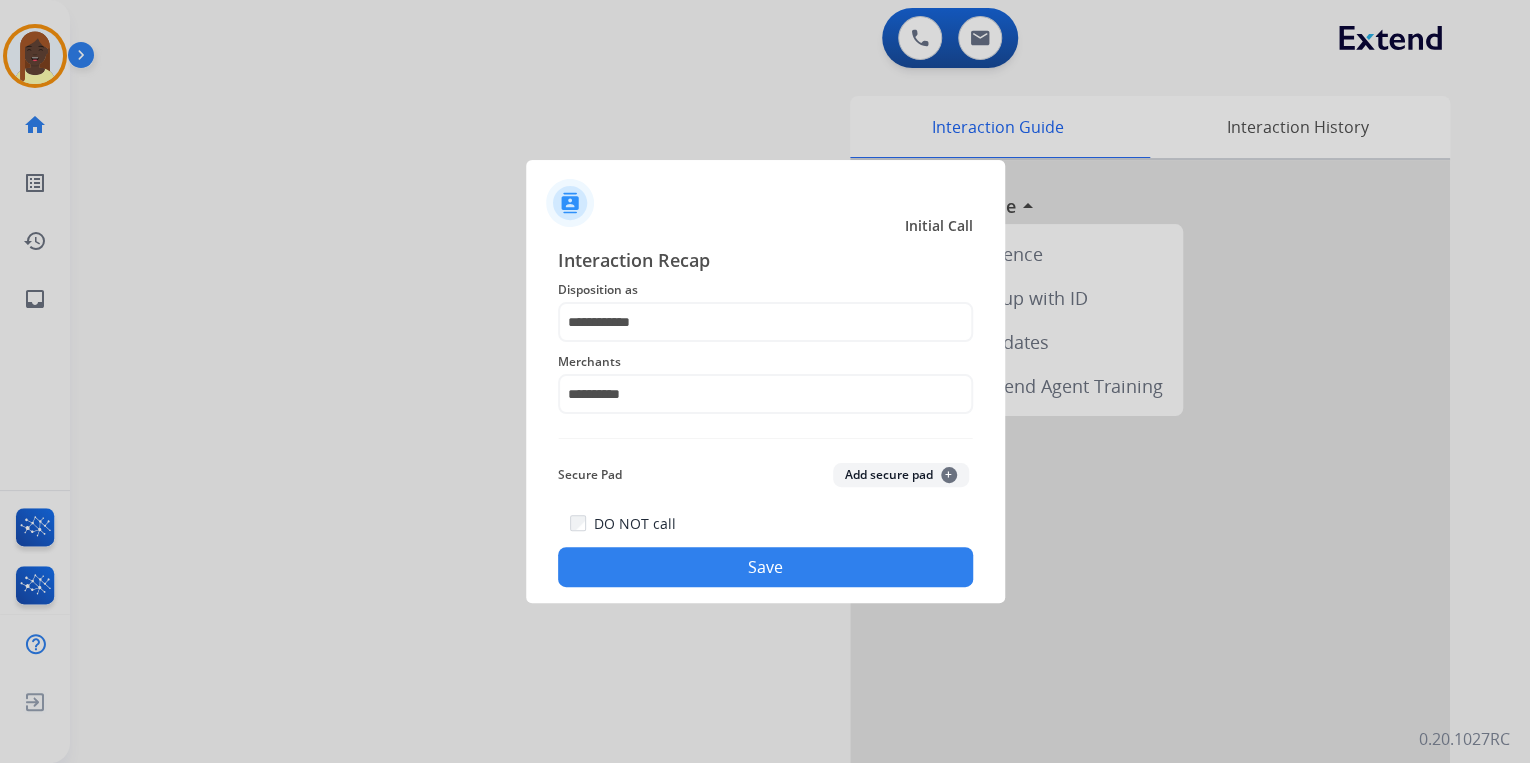 click on "Save" 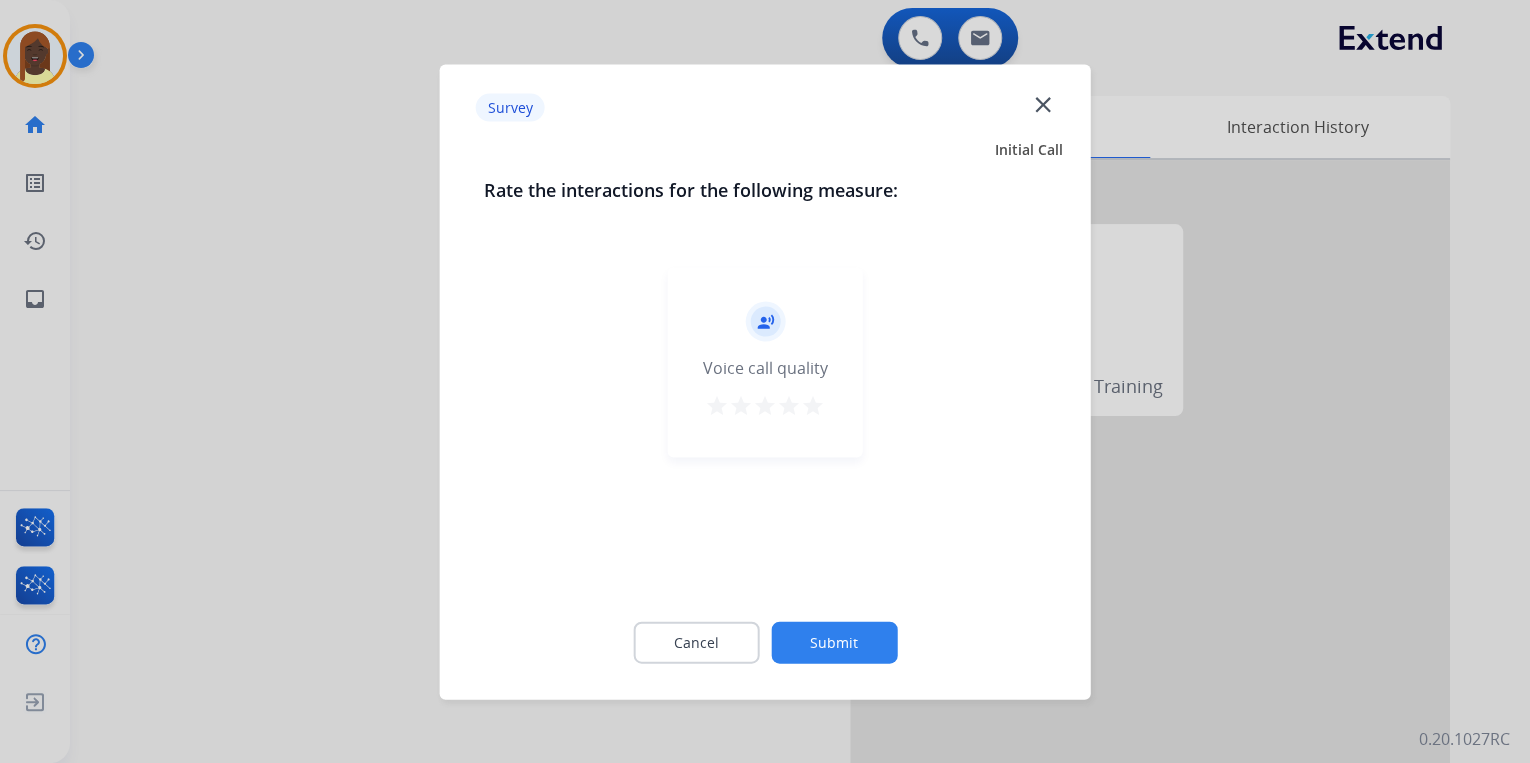 click on "star" at bounding box center (813, 405) 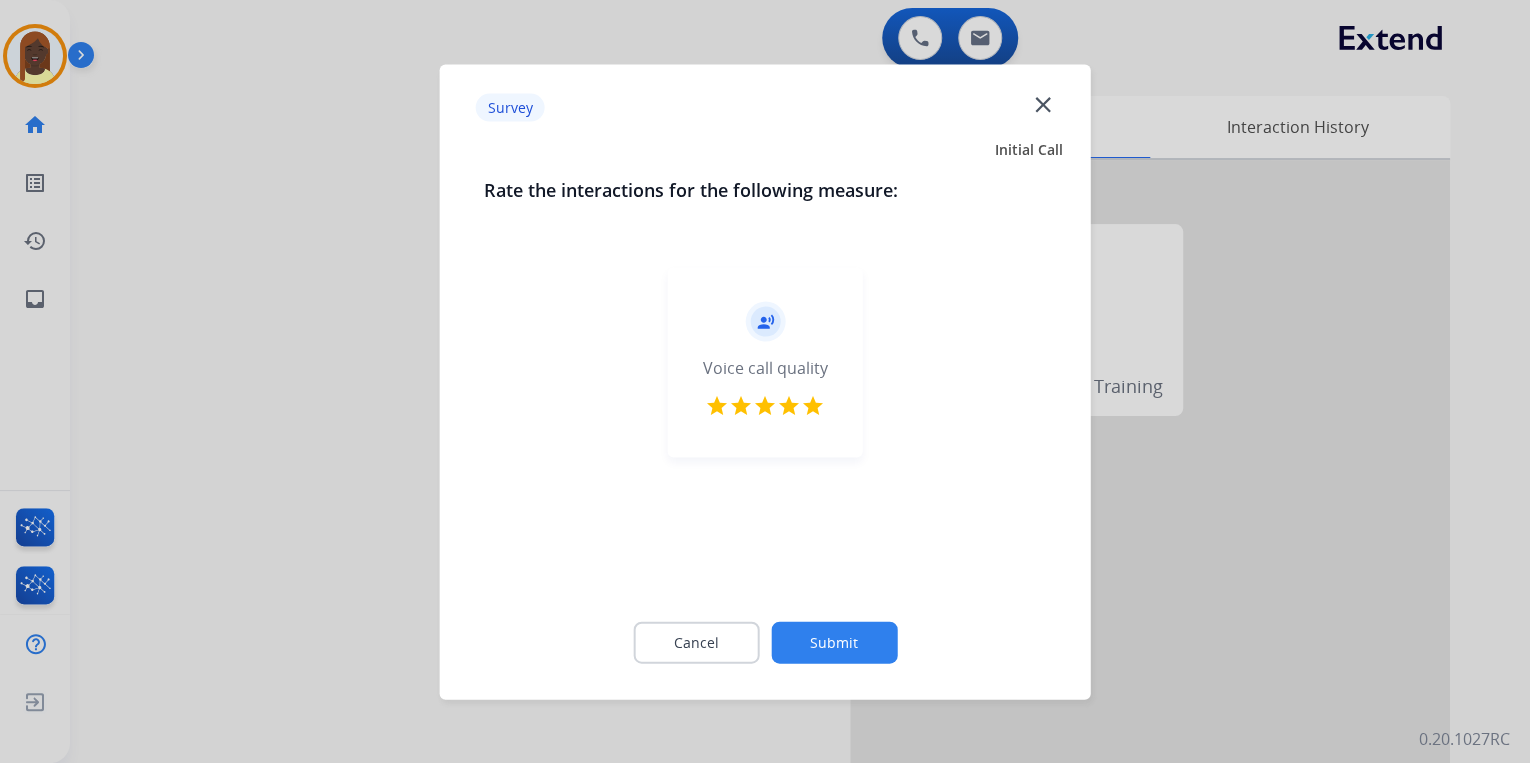 click on "Submit" 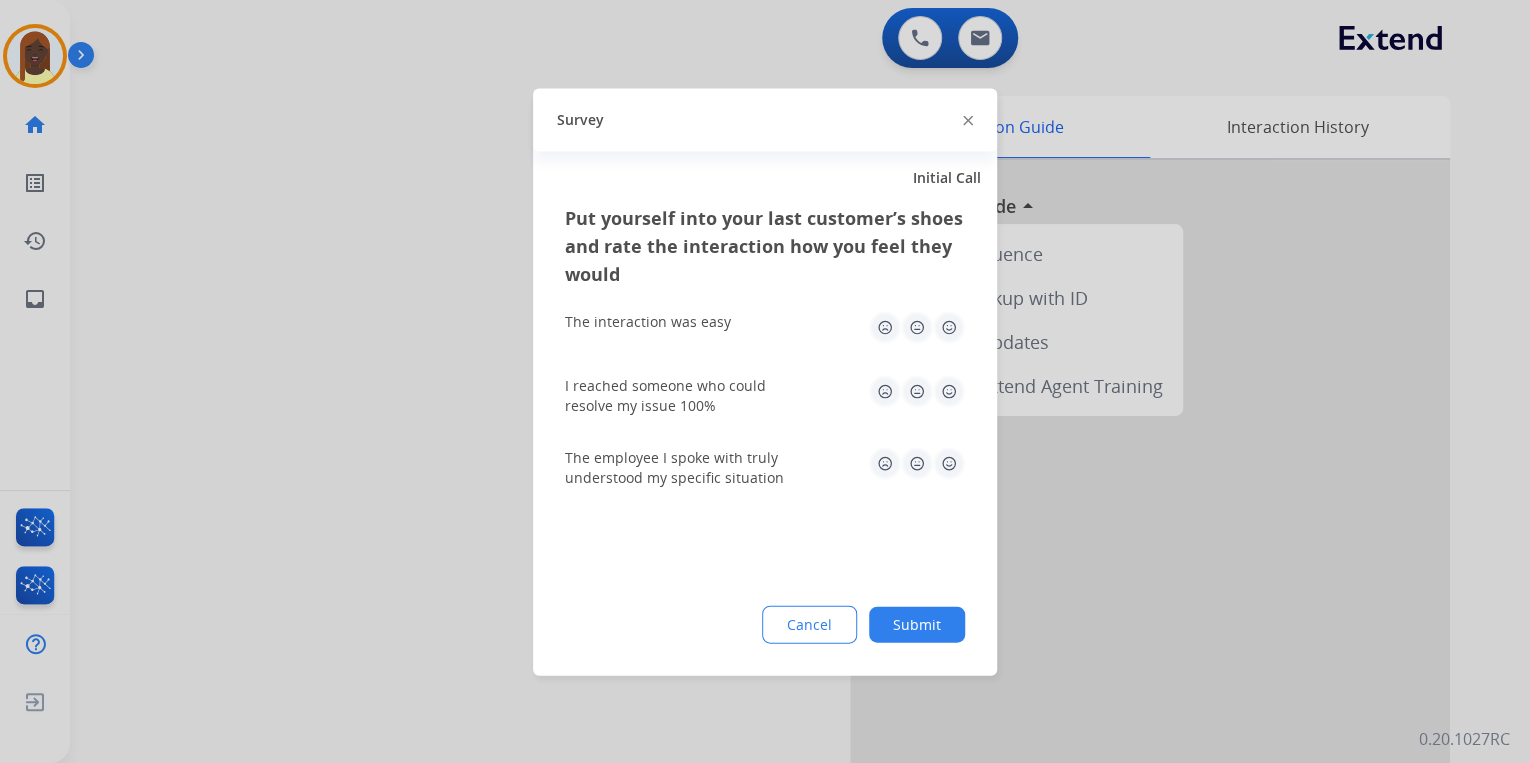 click 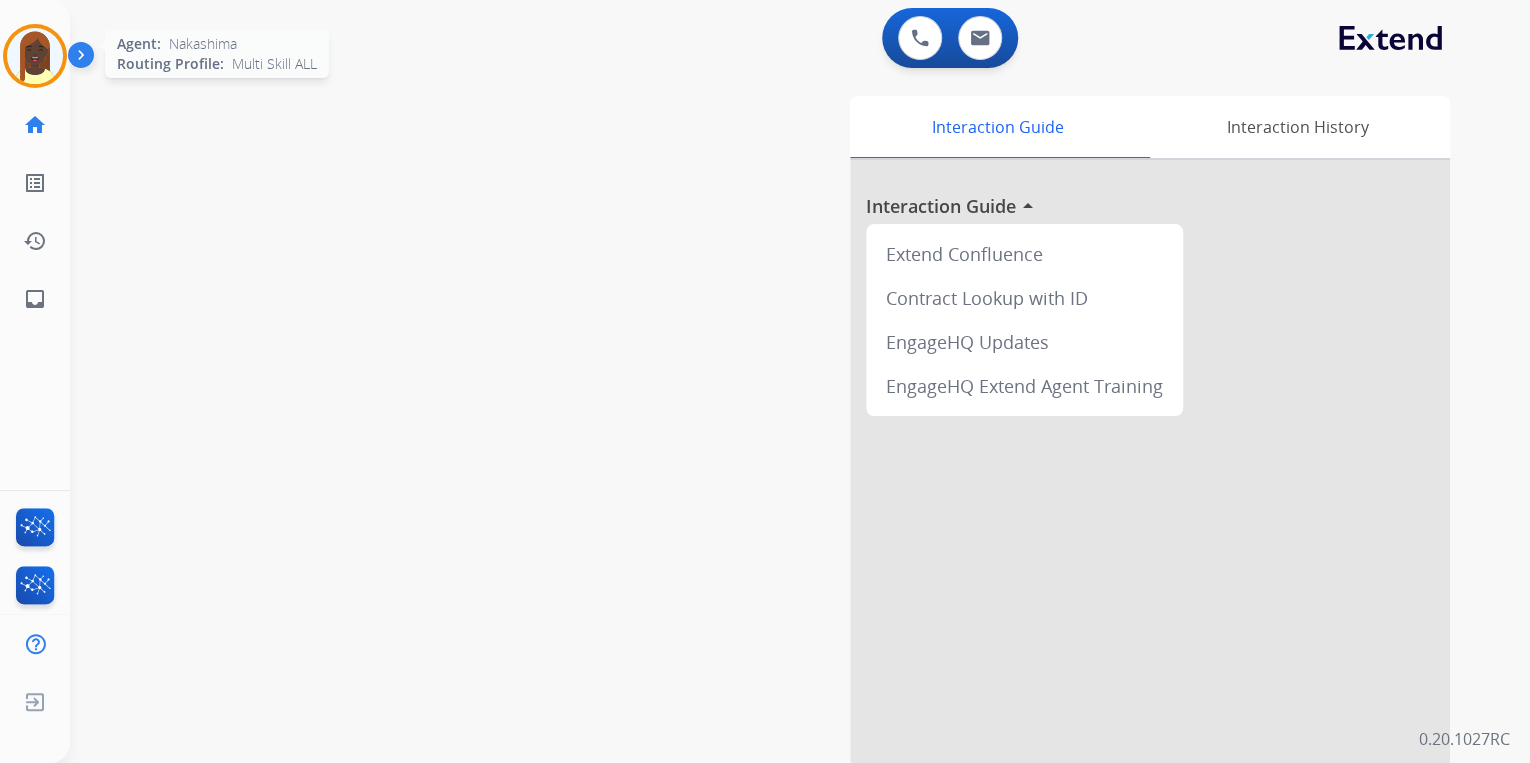 click at bounding box center (35, 56) 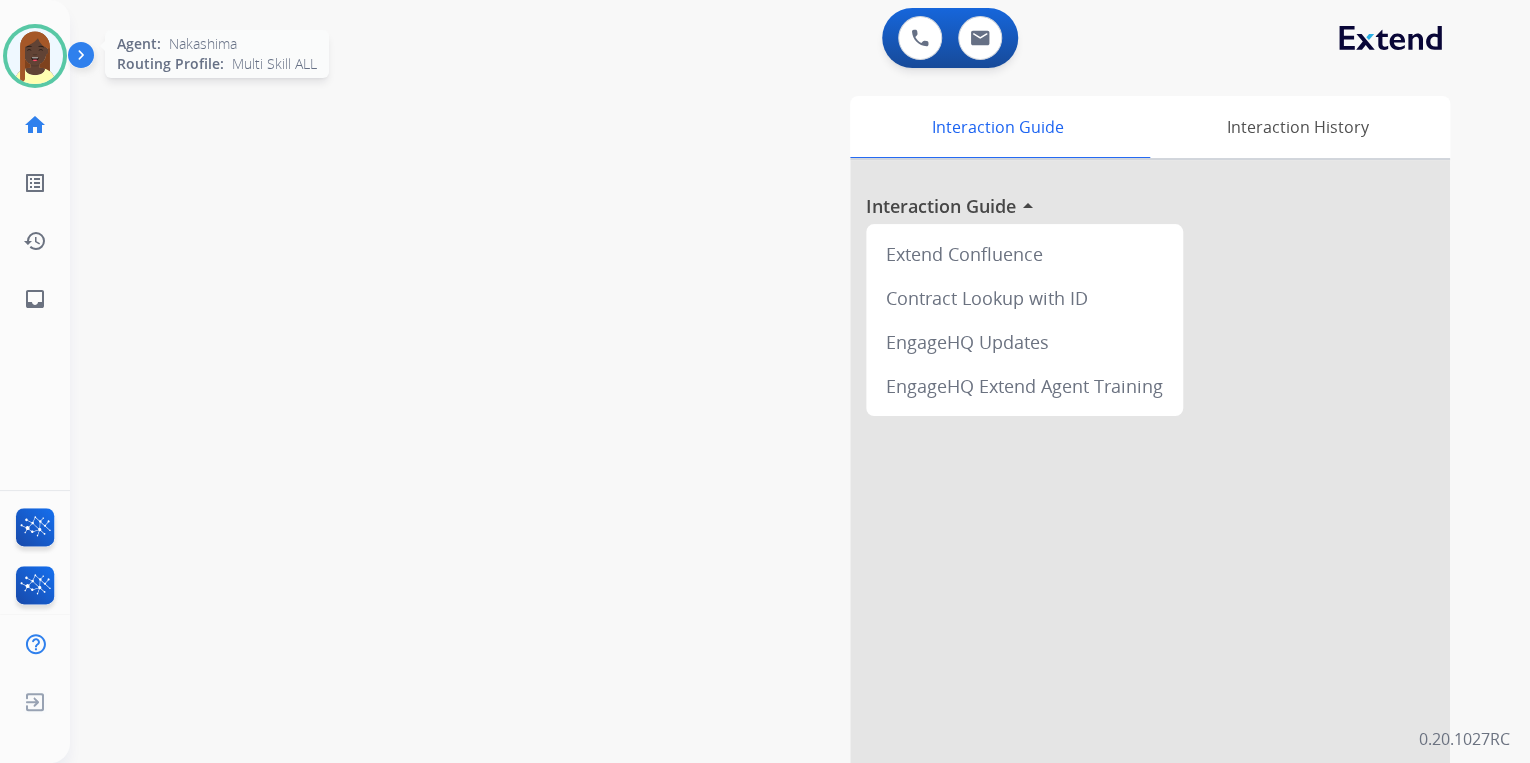 click at bounding box center [35, 56] 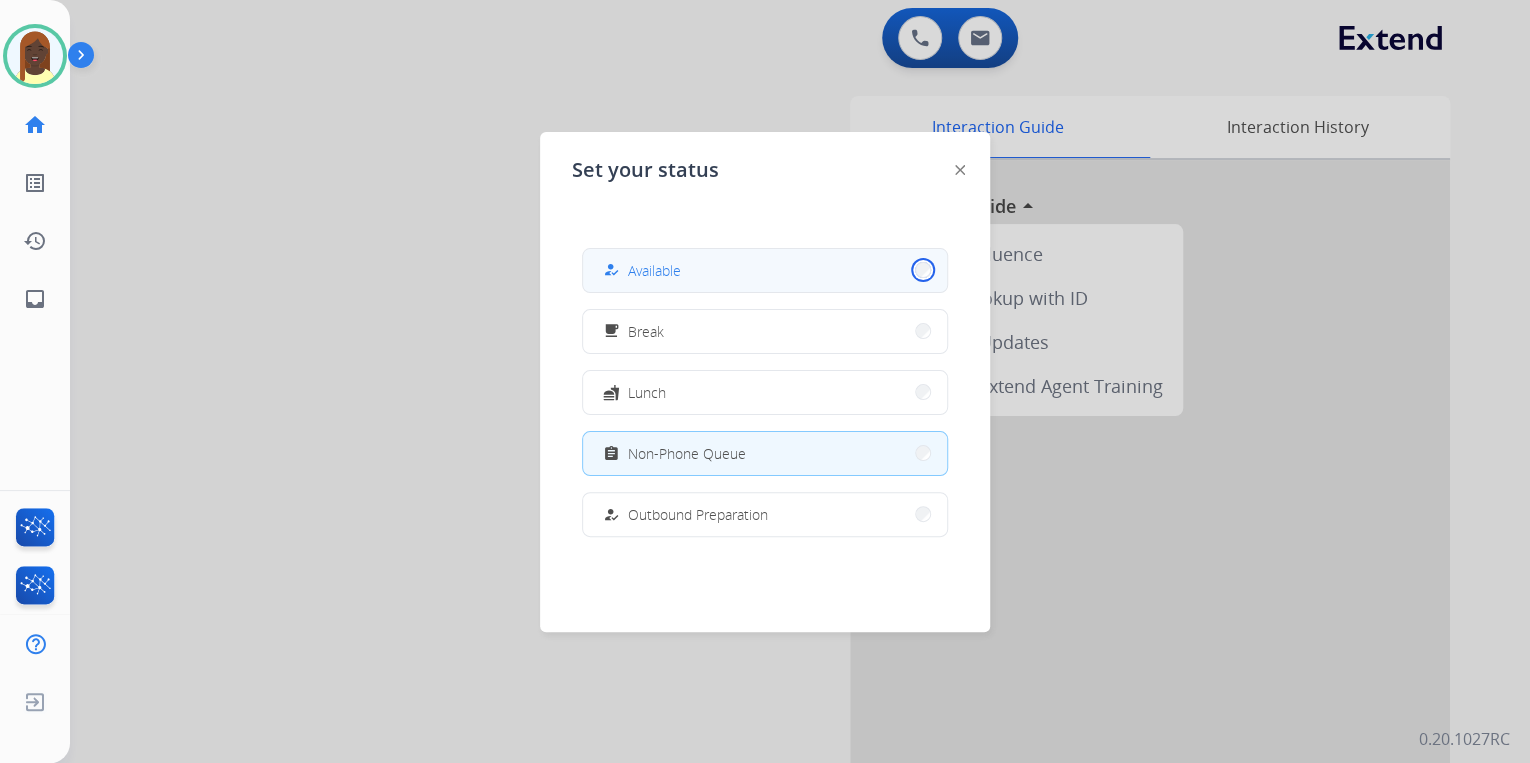 click on "how_to_reg Available" at bounding box center [765, 270] 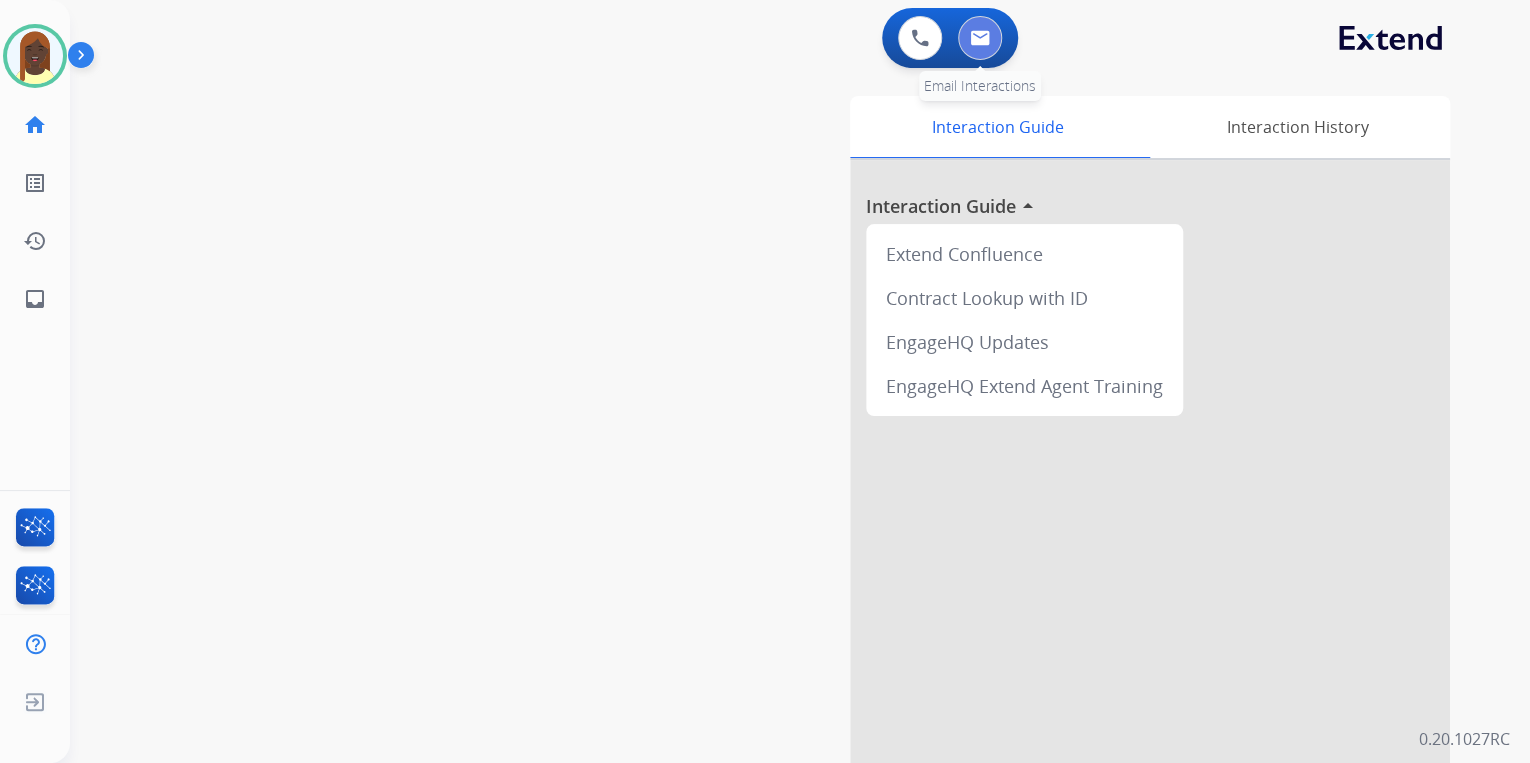 click at bounding box center [980, 38] 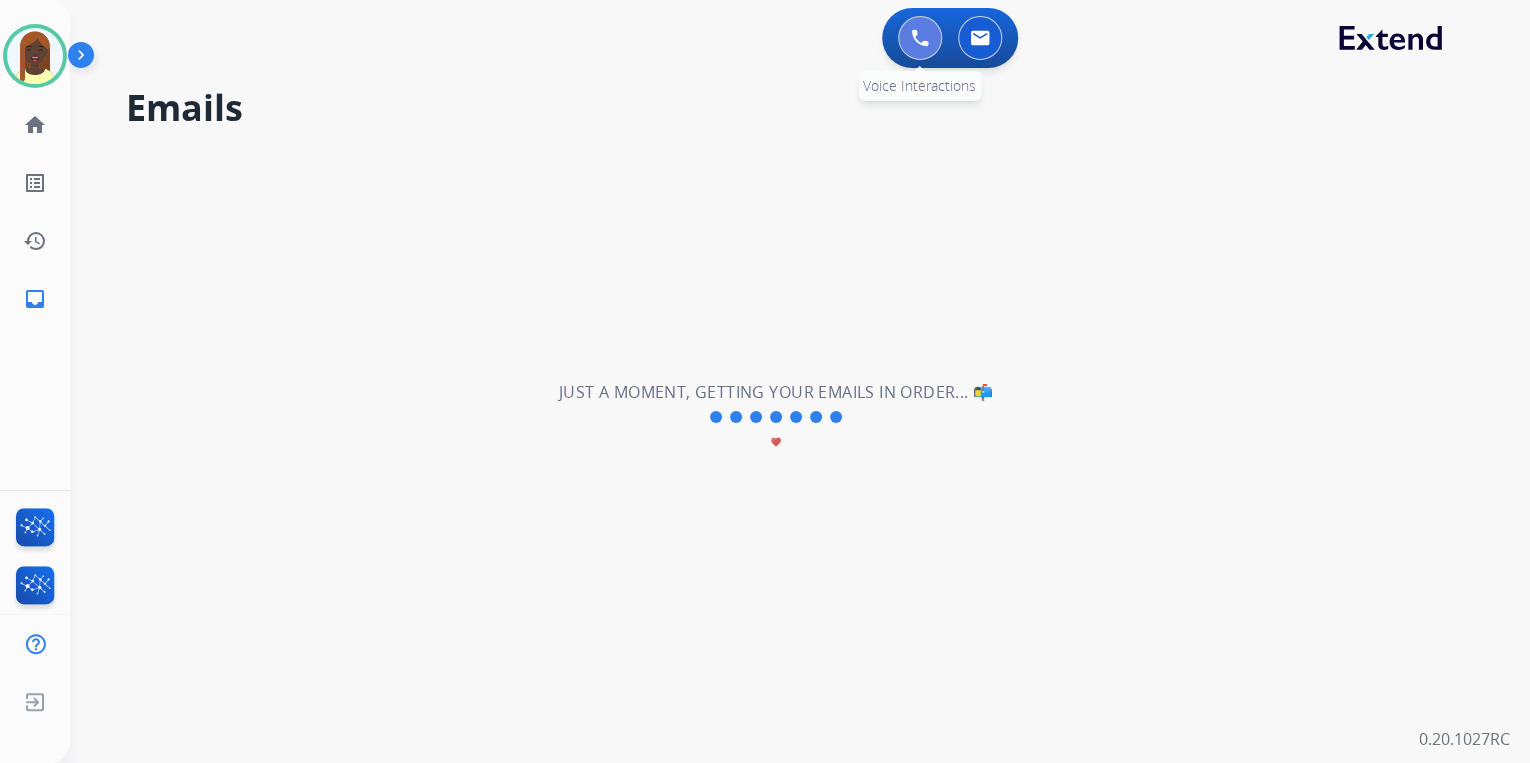 click at bounding box center [920, 38] 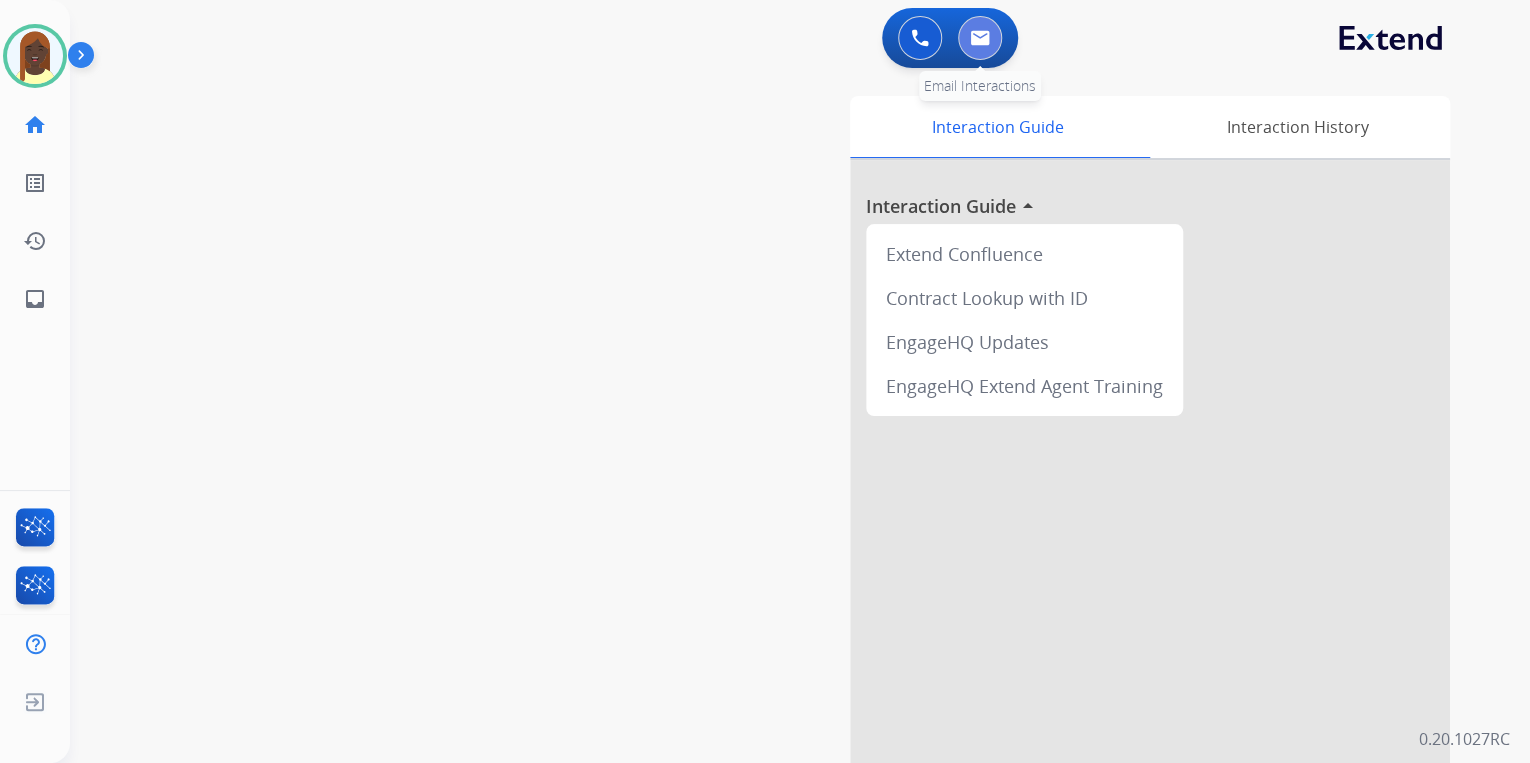 click at bounding box center (980, 38) 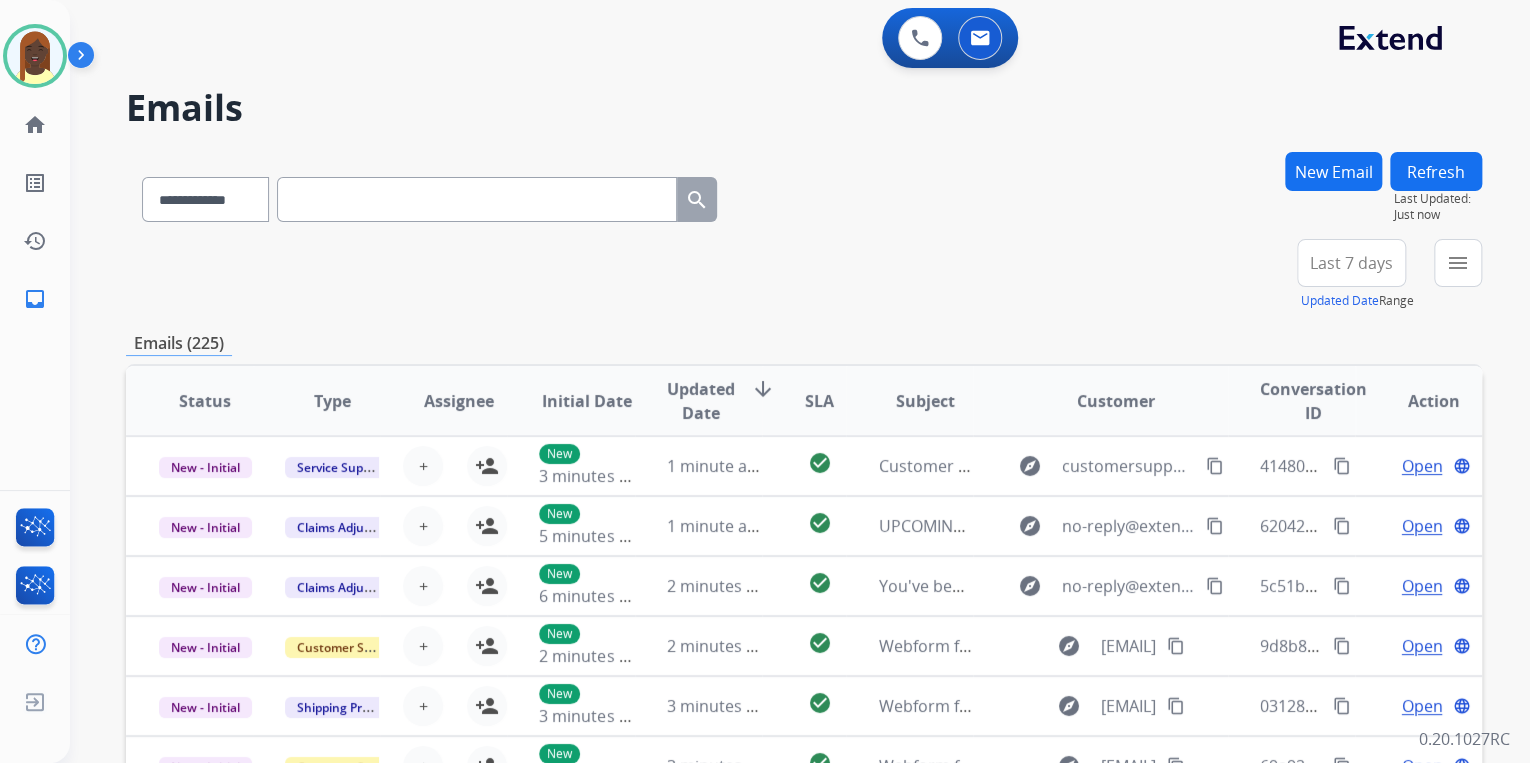 click at bounding box center (477, 199) 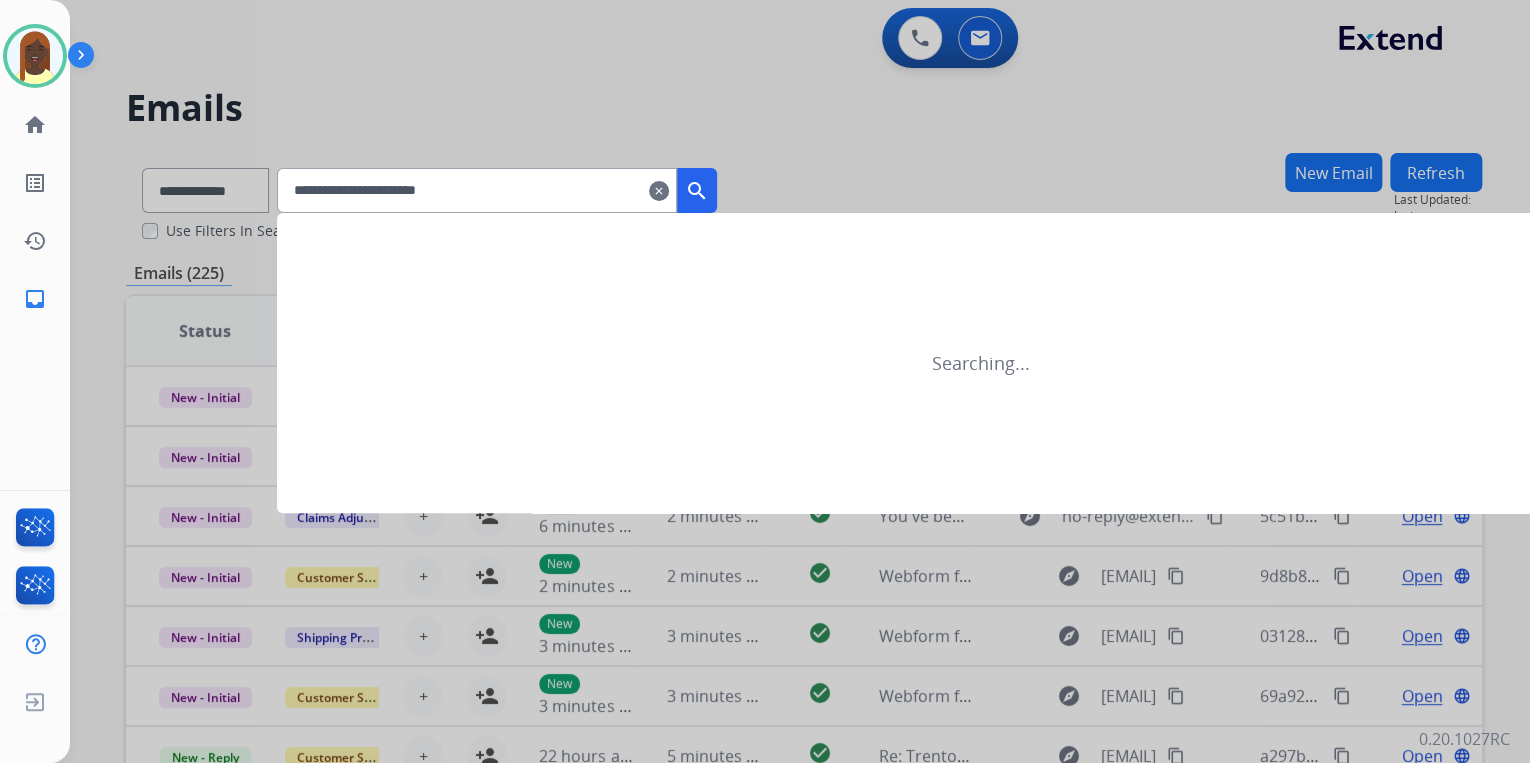 type on "**********" 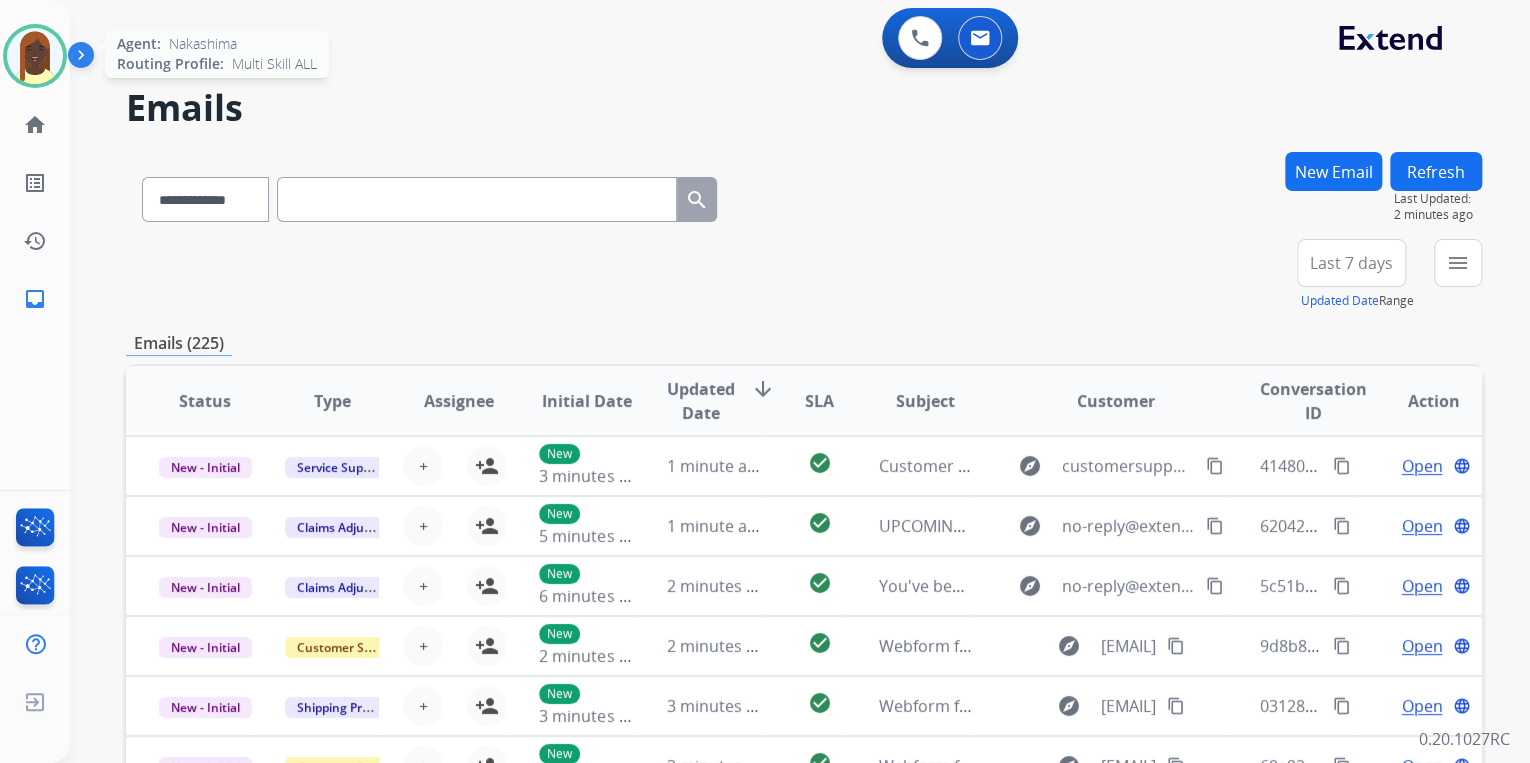 click at bounding box center [35, 56] 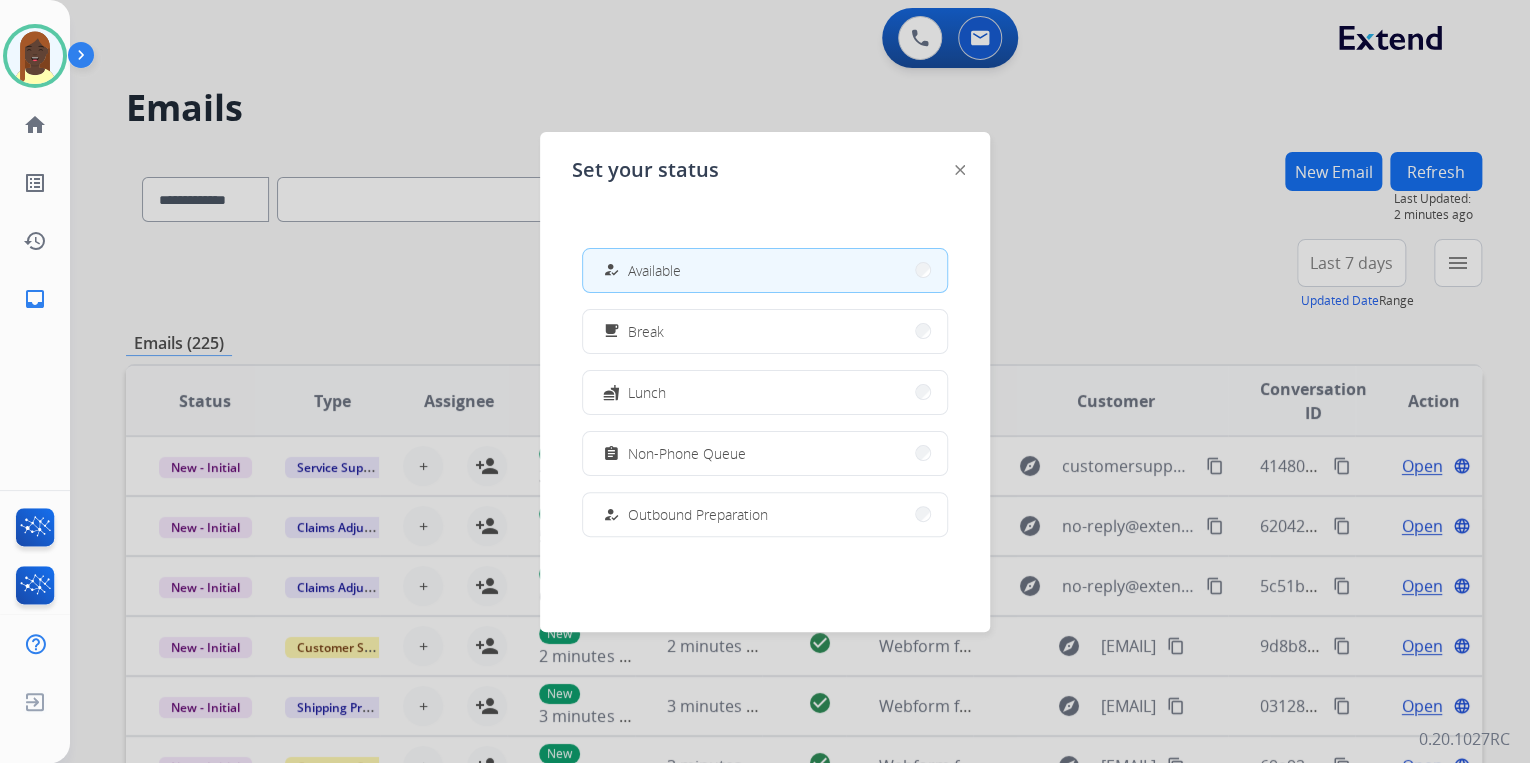 click at bounding box center (765, 381) 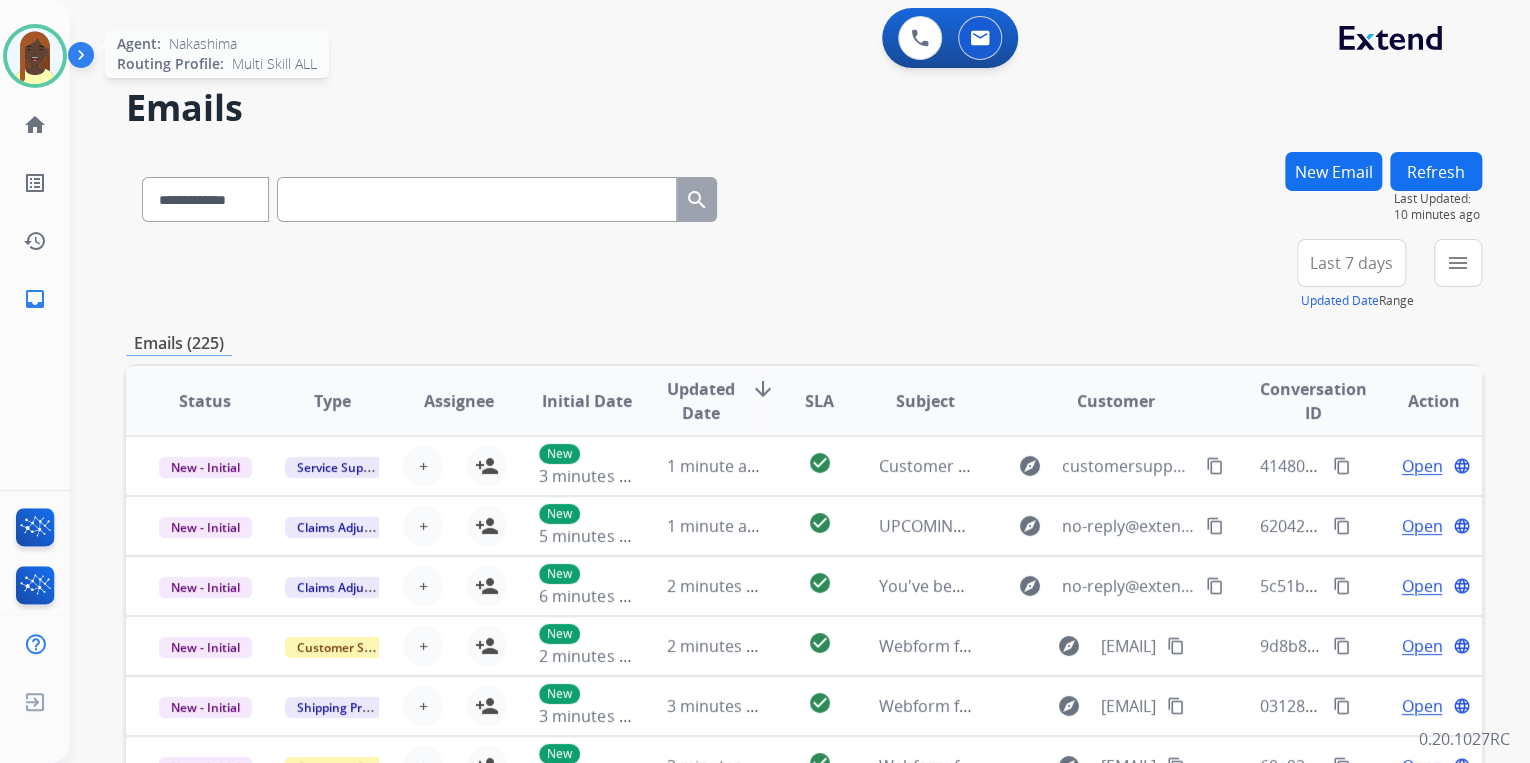 click at bounding box center [35, 56] 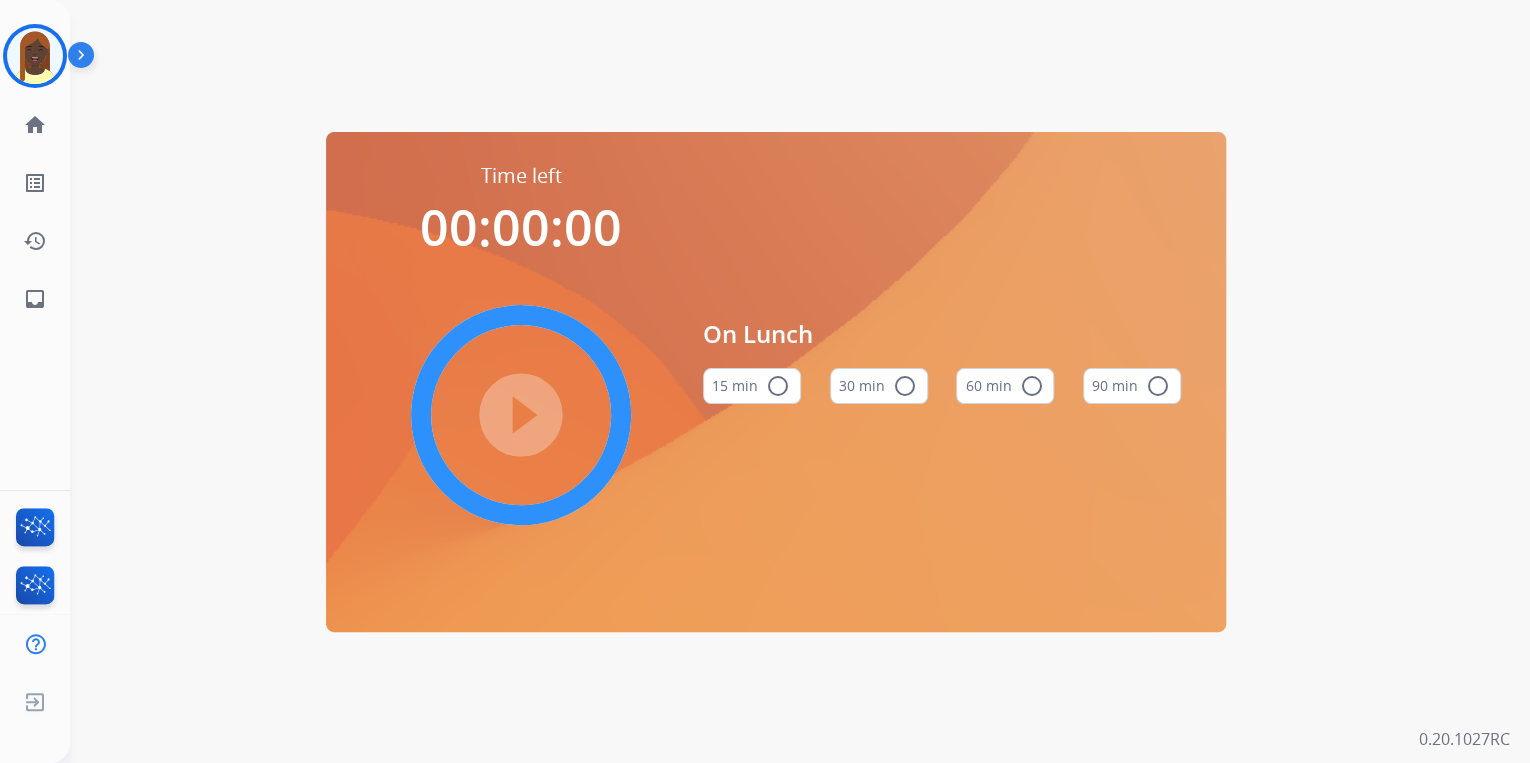 click on "radio_button_unchecked" at bounding box center (1031, 386) 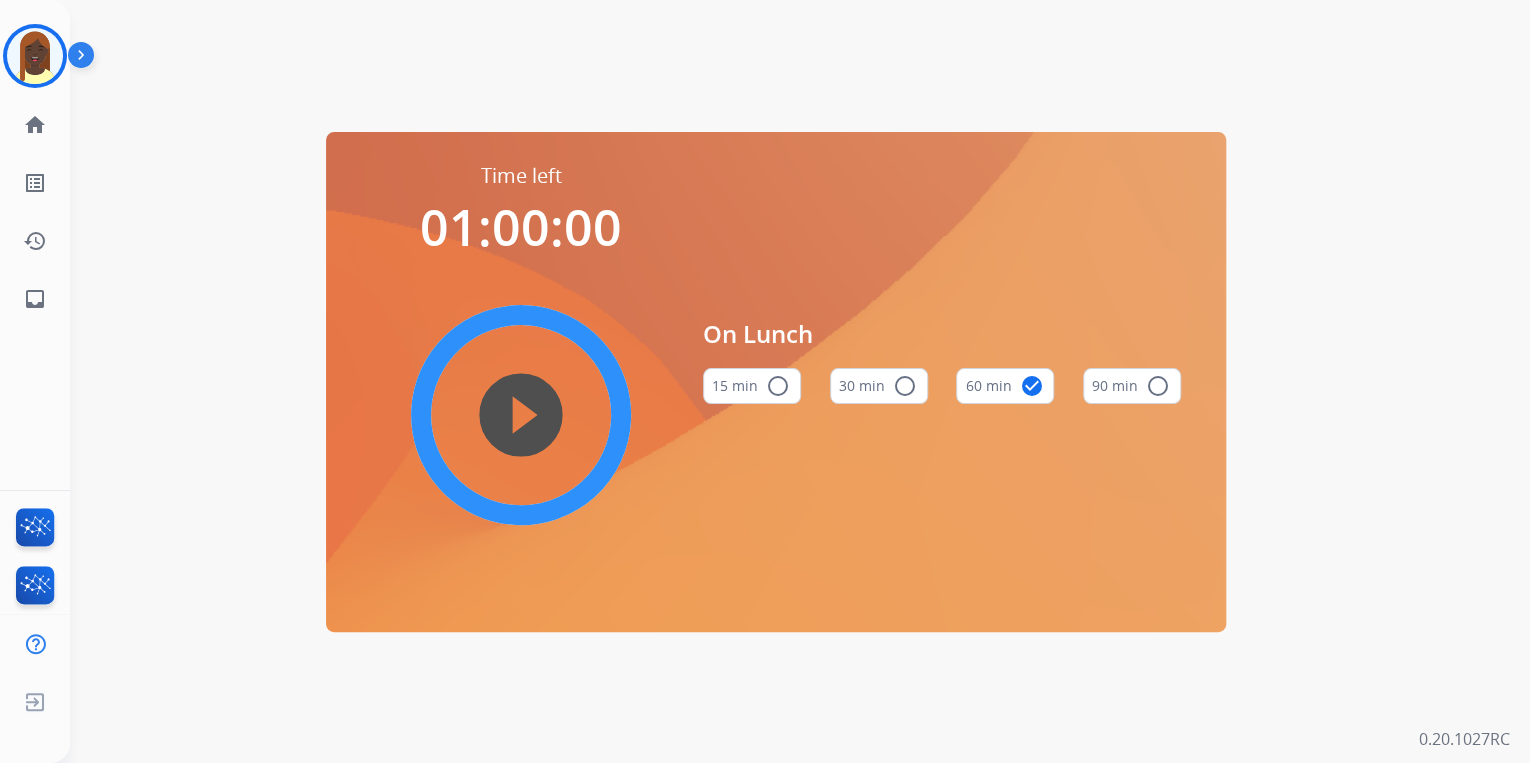 click on "play_circle_filled" at bounding box center [521, 415] 